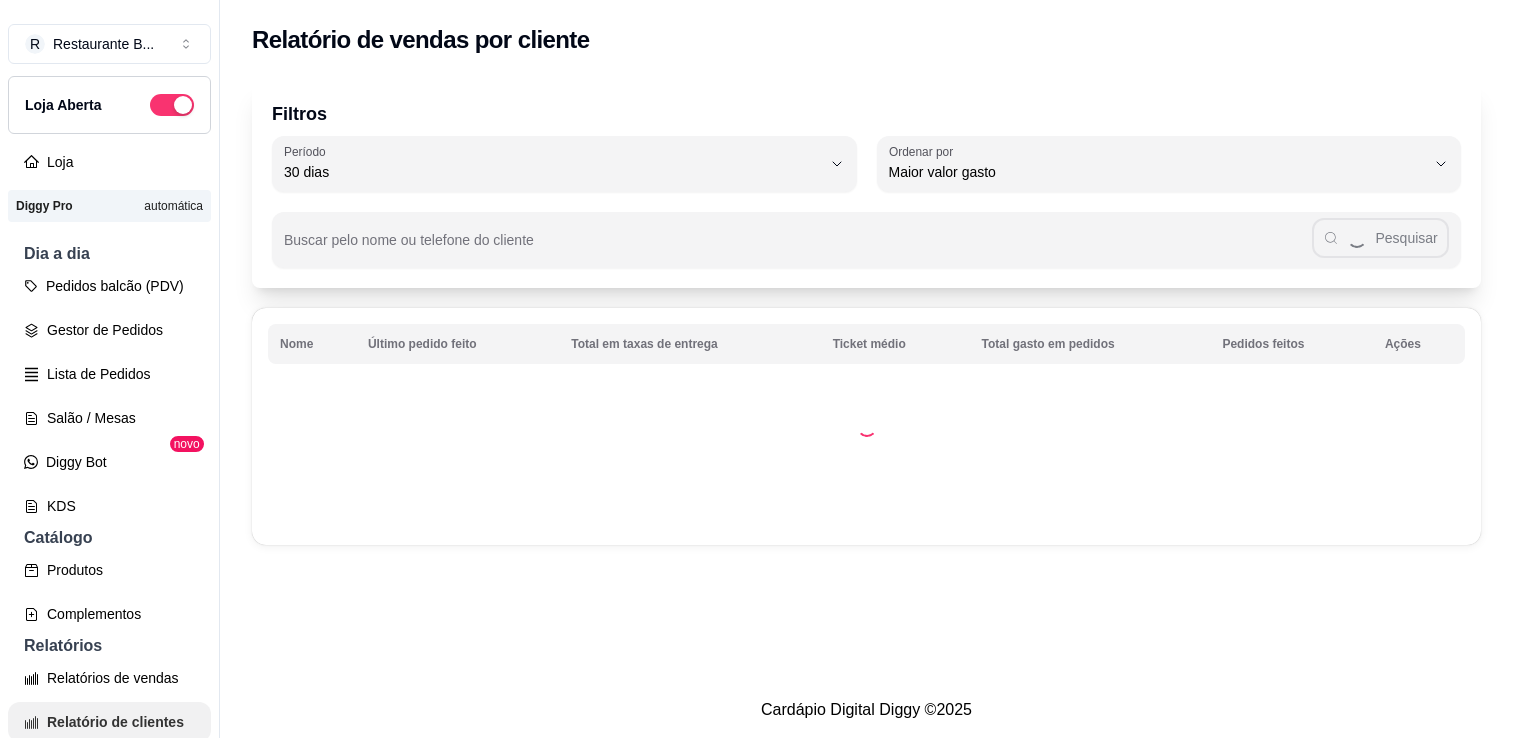 select on "30" 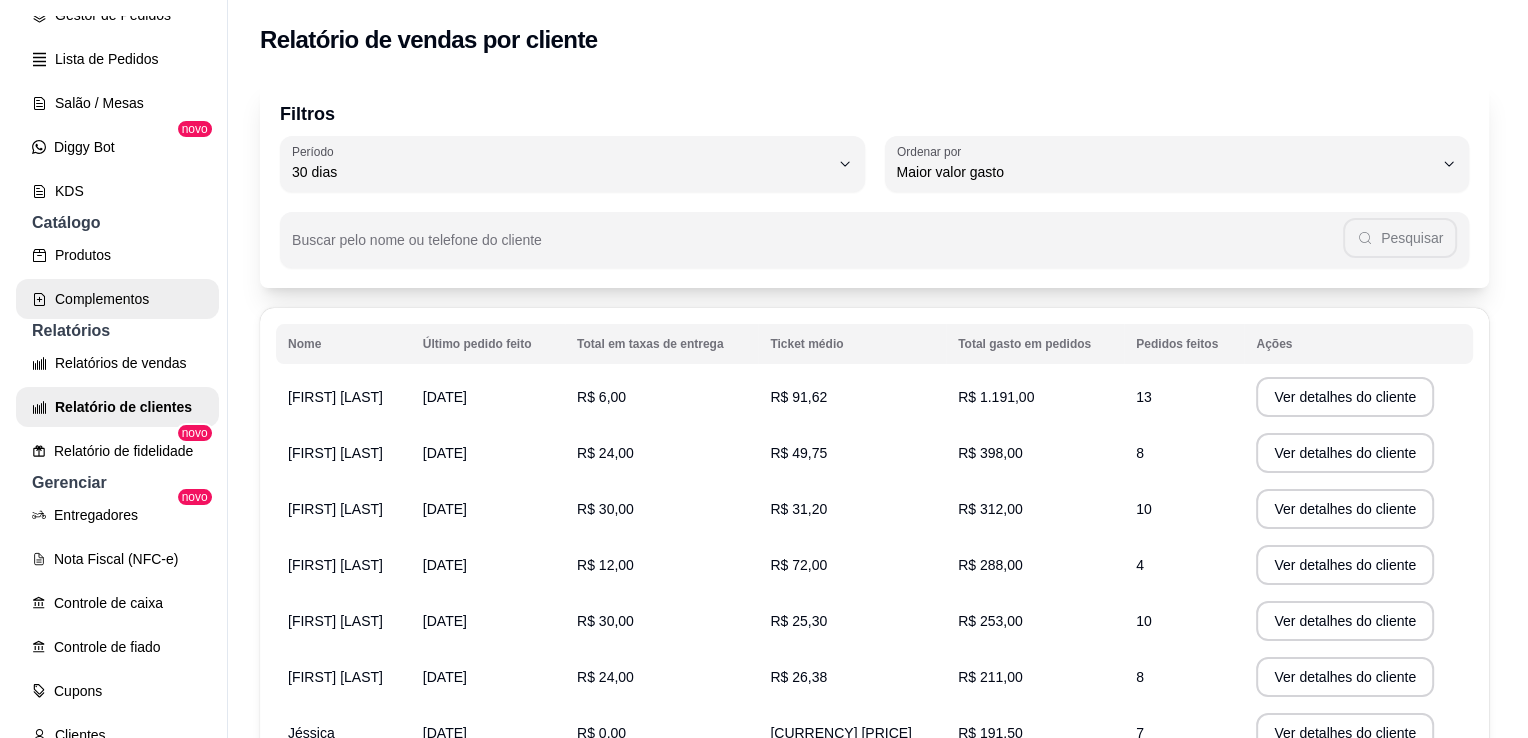 scroll, scrollTop: 308, scrollLeft: 0, axis: vertical 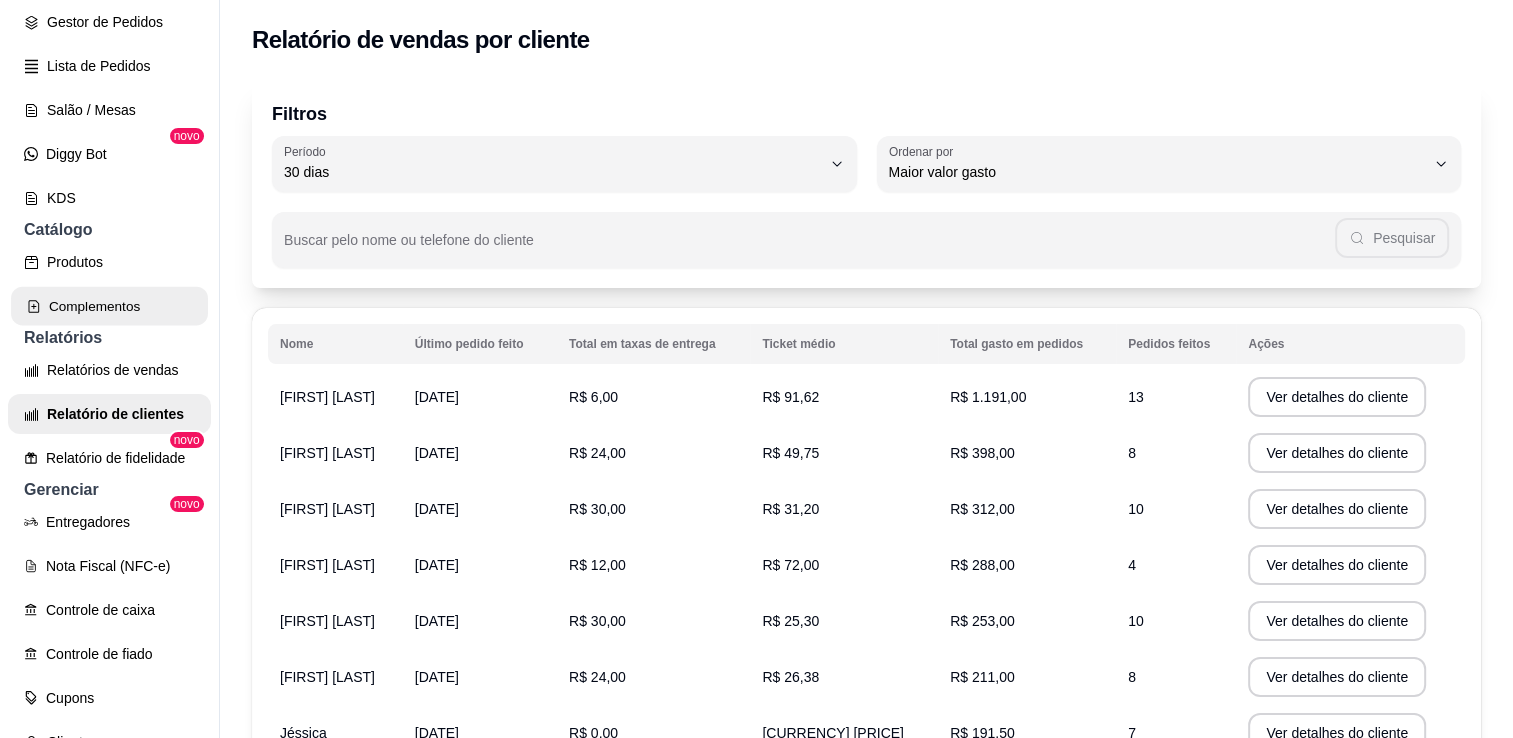 click on "Complementos" at bounding box center [109, 306] 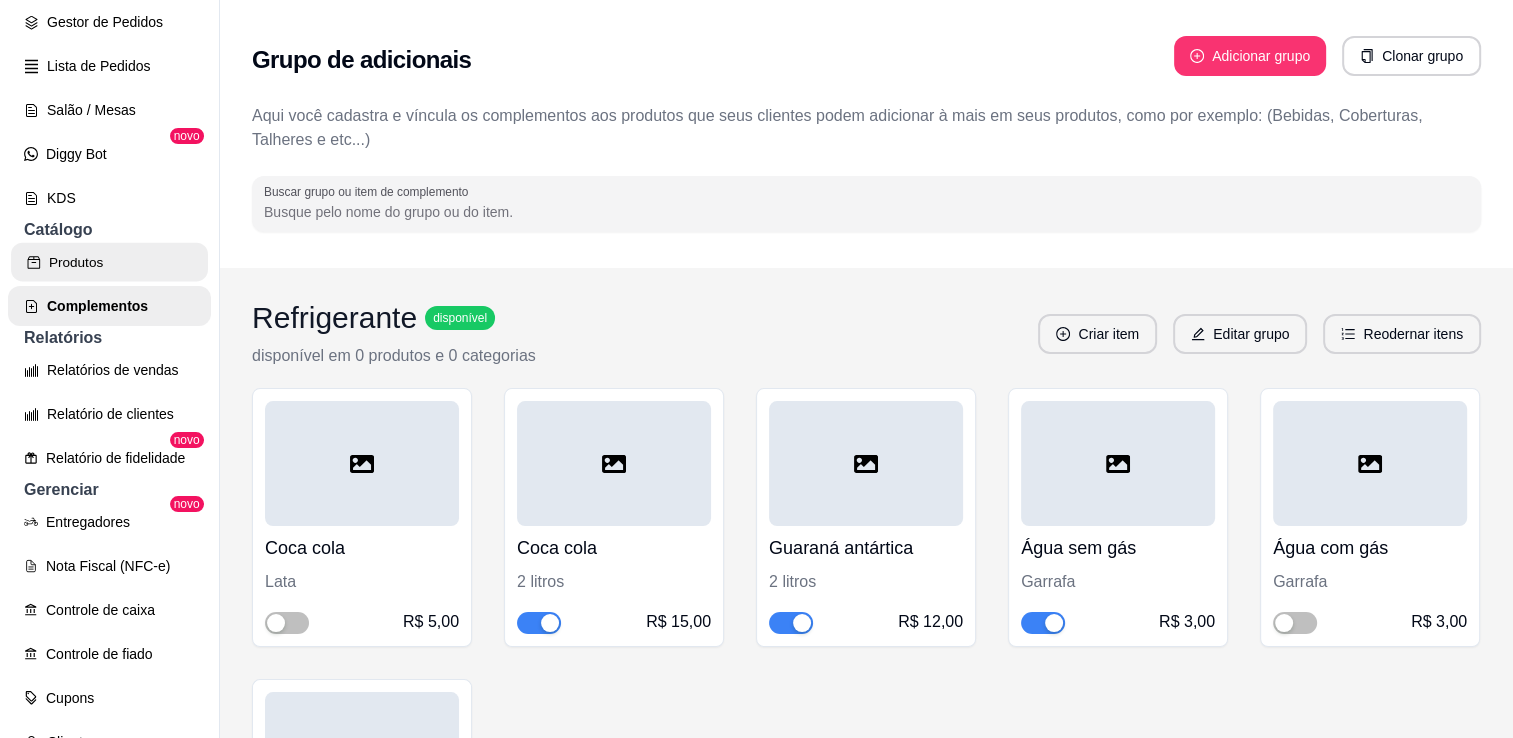 click on "Produtos" at bounding box center (109, 262) 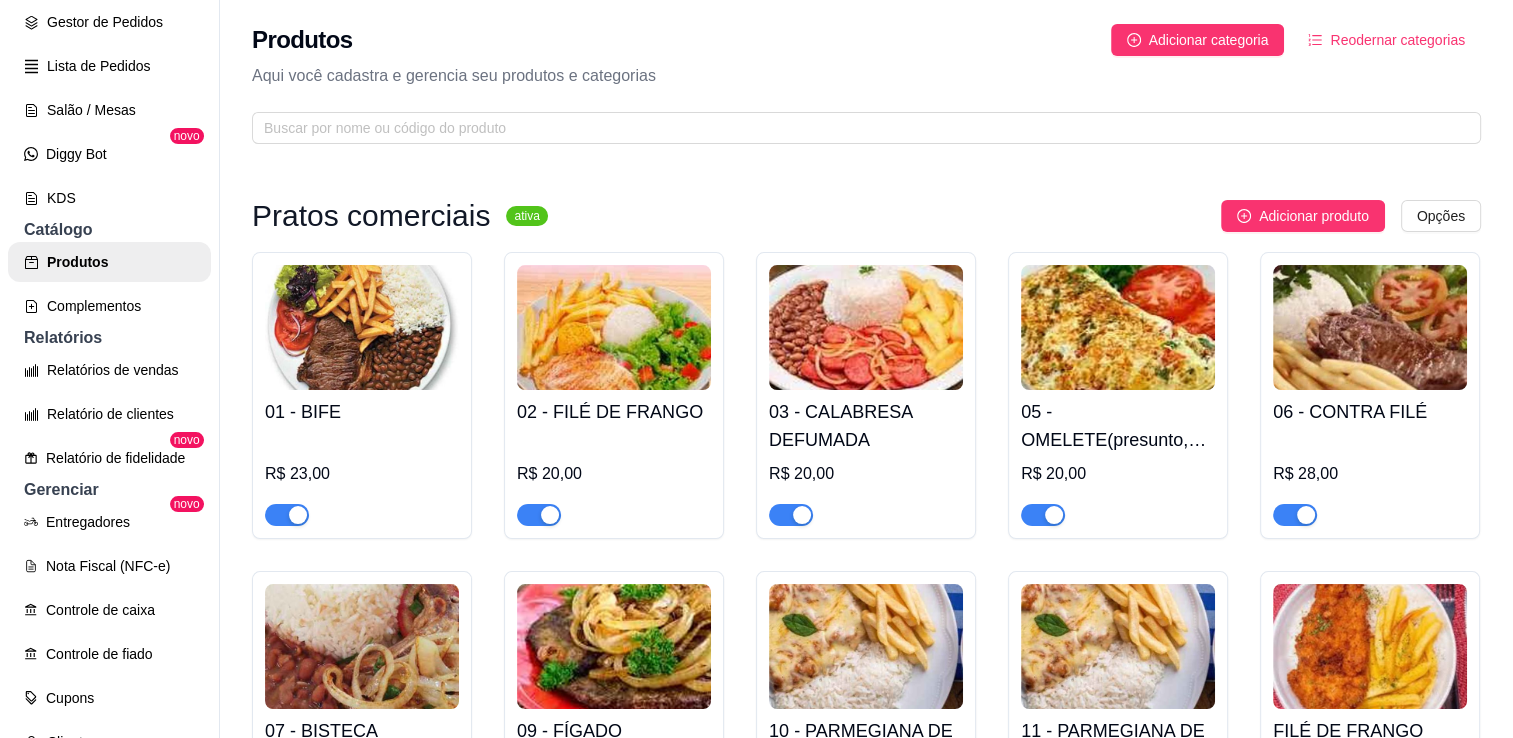 click at bounding box center [362, 327] 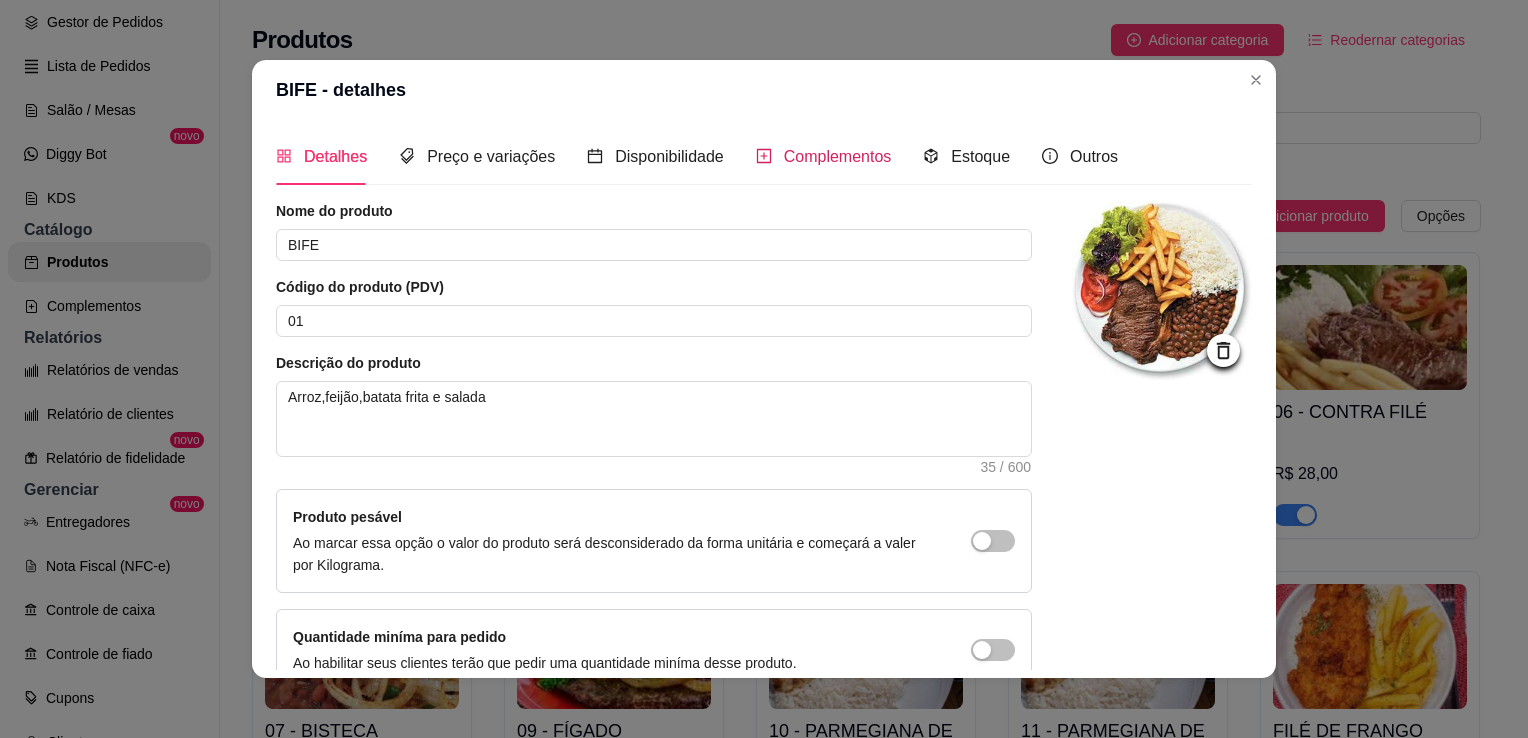 click on "Complementos" at bounding box center [824, 156] 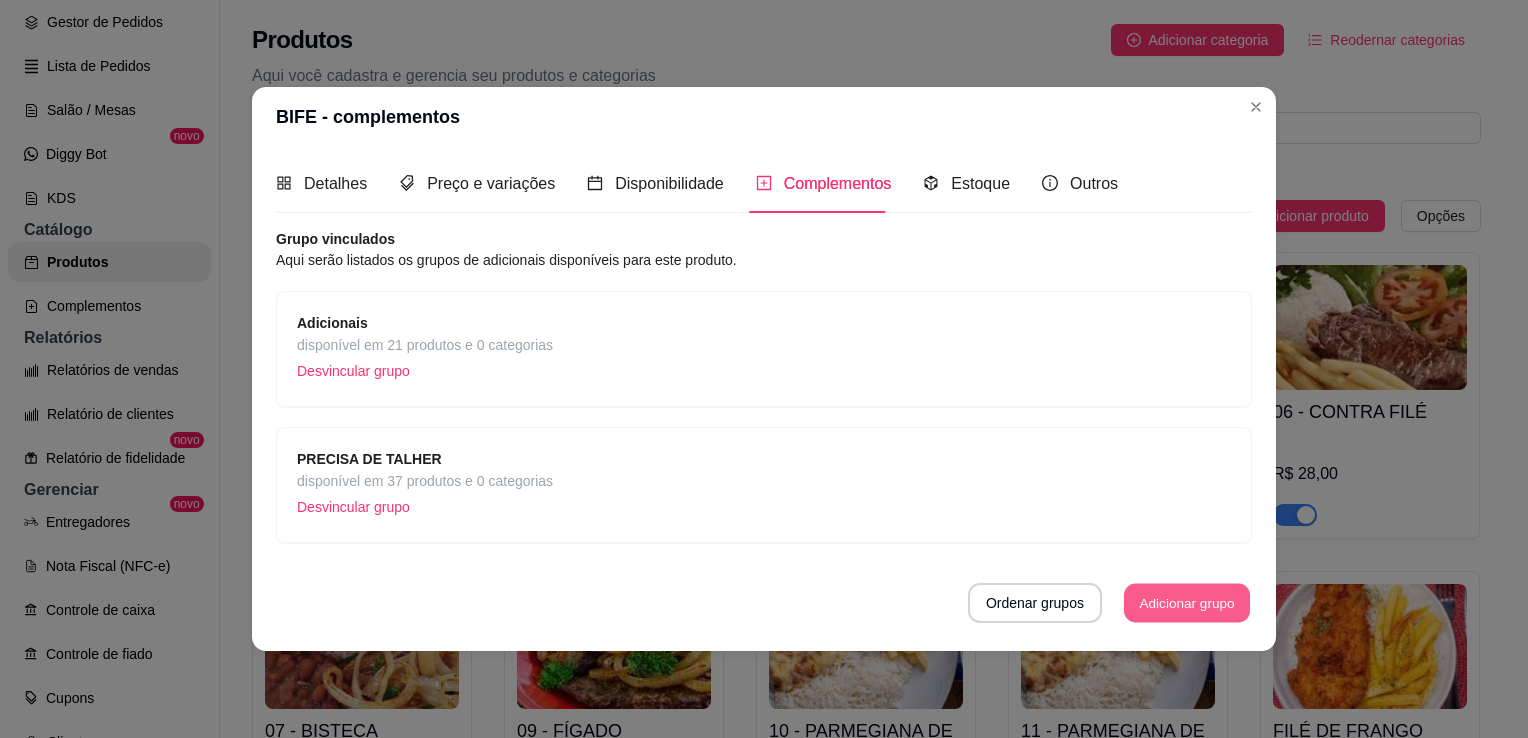click on "Adicionar grupo" at bounding box center (1187, 602) 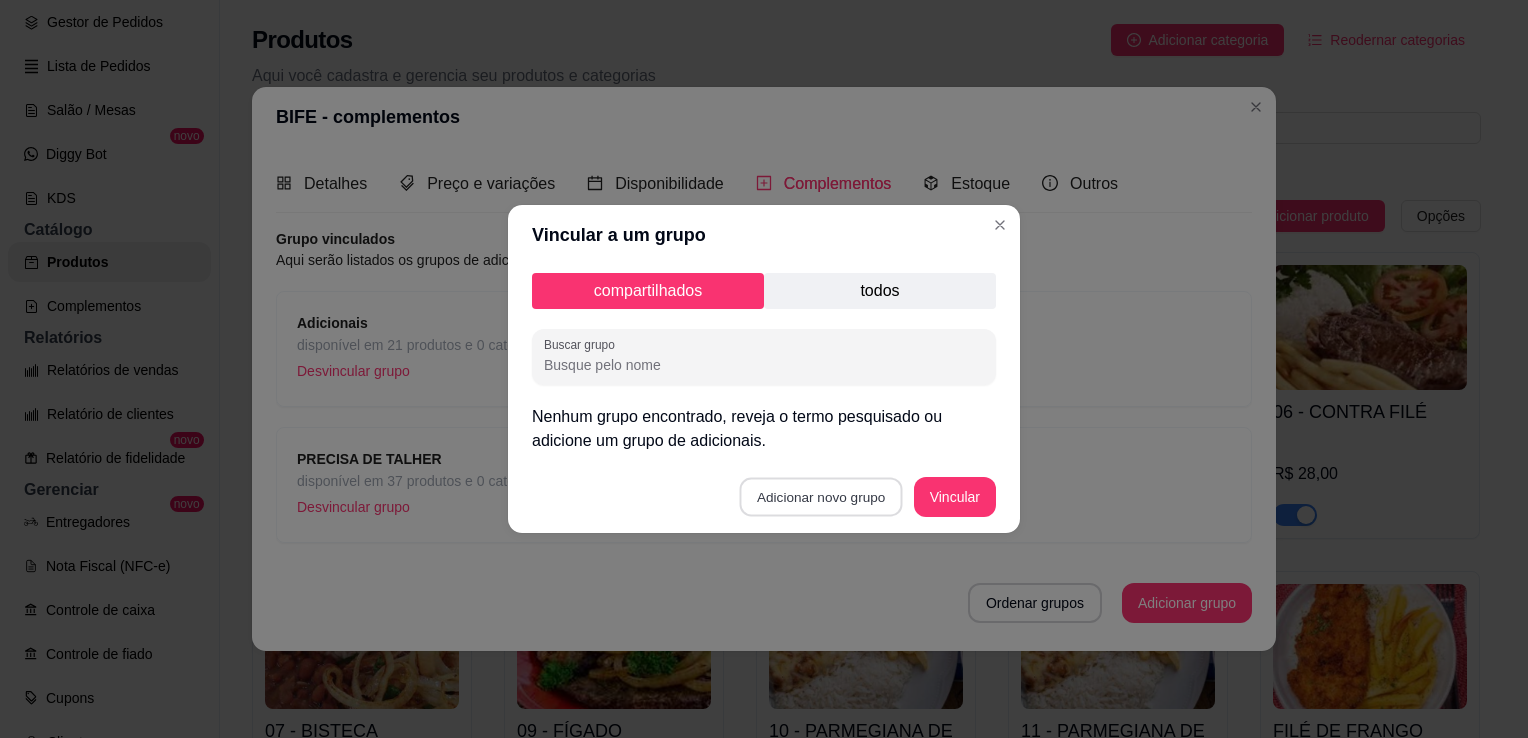 click on "Adicionar novo grupo" at bounding box center [821, 497] 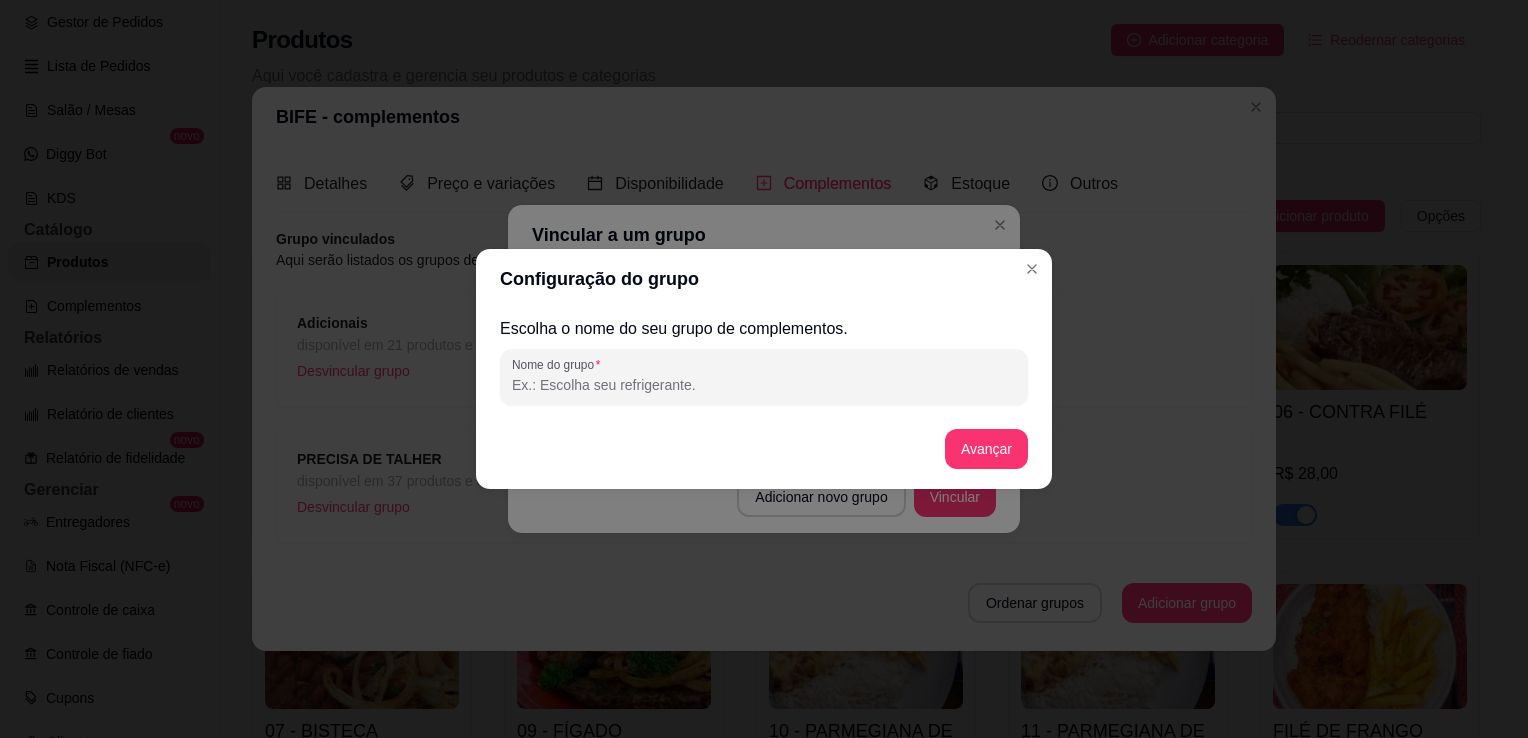 click on "Nome do grupo" at bounding box center (764, 385) 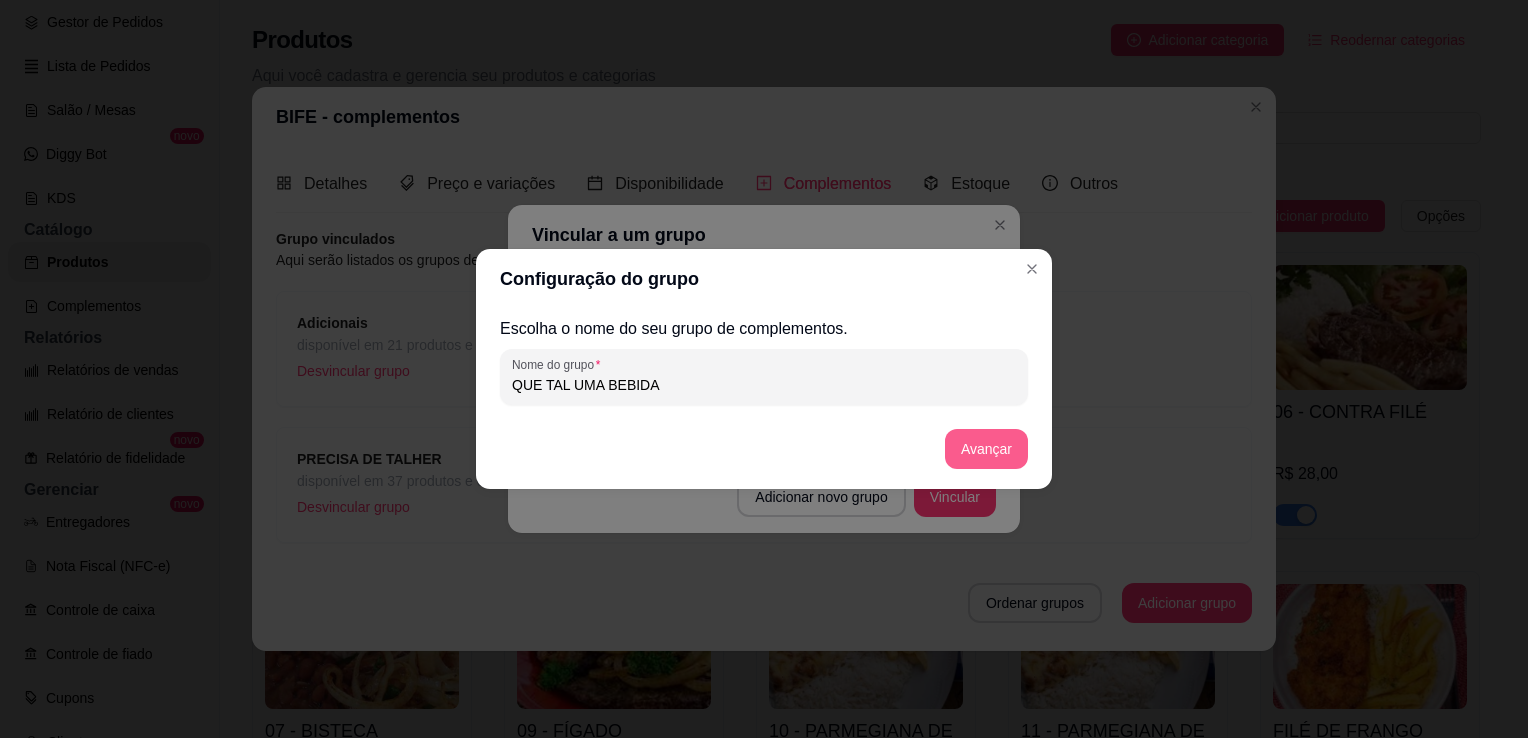 type on "QUE TAL UMA BEBIDA" 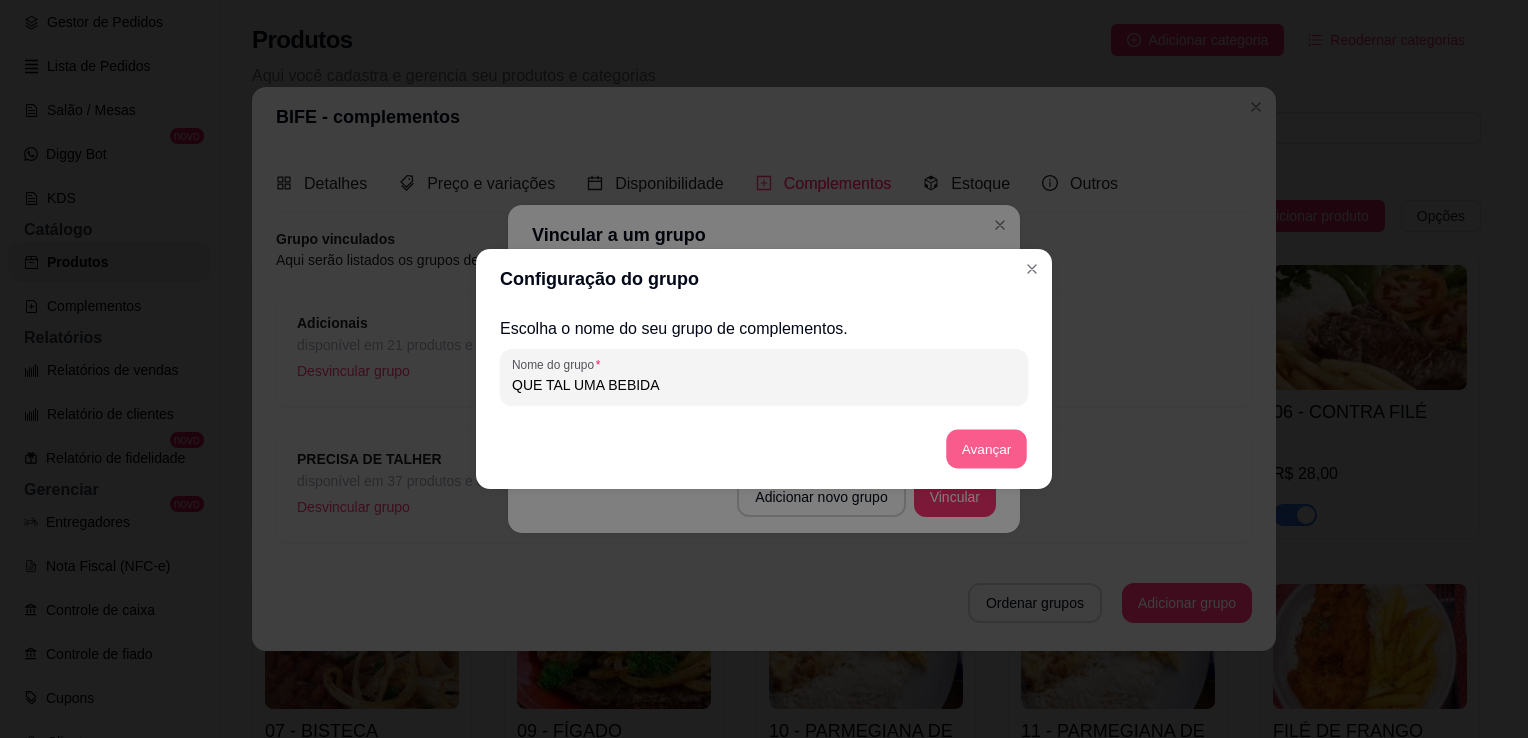 click on "Avançar" at bounding box center [986, 449] 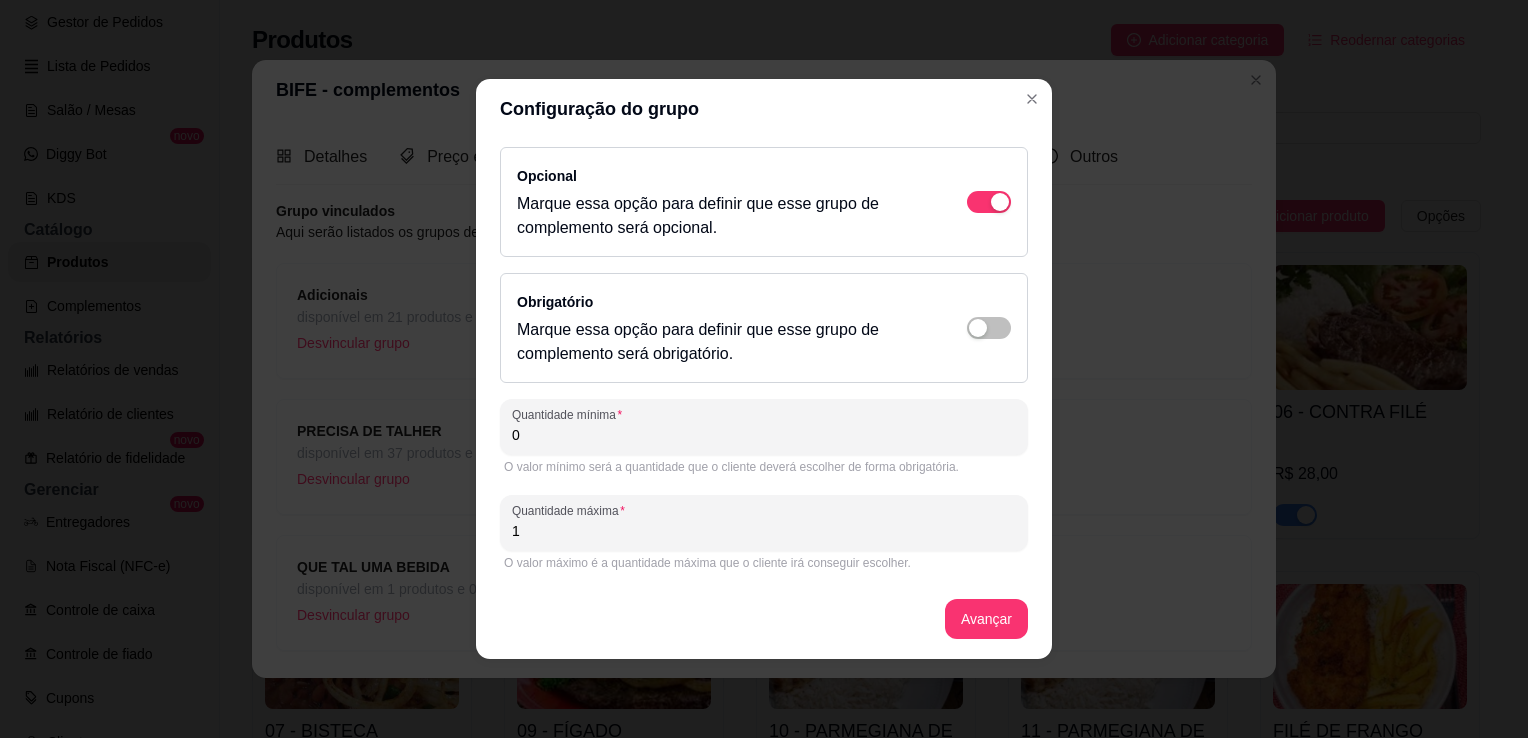 click on "0" at bounding box center (764, 435) 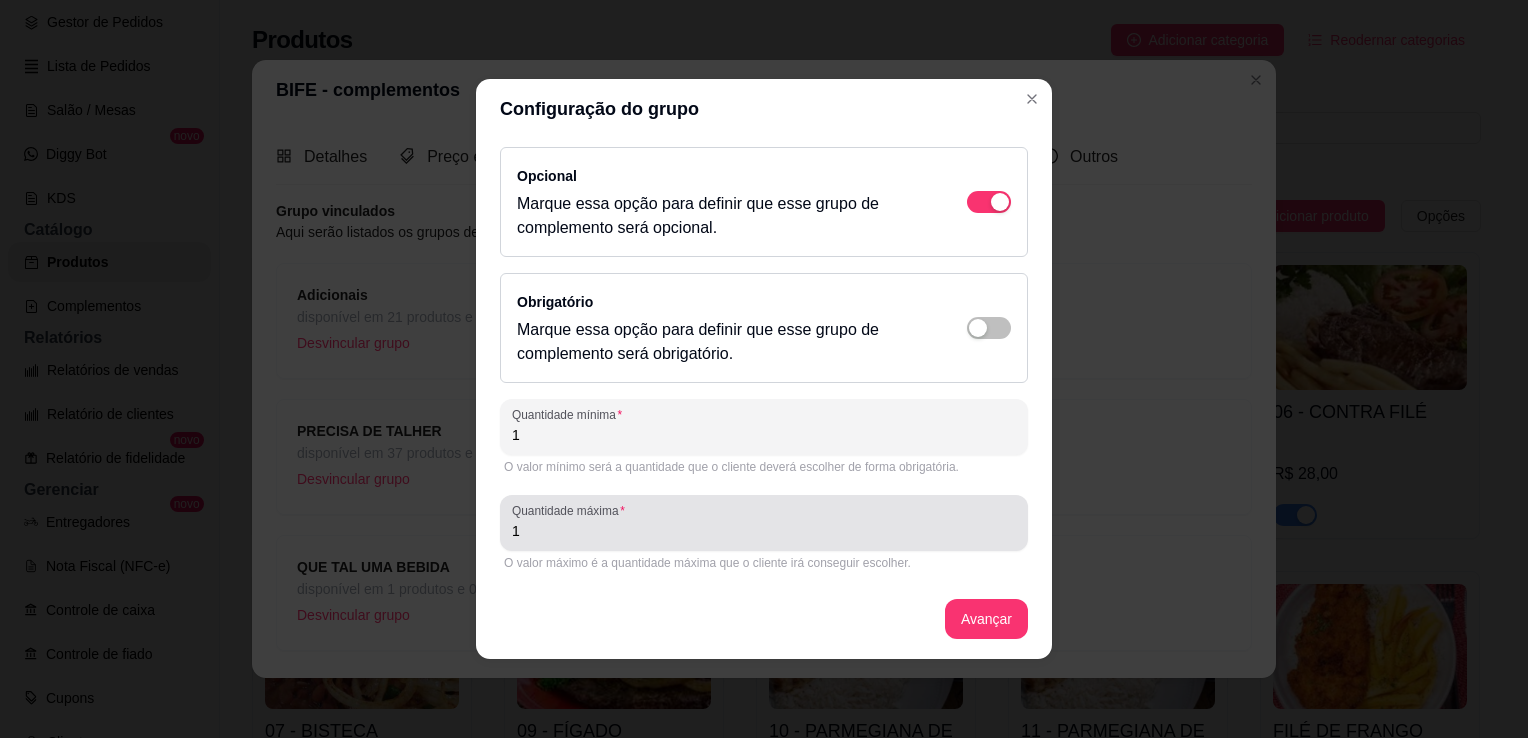 type on "1" 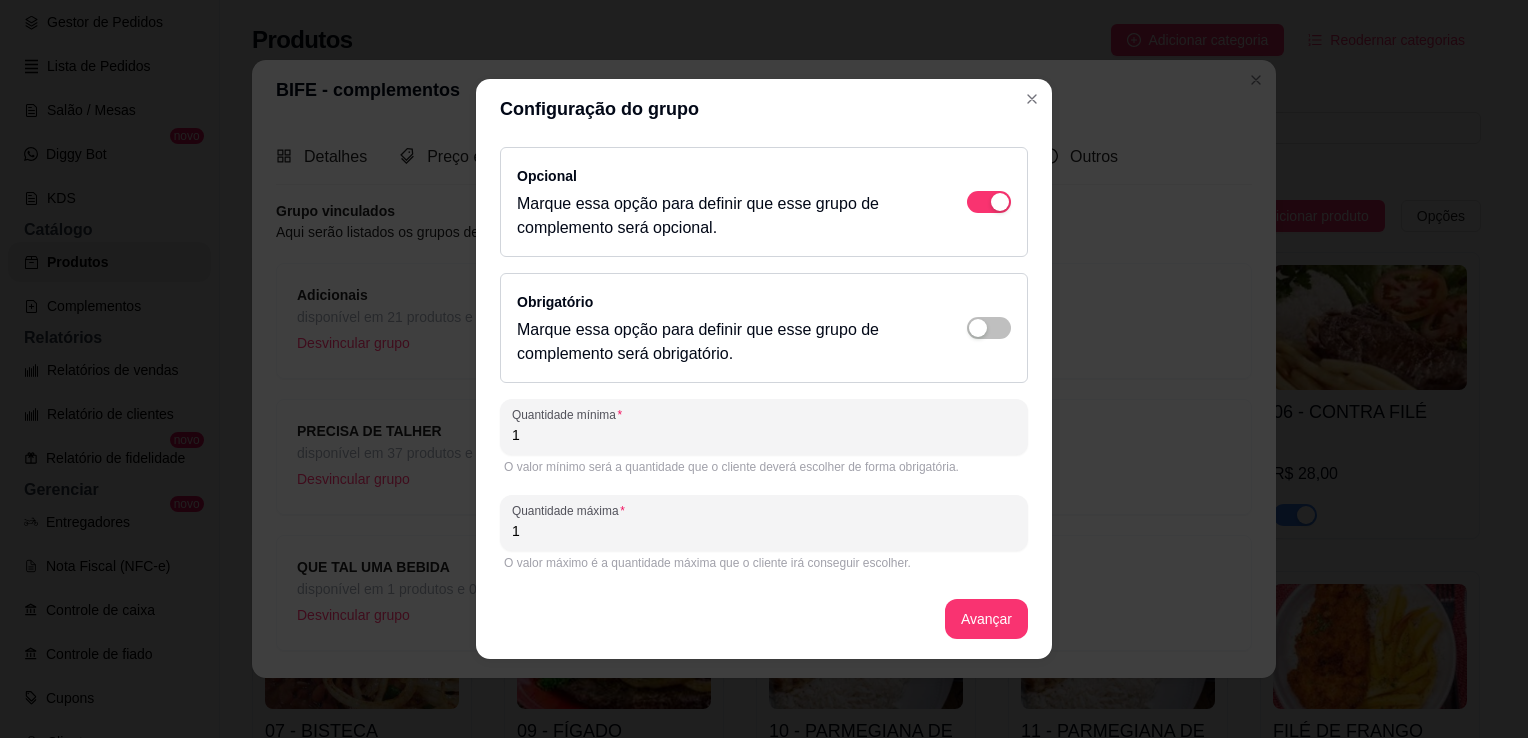 click on "1" at bounding box center (764, 531) 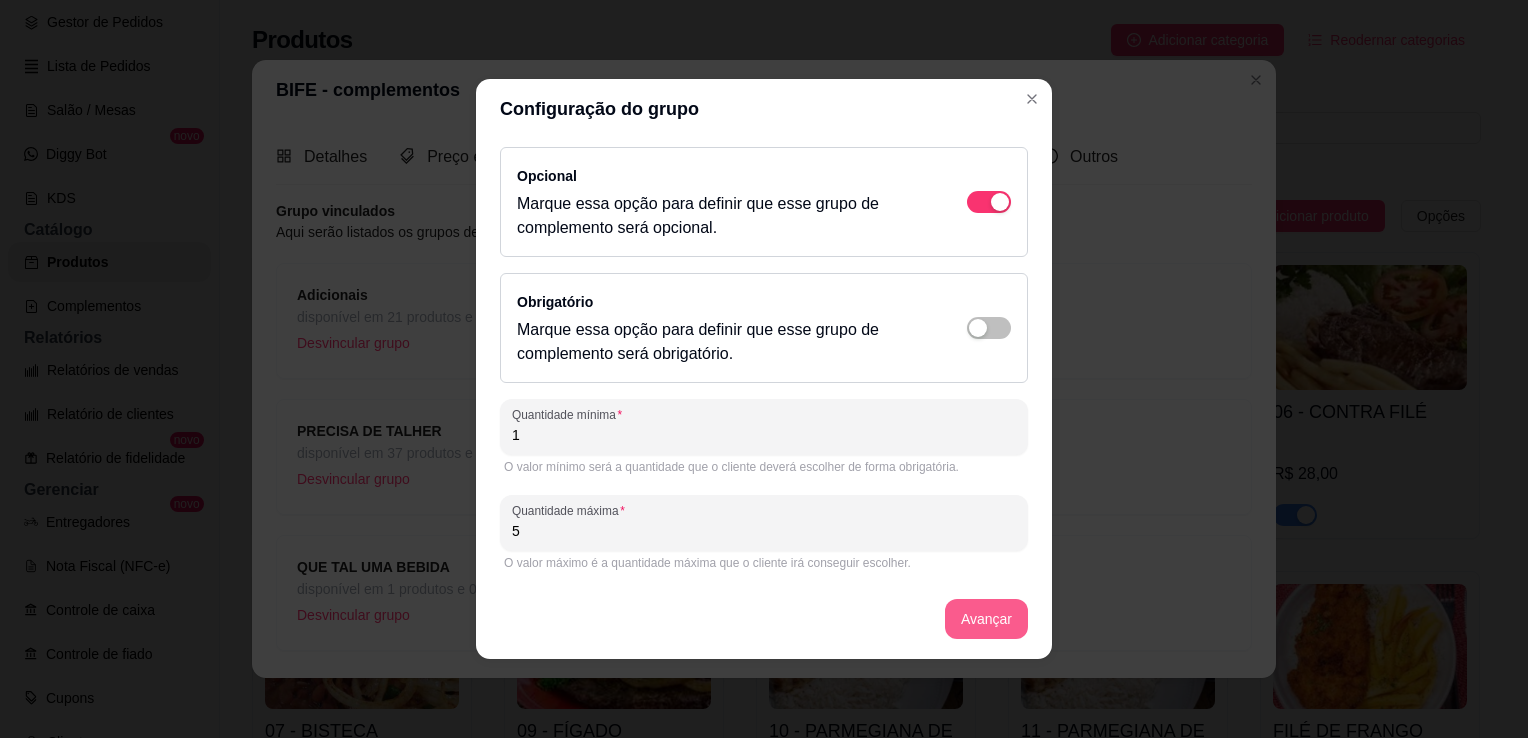 type on "5" 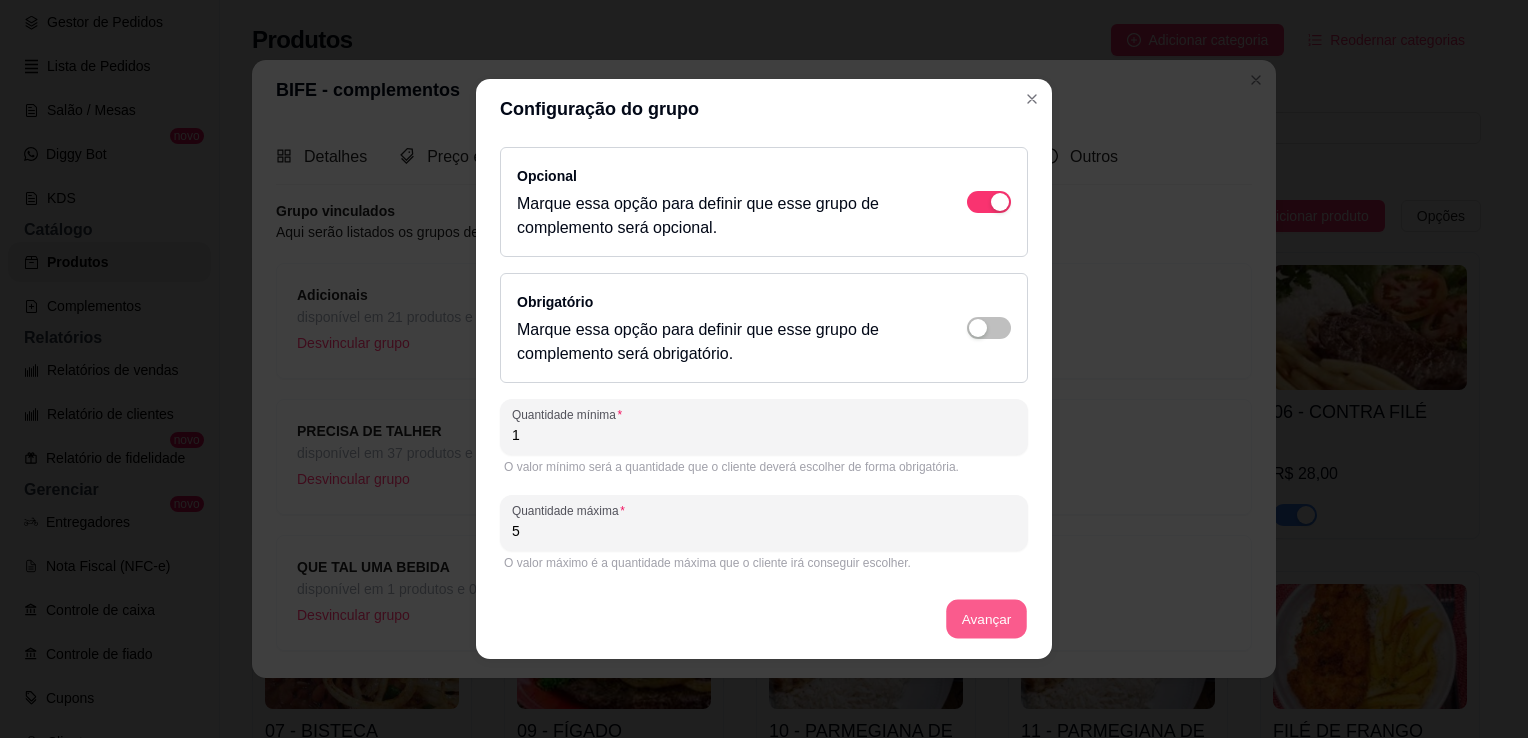 click on "Avançar" at bounding box center (986, 619) 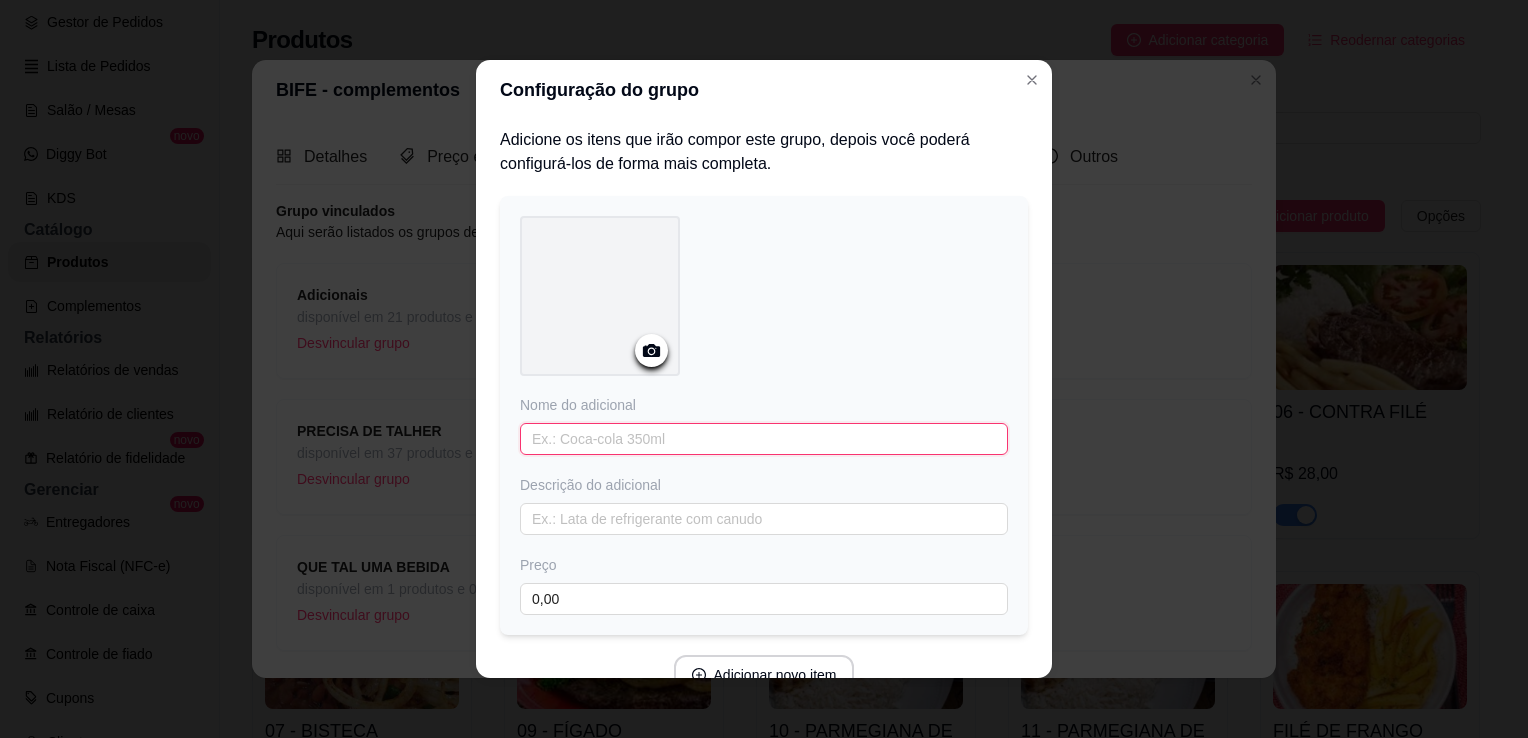 click at bounding box center [764, 439] 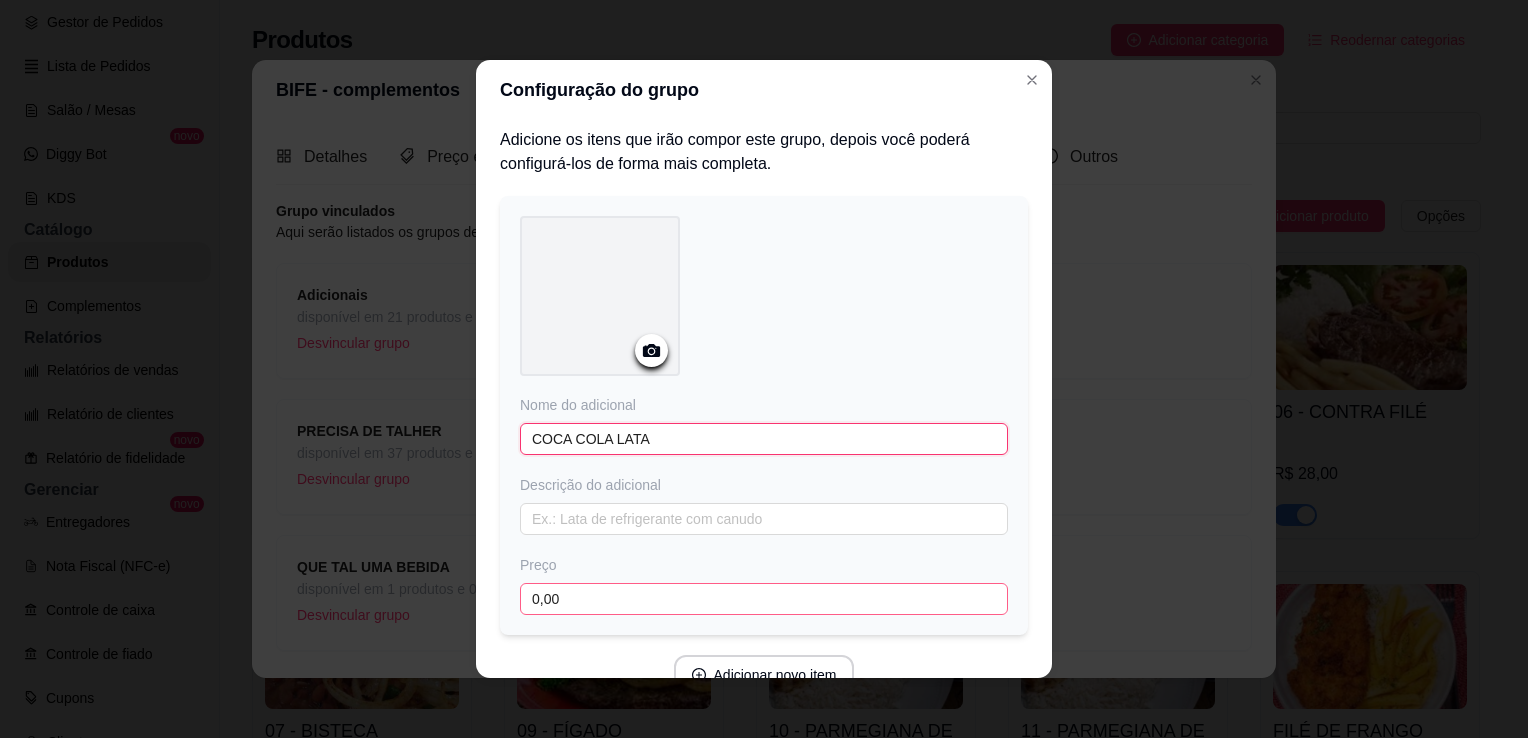 type on "COCA COLA LATA" 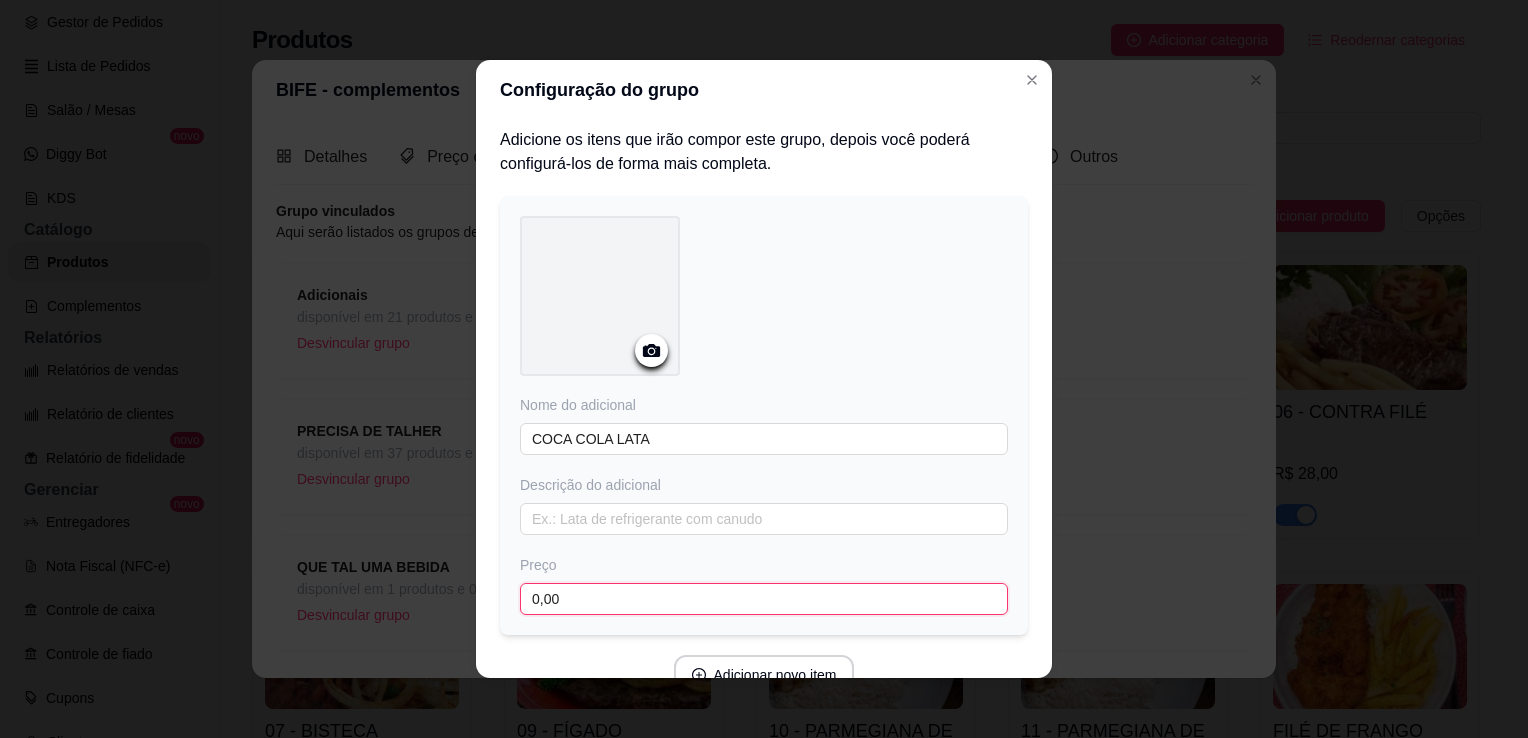 click on "0,00" at bounding box center [764, 599] 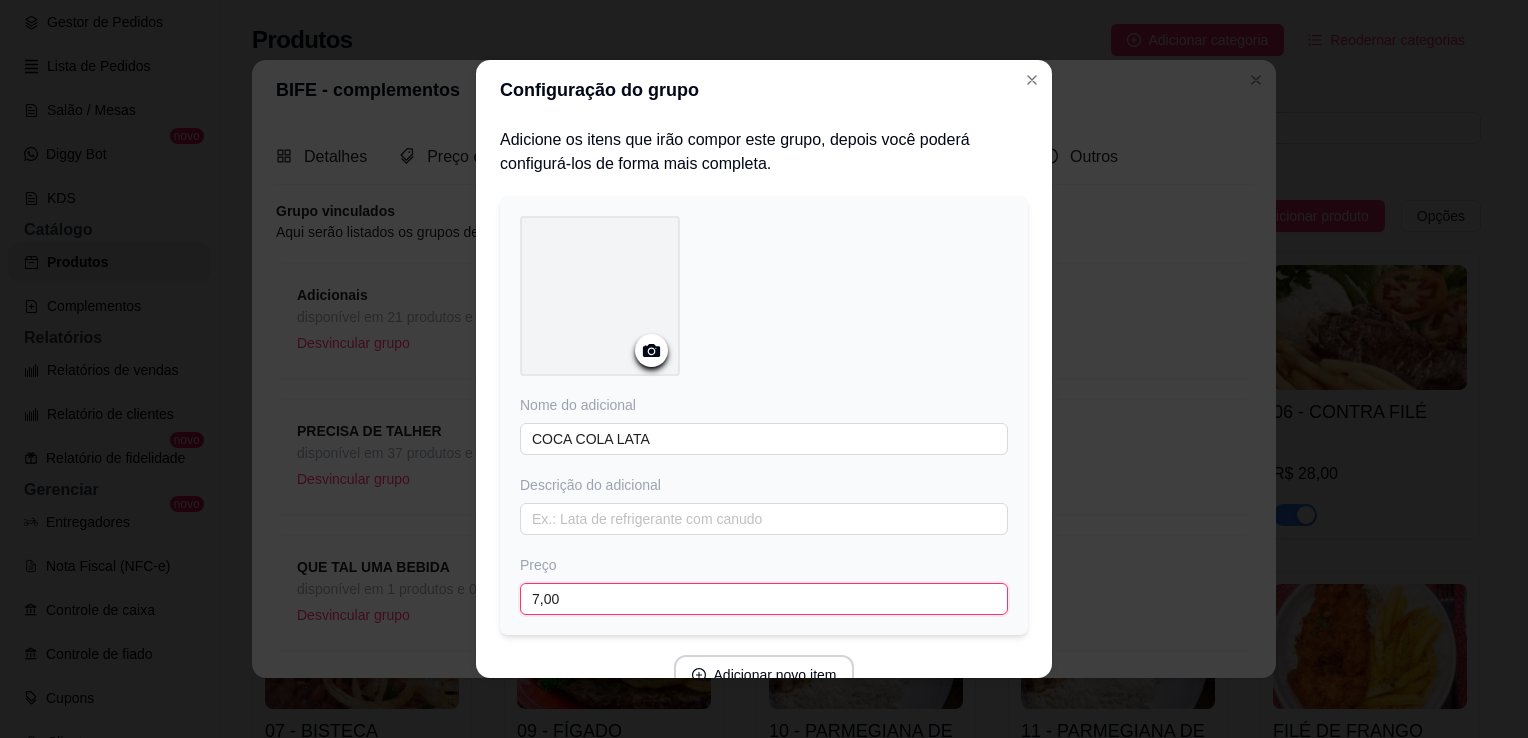 scroll, scrollTop: 98, scrollLeft: 0, axis: vertical 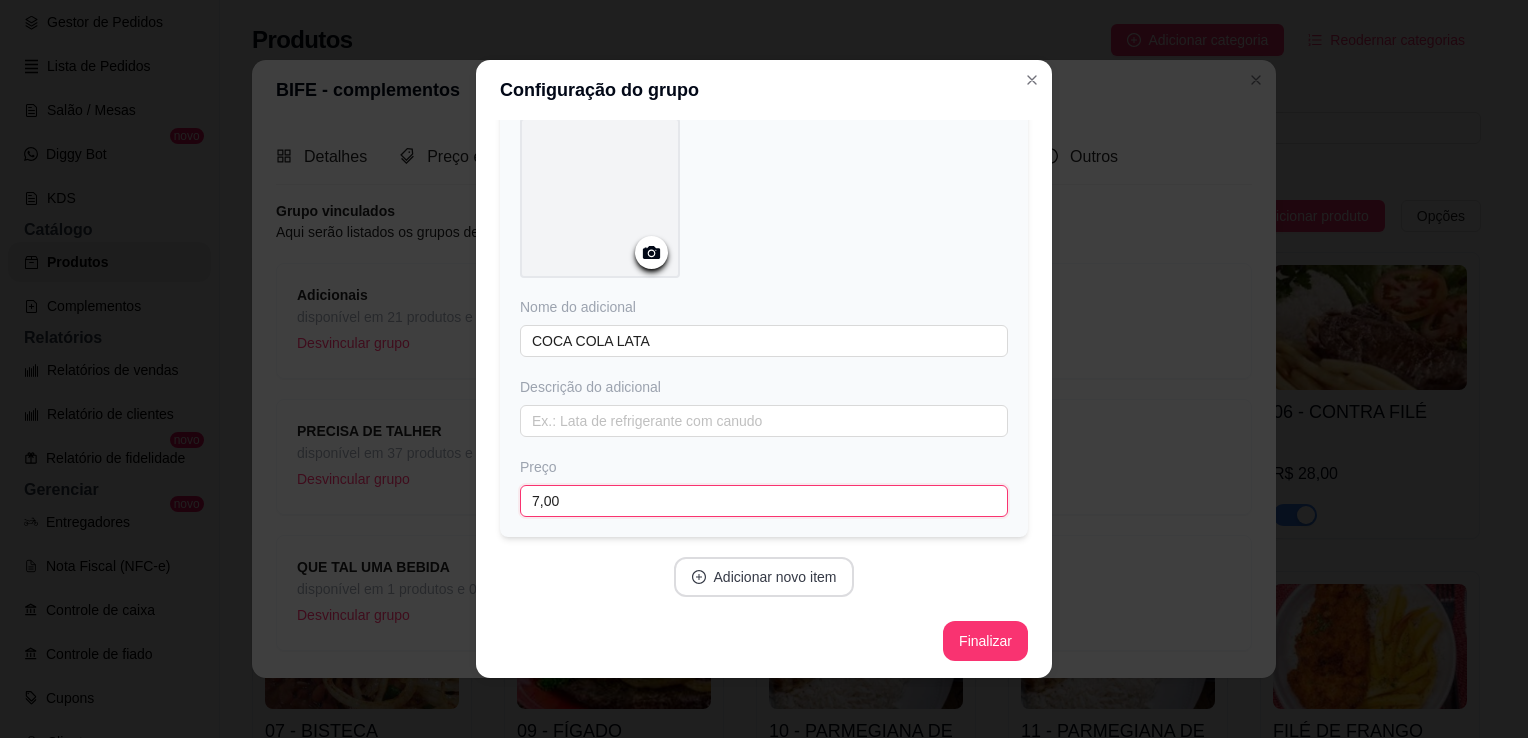 type on "7,00" 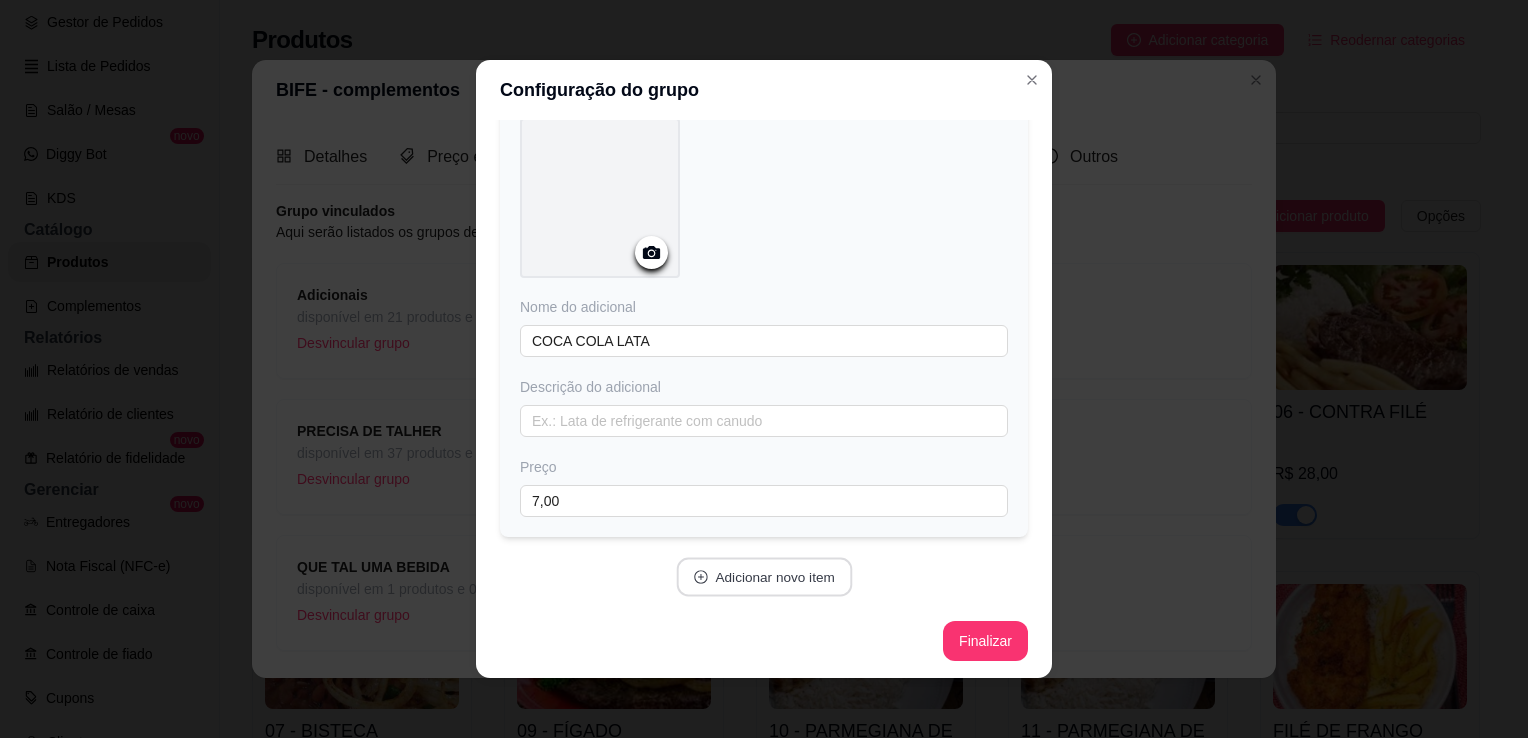 click on "Adicionar novo item" at bounding box center [764, 577] 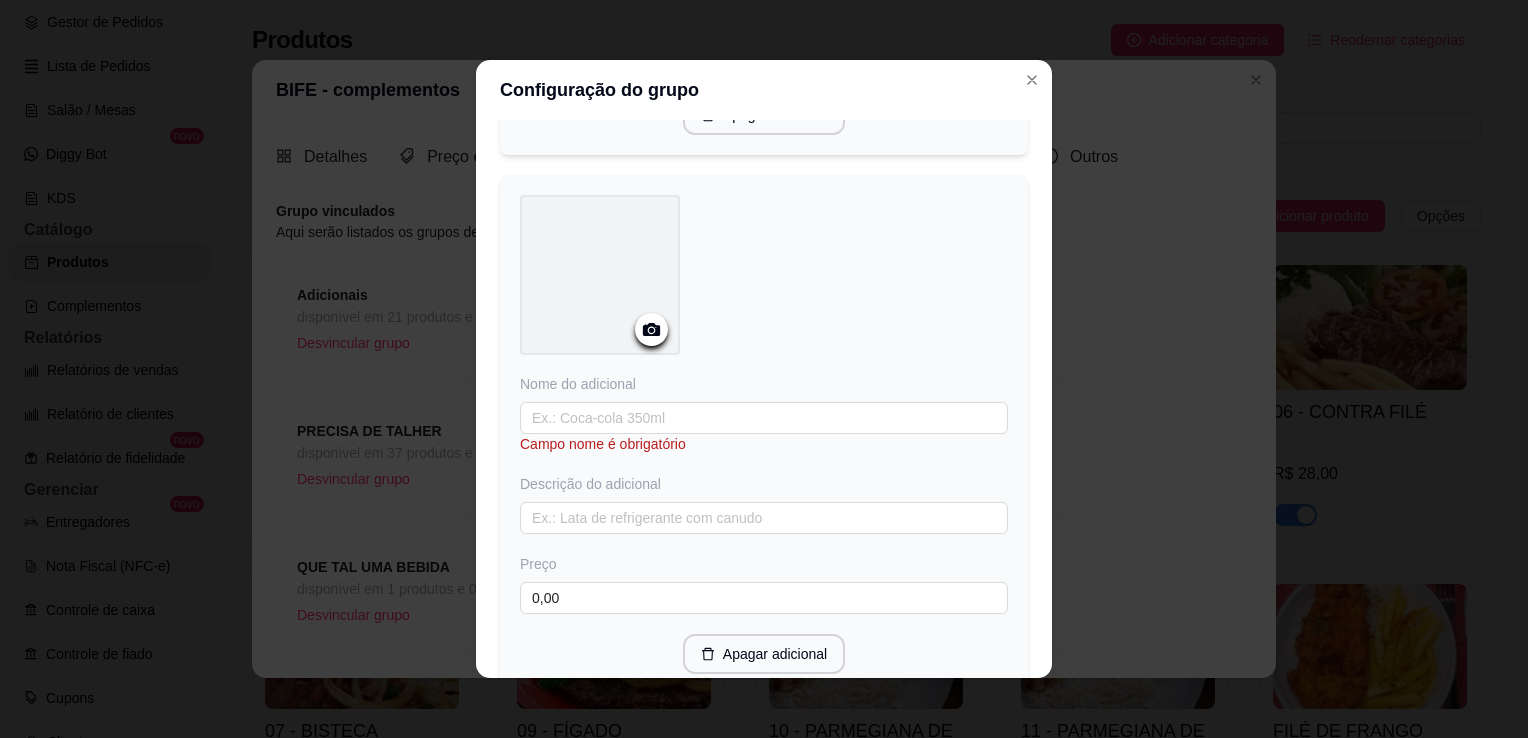 scroll, scrollTop: 583, scrollLeft: 0, axis: vertical 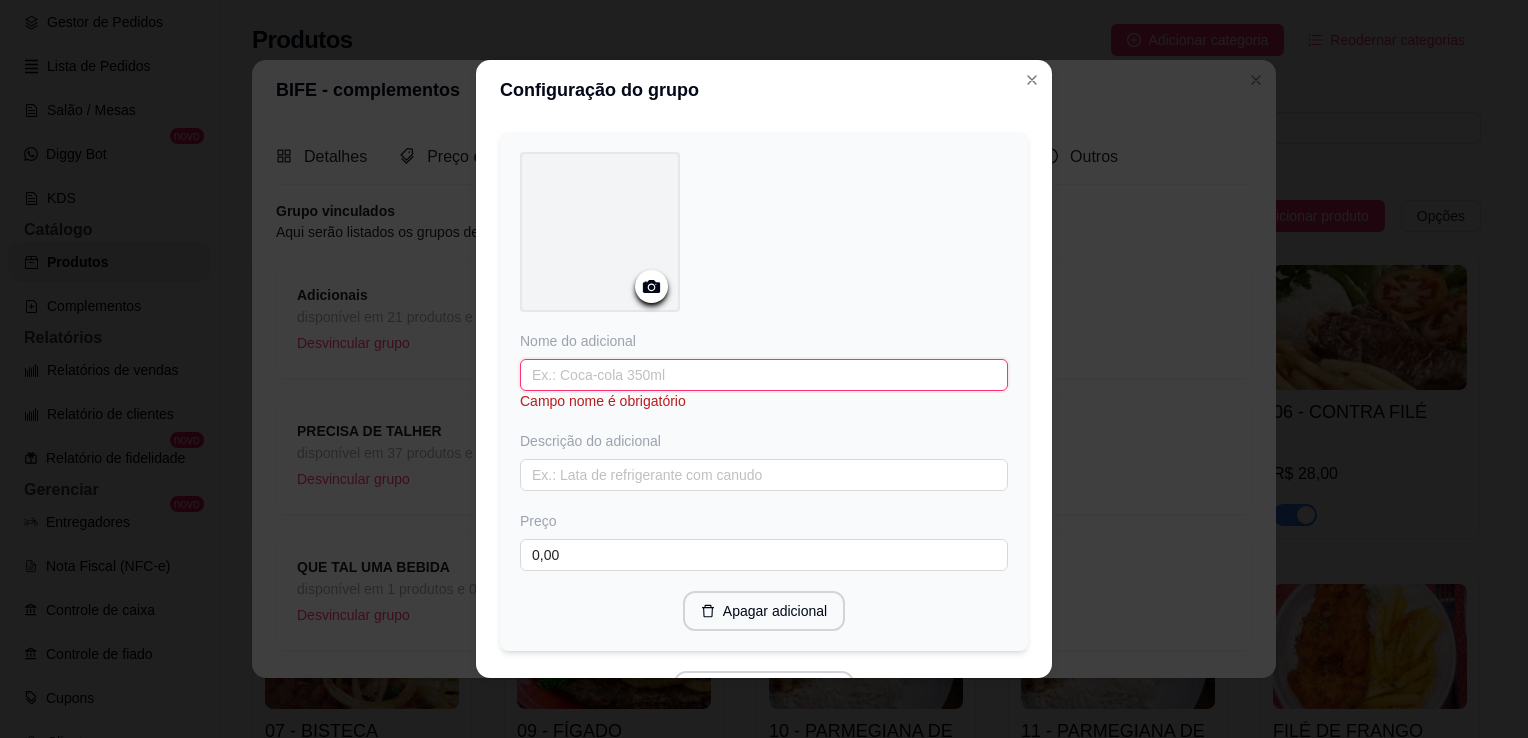 click at bounding box center [764, 375] 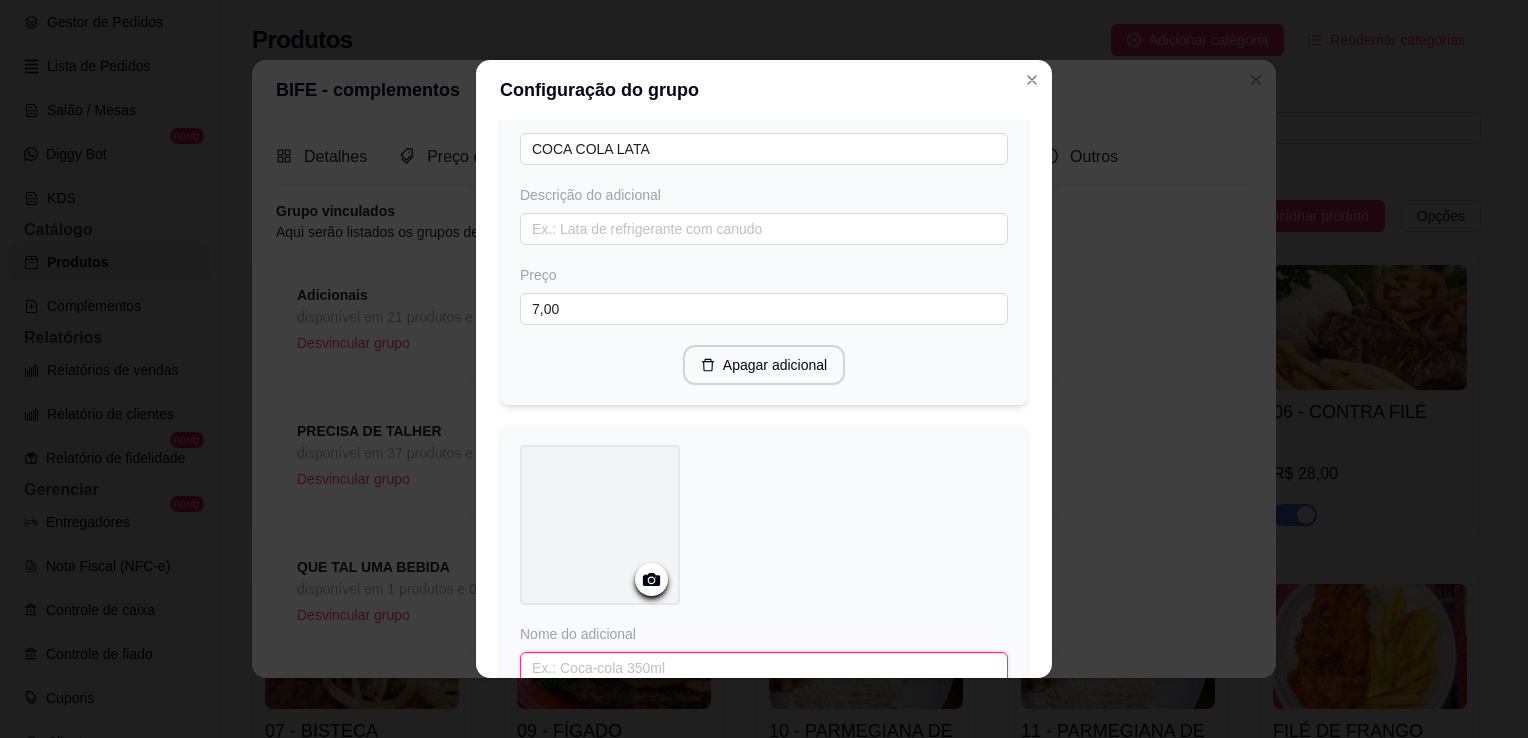 scroll, scrollTop: 287, scrollLeft: 0, axis: vertical 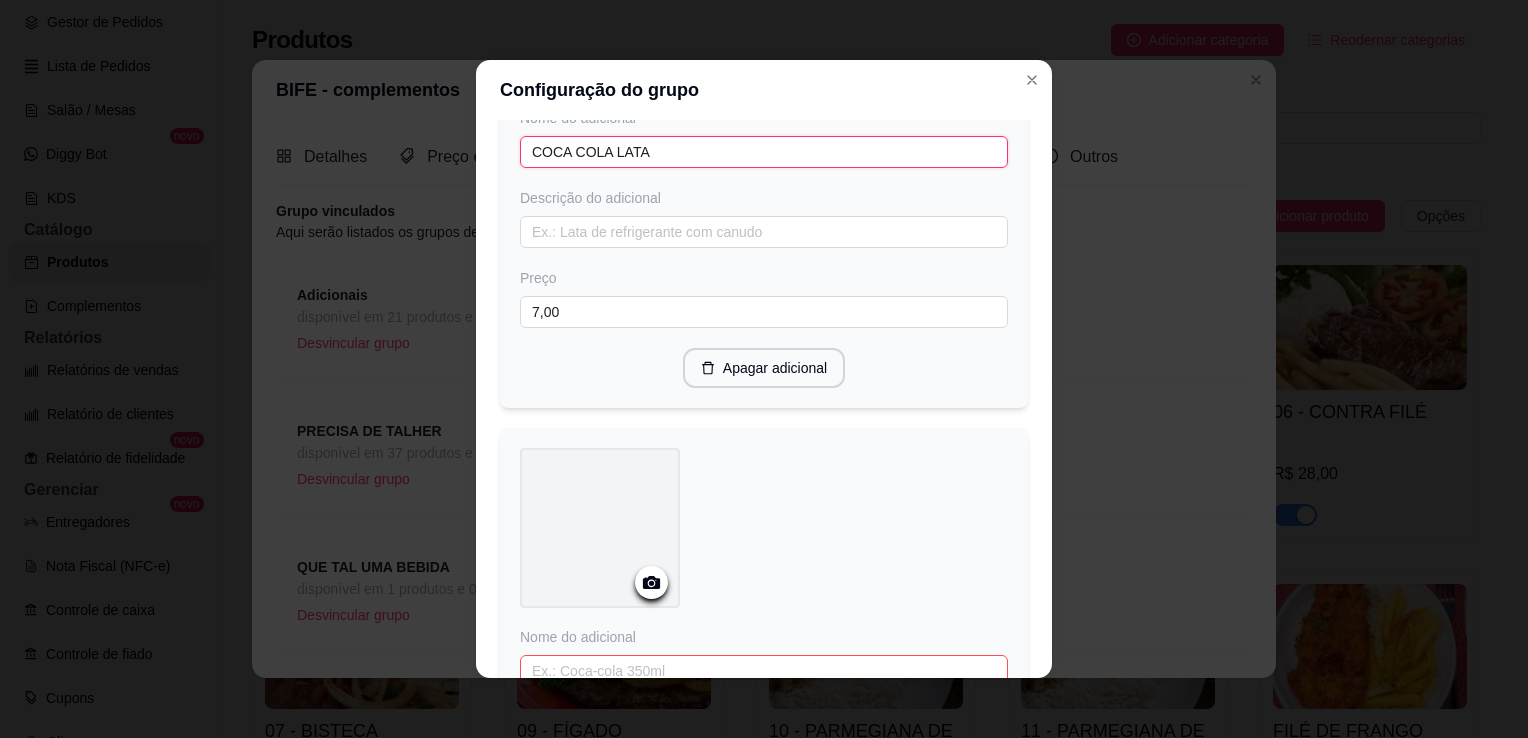 click on "COCA COLA LATA" at bounding box center [764, 152] 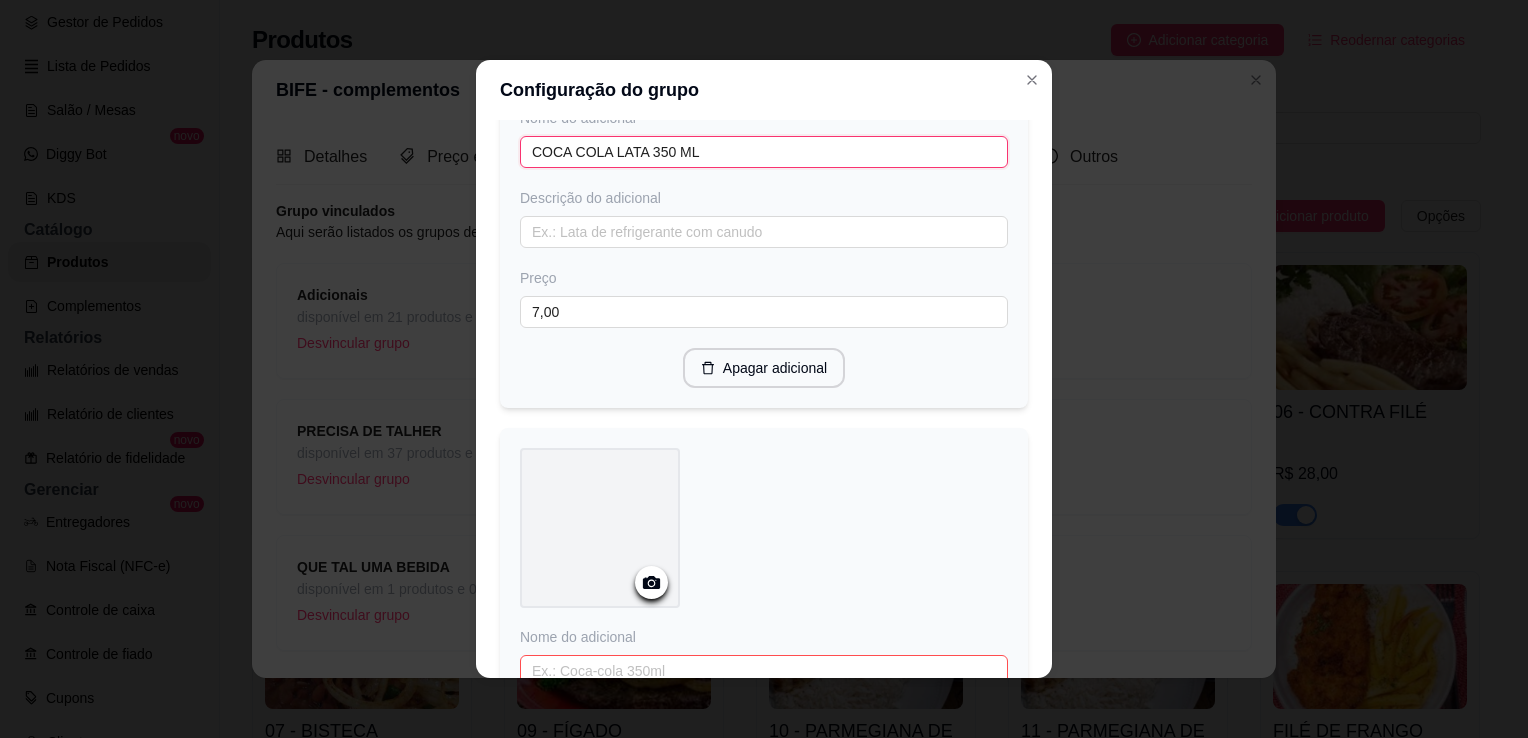 scroll, scrollTop: 605, scrollLeft: 0, axis: vertical 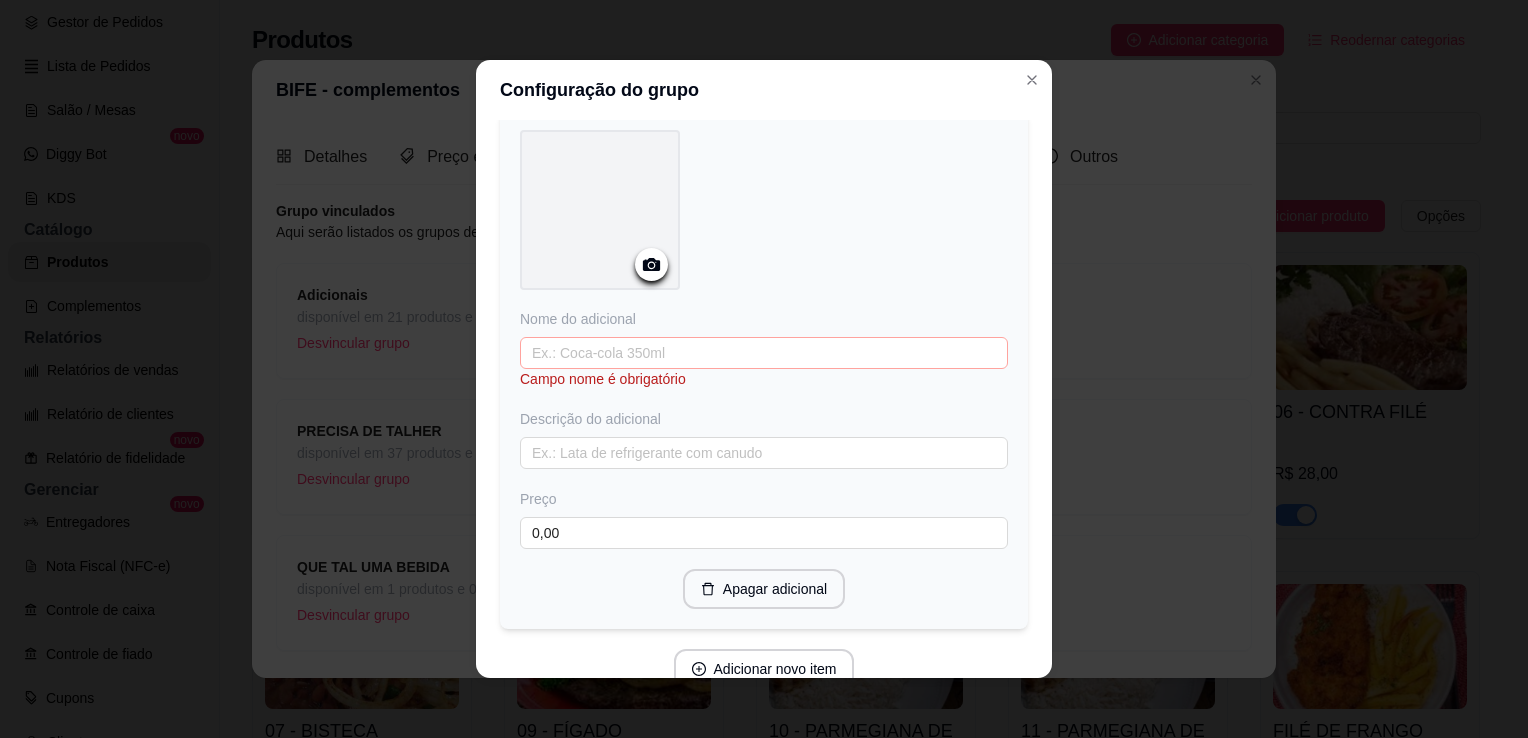 type on "COCA COLA LATA 350 ML" 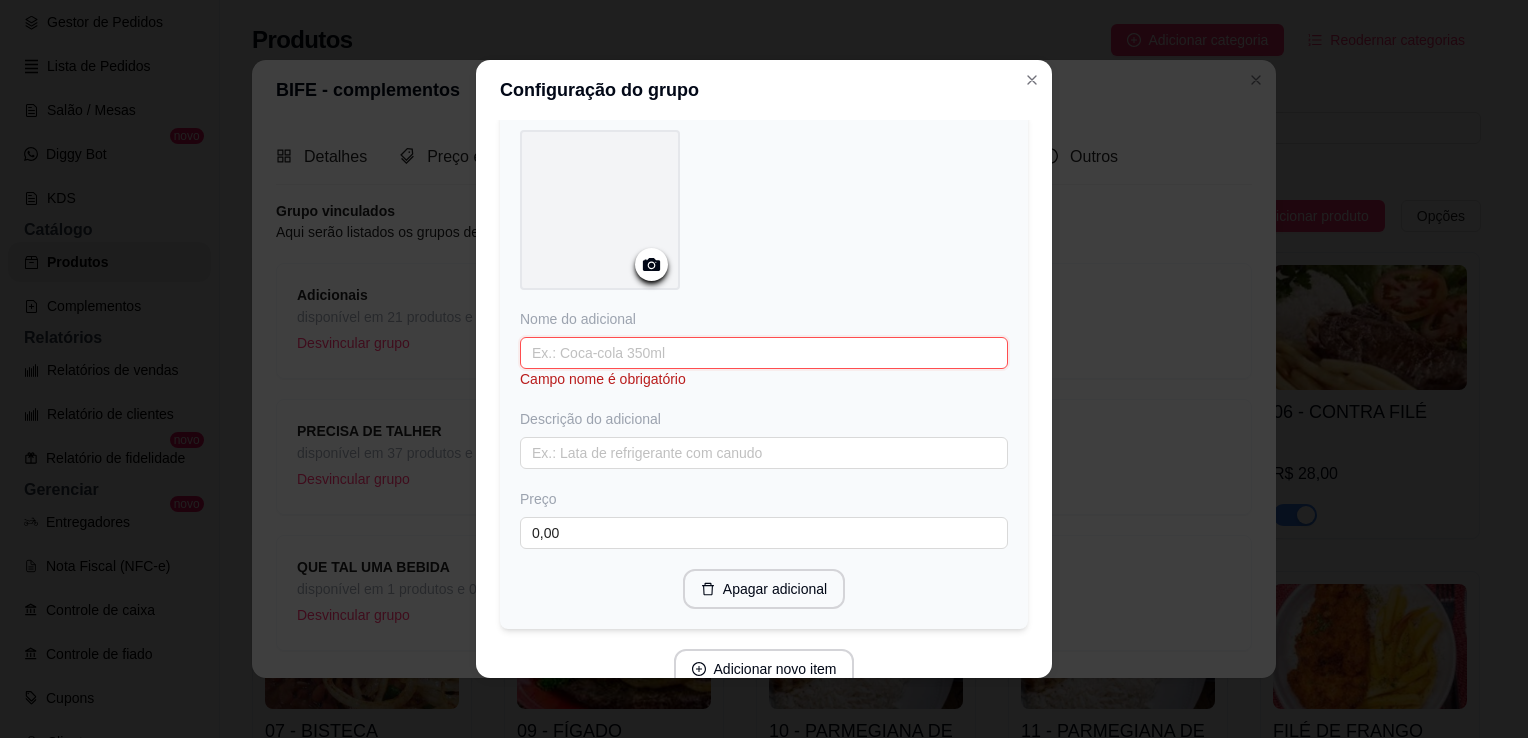 click at bounding box center [764, 353] 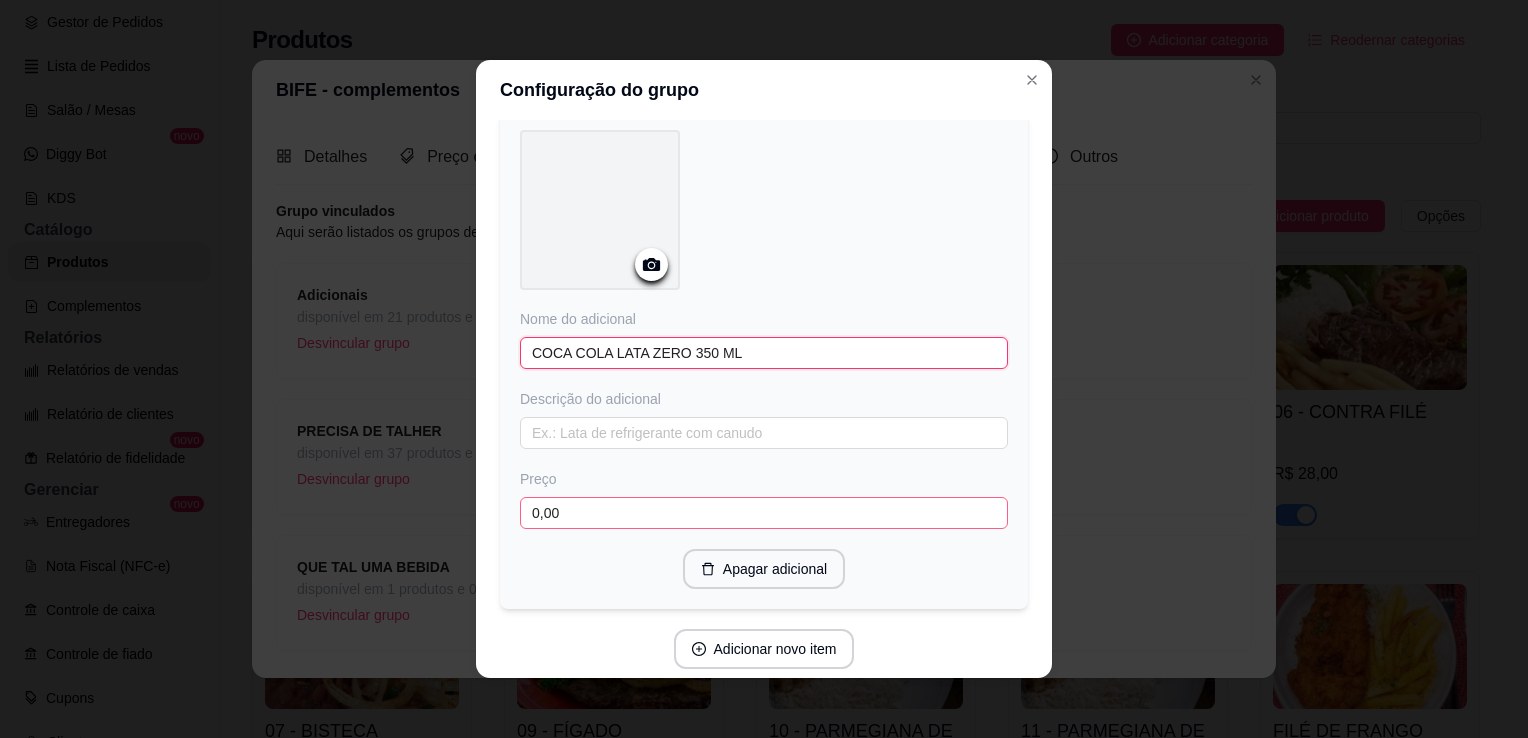 type on "COCA COLA LATA ZERO 350 ML" 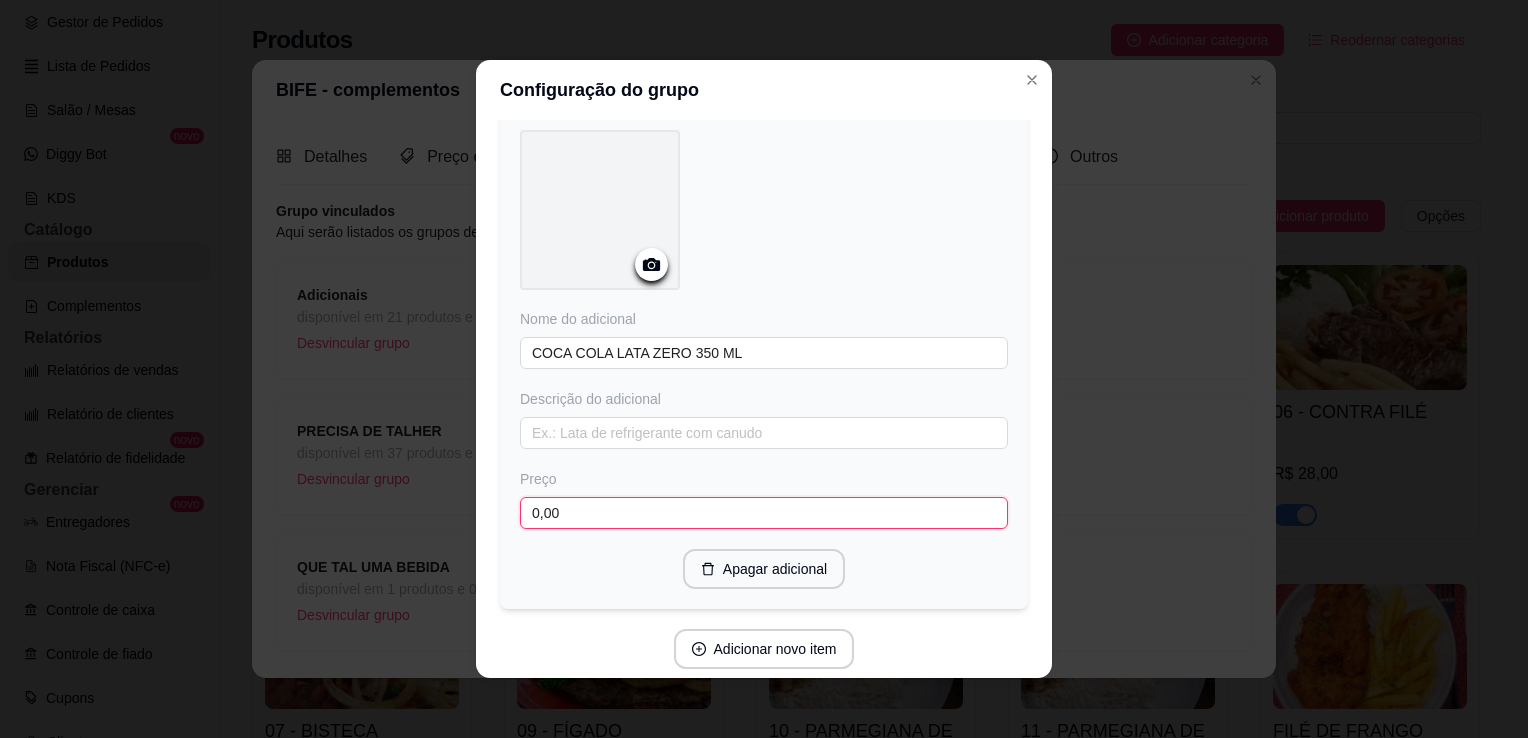 click on "0,00" at bounding box center [764, 513] 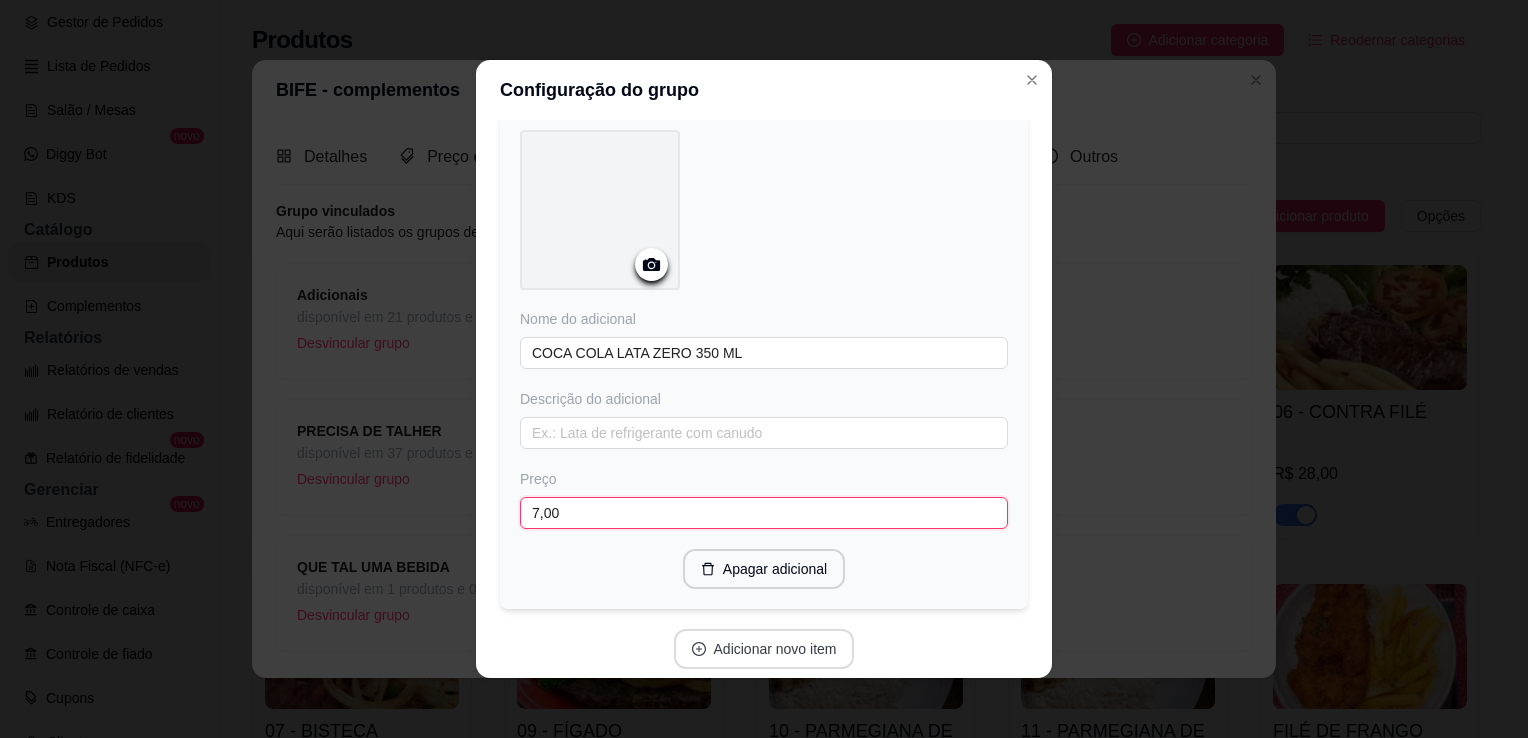 type on "7,00" 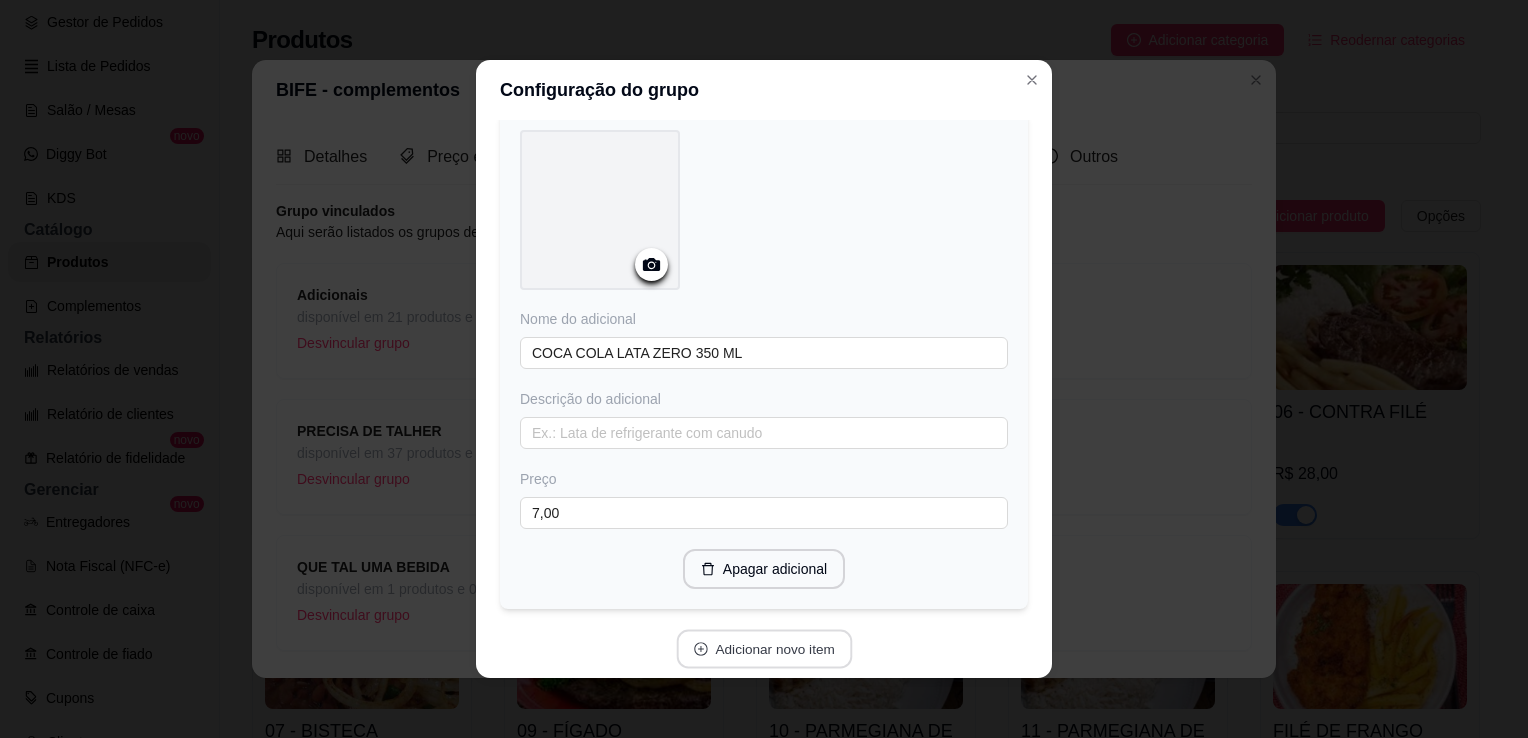 click on "Adicionar novo item" at bounding box center (764, 649) 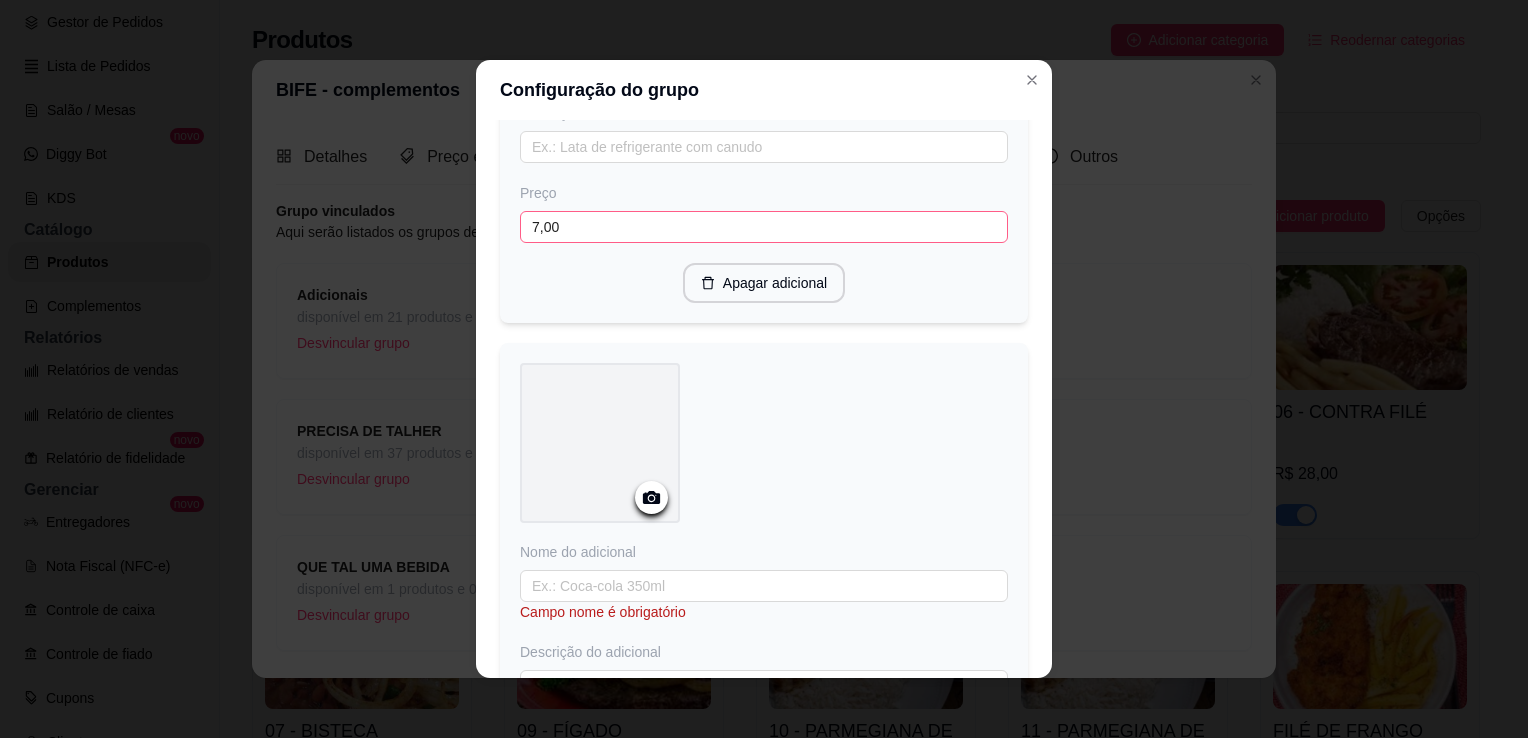 scroll, scrollTop: 1103, scrollLeft: 0, axis: vertical 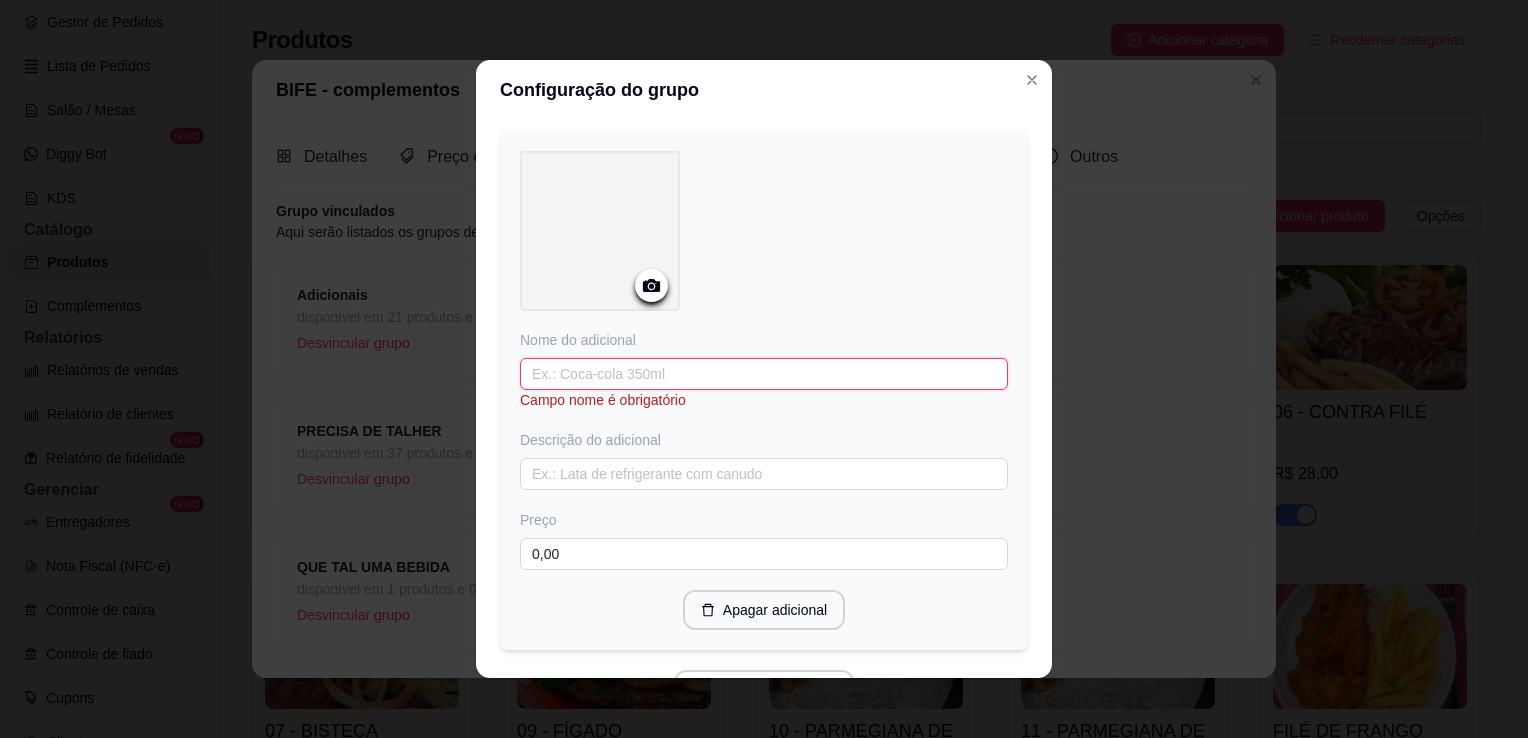 click at bounding box center [764, 374] 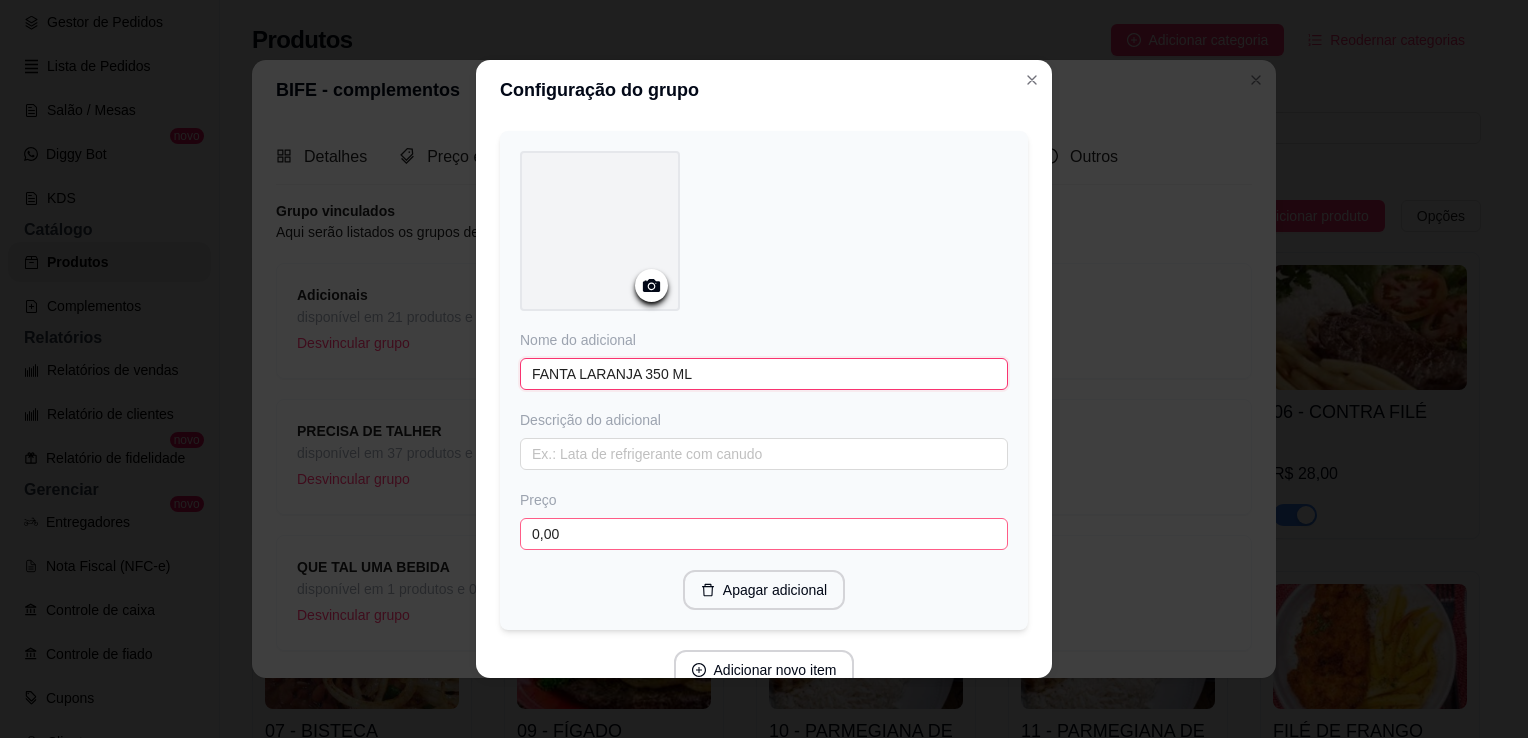 type on "FANTA LARANJA 350 ML" 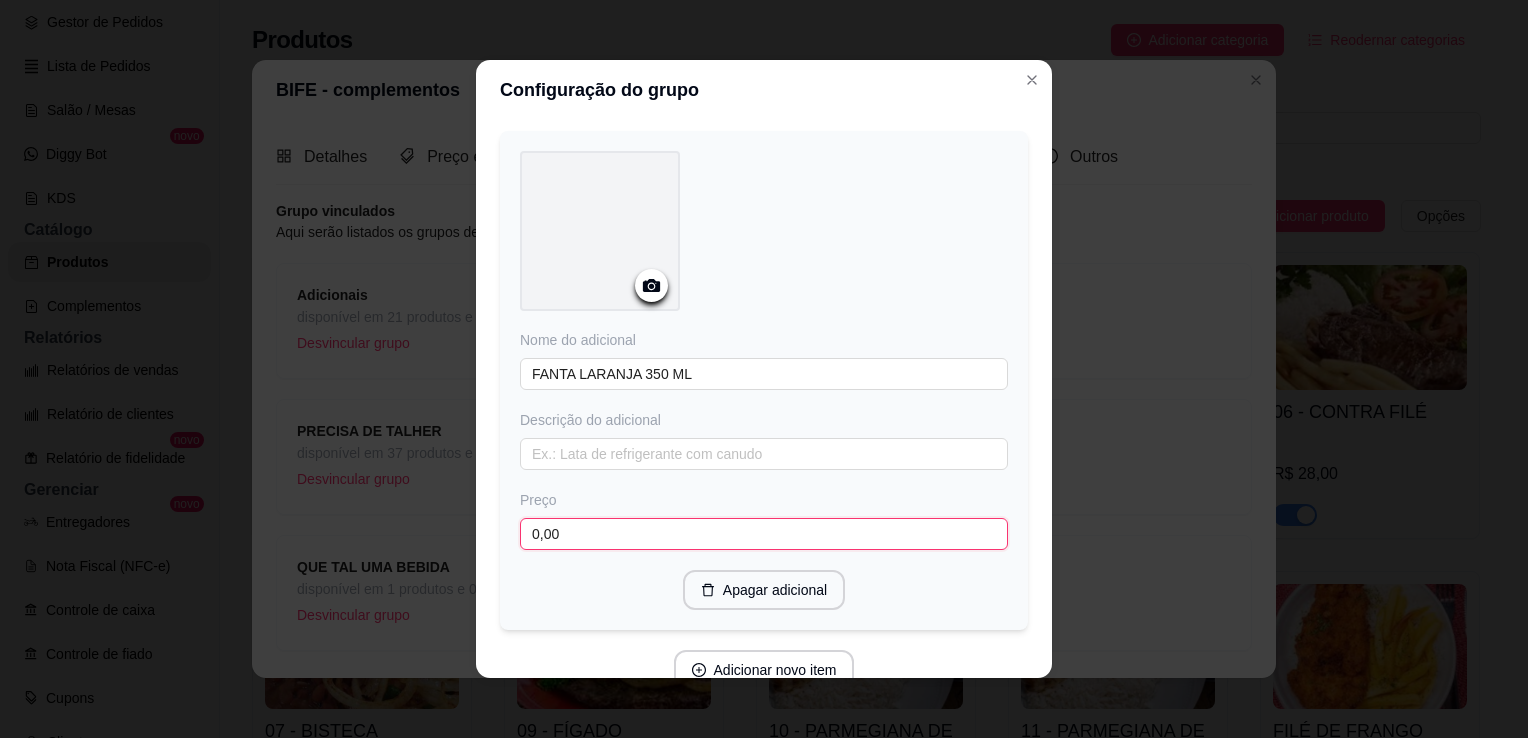 click on "0,00" at bounding box center [764, 534] 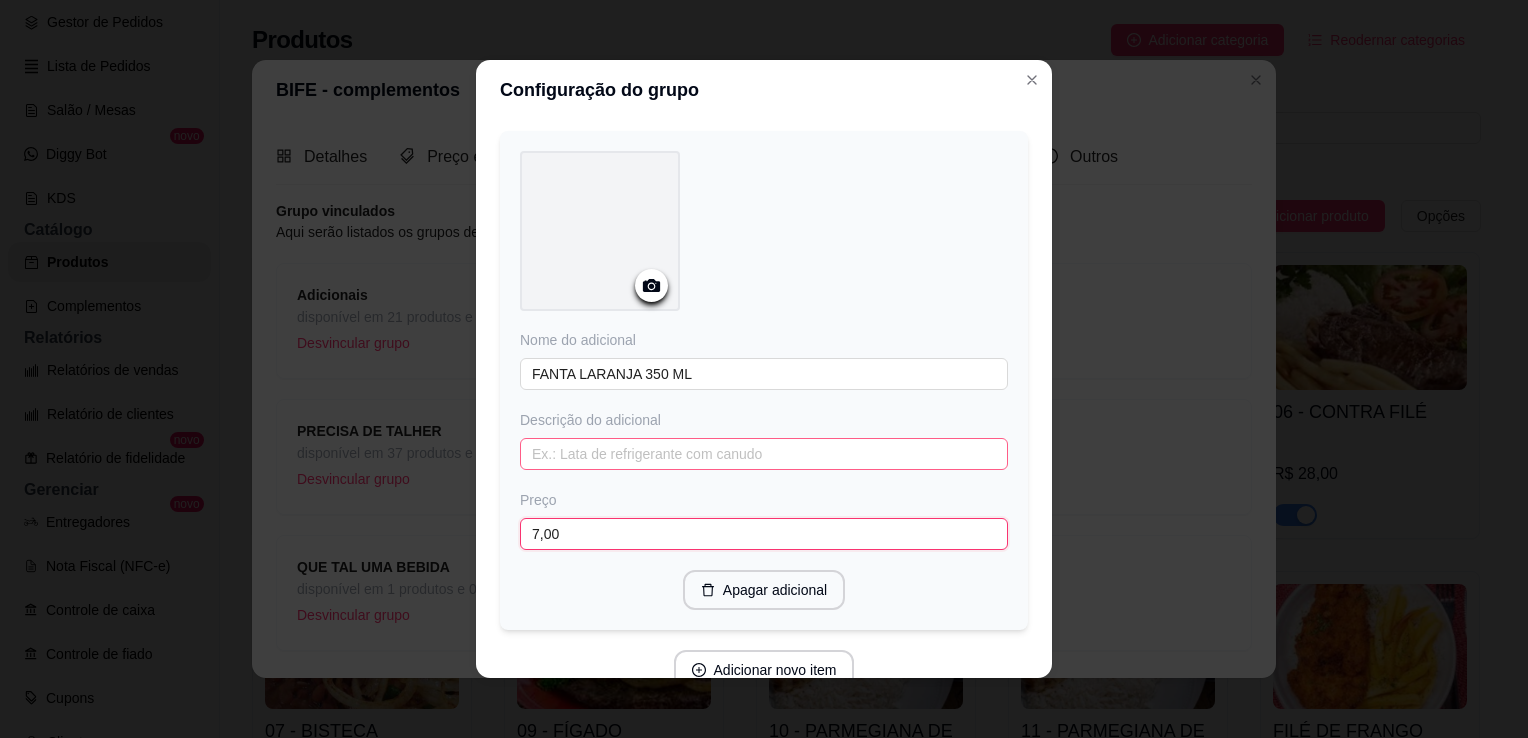 scroll, scrollTop: 1191, scrollLeft: 0, axis: vertical 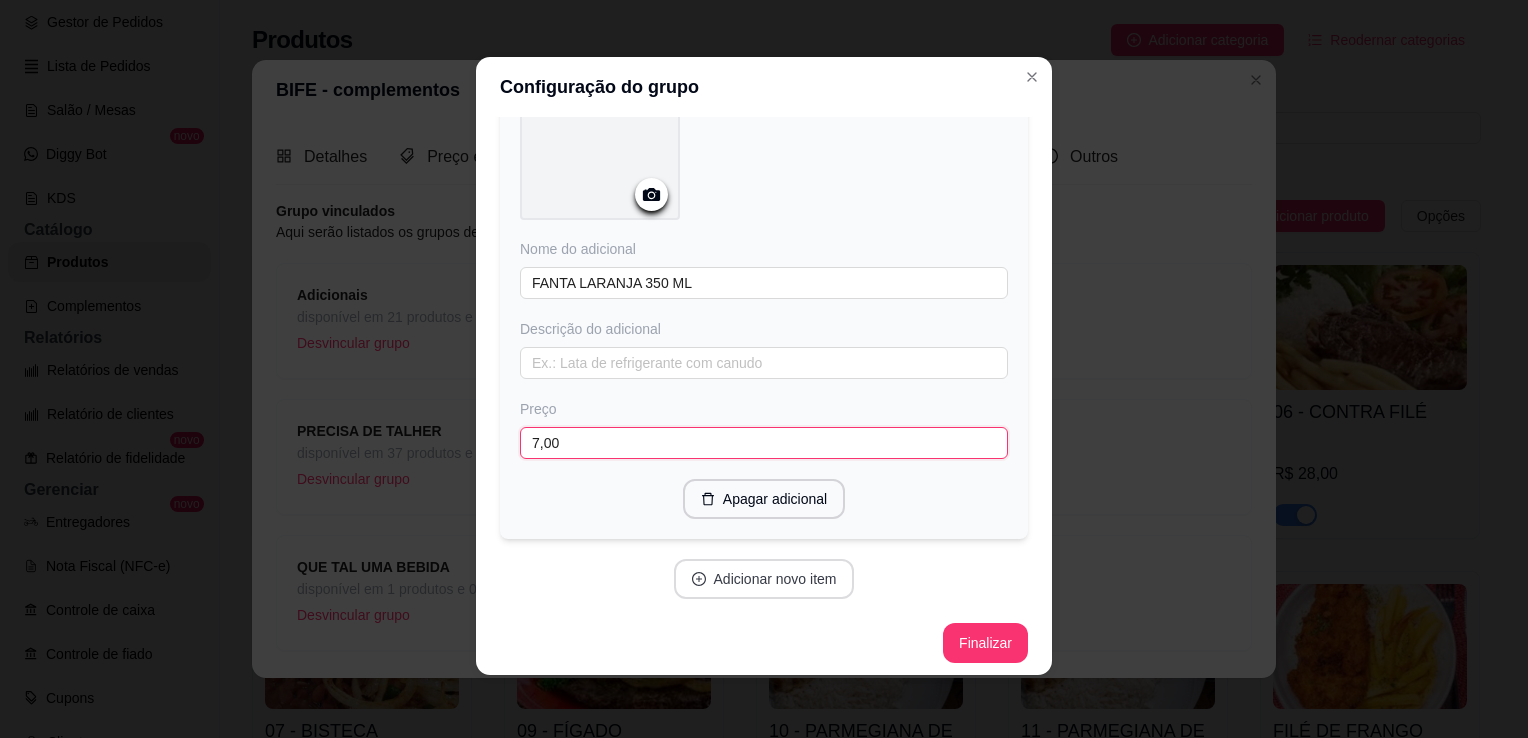 type on "7,00" 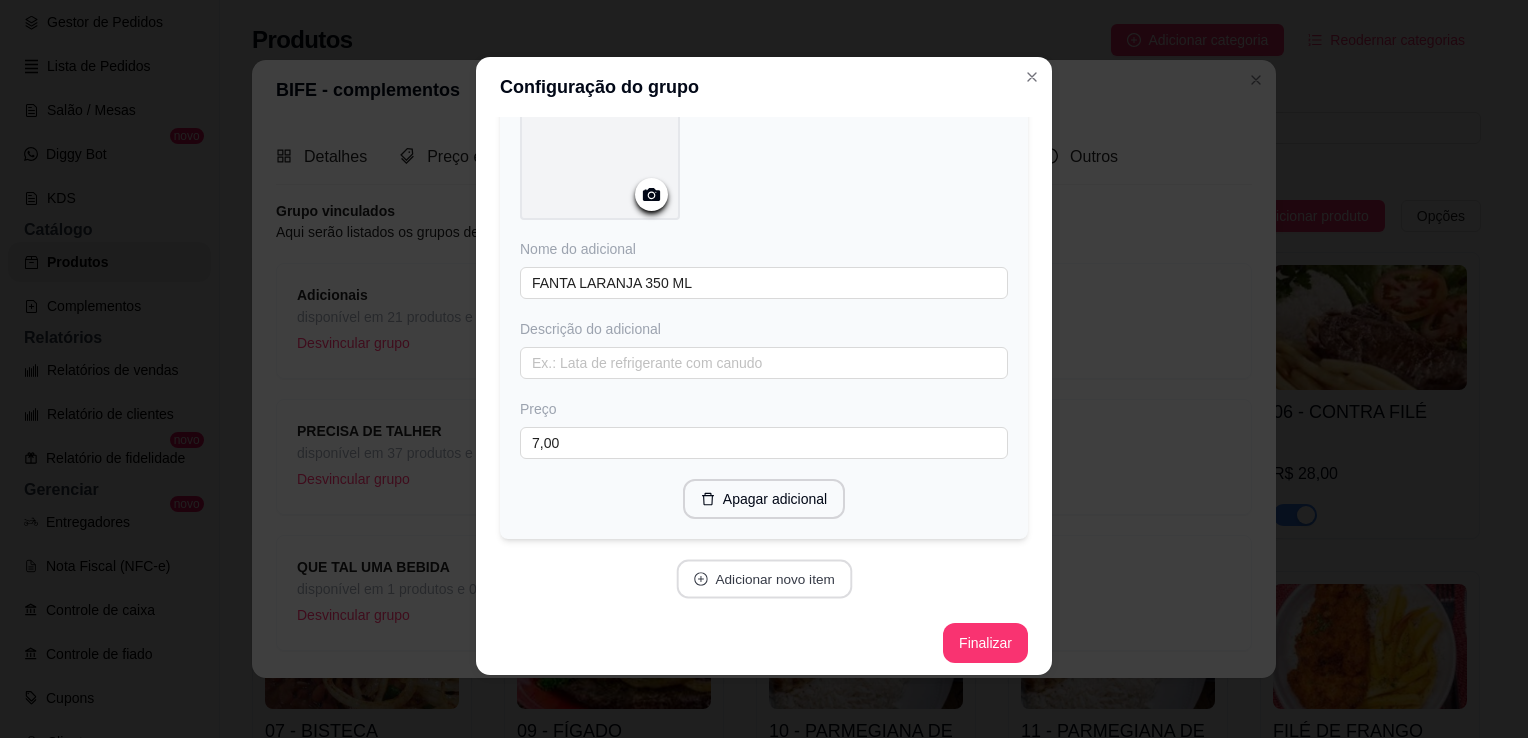 click on "Adicionar novo item" at bounding box center (764, 579) 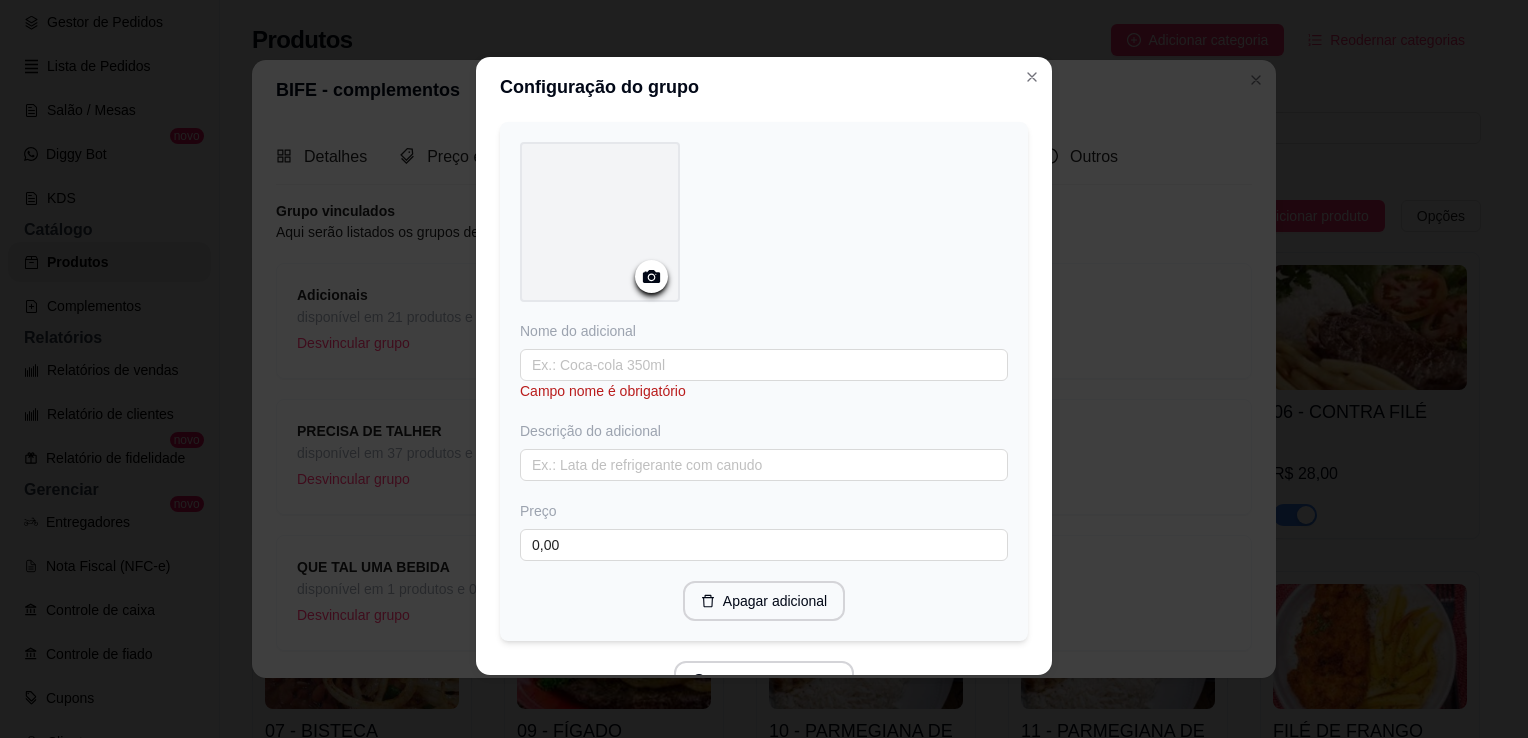 scroll, scrollTop: 1629, scrollLeft: 0, axis: vertical 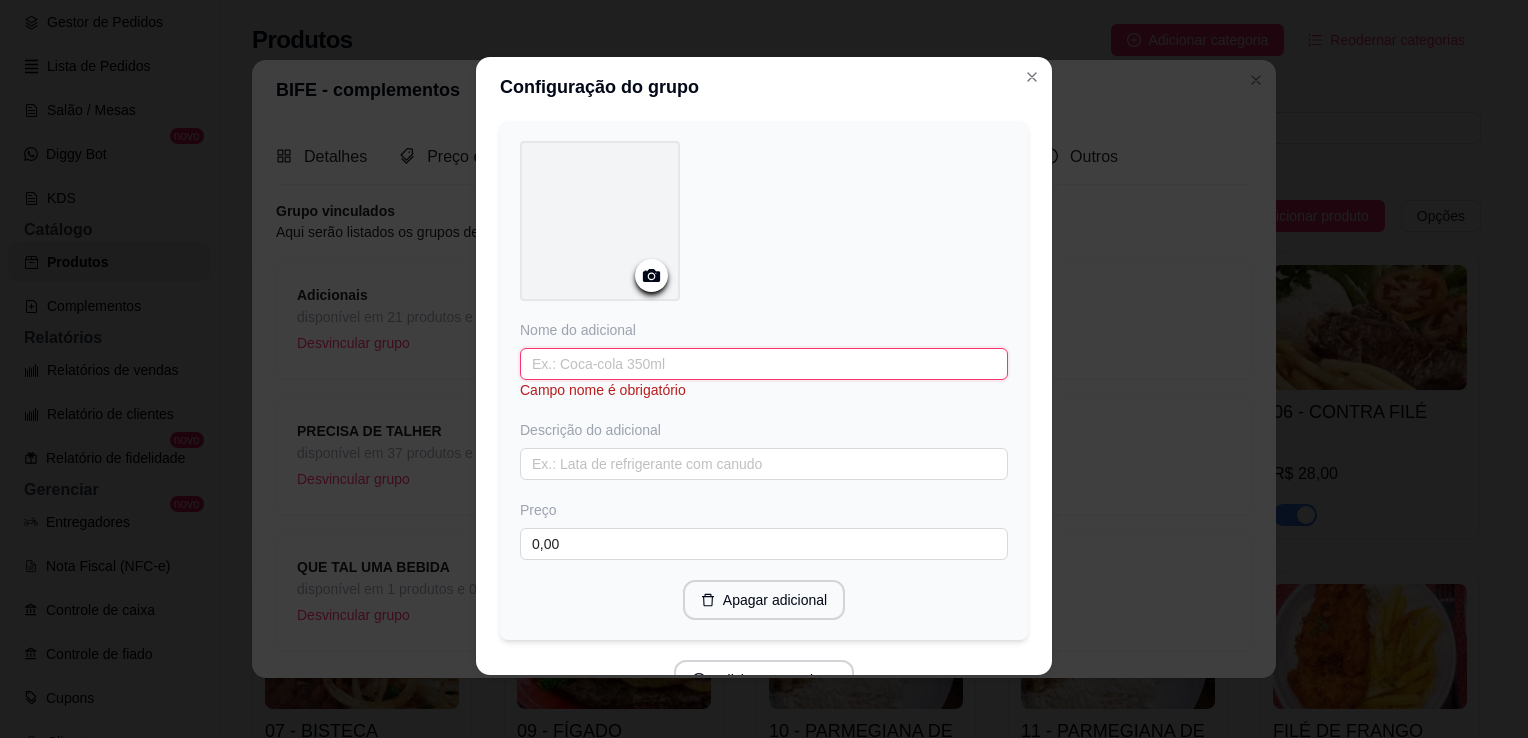 click at bounding box center [764, 364] 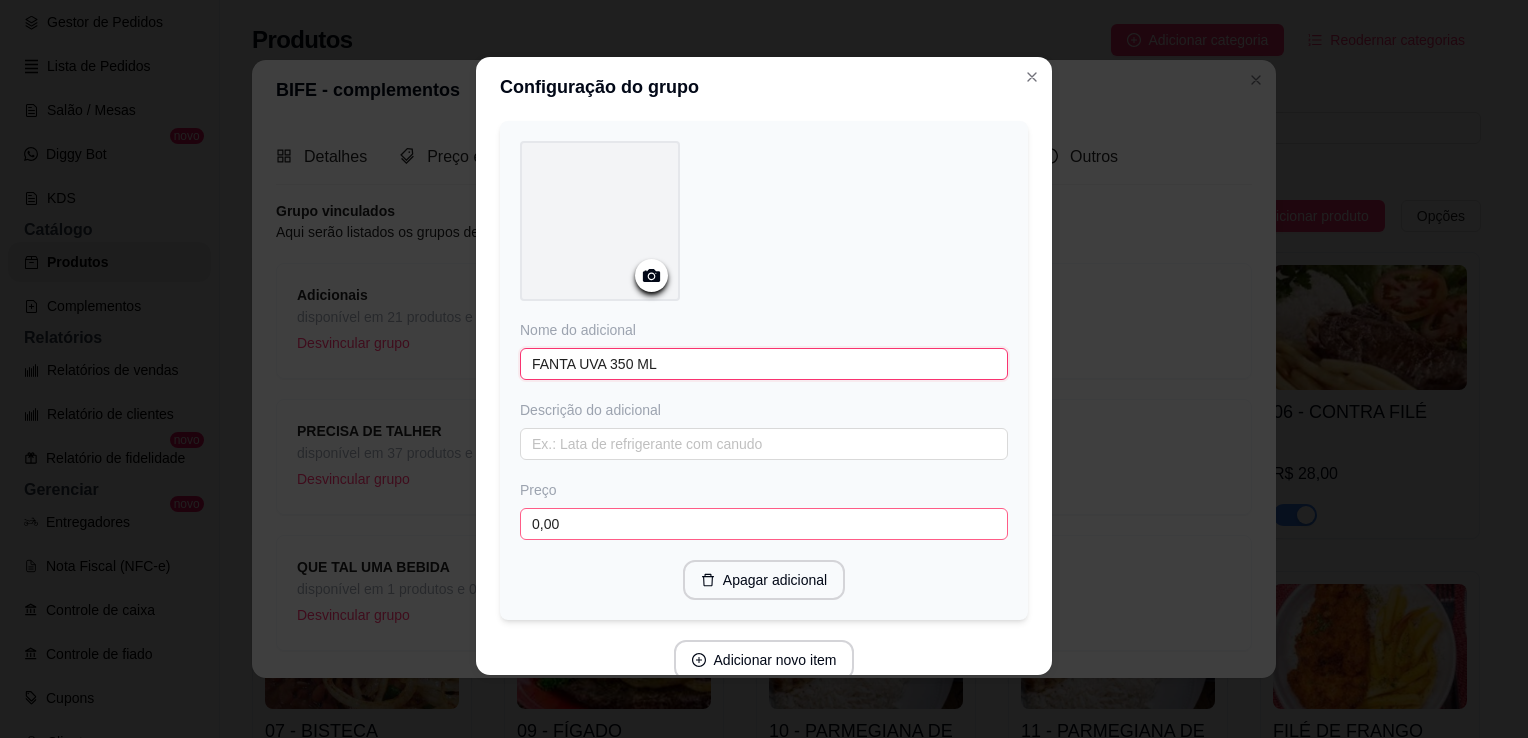 type on "FANTA UVA 350 ML" 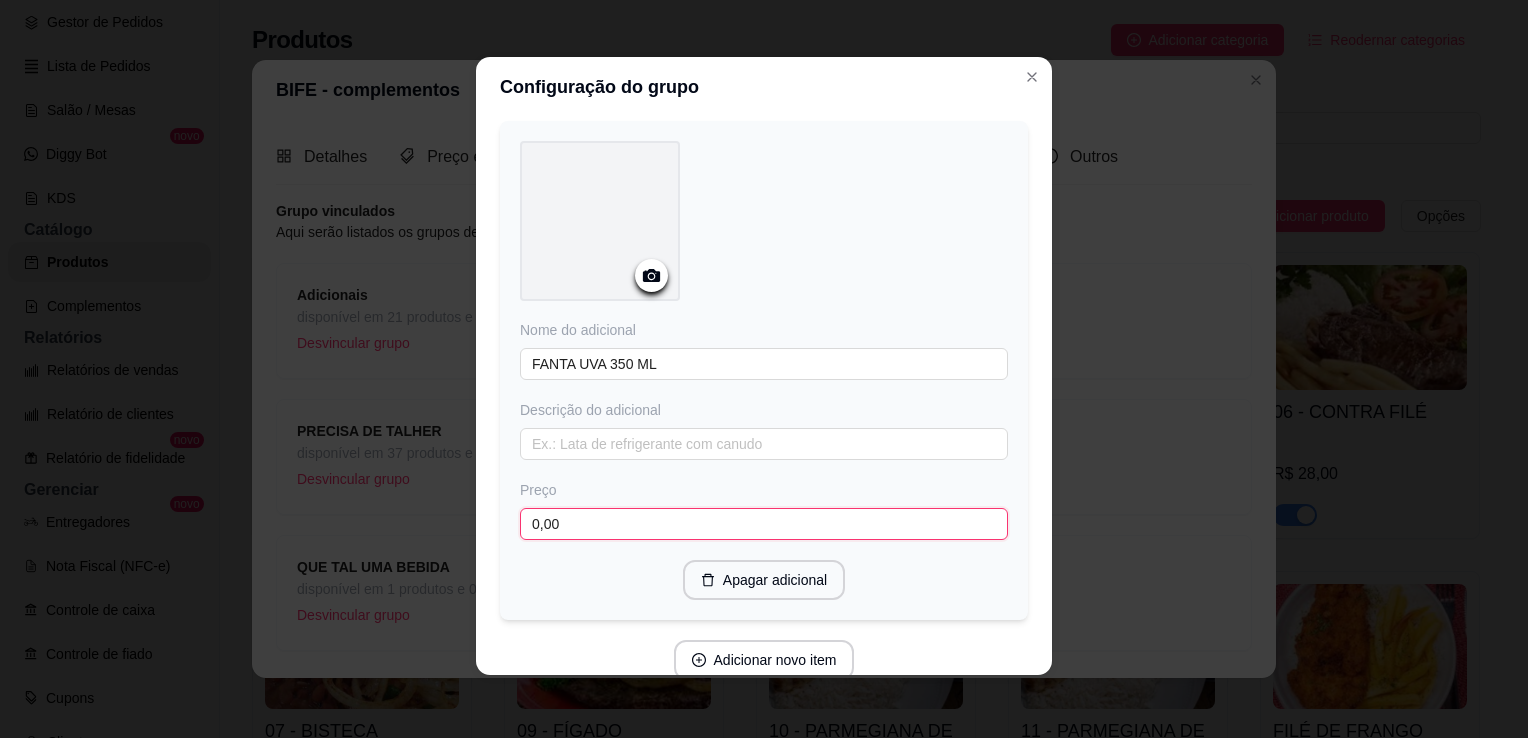 click on "0,00" at bounding box center (764, 524) 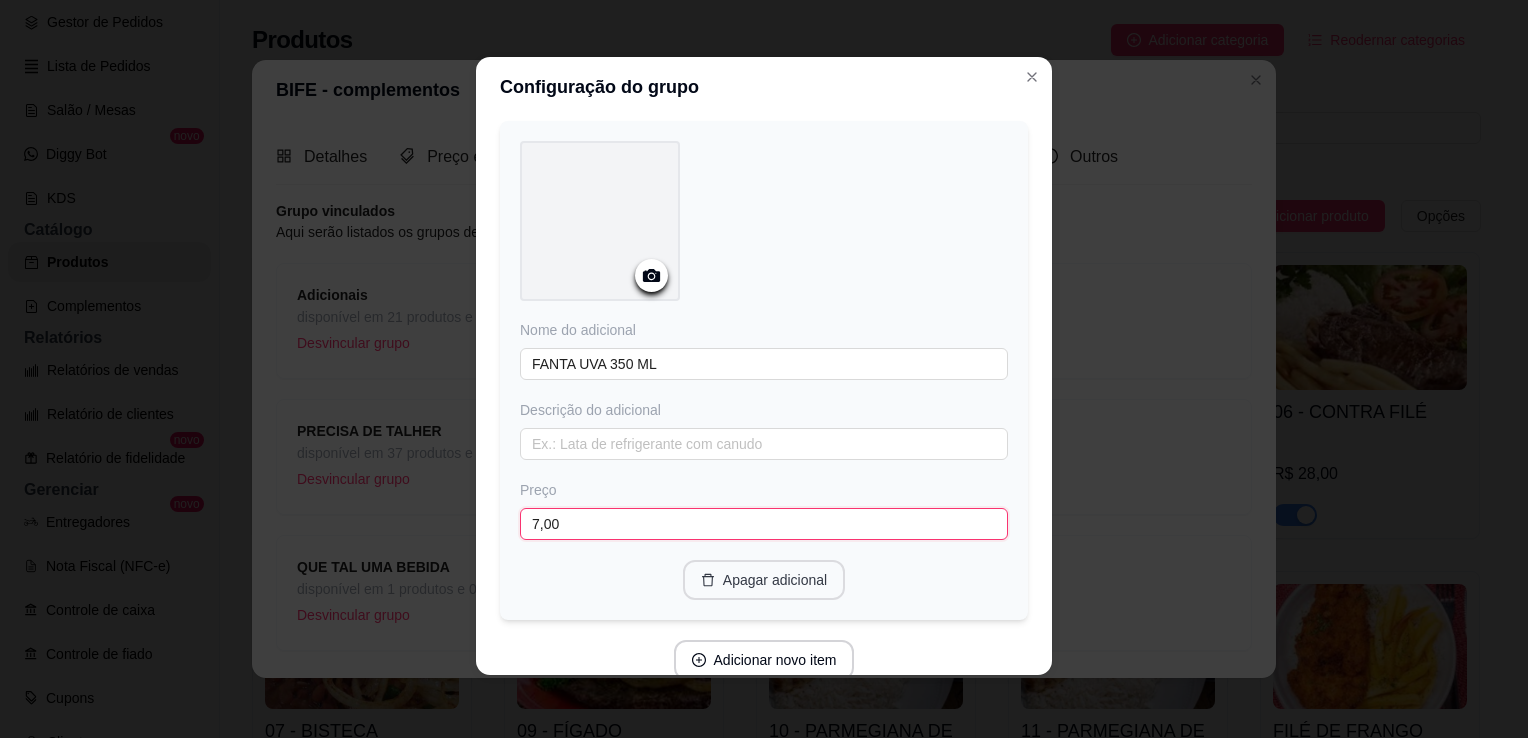scroll, scrollTop: 1707, scrollLeft: 0, axis: vertical 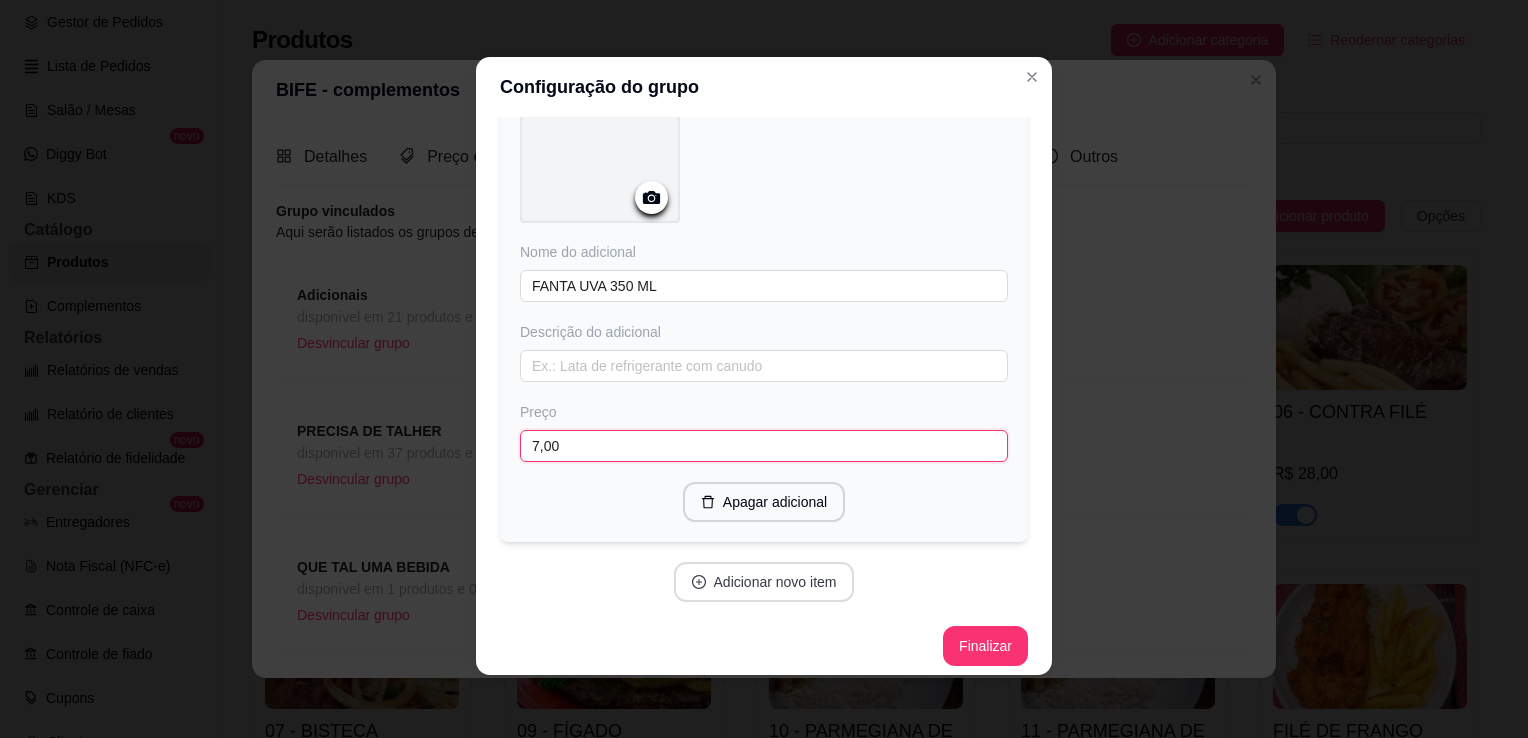type on "7,00" 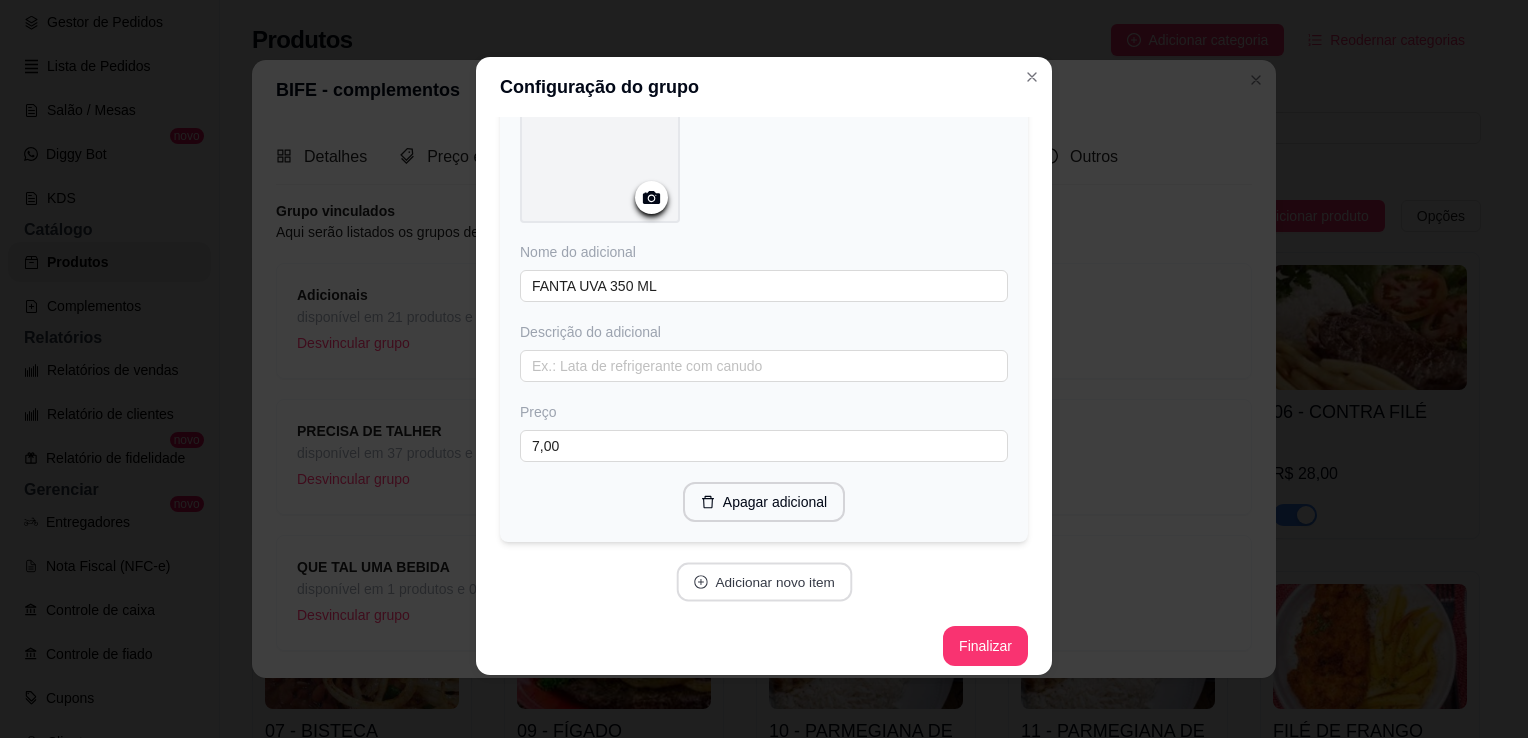 click on "Adicionar novo item" at bounding box center (764, 582) 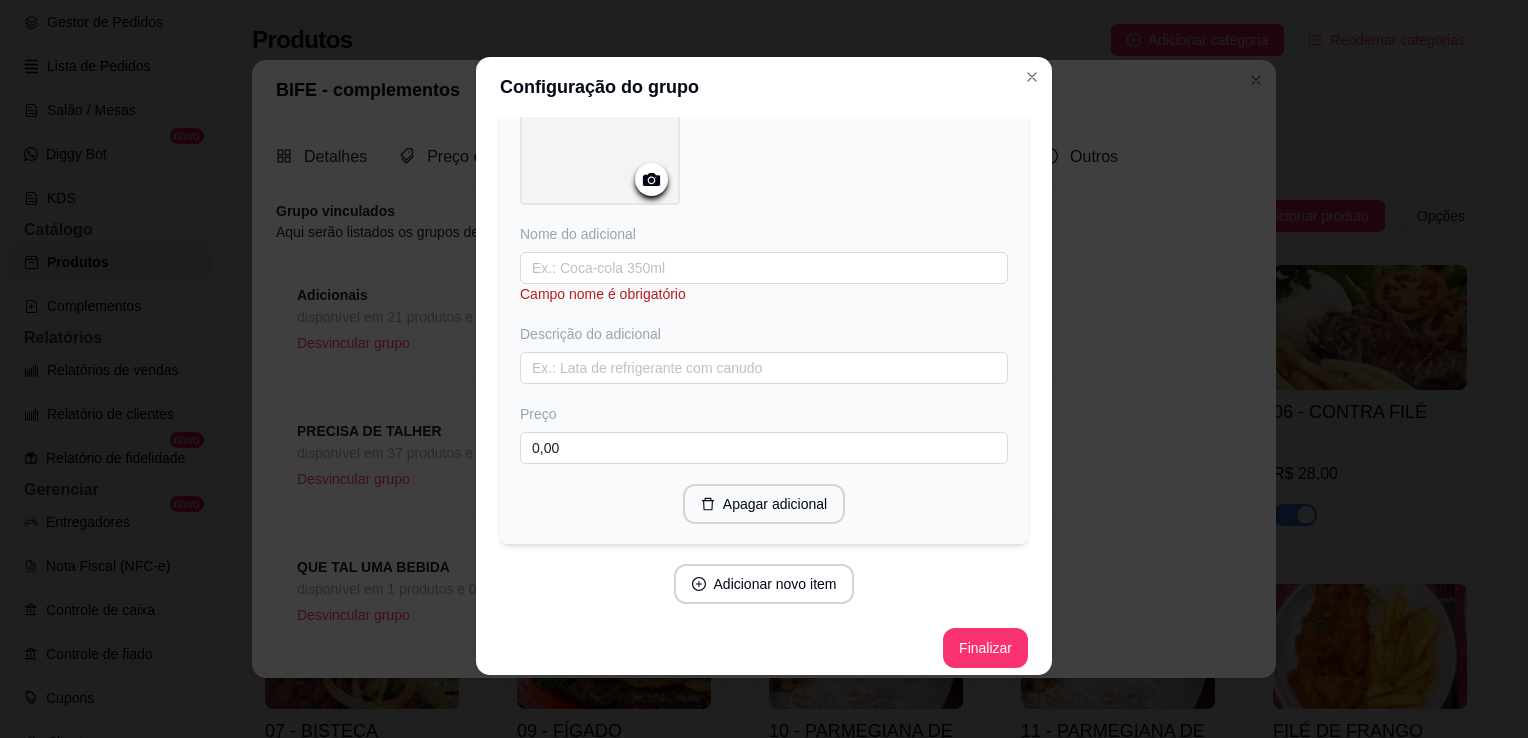 scroll, scrollTop: 2243, scrollLeft: 0, axis: vertical 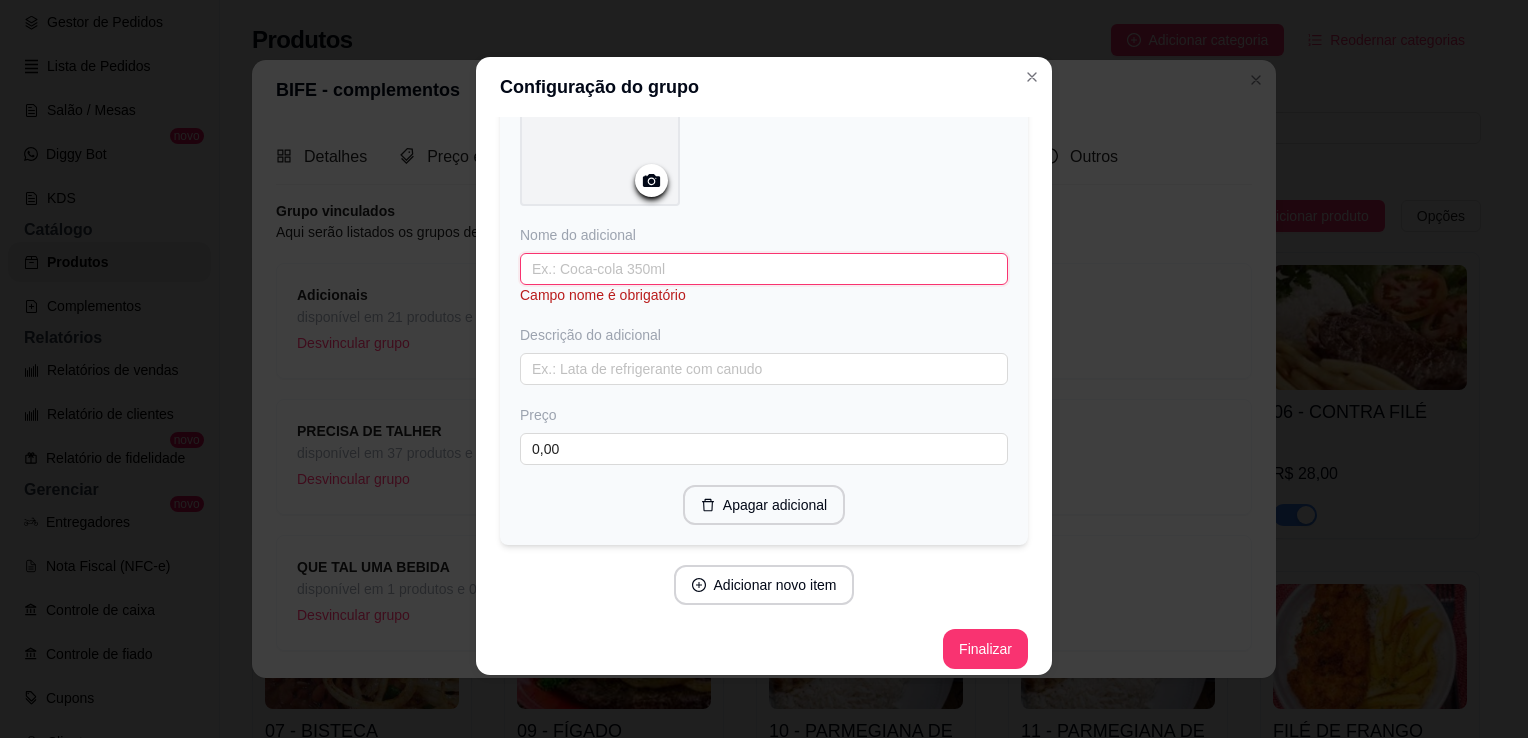 click at bounding box center (764, 269) 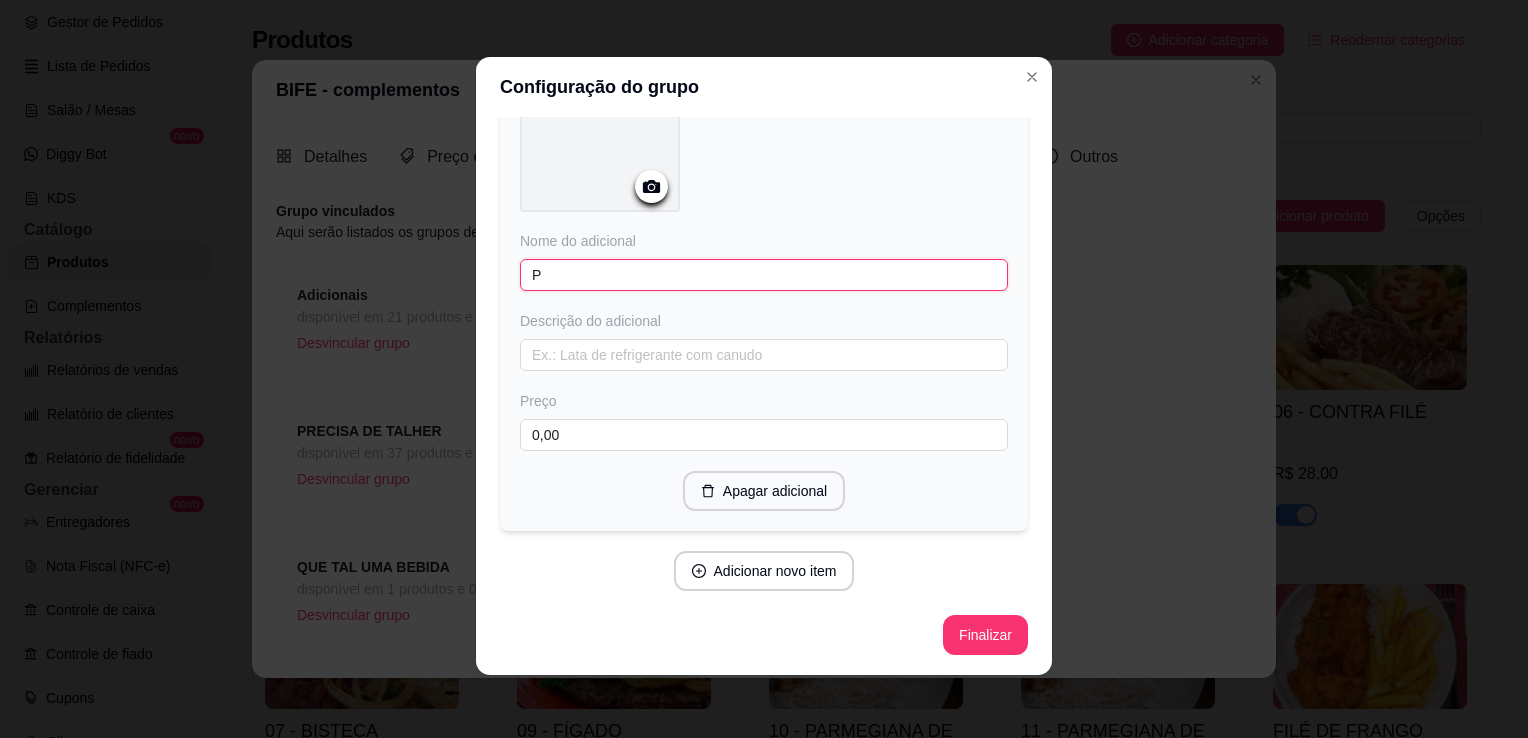 scroll, scrollTop: 2224, scrollLeft: 0, axis: vertical 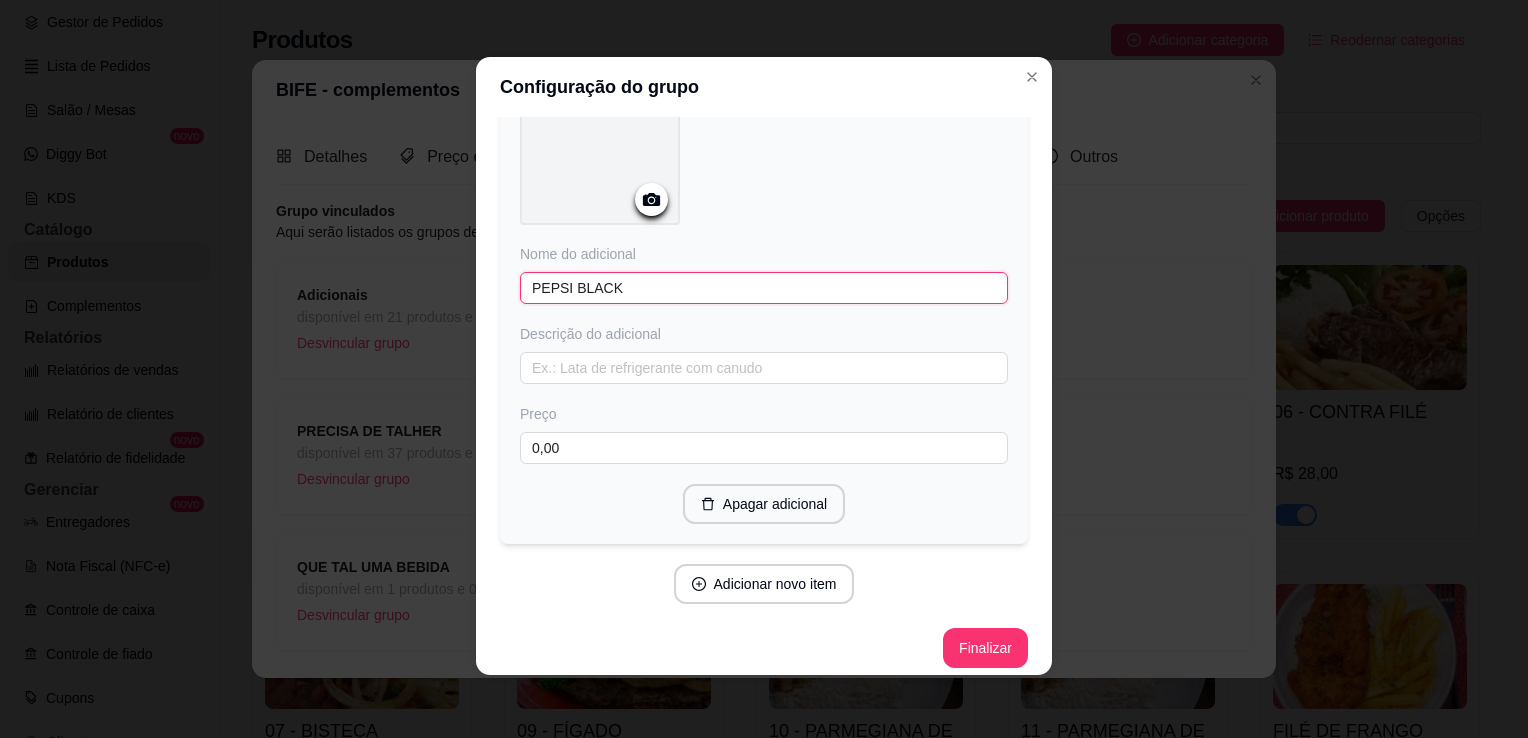 click on "PEPSI BLACK" at bounding box center [764, 288] 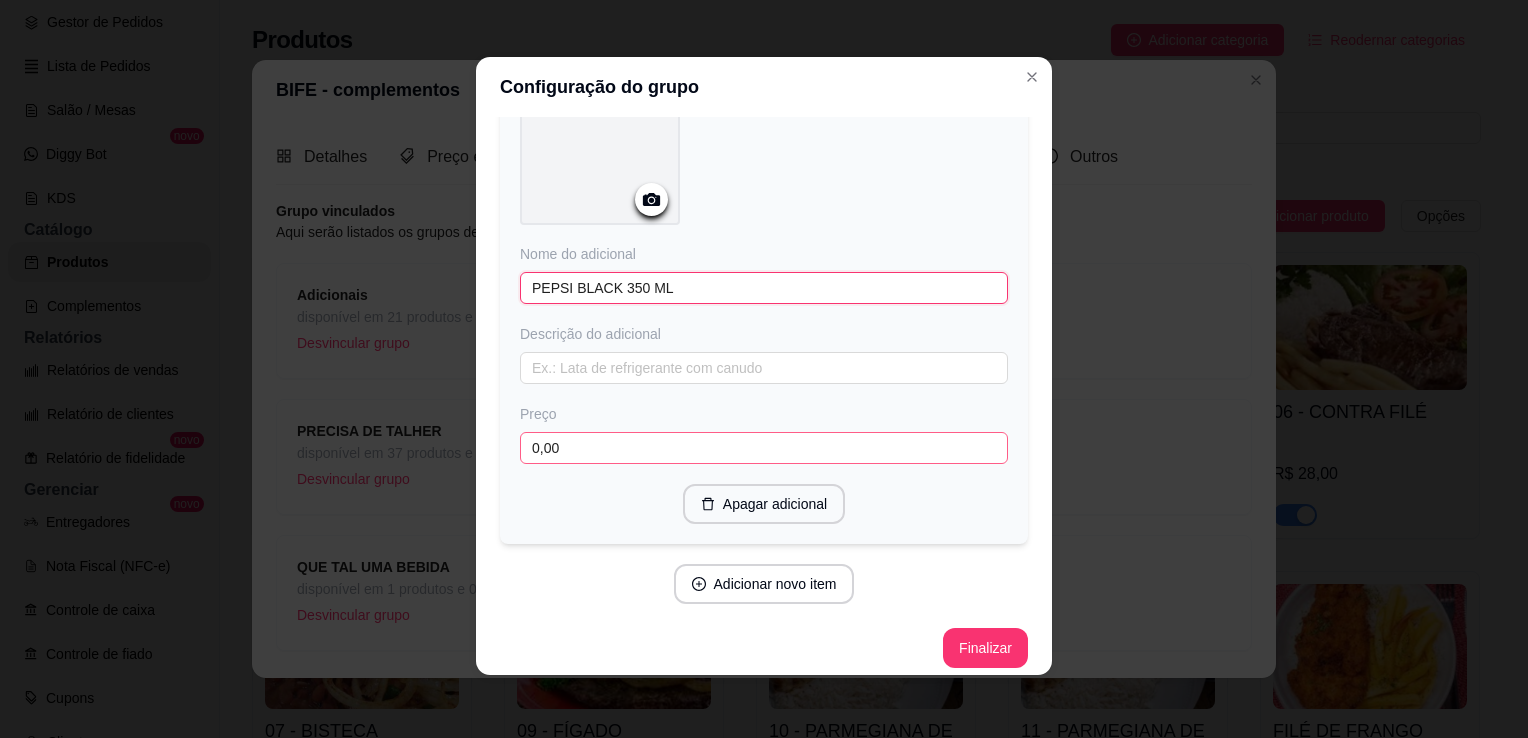 type on "PEPSI BLACK 350 ML" 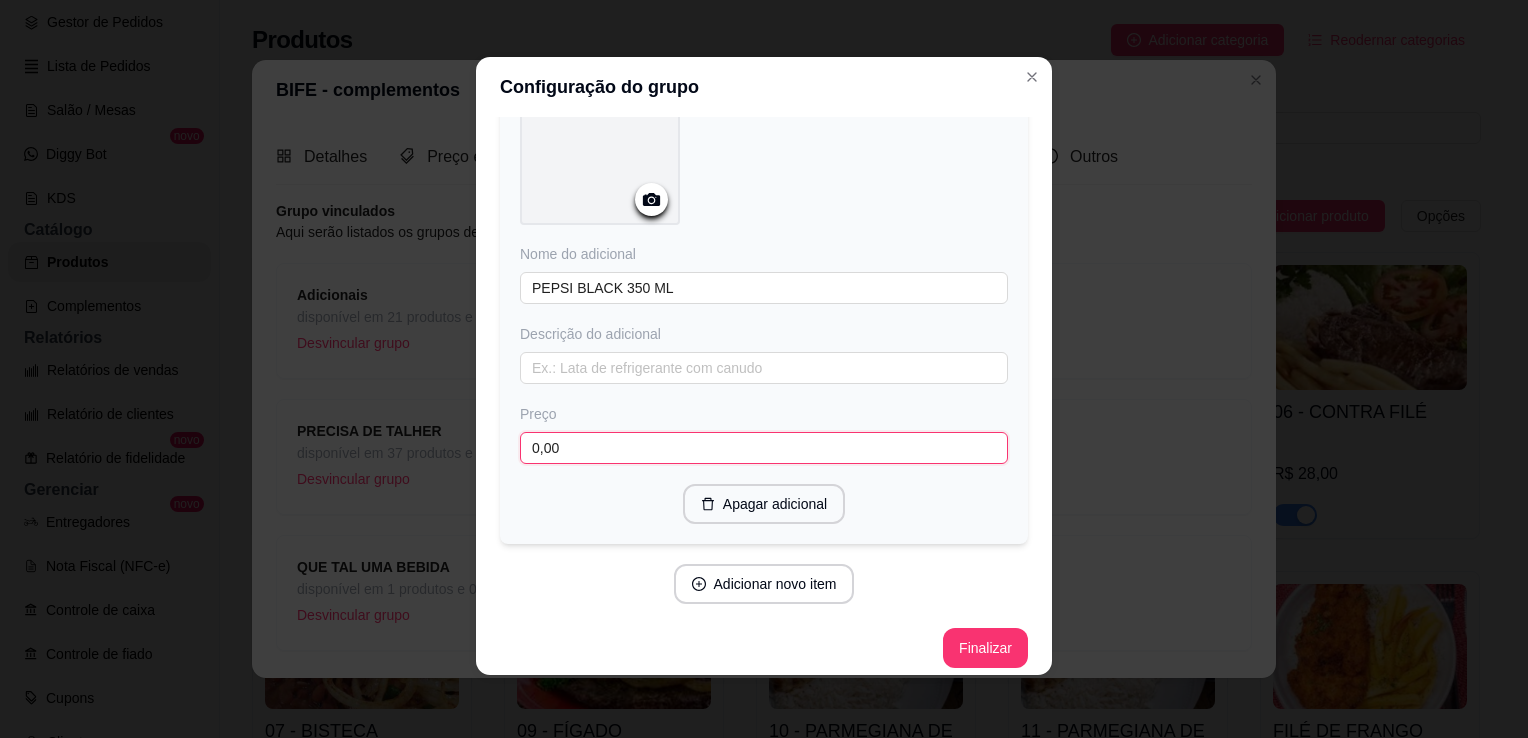 click on "0,00" at bounding box center [764, 448] 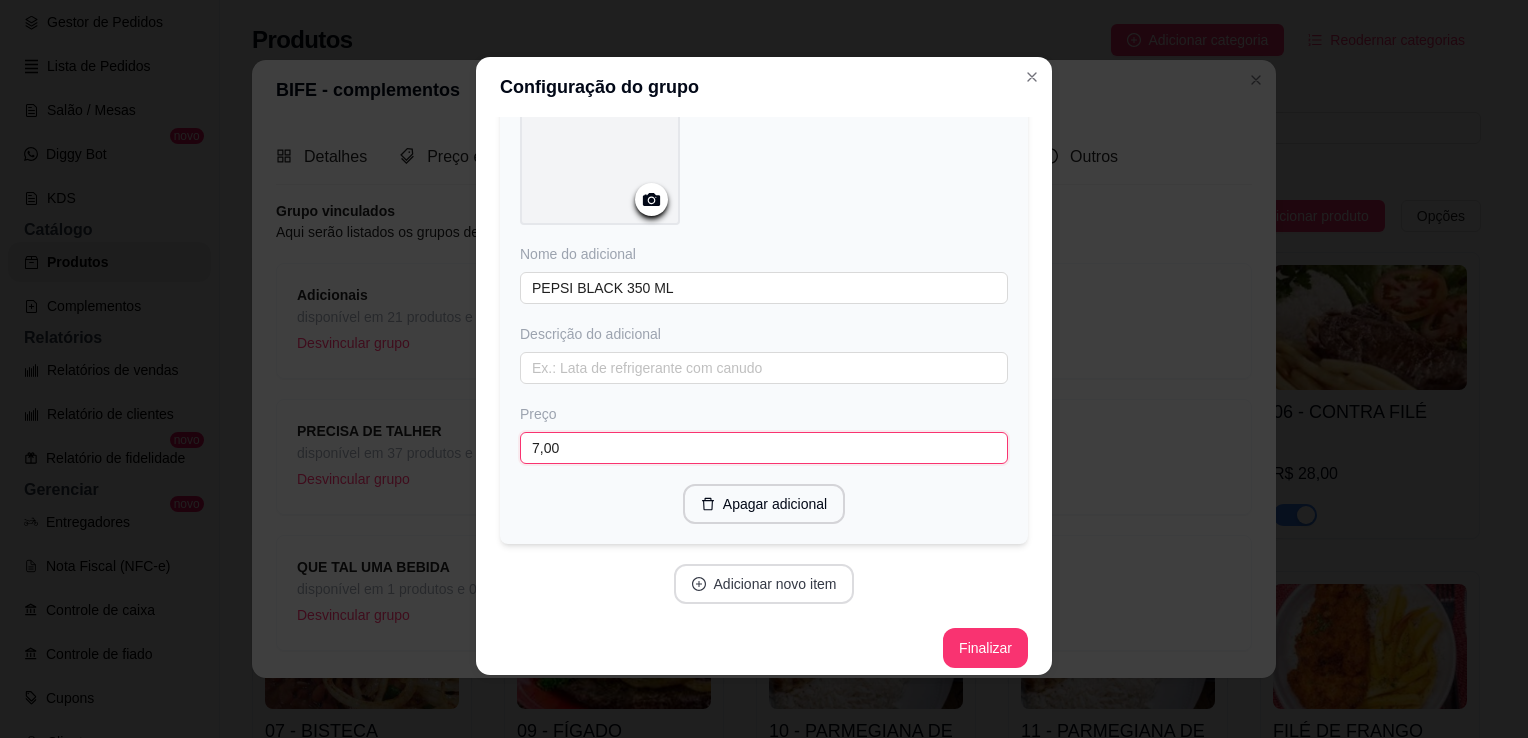 type on "7,00" 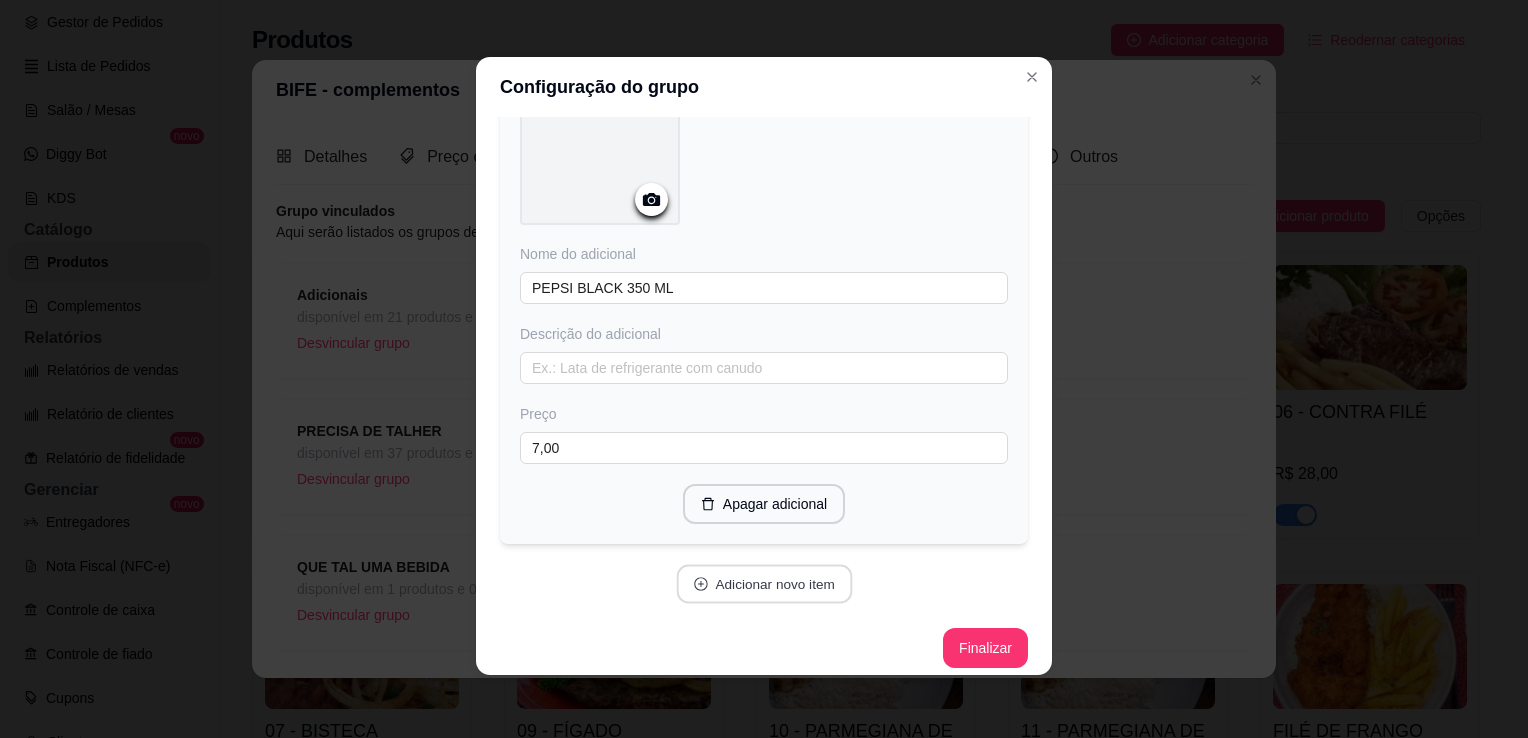 click on "Adicionar novo item" at bounding box center [764, 584] 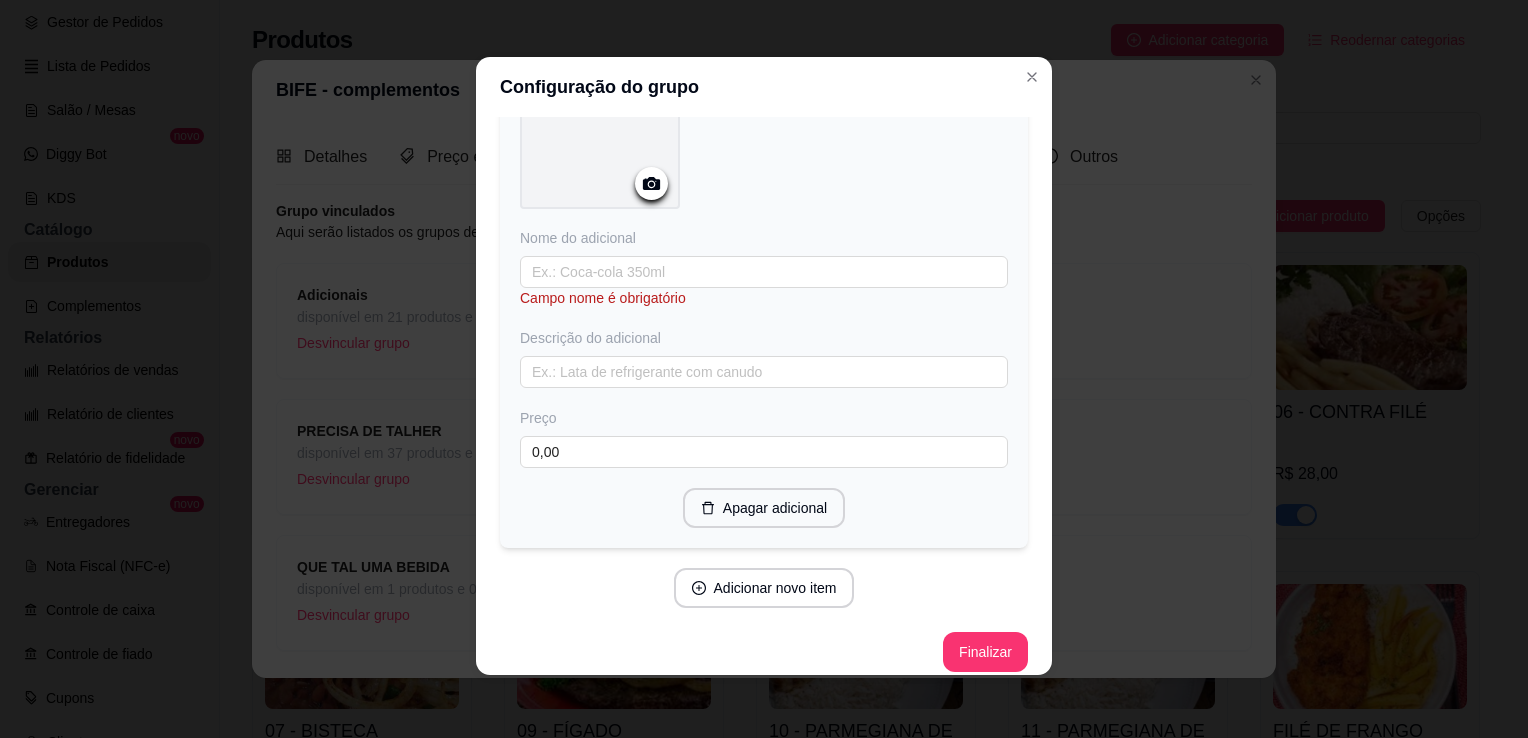 scroll, scrollTop: 2760, scrollLeft: 0, axis: vertical 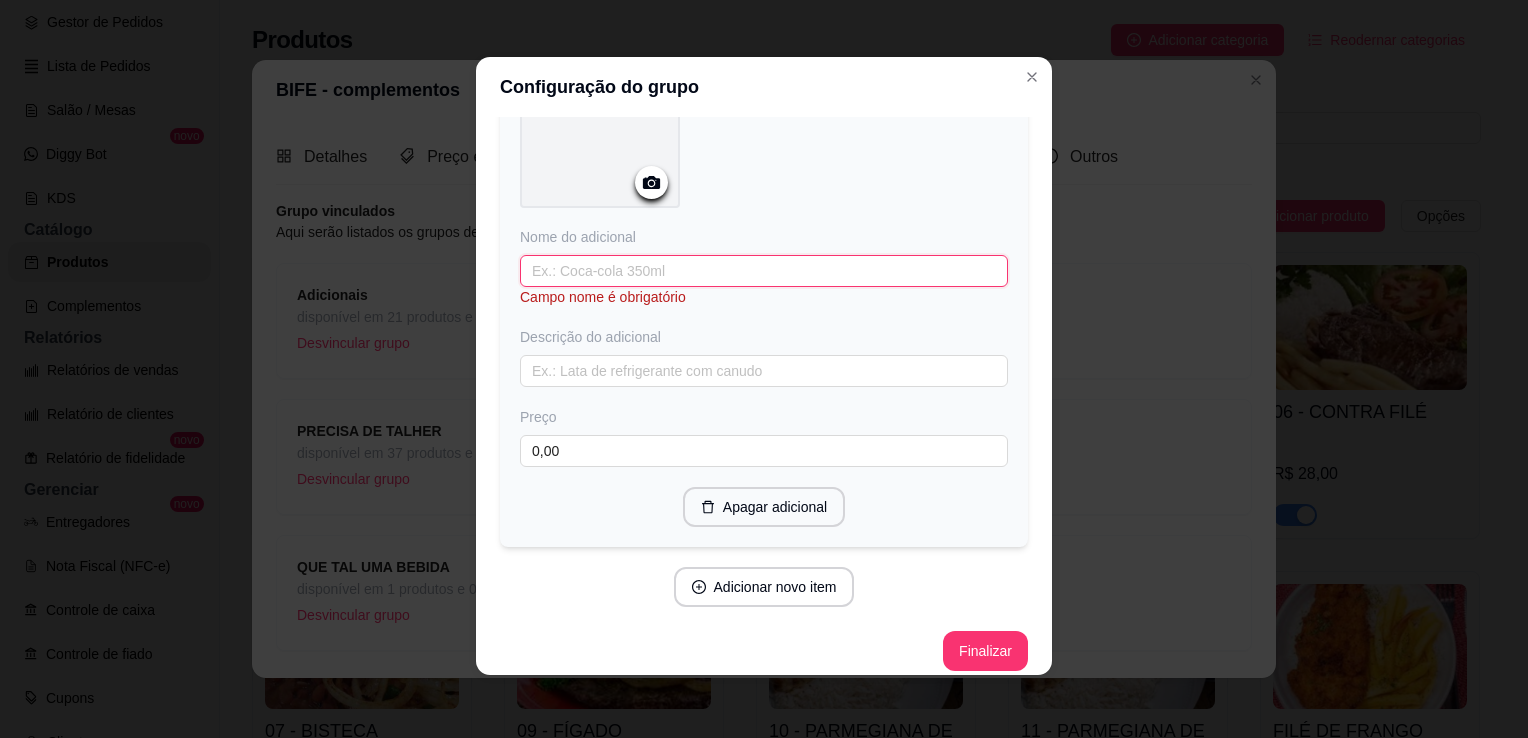 click at bounding box center [764, 271] 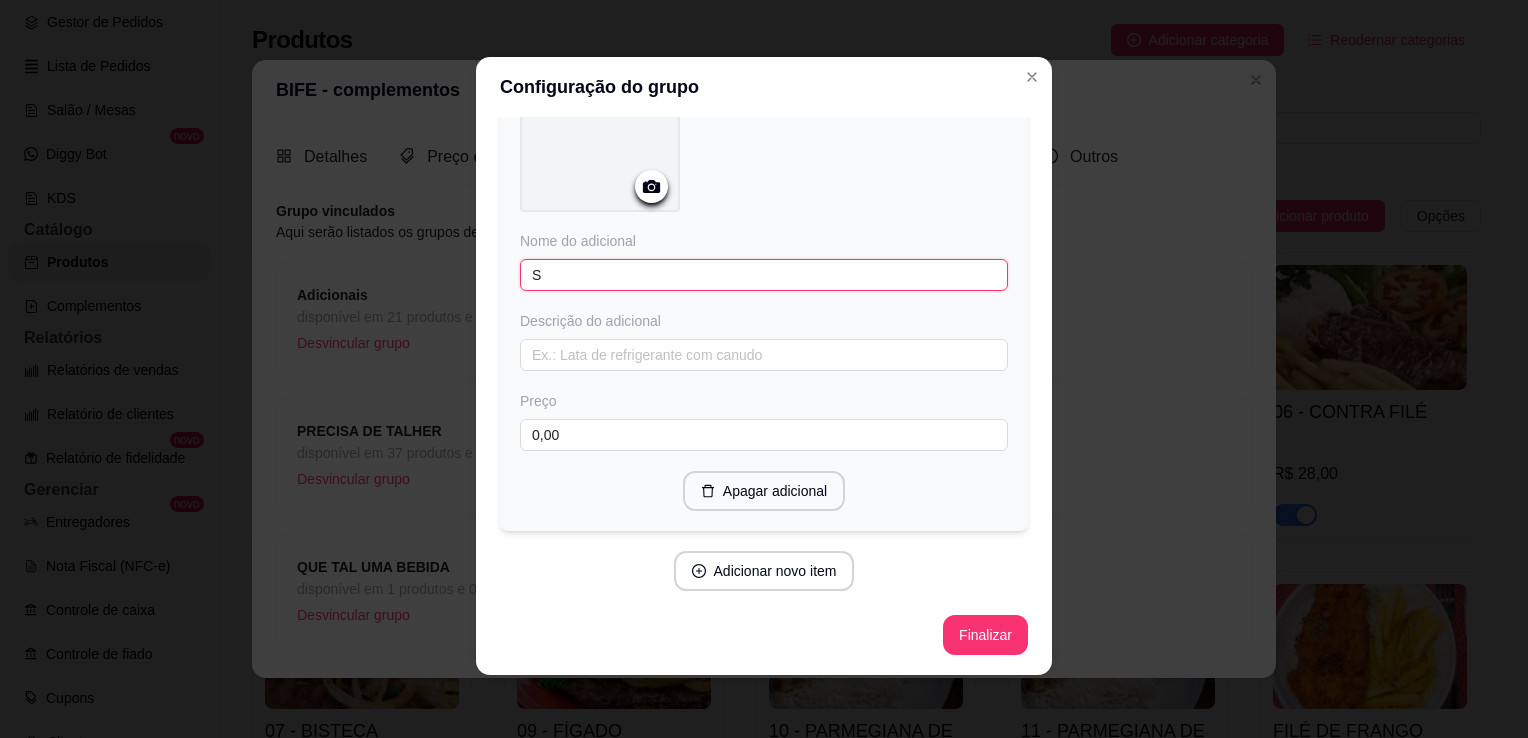 scroll, scrollTop: 2740, scrollLeft: 0, axis: vertical 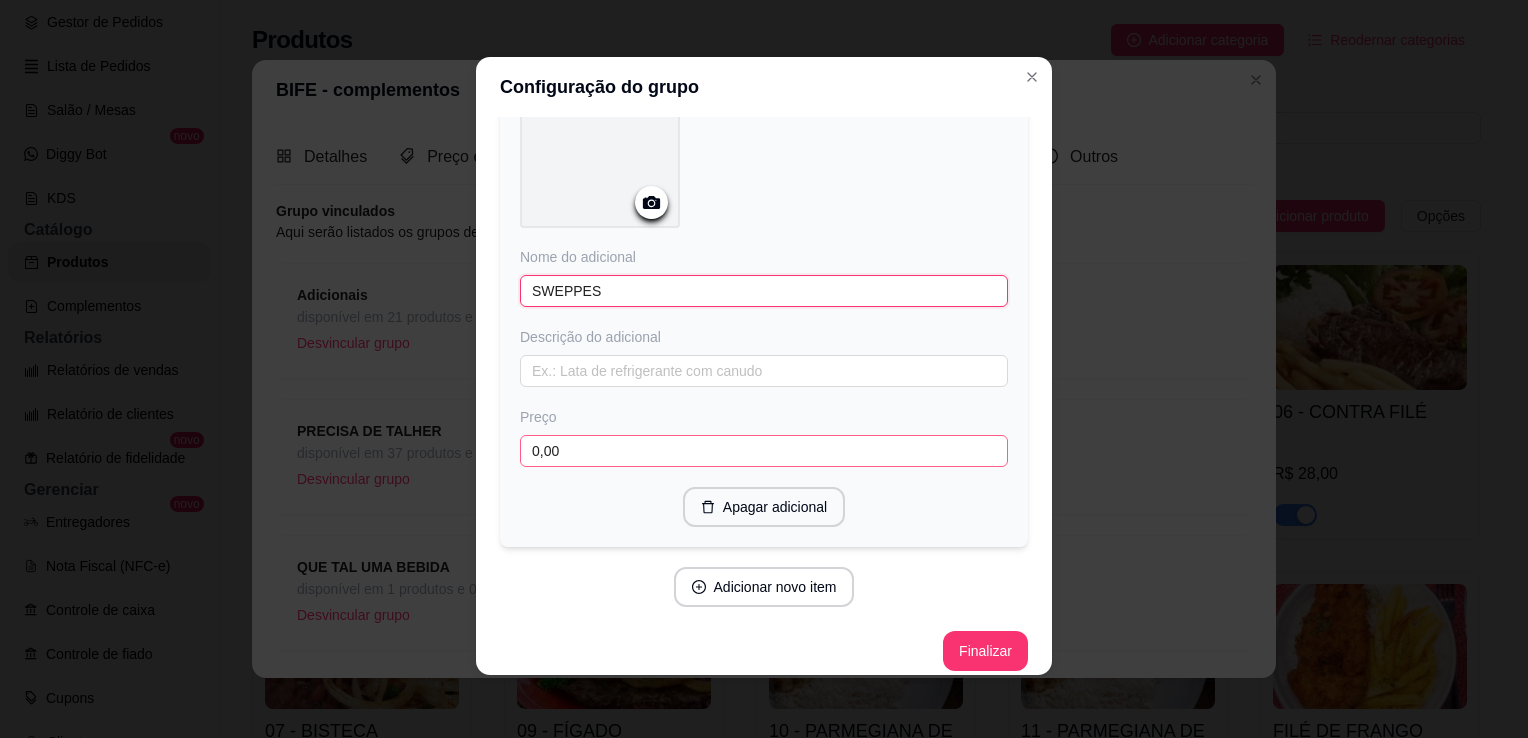 type on "SWEPPES" 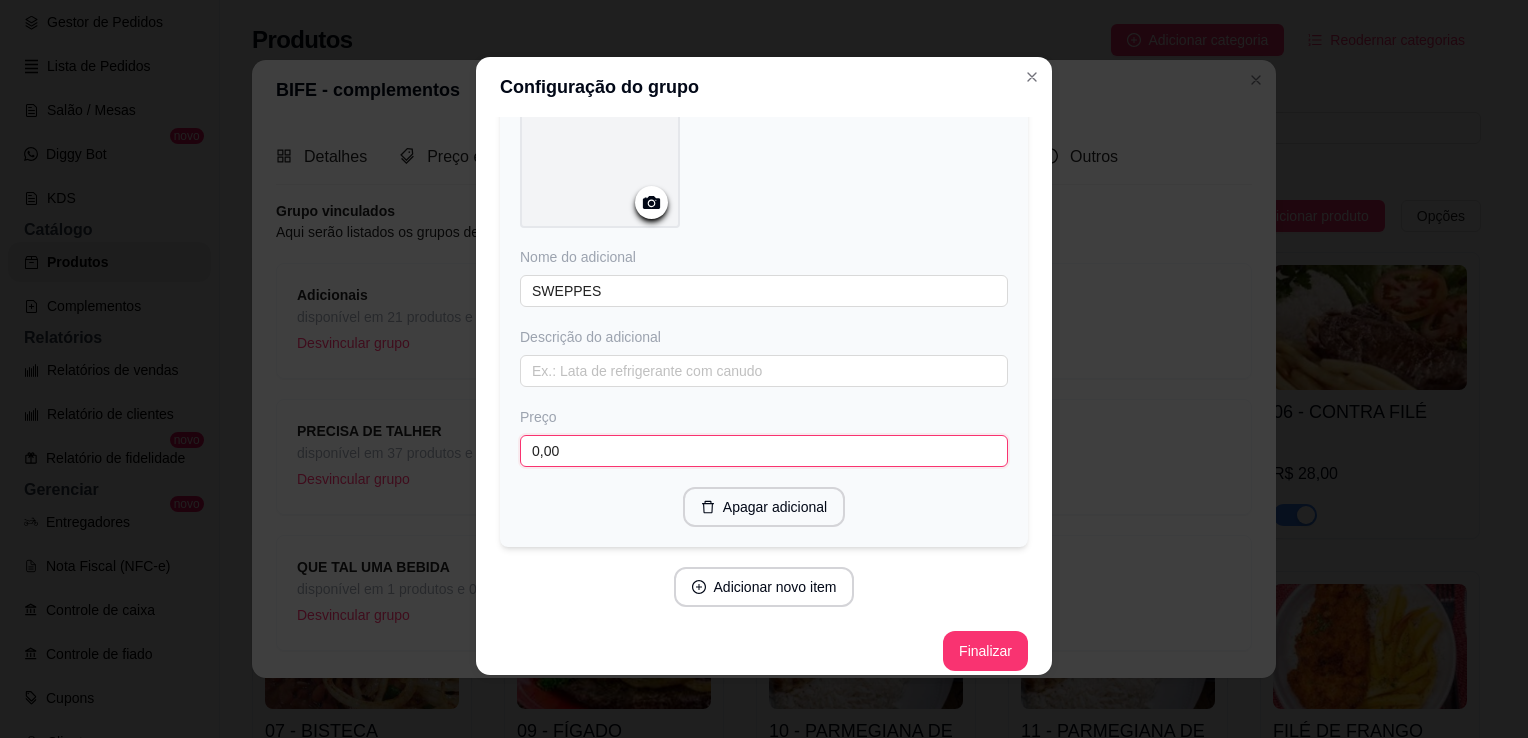 click on "0,00" at bounding box center (764, 451) 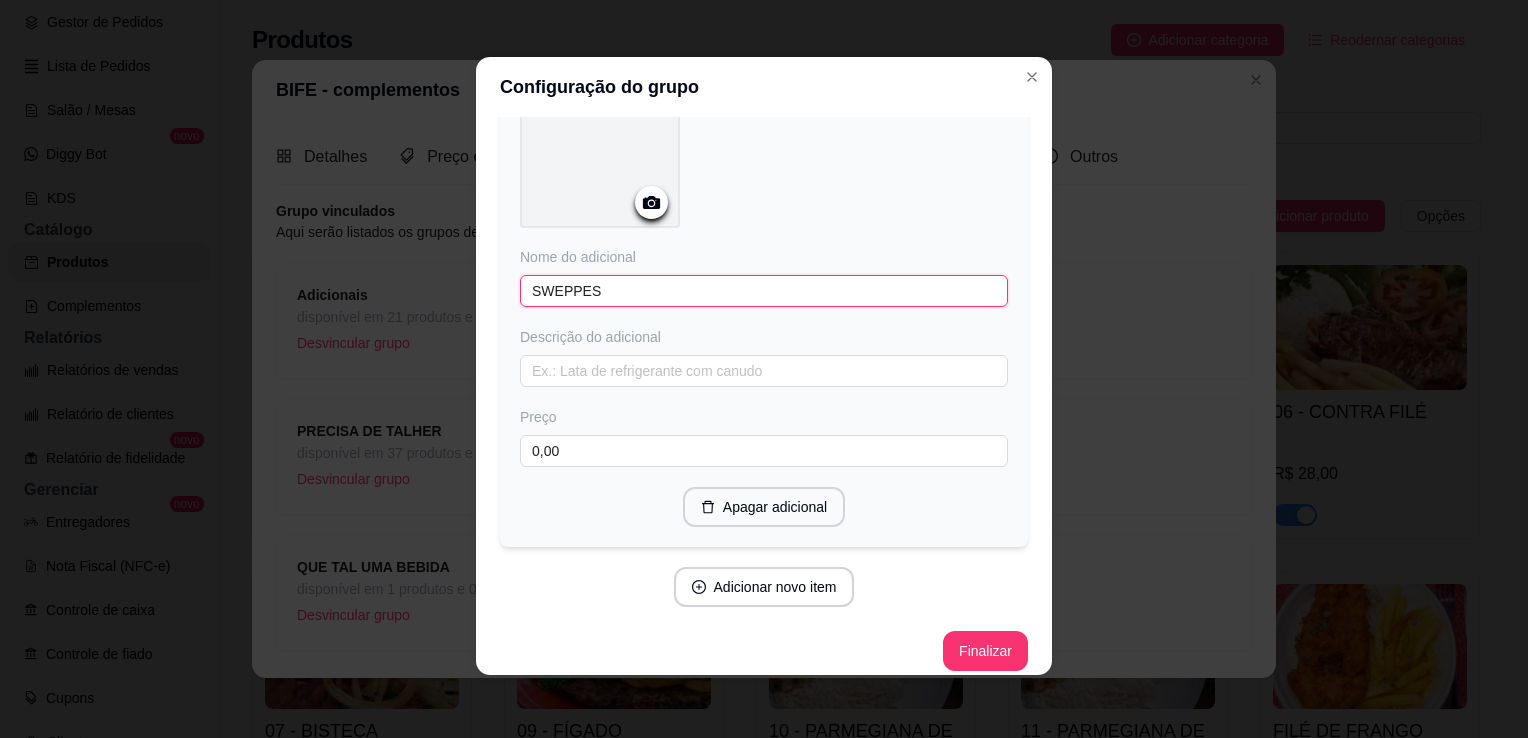 click on "SWEPPES" at bounding box center [764, 291] 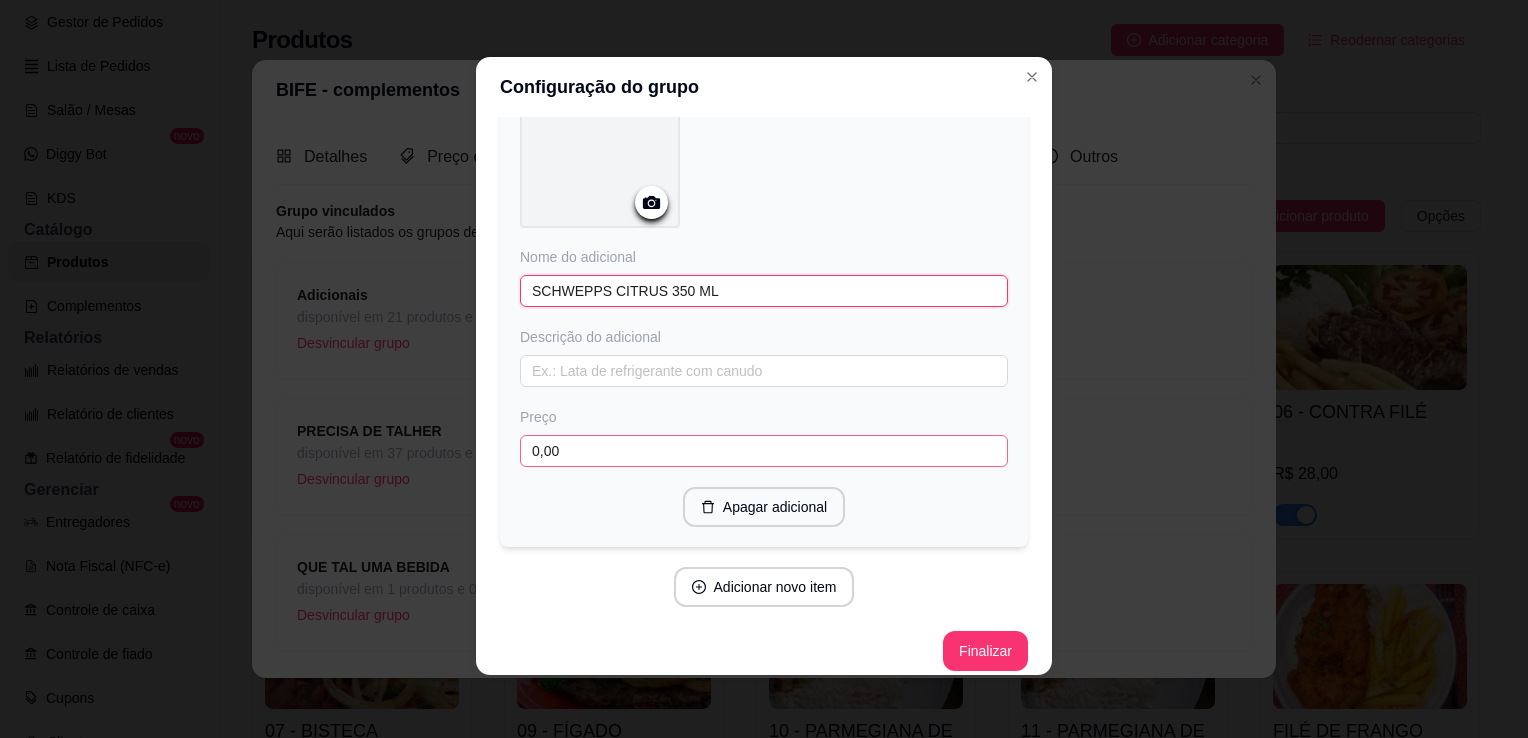 type on "SCHWEPPS CITRUS 350 ML" 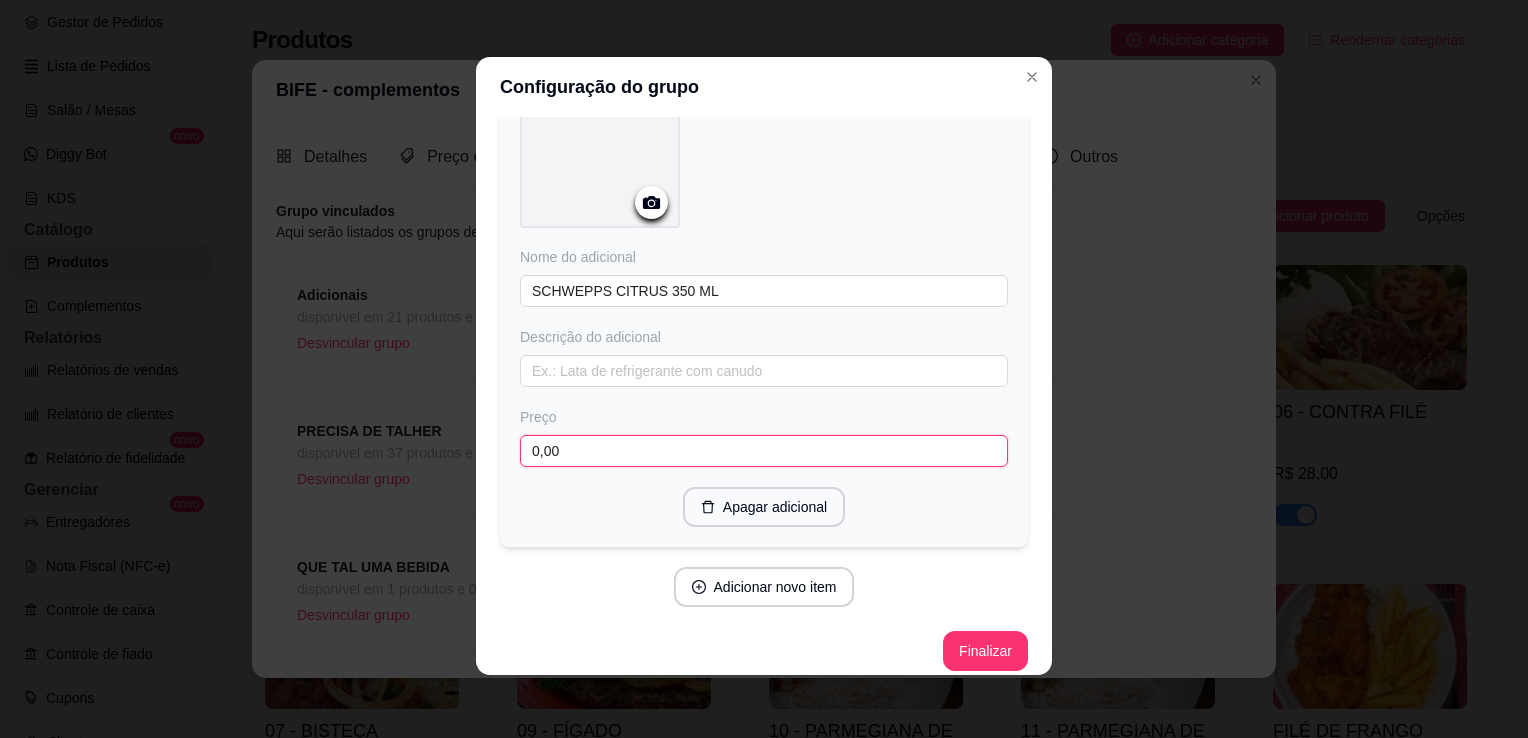 click on "0,00" at bounding box center (764, 451) 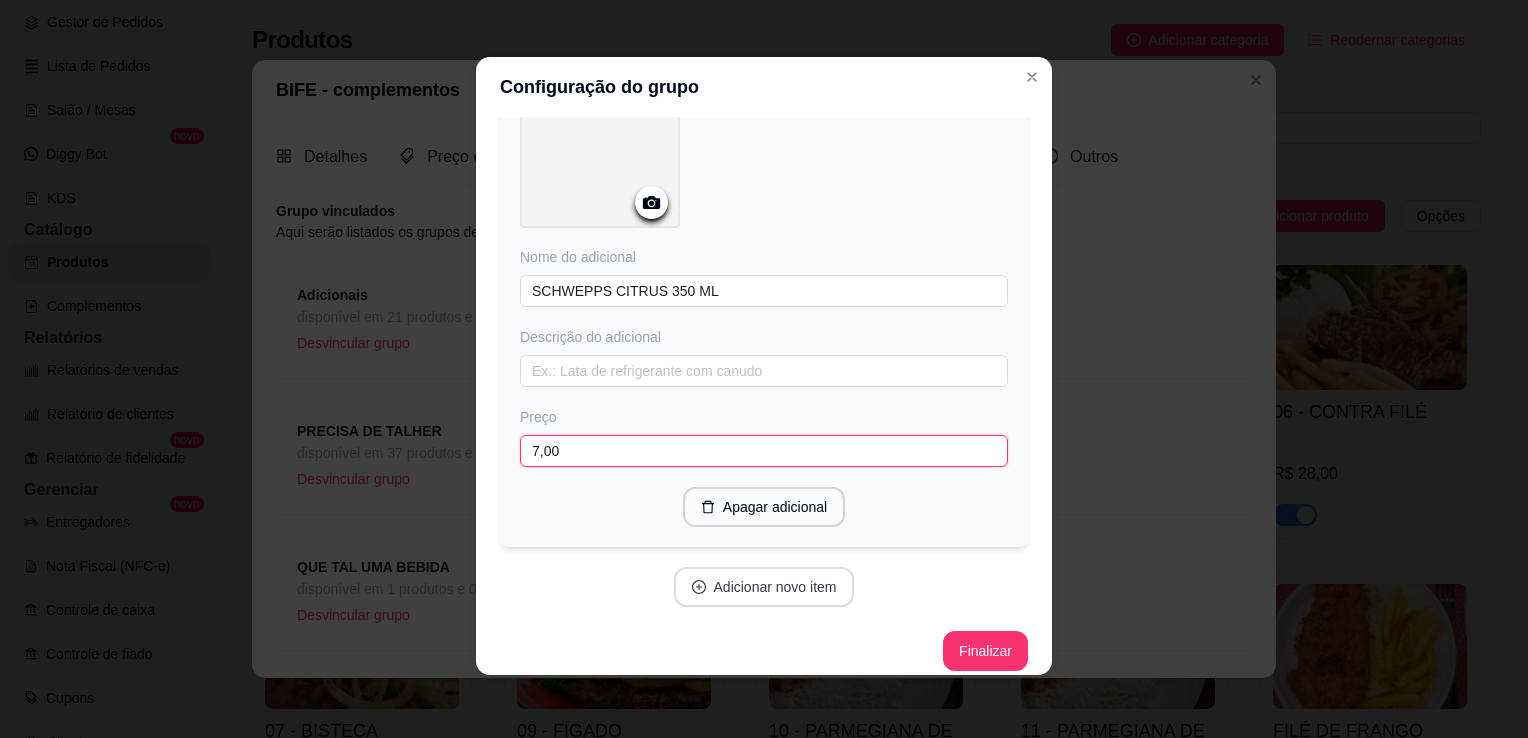 type on "7,00" 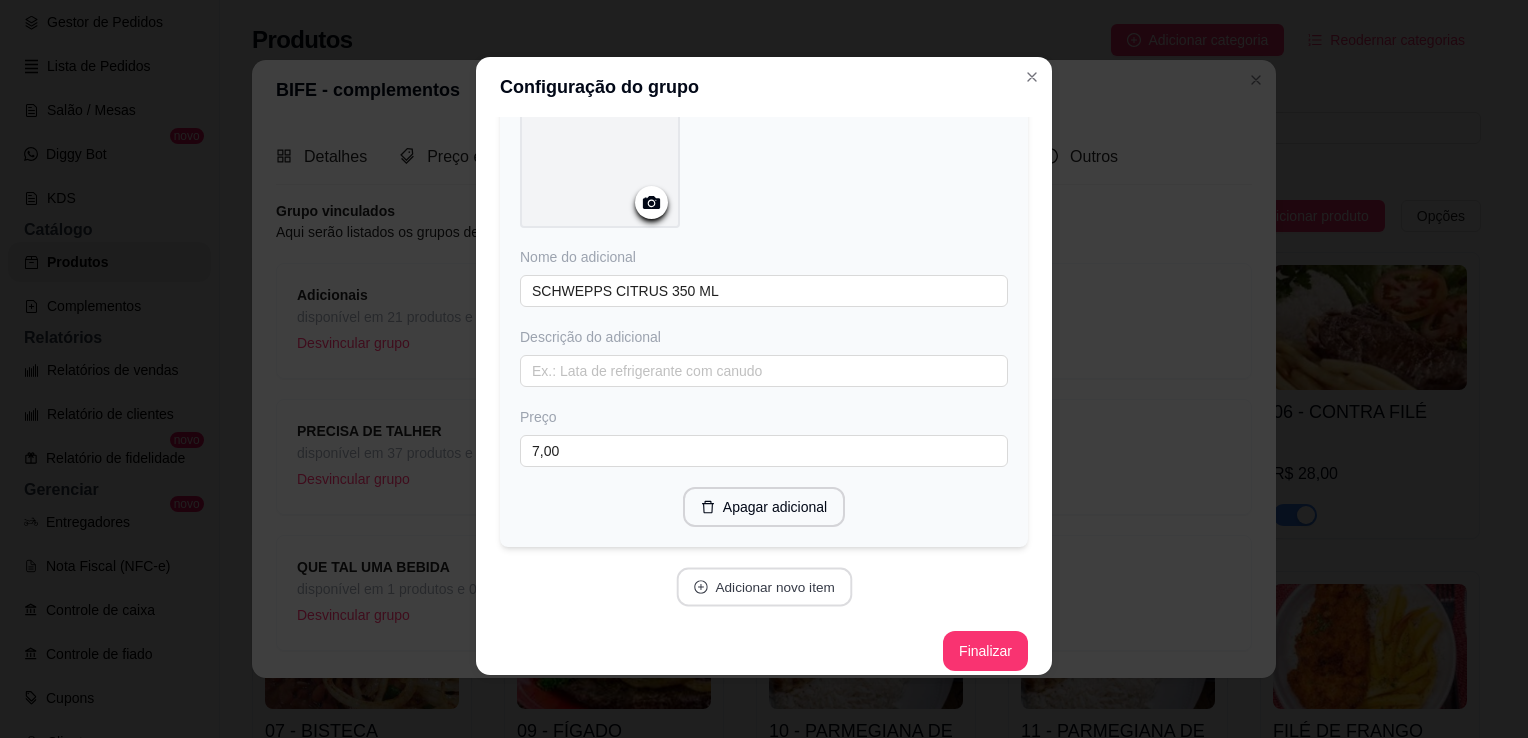 click on "Adicionar novo item" at bounding box center (764, 587) 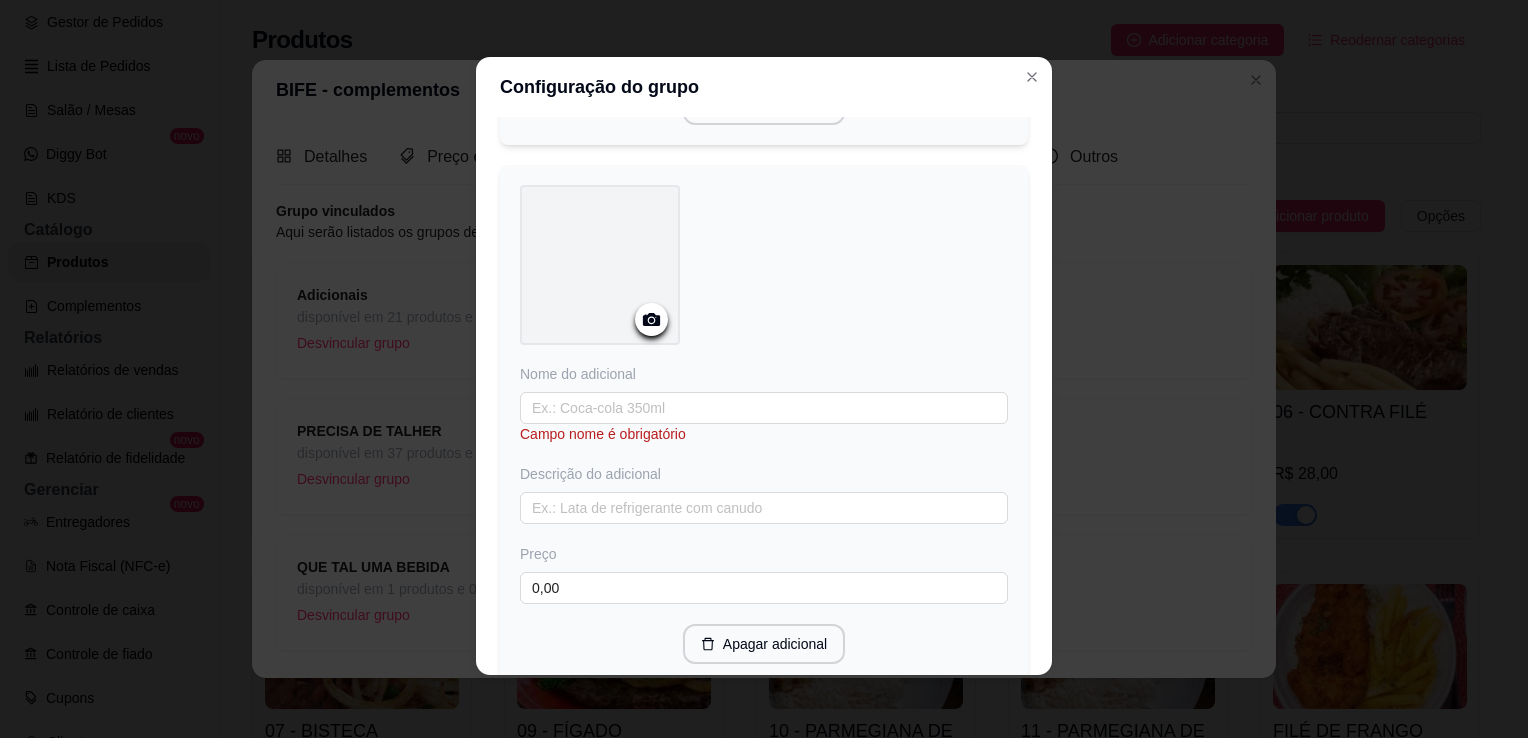 scroll, scrollTop: 3276, scrollLeft: 0, axis: vertical 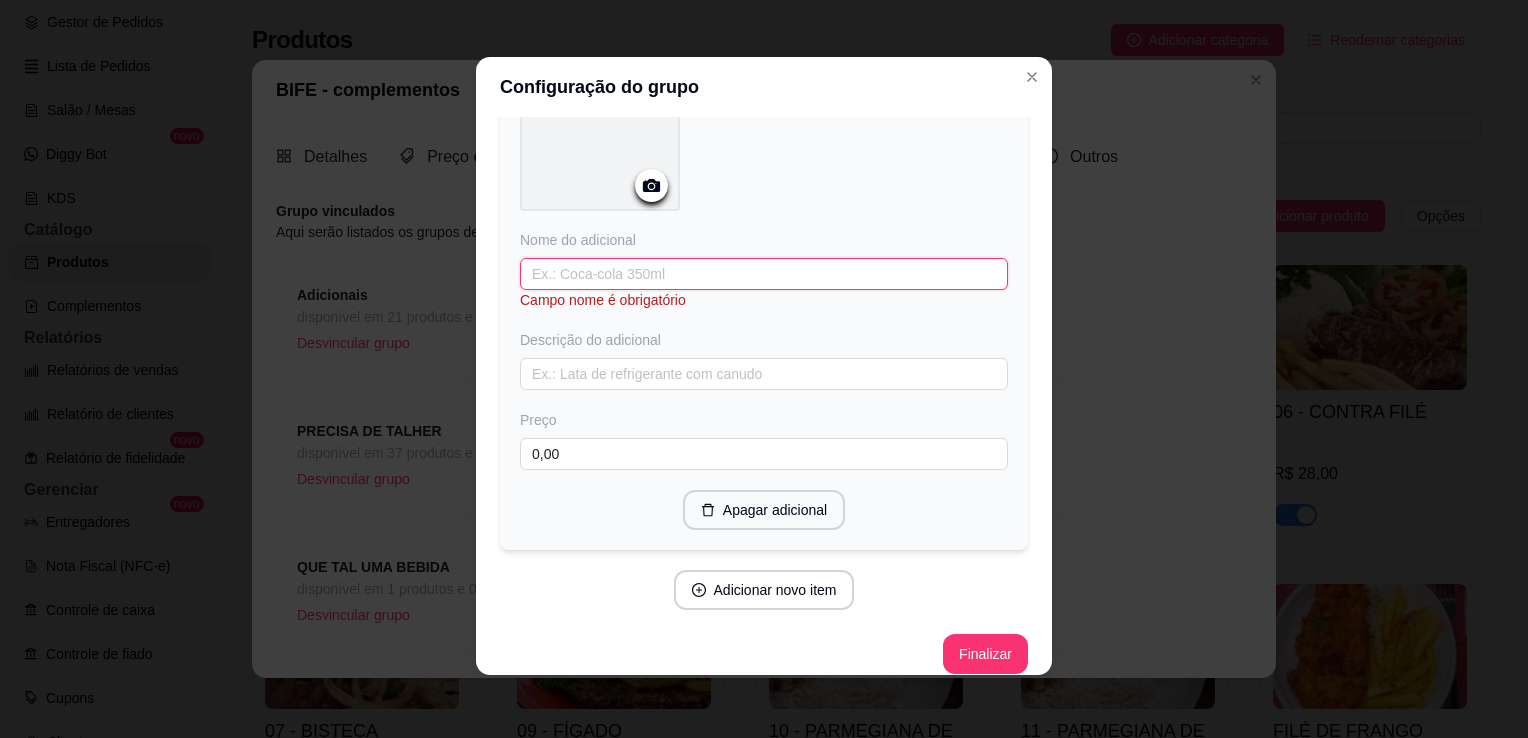 click at bounding box center [764, 274] 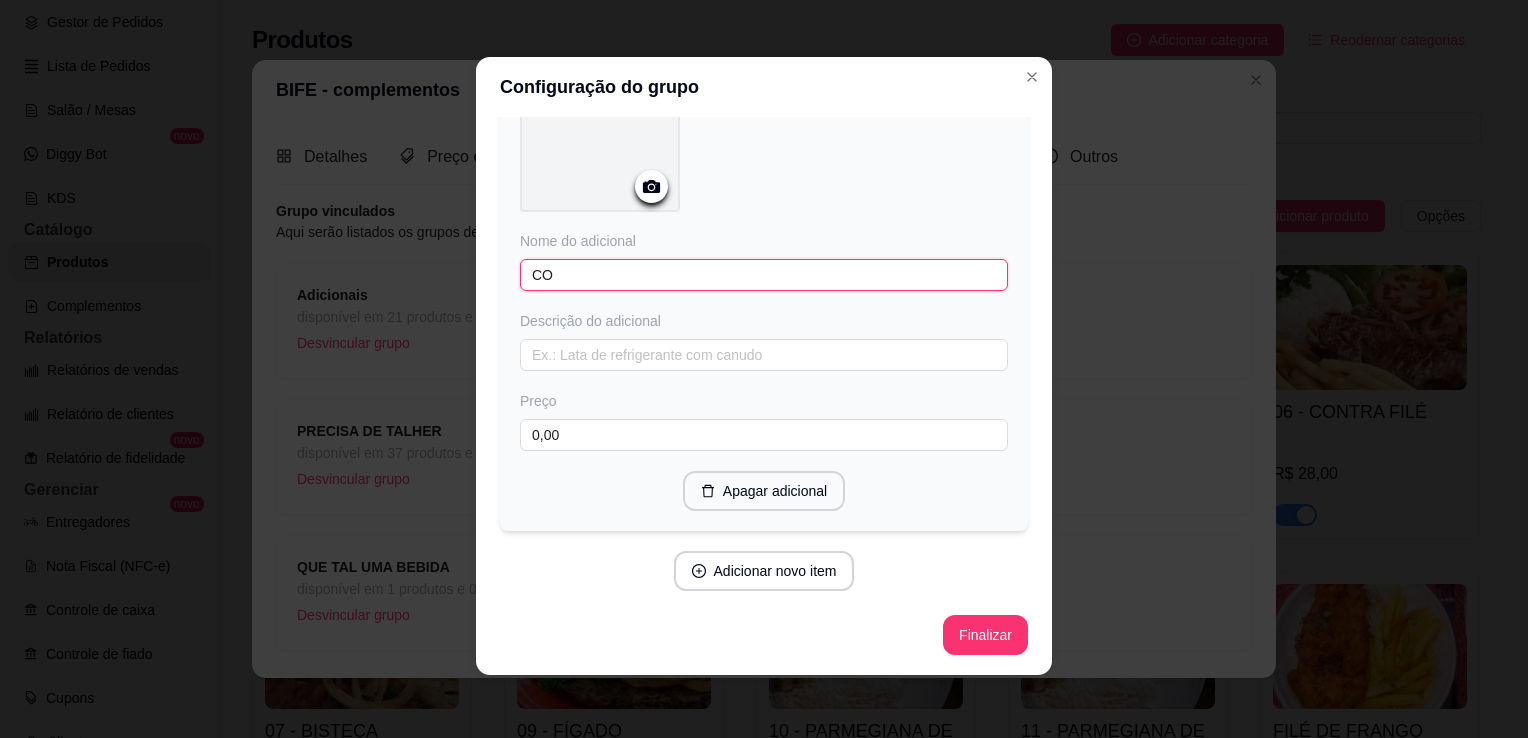 scroll, scrollTop: 3256, scrollLeft: 0, axis: vertical 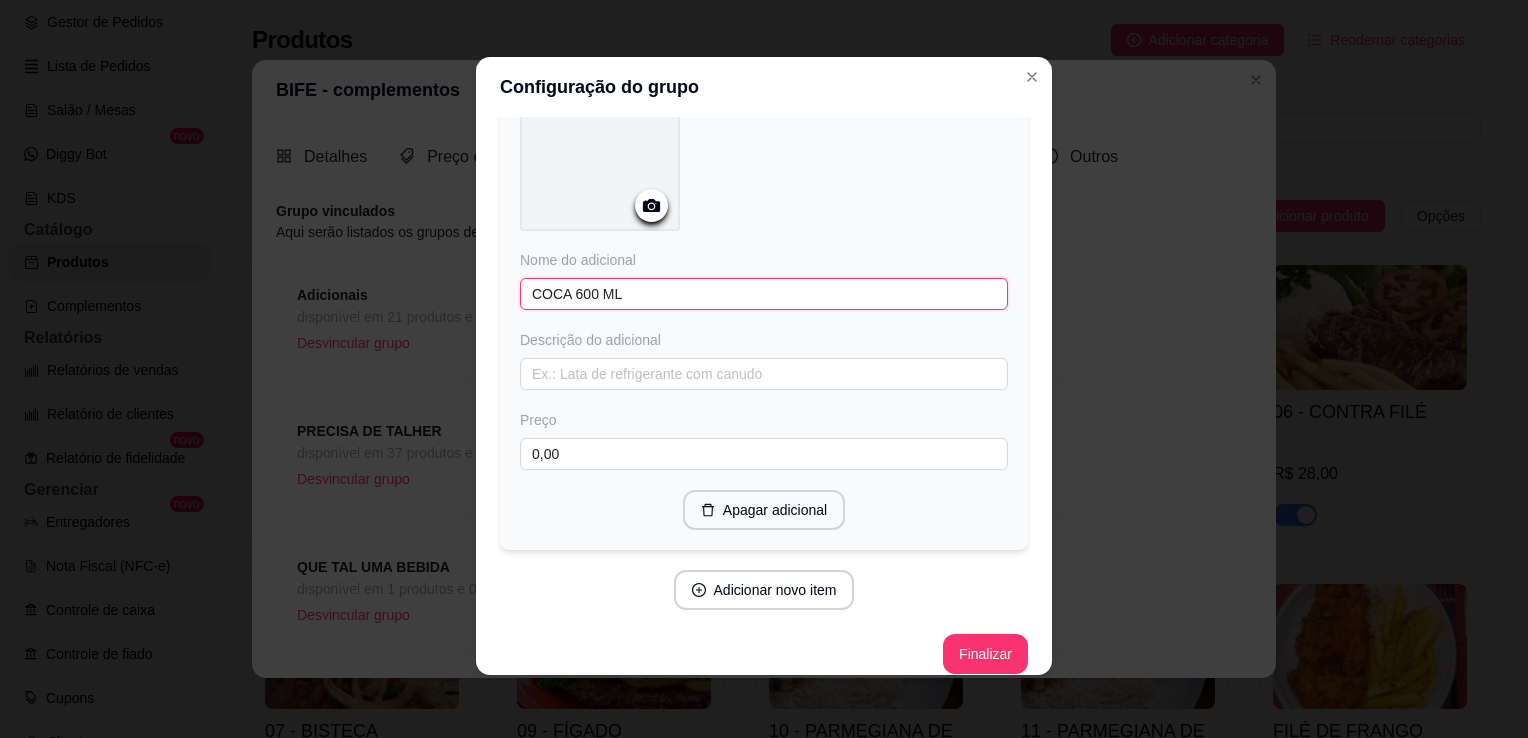 type on "COCA 600 ML" 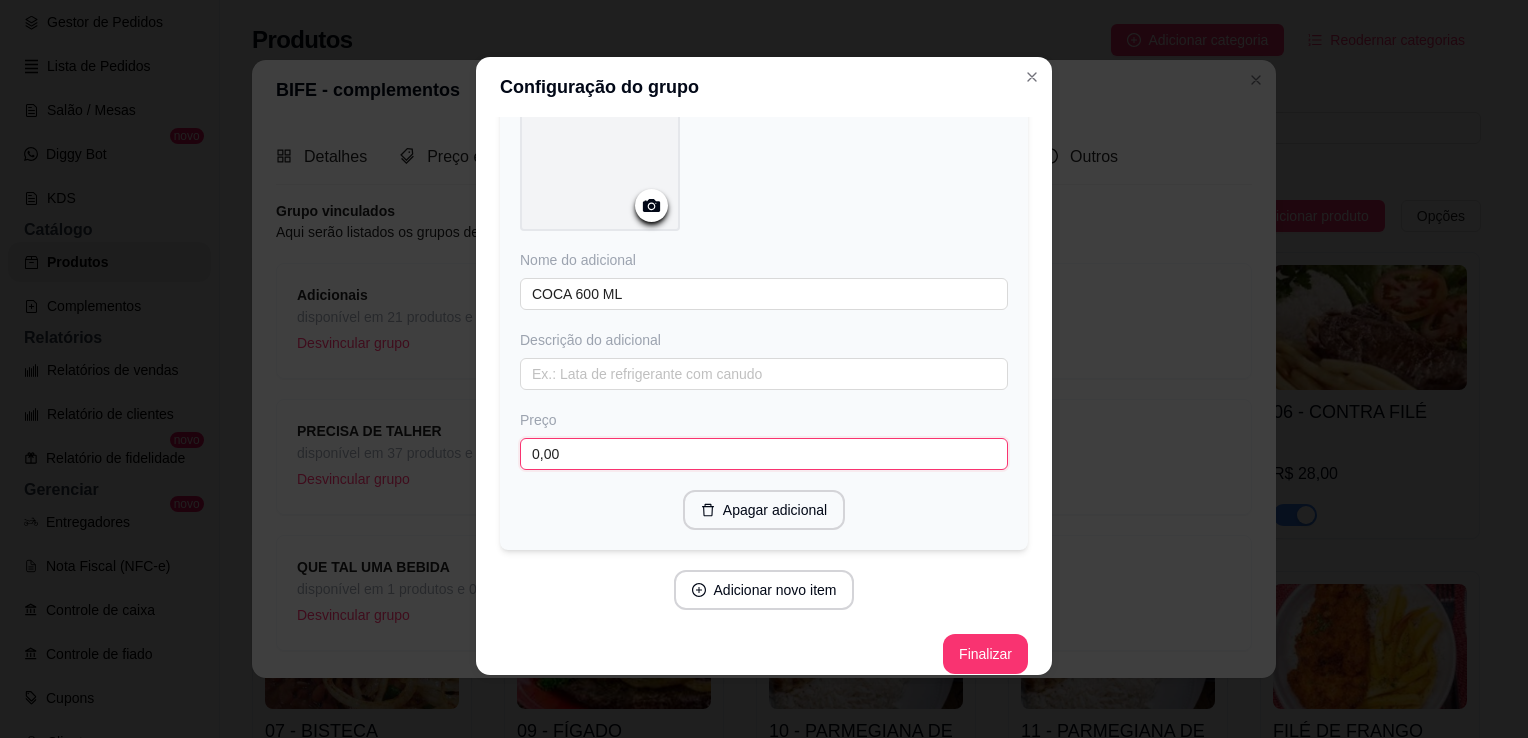 click on "0,00" at bounding box center [764, 454] 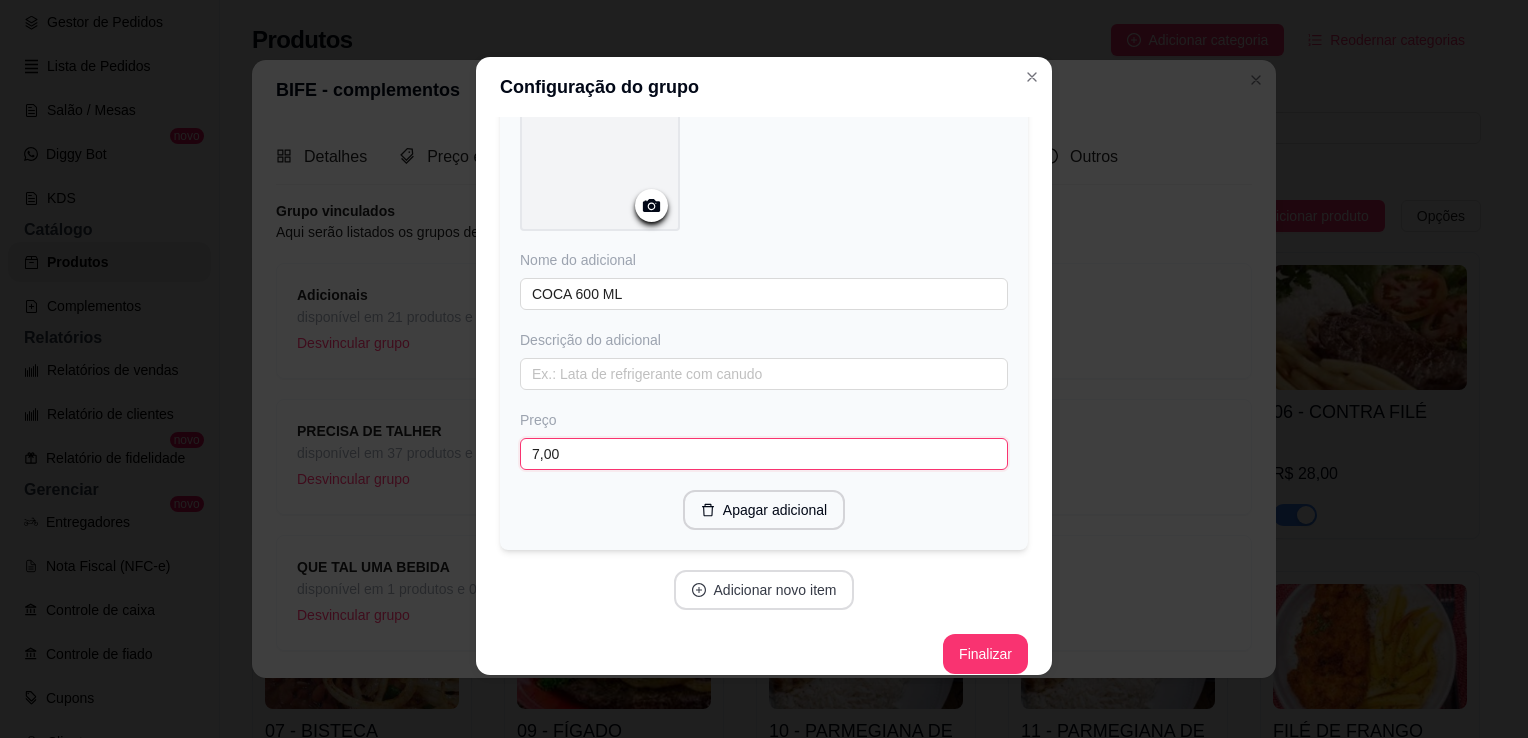 type on "7,00" 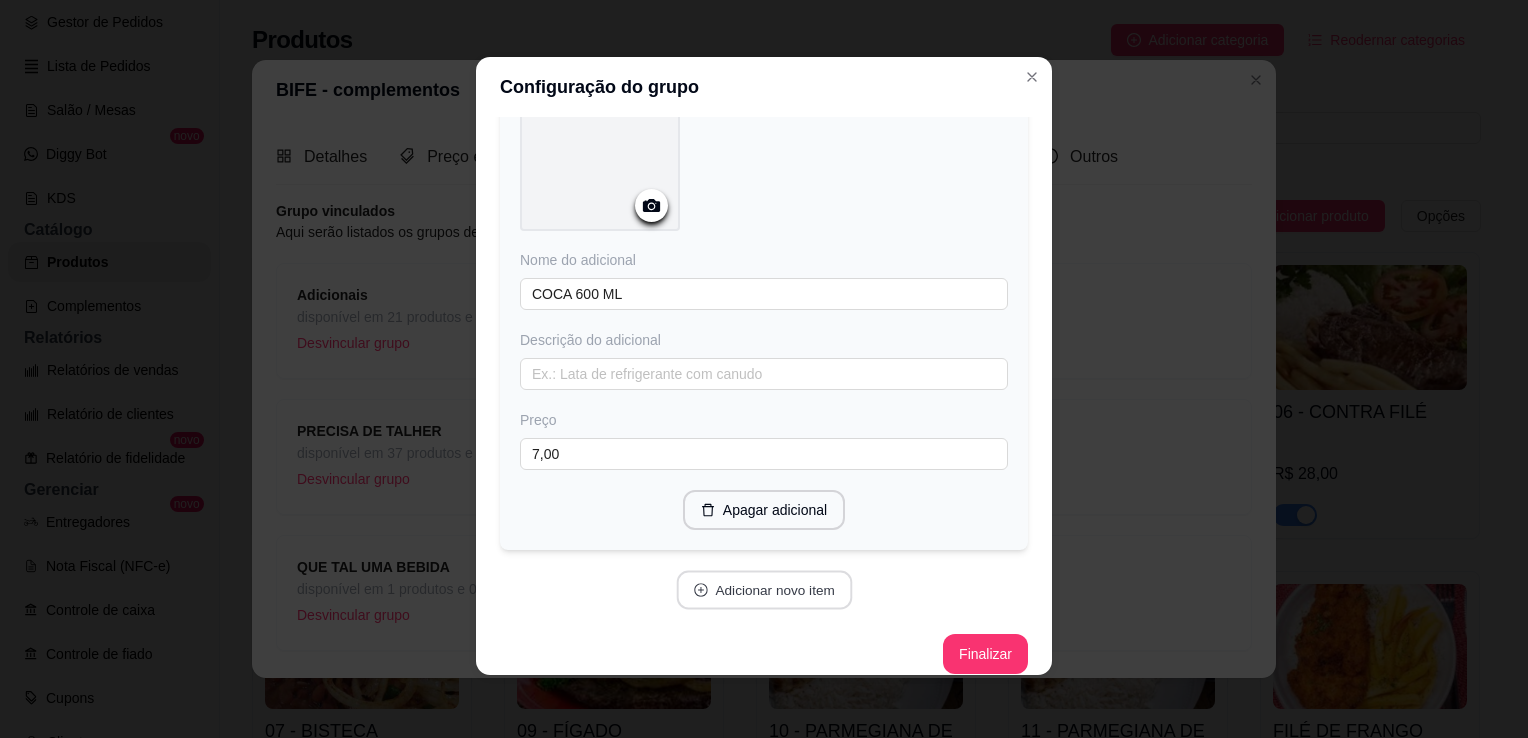 click on "Adicionar novo item" at bounding box center (764, 590) 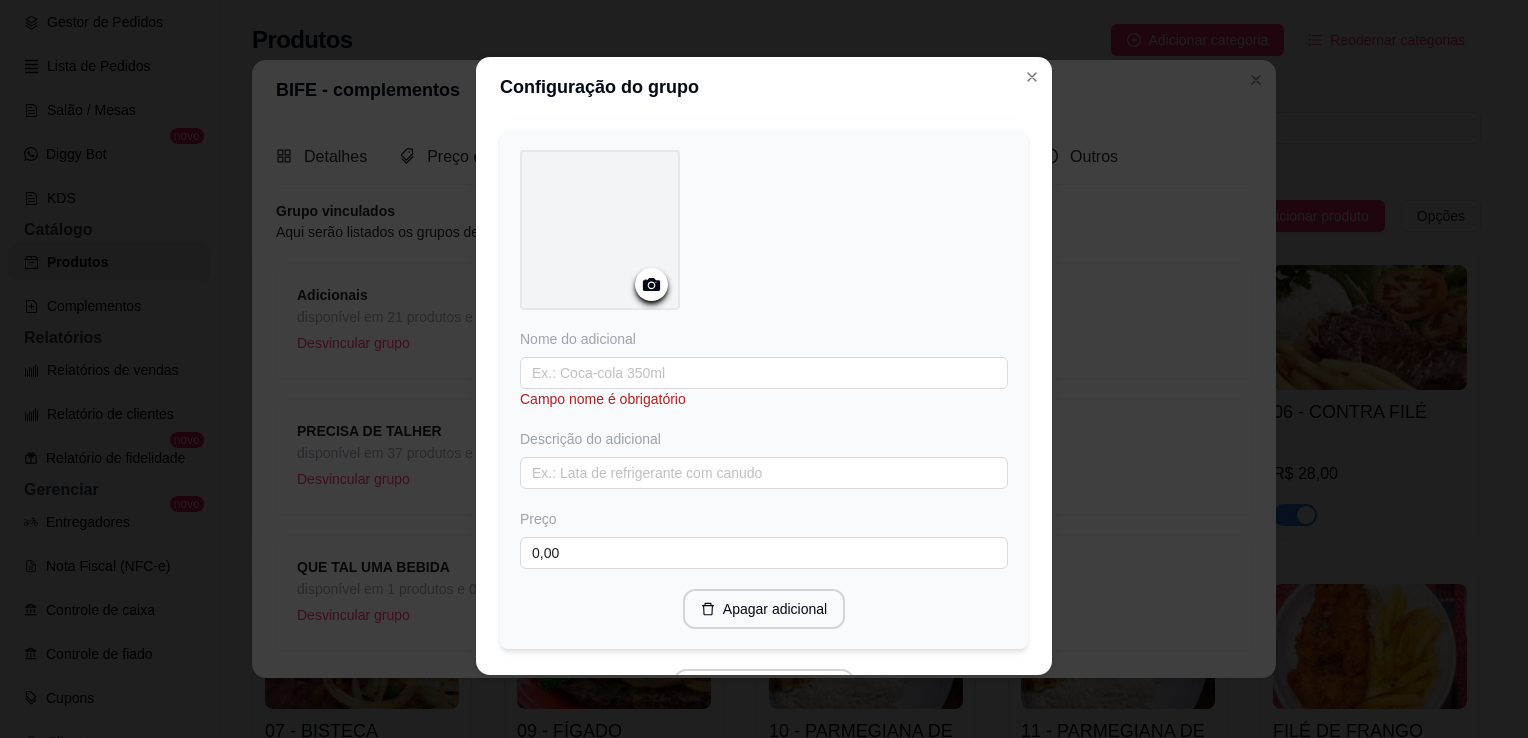 scroll, scrollTop: 3701, scrollLeft: 0, axis: vertical 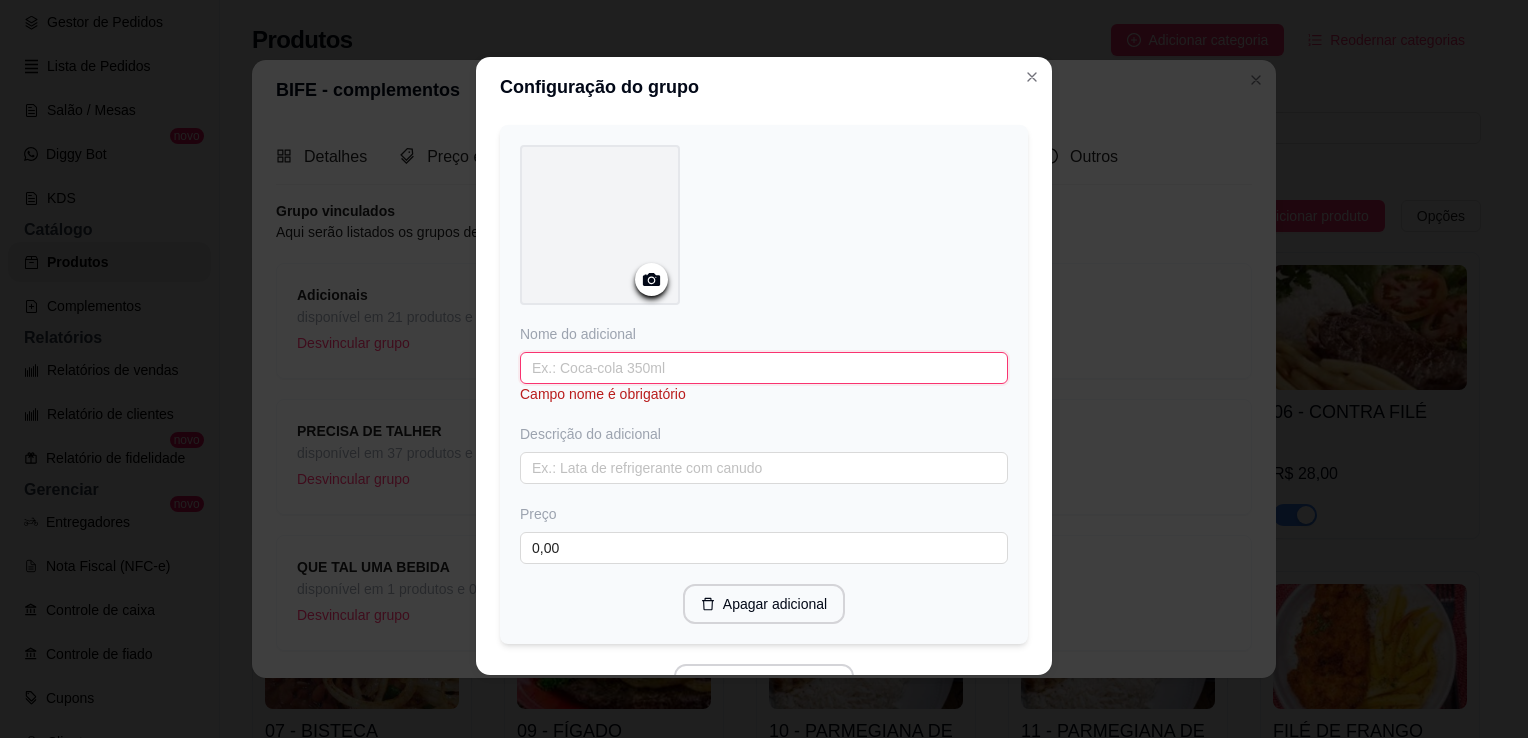 click at bounding box center (764, 368) 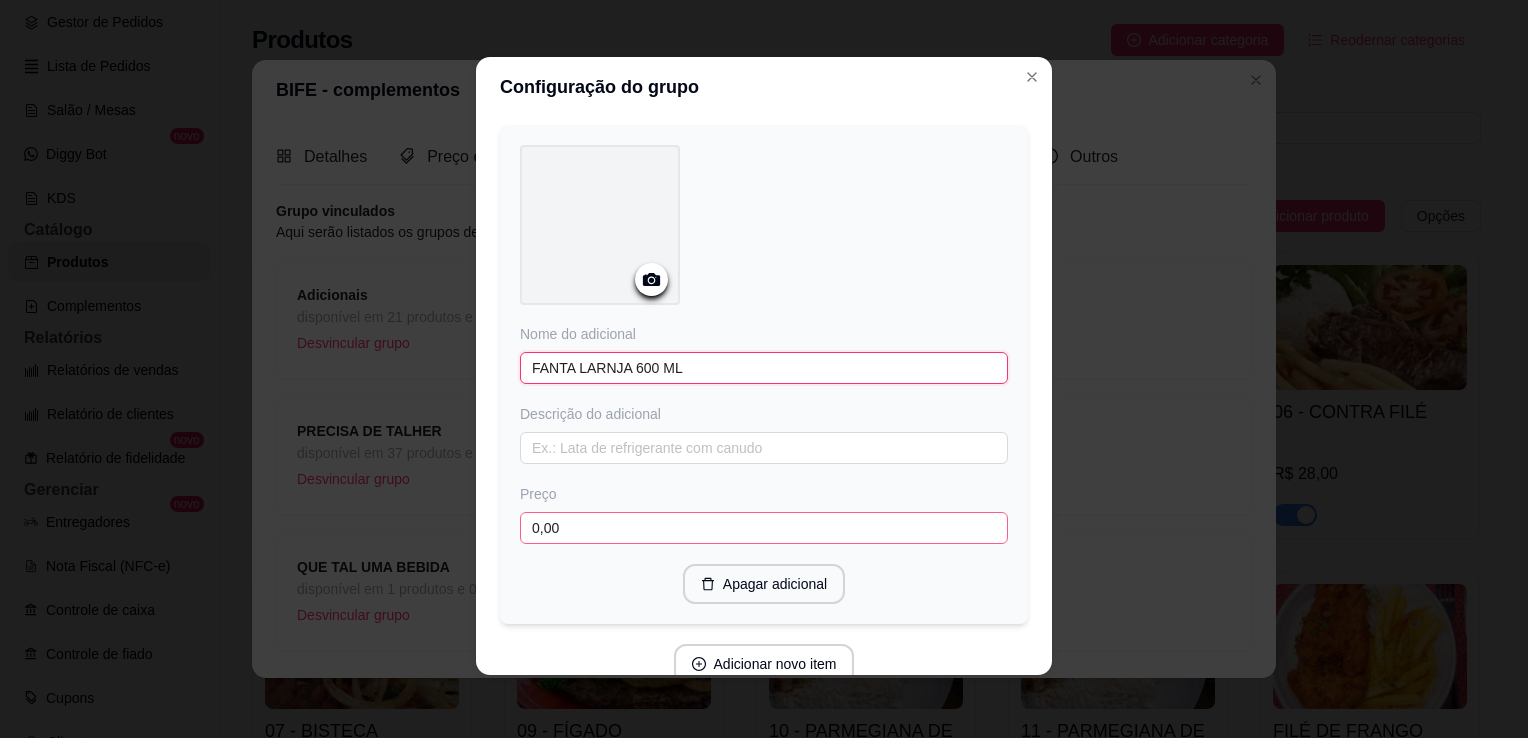 type on "FANTA LARNJA 600 ML" 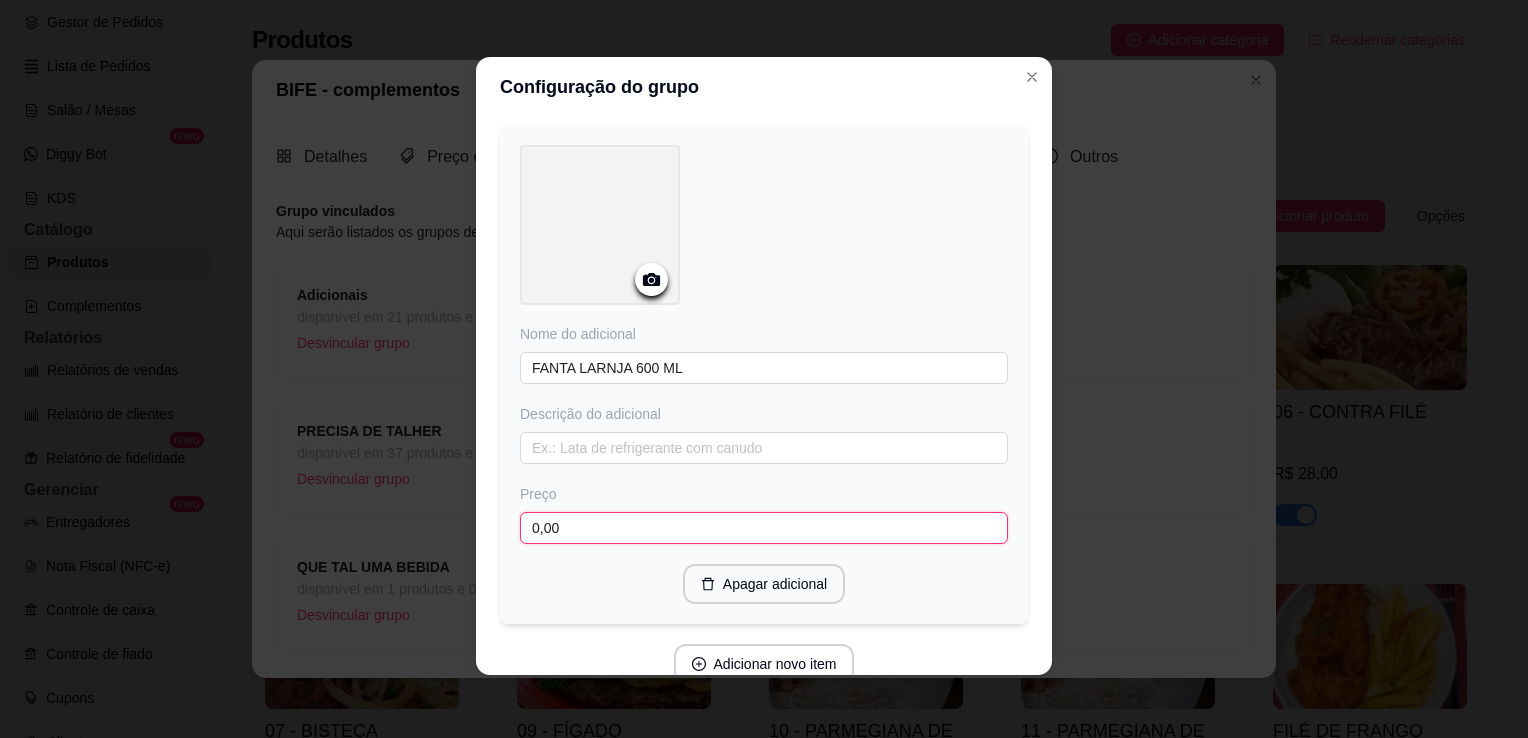click on "0,00" at bounding box center (764, 528) 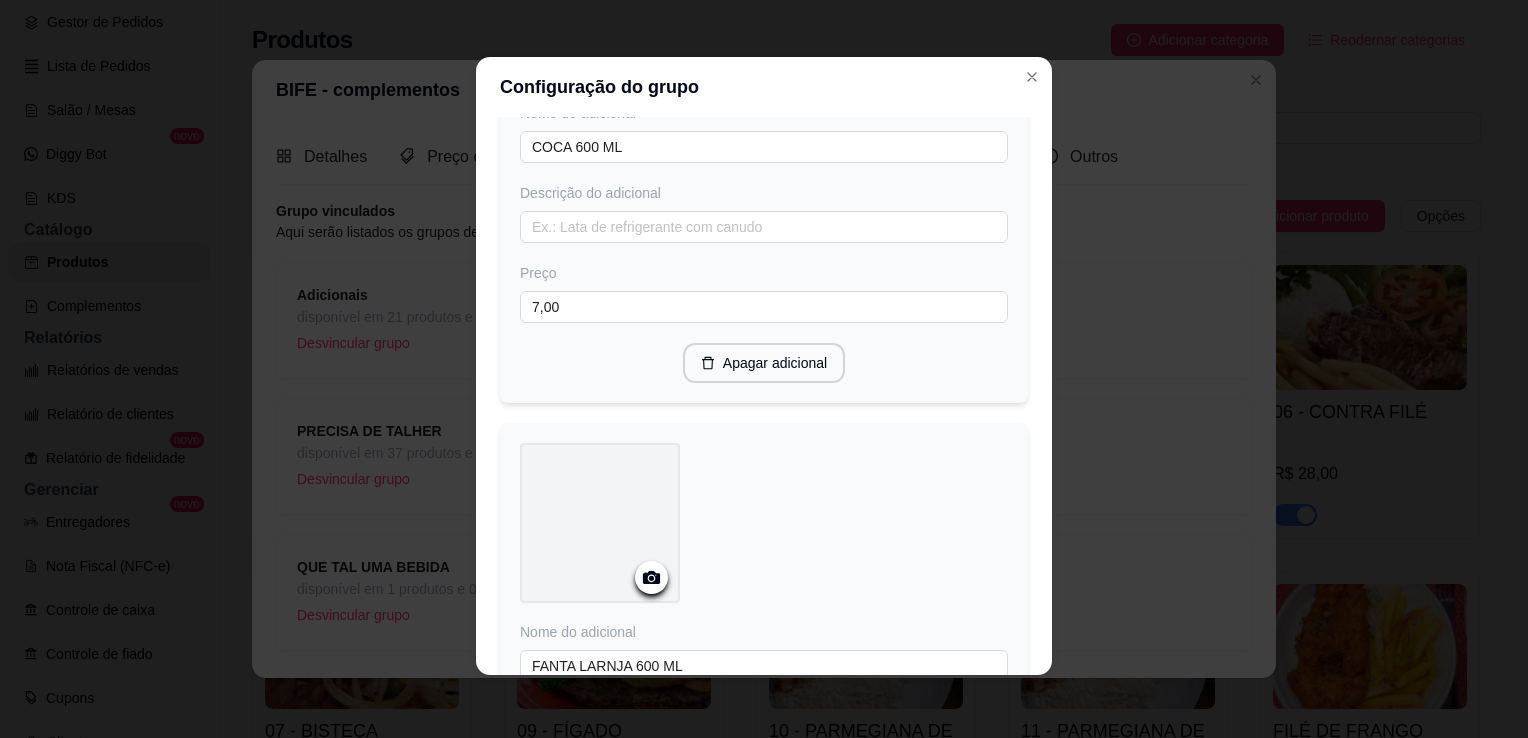scroll, scrollTop: 3397, scrollLeft: 0, axis: vertical 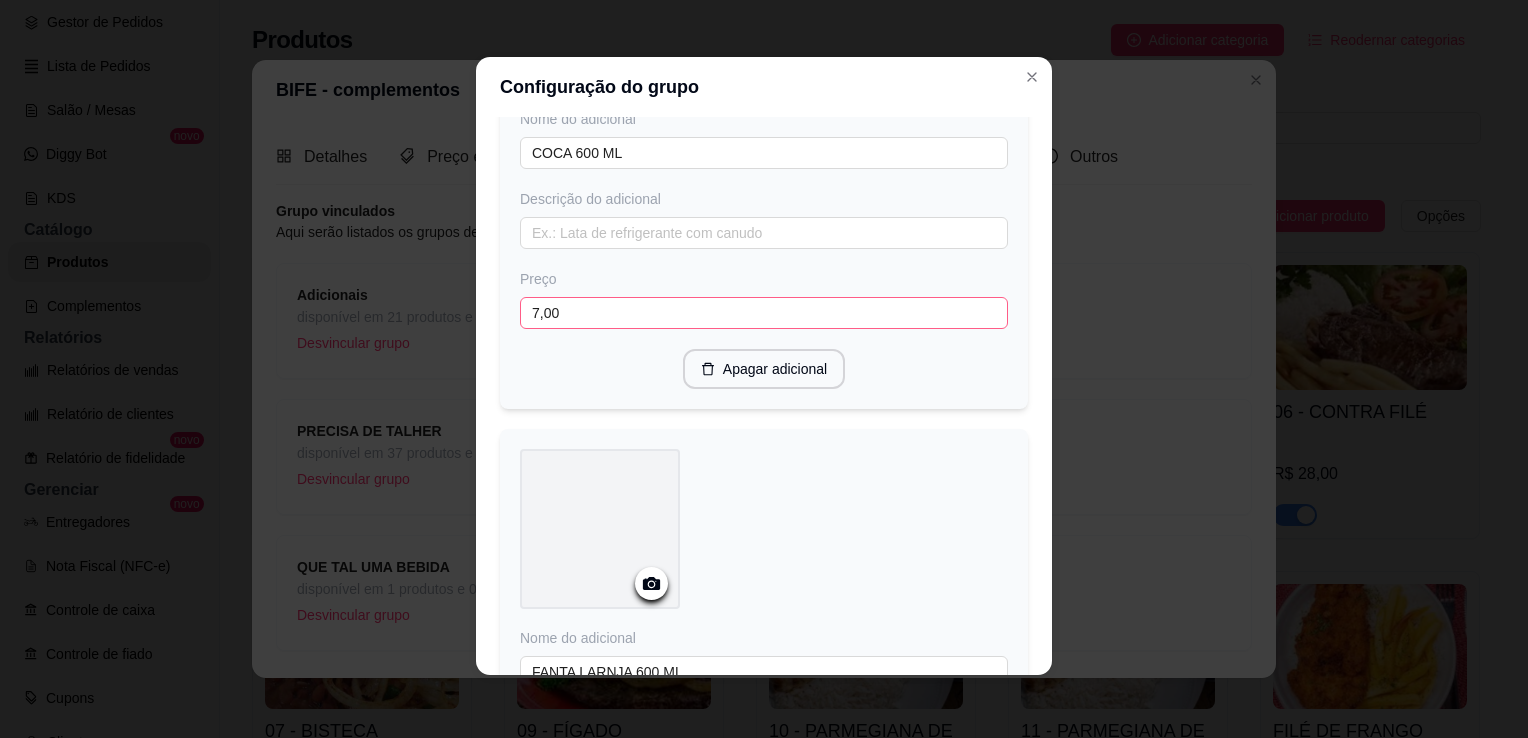 type on "9,00" 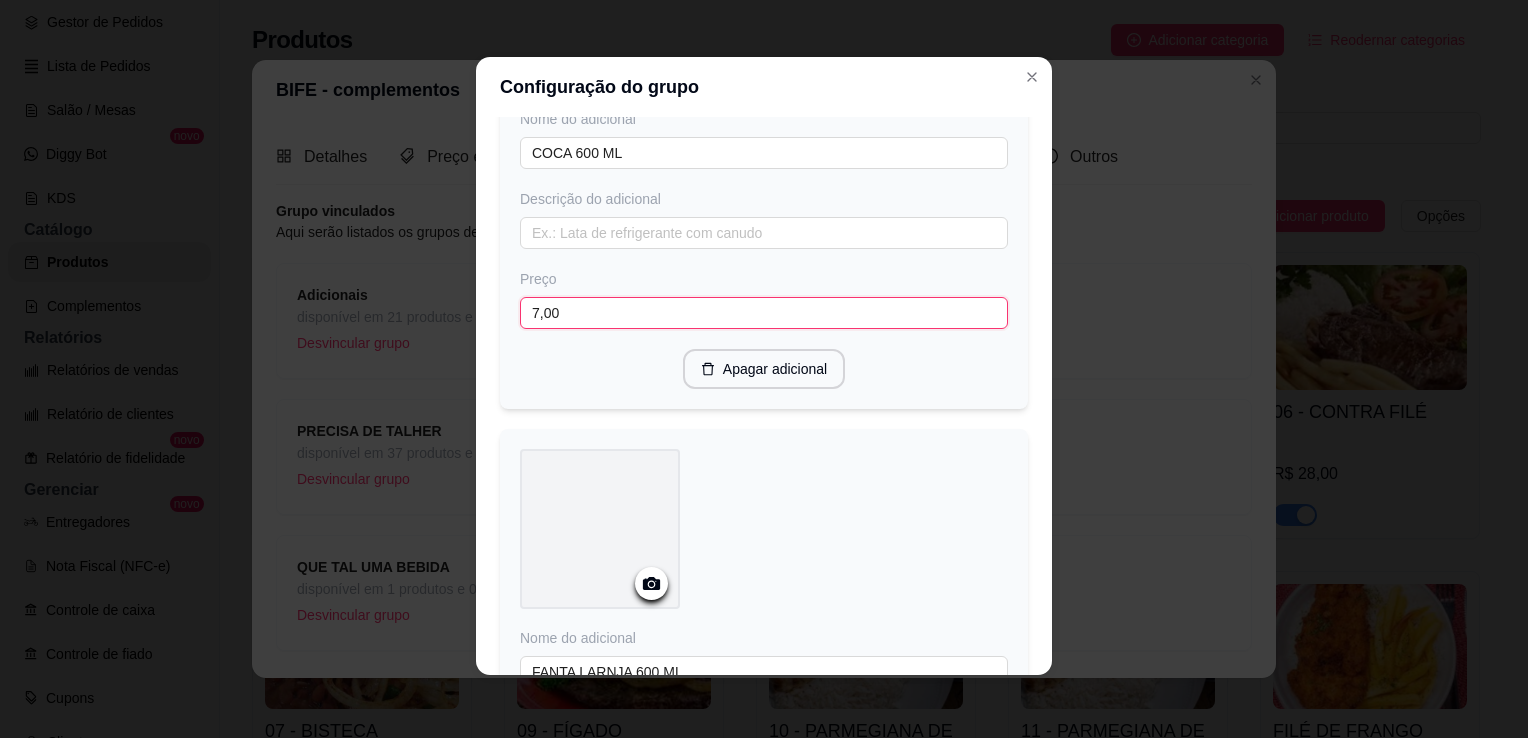 click on "7,00" at bounding box center (764, 313) 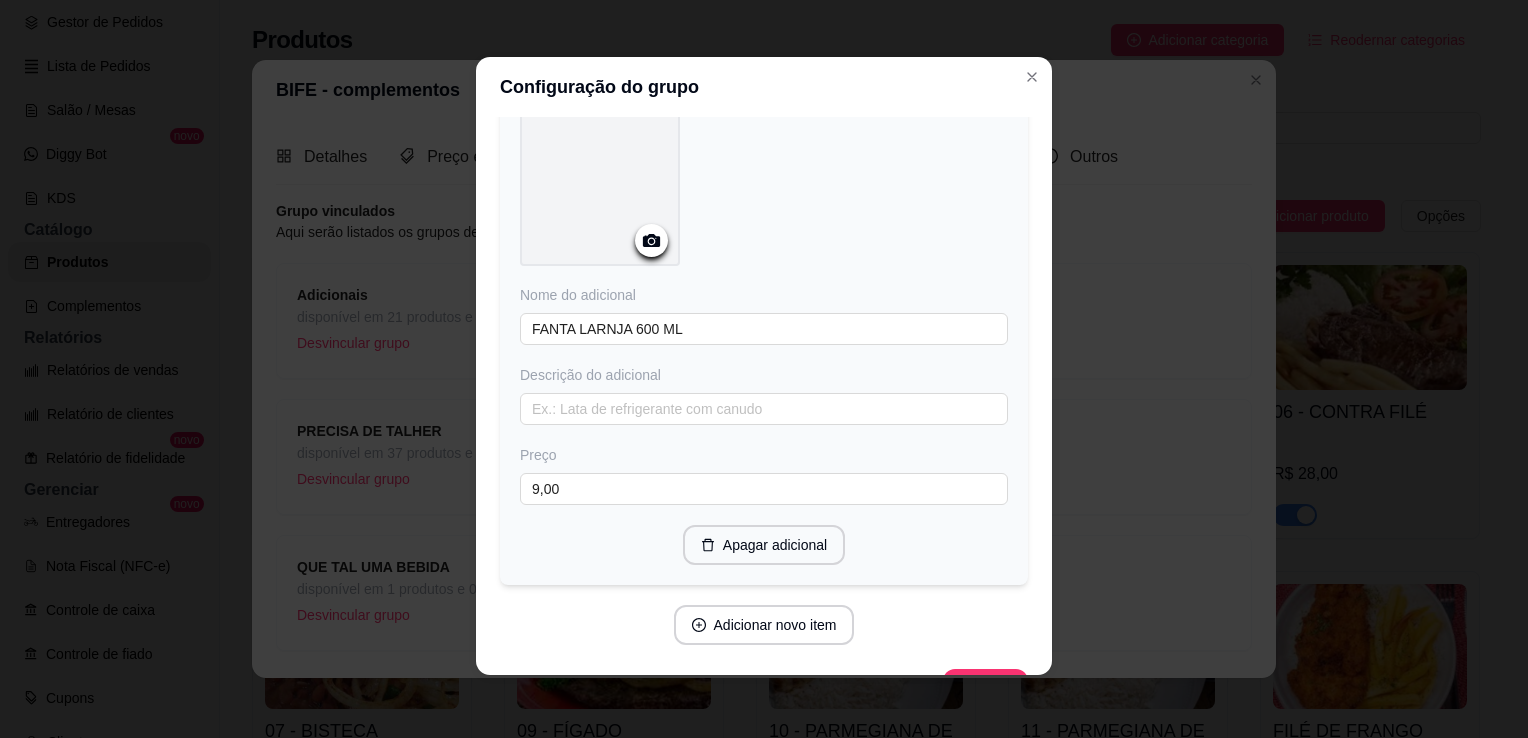 scroll, scrollTop: 3772, scrollLeft: 0, axis: vertical 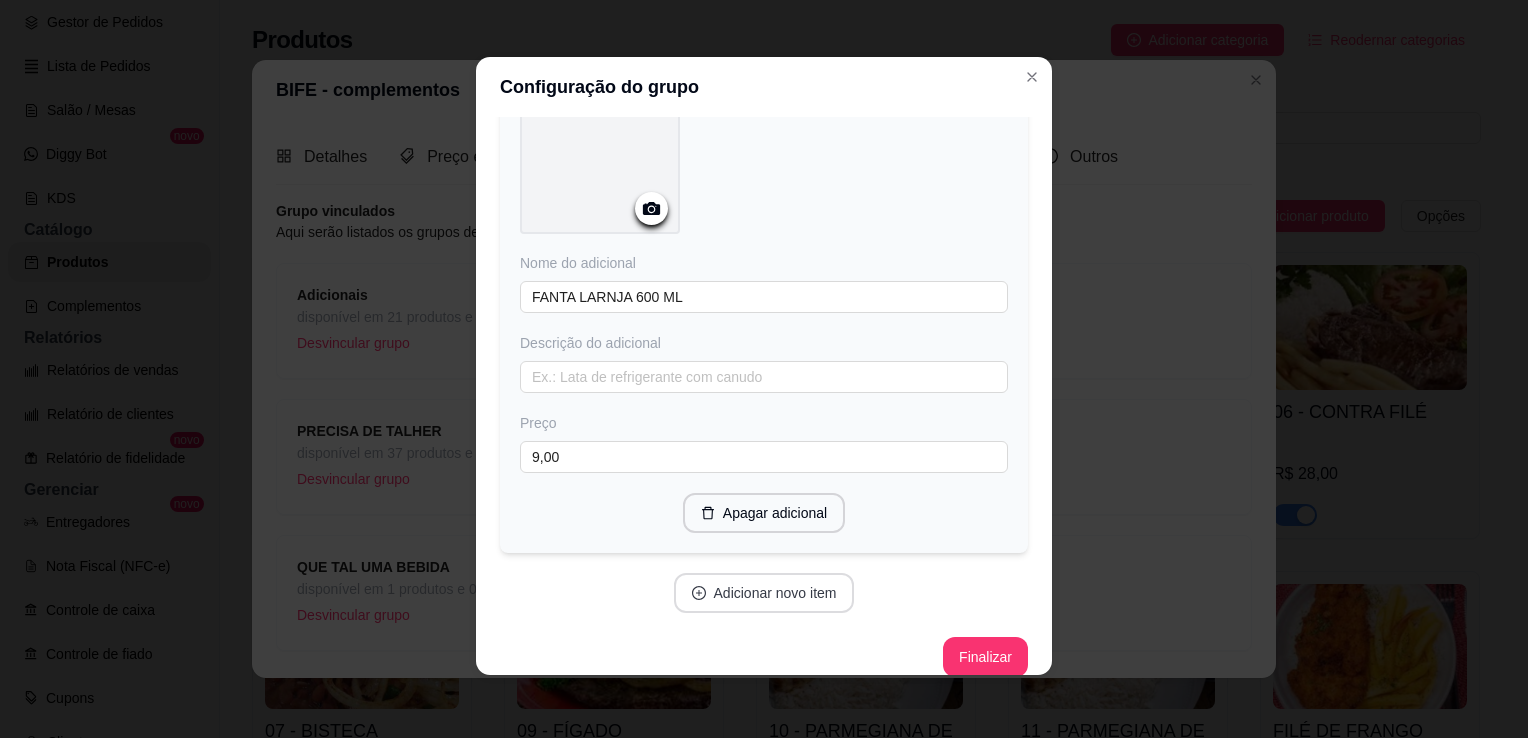 type on "9,00" 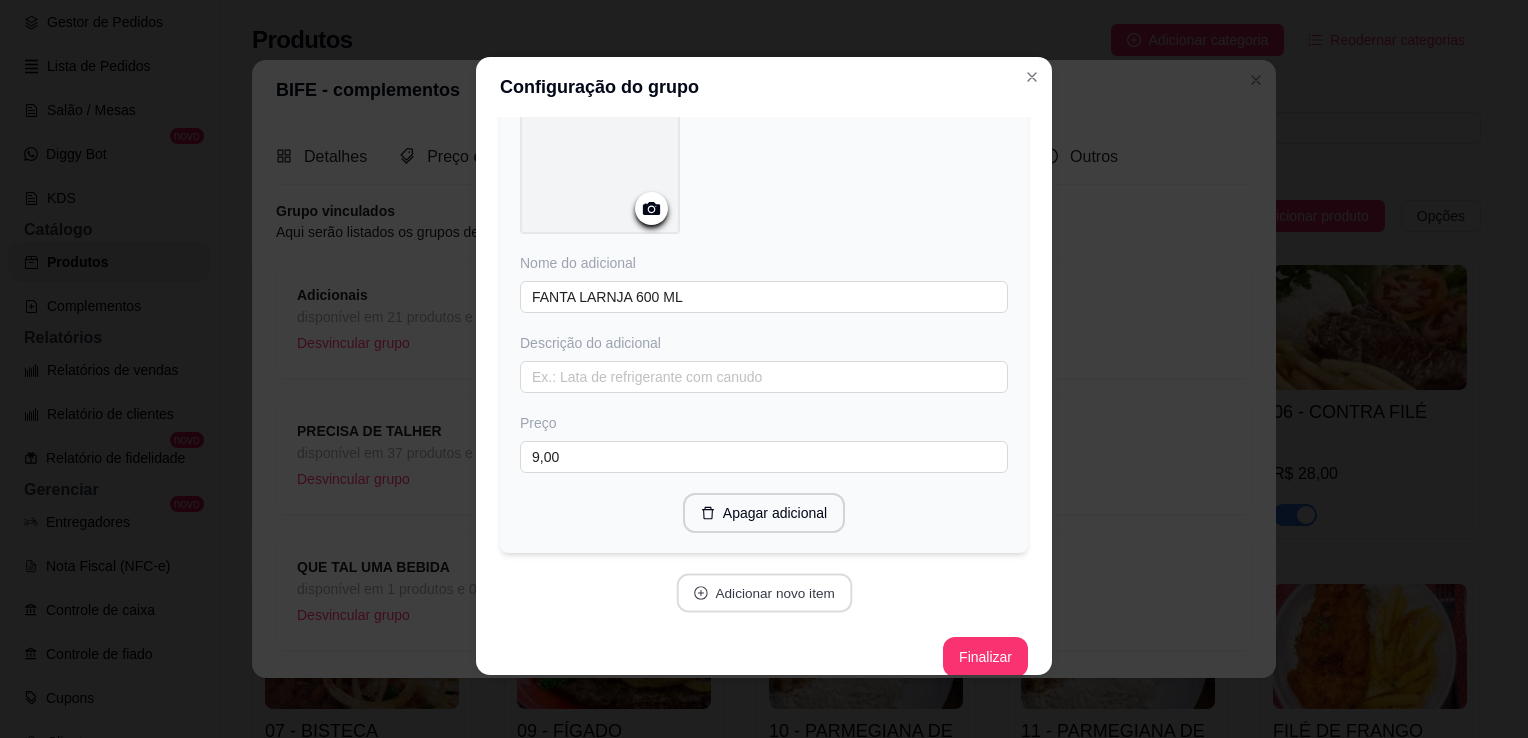 click on "Adicionar novo item" at bounding box center [764, 593] 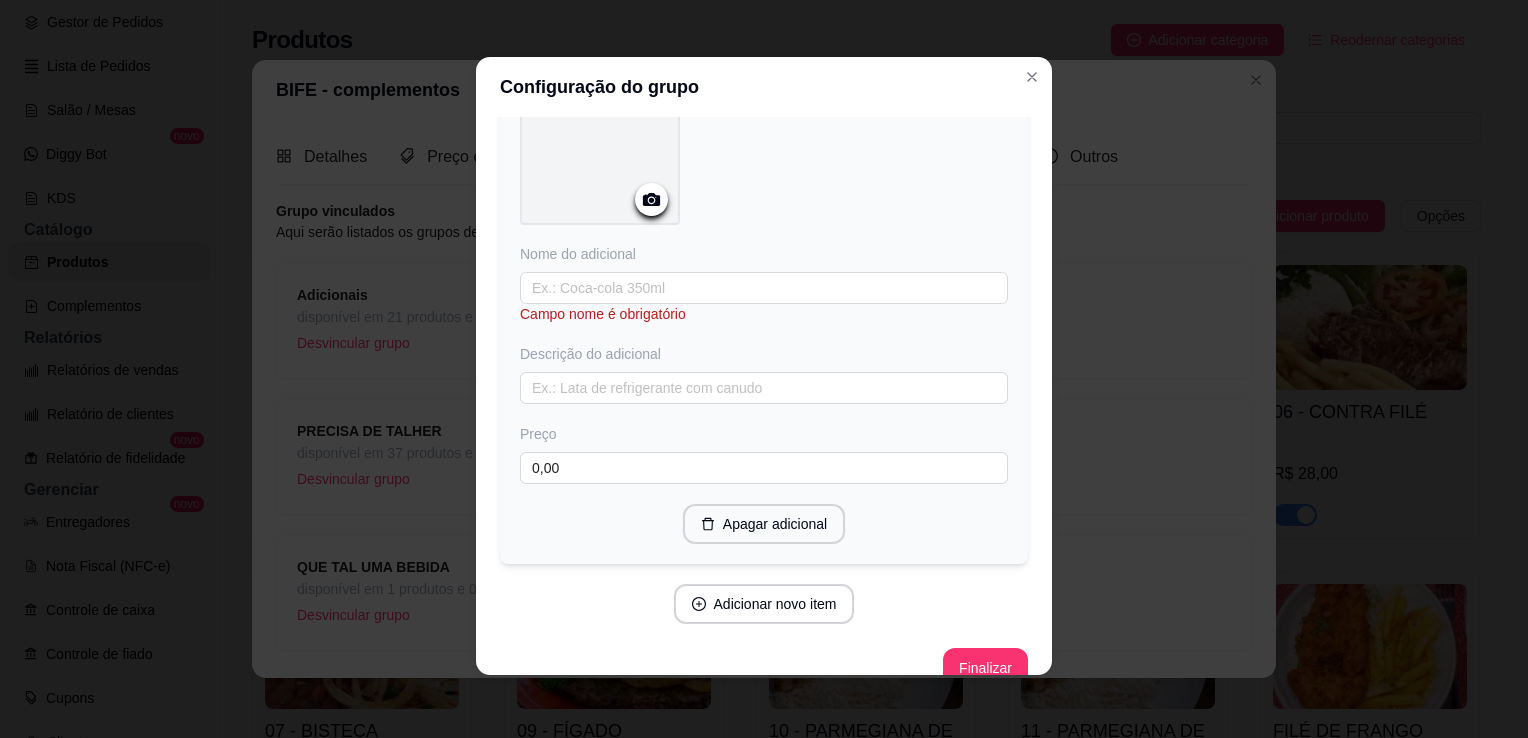 scroll, scrollTop: 4305, scrollLeft: 0, axis: vertical 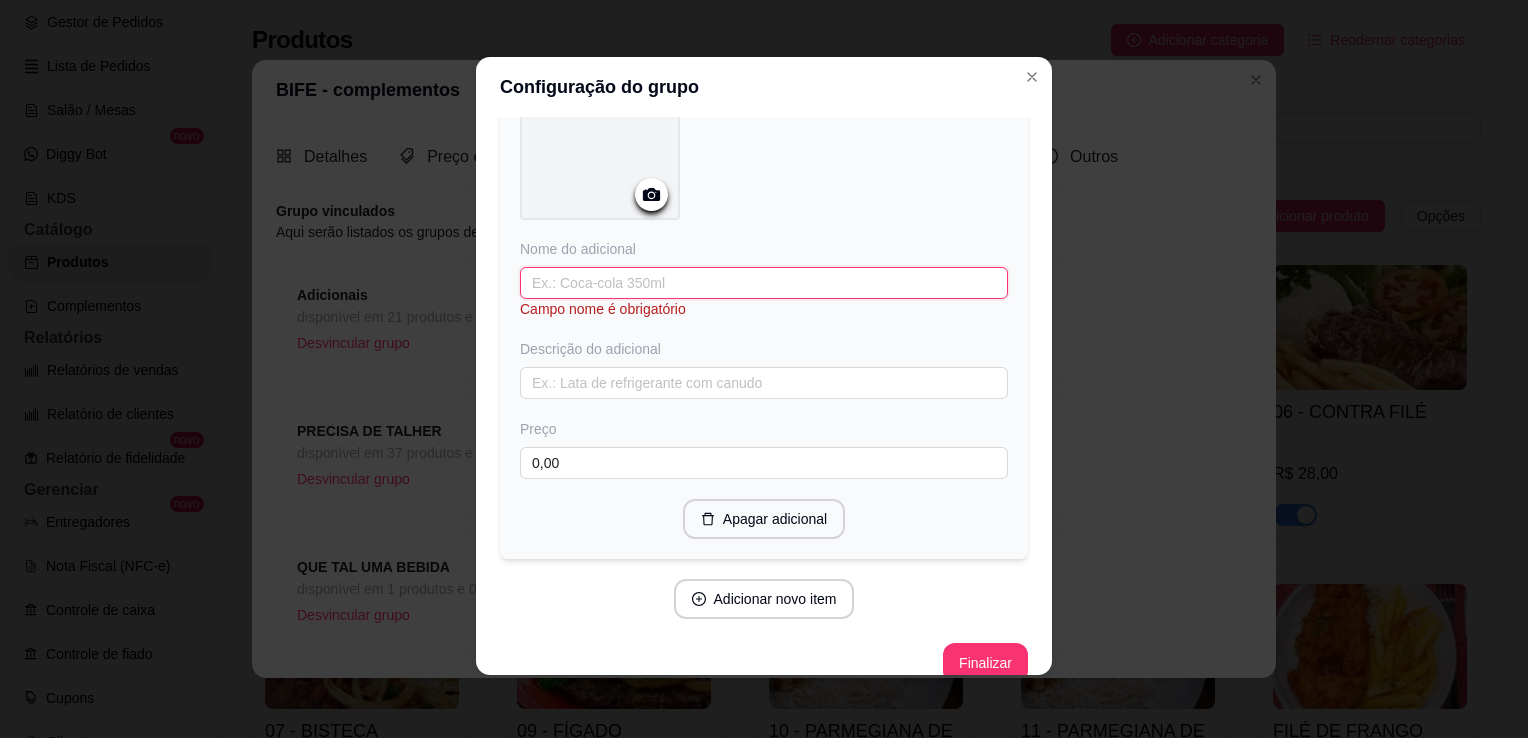 click at bounding box center (764, 283) 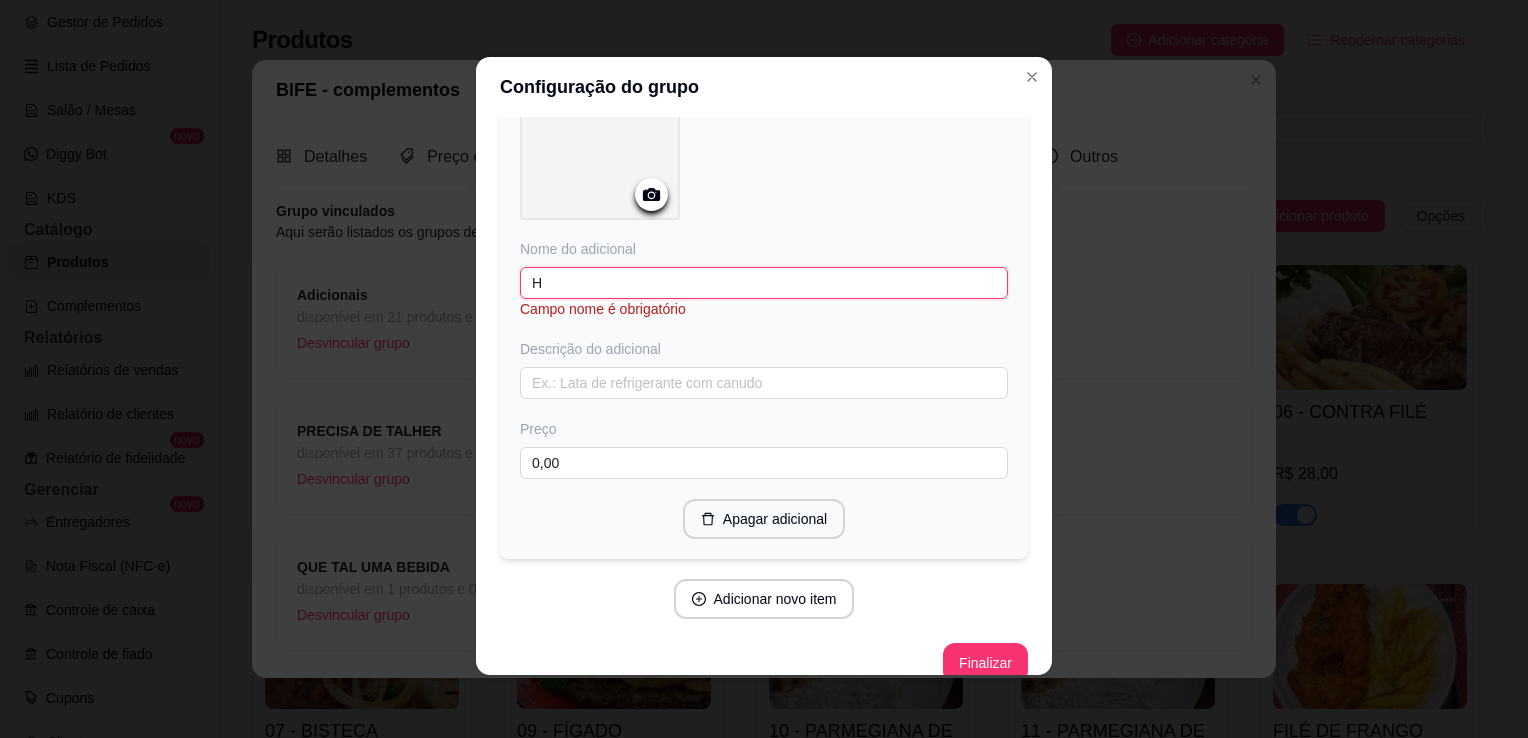 scroll, scrollTop: 4289, scrollLeft: 0, axis: vertical 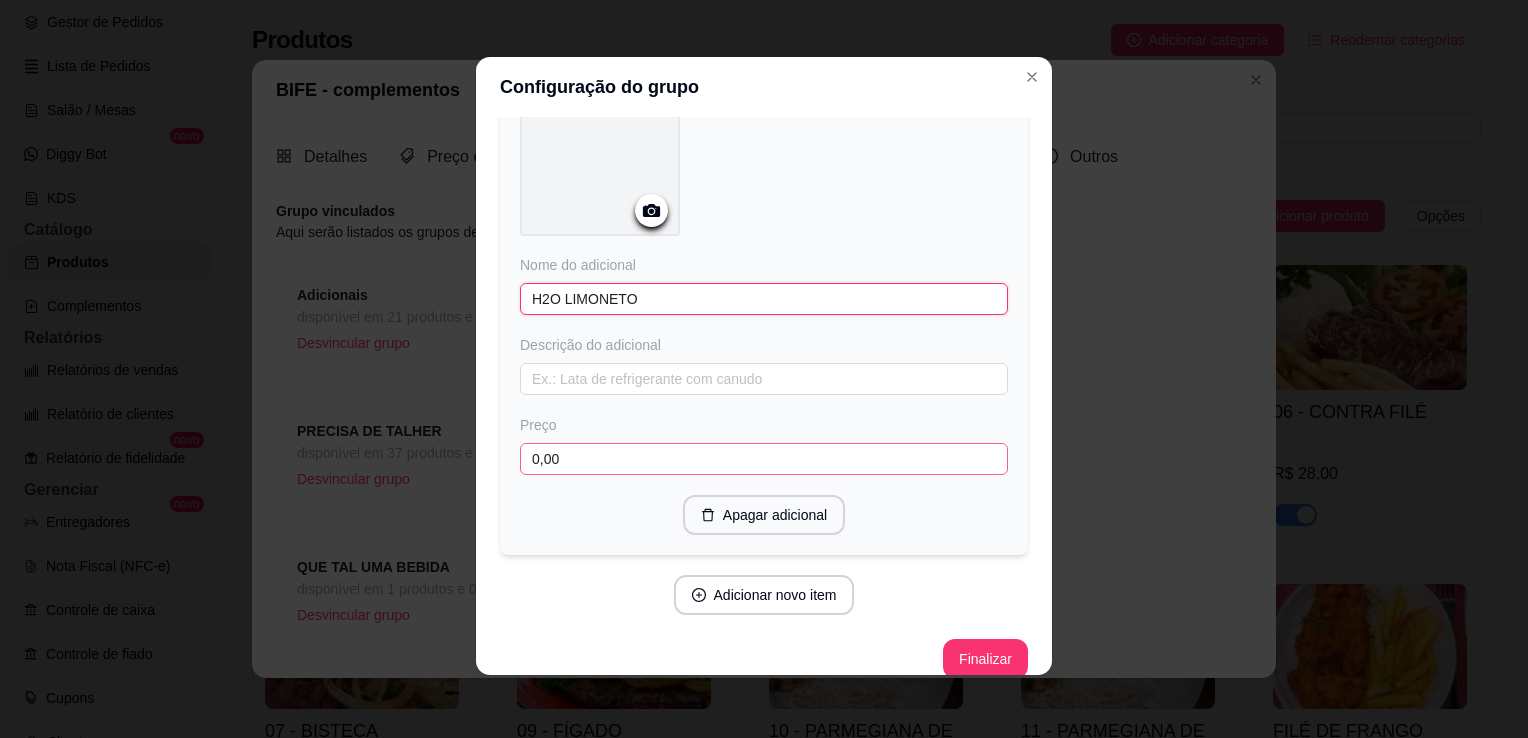 type on "H2O LIMONETO" 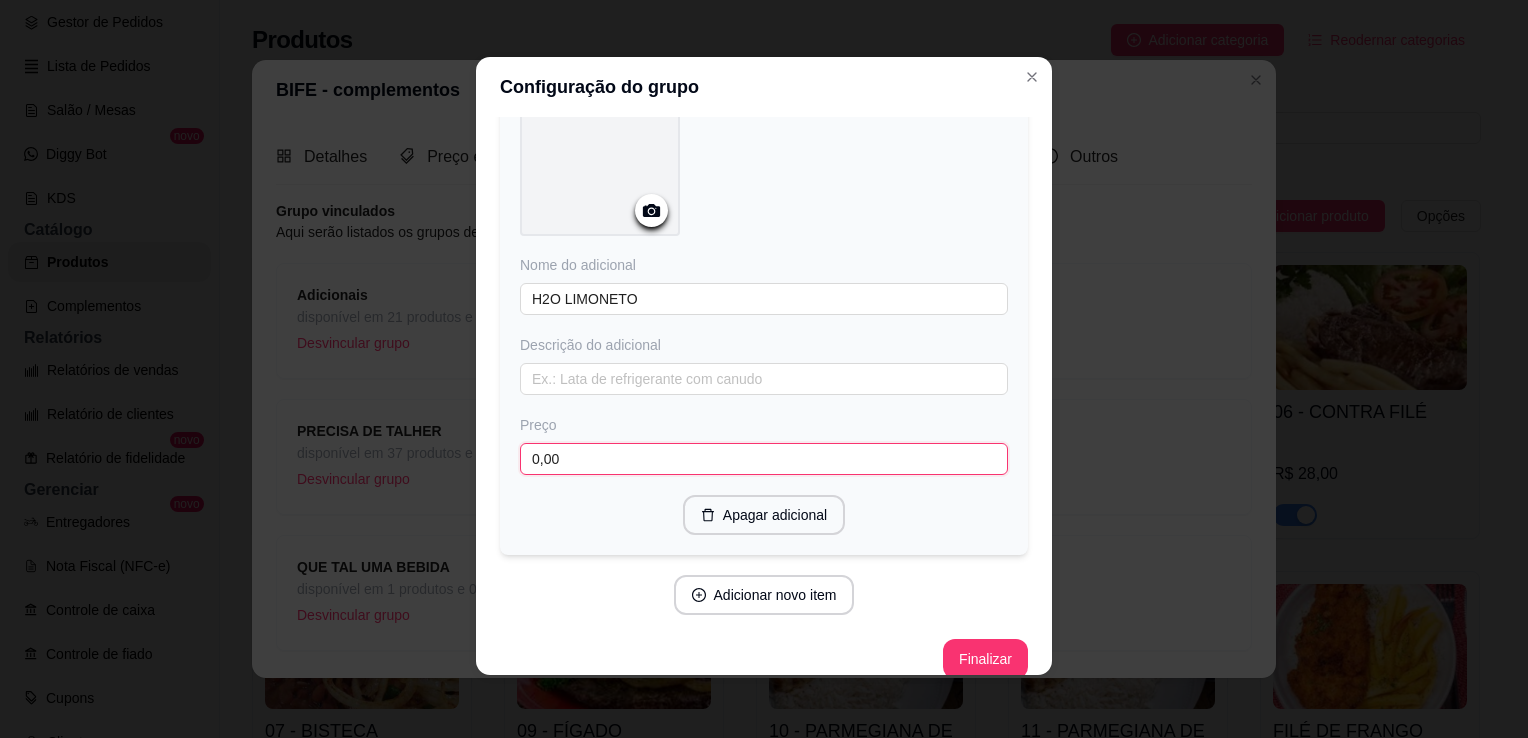 click on "0,00" at bounding box center [764, 459] 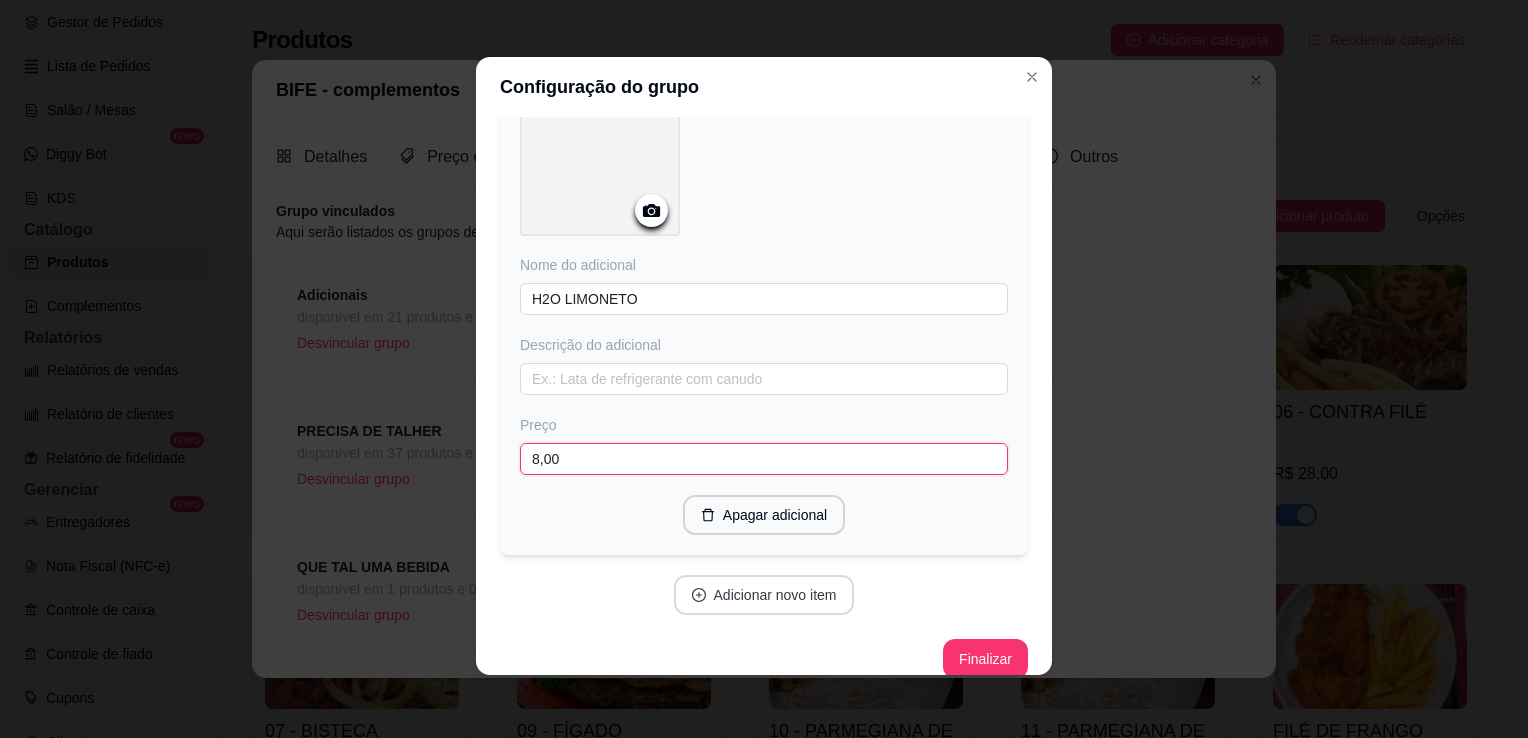 type on "8,00" 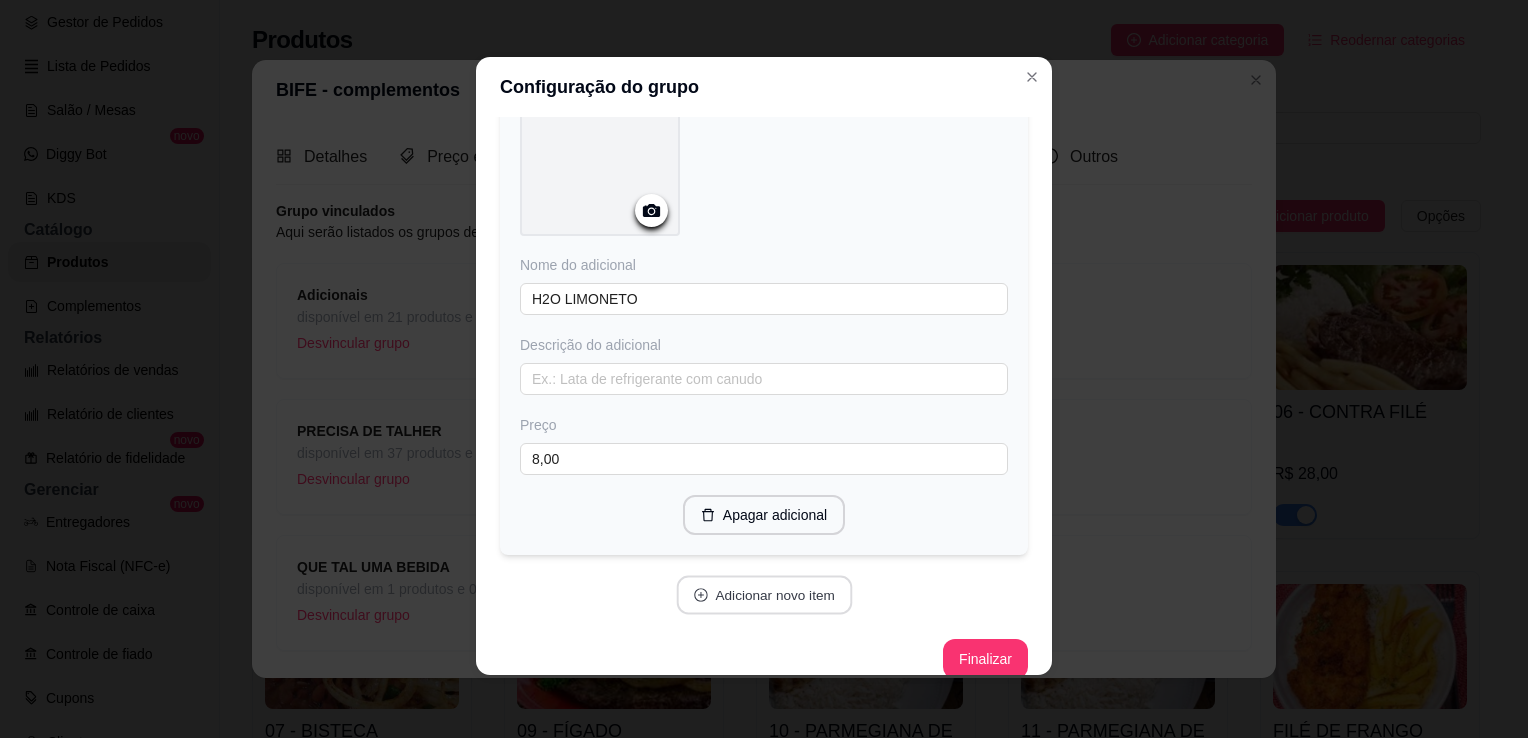 click on "Adicionar novo item" at bounding box center (764, 595) 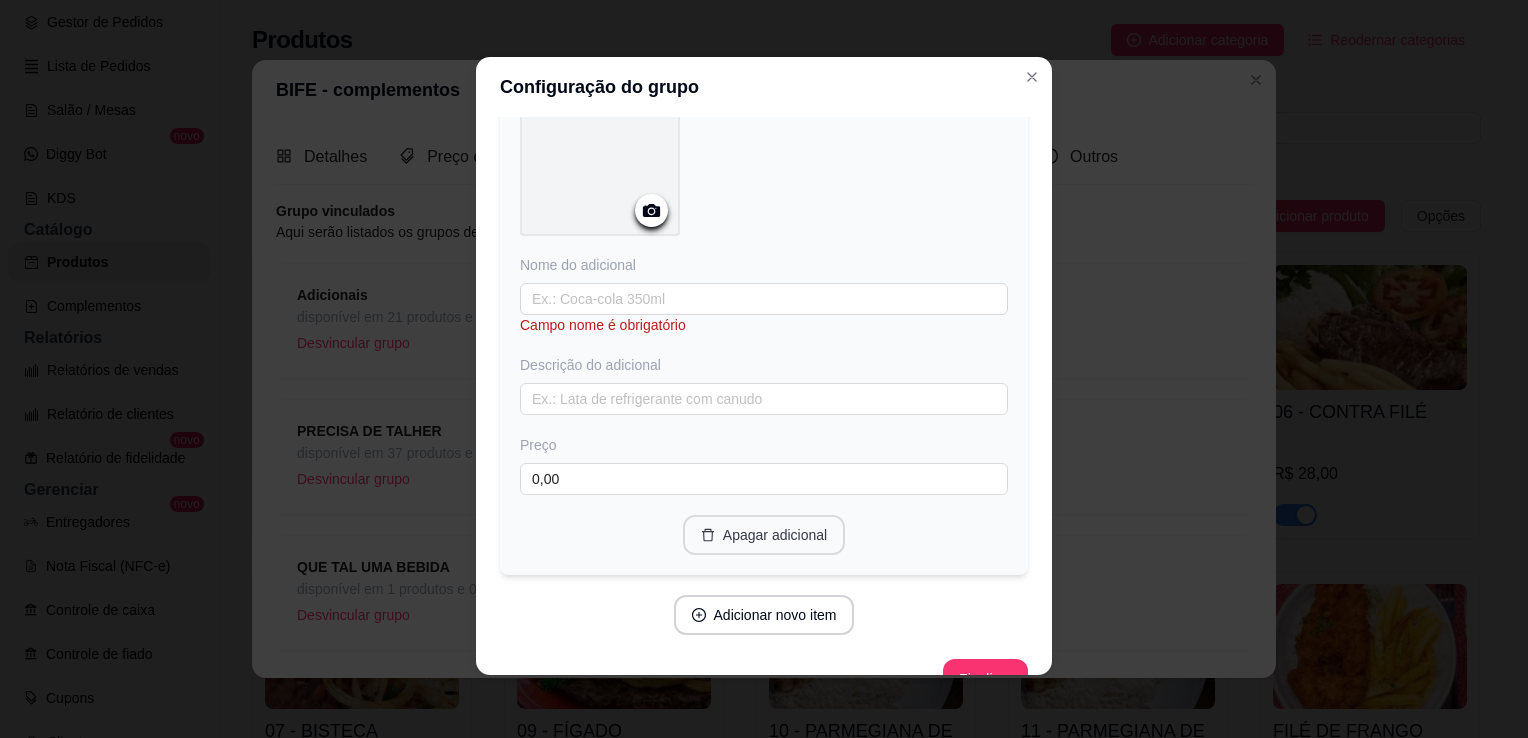 scroll, scrollTop: 4810, scrollLeft: 0, axis: vertical 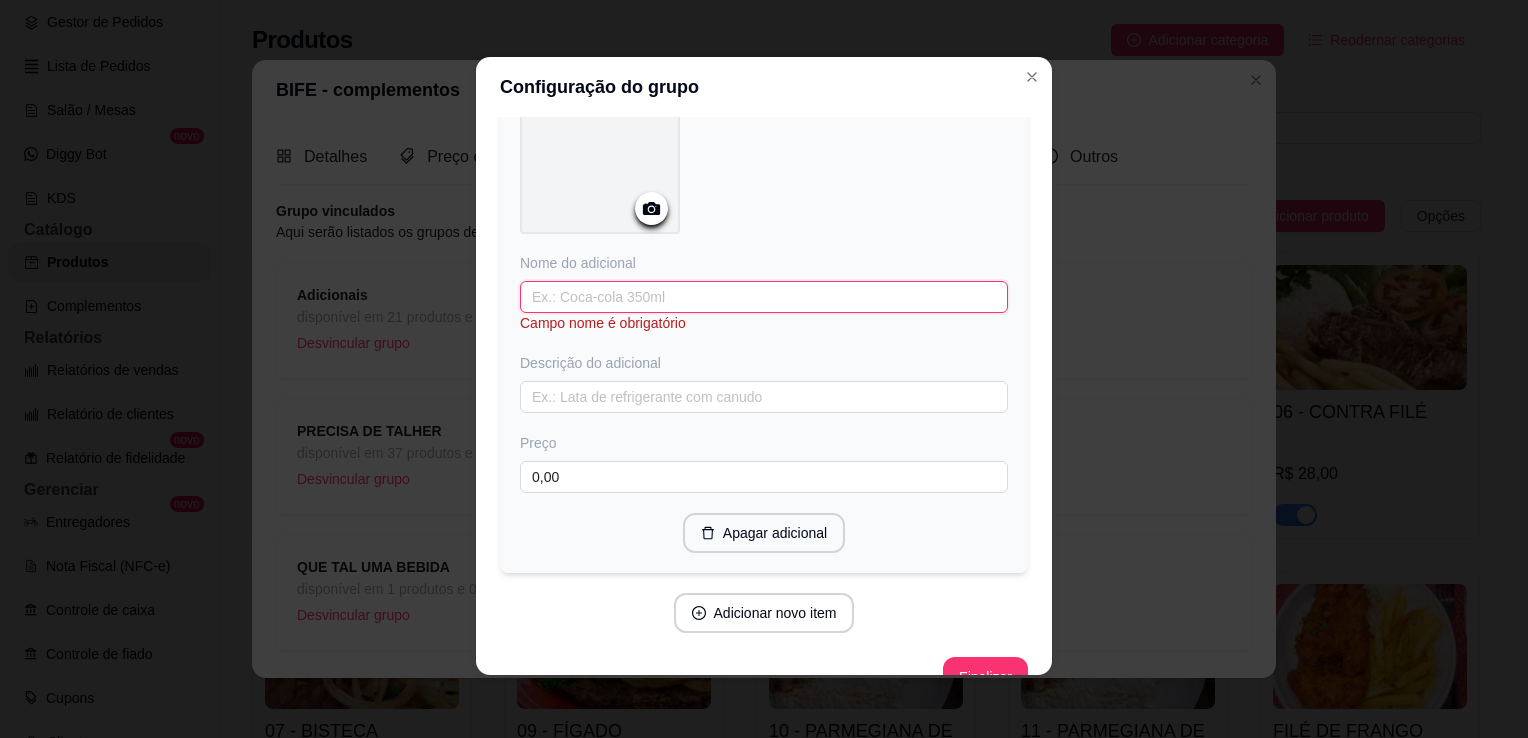 click at bounding box center [764, 297] 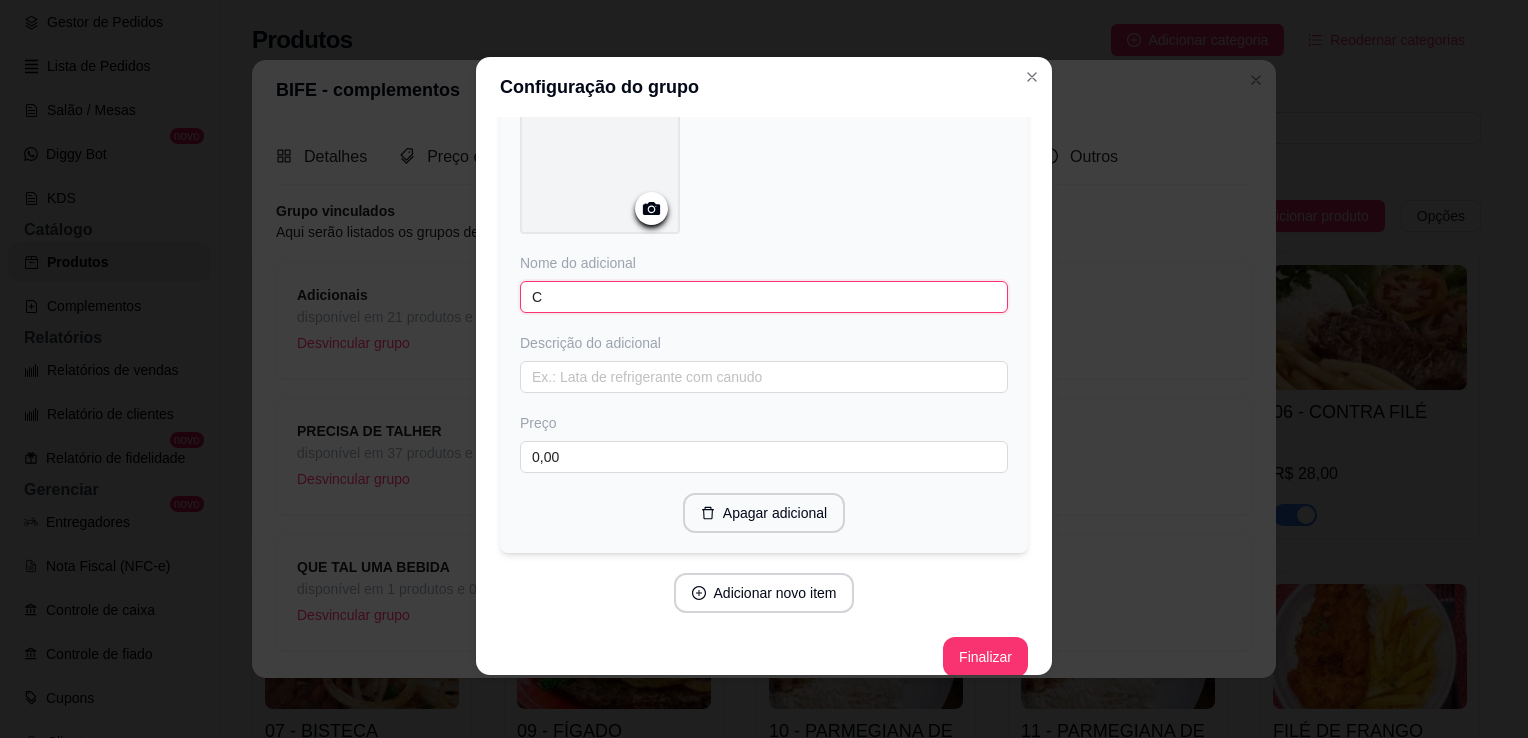 scroll, scrollTop: 4805, scrollLeft: 0, axis: vertical 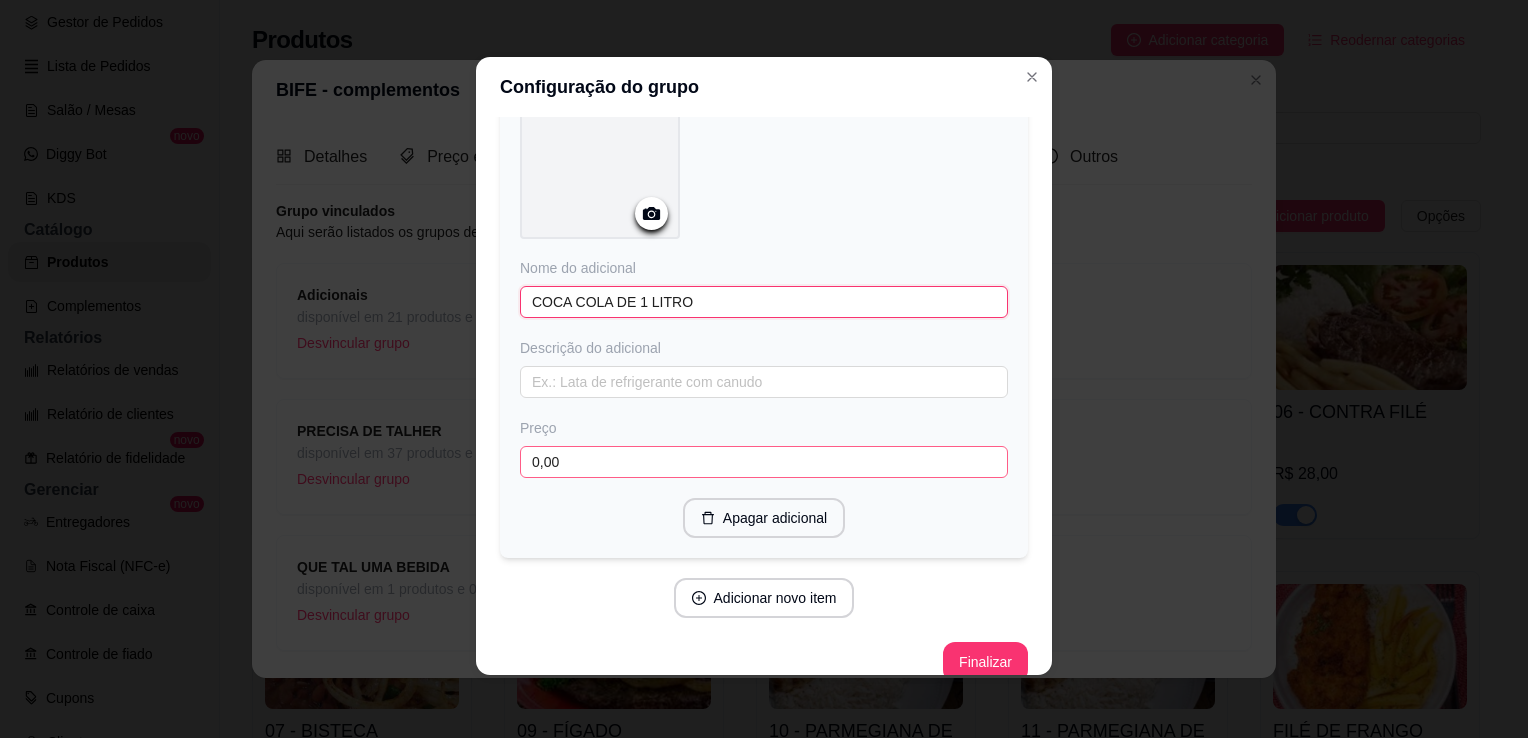 type on "COCA COLA DE 1 LITRO" 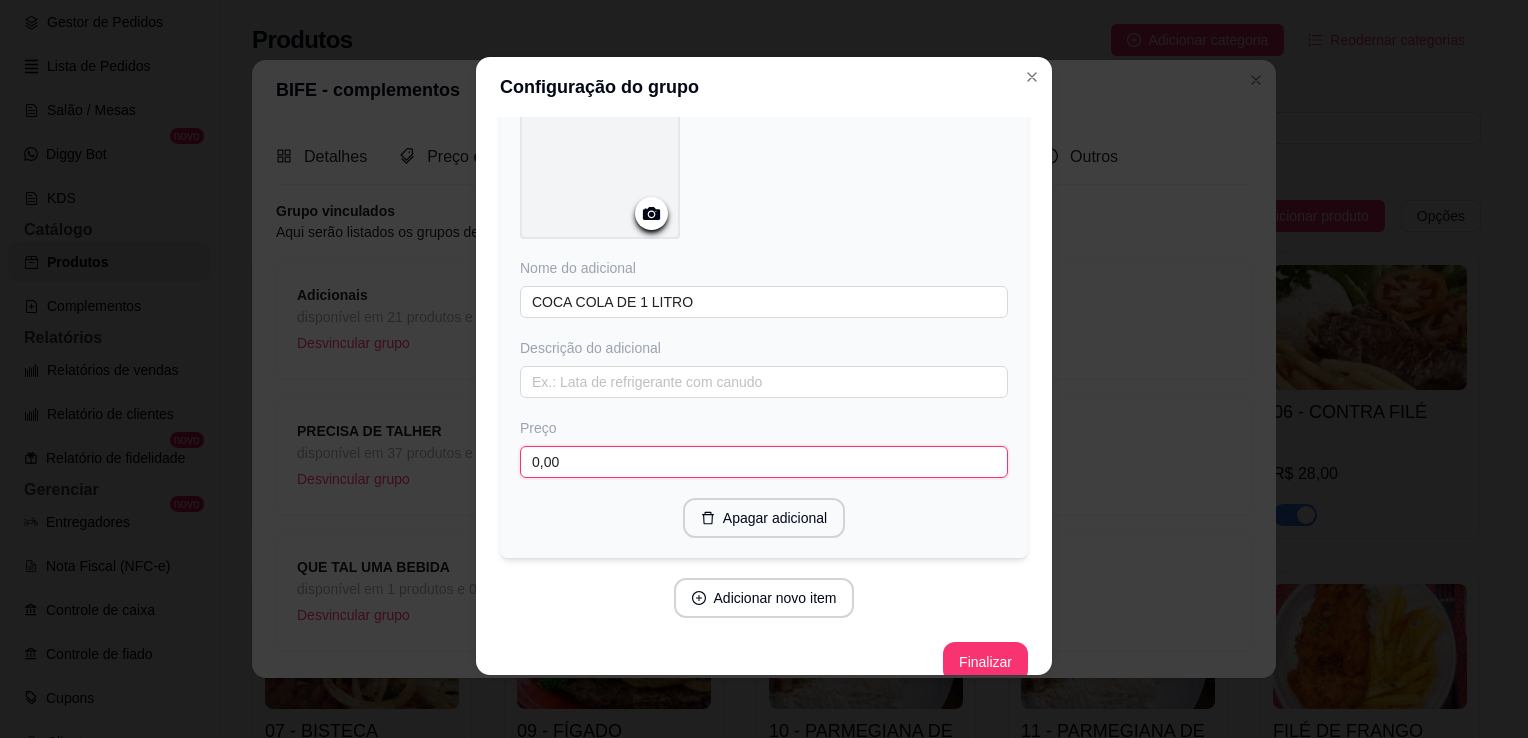 click on "0,00" at bounding box center [764, 462] 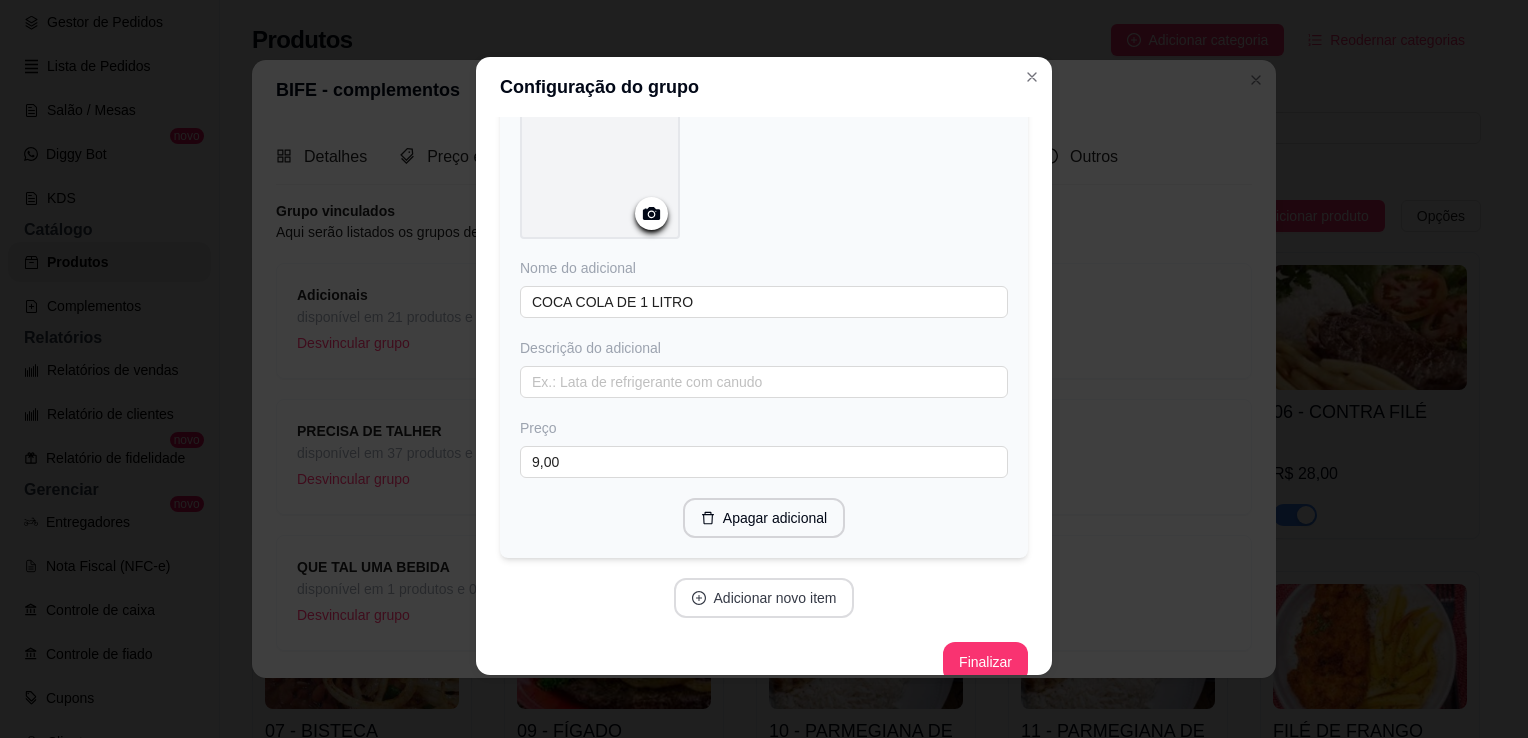 click on "Adicionar novo item" at bounding box center (764, 598) 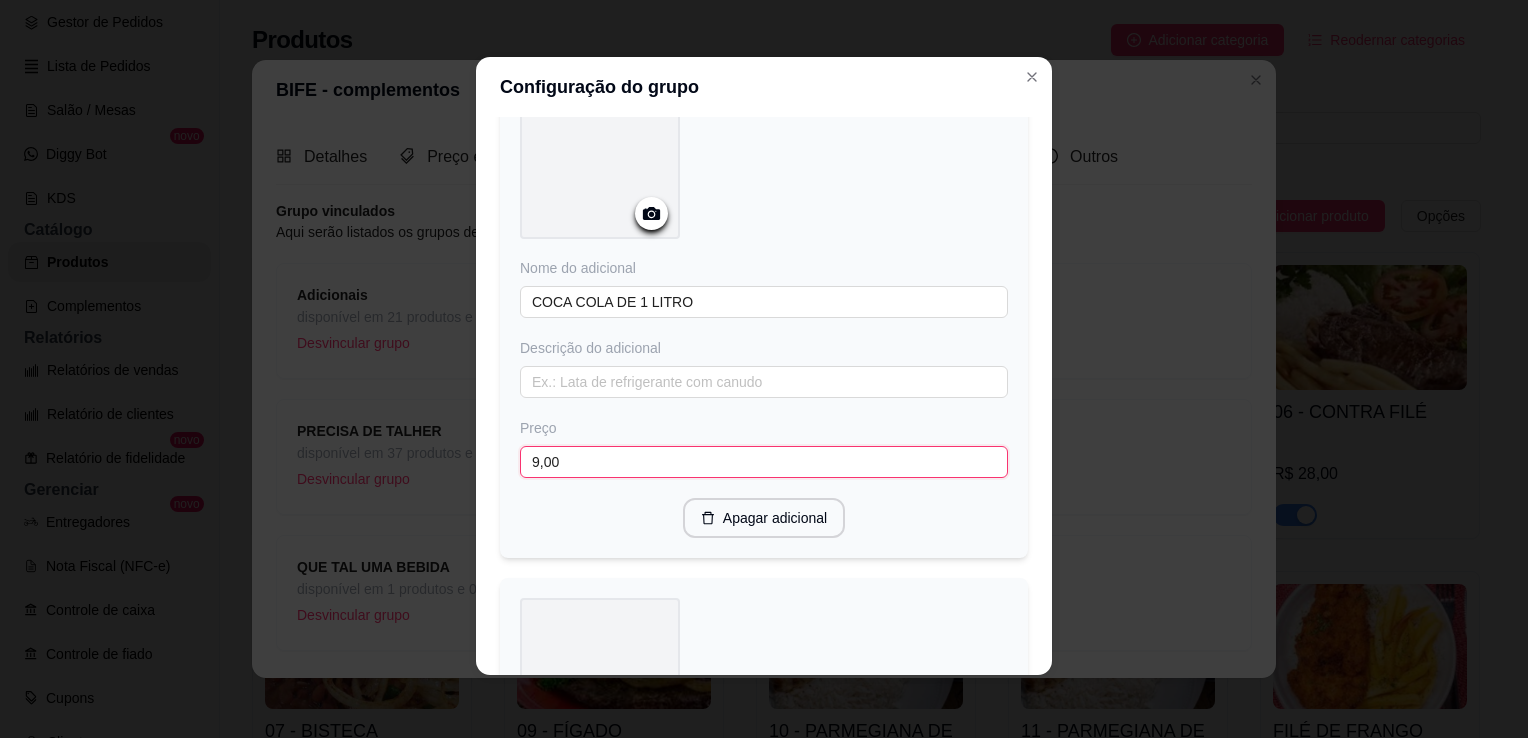 click on "9,00" at bounding box center [764, 462] 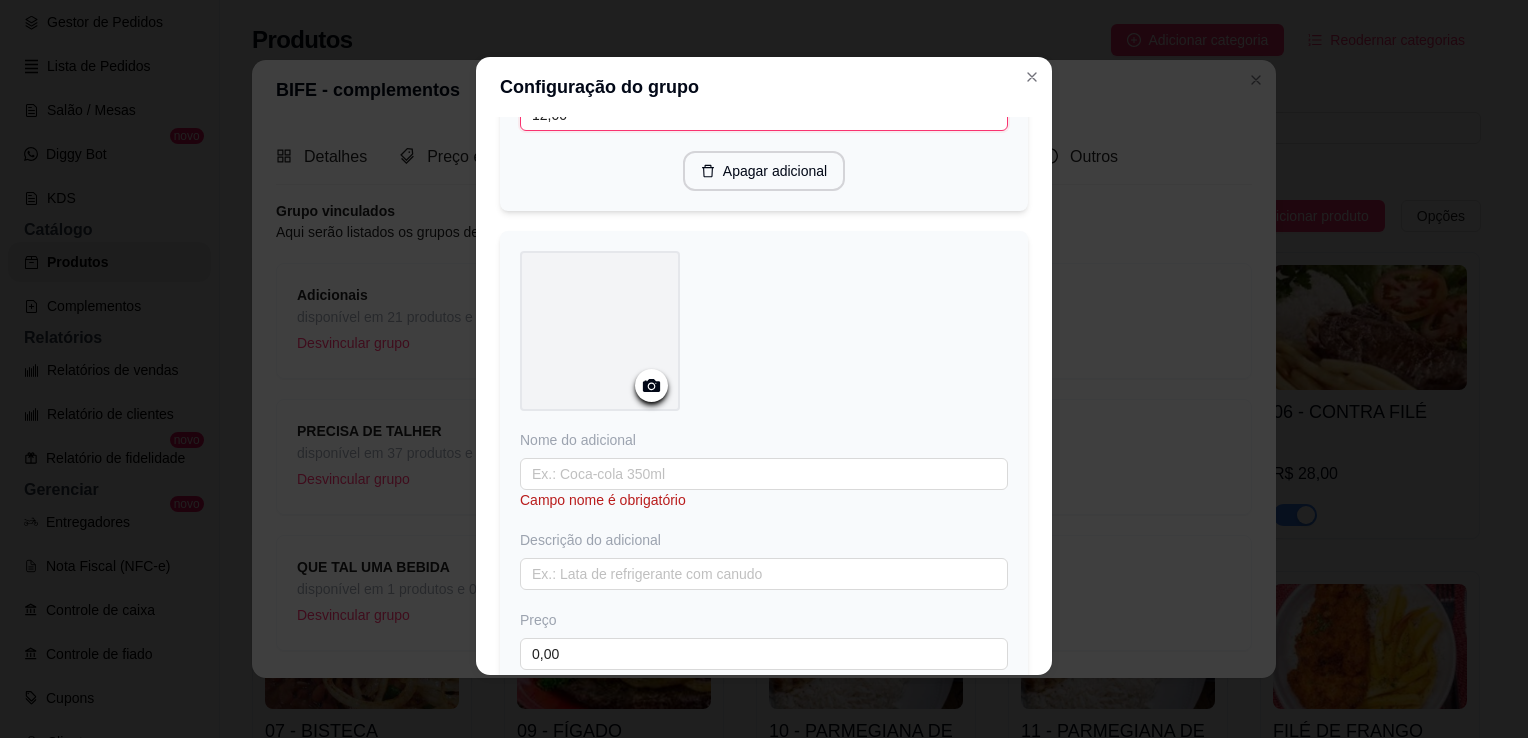 scroll, scrollTop: 5342, scrollLeft: 0, axis: vertical 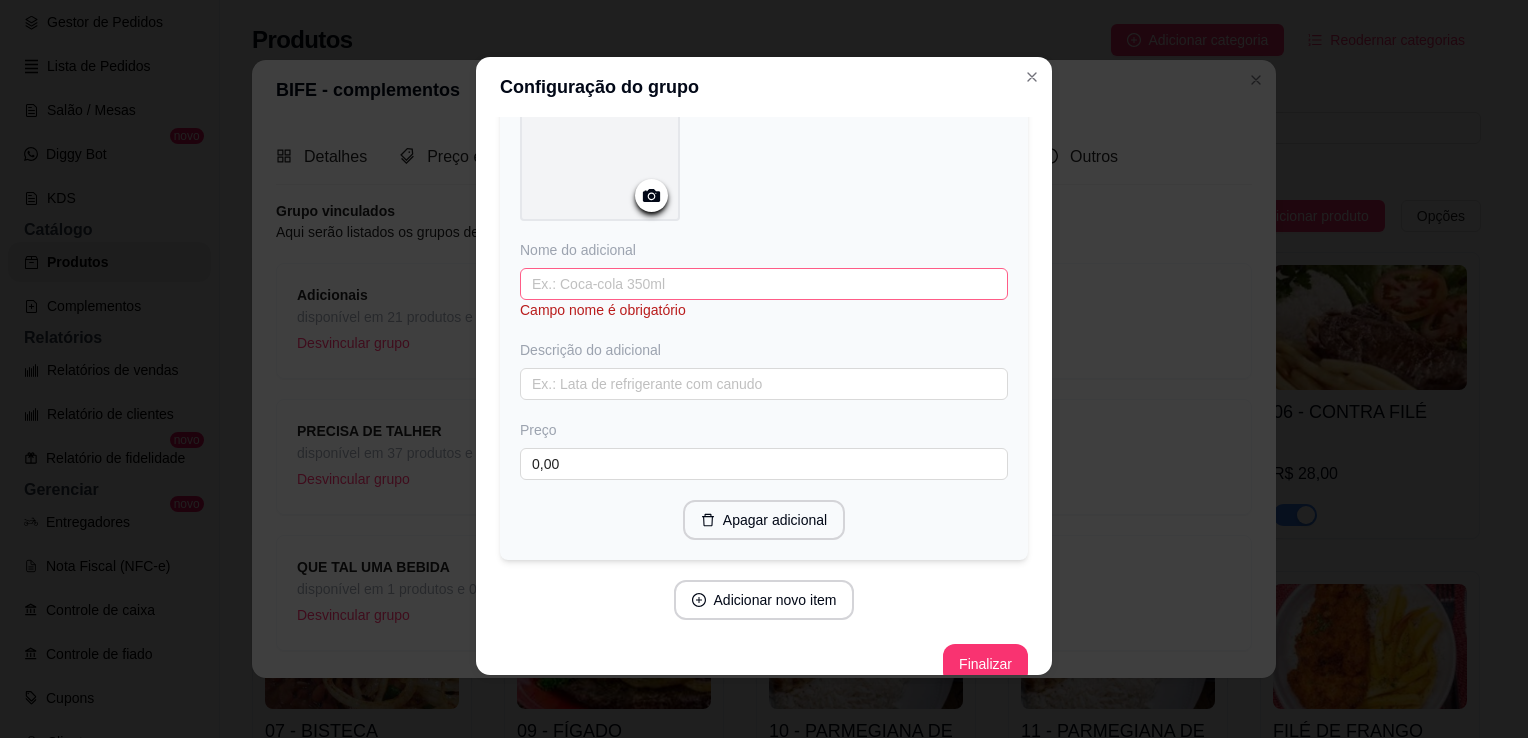 type on "12,00" 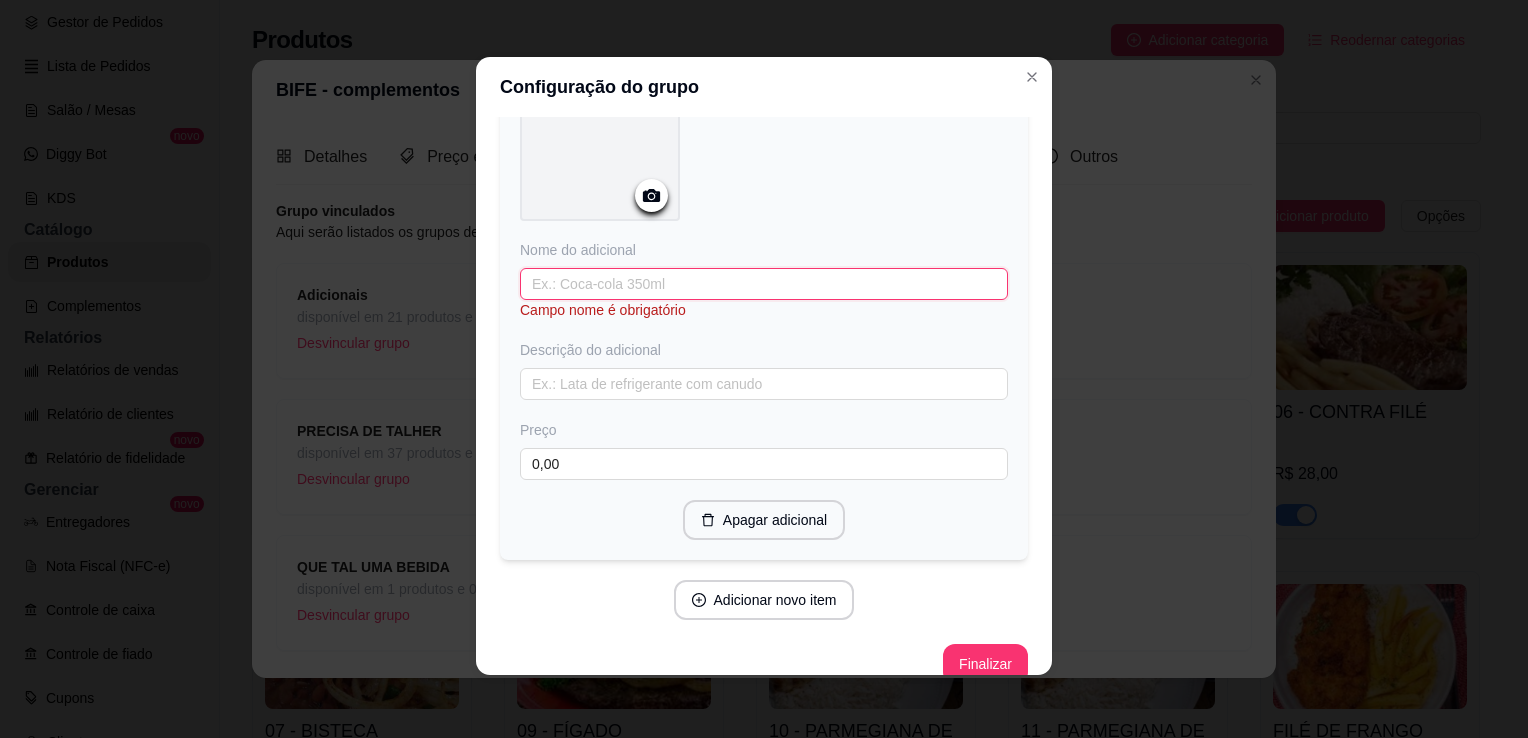 click at bounding box center (764, 284) 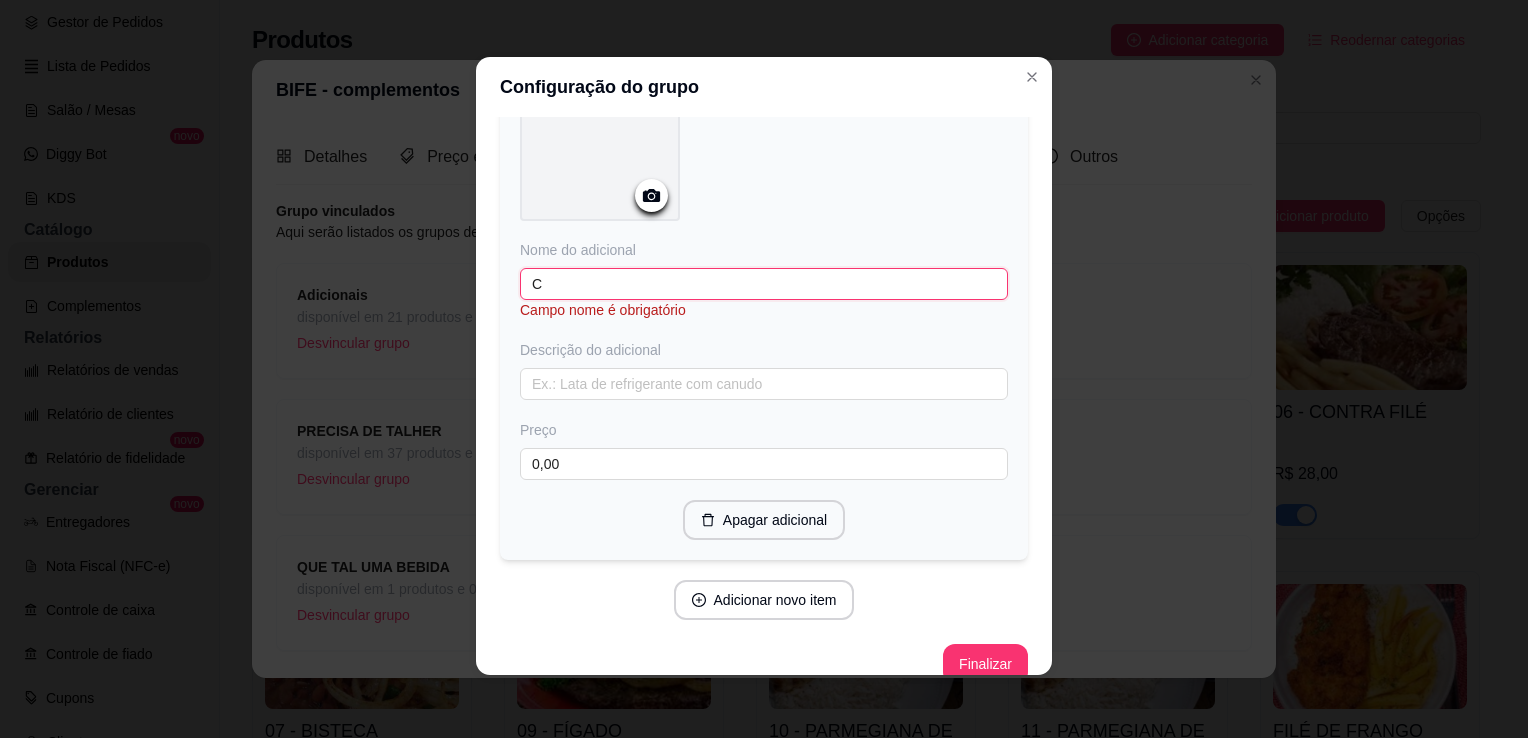scroll, scrollTop: 5322, scrollLeft: 0, axis: vertical 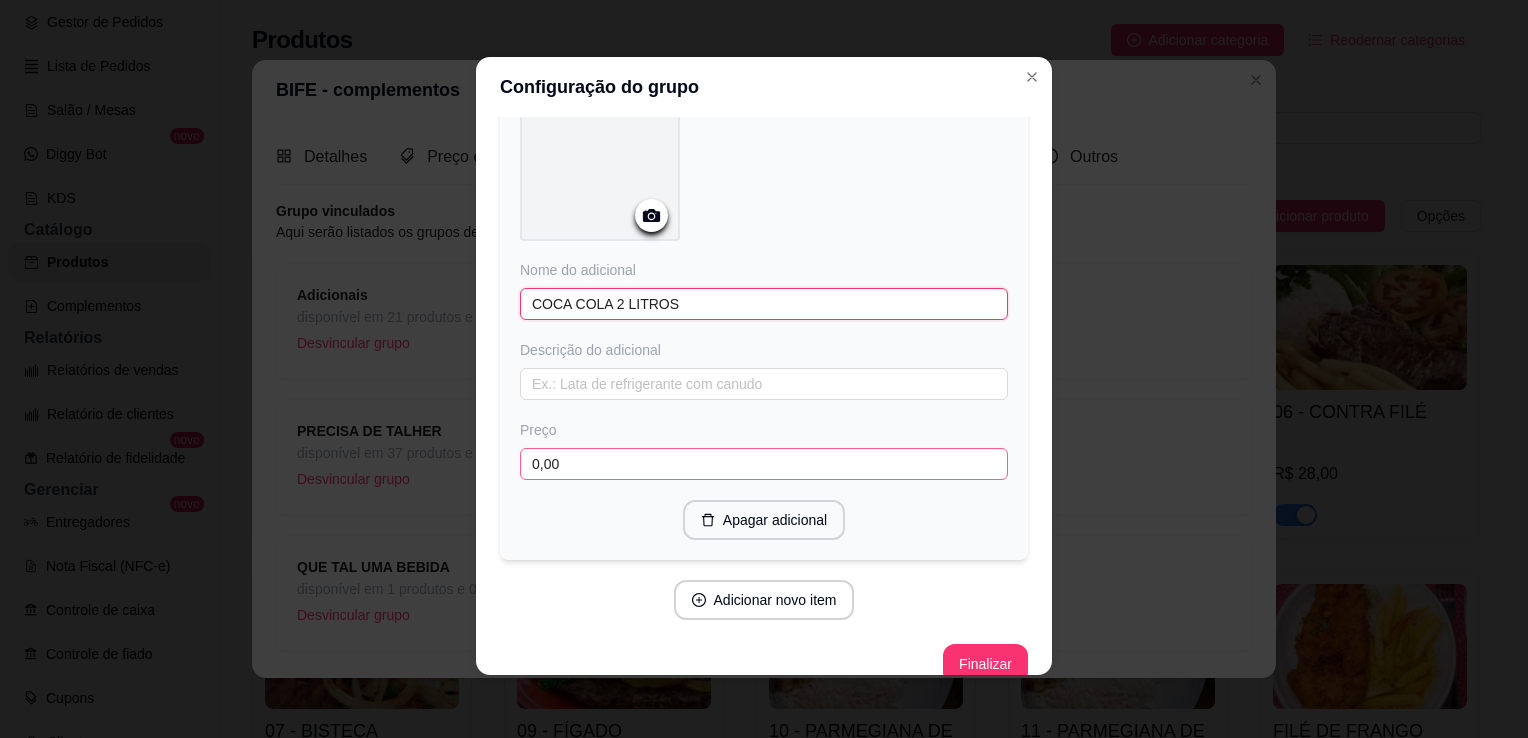 type on "COCA COLA 2 LITROS" 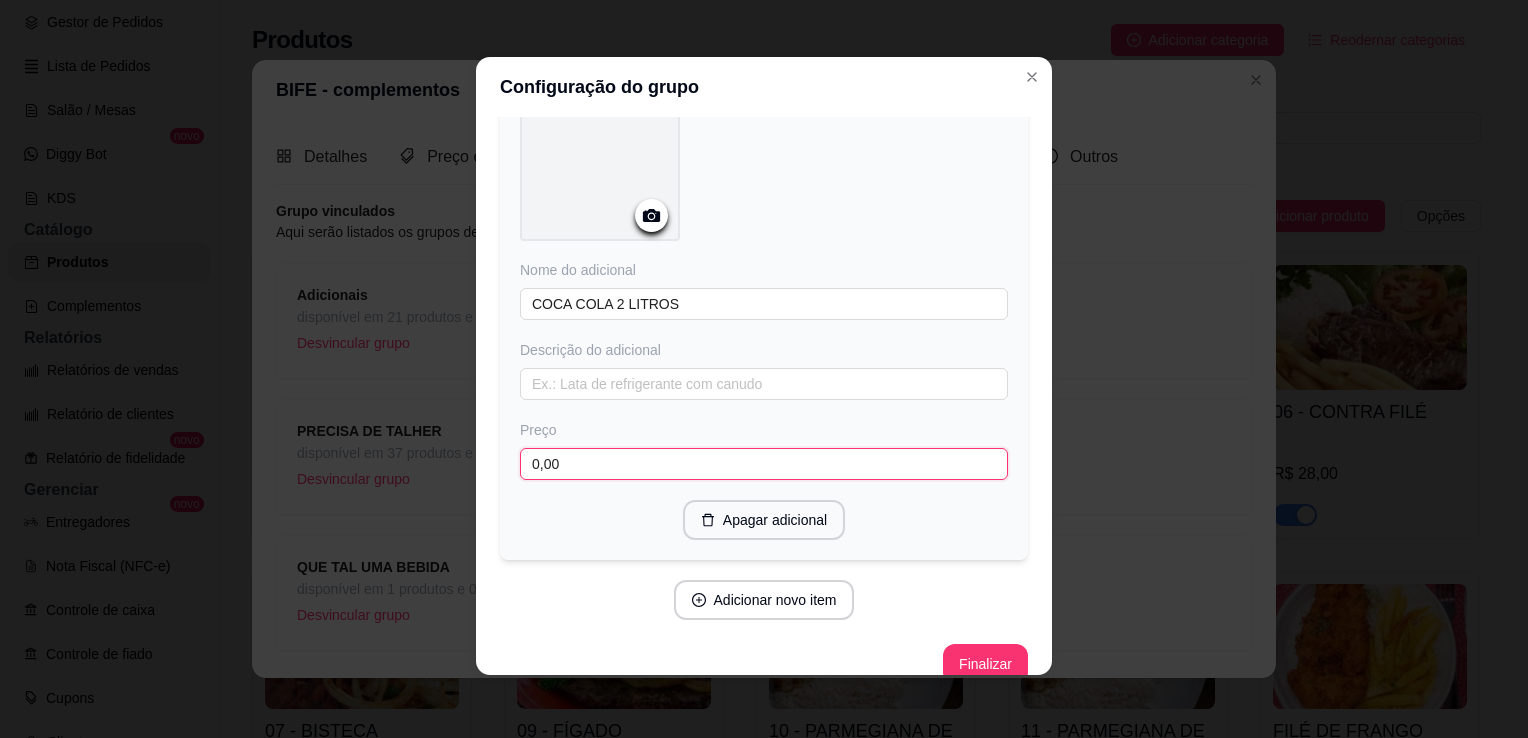click on "0,00" at bounding box center [764, 464] 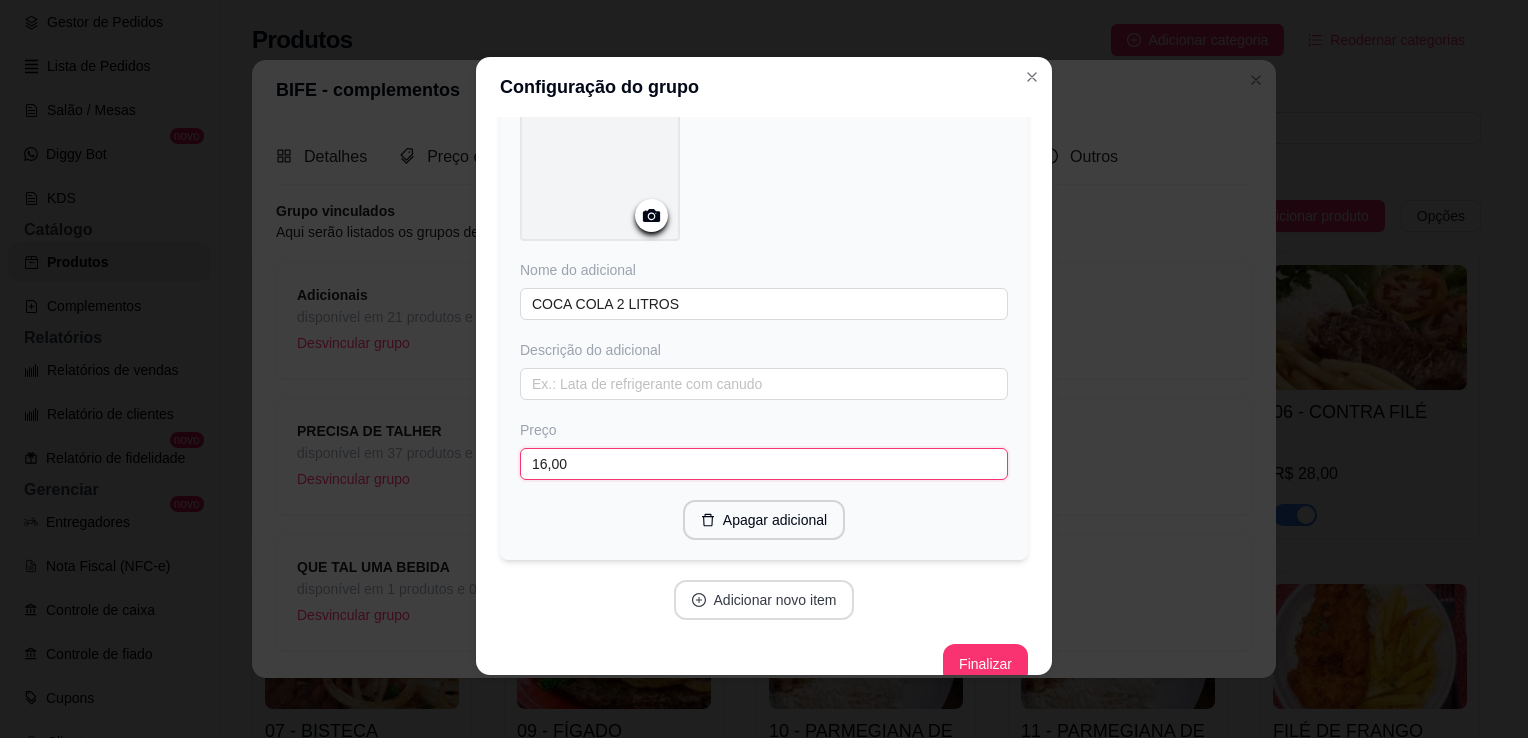 type on "16,00" 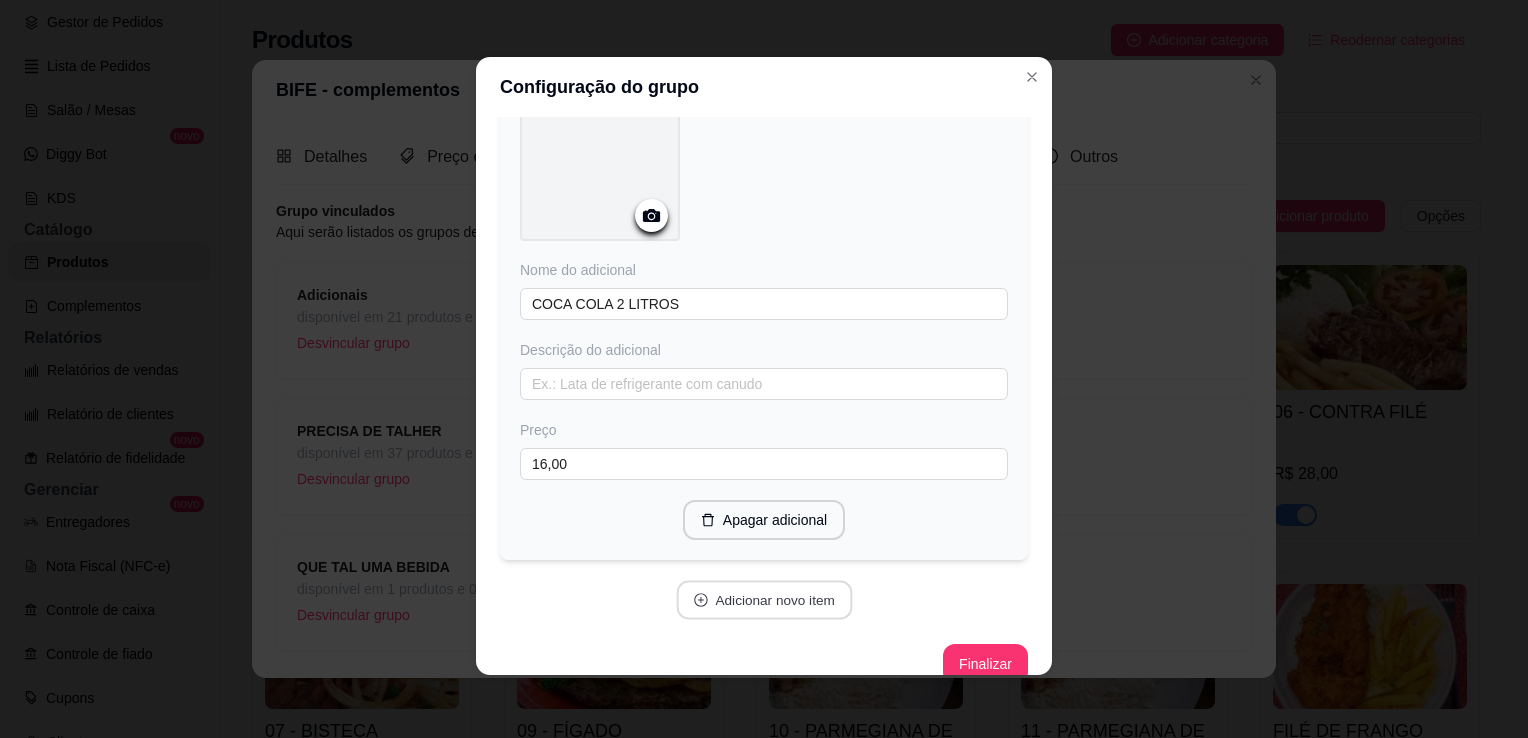 click on "Adicionar novo item" at bounding box center (764, 600) 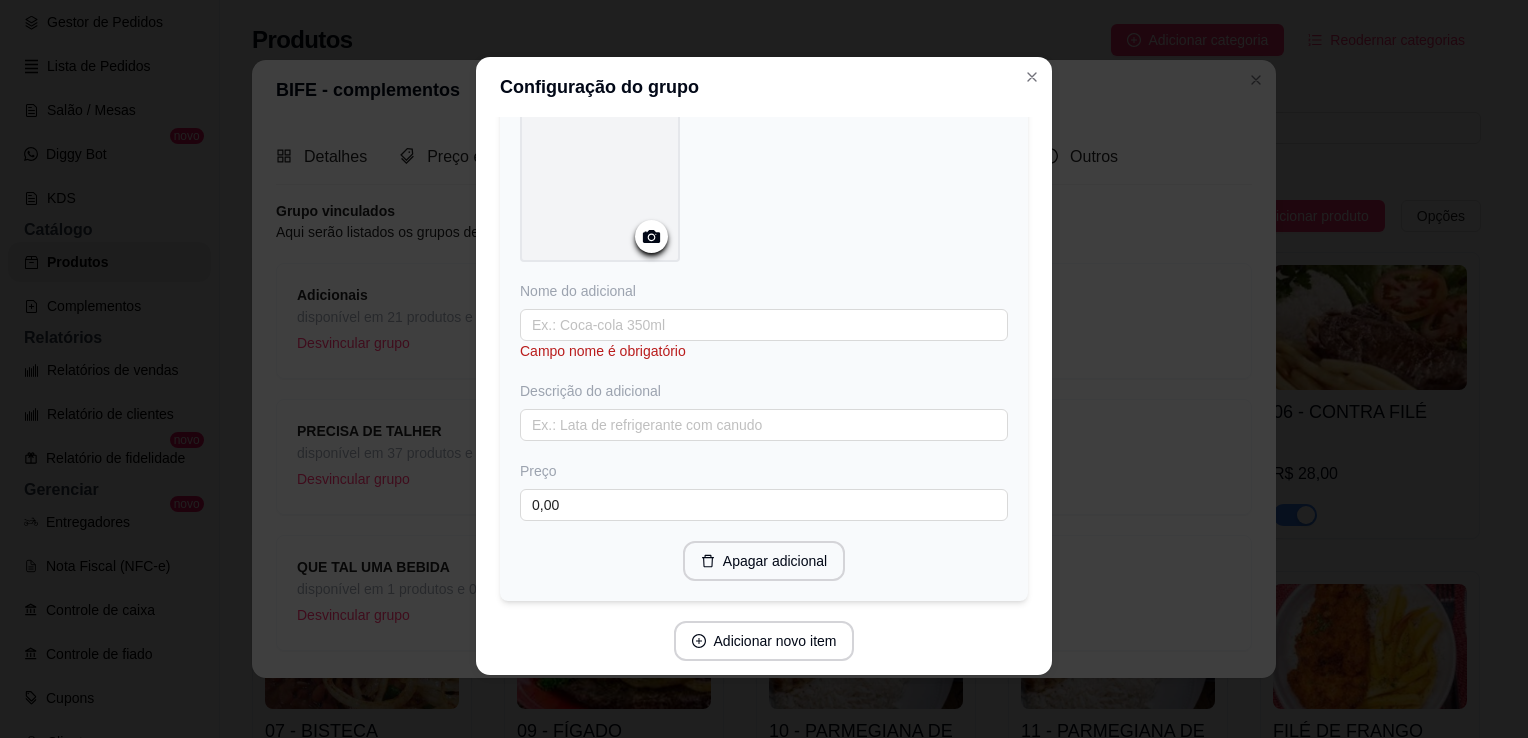 scroll, scrollTop: 5821, scrollLeft: 0, axis: vertical 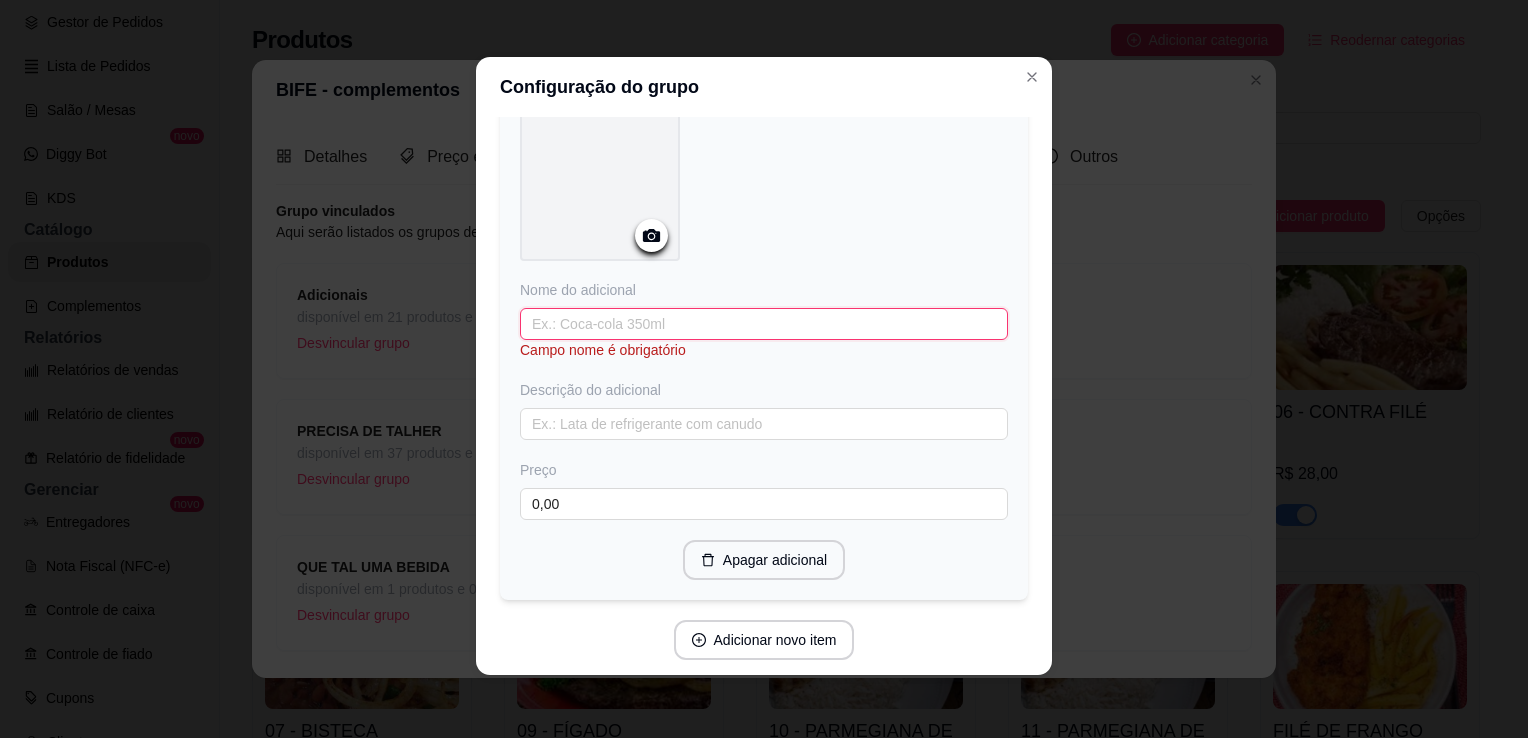 click at bounding box center [764, 324] 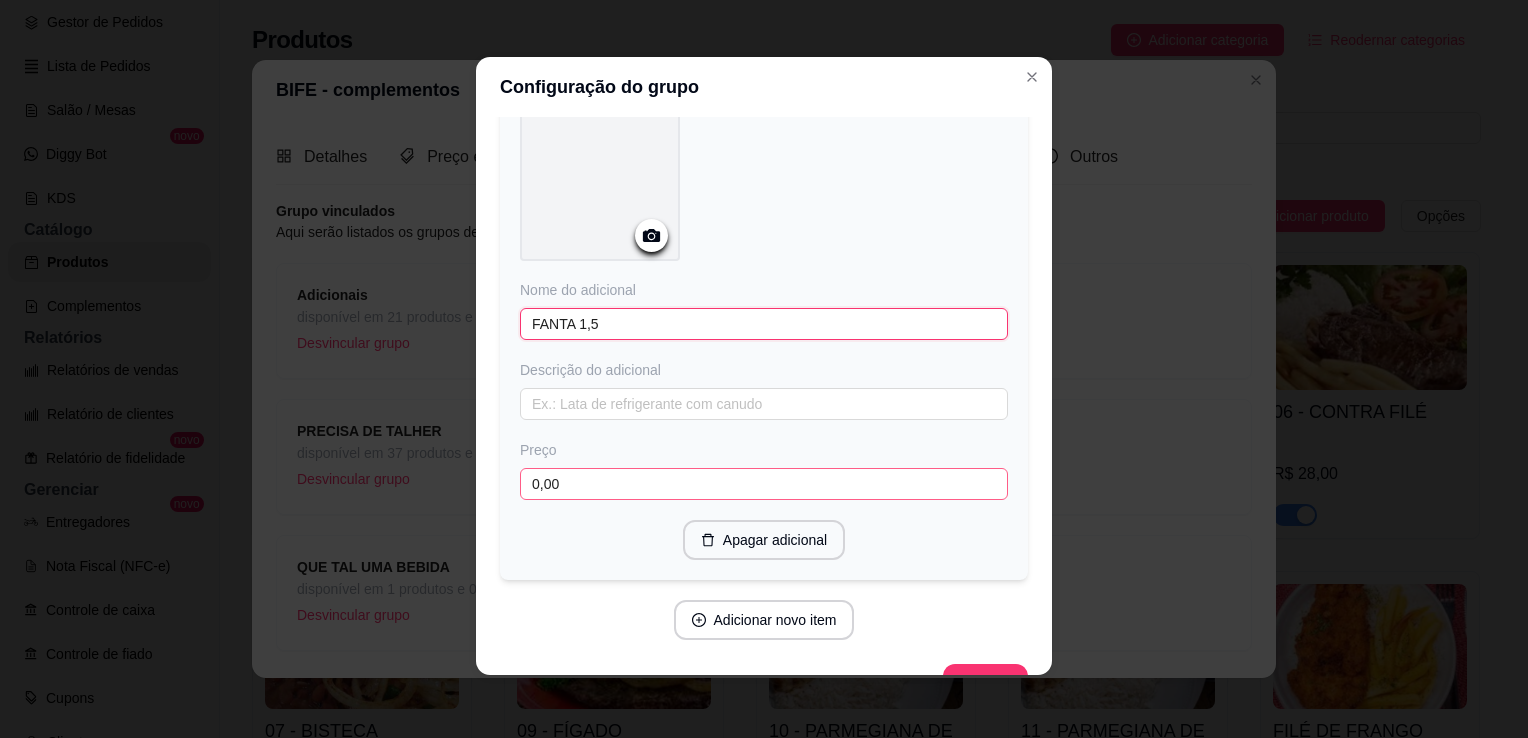 type on "FANTA 1,5" 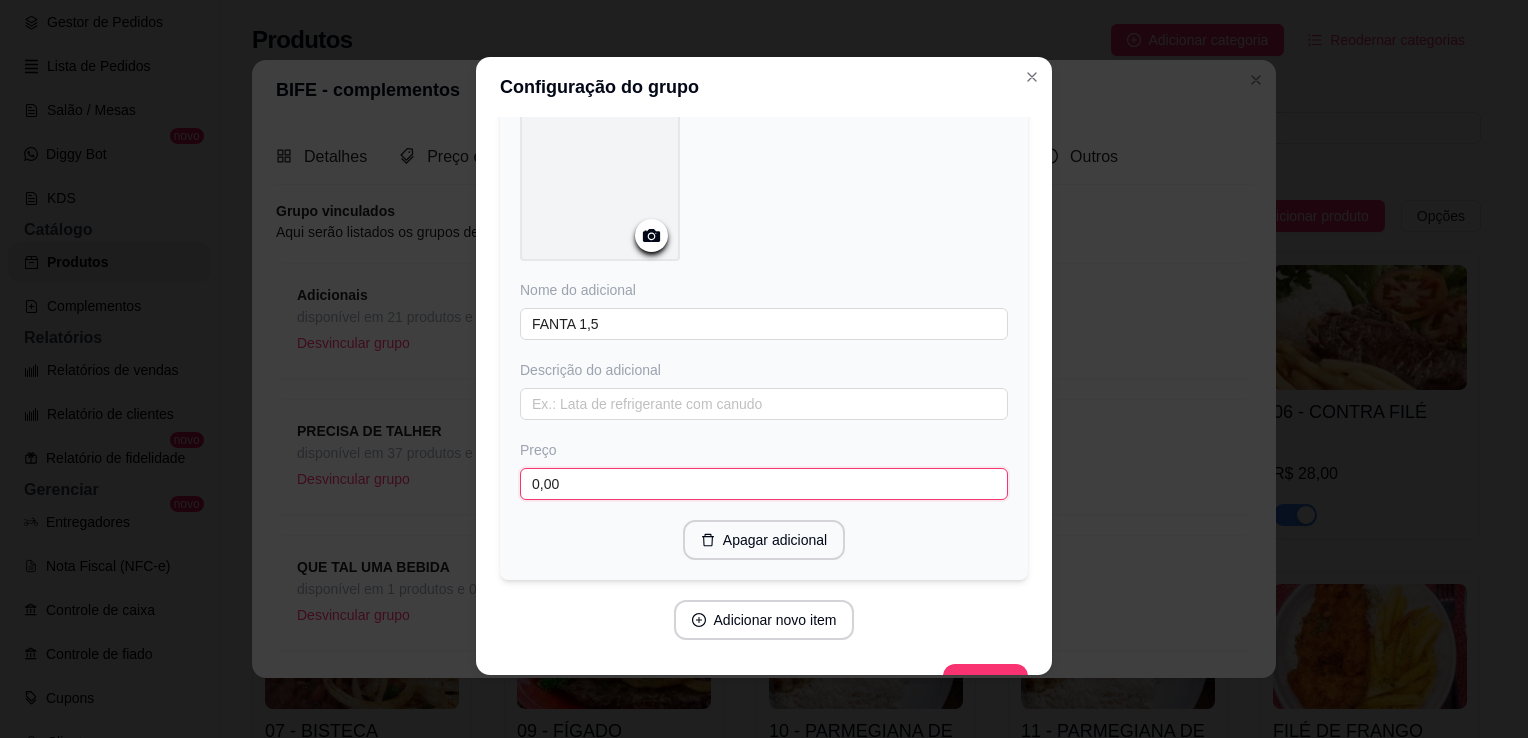 click on "0,00" at bounding box center (764, 484) 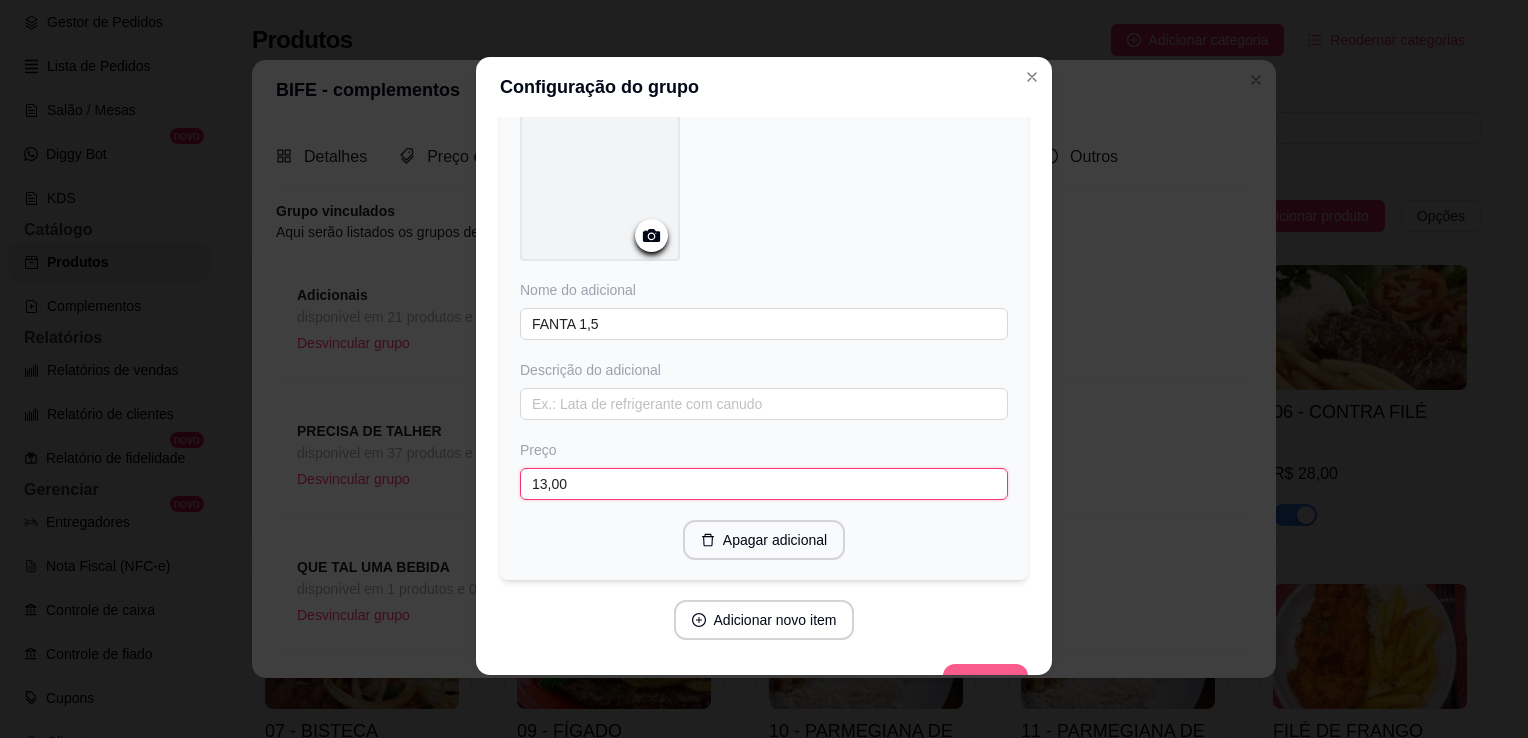type on "13,00" 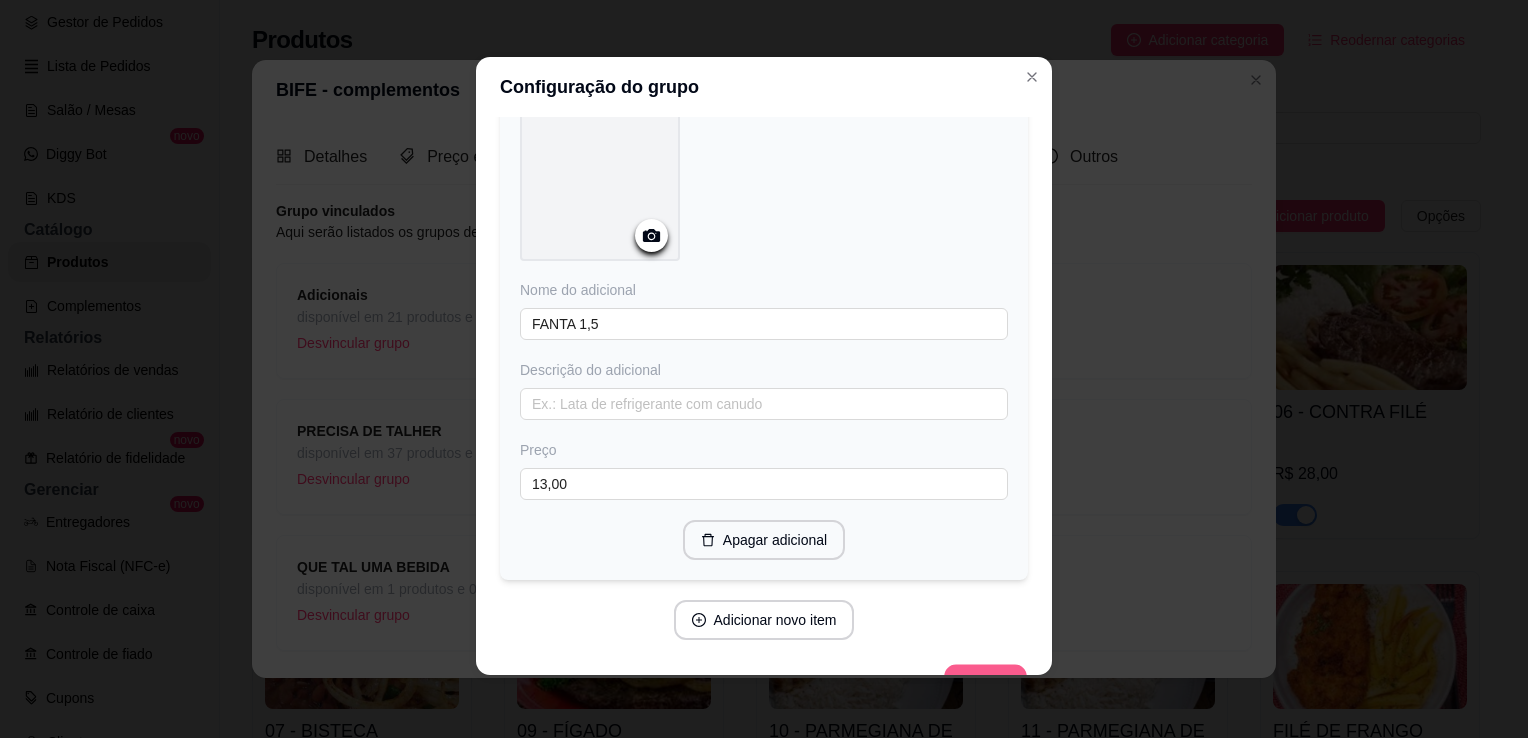 click on "Finalizar" at bounding box center [985, 684] 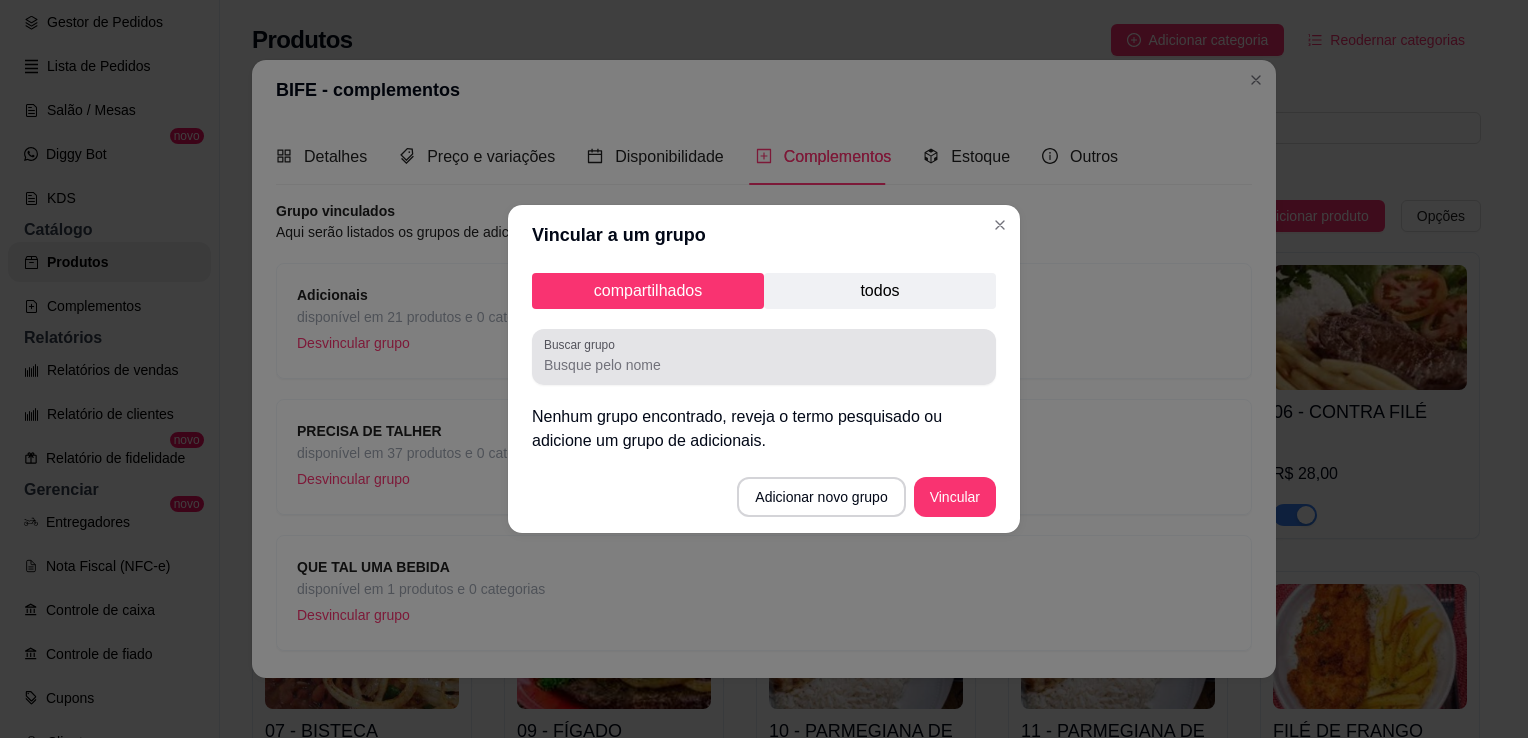 click on "Buscar grupo" at bounding box center [764, 365] 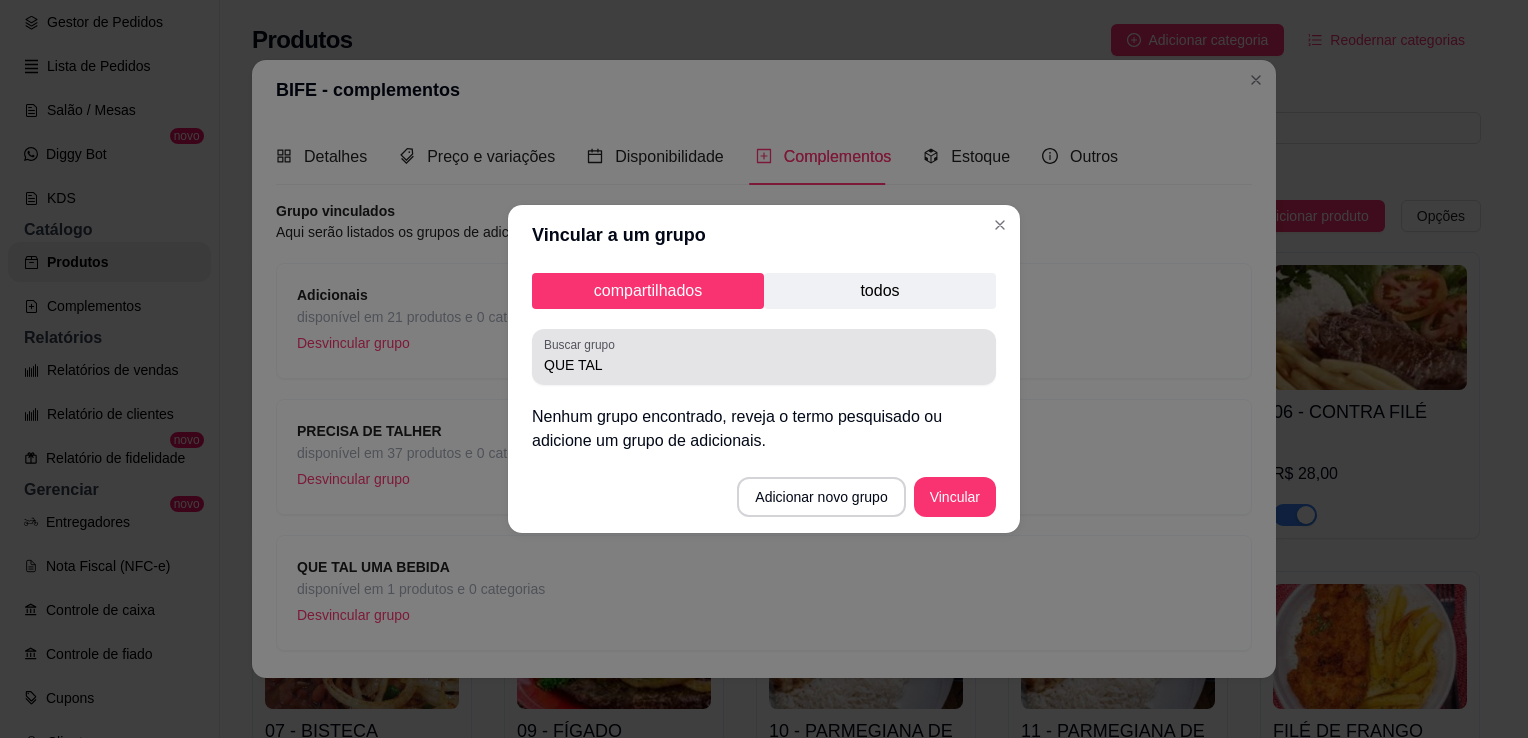 click on "Buscar grupo QUE TAL" at bounding box center (764, 357) 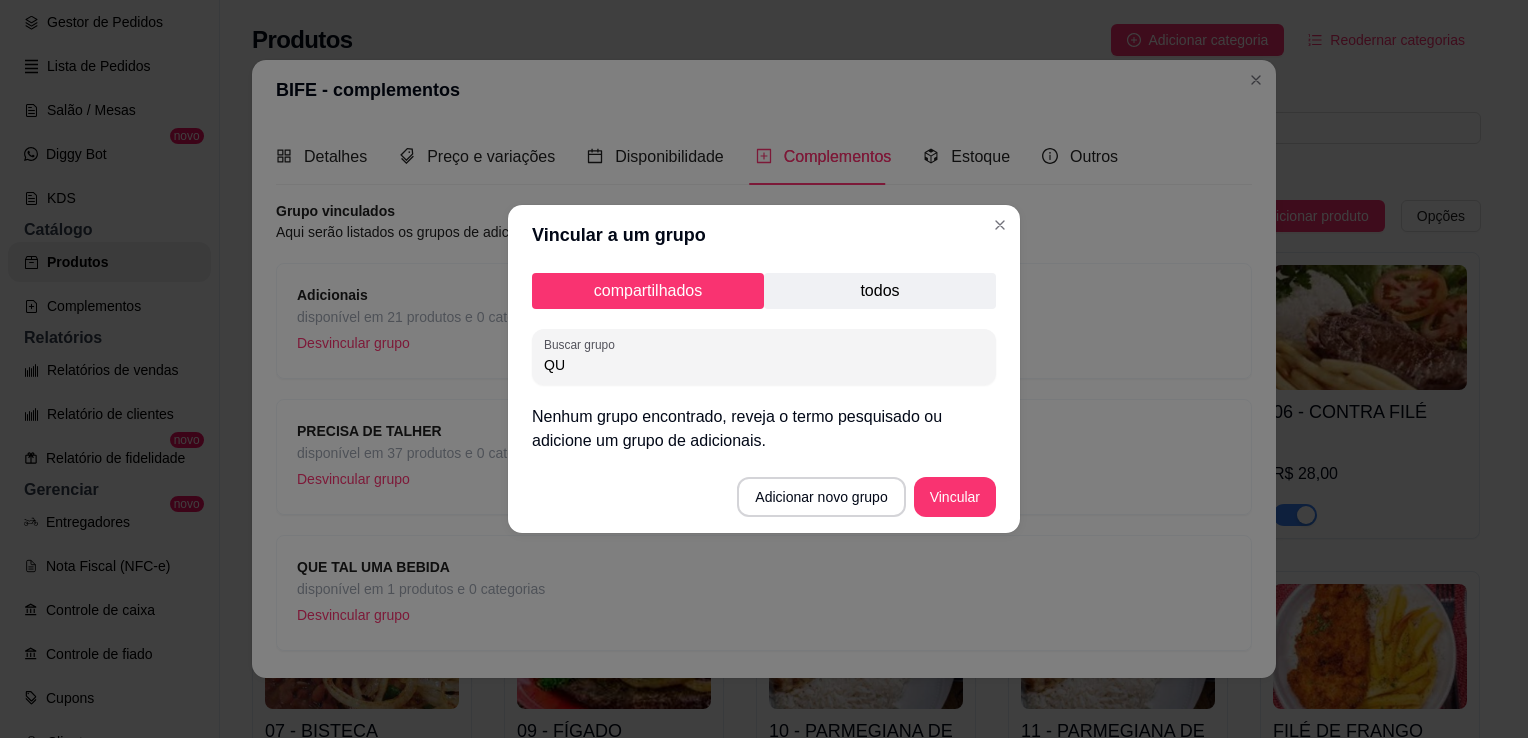 type on "Q" 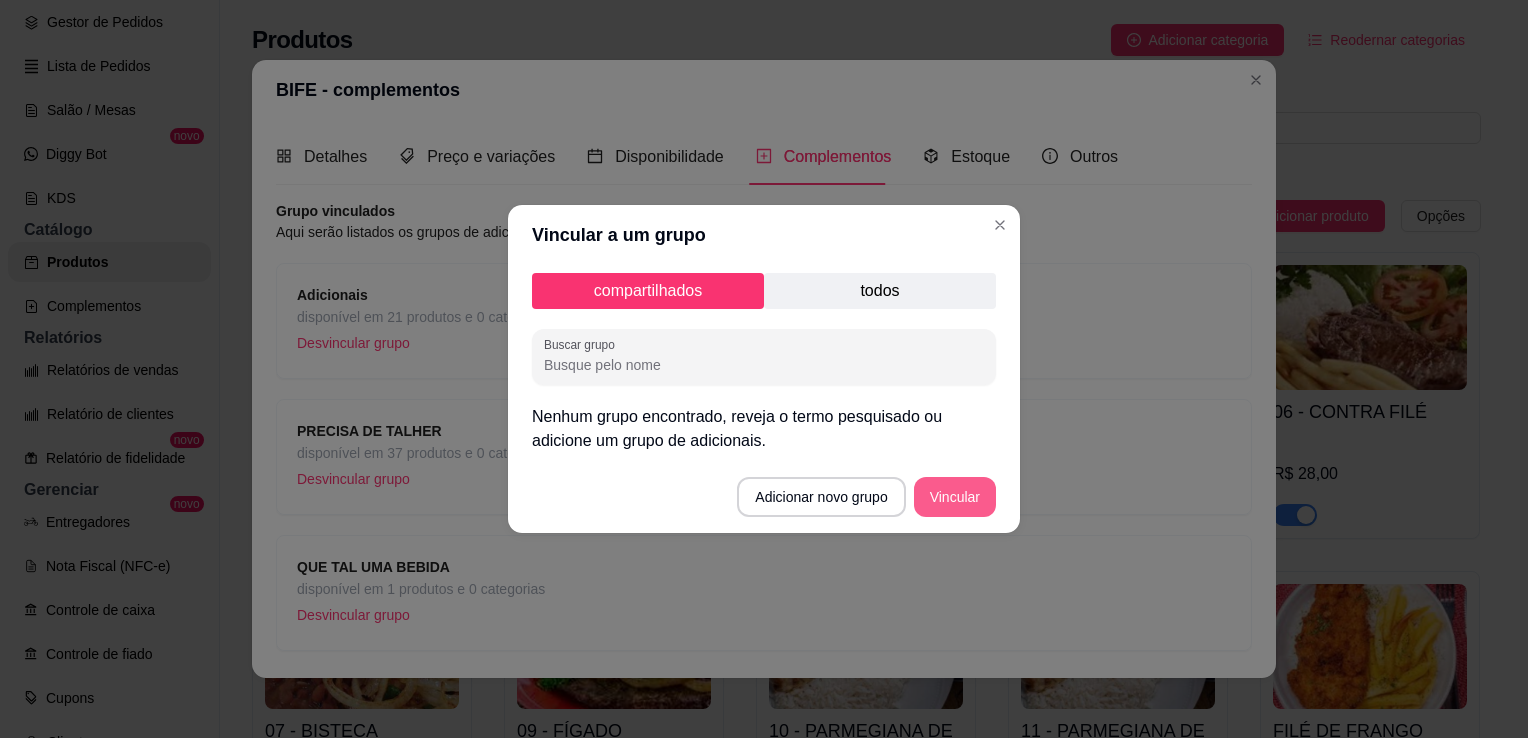 type 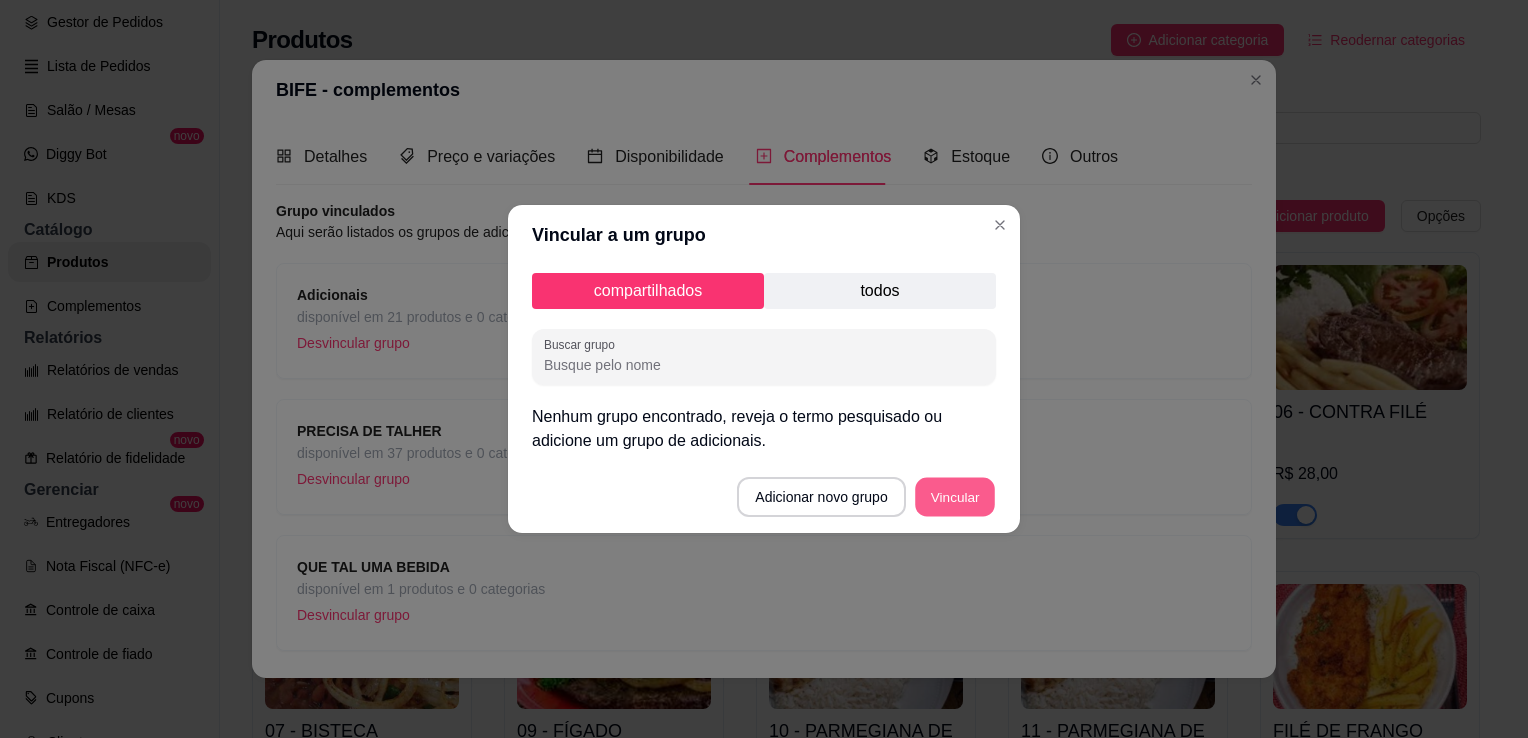 click on "Vincular" at bounding box center [955, 497] 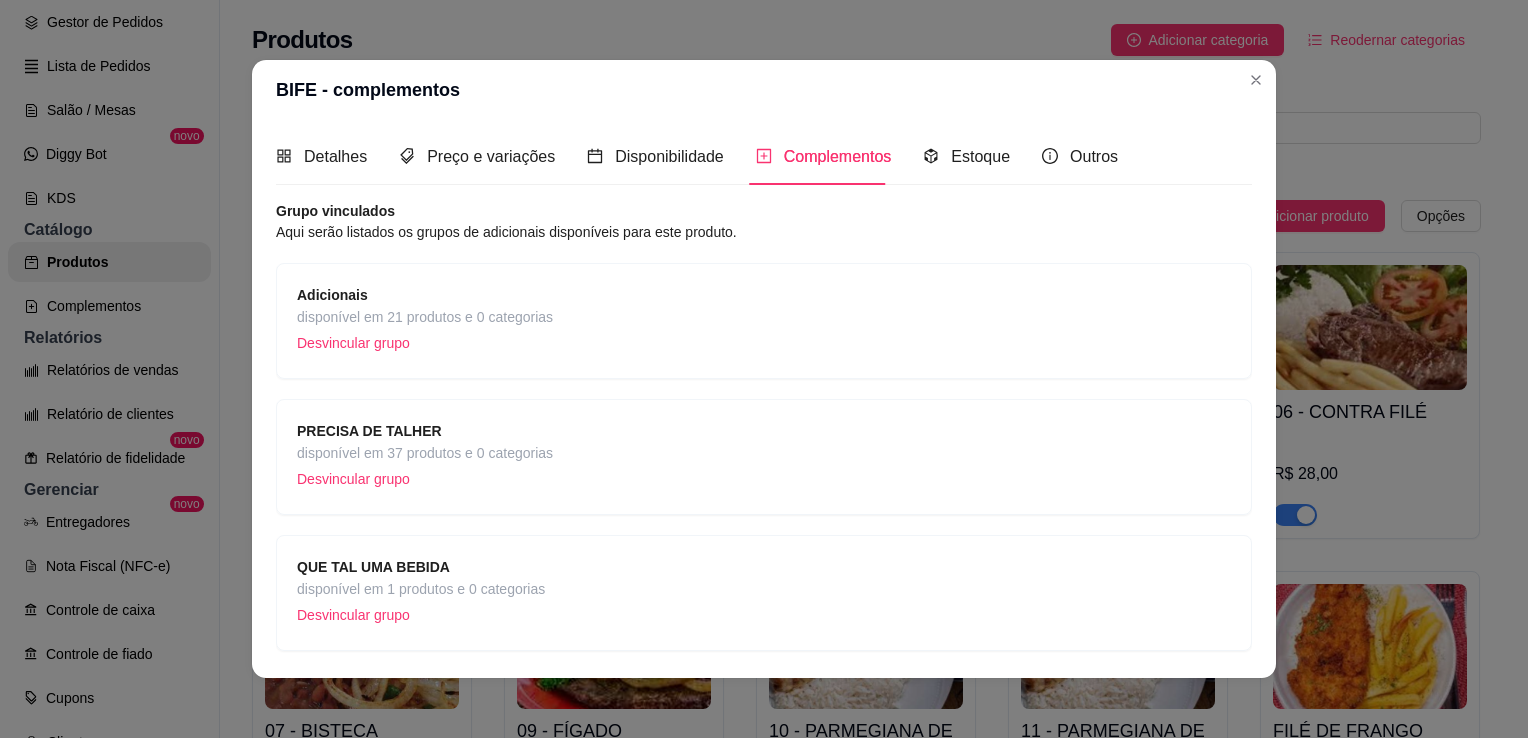 scroll, scrollTop: 59, scrollLeft: 0, axis: vertical 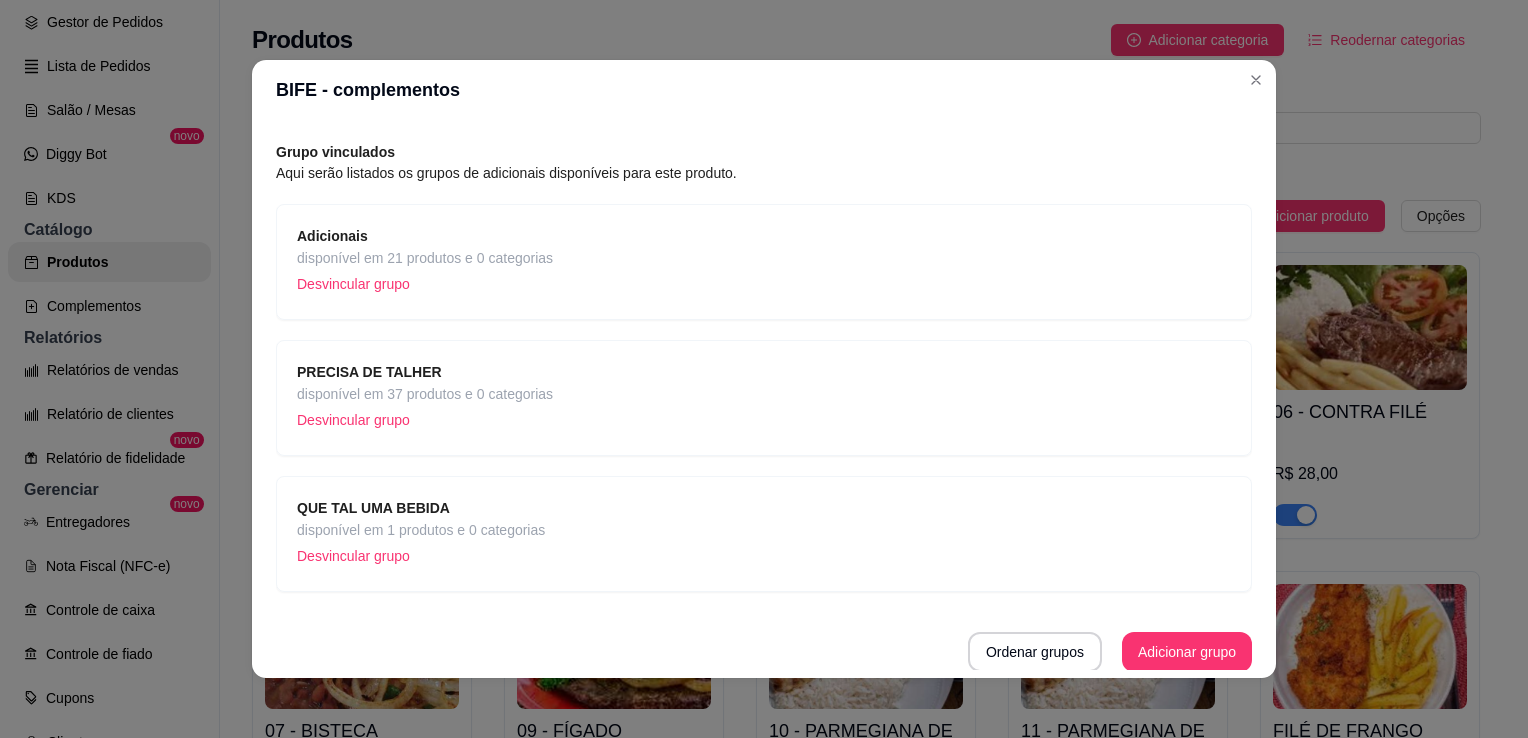 click on "disponível em 1 produtos e 0 categorias" at bounding box center (421, 530) 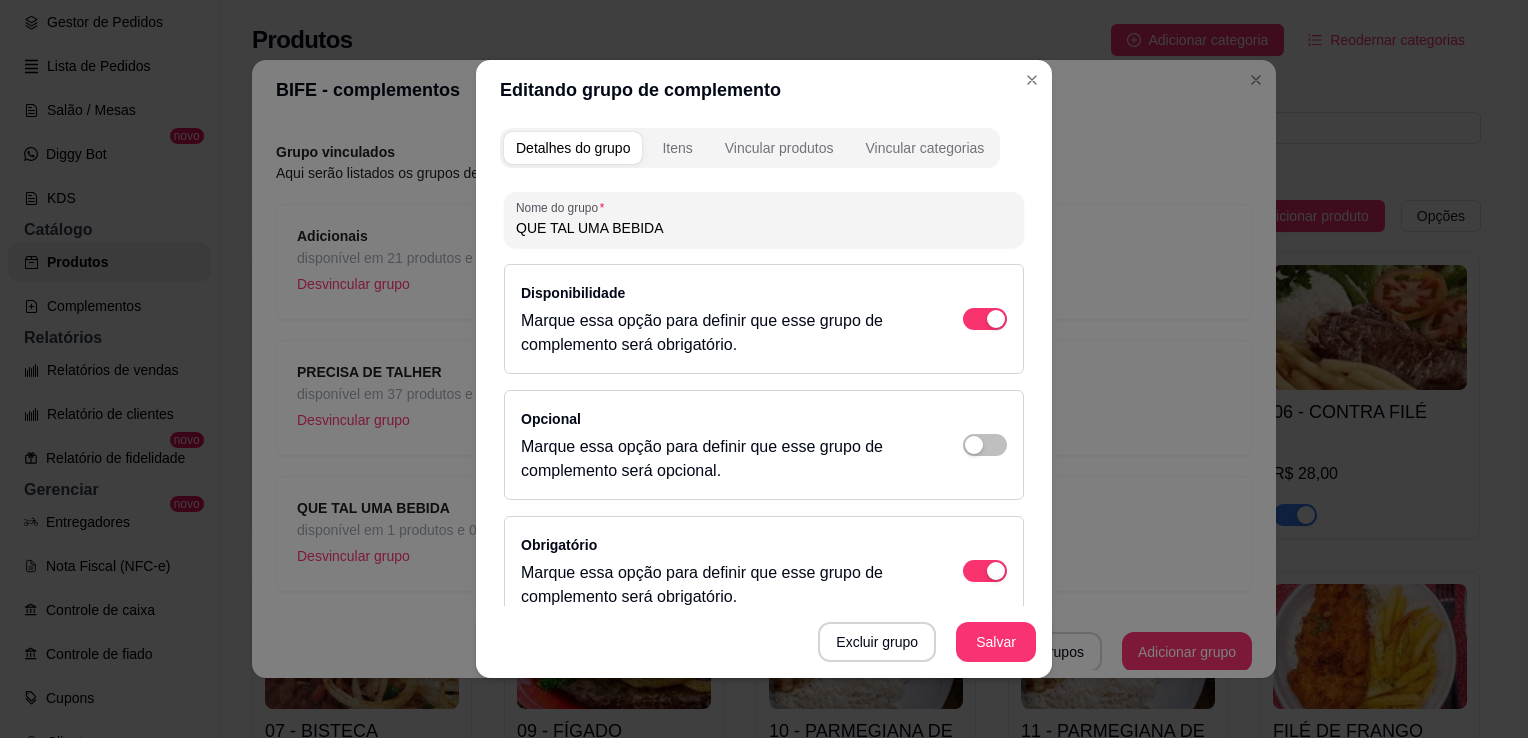 scroll, scrollTop: 222, scrollLeft: 0, axis: vertical 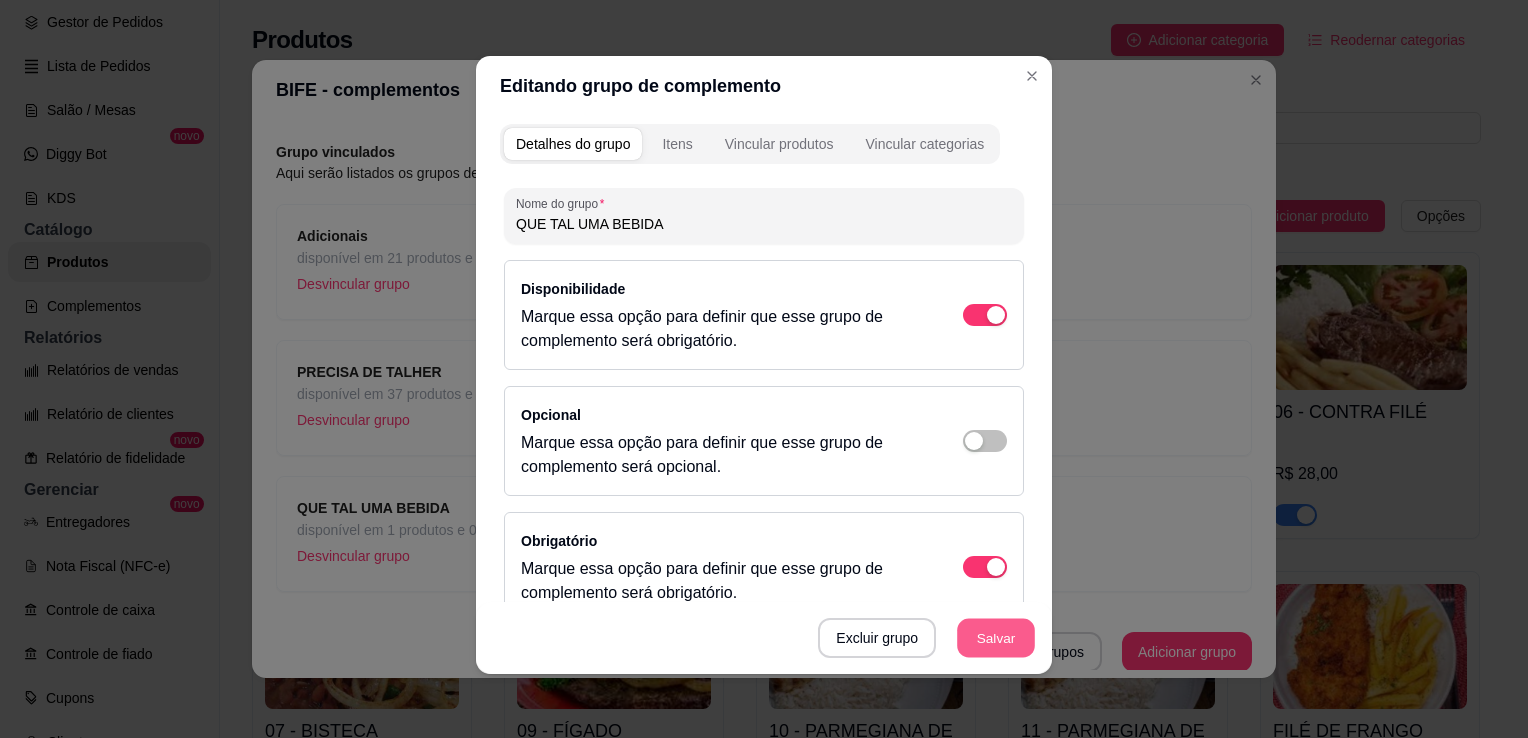 click on "Salvar" at bounding box center (996, 638) 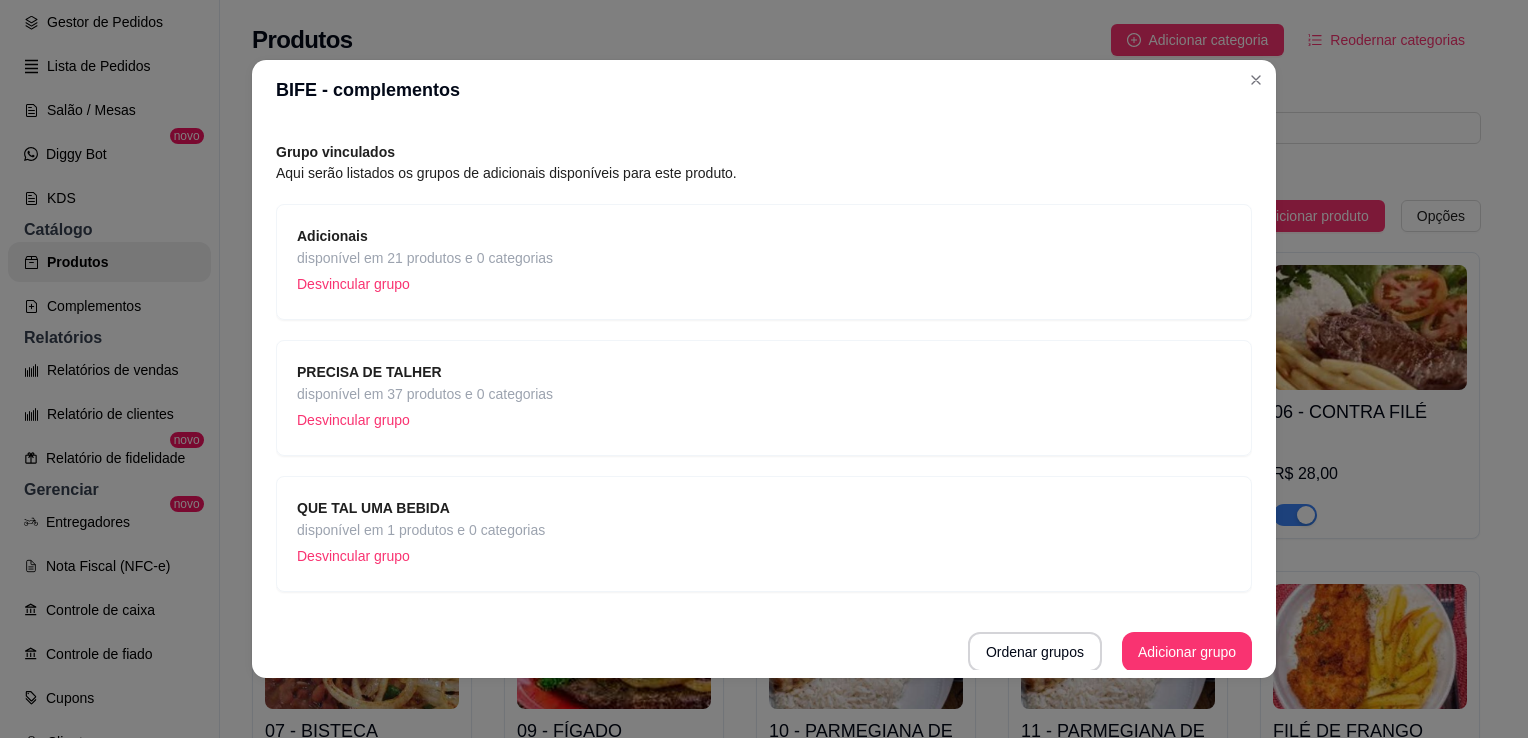 scroll, scrollTop: 4, scrollLeft: 0, axis: vertical 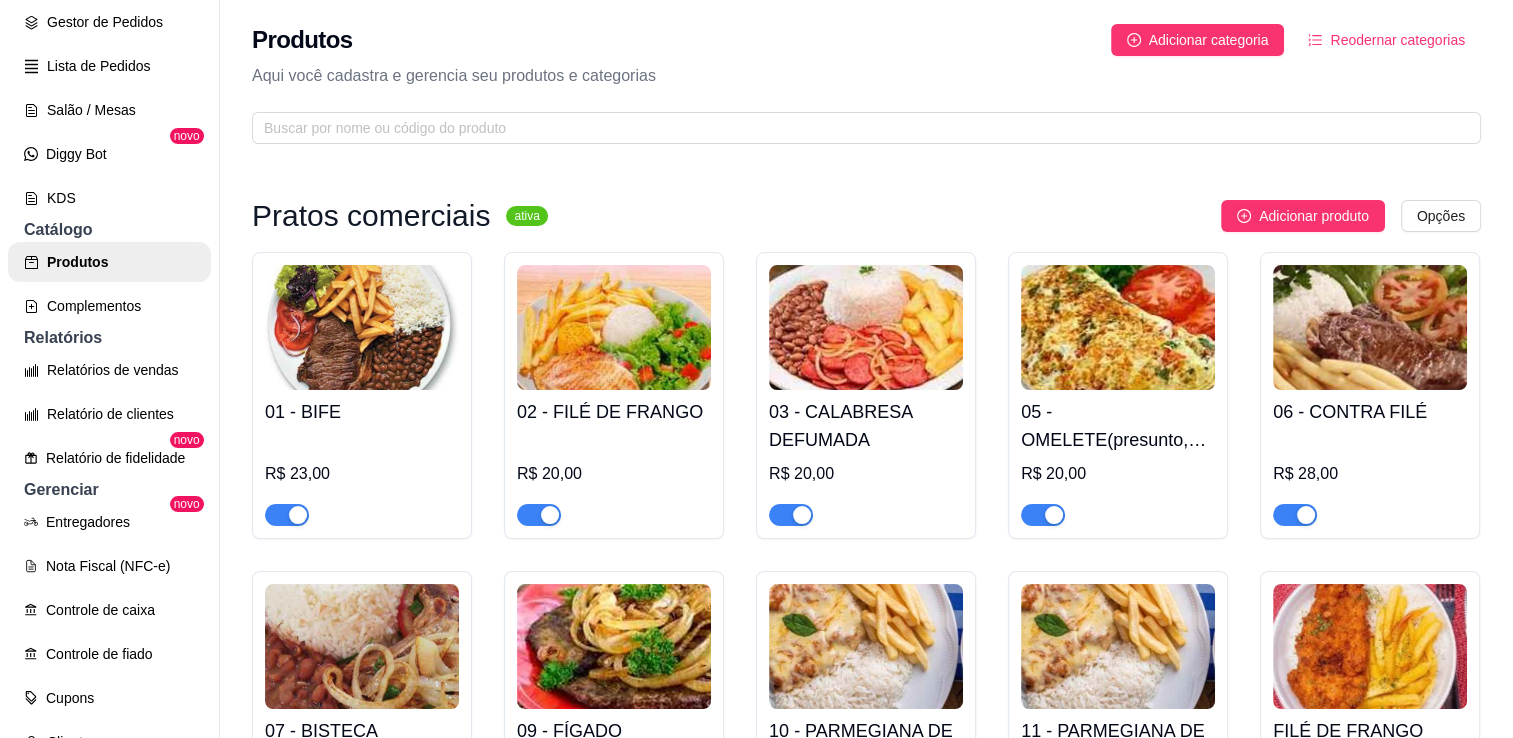 click at bounding box center (362, 327) 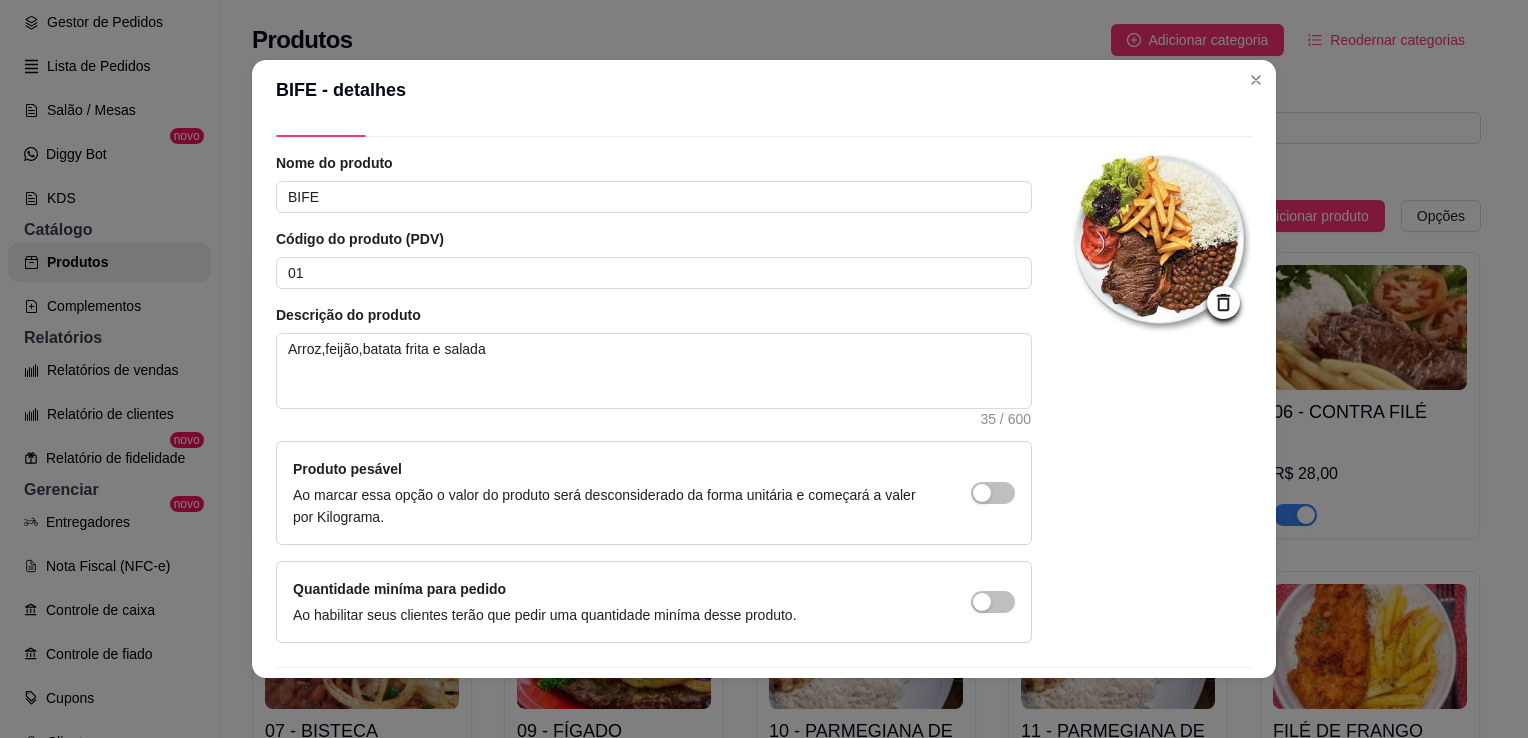 scroll, scrollTop: 0, scrollLeft: 0, axis: both 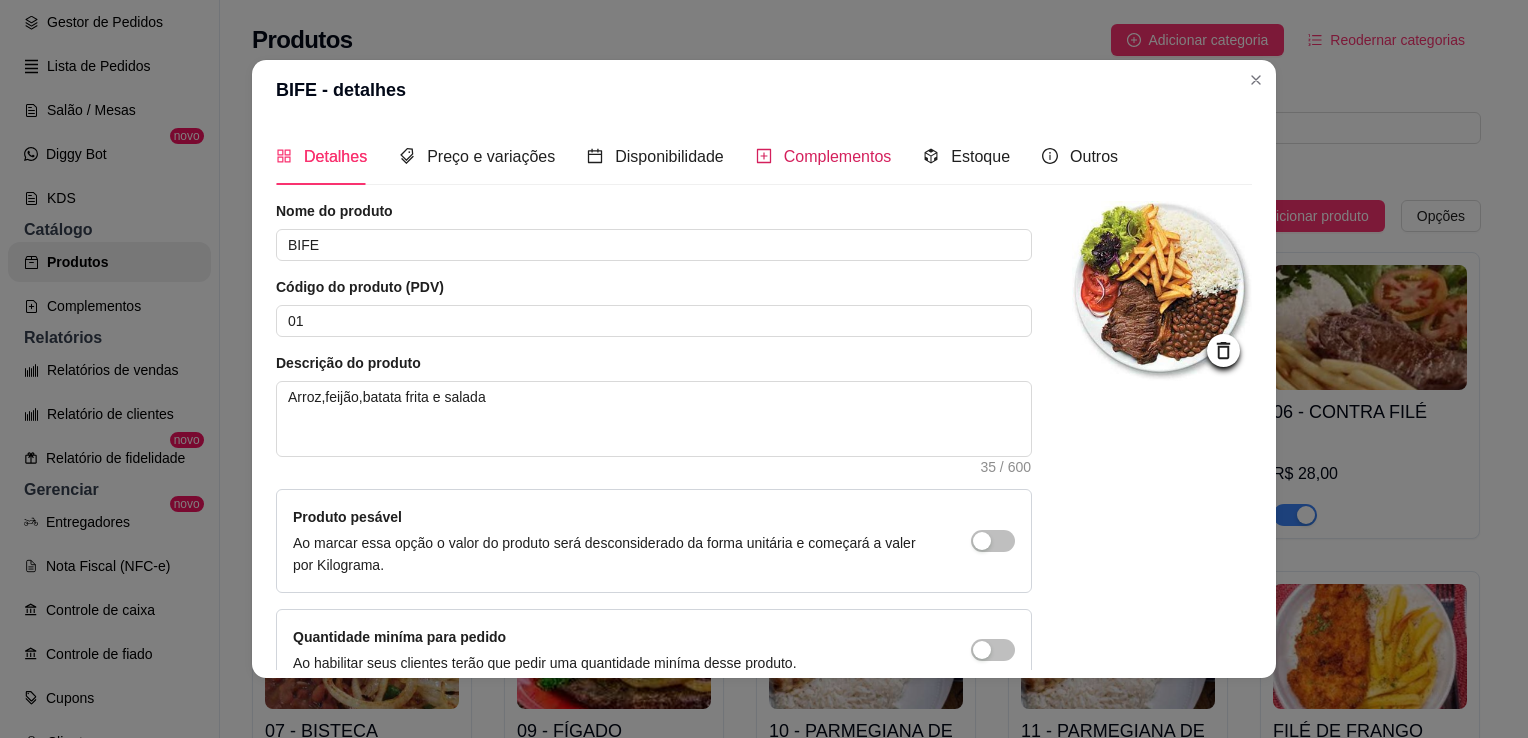 click on "Complementos" at bounding box center [838, 156] 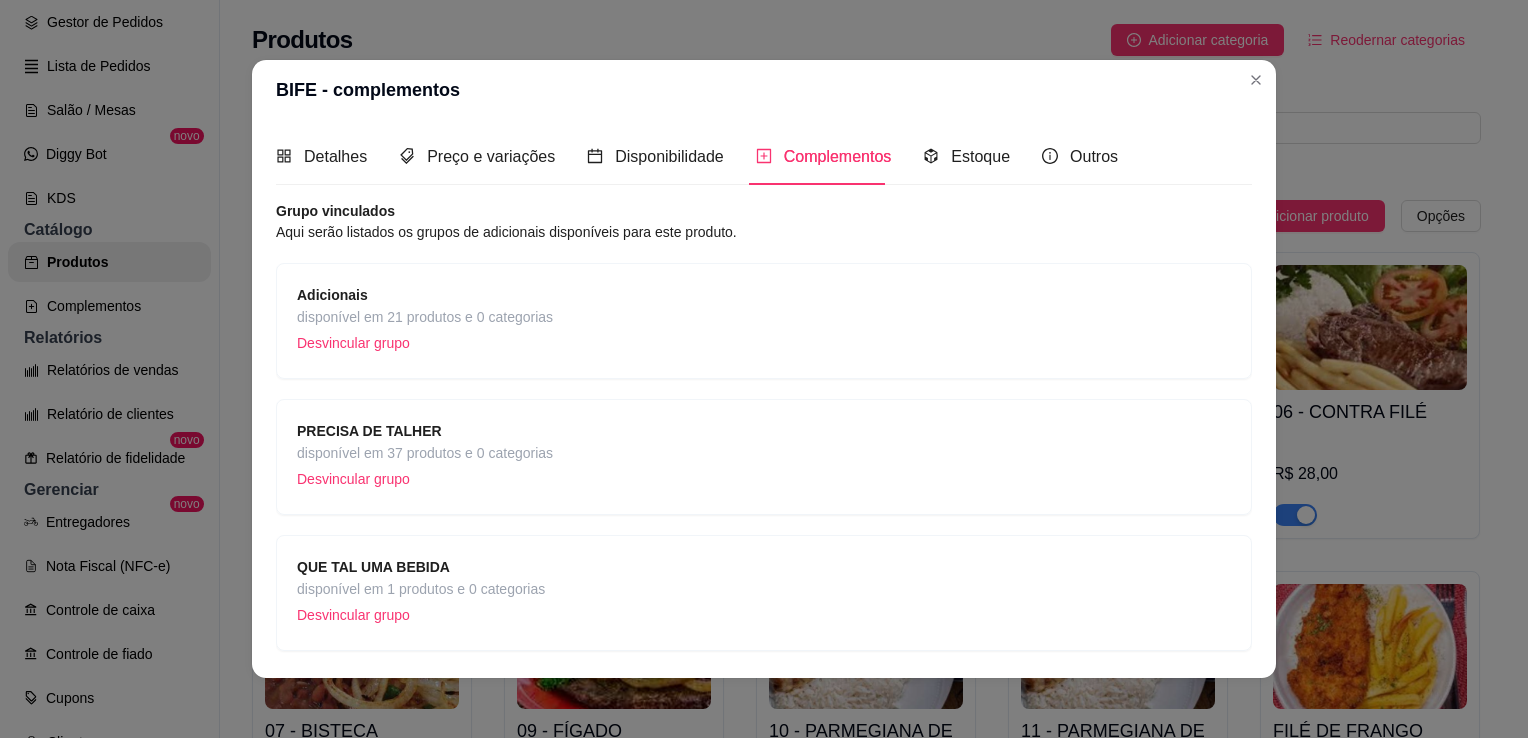 click on "QUE TAL UMA BEBIDA" at bounding box center [421, 567] 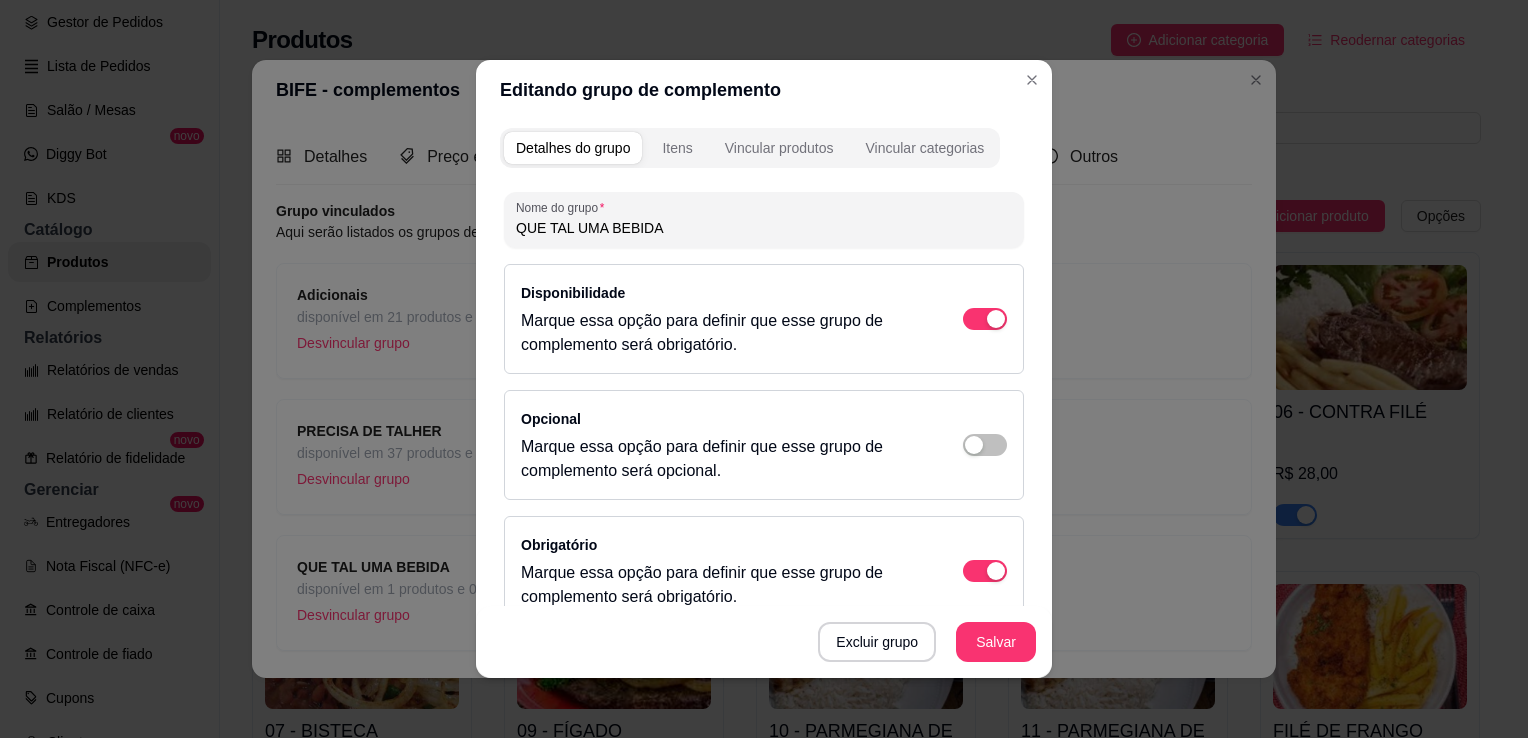 click on "Opcional Marque essa opção para definir que esse grupo de complemento será opcional." at bounding box center [764, 445] 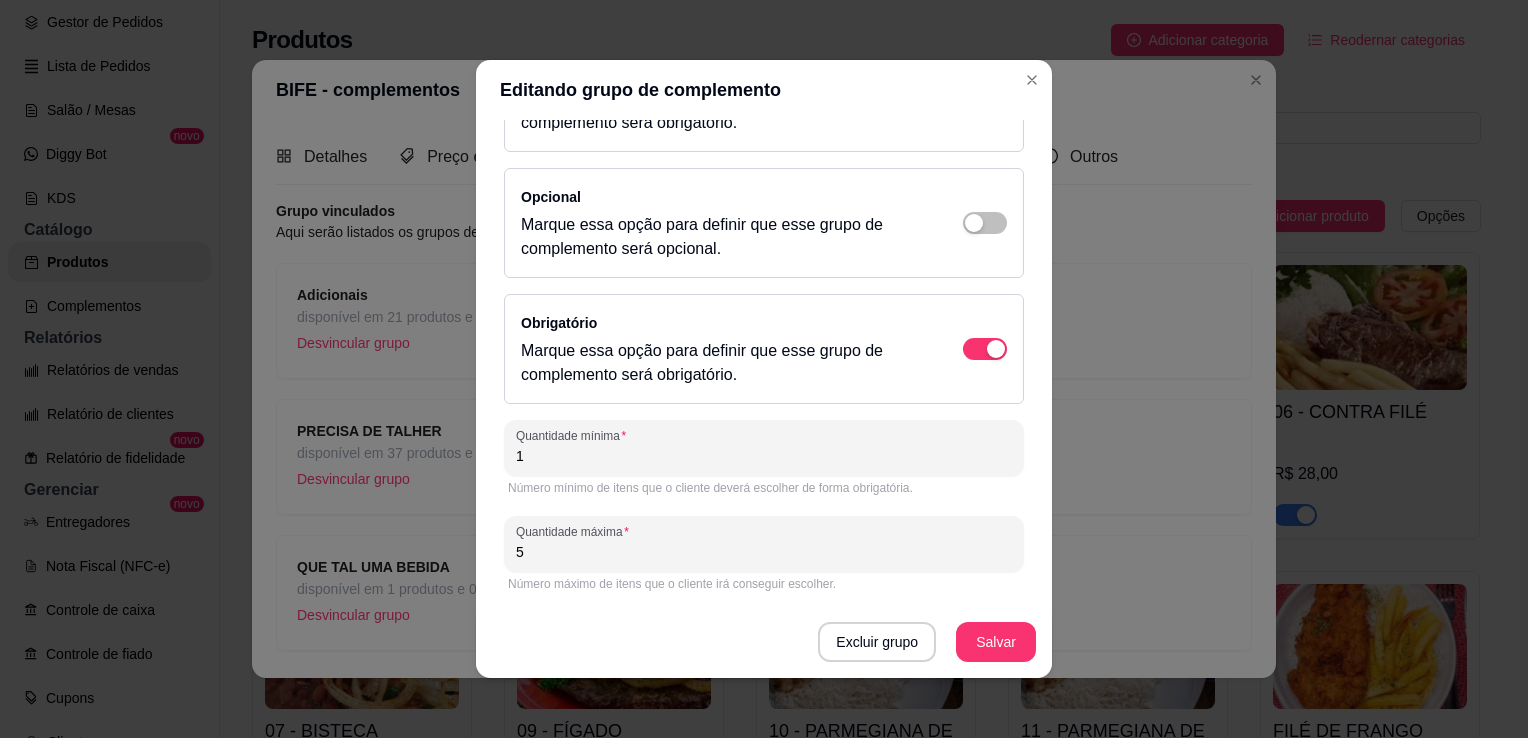 scroll, scrollTop: 0, scrollLeft: 0, axis: both 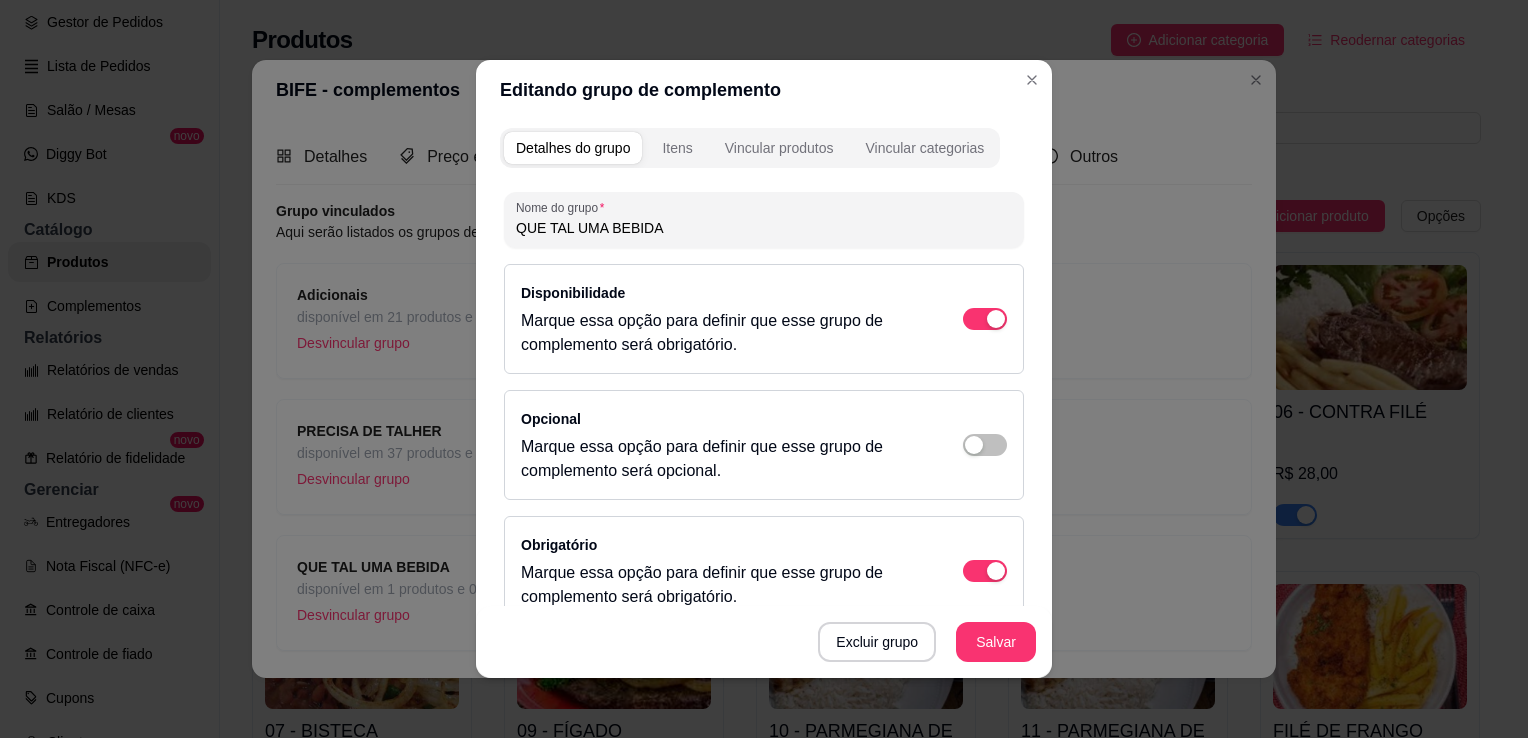 click on "Detalhes do grupo Itens Vincular produtos Vincular categorias" at bounding box center (750, 148) 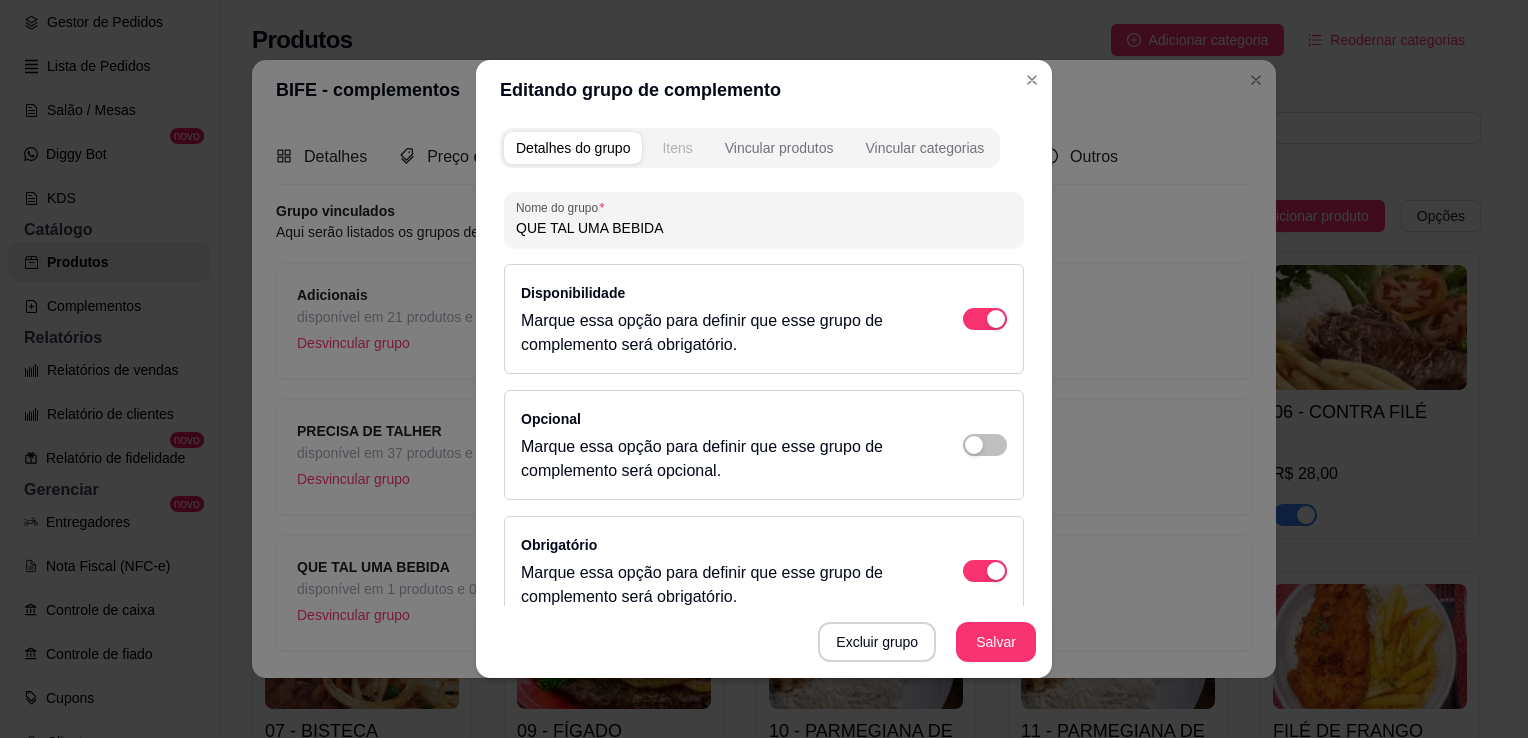 click on "Itens" at bounding box center [677, 148] 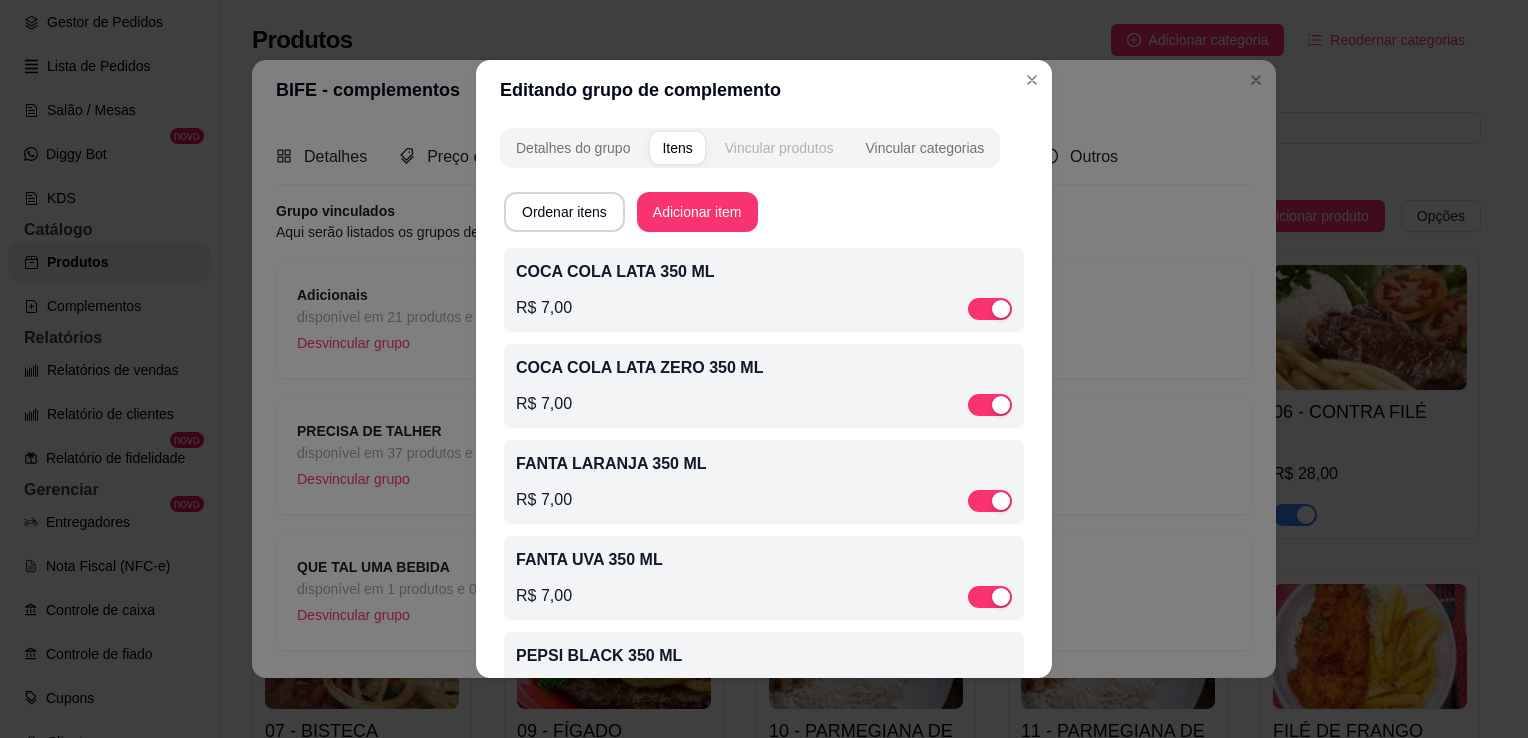 click on "Vincular produtos" at bounding box center [779, 148] 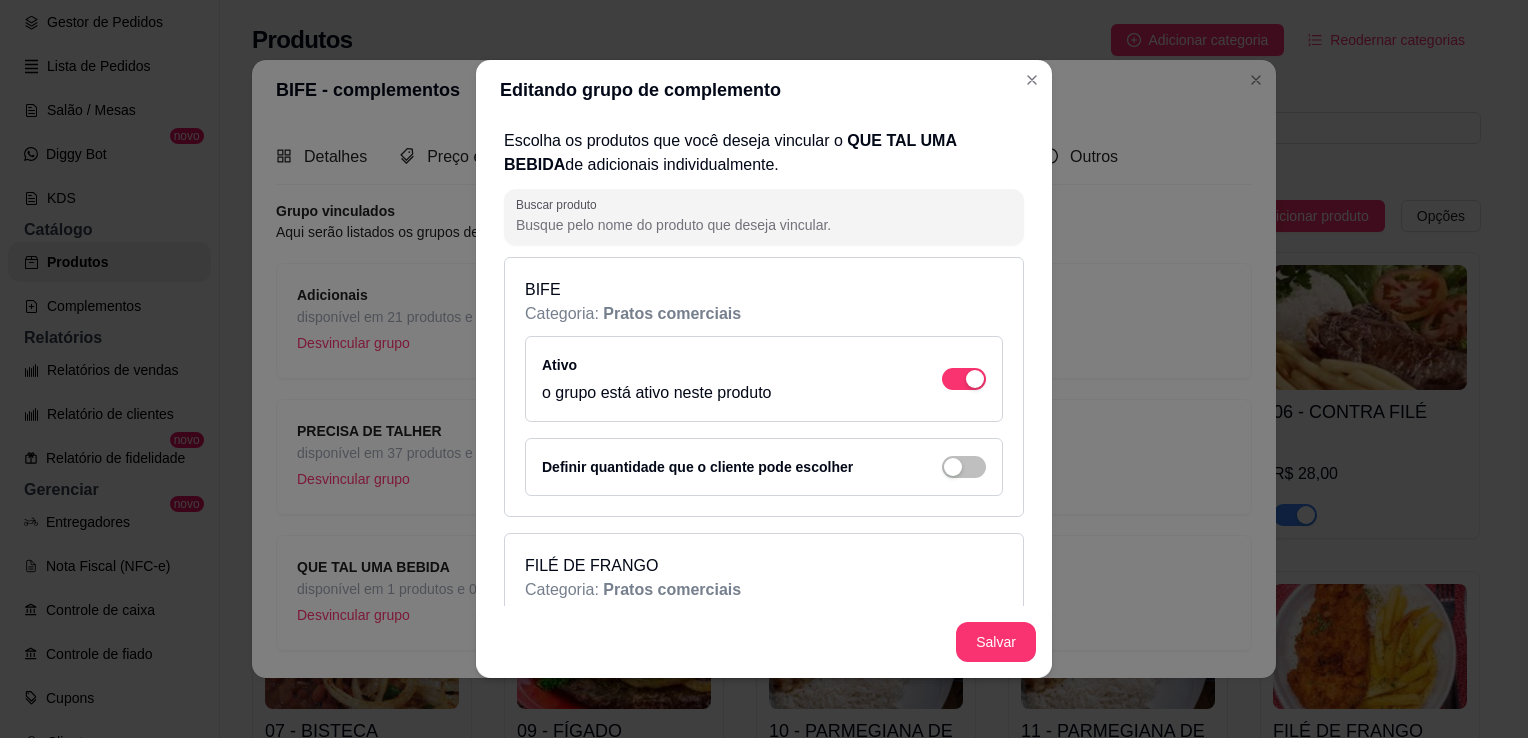 scroll, scrollTop: 0, scrollLeft: 0, axis: both 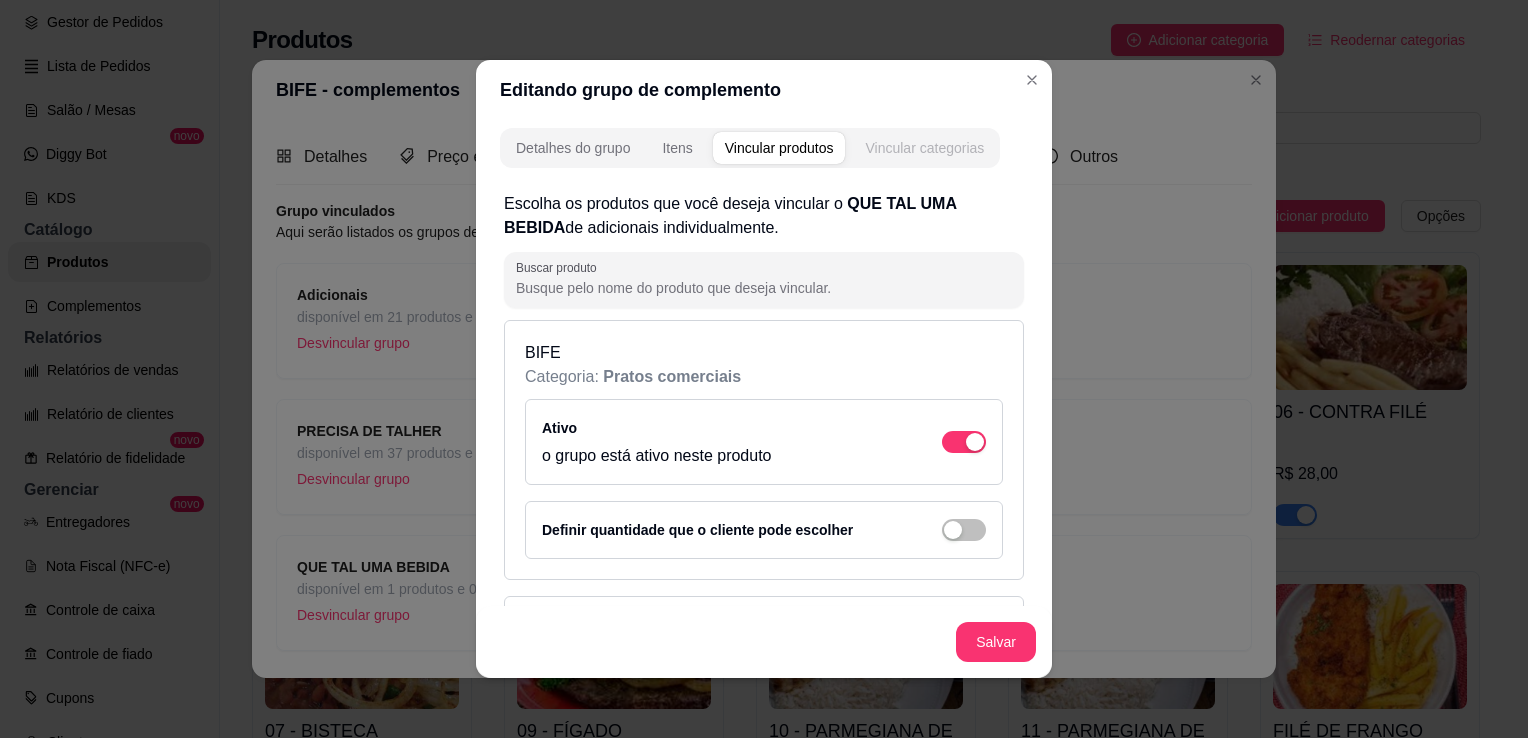 click on "Vincular categorias" at bounding box center (924, 148) 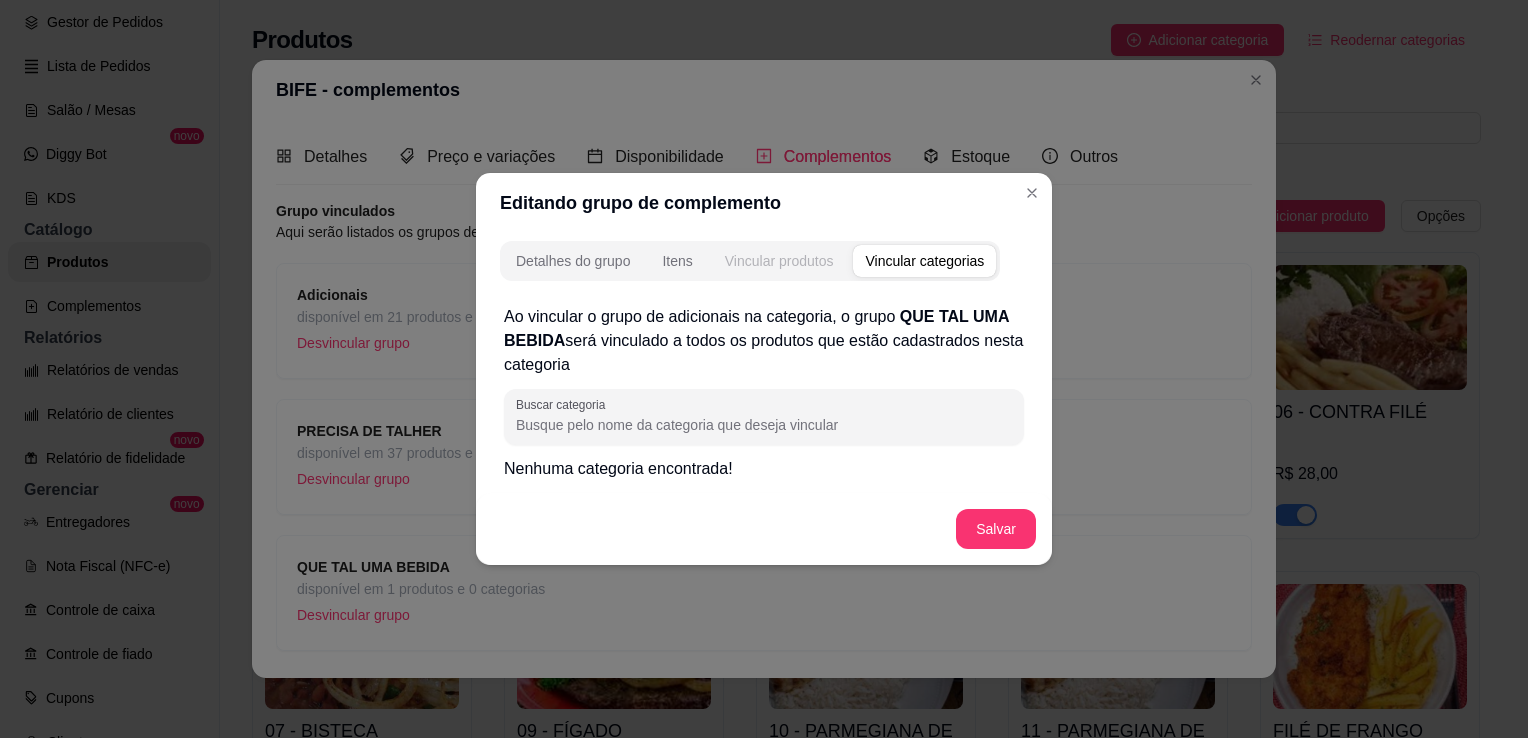 click on "Vincular produtos" at bounding box center [779, 261] 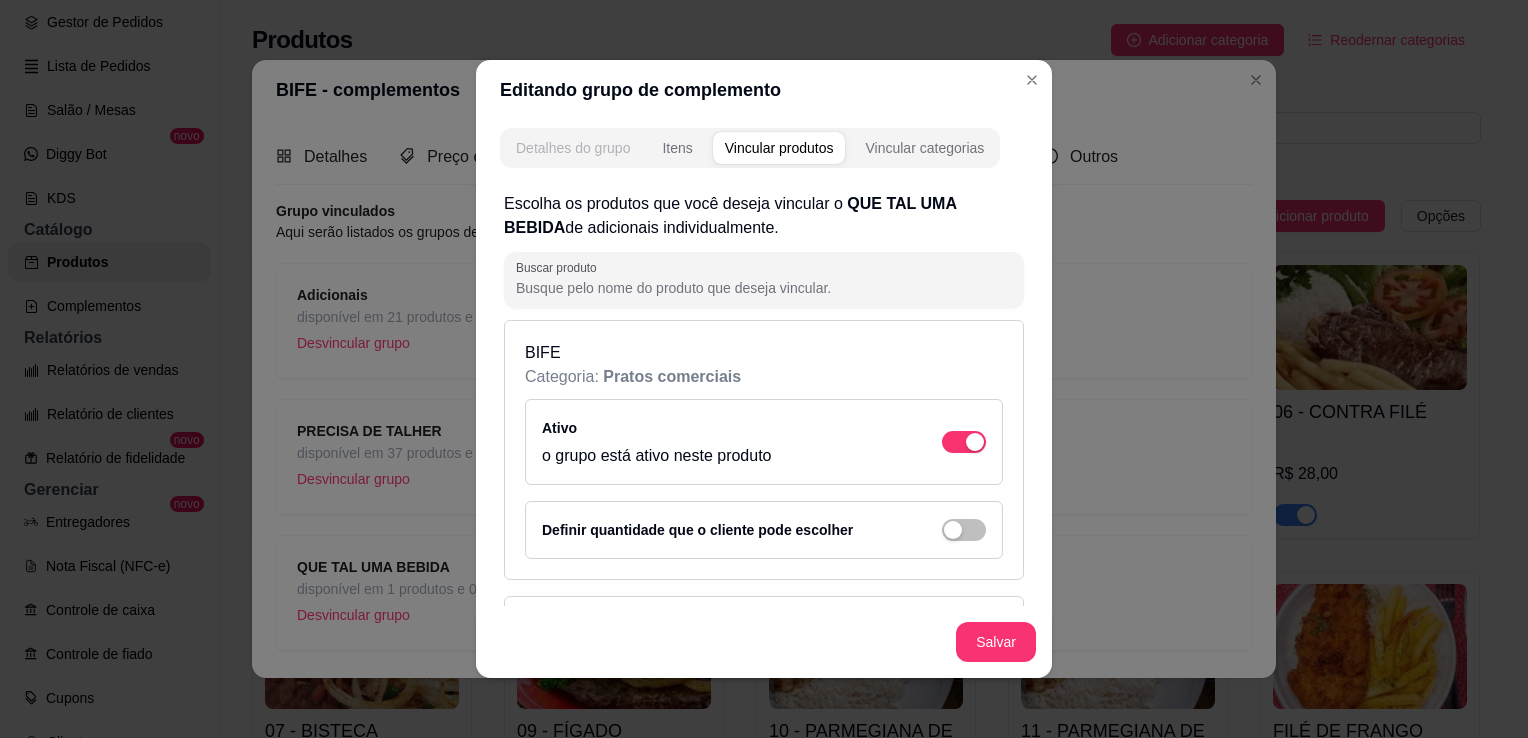 click on "Detalhes do grupo" at bounding box center [573, 148] 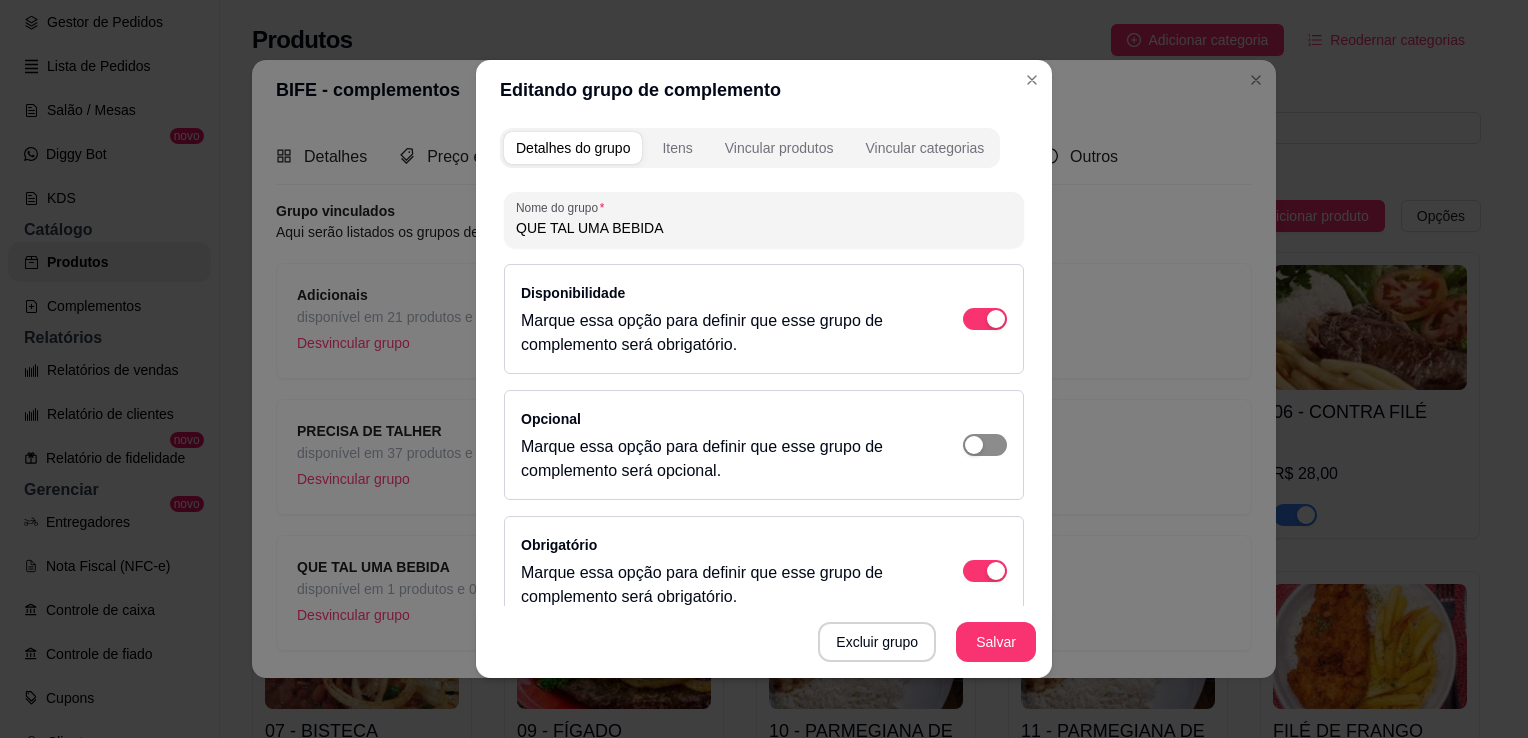 click at bounding box center [985, 319] 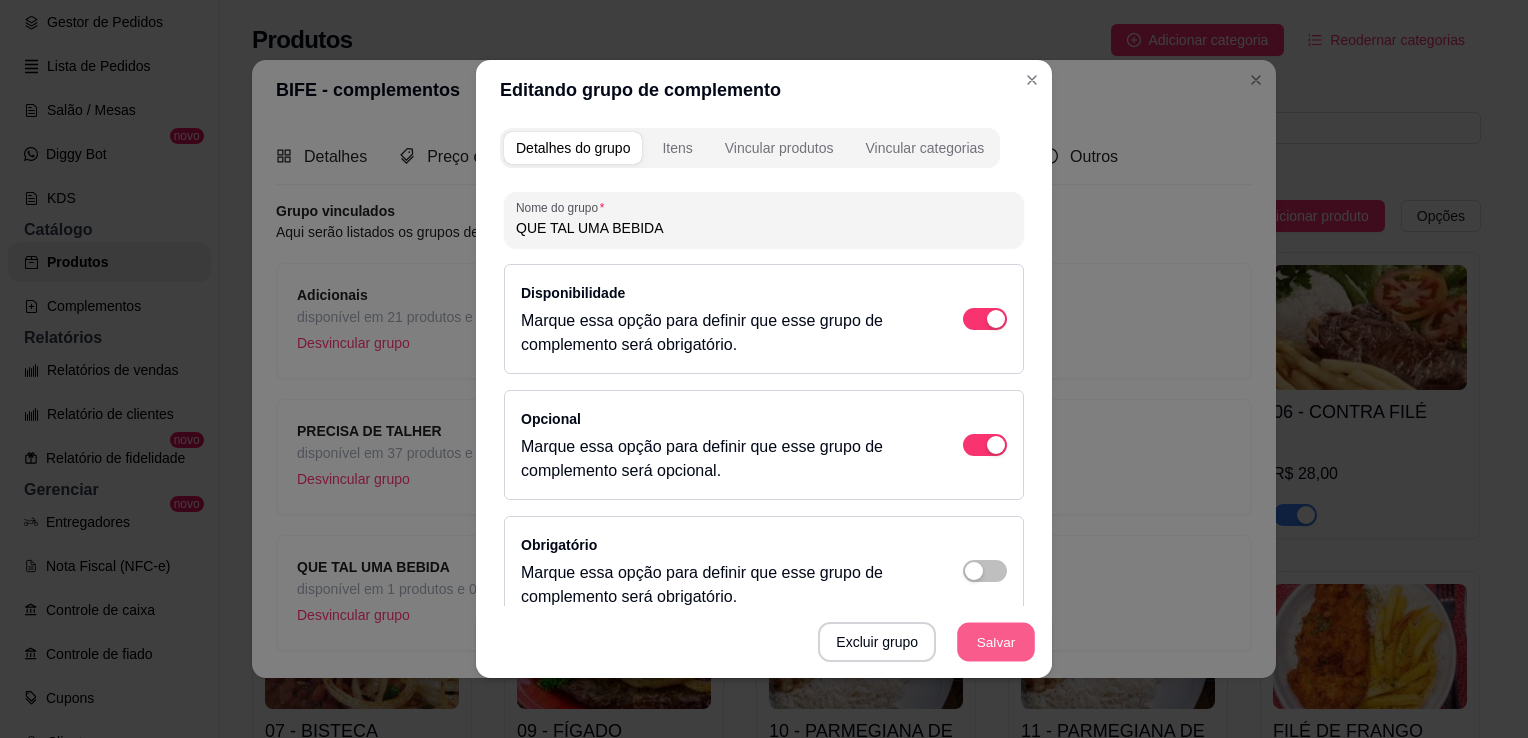click on "Salvar" at bounding box center (996, 642) 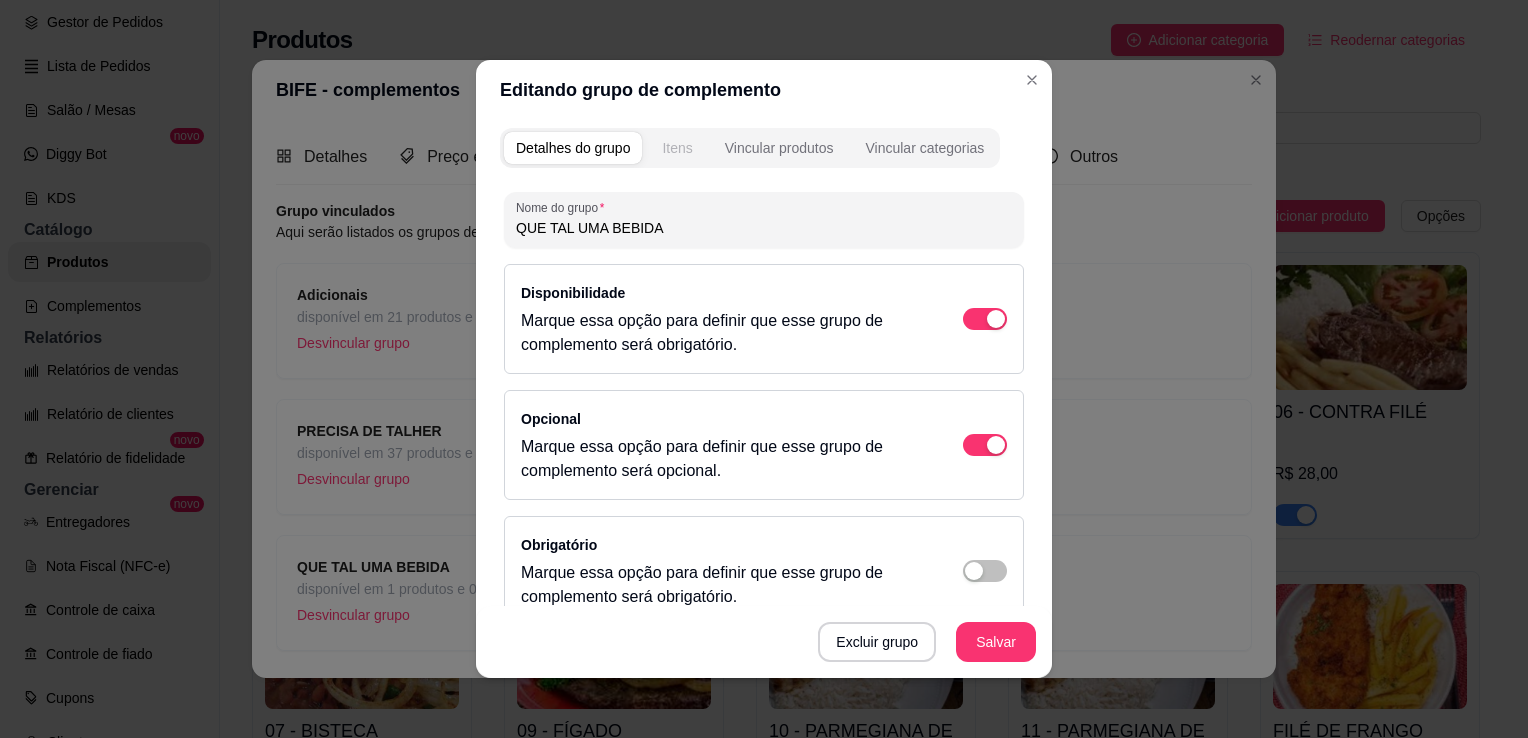 click on "Itens" at bounding box center (677, 148) 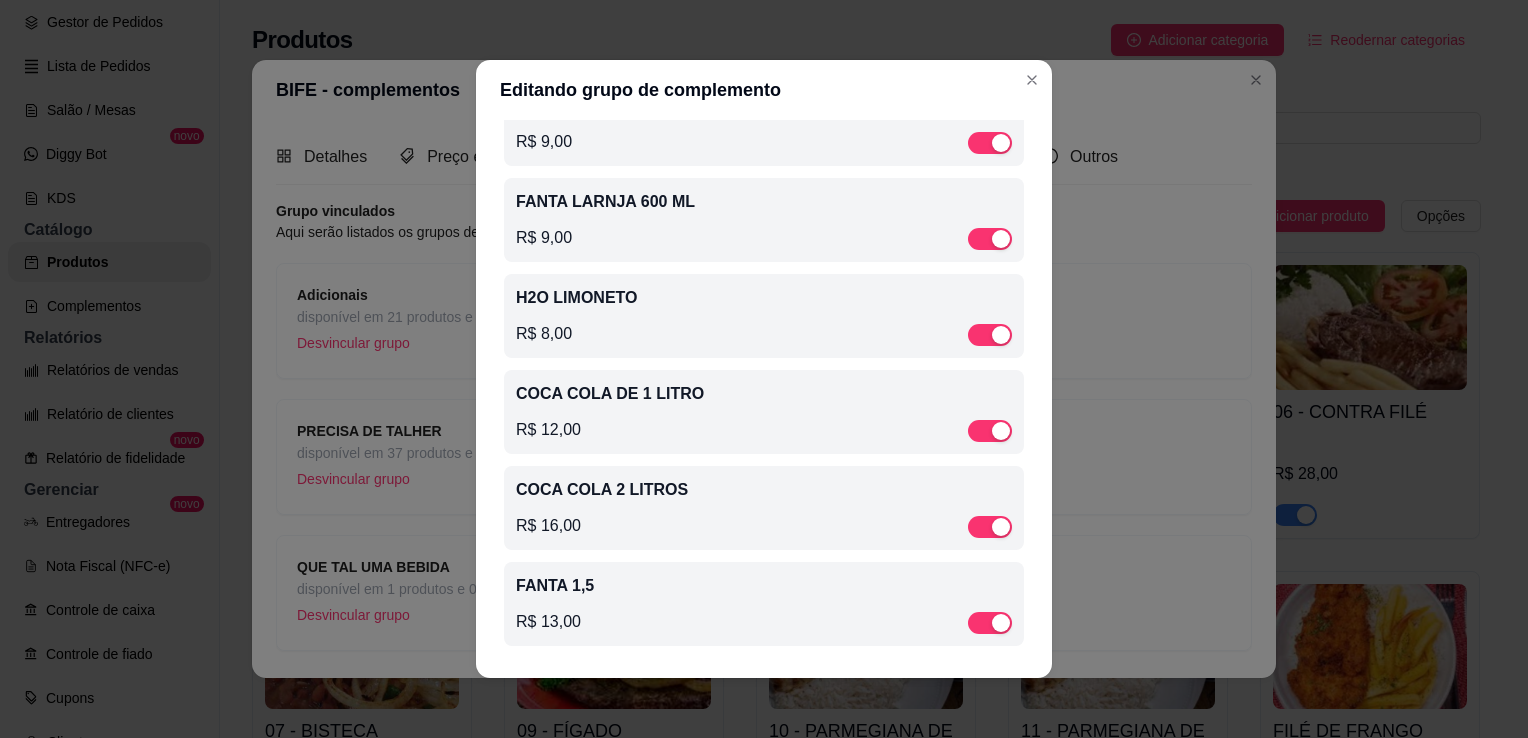 scroll, scrollTop: 0, scrollLeft: 0, axis: both 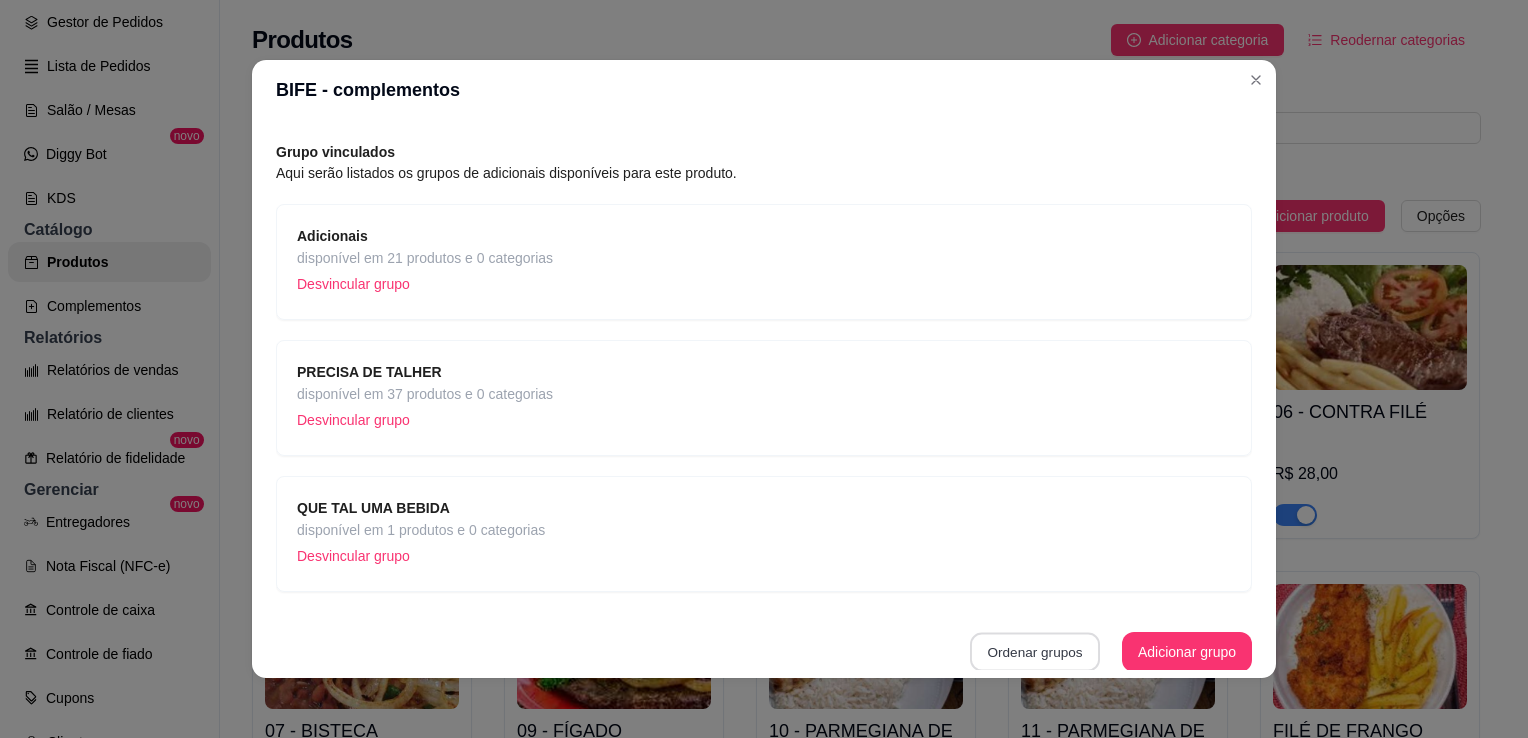 click on "Ordenar grupos" at bounding box center (1035, 652) 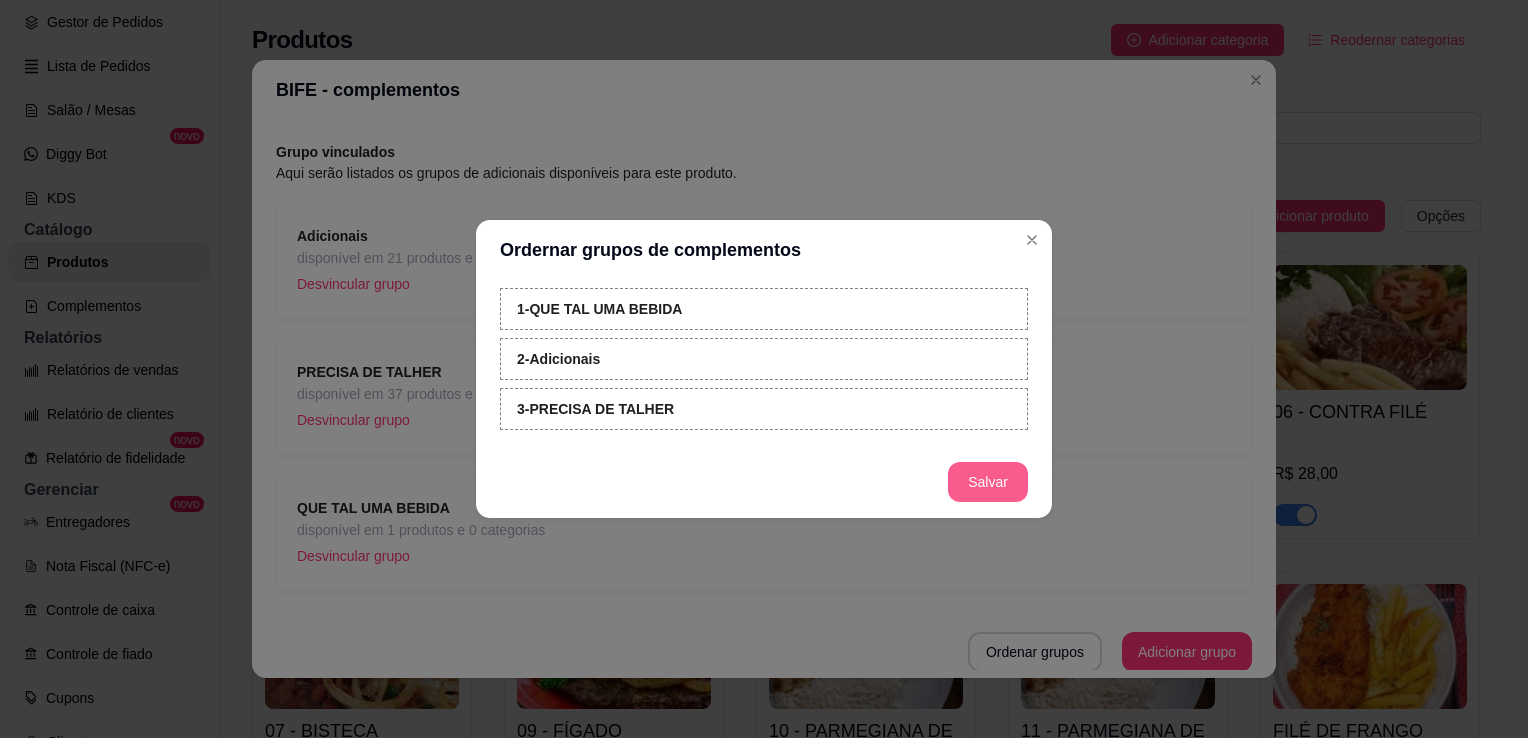 click on "Salvar" at bounding box center (988, 482) 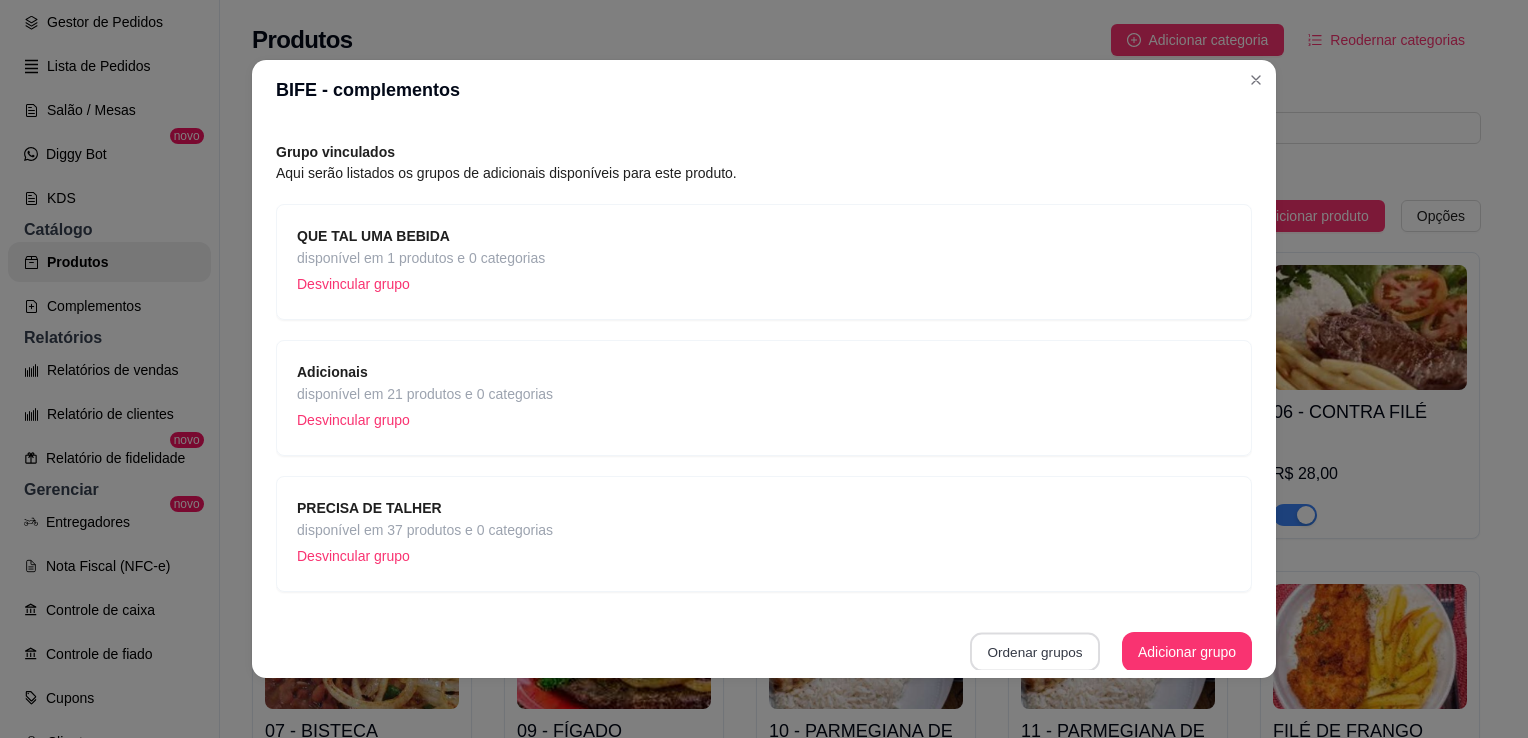 click on "Ordenar grupos" at bounding box center [1035, 652] 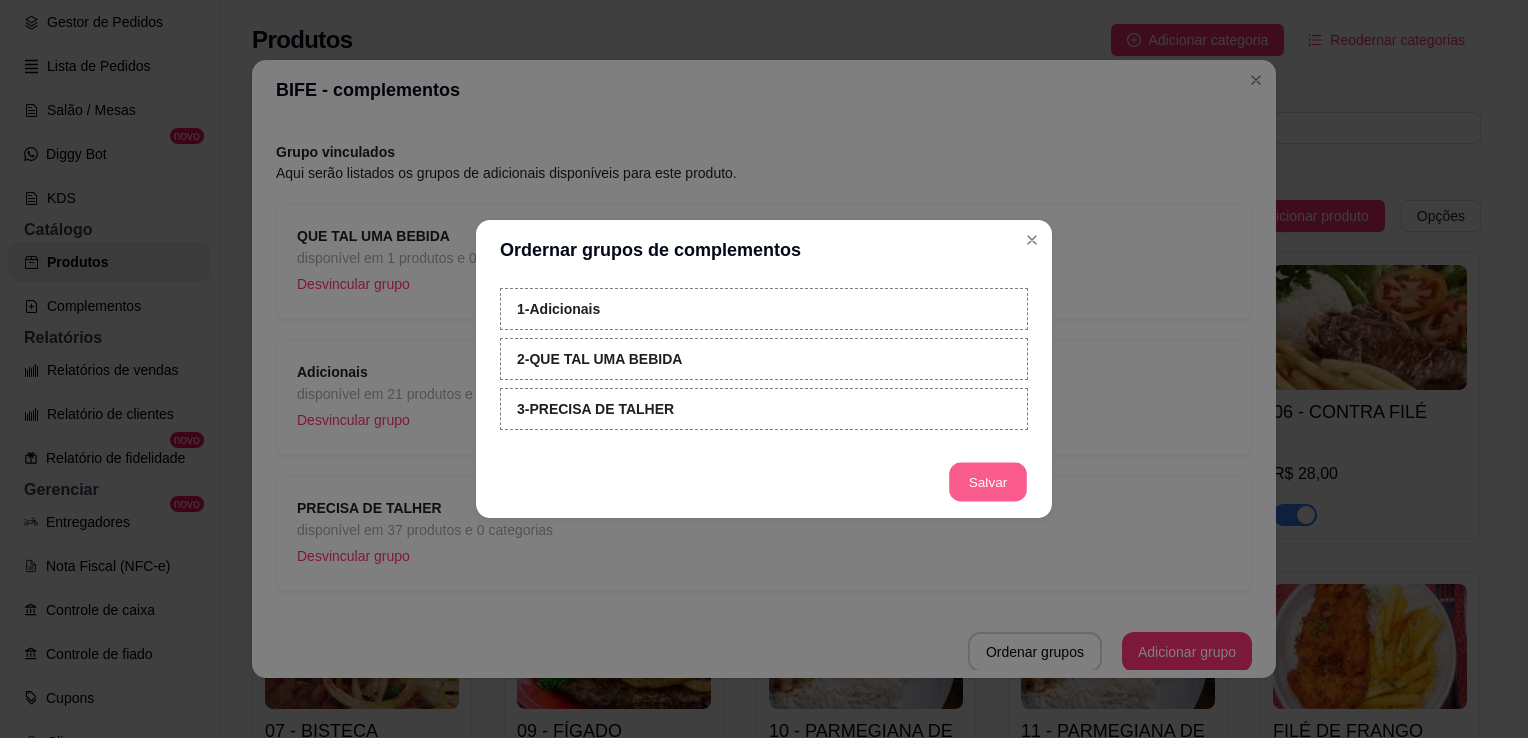 click on "Salvar" at bounding box center [988, 482] 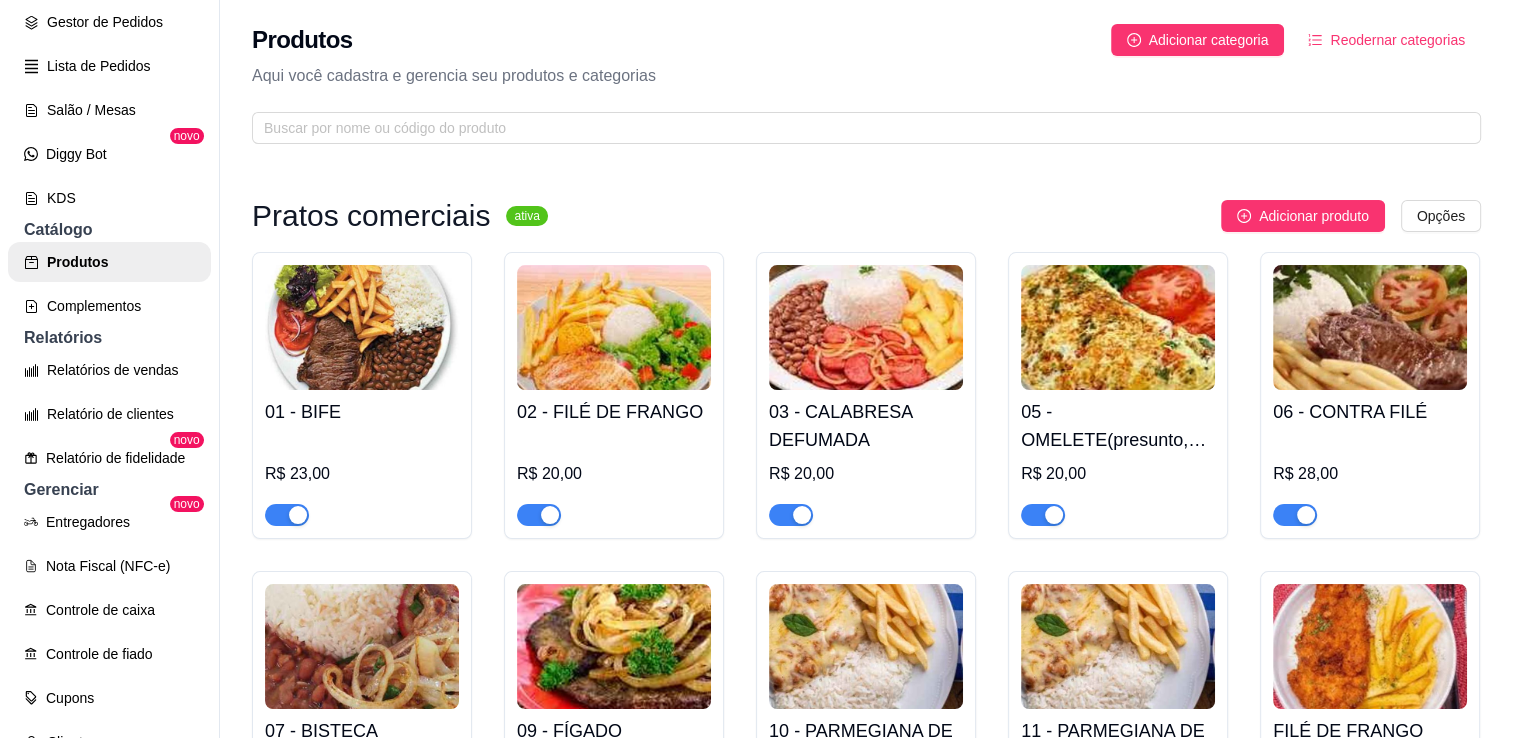 click on "01 - BIFE   R$ 23,00" at bounding box center (362, 395) 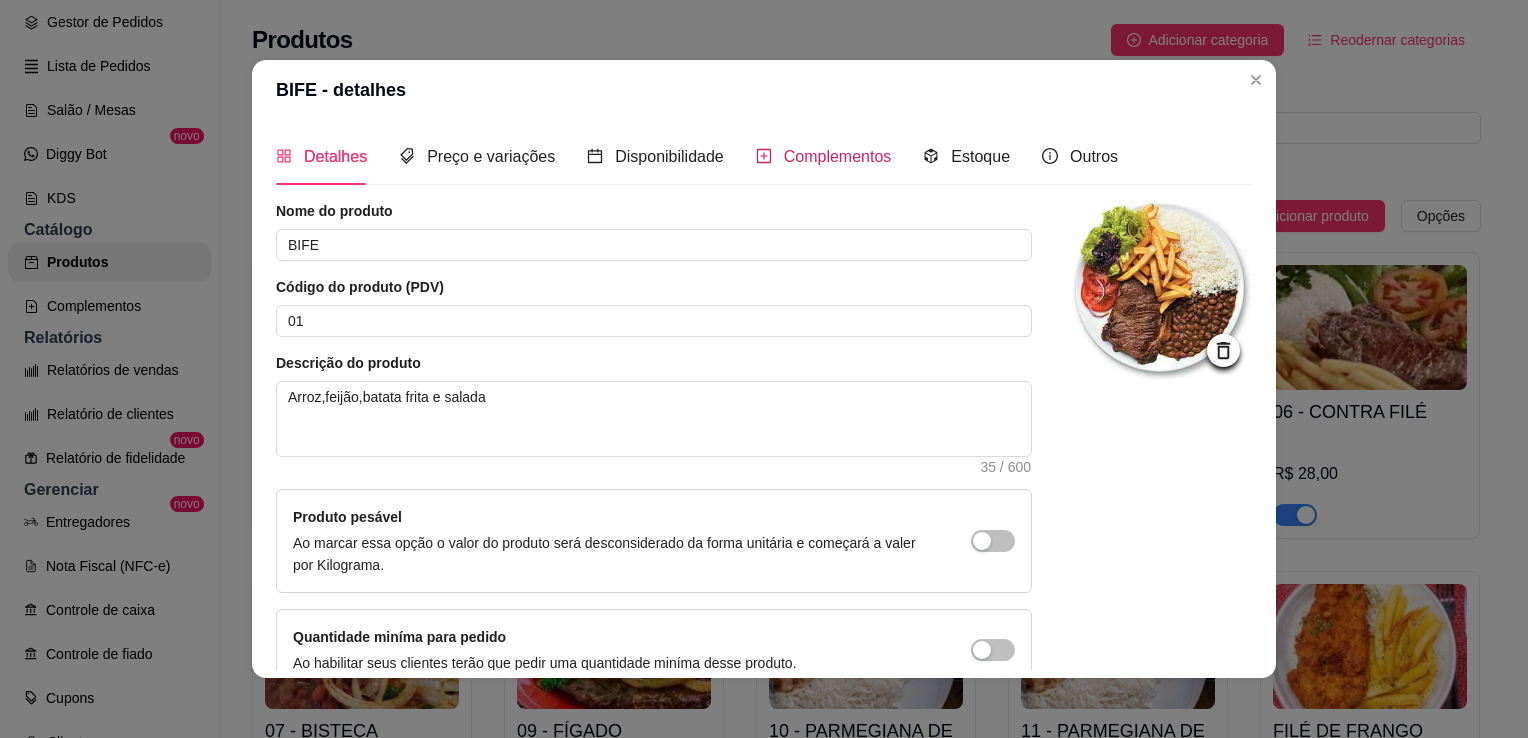 click on "Complementos" at bounding box center [838, 156] 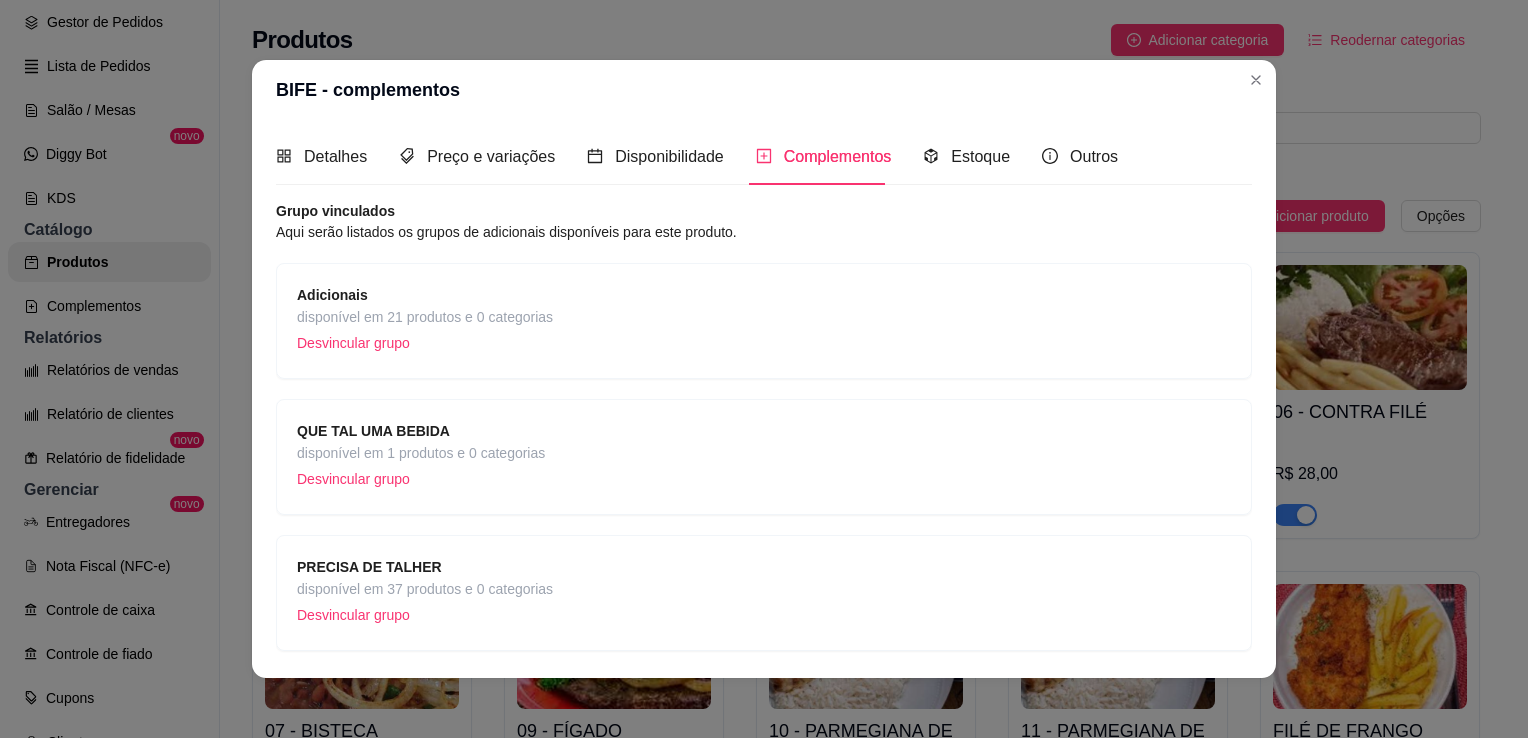 click on "QUE TAL UMA BEBIDA disponível em 1 produtos e 0 categorias  Desvincular grupo" at bounding box center (764, 457) 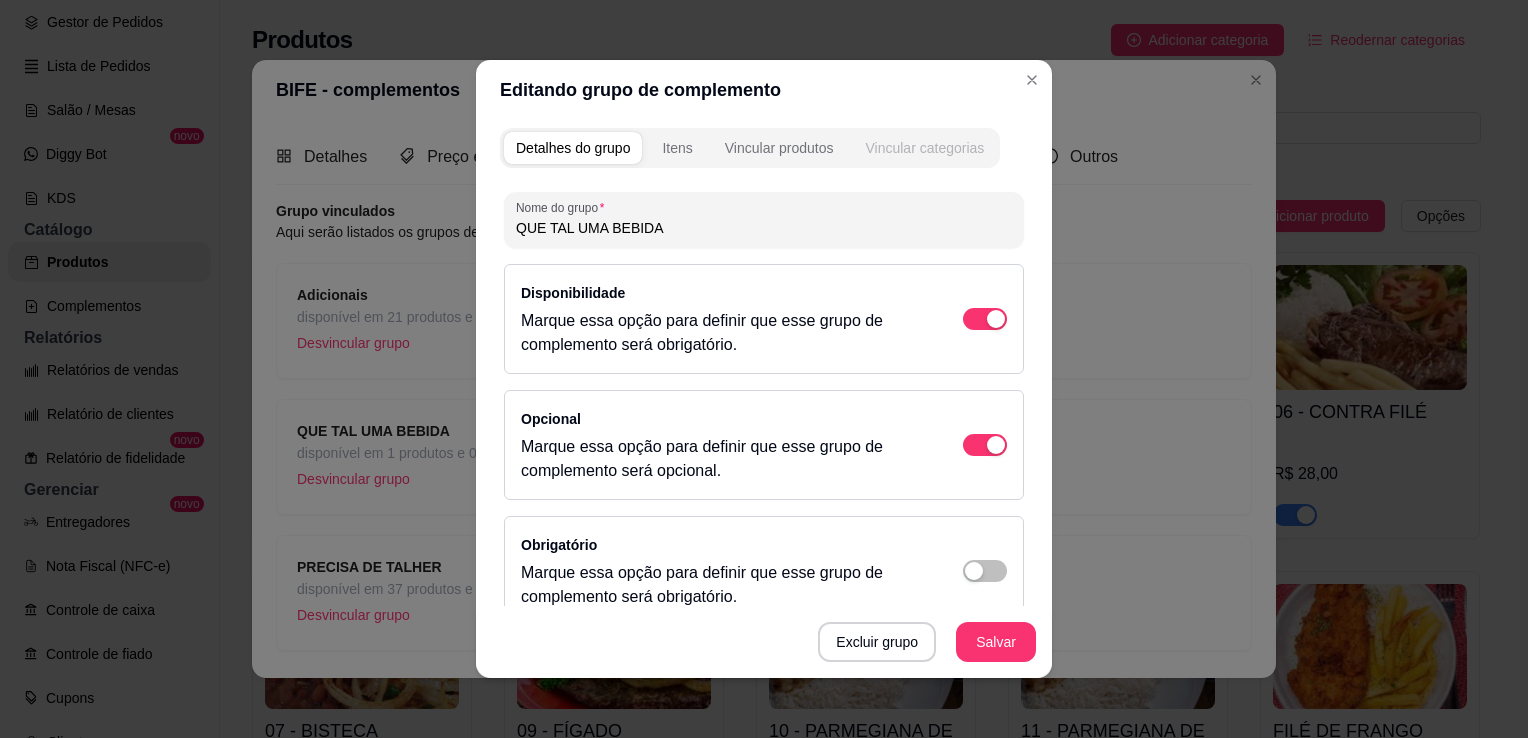 click on "Vincular categorias" at bounding box center [924, 148] 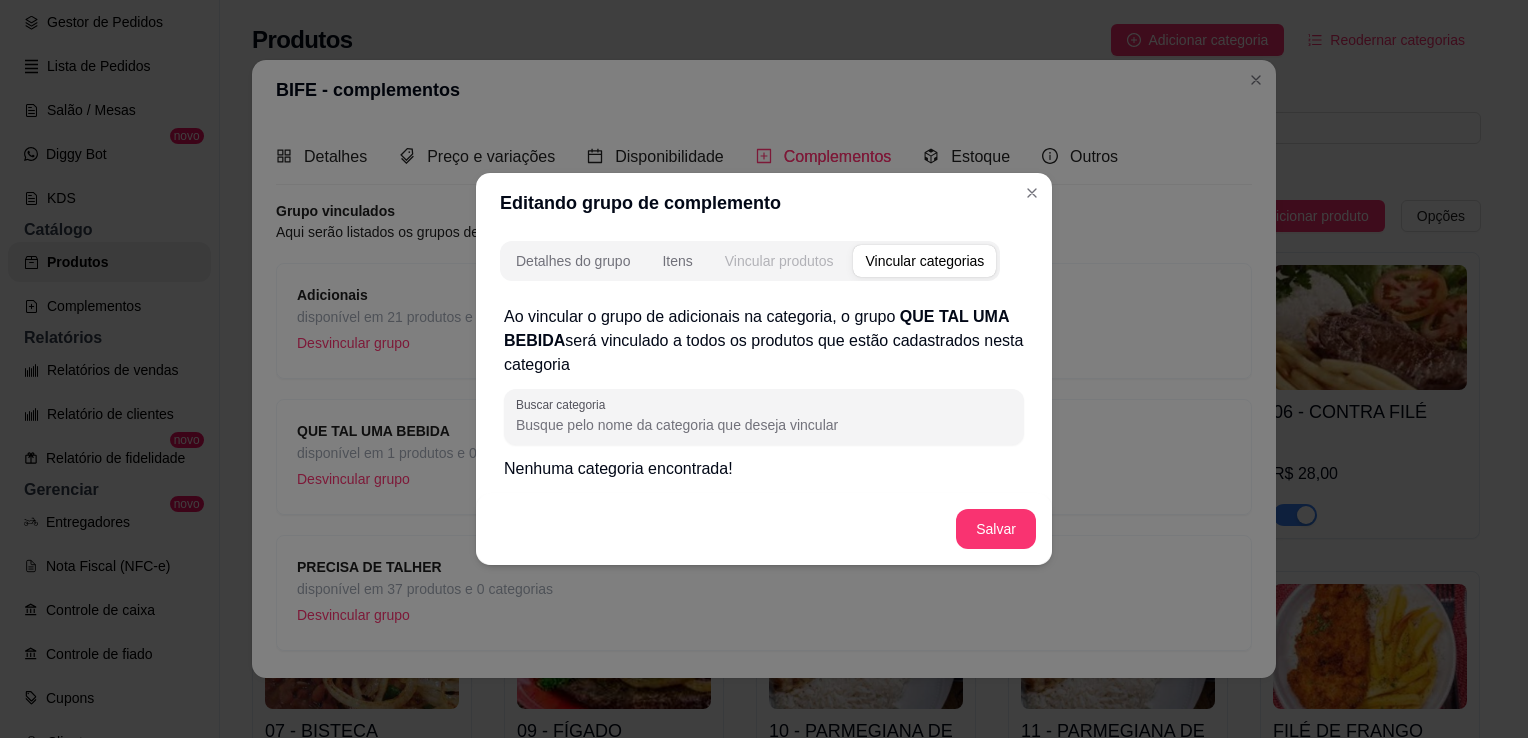 click on "Vincular produtos" at bounding box center [779, 261] 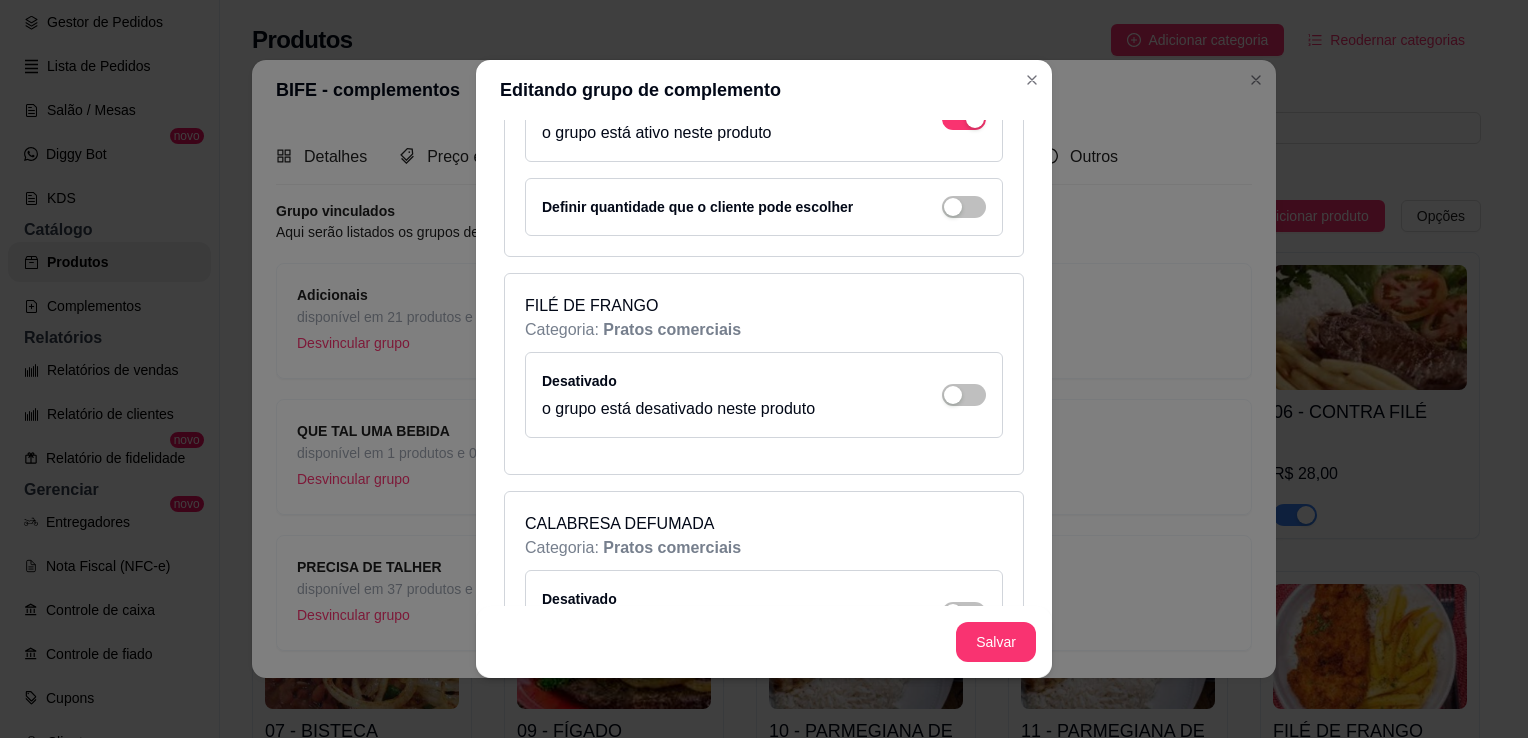 scroll, scrollTop: 324, scrollLeft: 0, axis: vertical 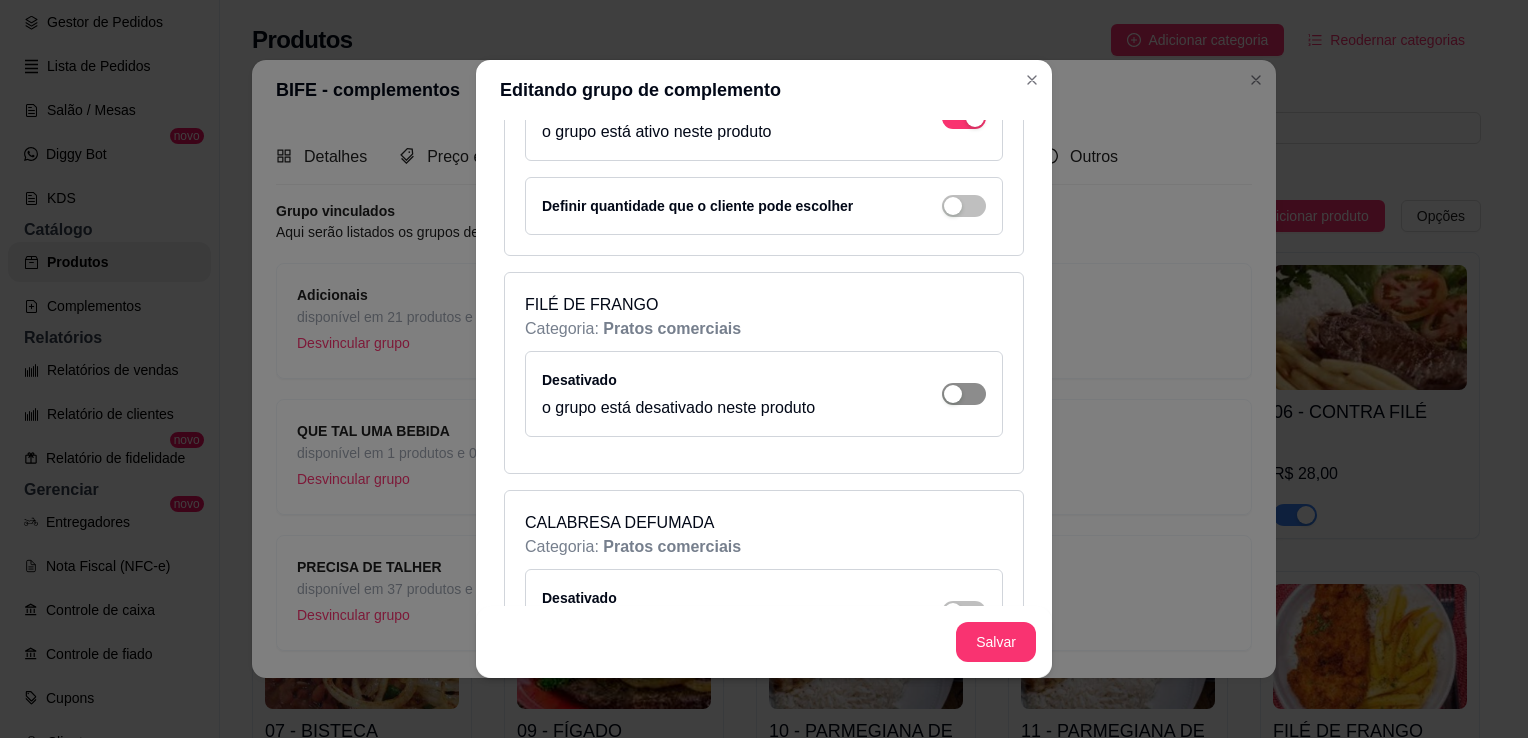 click at bounding box center (964, 118) 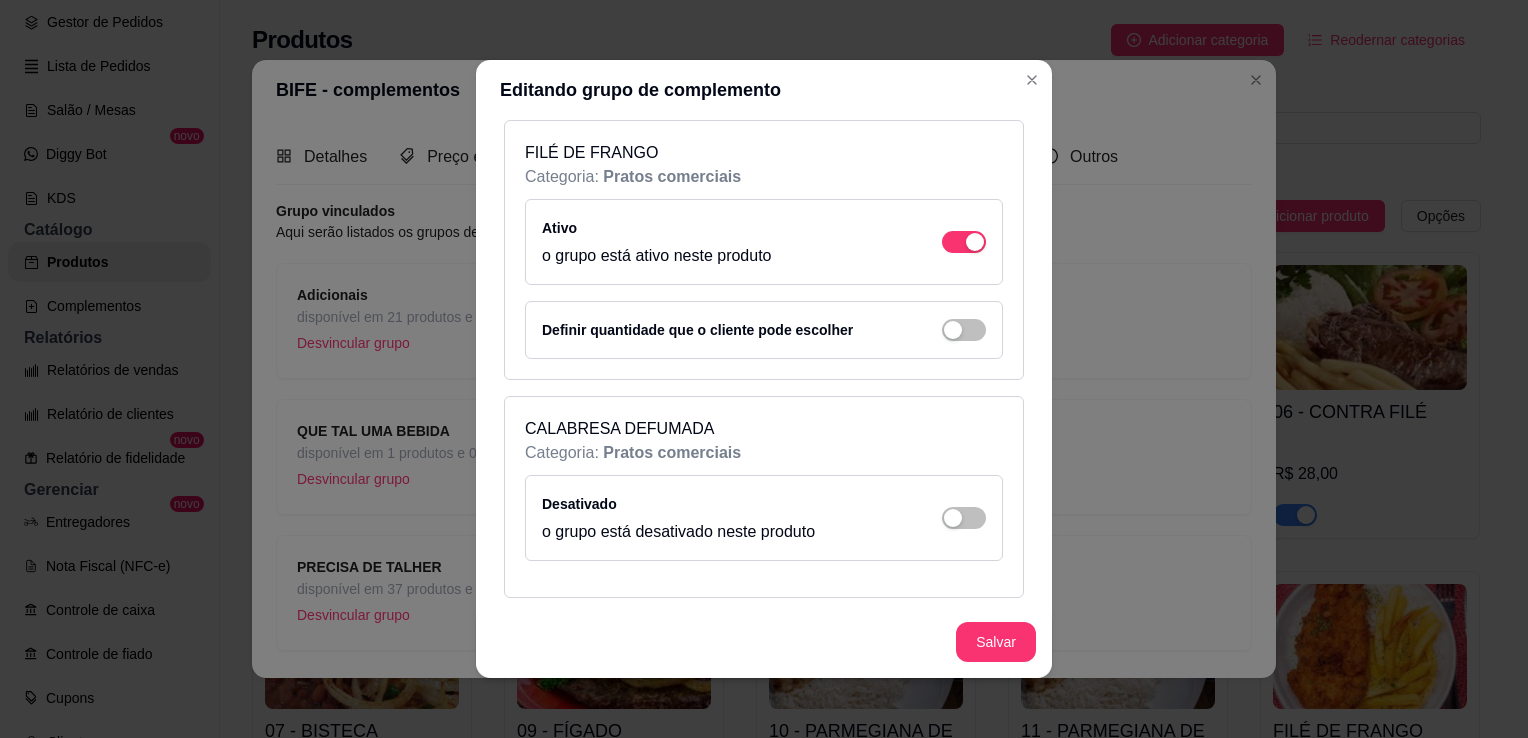scroll, scrollTop: 652, scrollLeft: 0, axis: vertical 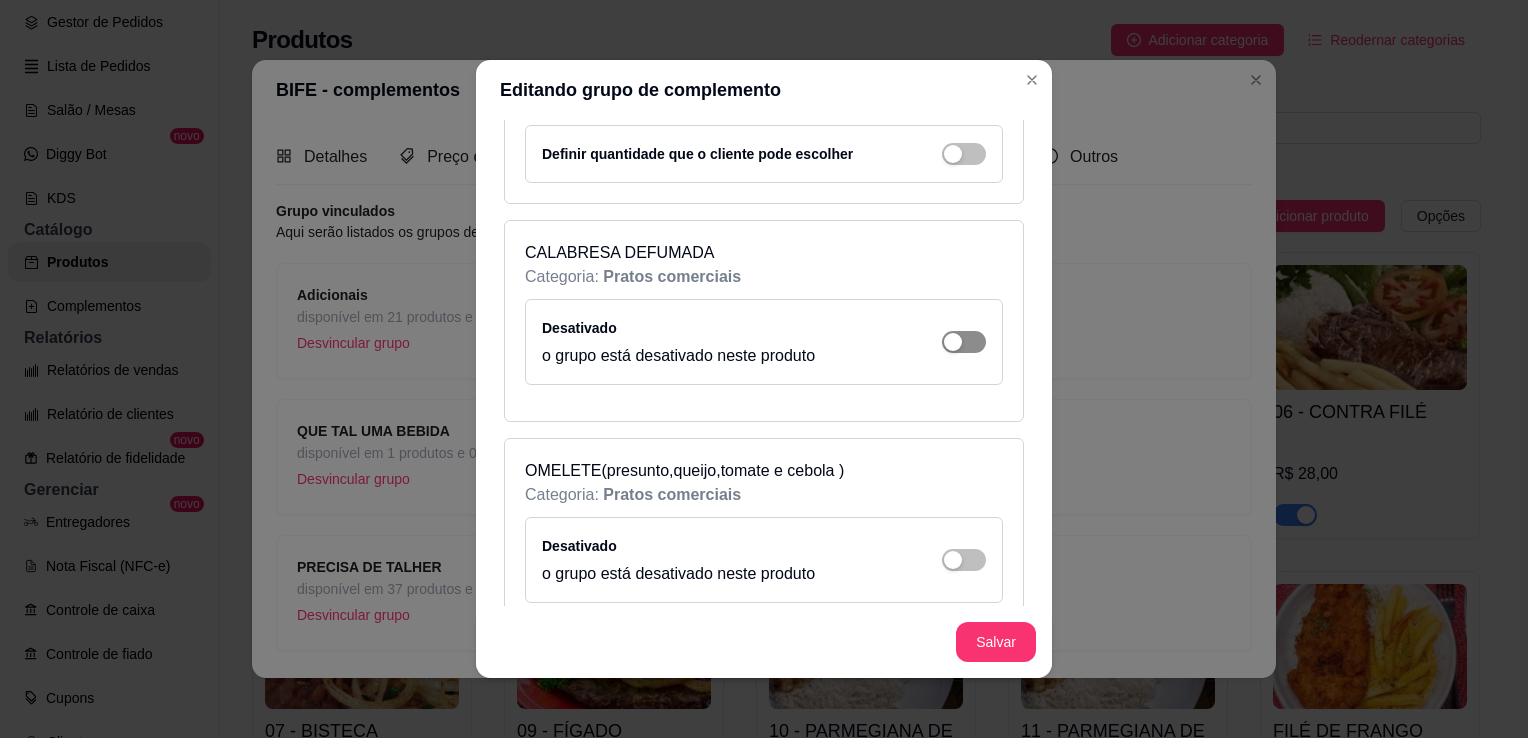 click at bounding box center [964, -210] 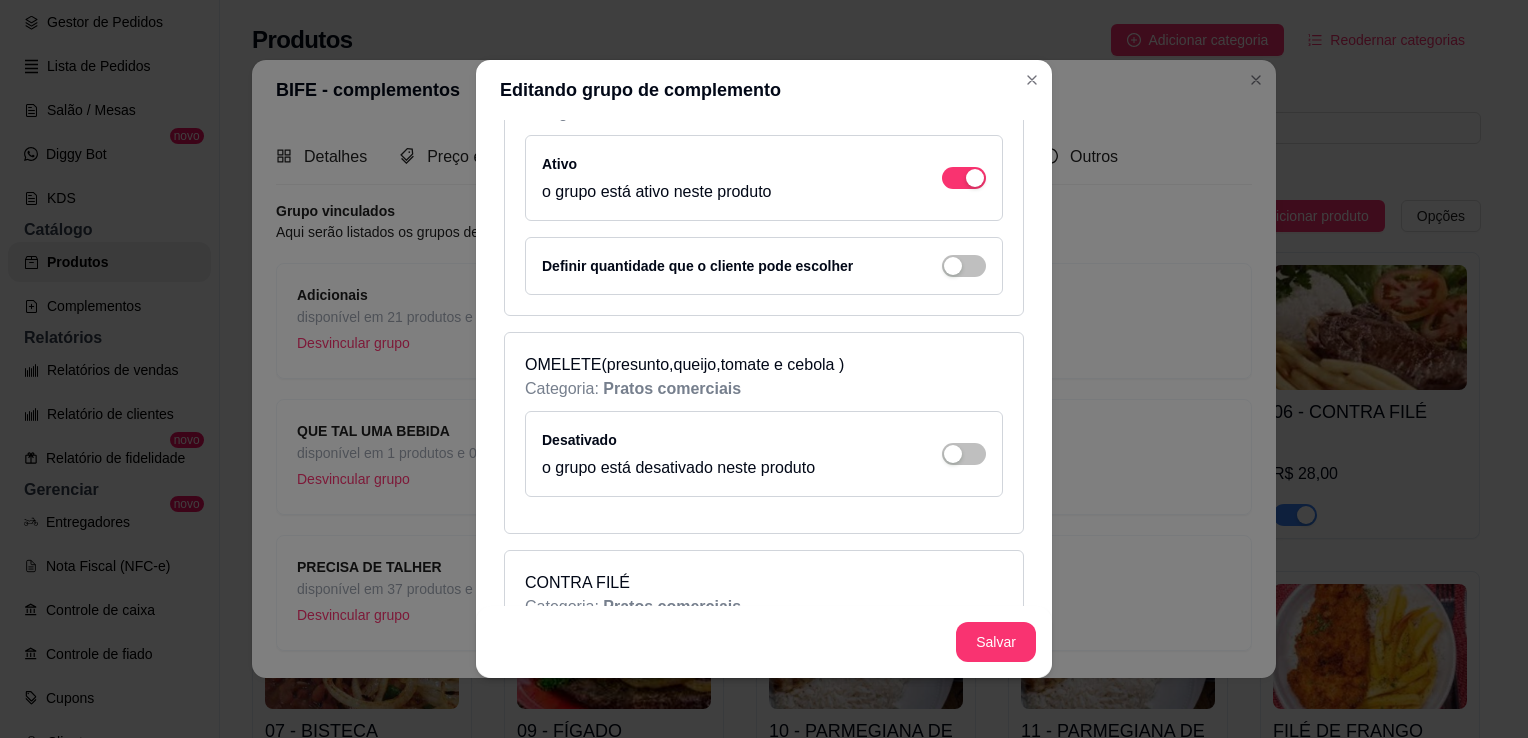 scroll, scrollTop: 782, scrollLeft: 0, axis: vertical 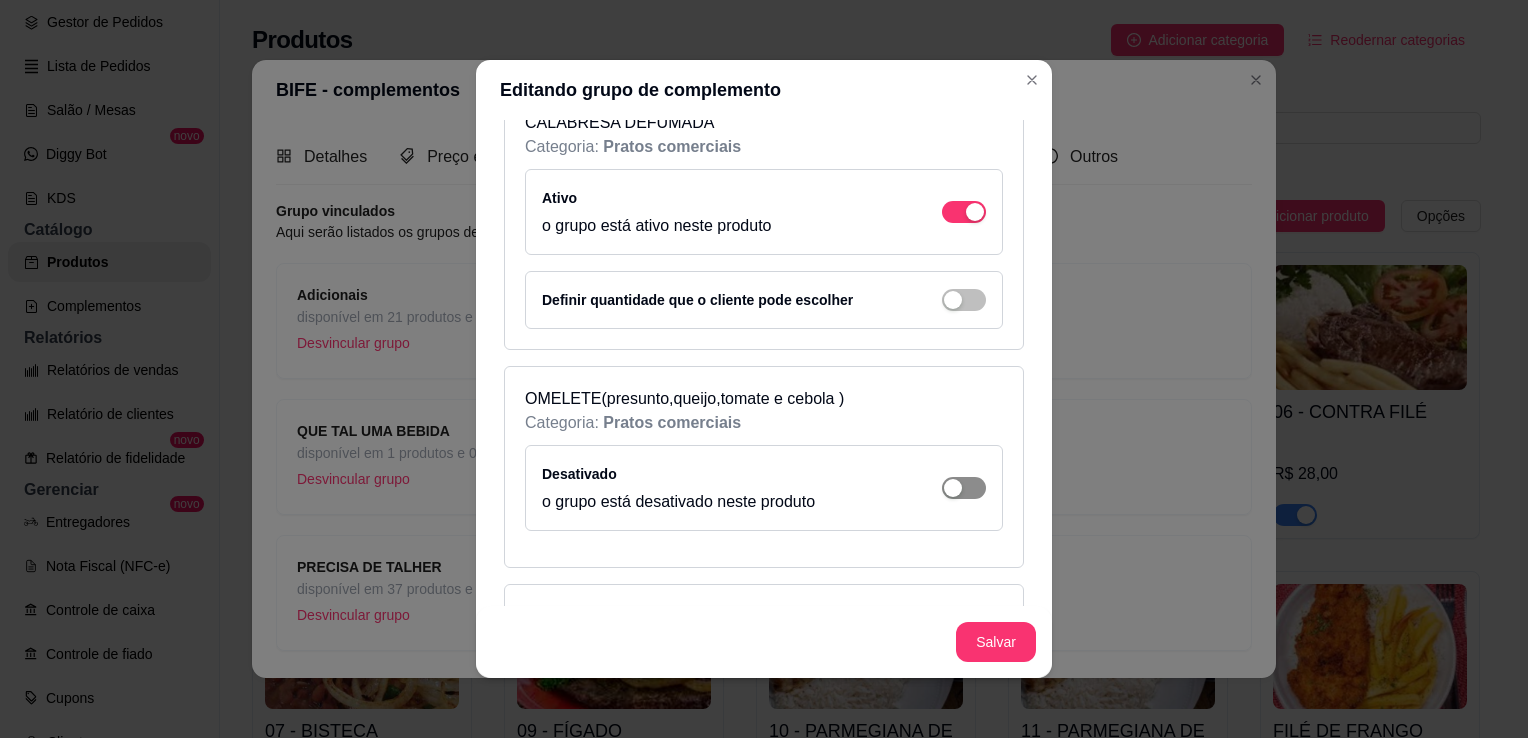 click at bounding box center [964, -340] 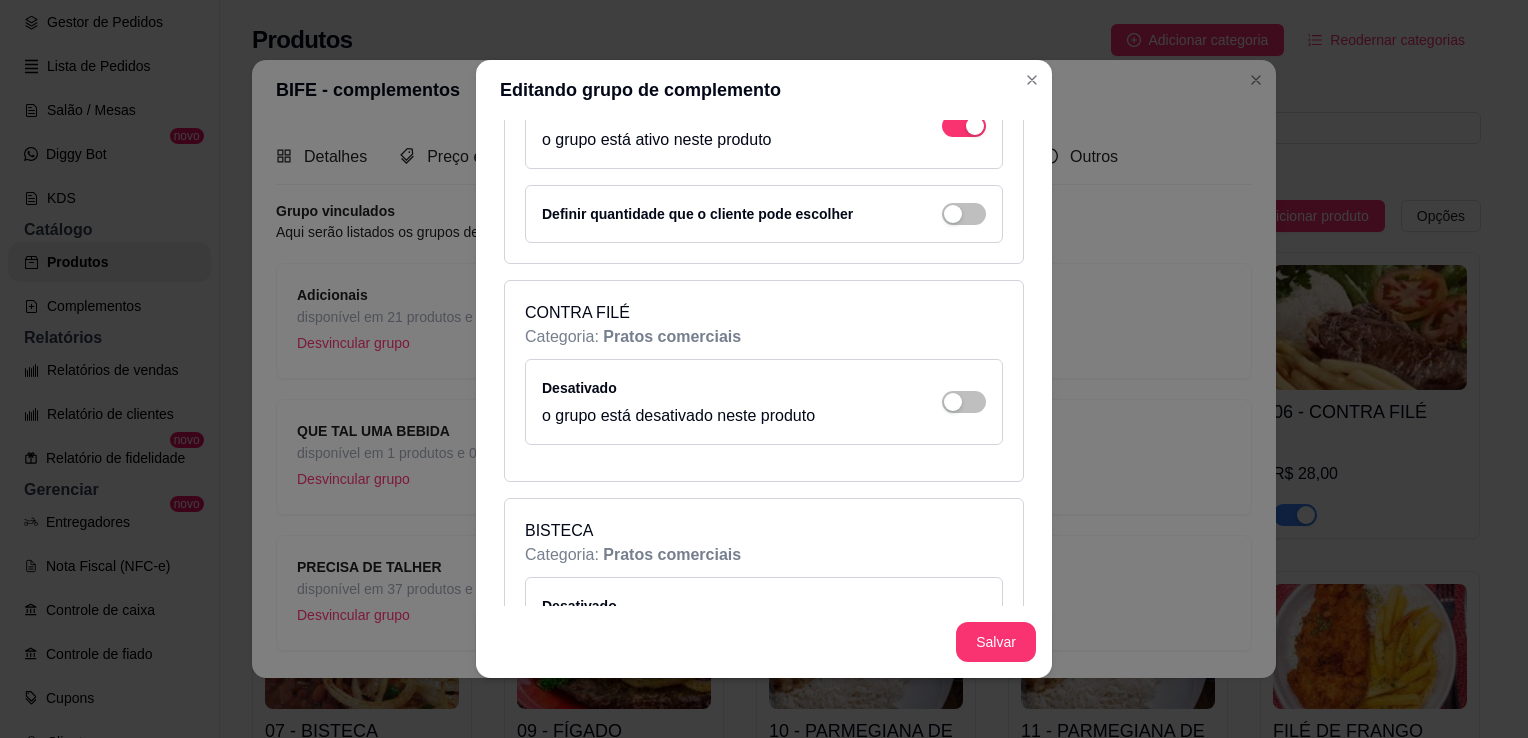 scroll, scrollTop: 1147, scrollLeft: 0, axis: vertical 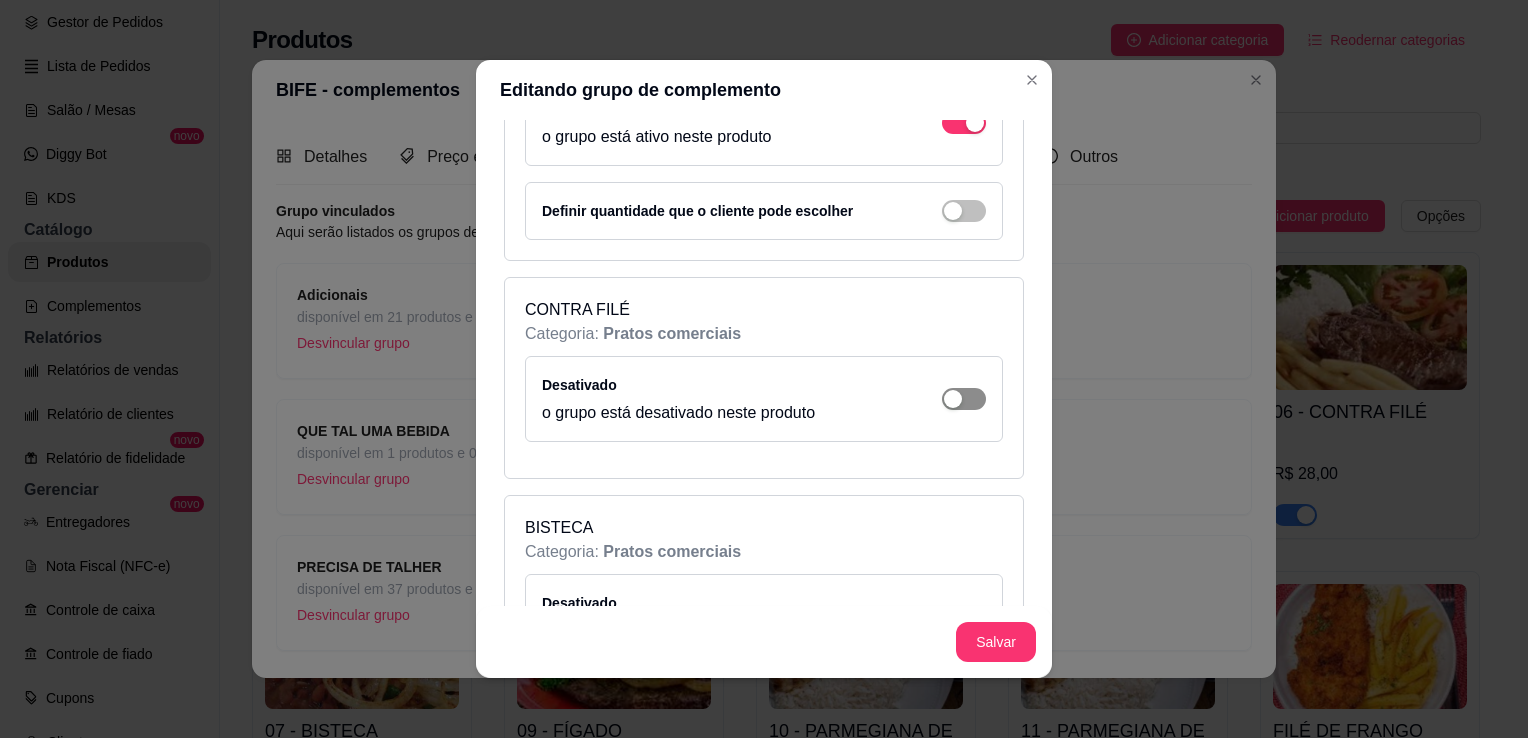 click at bounding box center (964, -705) 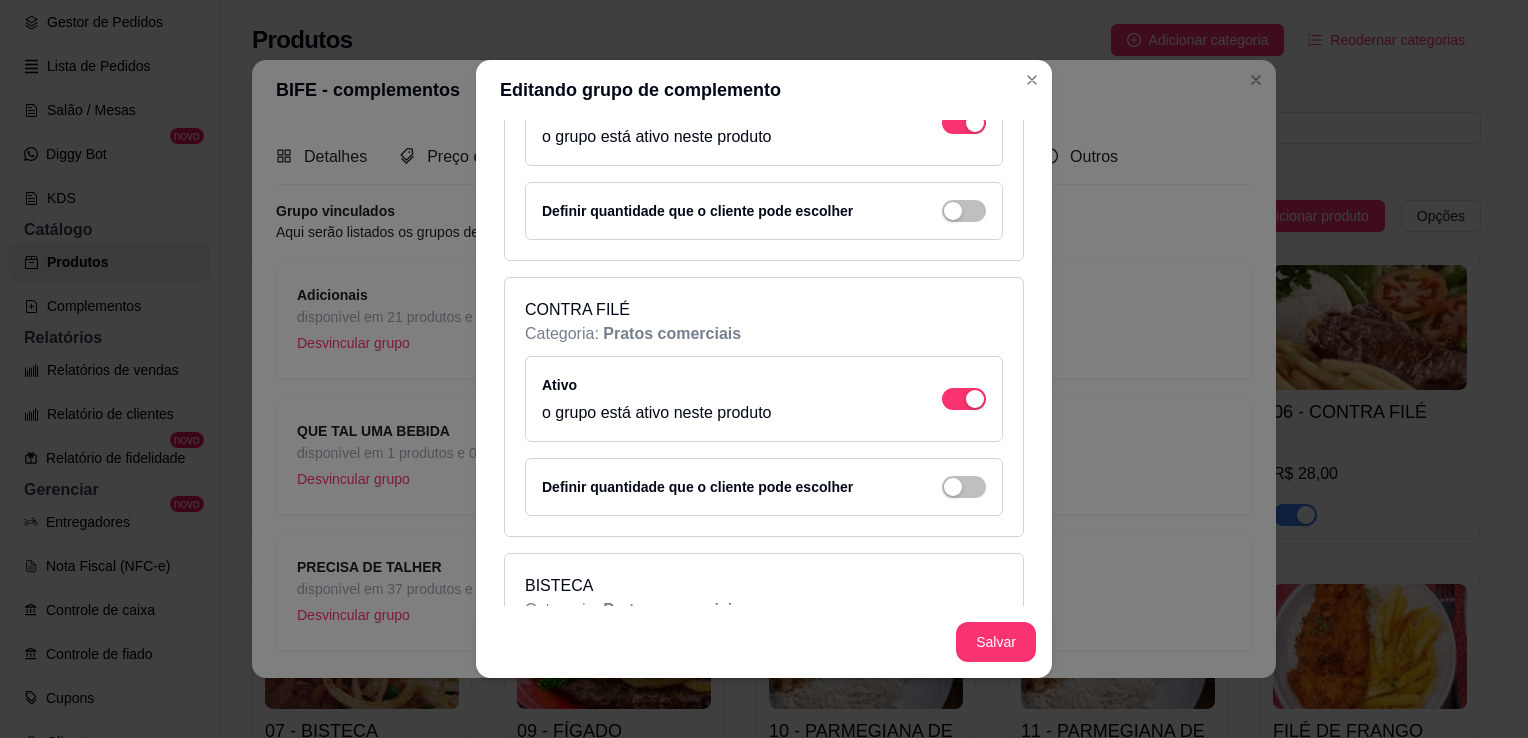 scroll, scrollTop: 1496, scrollLeft: 0, axis: vertical 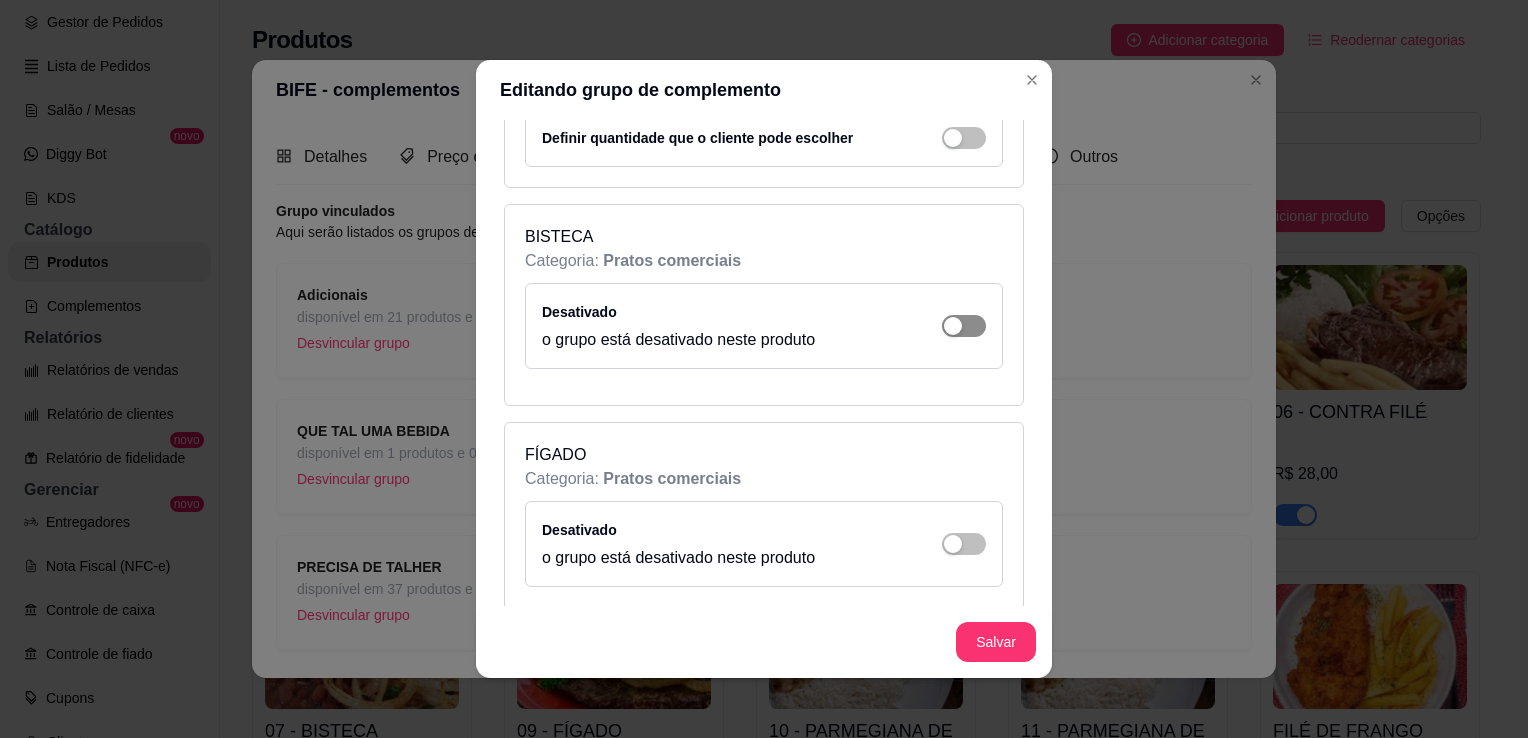 click at bounding box center [964, -1054] 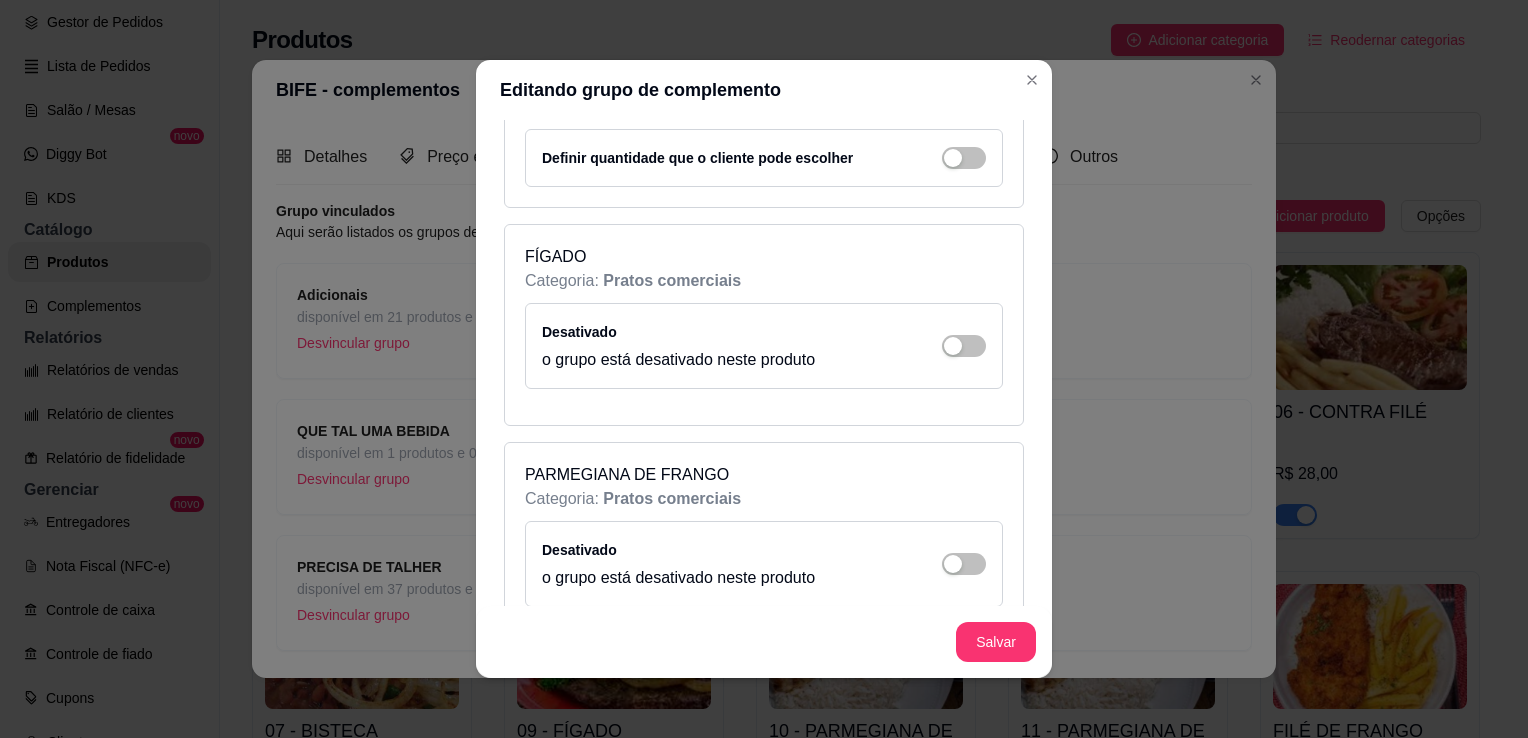 scroll, scrollTop: 1752, scrollLeft: 0, axis: vertical 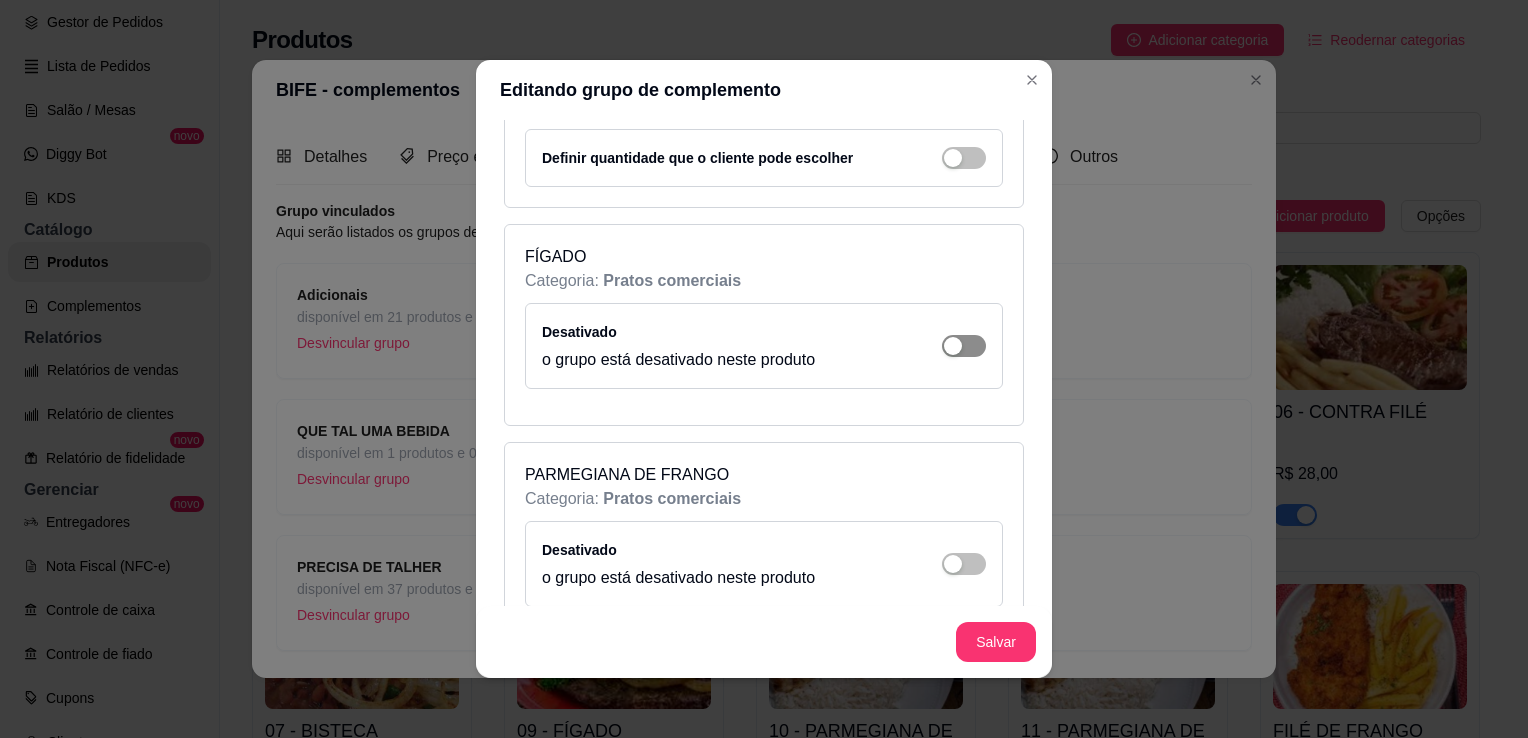 click at bounding box center (964, -1310) 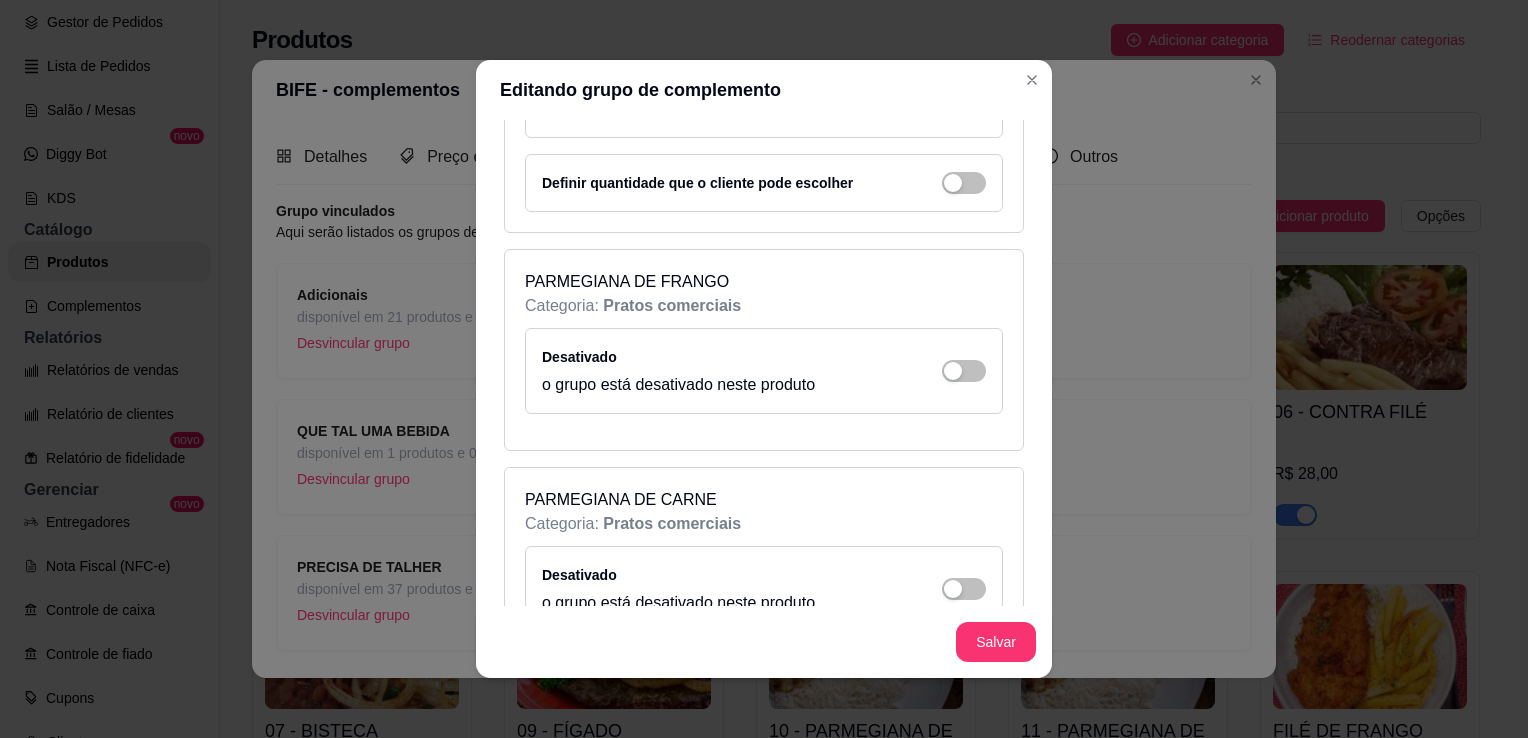 scroll, scrollTop: 2007, scrollLeft: 0, axis: vertical 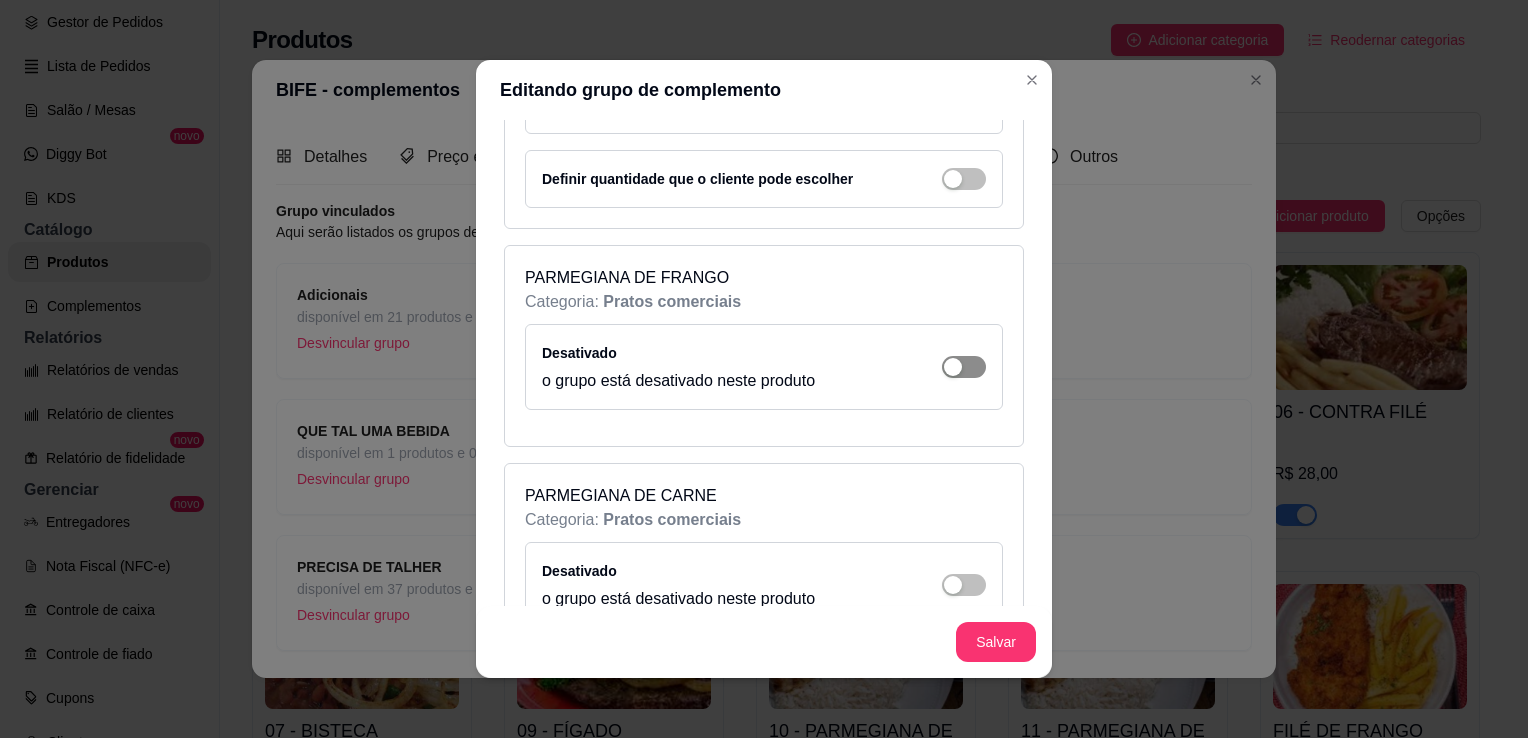 click at bounding box center [964, -1565] 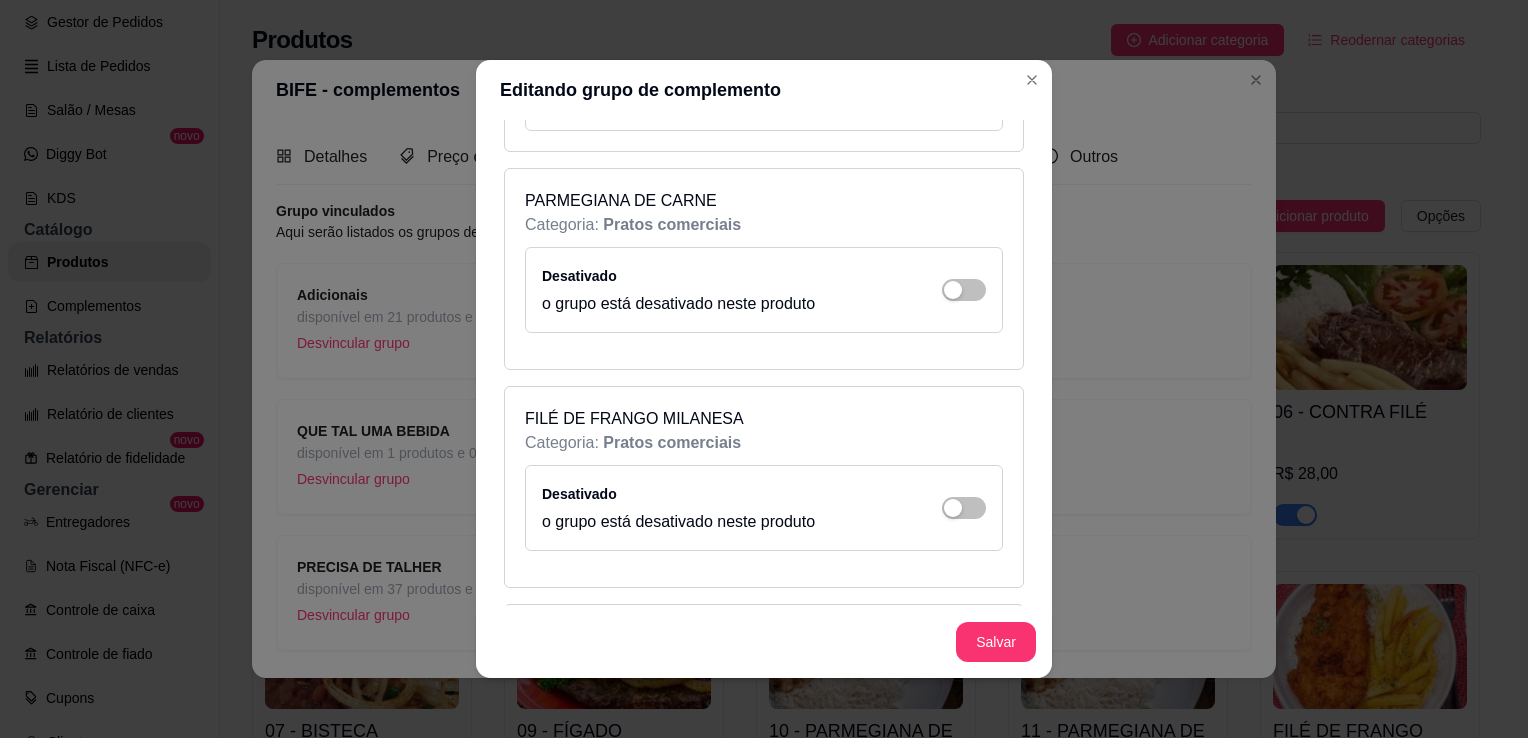 scroll, scrollTop: 2362, scrollLeft: 0, axis: vertical 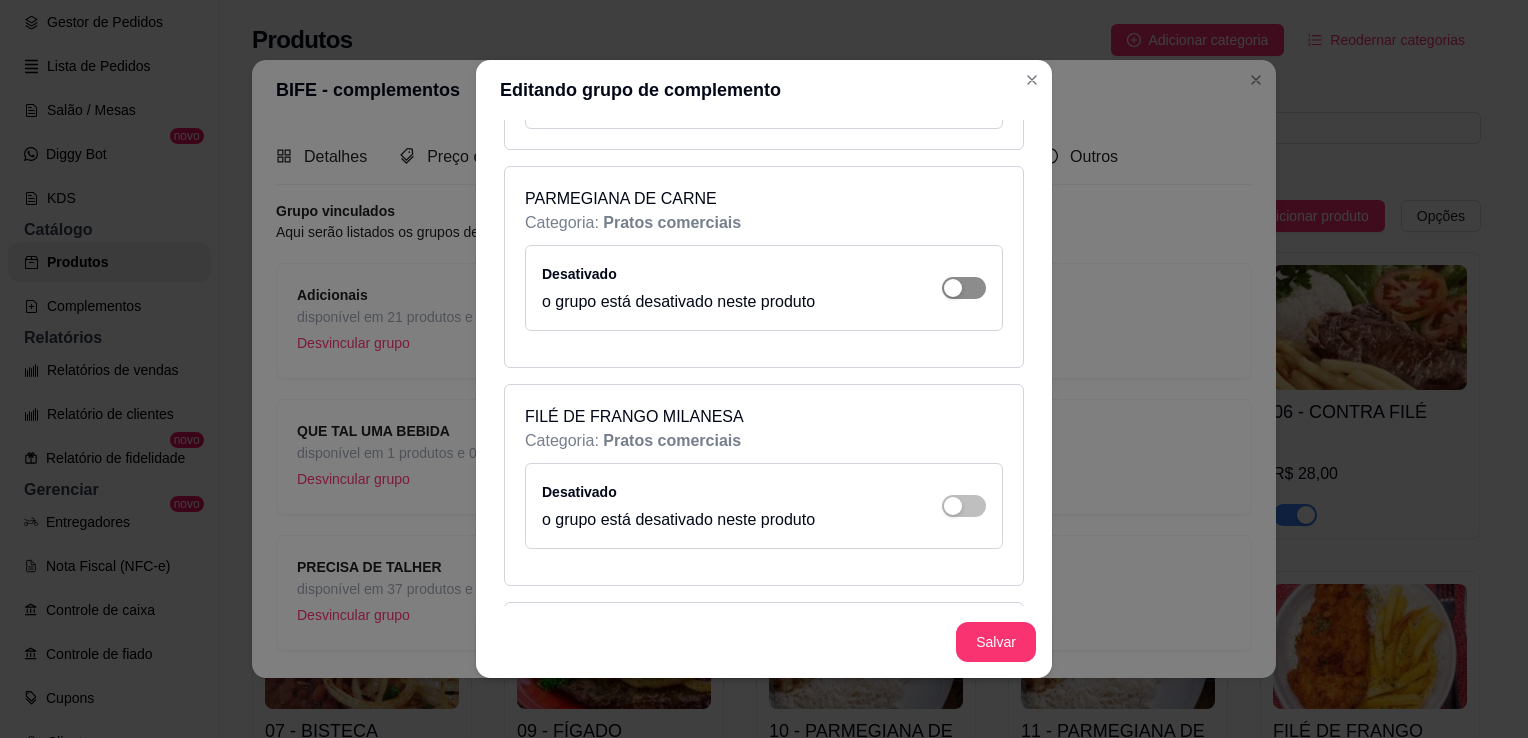 click at bounding box center (964, -1920) 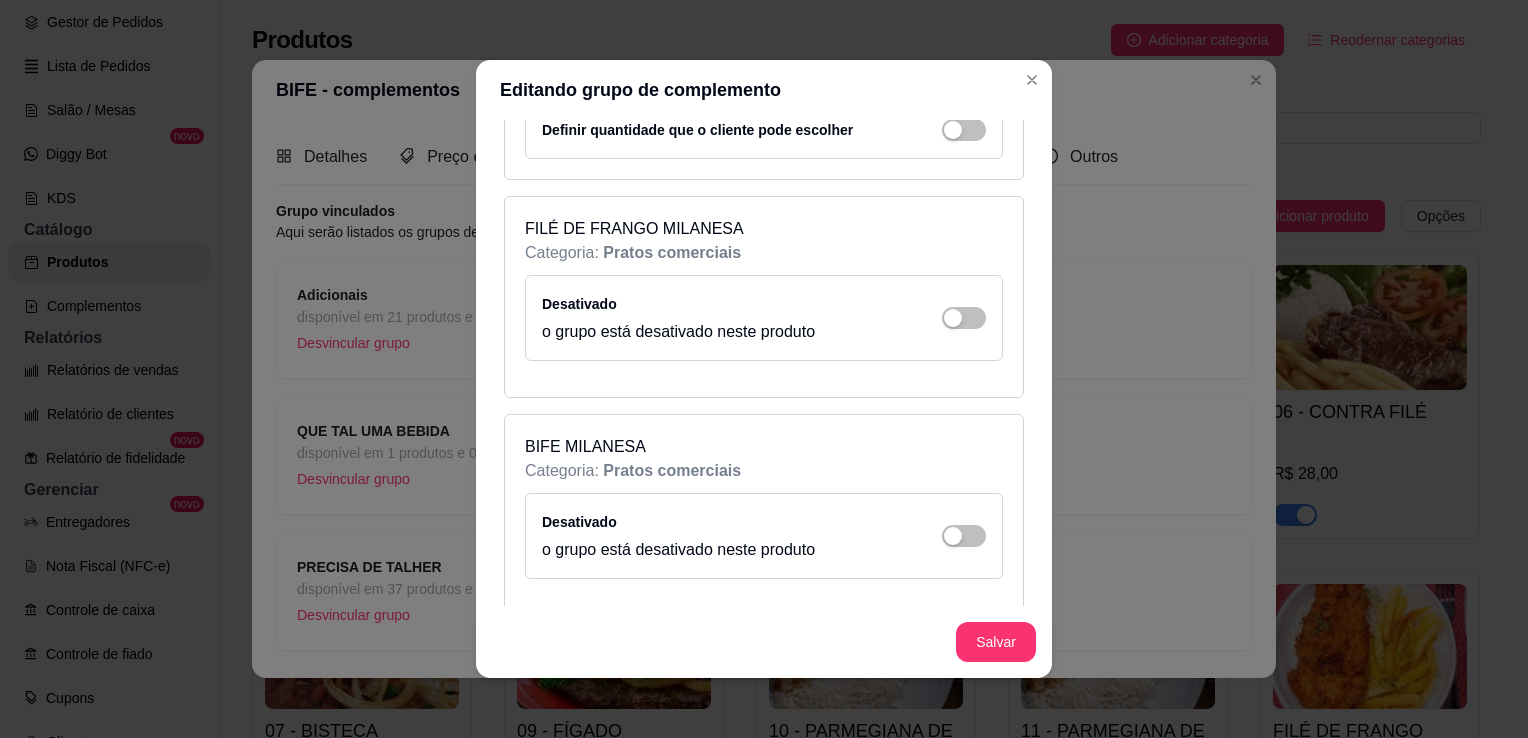 scroll, scrollTop: 2608, scrollLeft: 0, axis: vertical 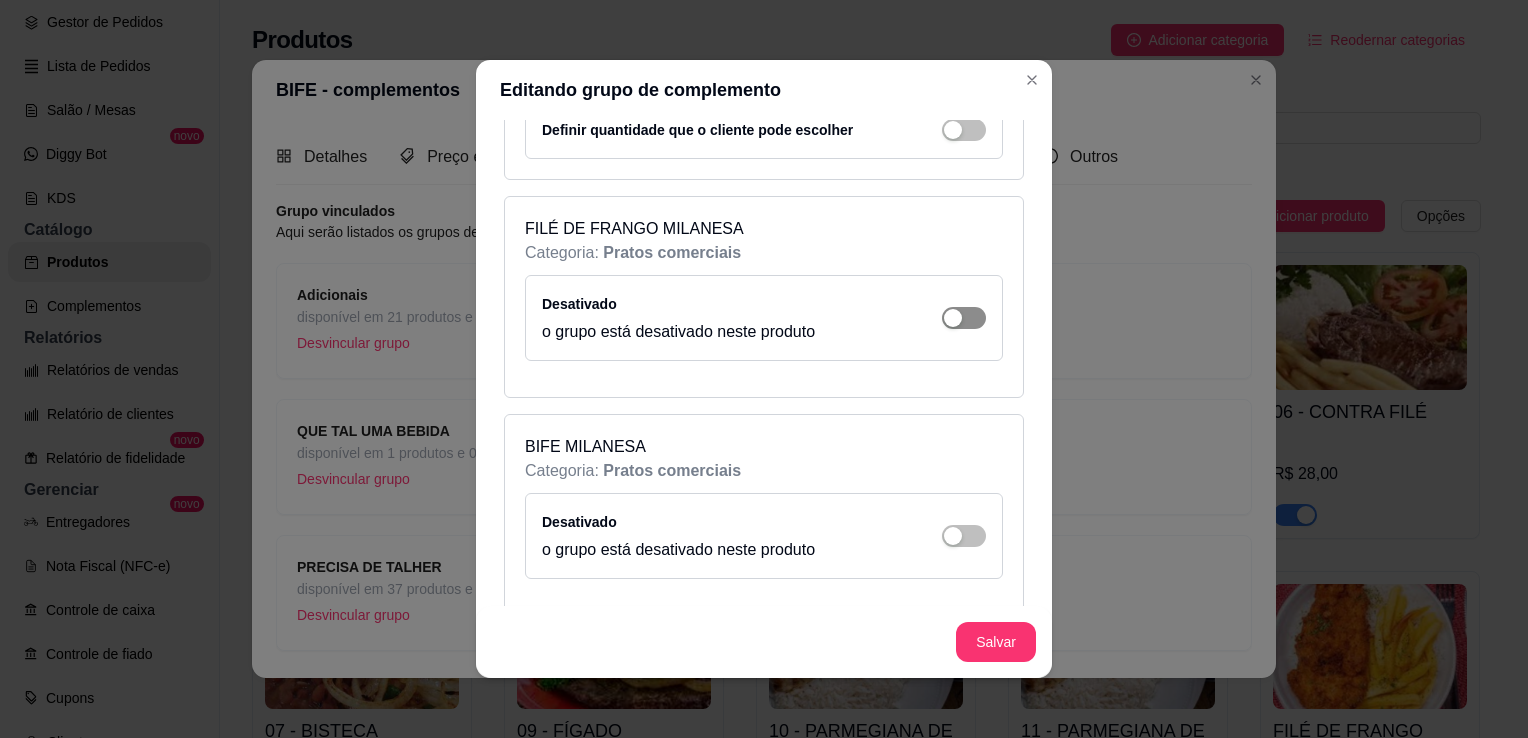 click at bounding box center [964, -2166] 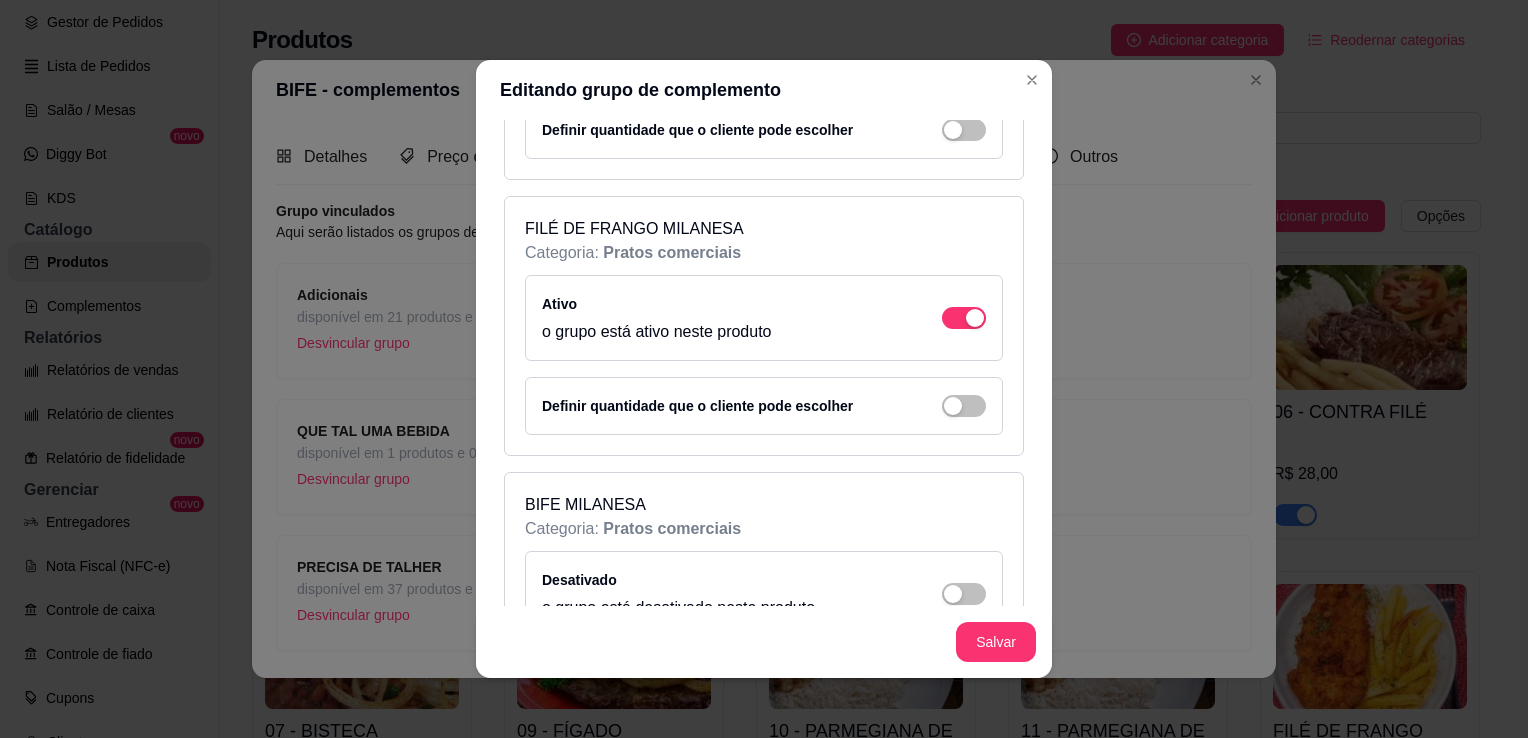 scroll, scrollTop: 2846, scrollLeft: 0, axis: vertical 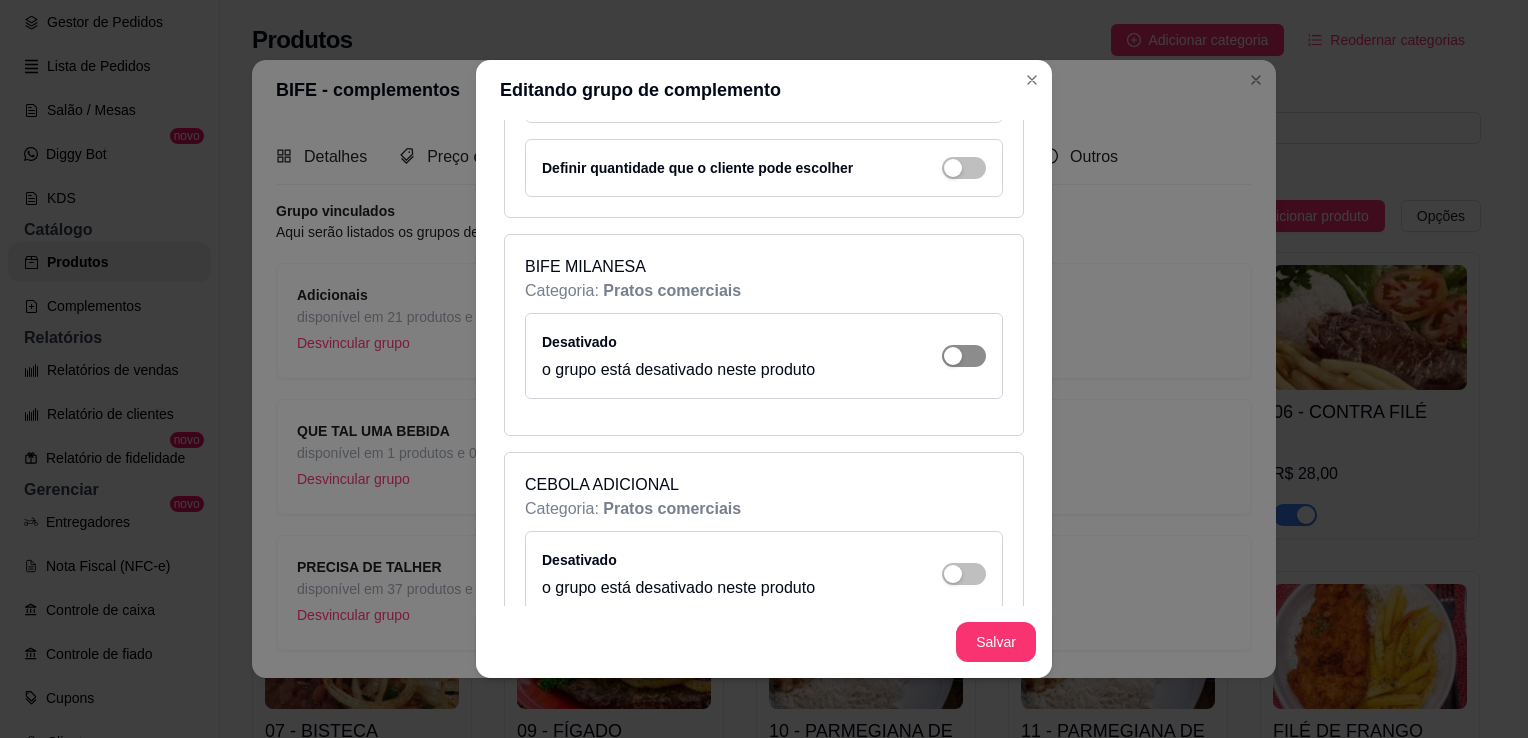 click at bounding box center [964, -2404] 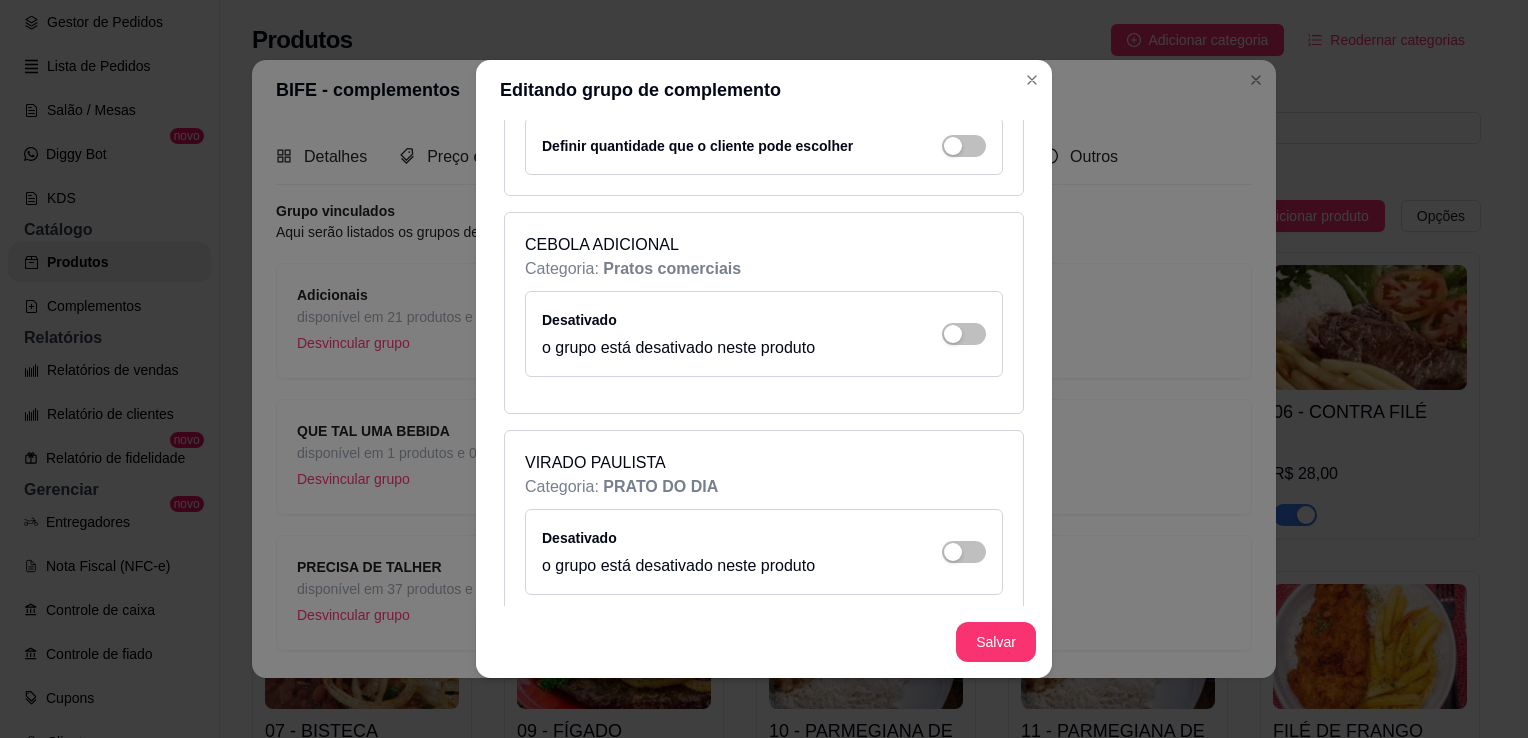 scroll, scrollTop: 3146, scrollLeft: 0, axis: vertical 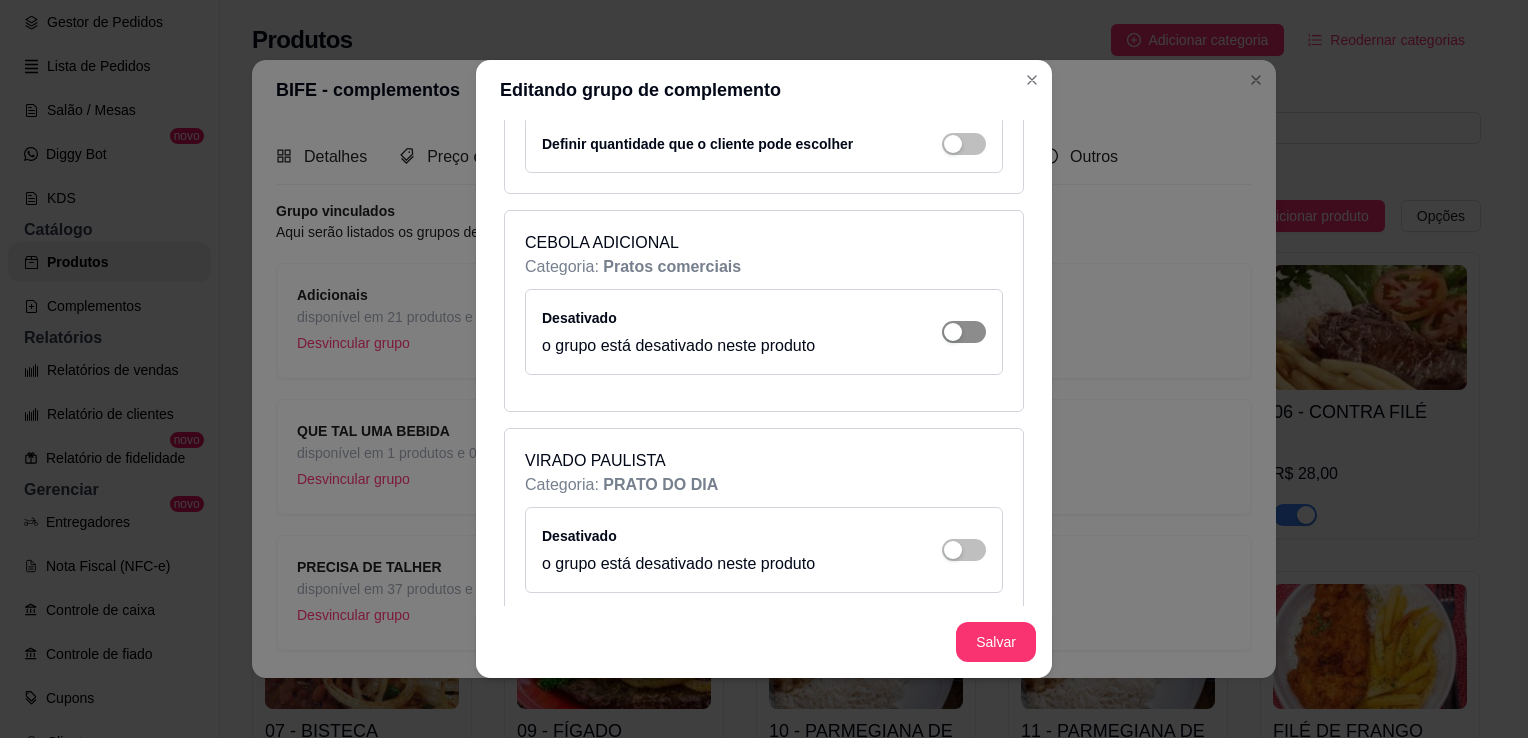 click at bounding box center [964, -2704] 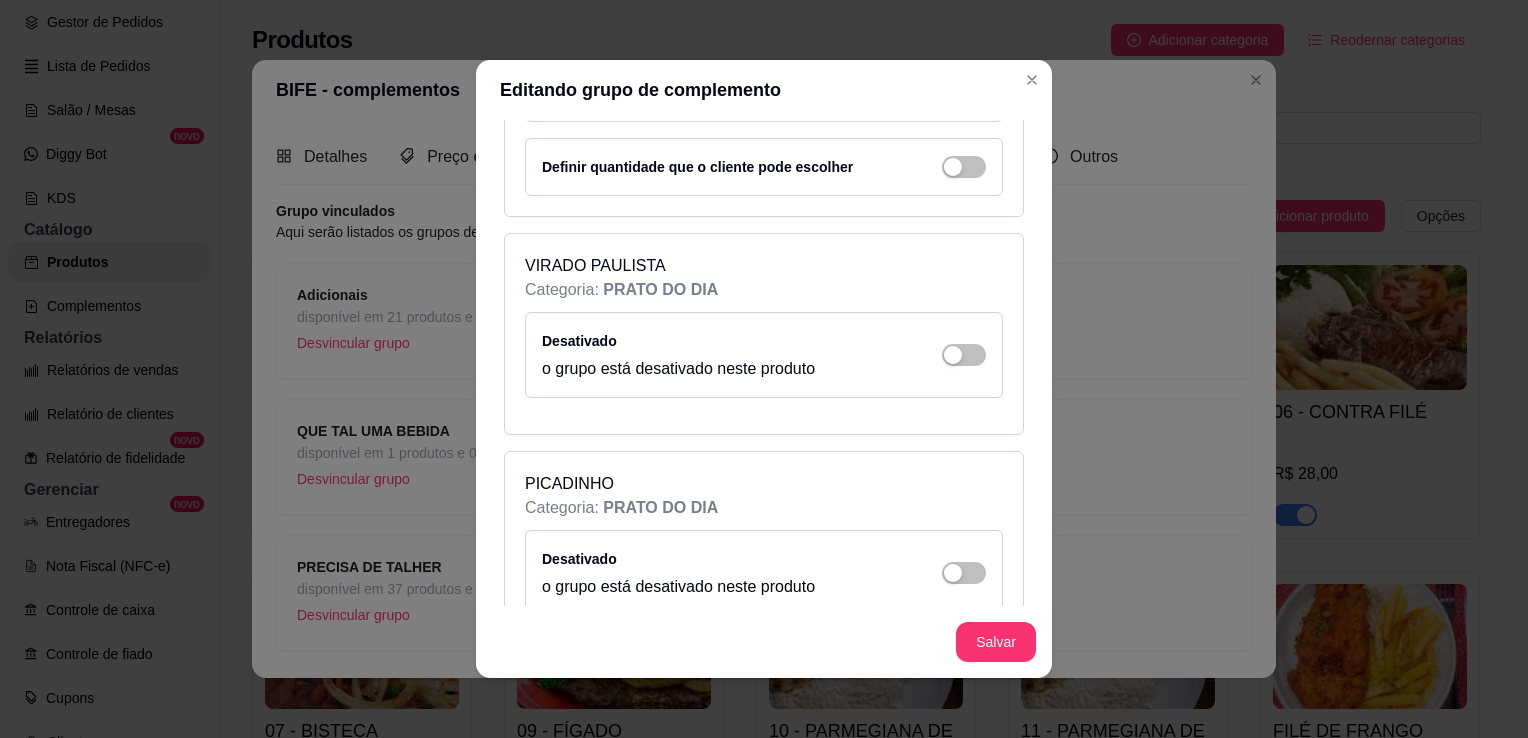 scroll, scrollTop: 3402, scrollLeft: 0, axis: vertical 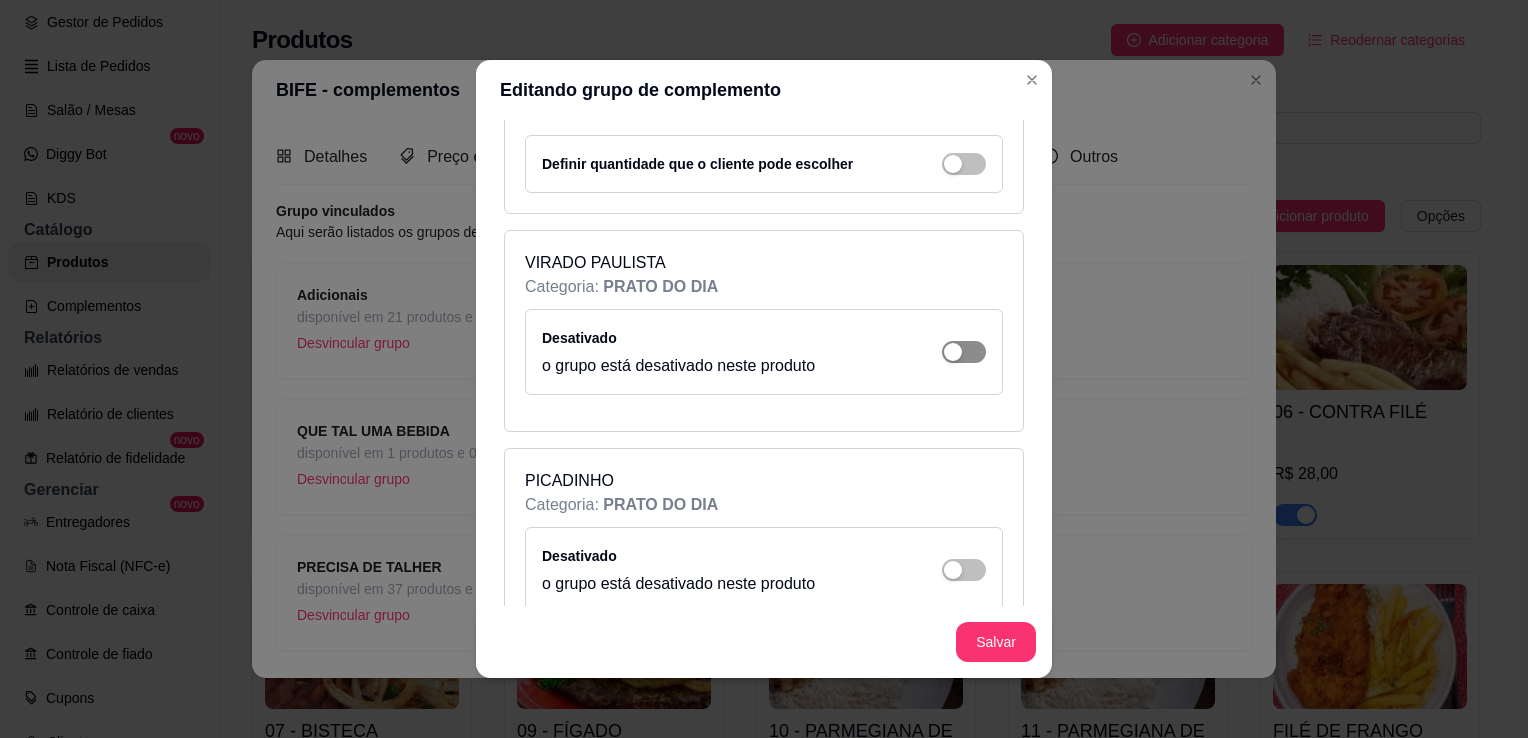 click at bounding box center (964, -2960) 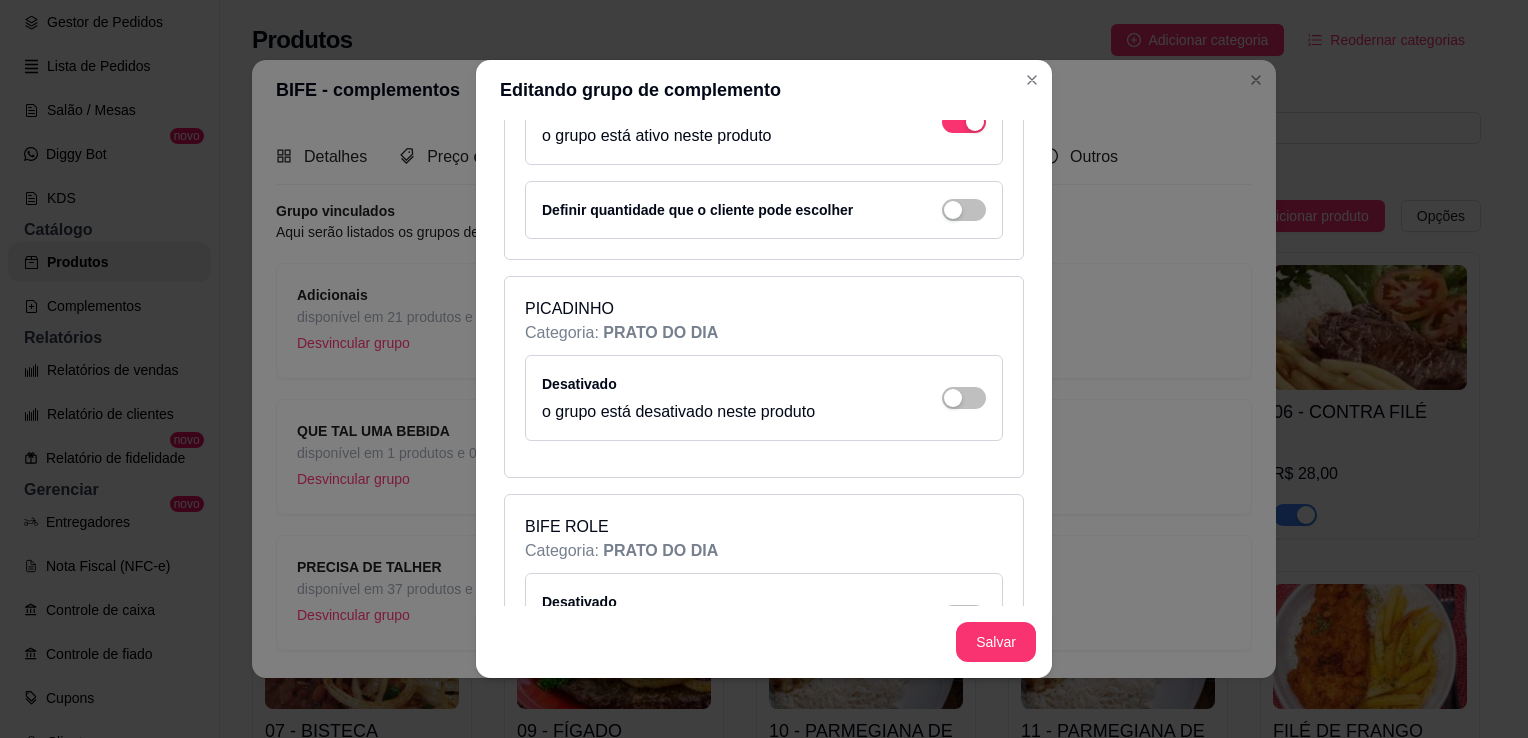 scroll, scrollTop: 3636, scrollLeft: 0, axis: vertical 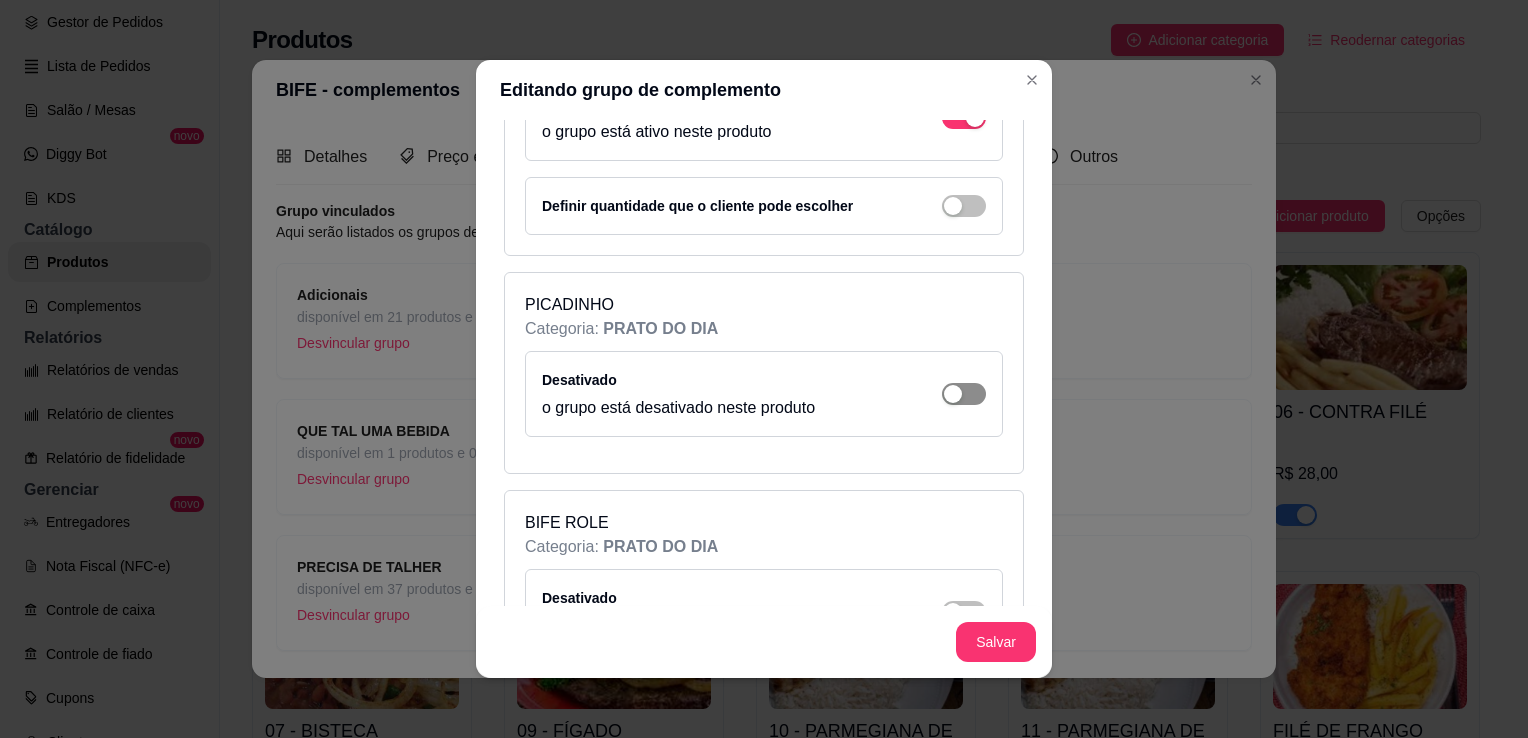 click at bounding box center [964, -3194] 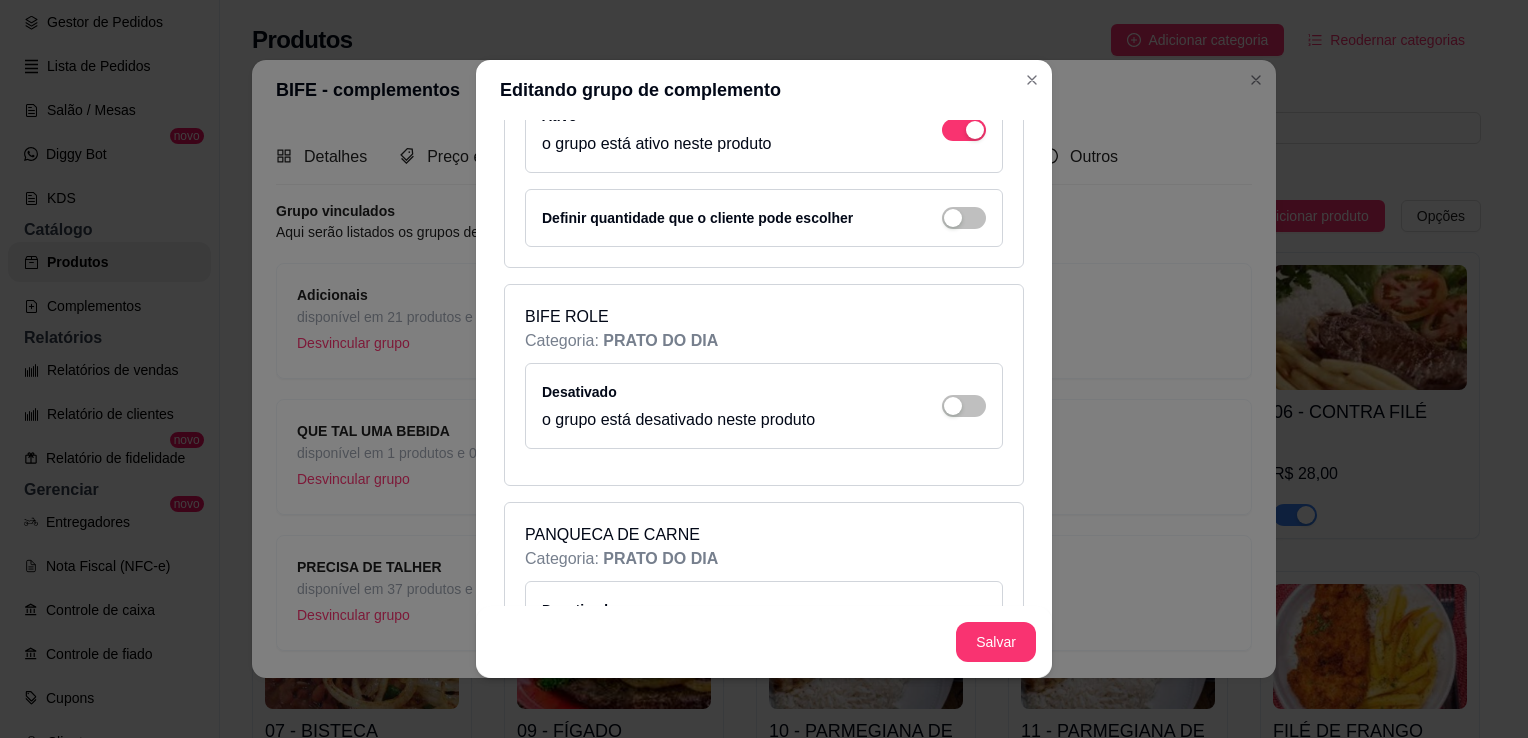 scroll, scrollTop: 3950, scrollLeft: 0, axis: vertical 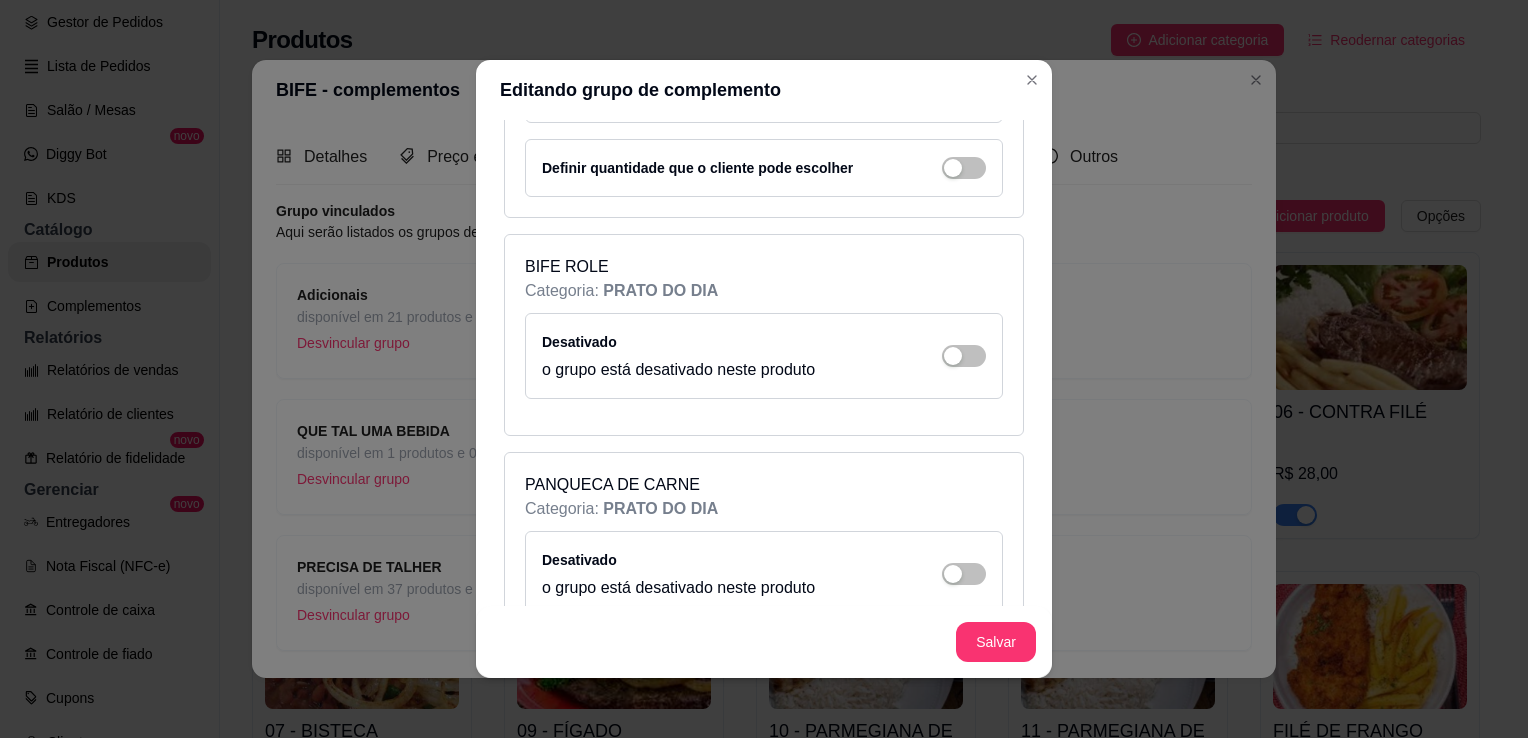 drag, startPoint x: 944, startPoint y: 337, endPoint x: 771, endPoint y: 396, distance: 182.78403 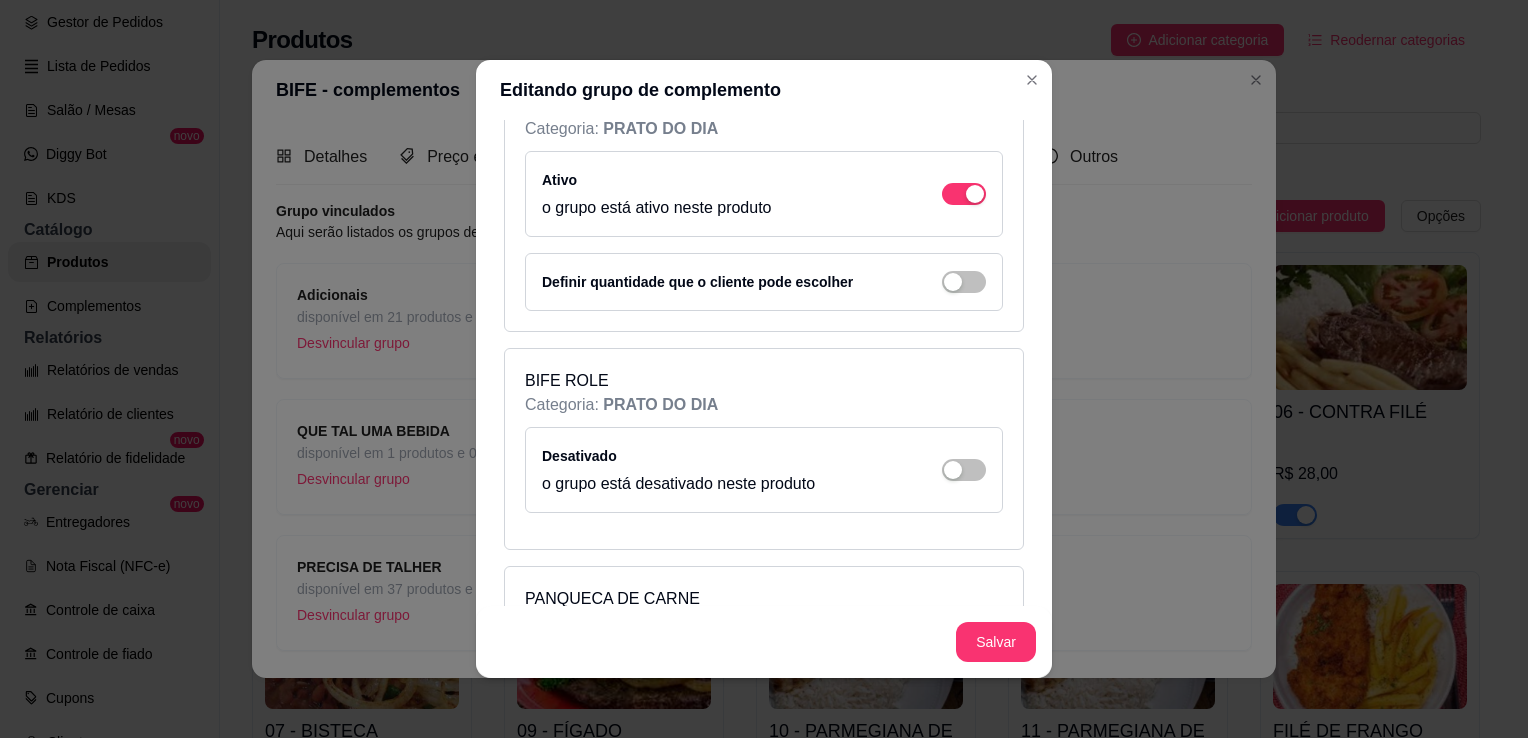 scroll, scrollTop: 3838, scrollLeft: 0, axis: vertical 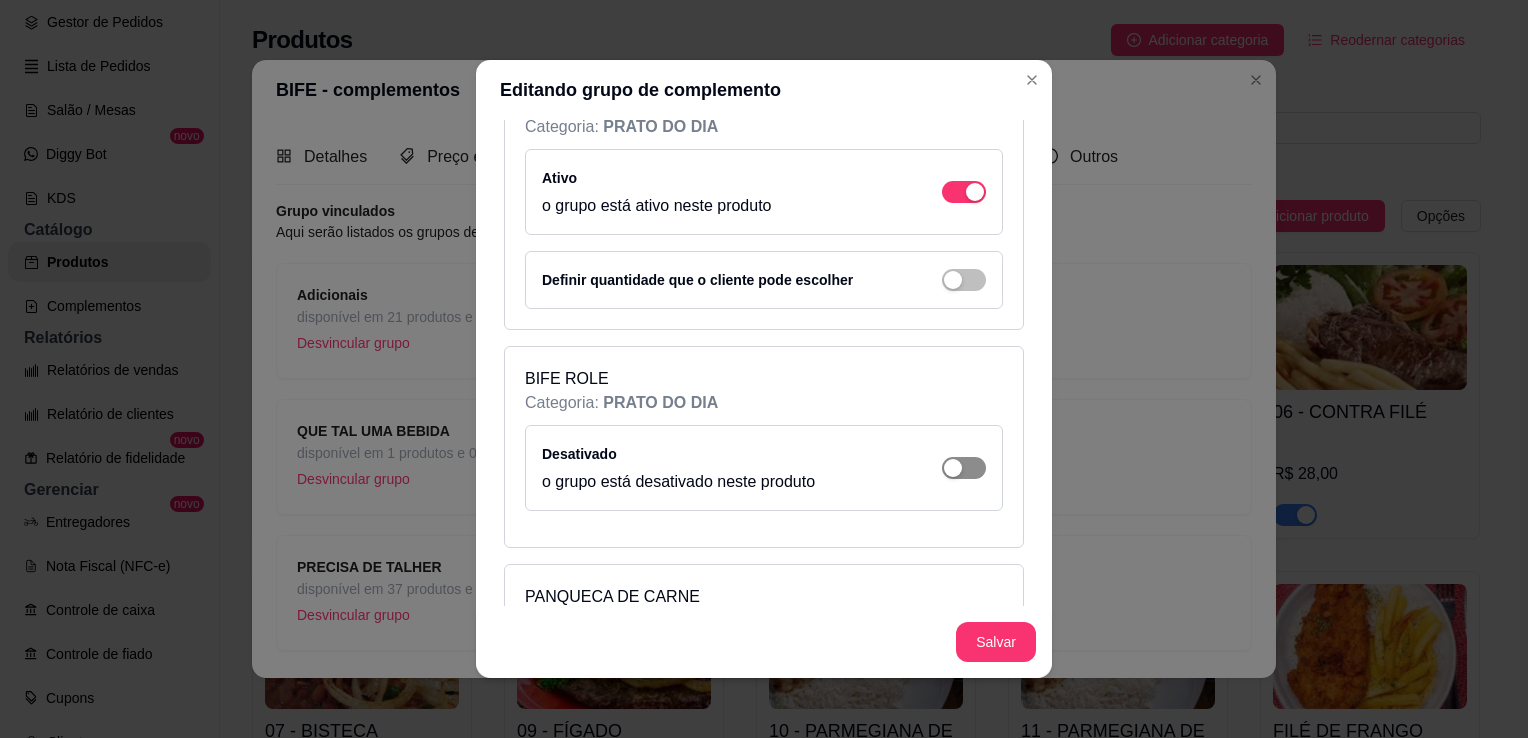 click at bounding box center [964, -3396] 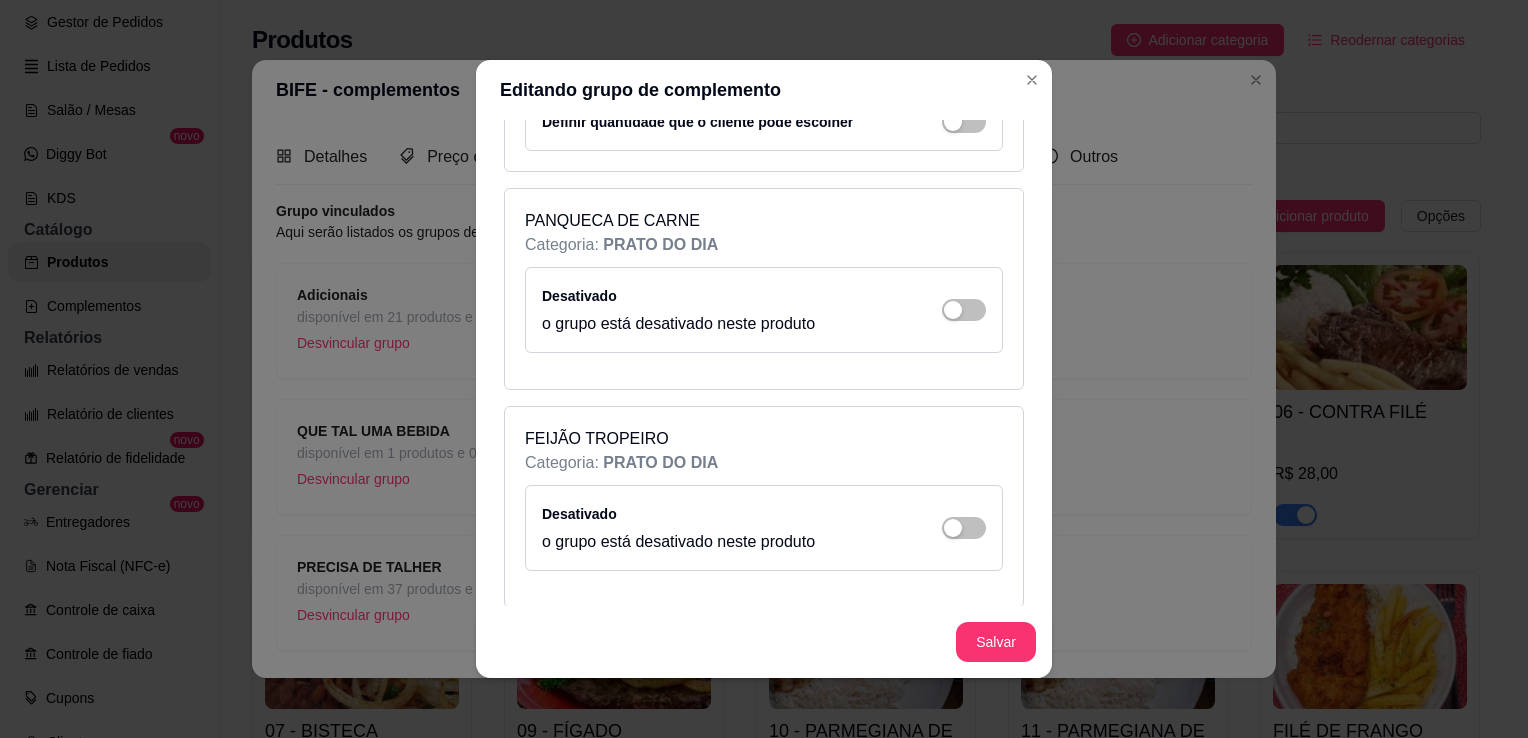 scroll, scrollTop: 4280, scrollLeft: 0, axis: vertical 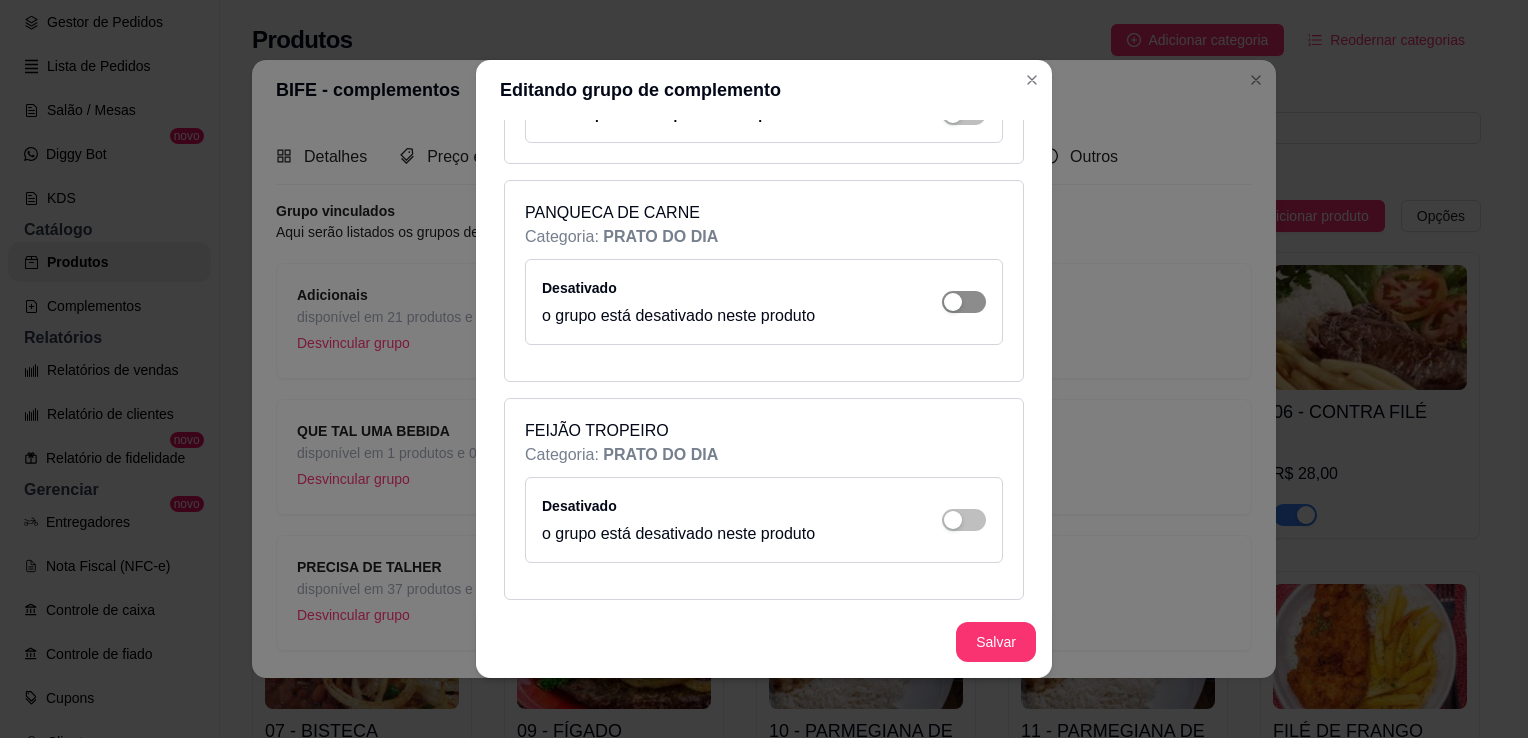 click at bounding box center [964, -3838] 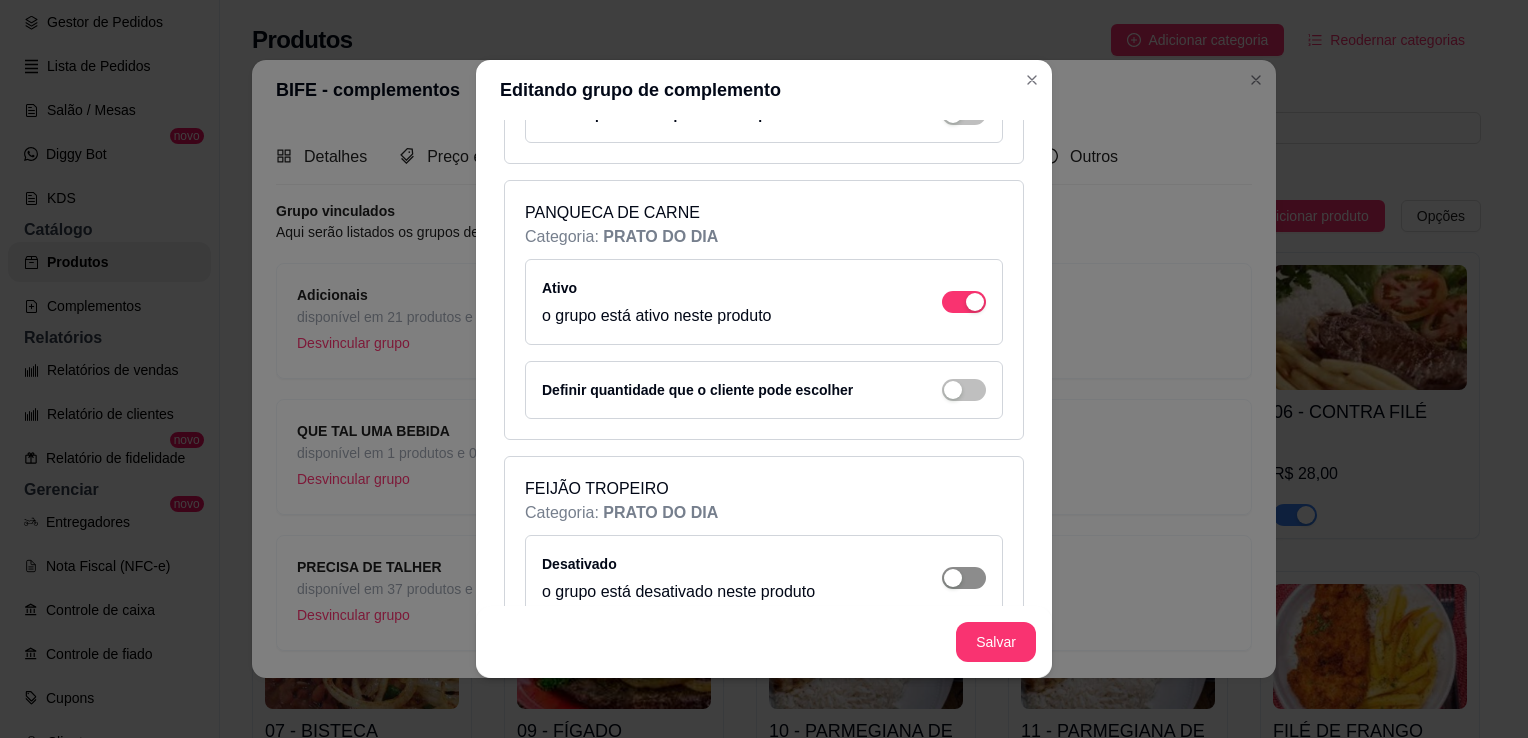 click at bounding box center (964, -3838) 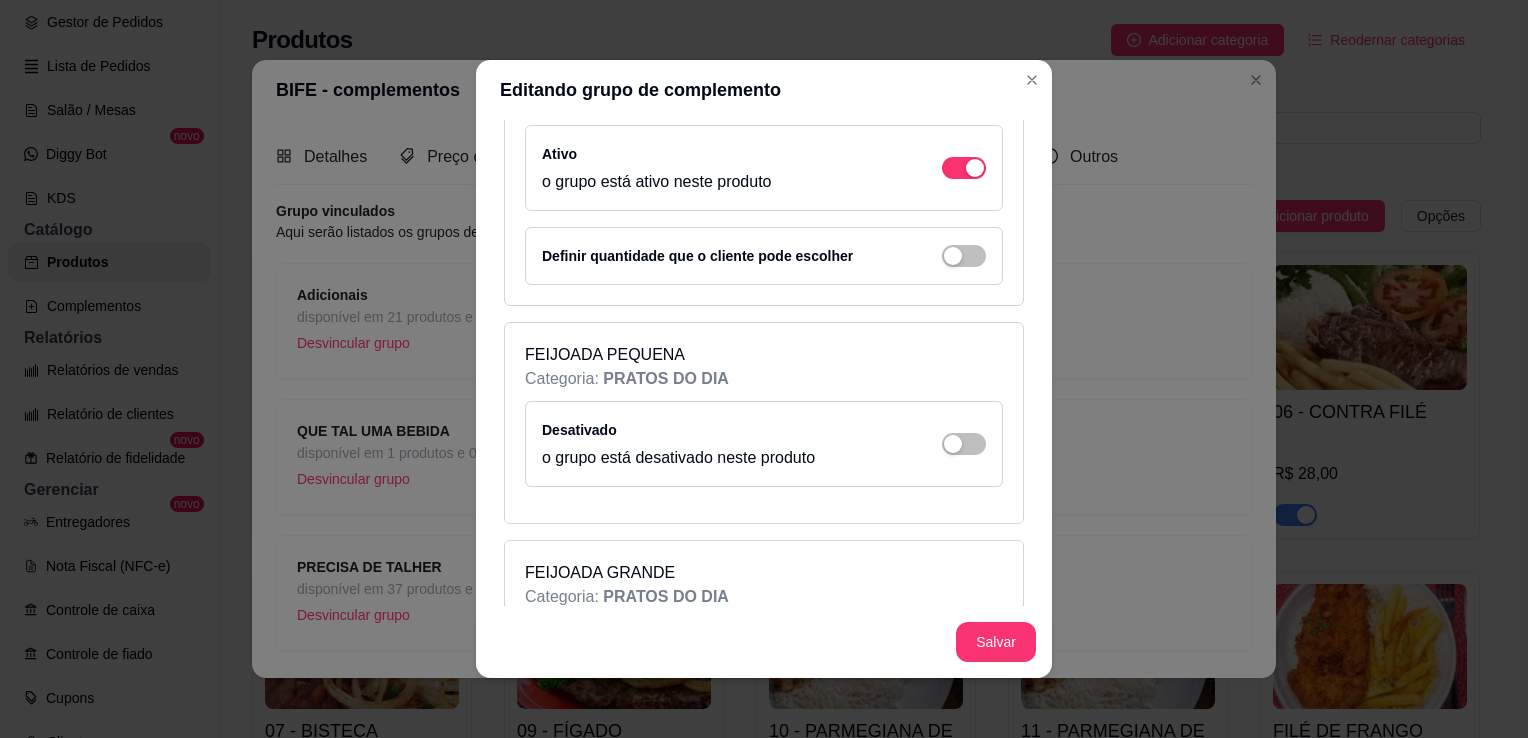 scroll, scrollTop: 4696, scrollLeft: 0, axis: vertical 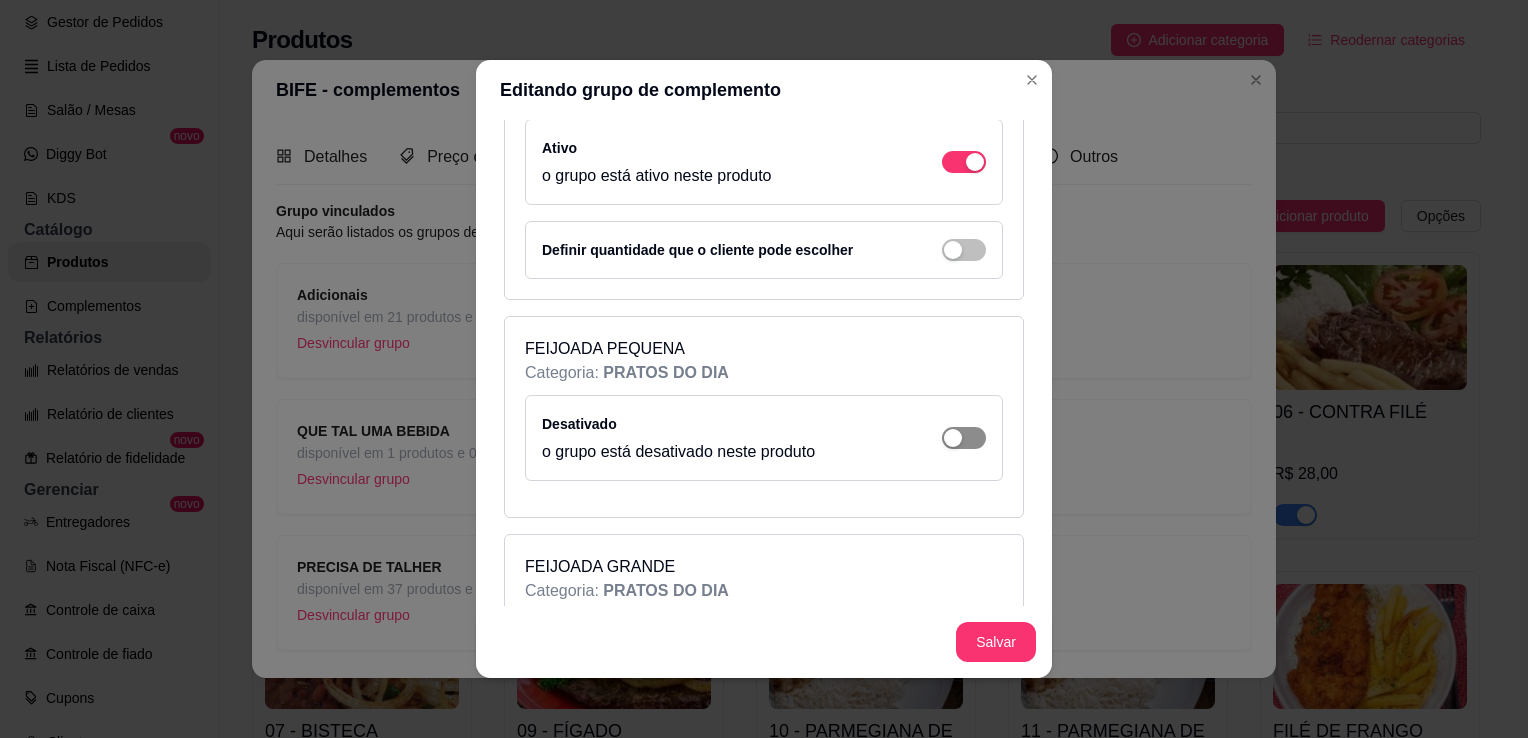 click at bounding box center (975, -4254) 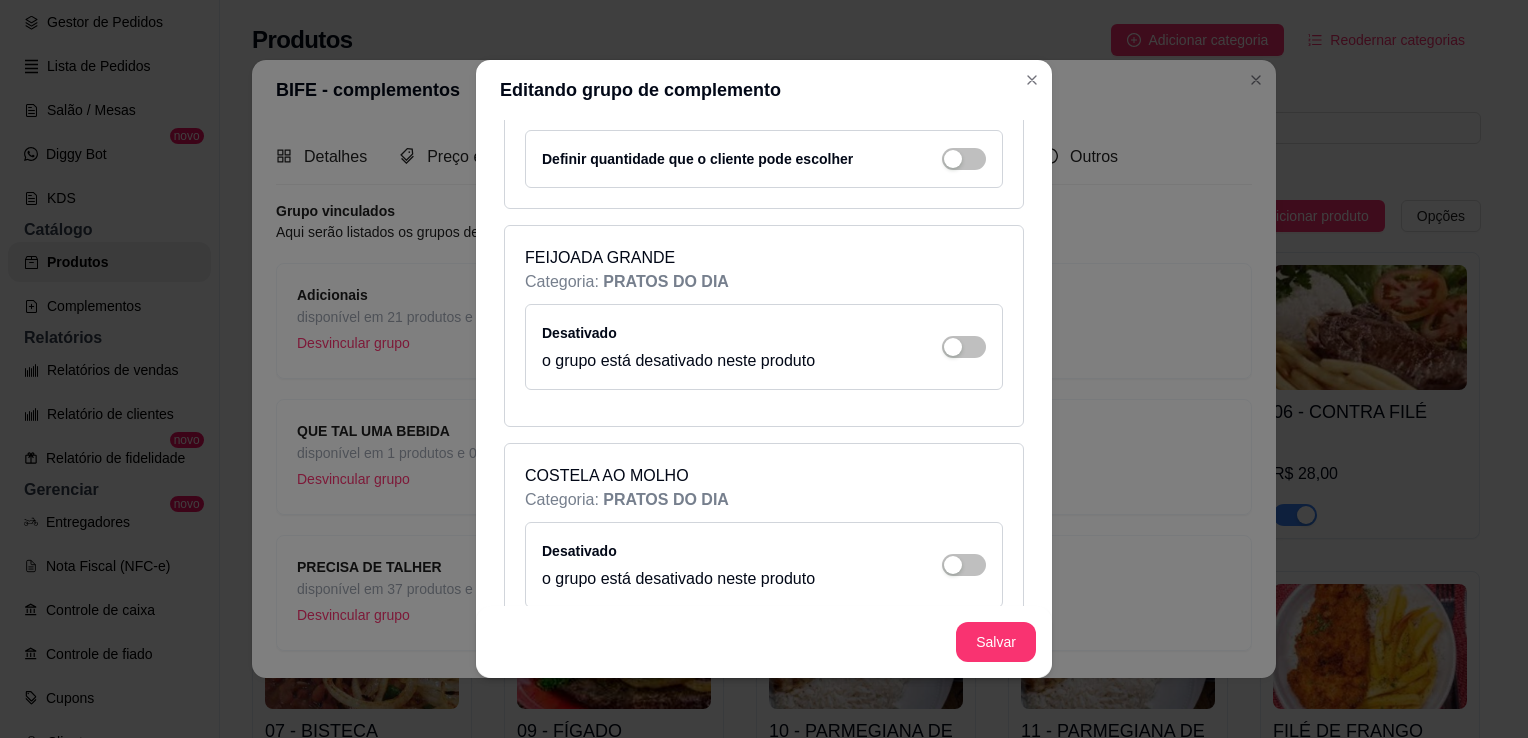 scroll, scrollTop: 5064, scrollLeft: 0, axis: vertical 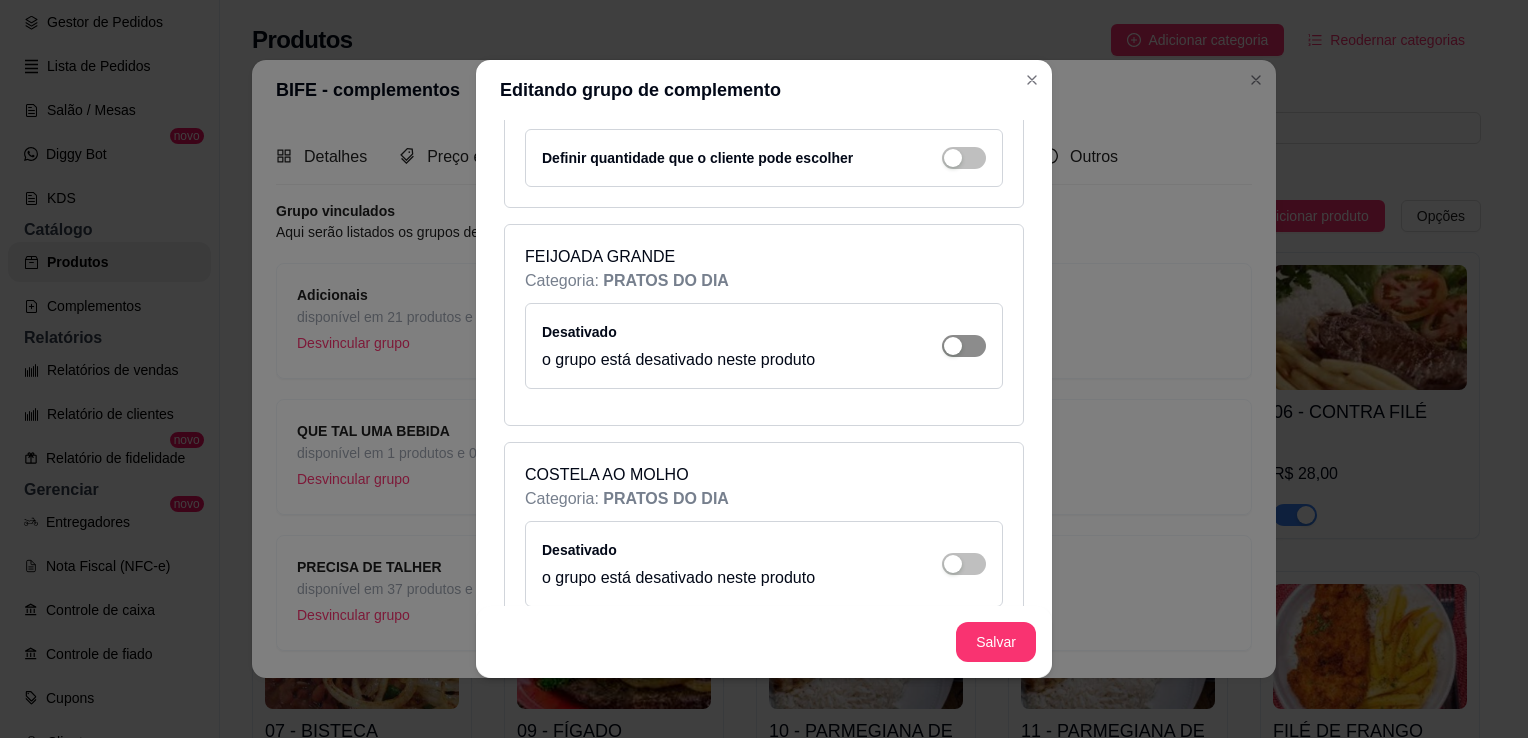 click at bounding box center [975, -4622] 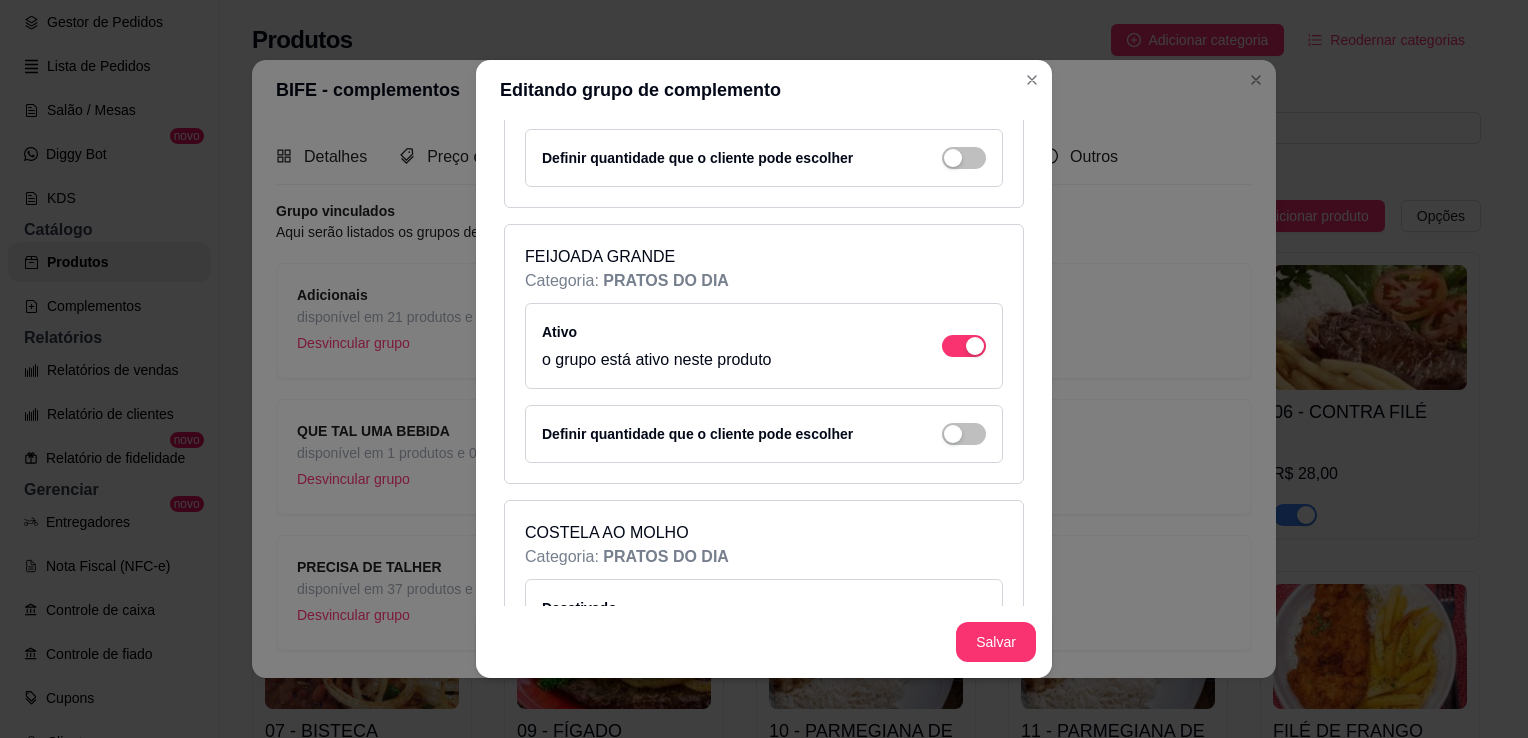 scroll, scrollTop: 5238, scrollLeft: 0, axis: vertical 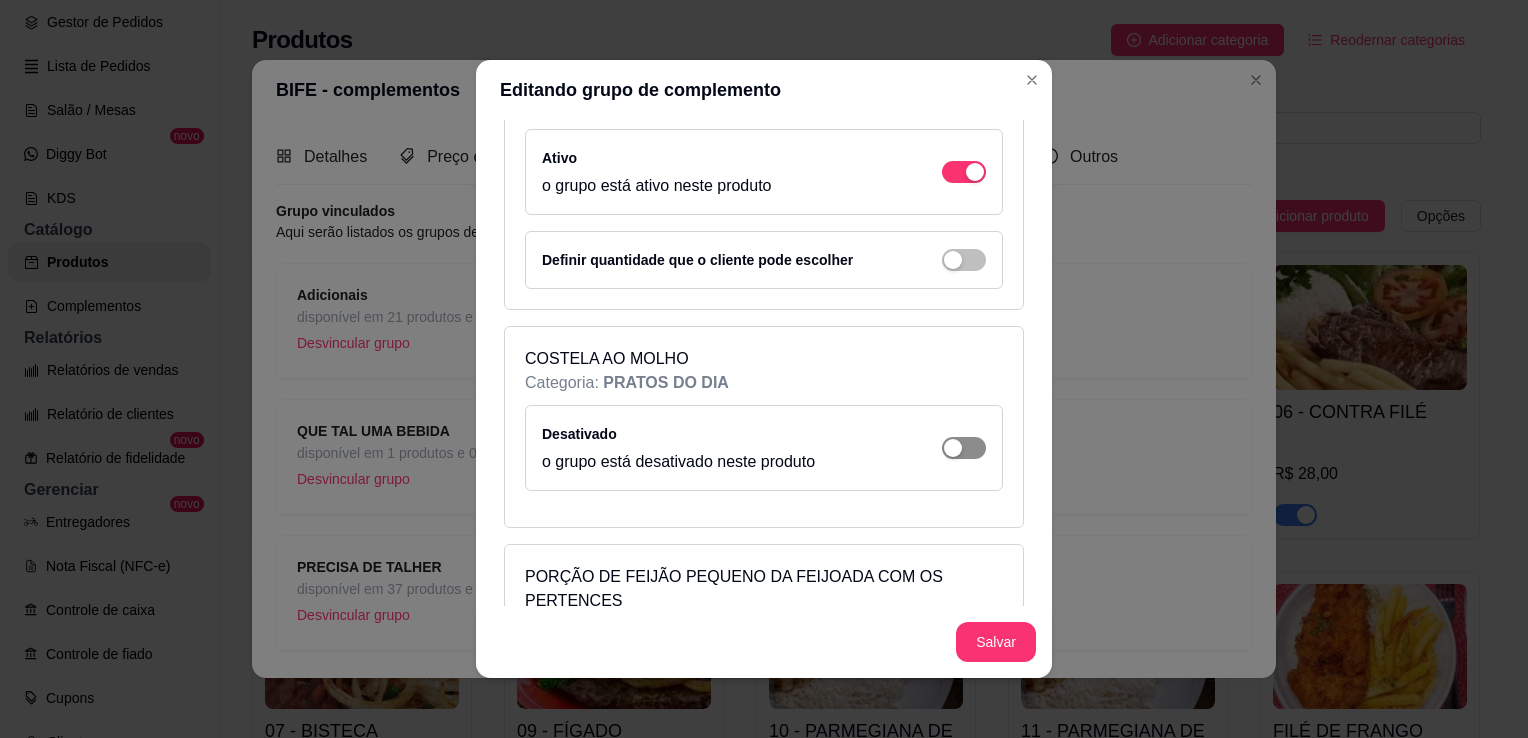 click at bounding box center (964, -4796) 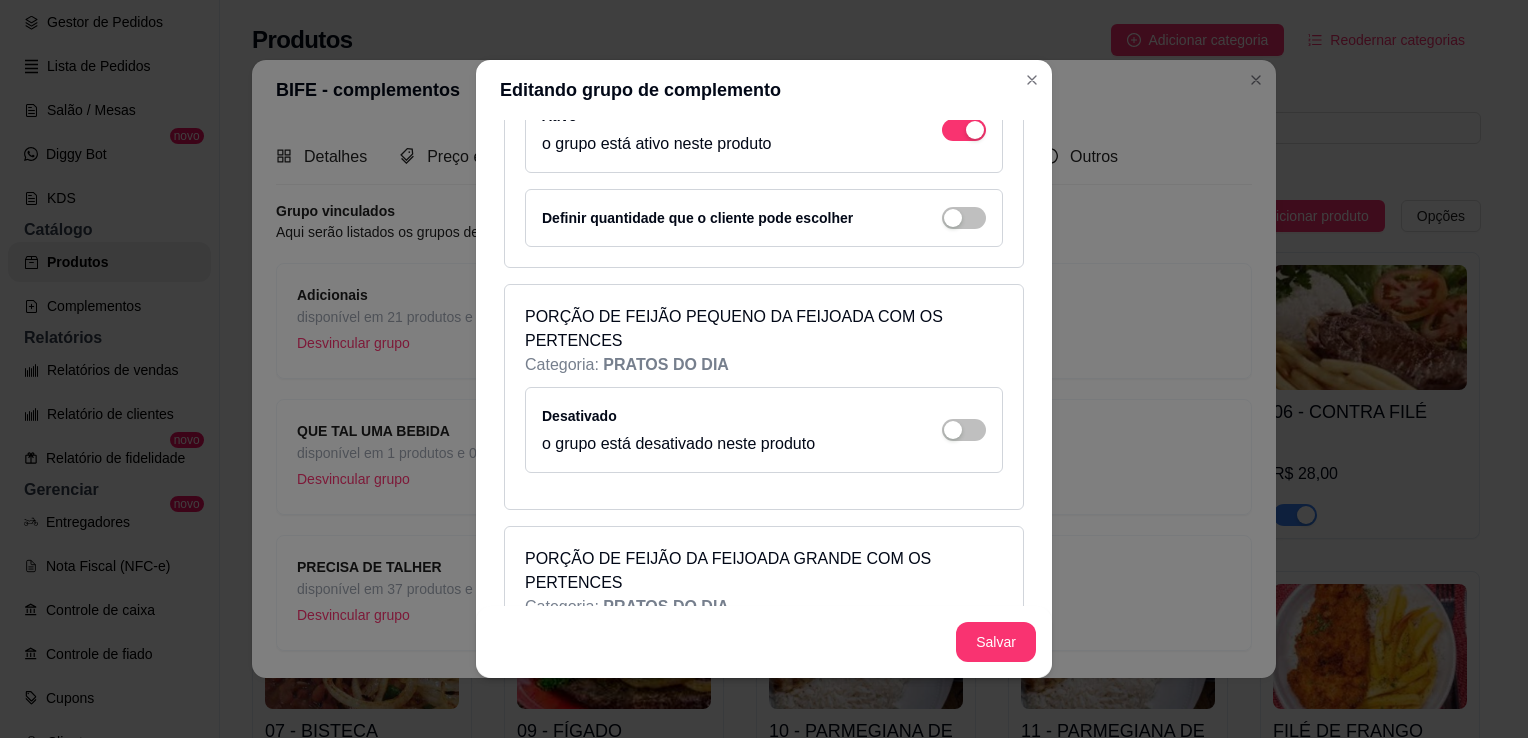 scroll, scrollTop: 5562, scrollLeft: 0, axis: vertical 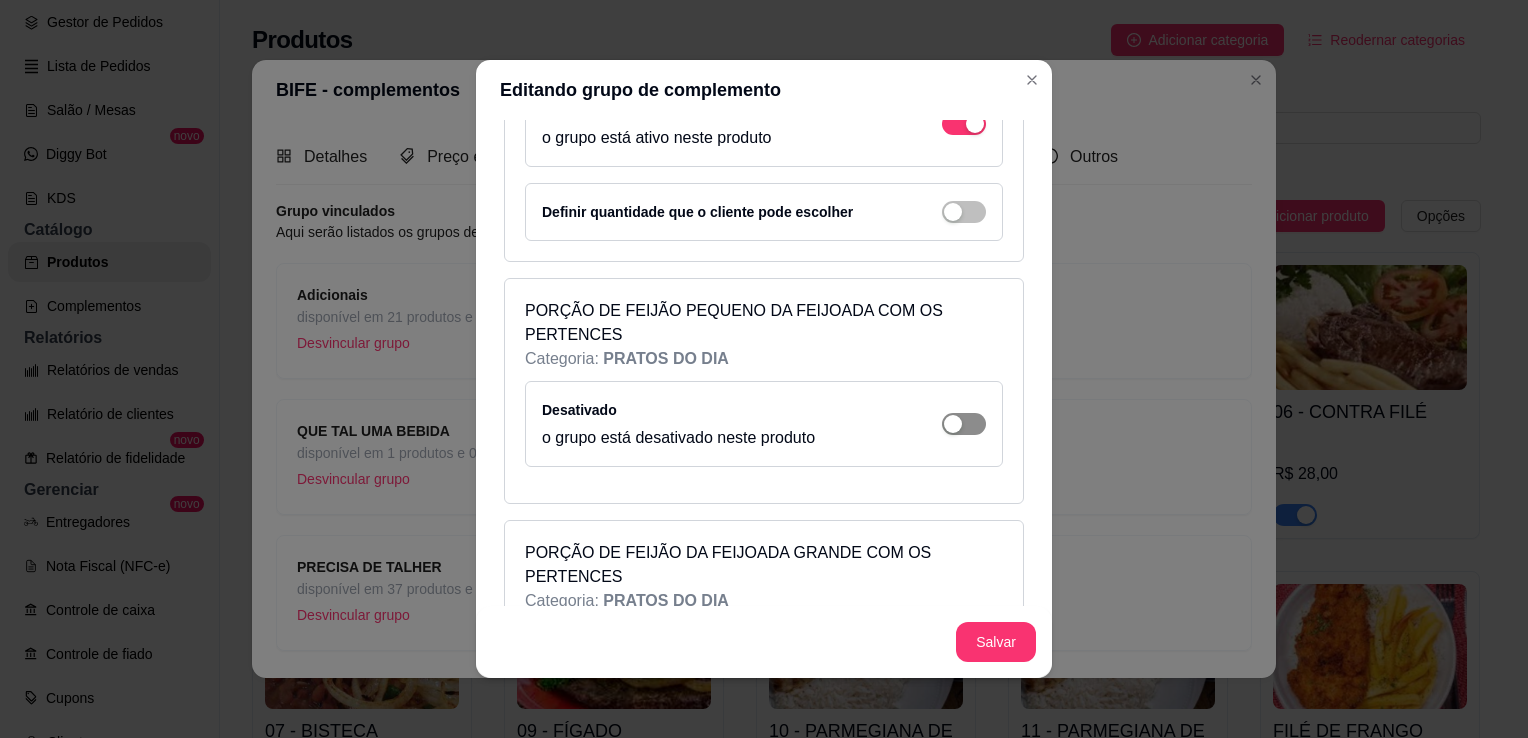 click at bounding box center (975, -5120) 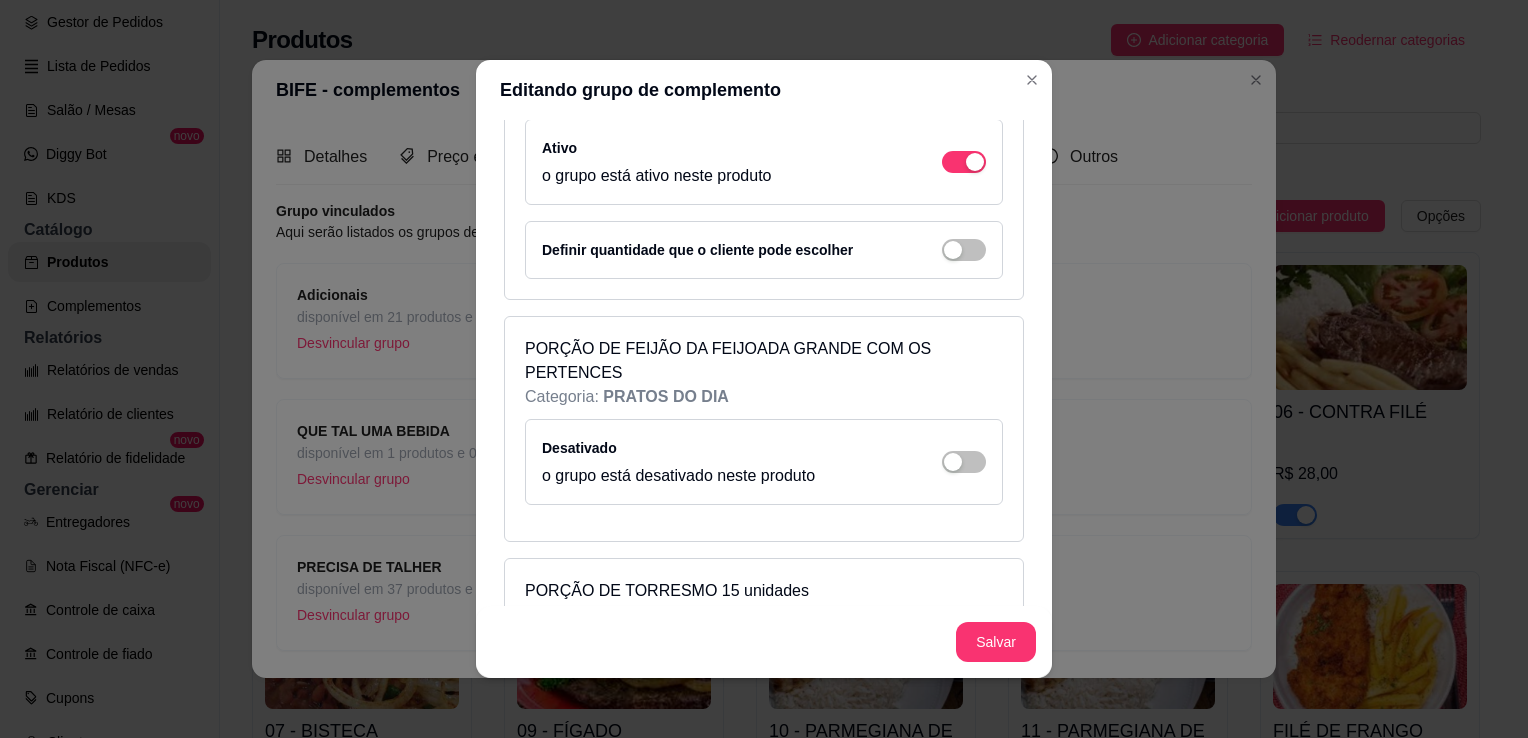 scroll, scrollTop: 5830, scrollLeft: 0, axis: vertical 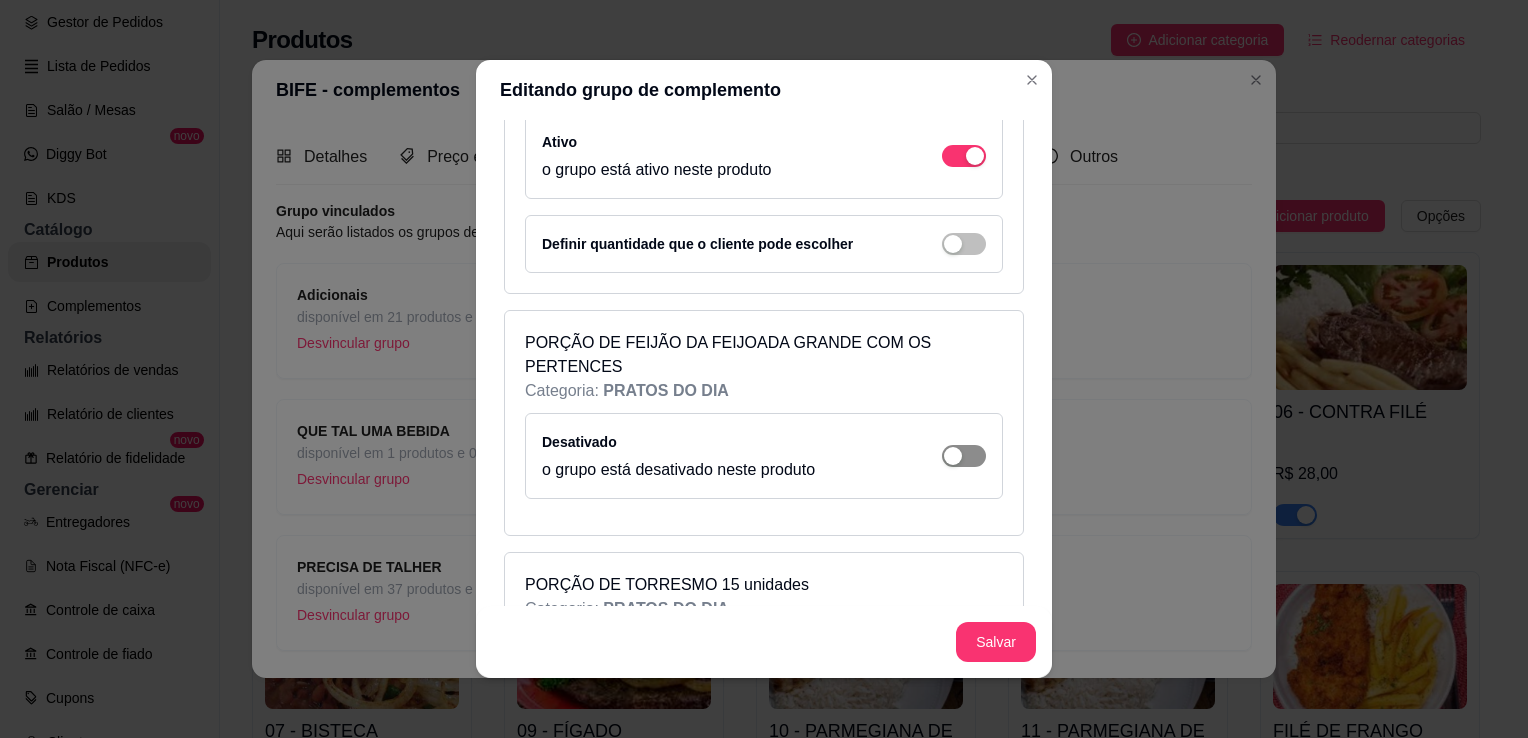 click at bounding box center [964, -5388] 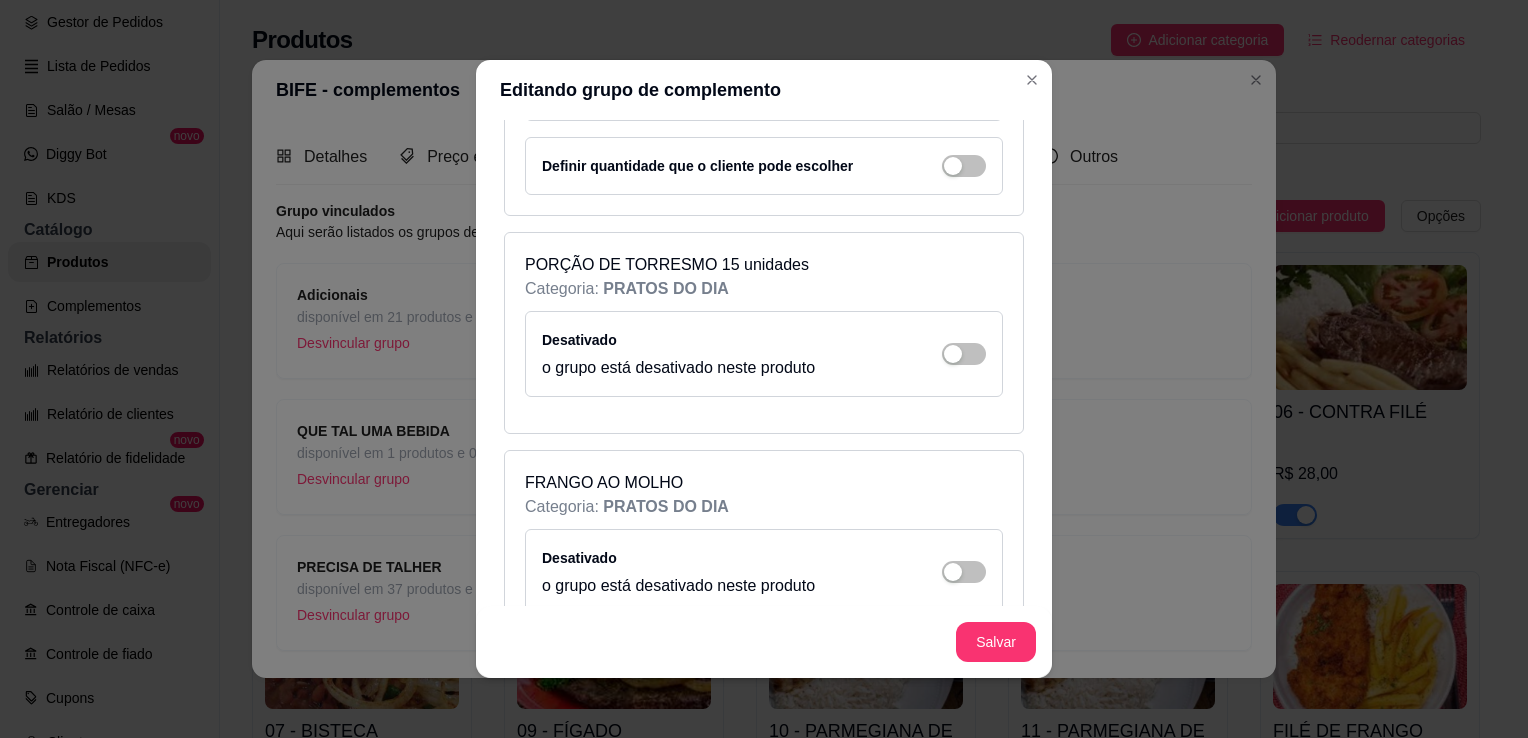 scroll, scrollTop: 6212, scrollLeft: 0, axis: vertical 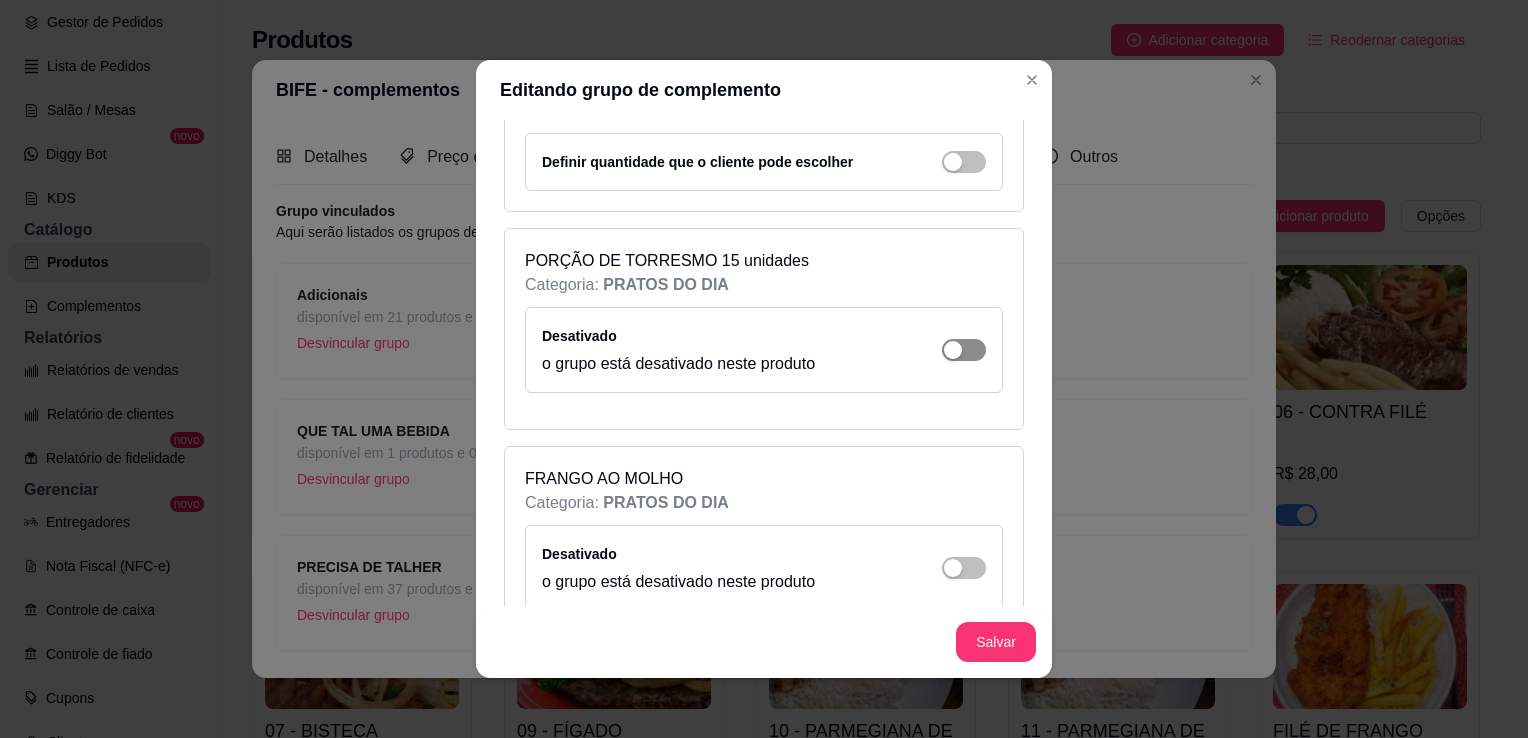 click at bounding box center [964, -5770] 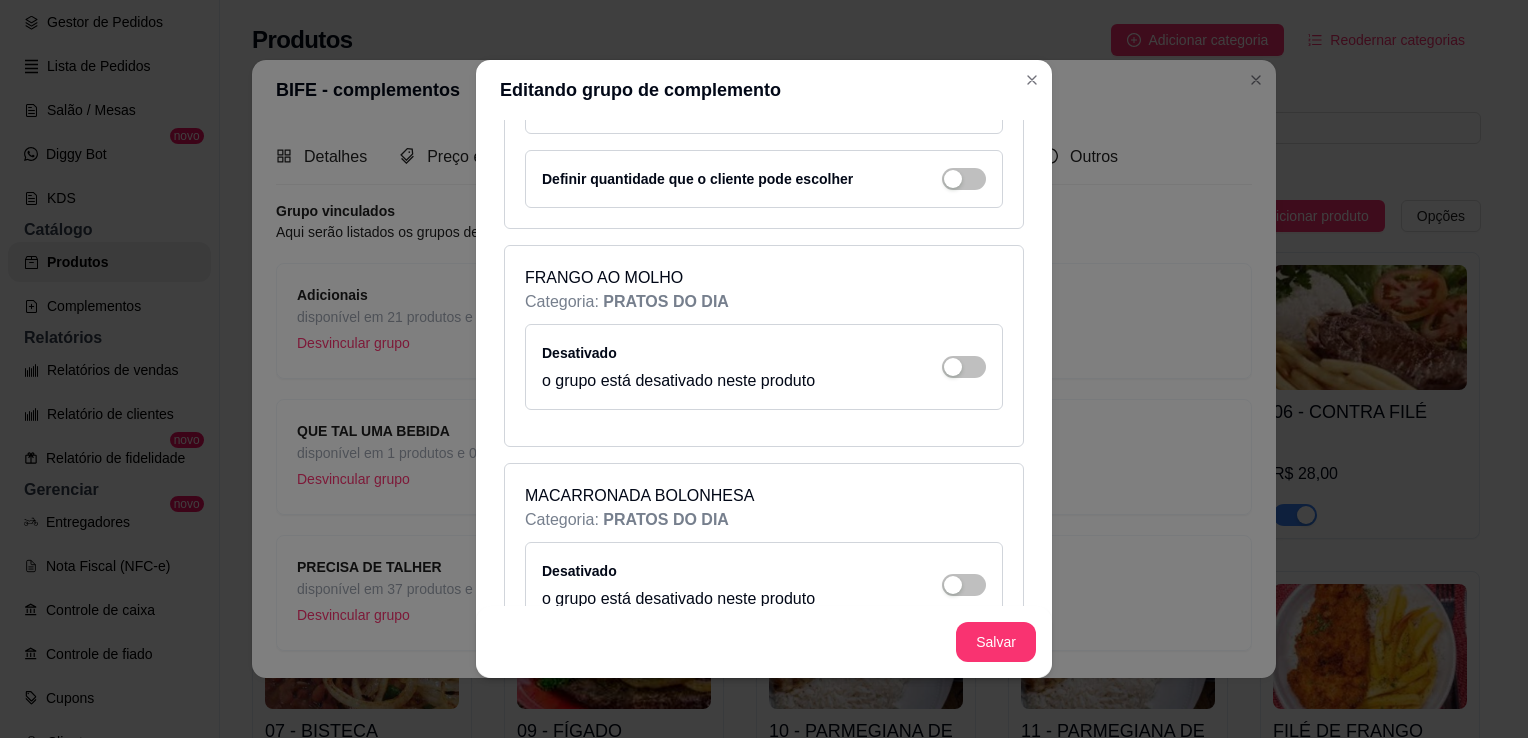 scroll, scrollTop: 6472, scrollLeft: 0, axis: vertical 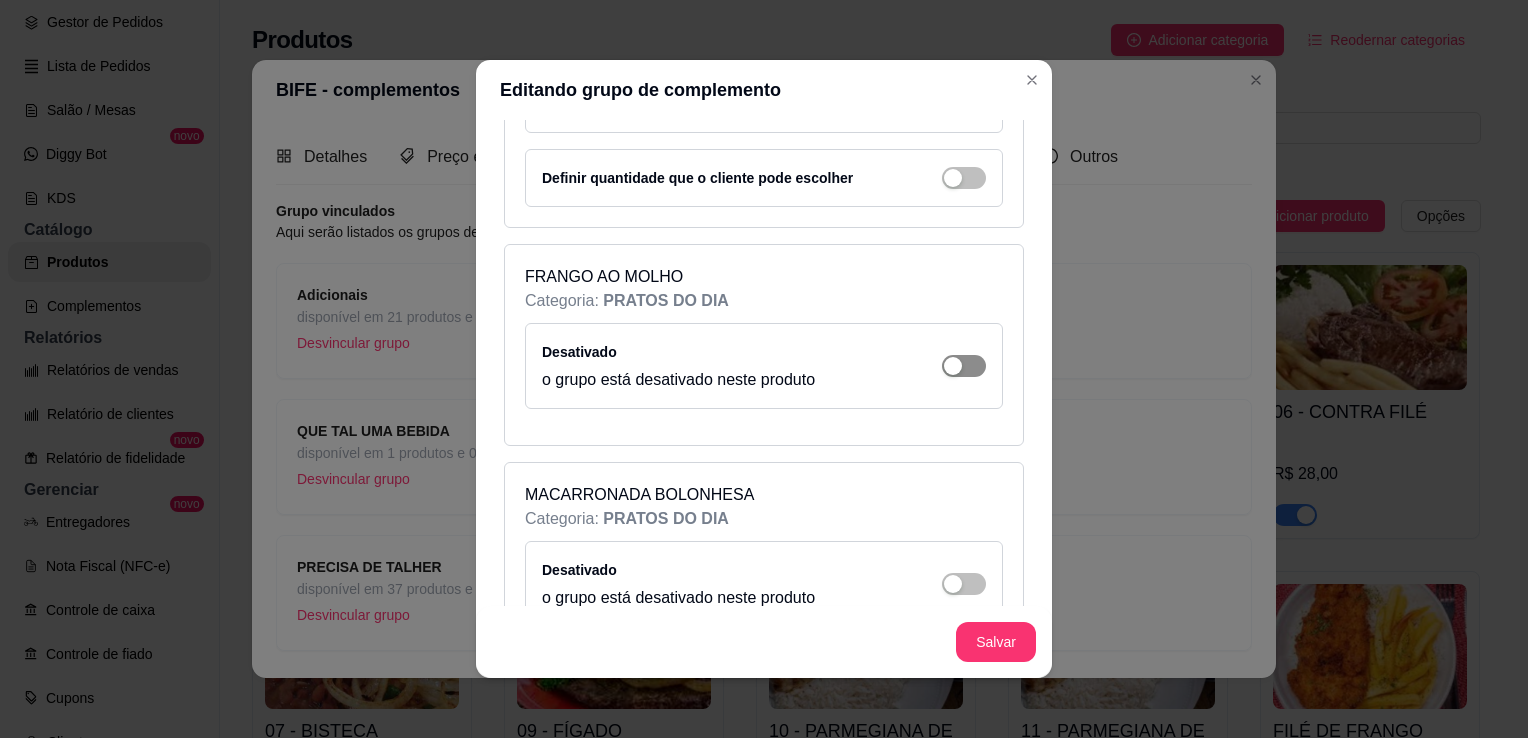 click at bounding box center [964, -6030] 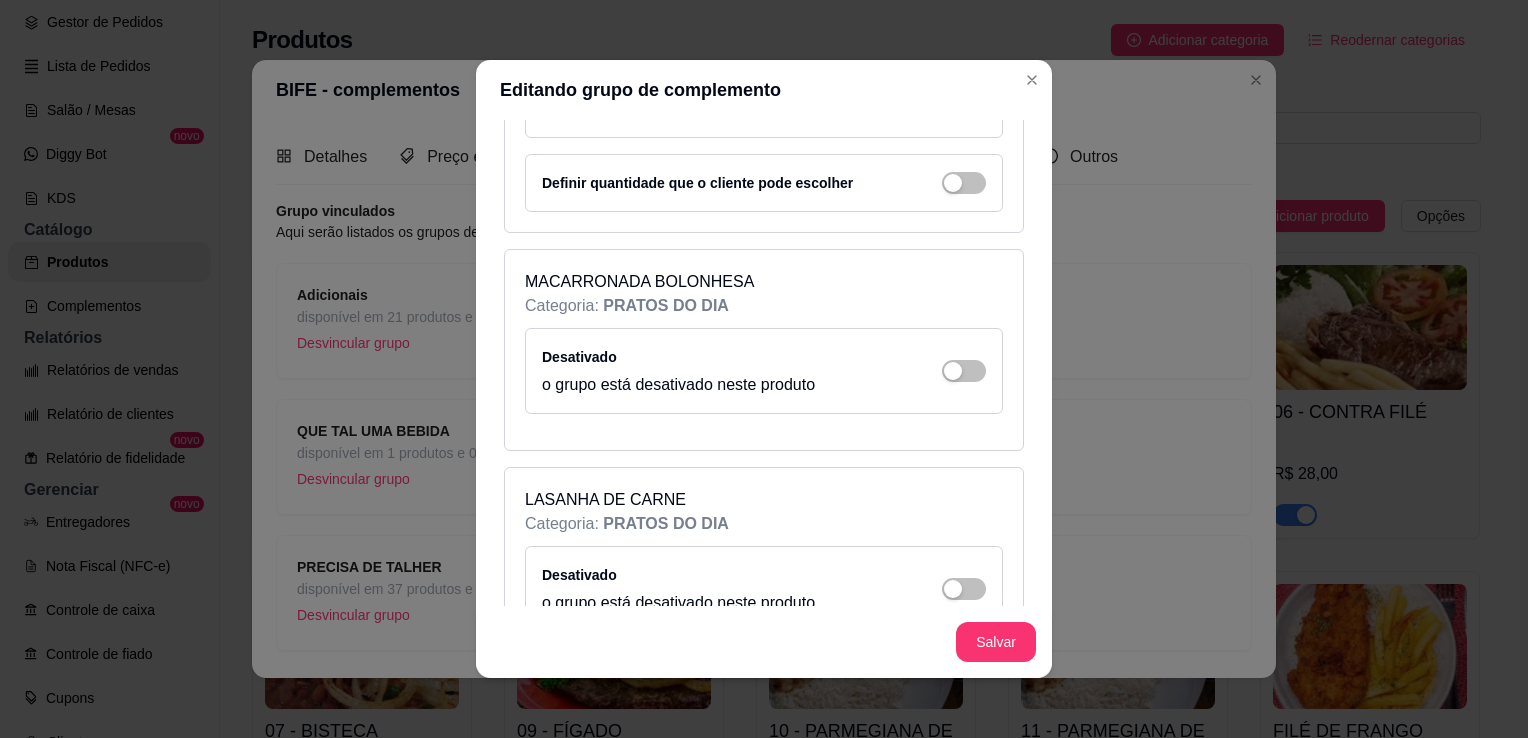 scroll, scrollTop: 6744, scrollLeft: 0, axis: vertical 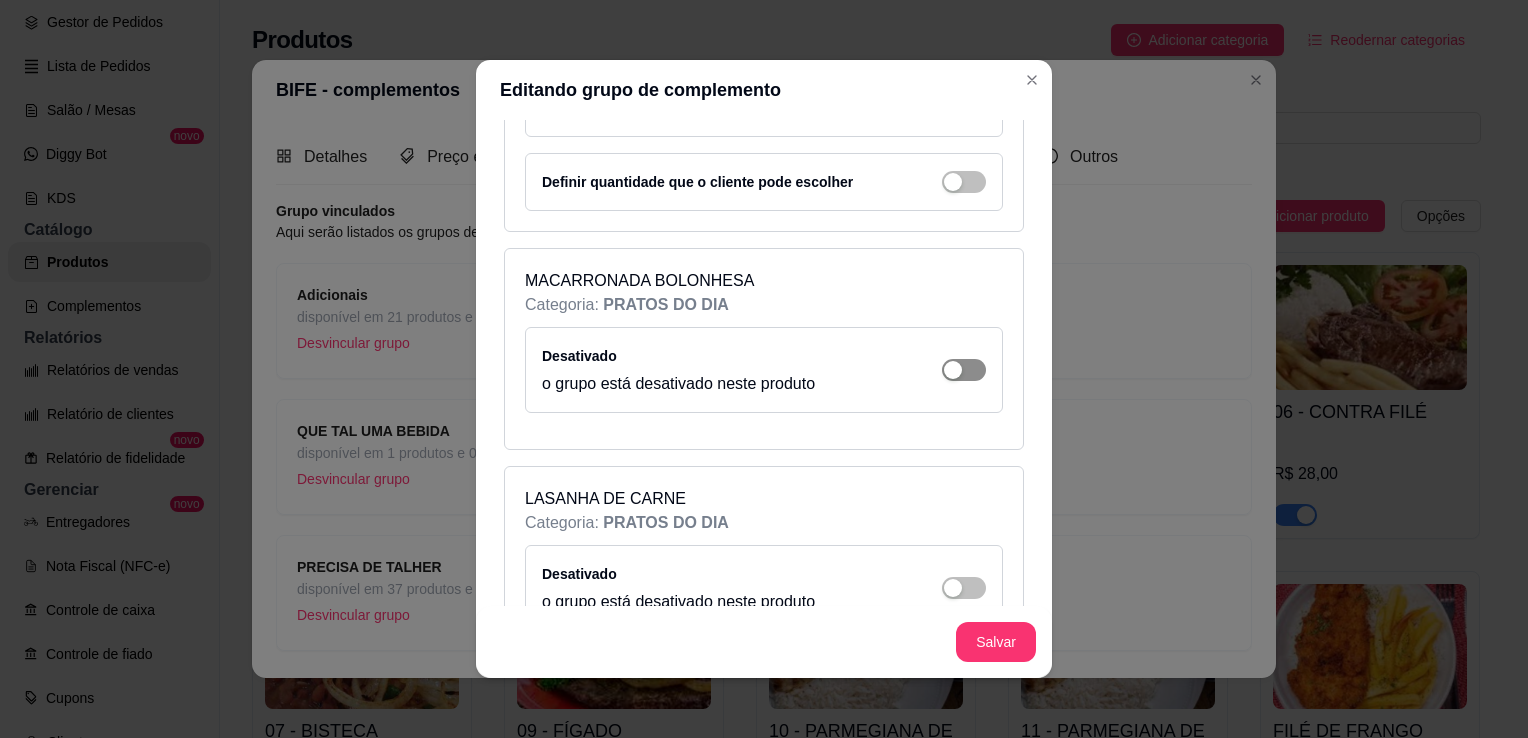 click at bounding box center [964, -6302] 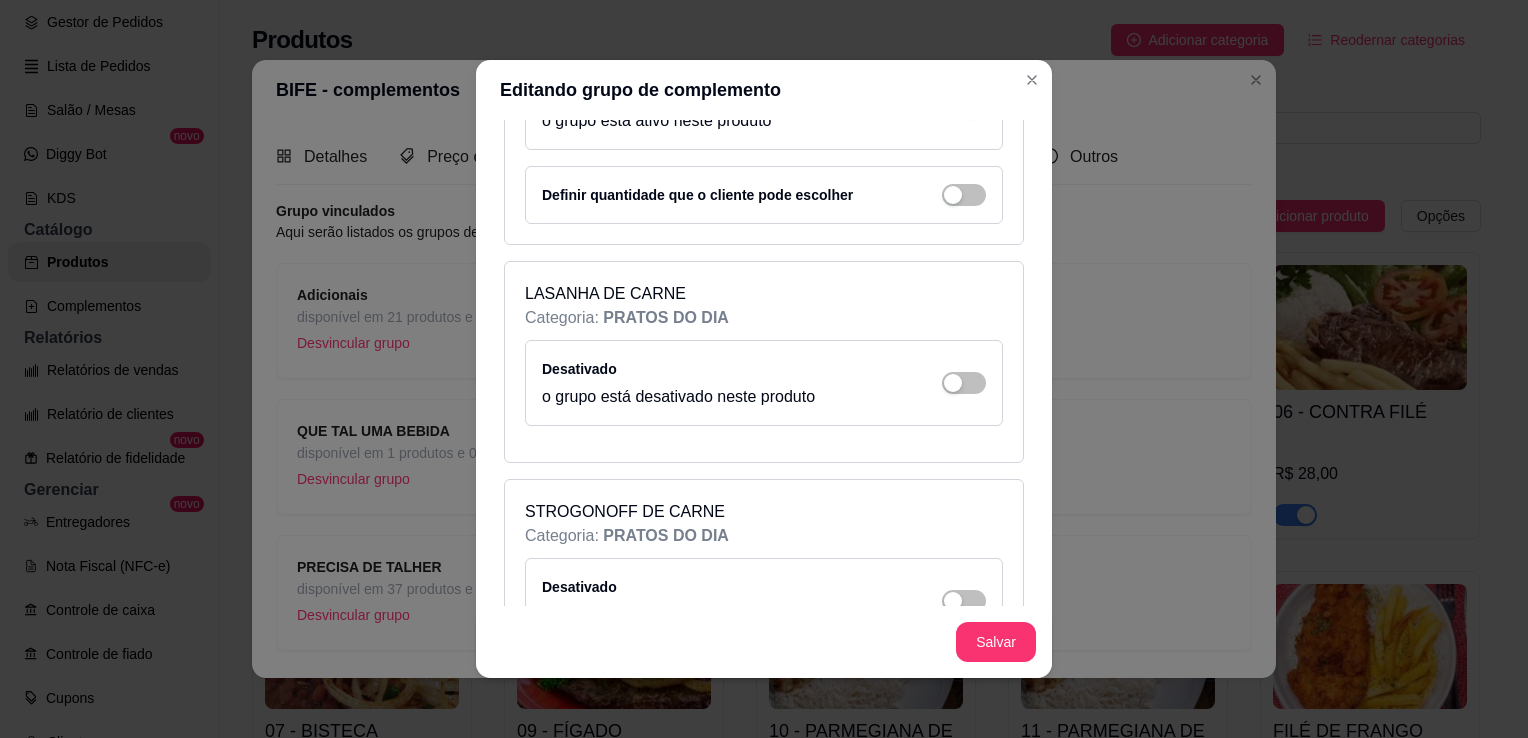 scroll, scrollTop: 7010, scrollLeft: 0, axis: vertical 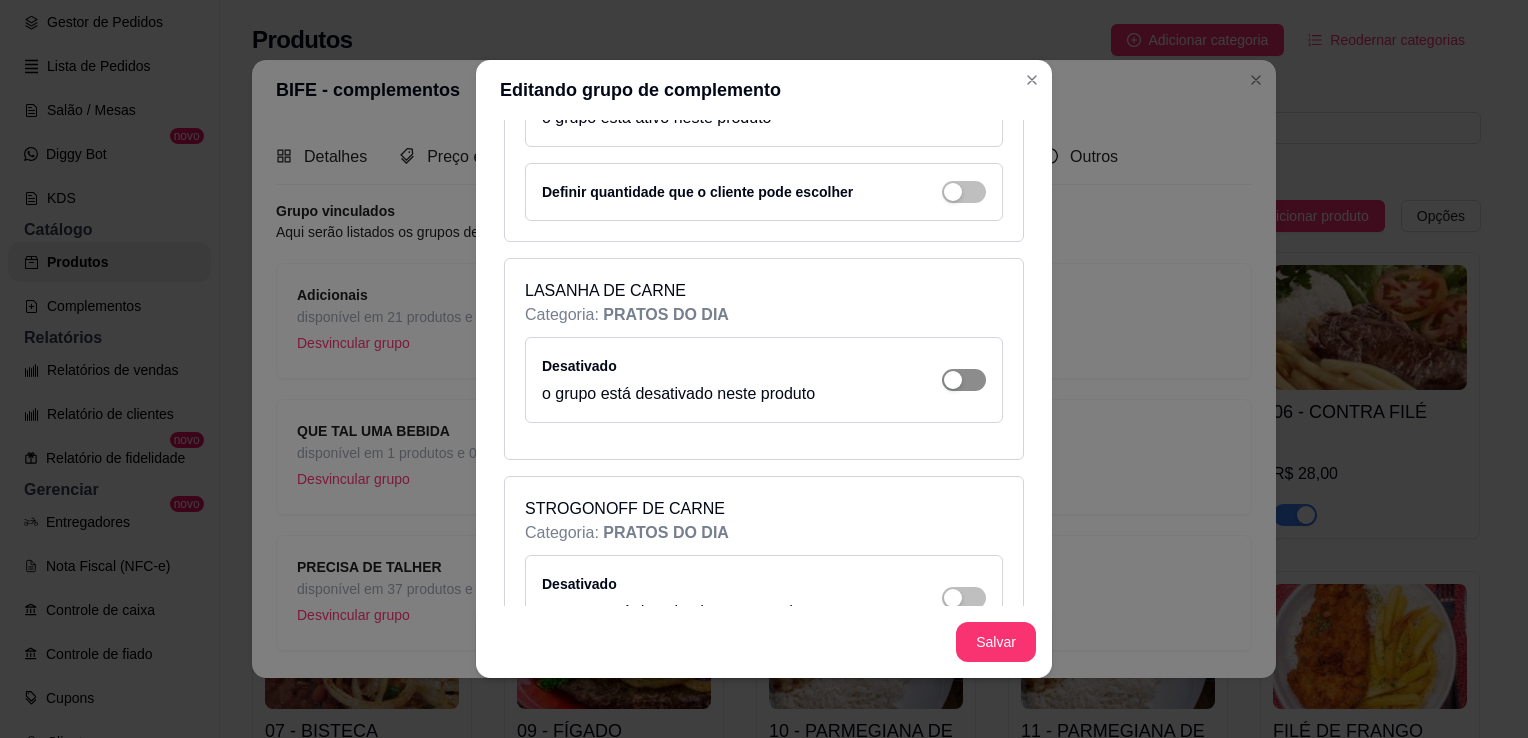 click at bounding box center (964, -6568) 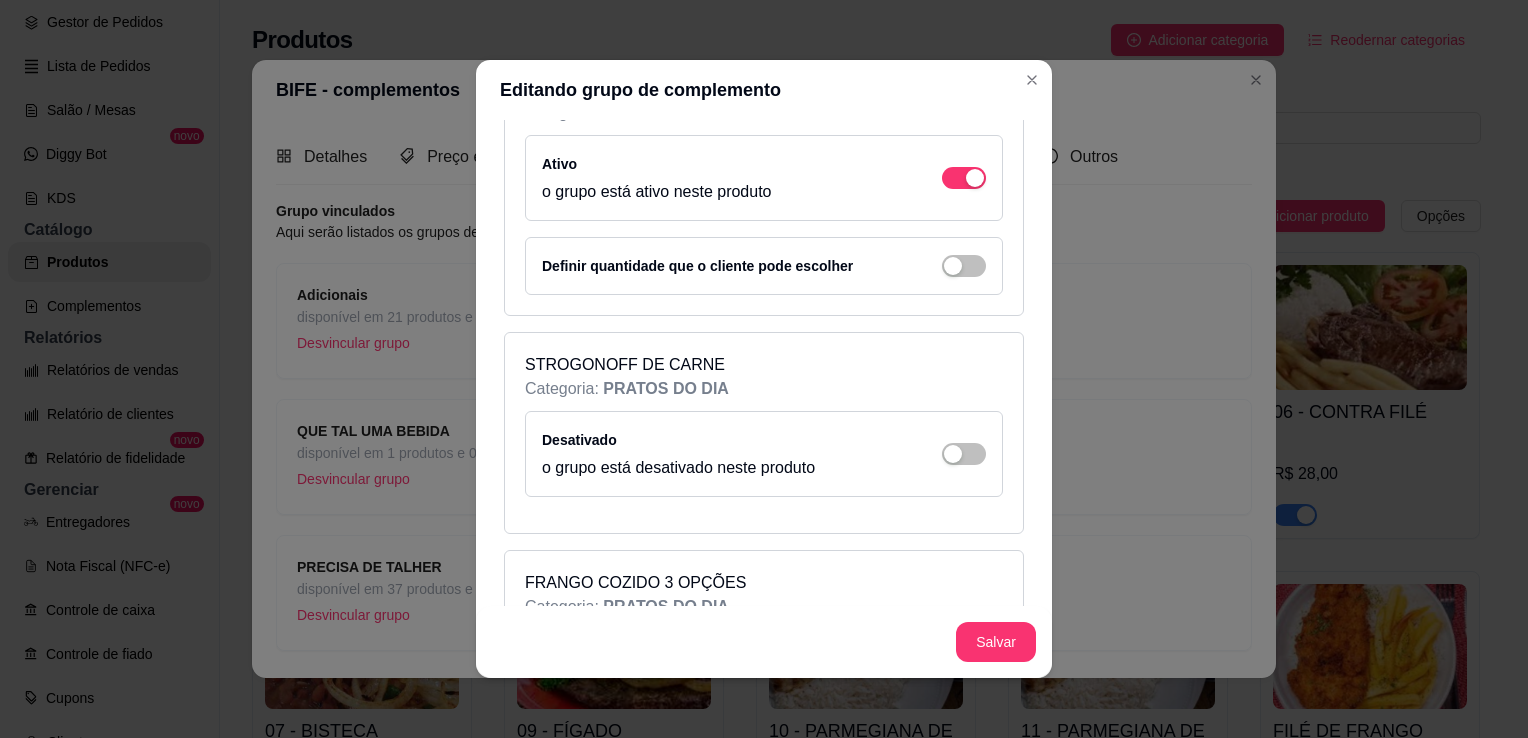 scroll, scrollTop: 7218, scrollLeft: 0, axis: vertical 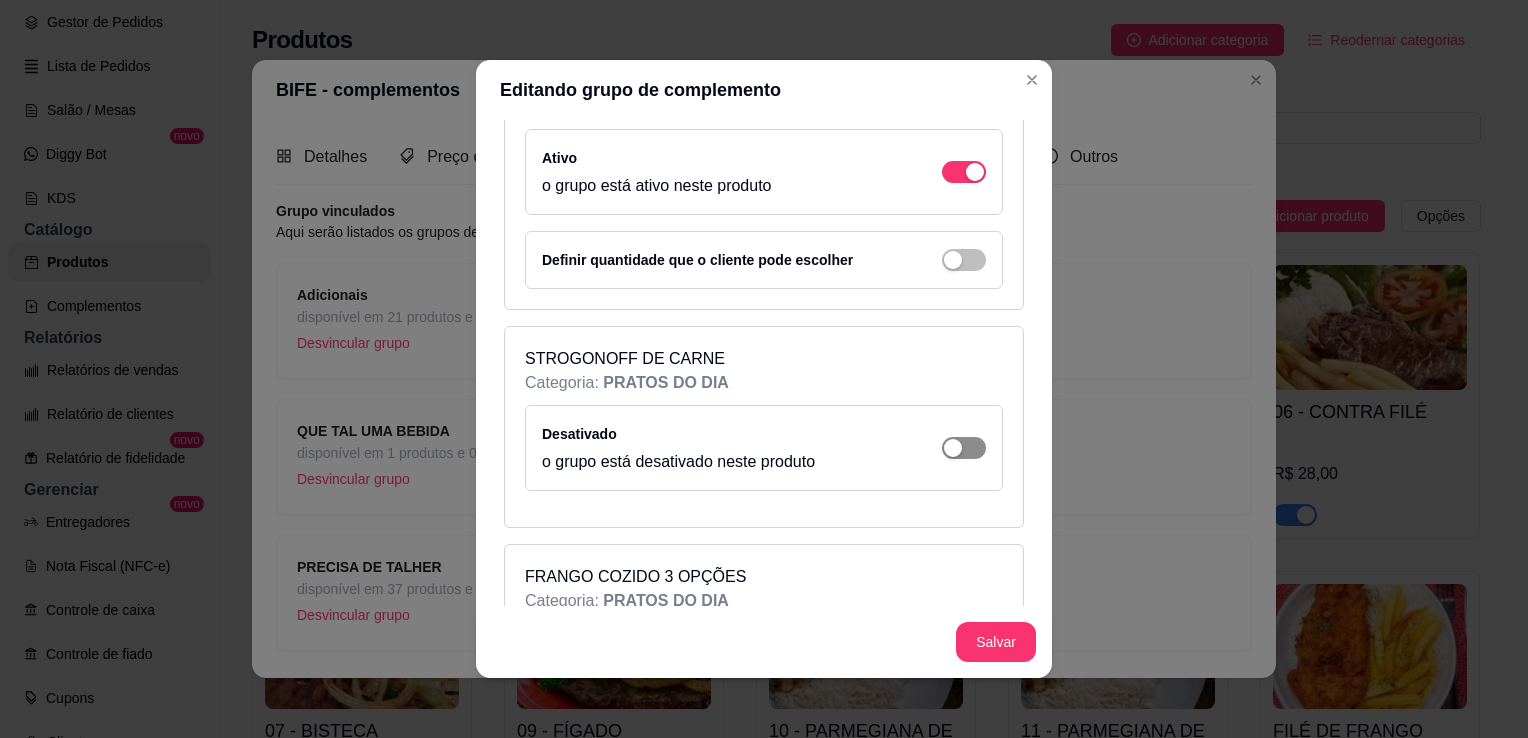 click at bounding box center (975, -6776) 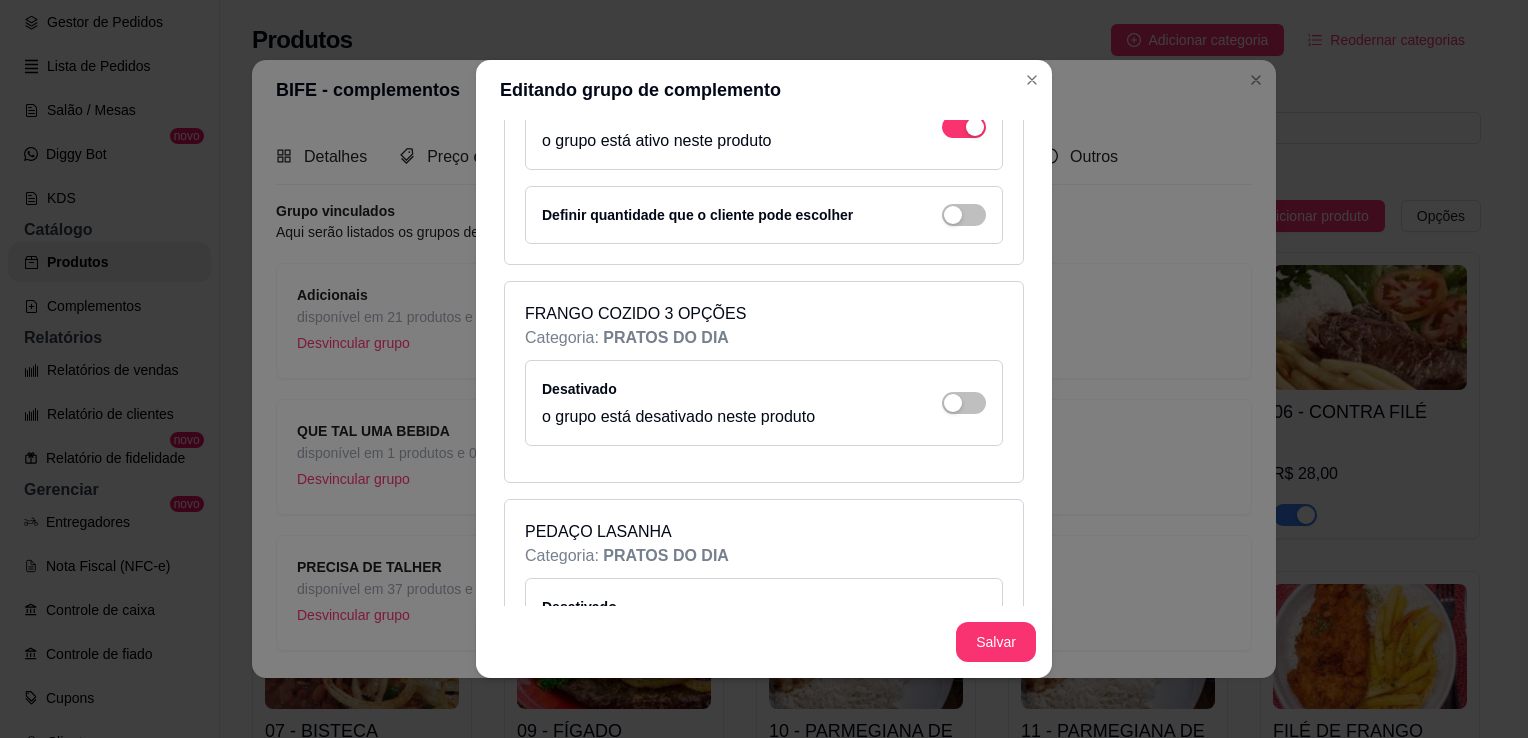 scroll, scrollTop: 7540, scrollLeft: 0, axis: vertical 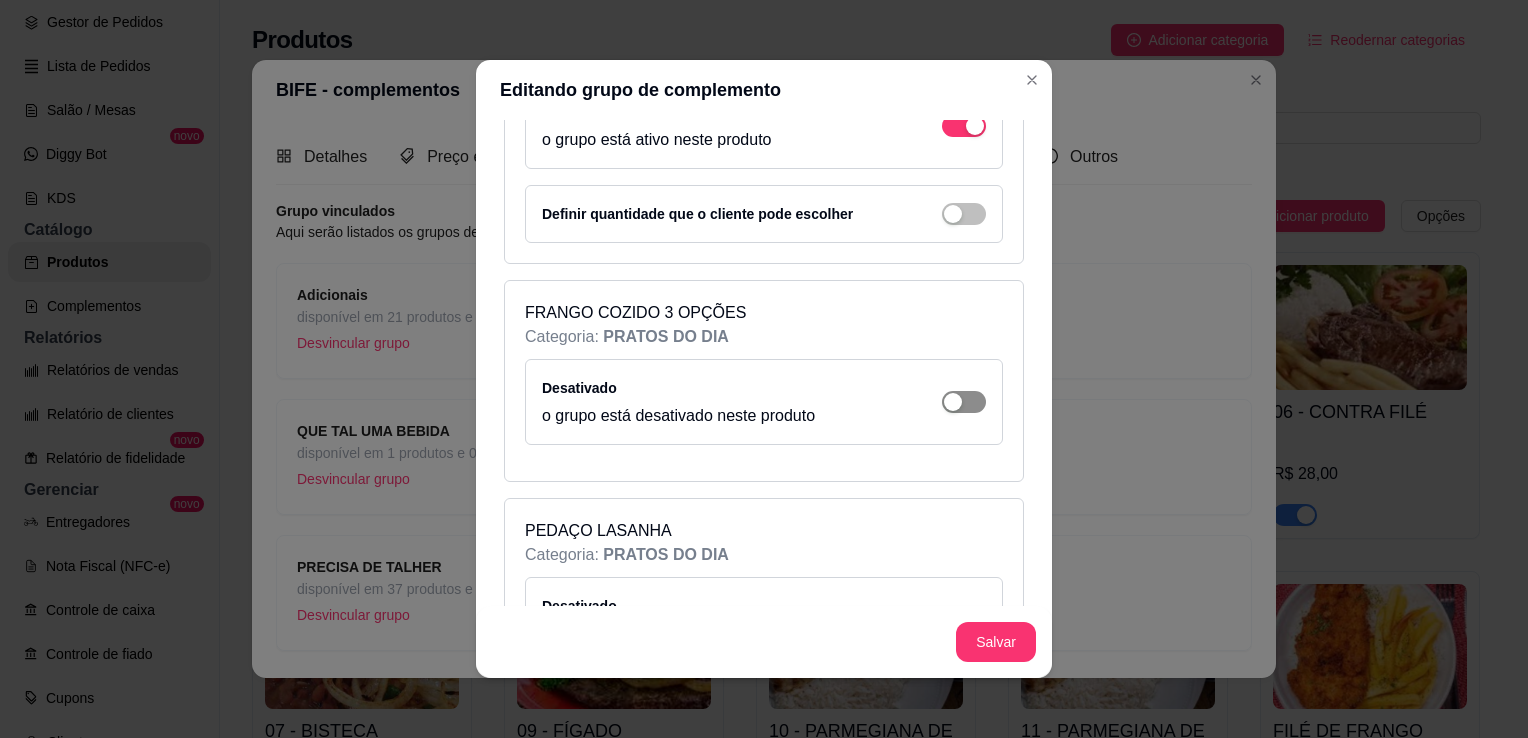 click at bounding box center [964, -7098] 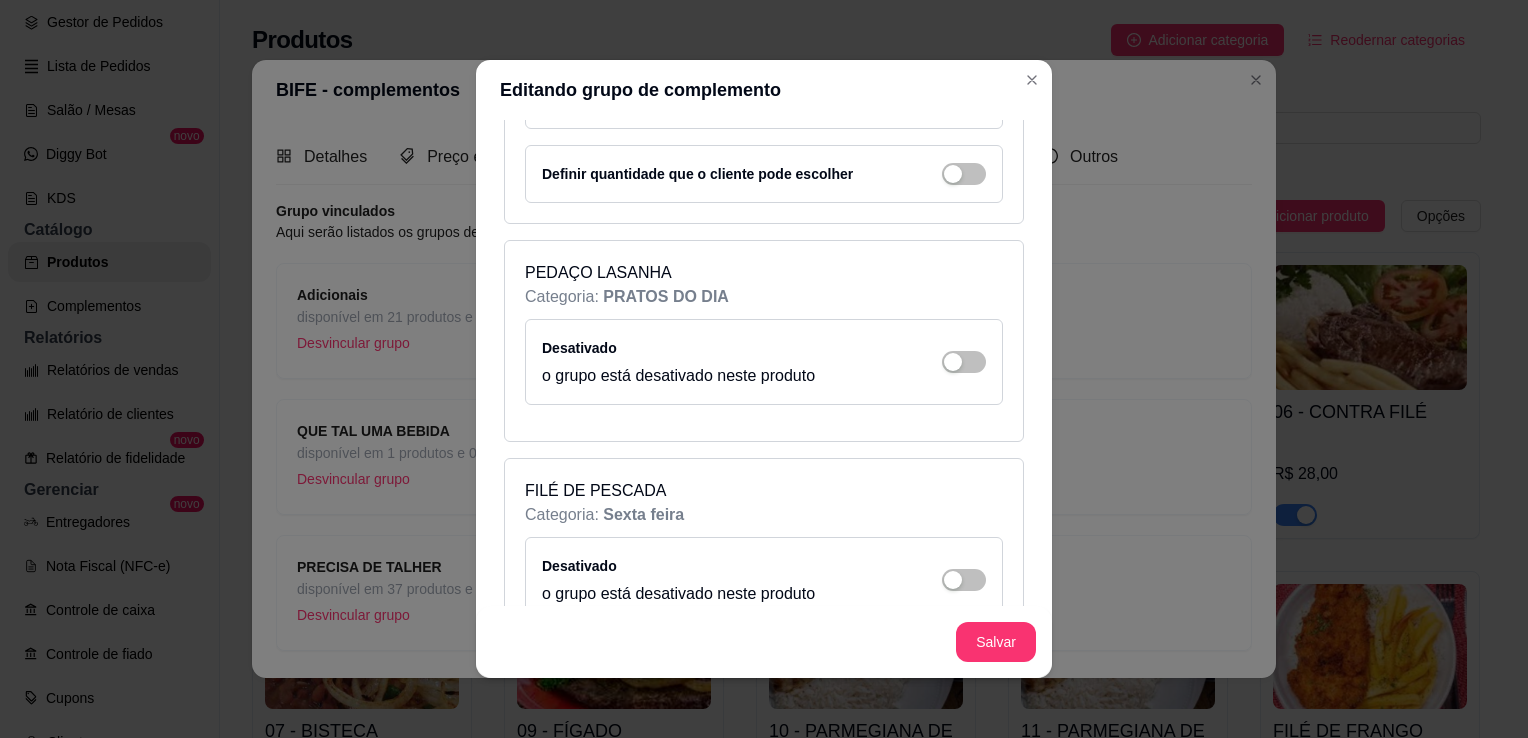 scroll, scrollTop: 7858, scrollLeft: 0, axis: vertical 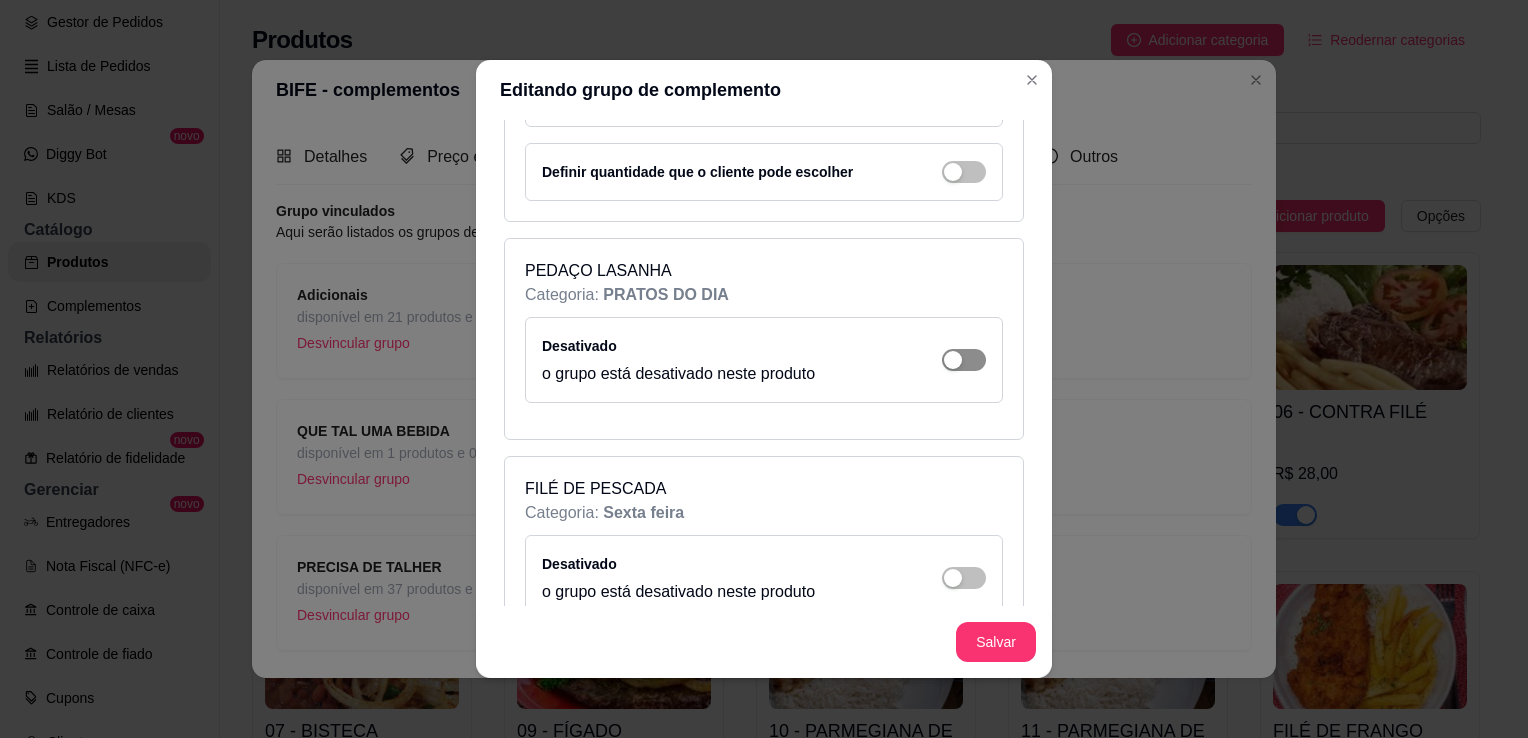 click at bounding box center [964, -7416] 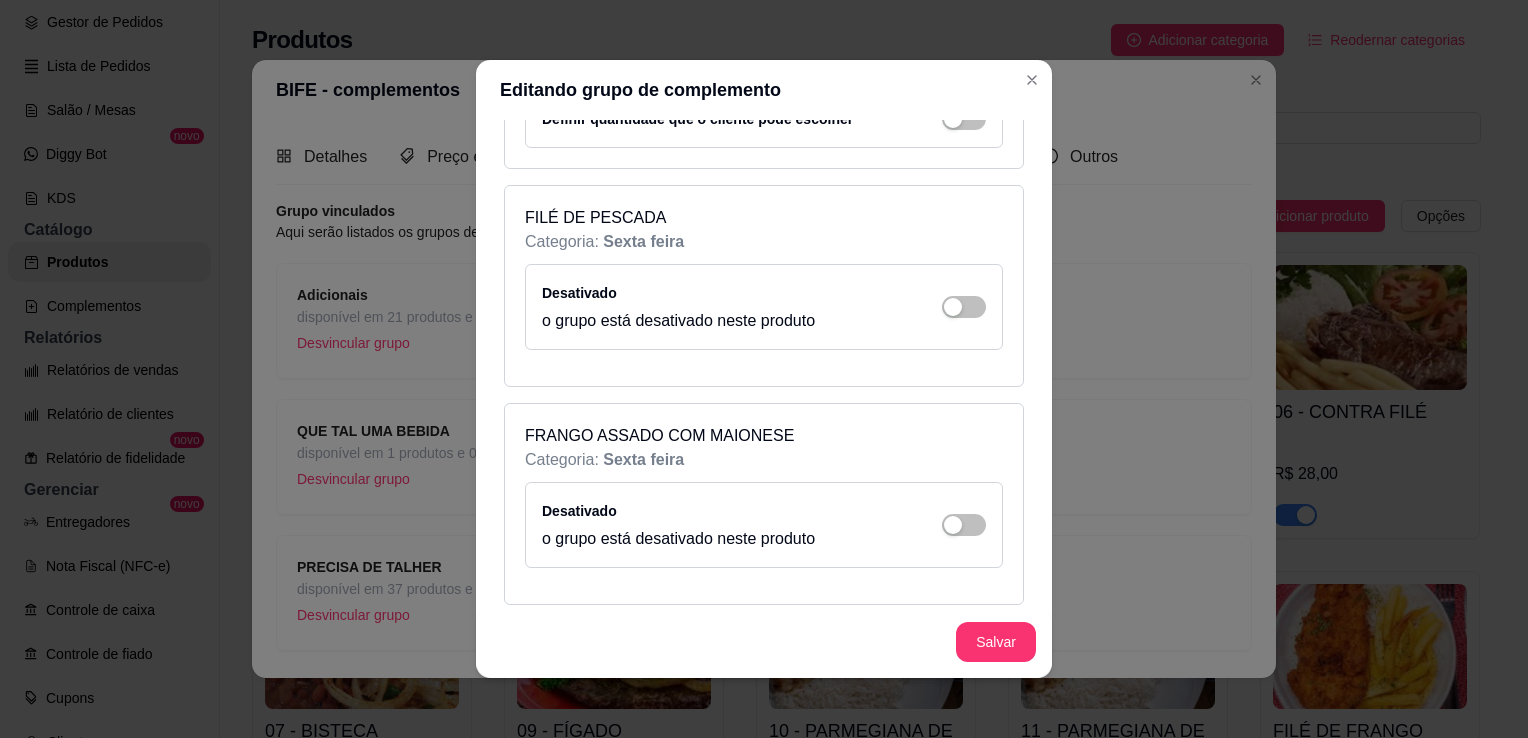 scroll, scrollTop: 8188, scrollLeft: 0, axis: vertical 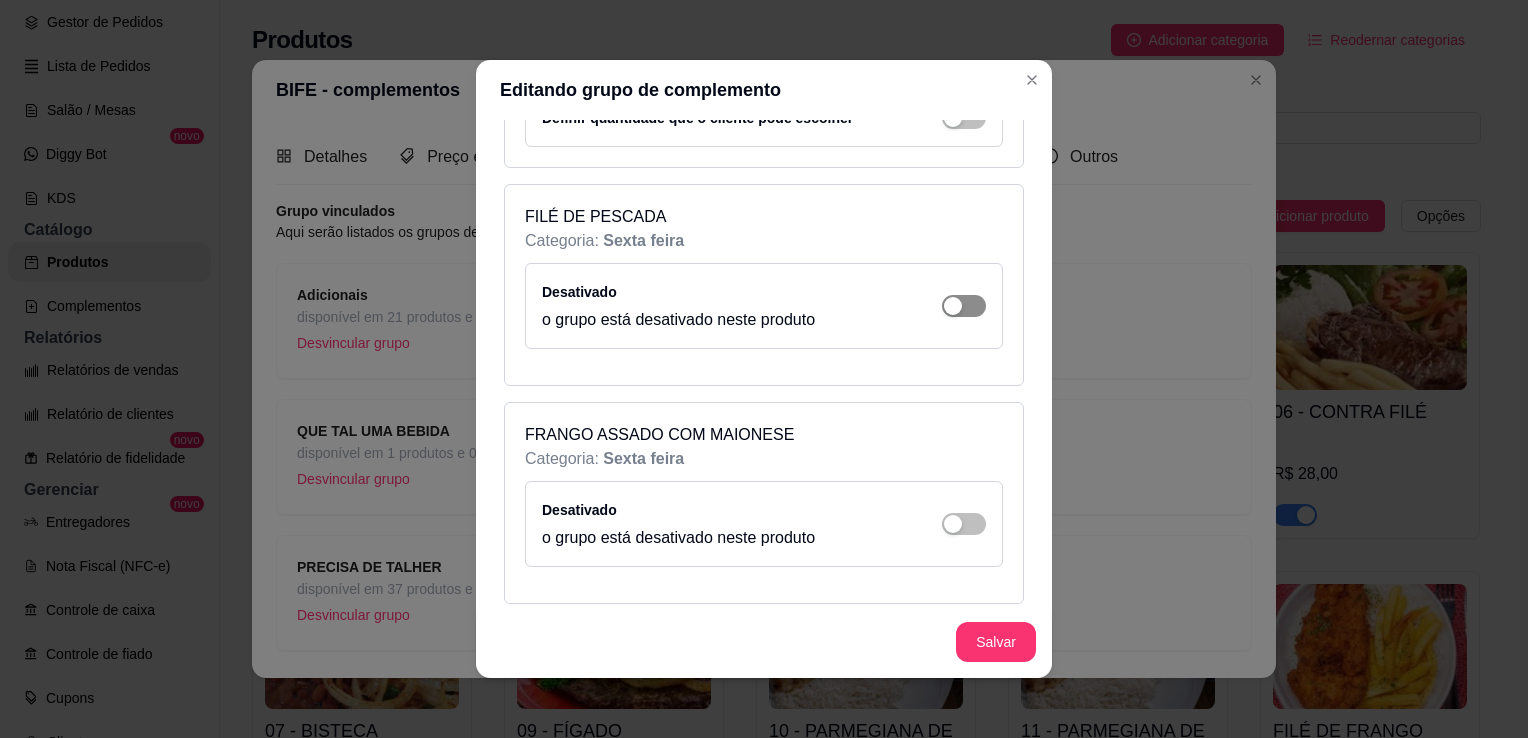 click at bounding box center (964, -7746) 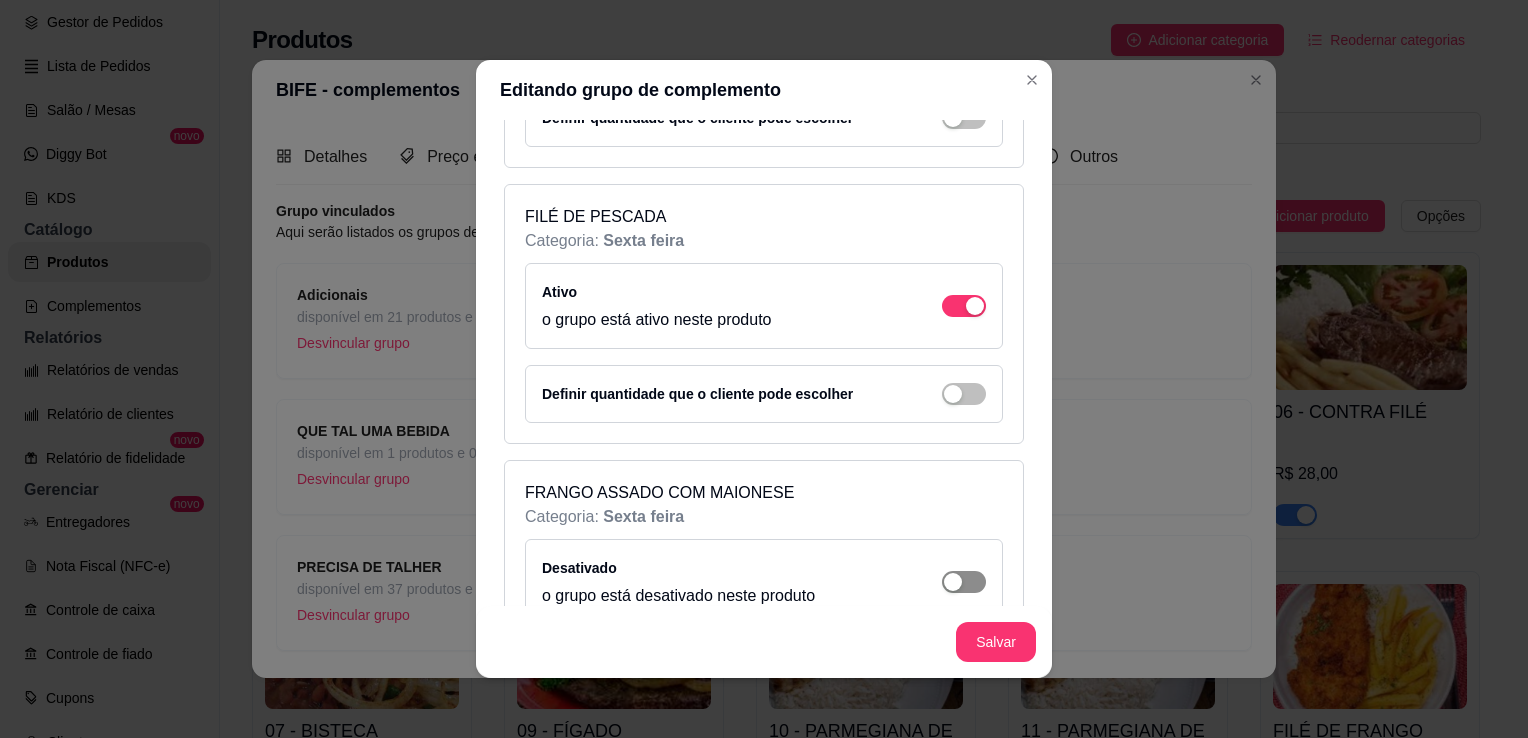 click at bounding box center (975, -7746) 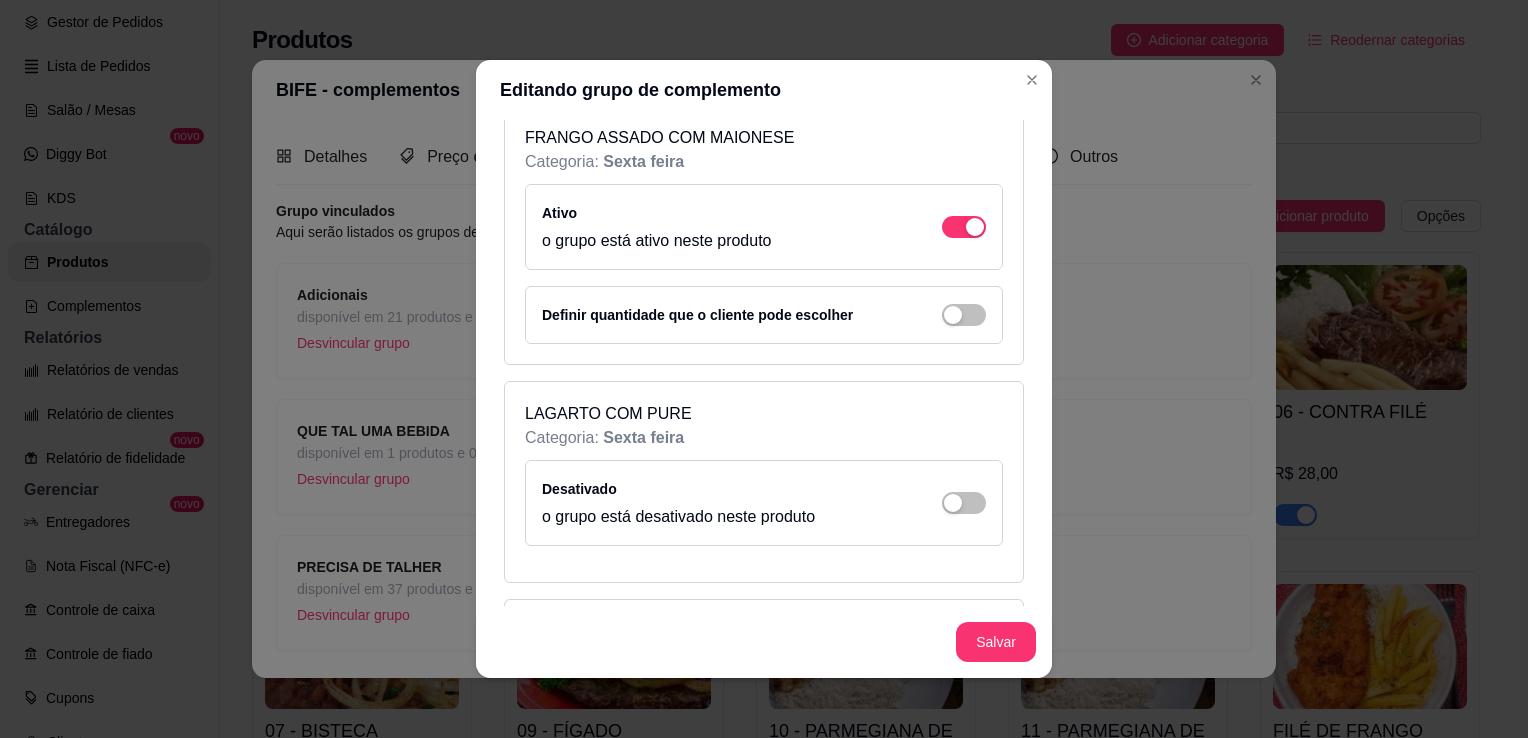 scroll, scrollTop: 8544, scrollLeft: 0, axis: vertical 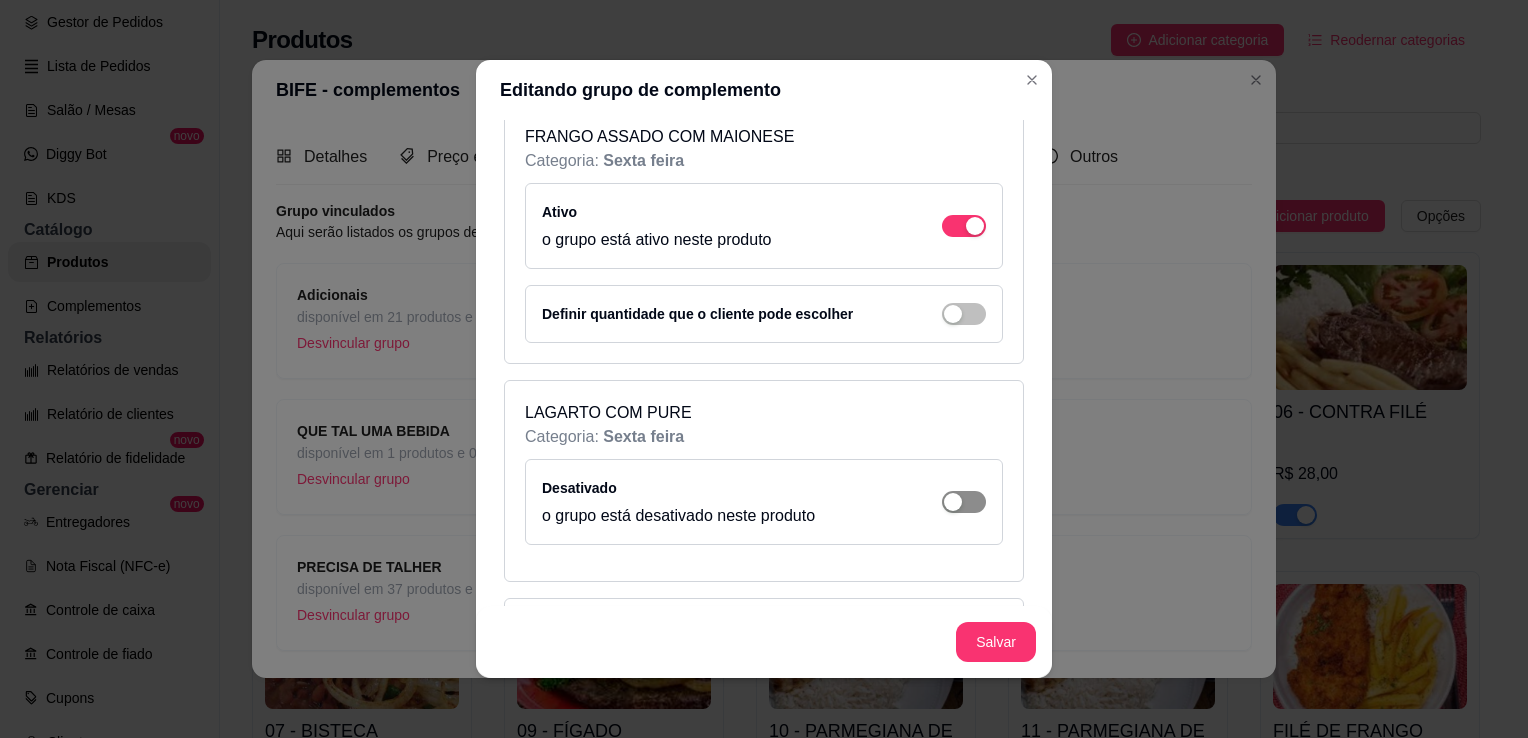 click at bounding box center (964, -8102) 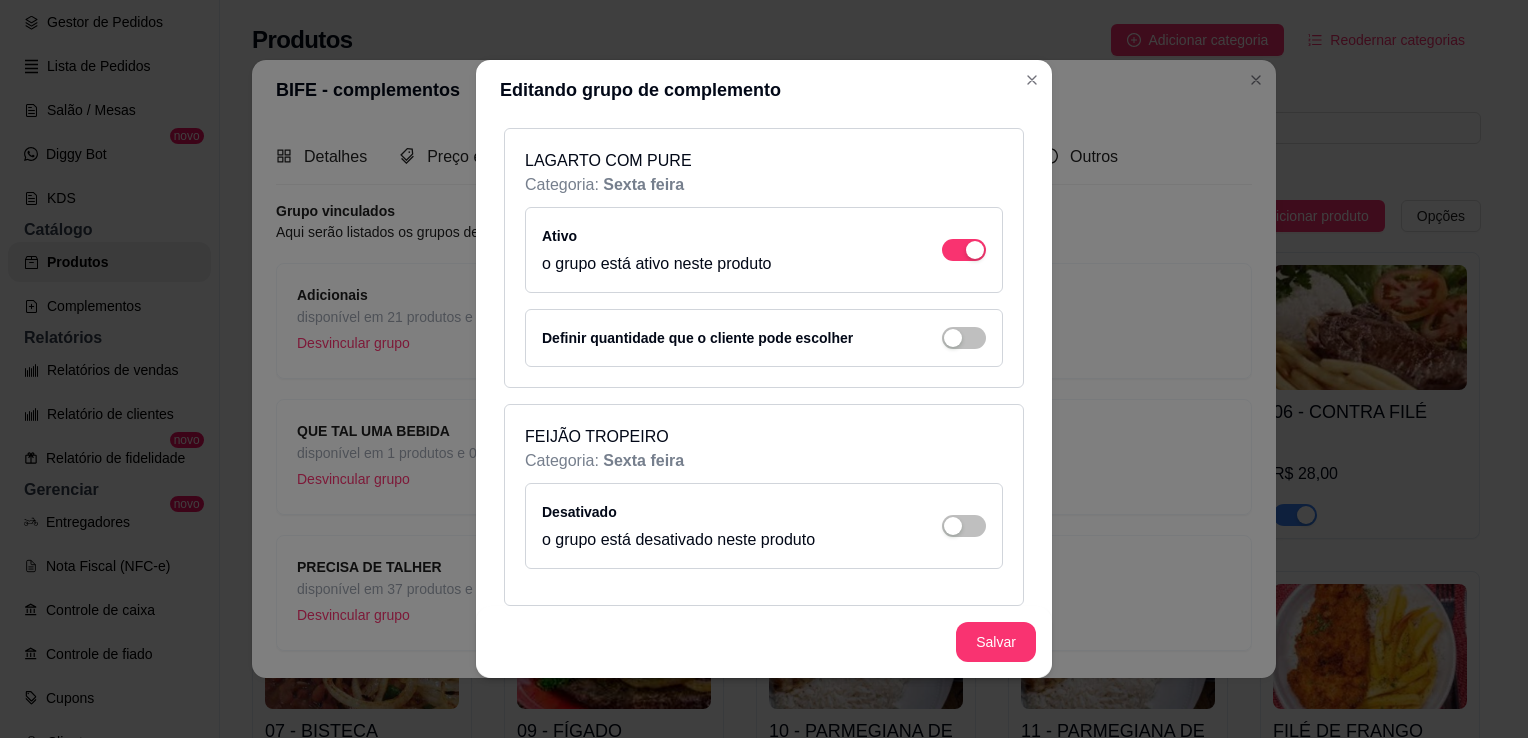 scroll, scrollTop: 8804, scrollLeft: 0, axis: vertical 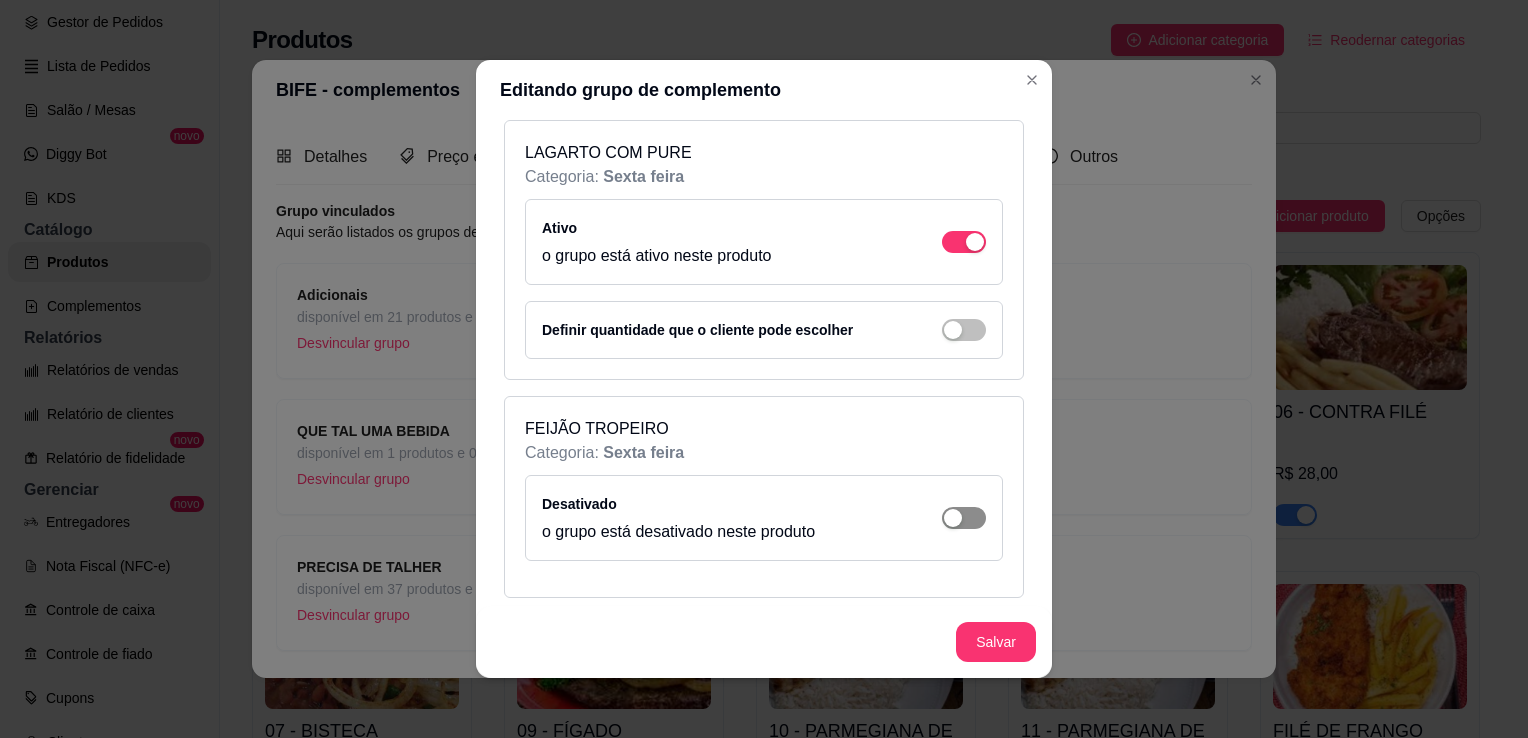 click at bounding box center [975, -8362] 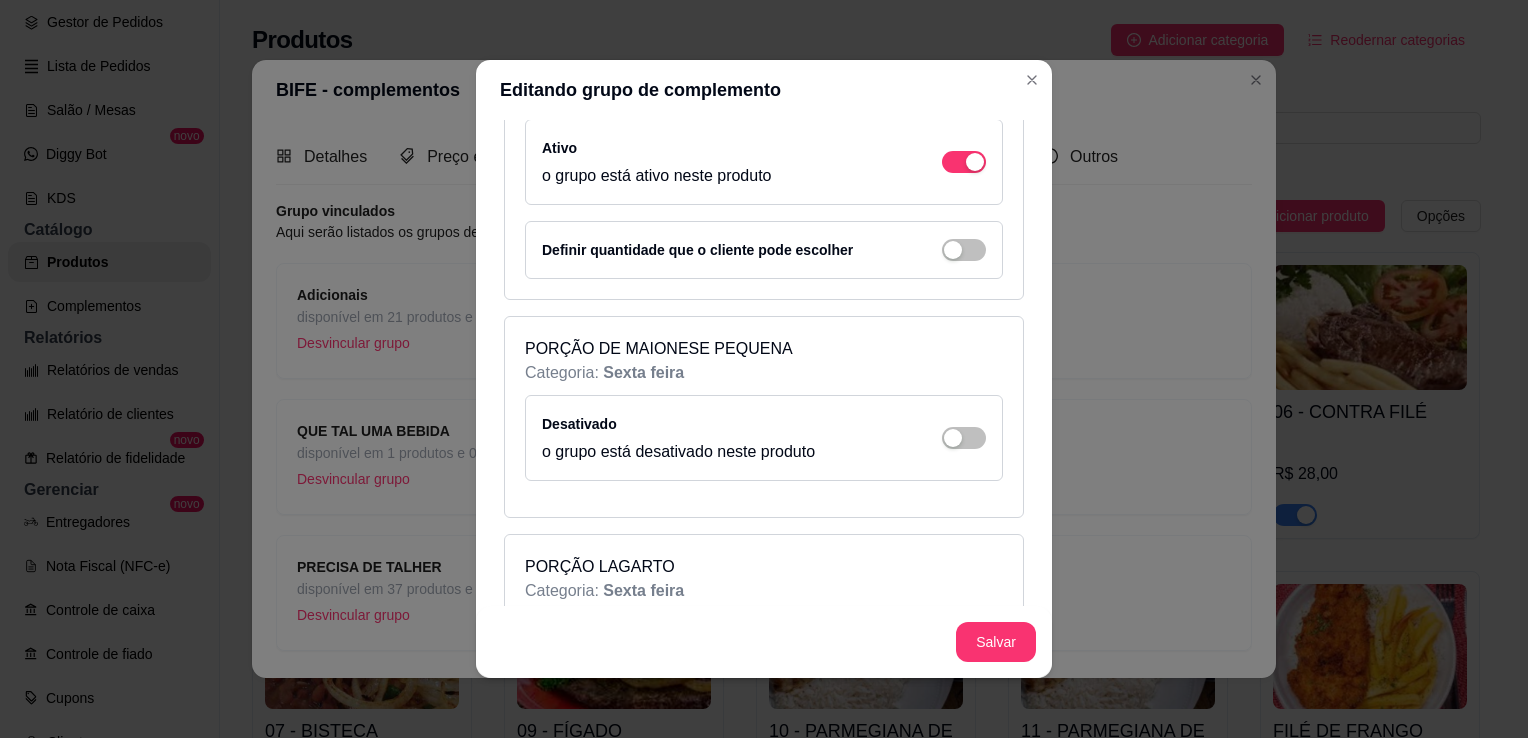 scroll, scrollTop: 9162, scrollLeft: 0, axis: vertical 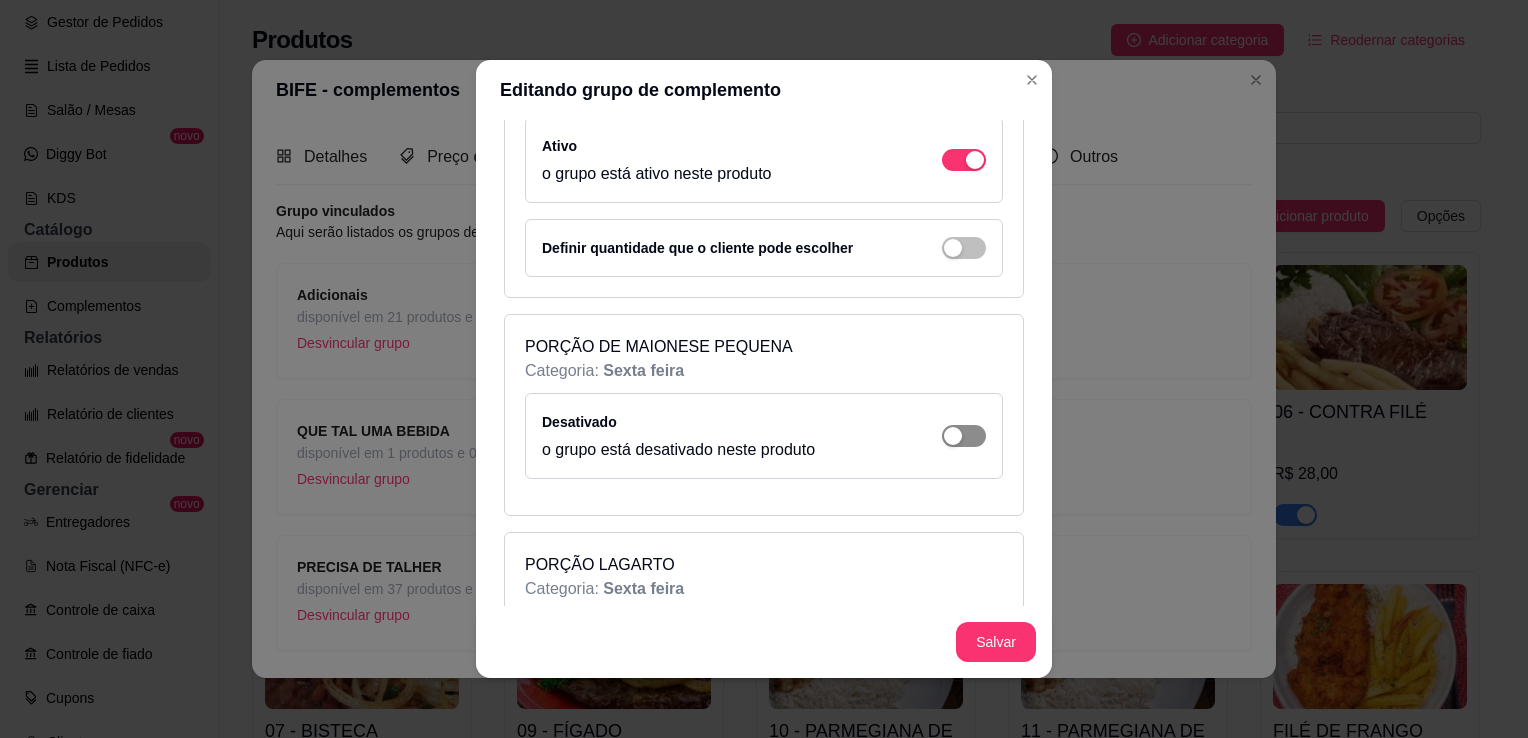 click at bounding box center [964, -8720] 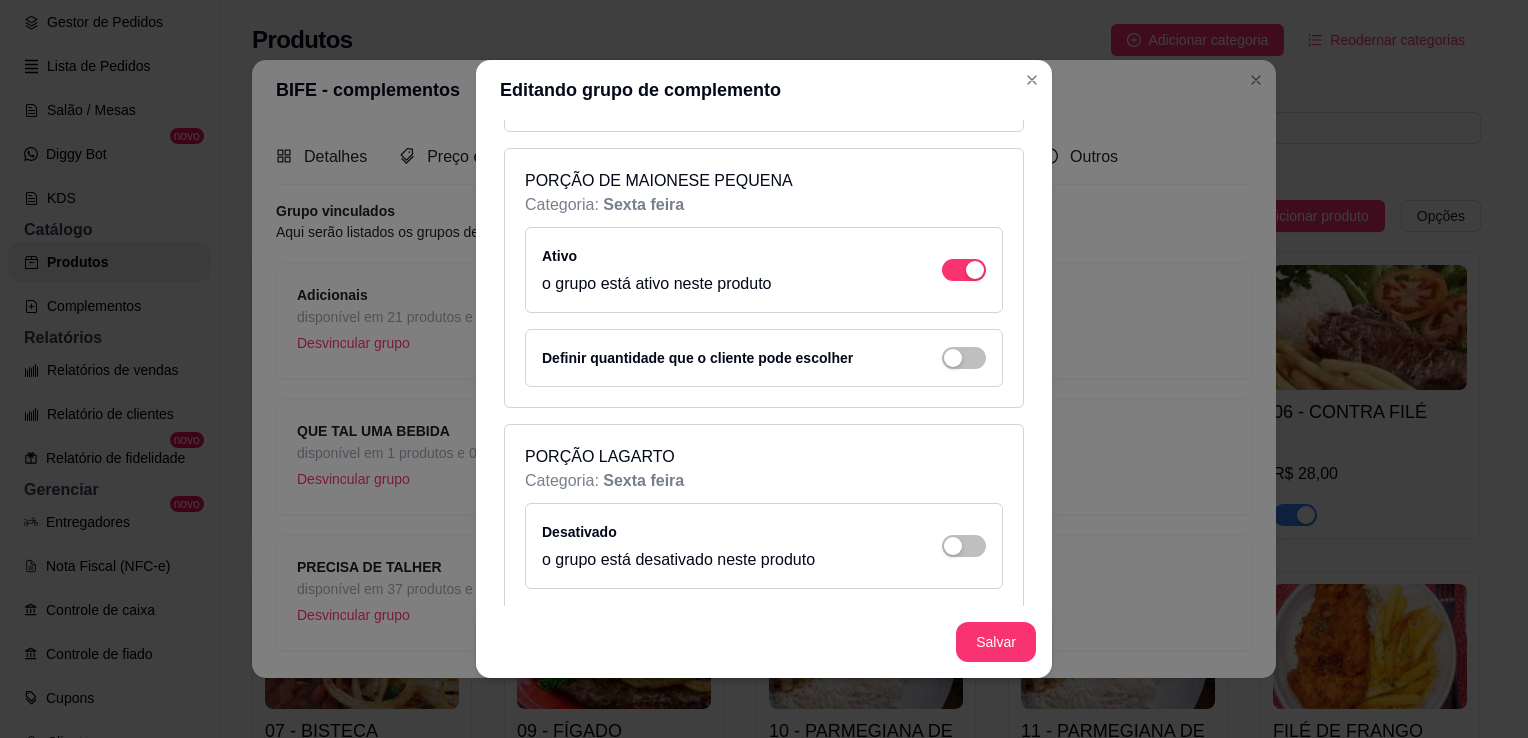 scroll, scrollTop: 9348, scrollLeft: 0, axis: vertical 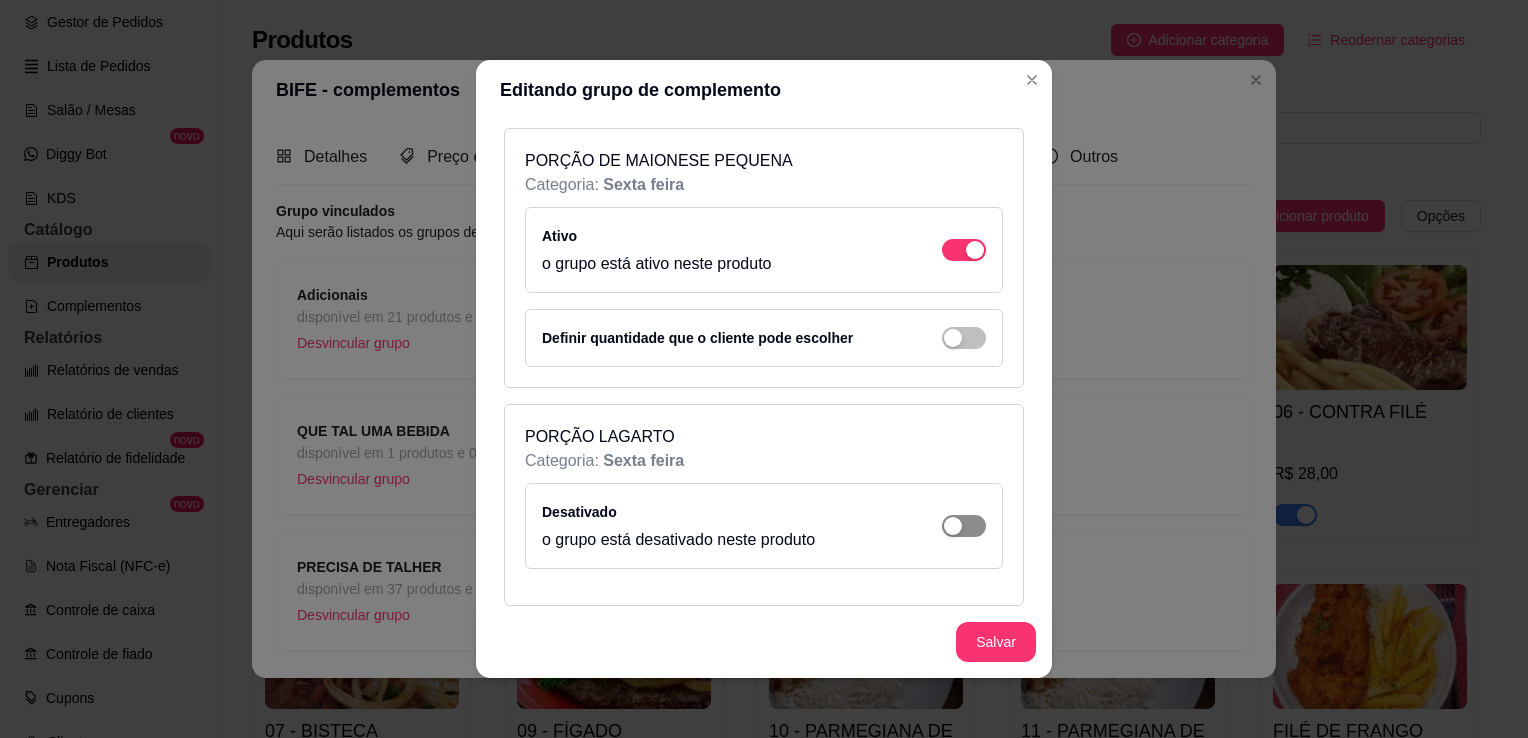 click at bounding box center (964, -8906) 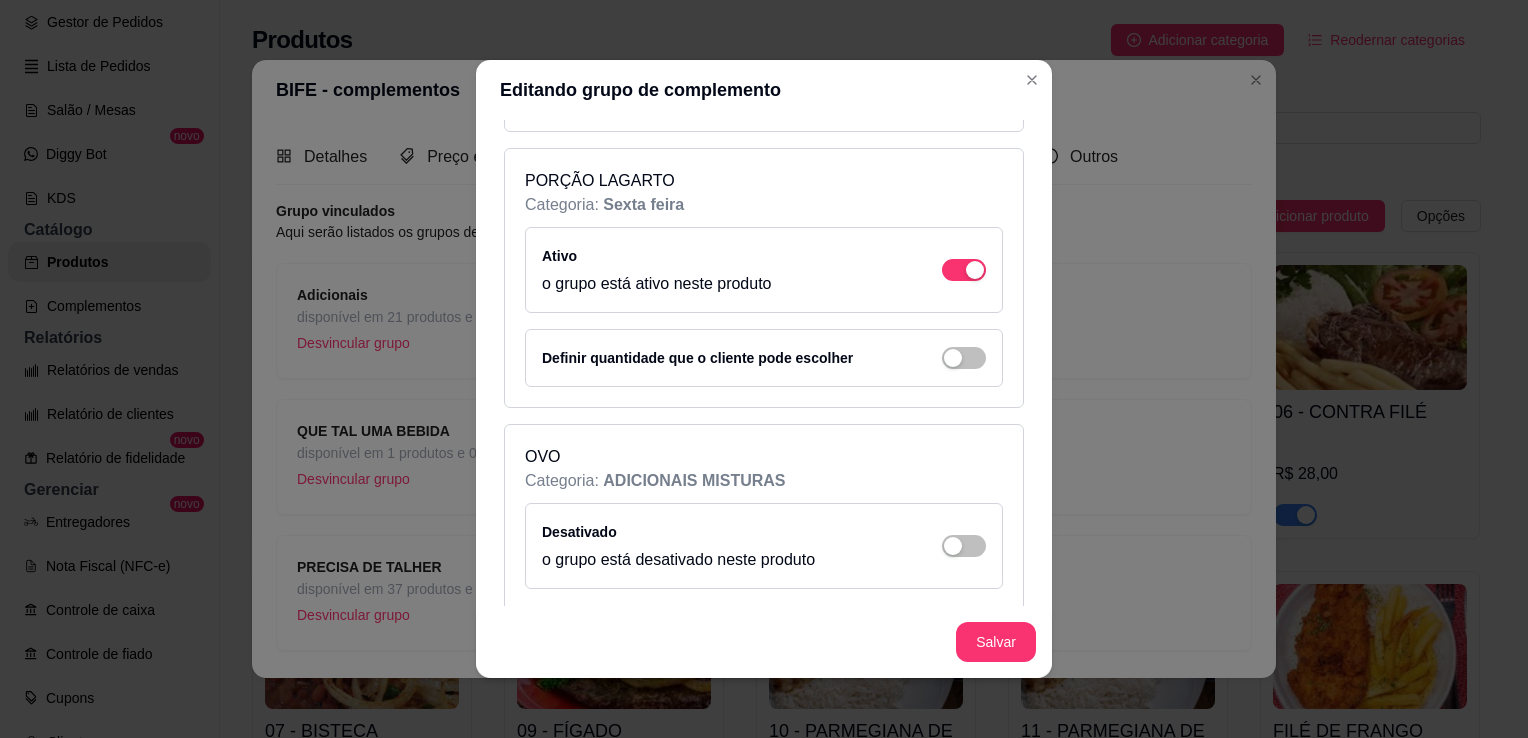 scroll, scrollTop: 9607, scrollLeft: 0, axis: vertical 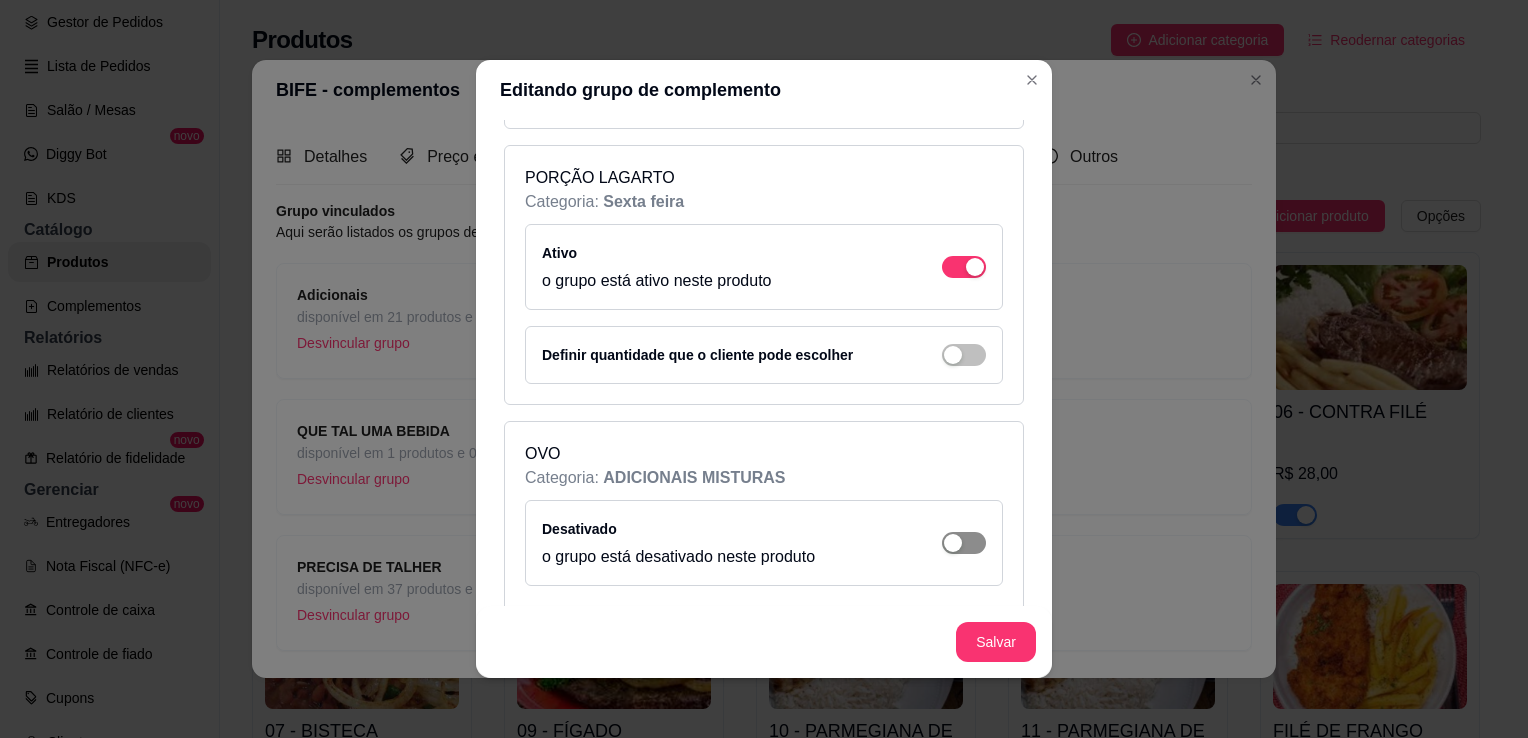 click at bounding box center [964, -9165] 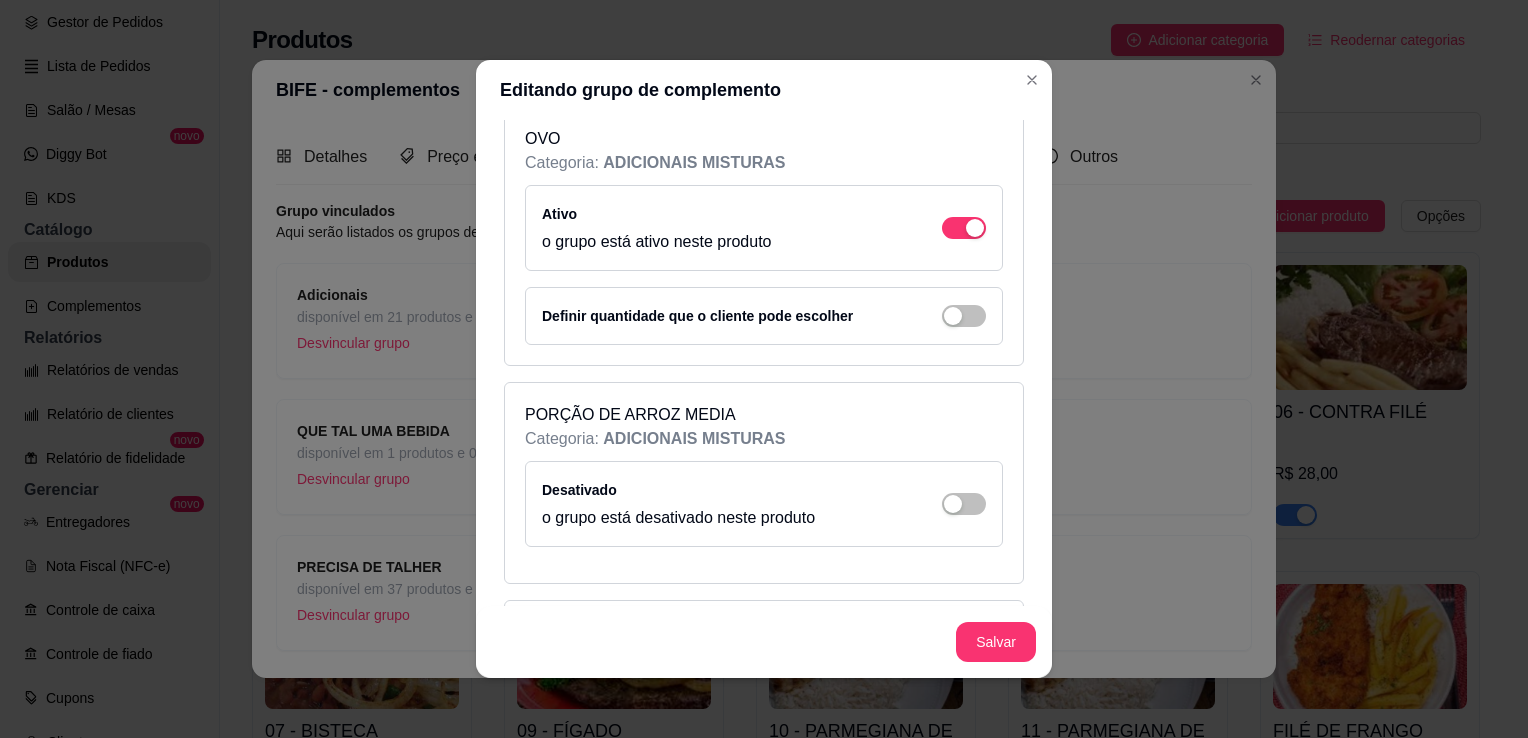 scroll, scrollTop: 9923, scrollLeft: 0, axis: vertical 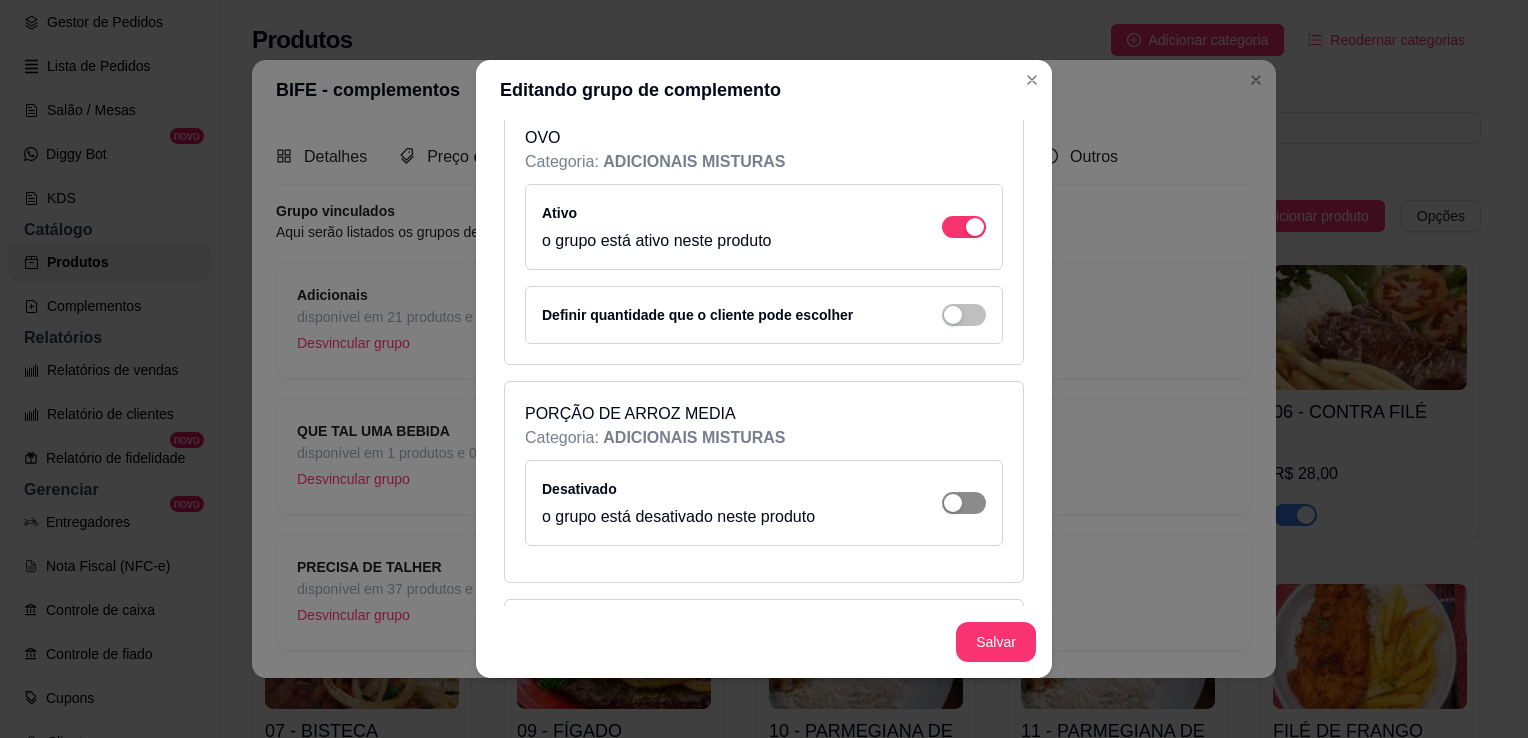 click at bounding box center [964, -9481] 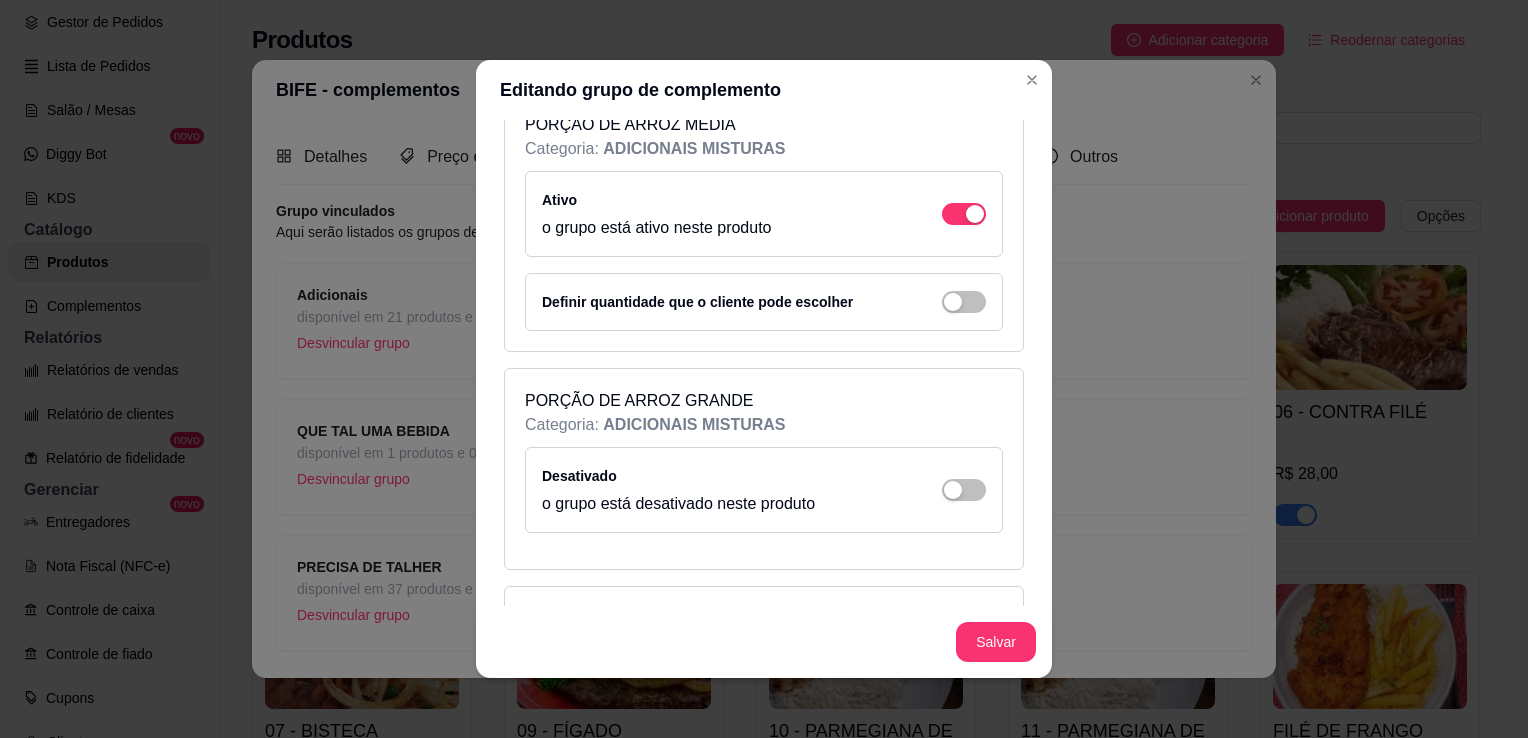 scroll, scrollTop: 10214, scrollLeft: 0, axis: vertical 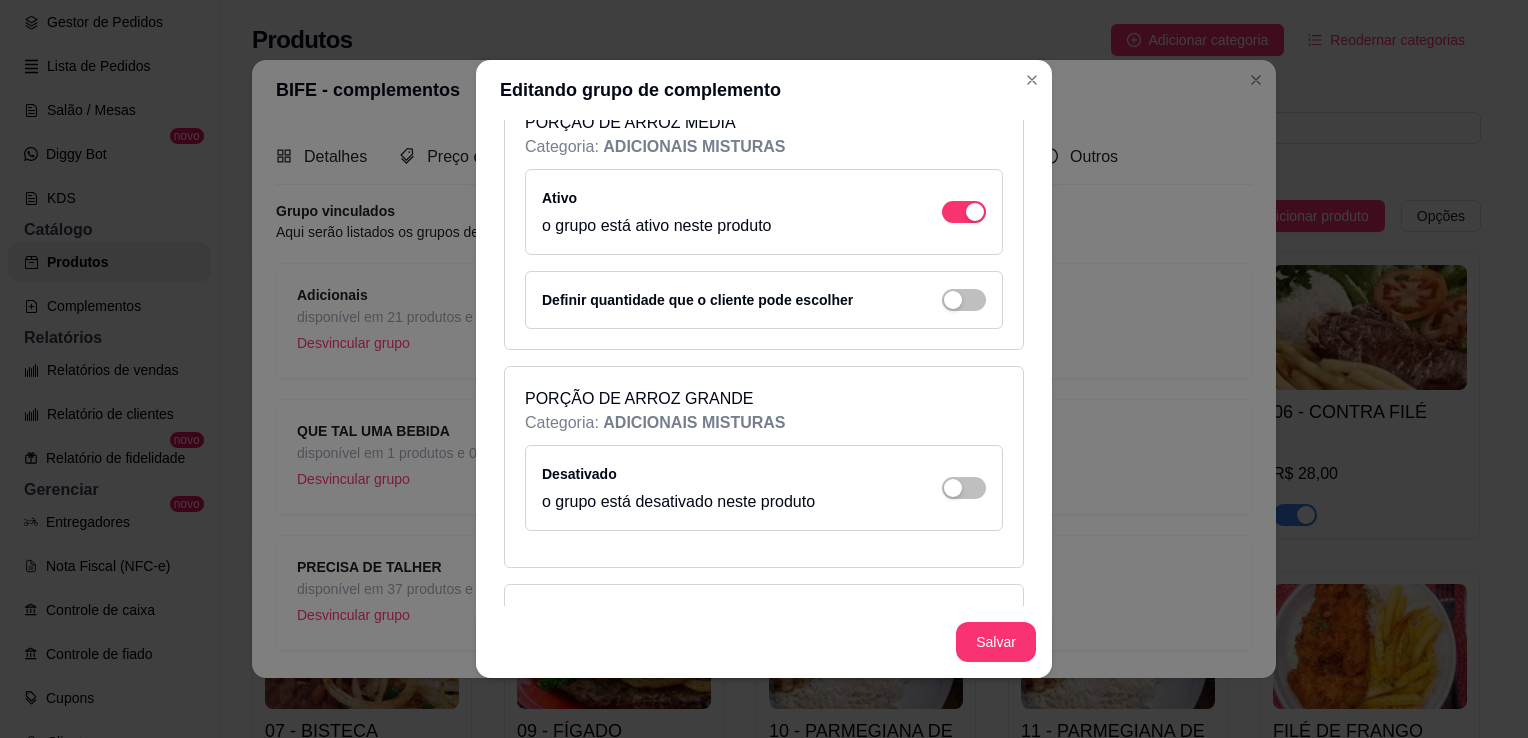 drag, startPoint x: 943, startPoint y: 427, endPoint x: 892, endPoint y: 460, distance: 60.74537 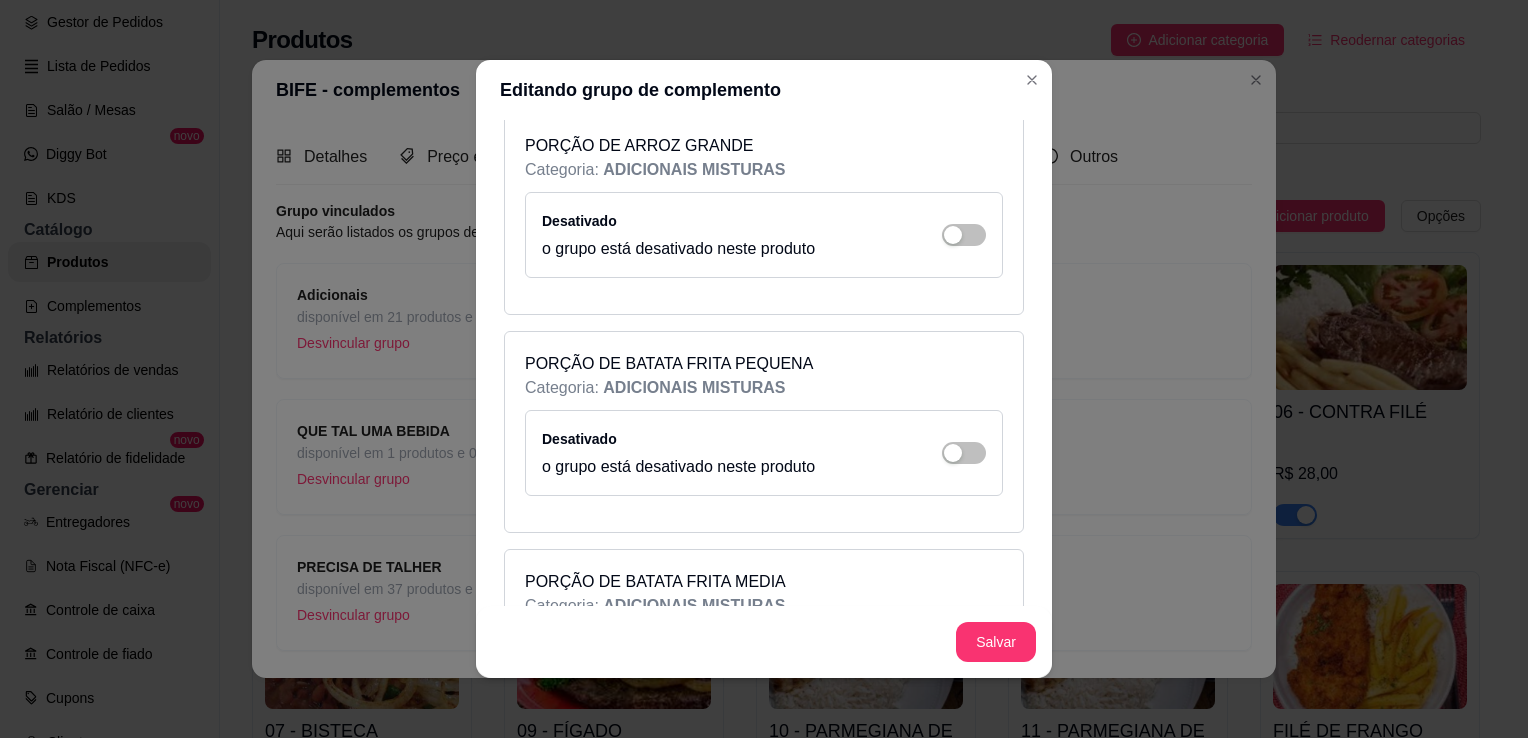 scroll, scrollTop: 10479, scrollLeft: 0, axis: vertical 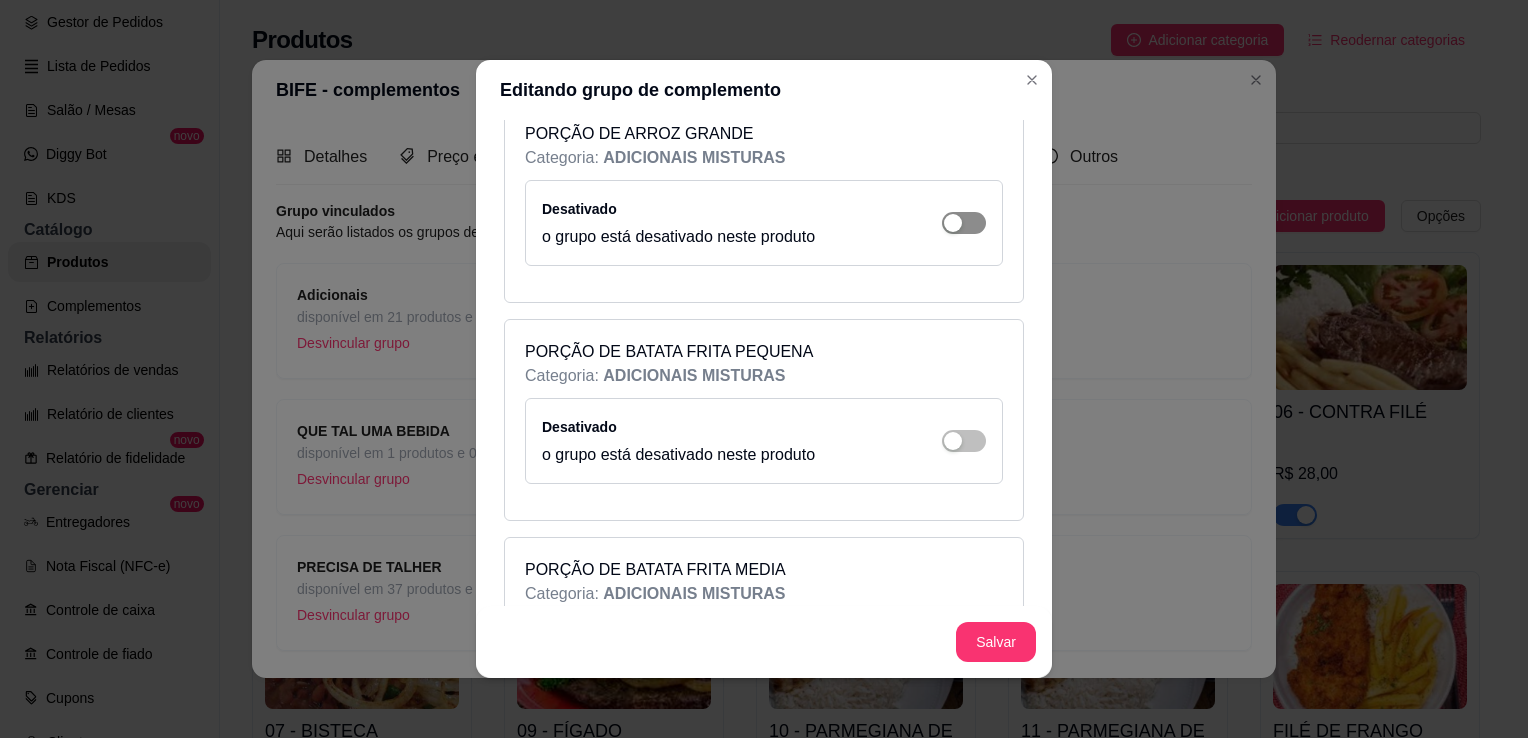 click at bounding box center (964, -10037) 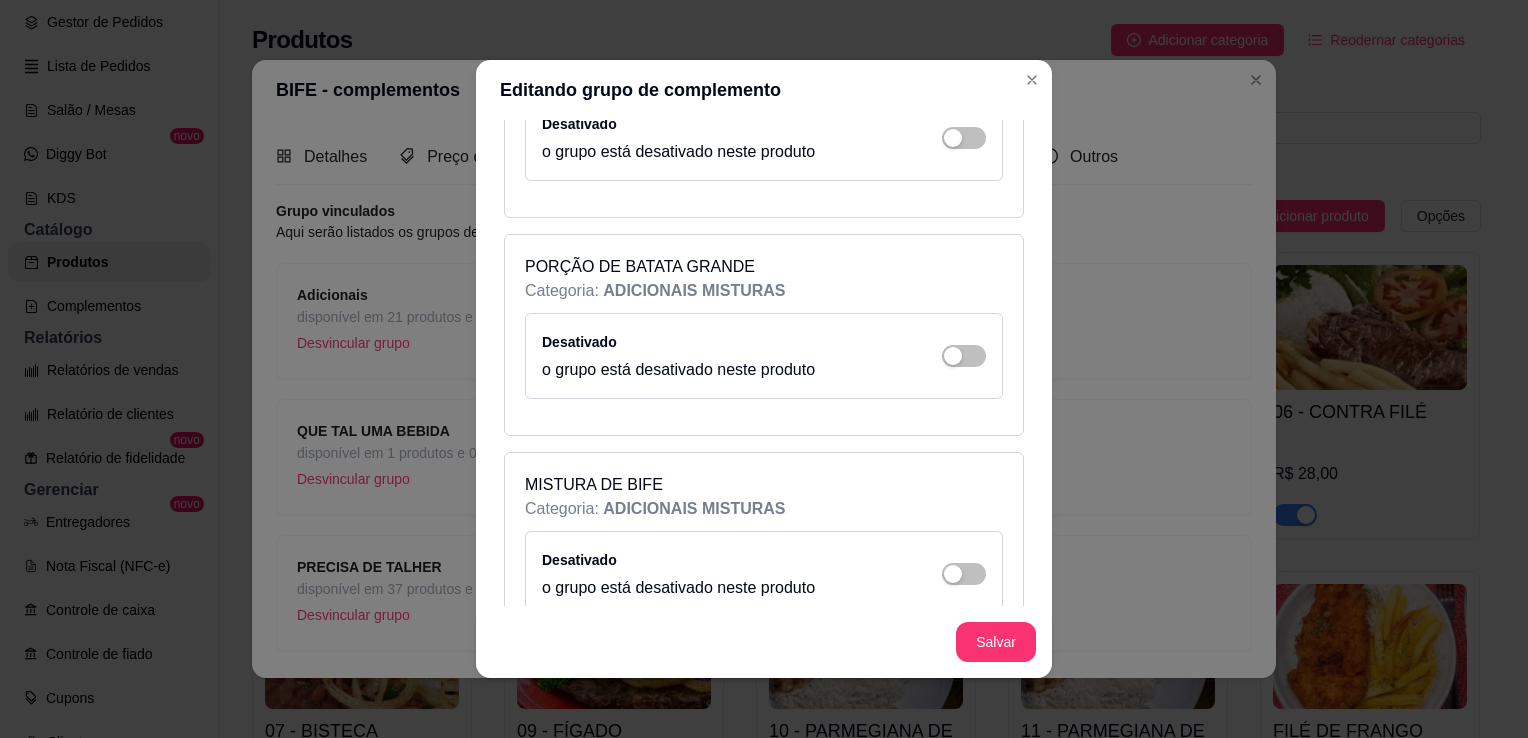 scroll, scrollTop: 11224, scrollLeft: 0, axis: vertical 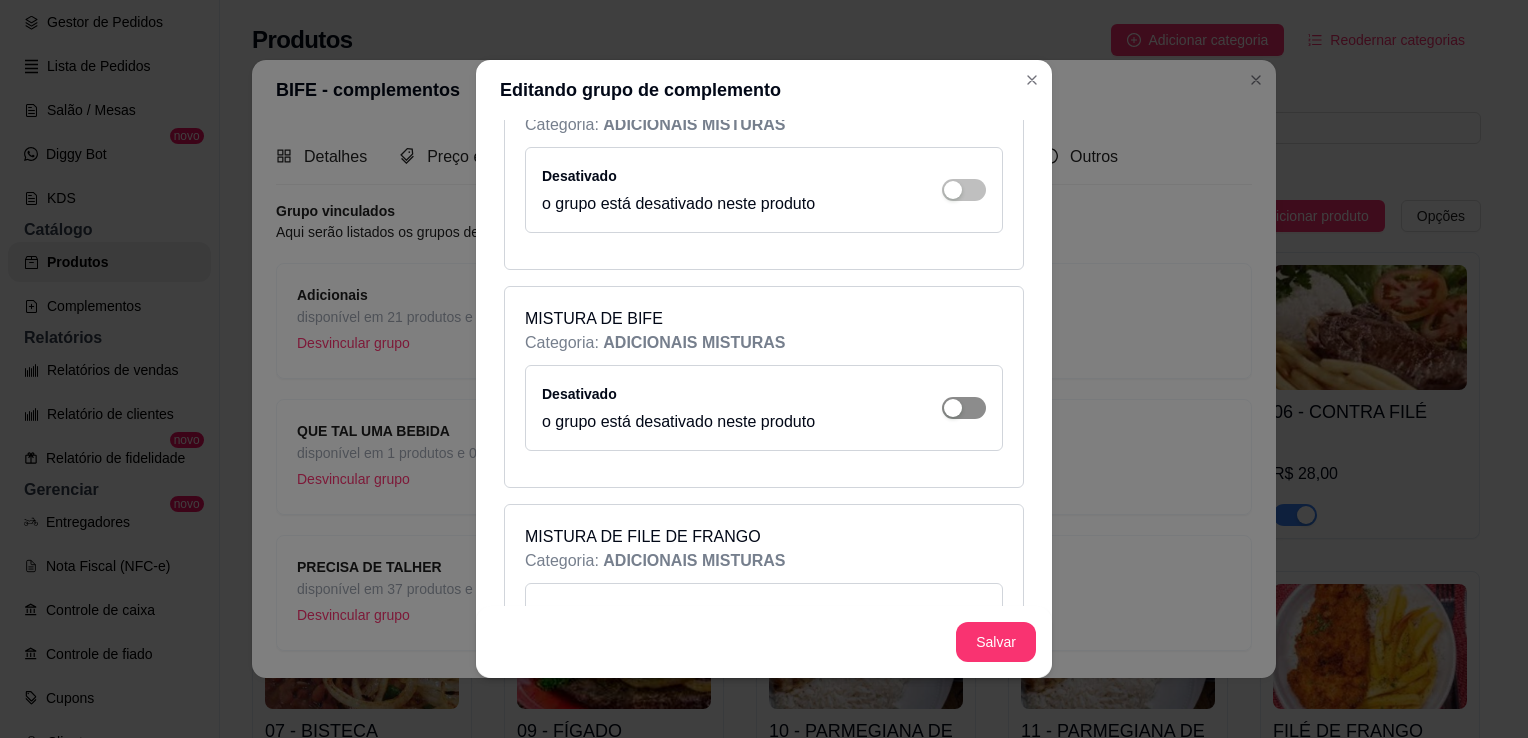click at bounding box center [975, -10782] 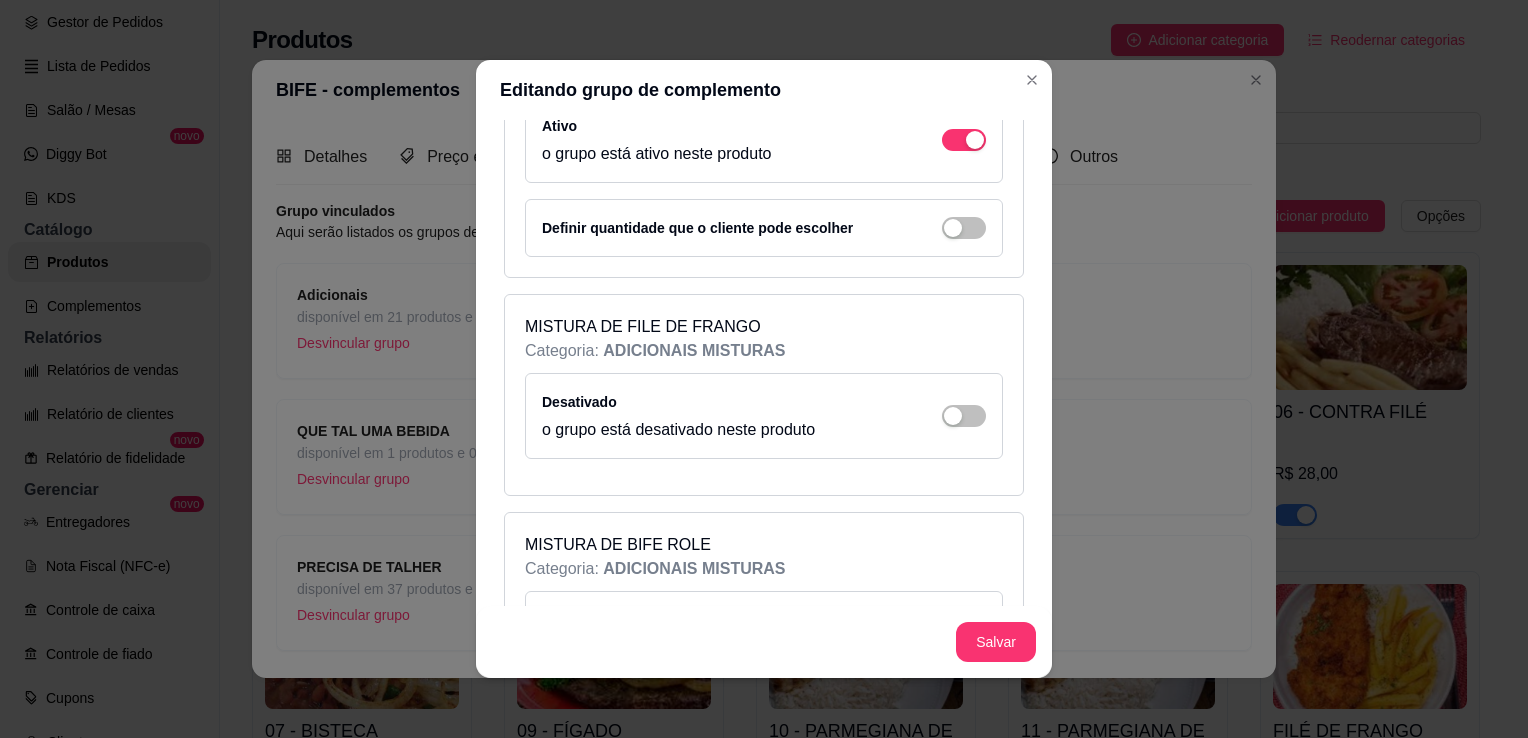 scroll, scrollTop: 11500, scrollLeft: 0, axis: vertical 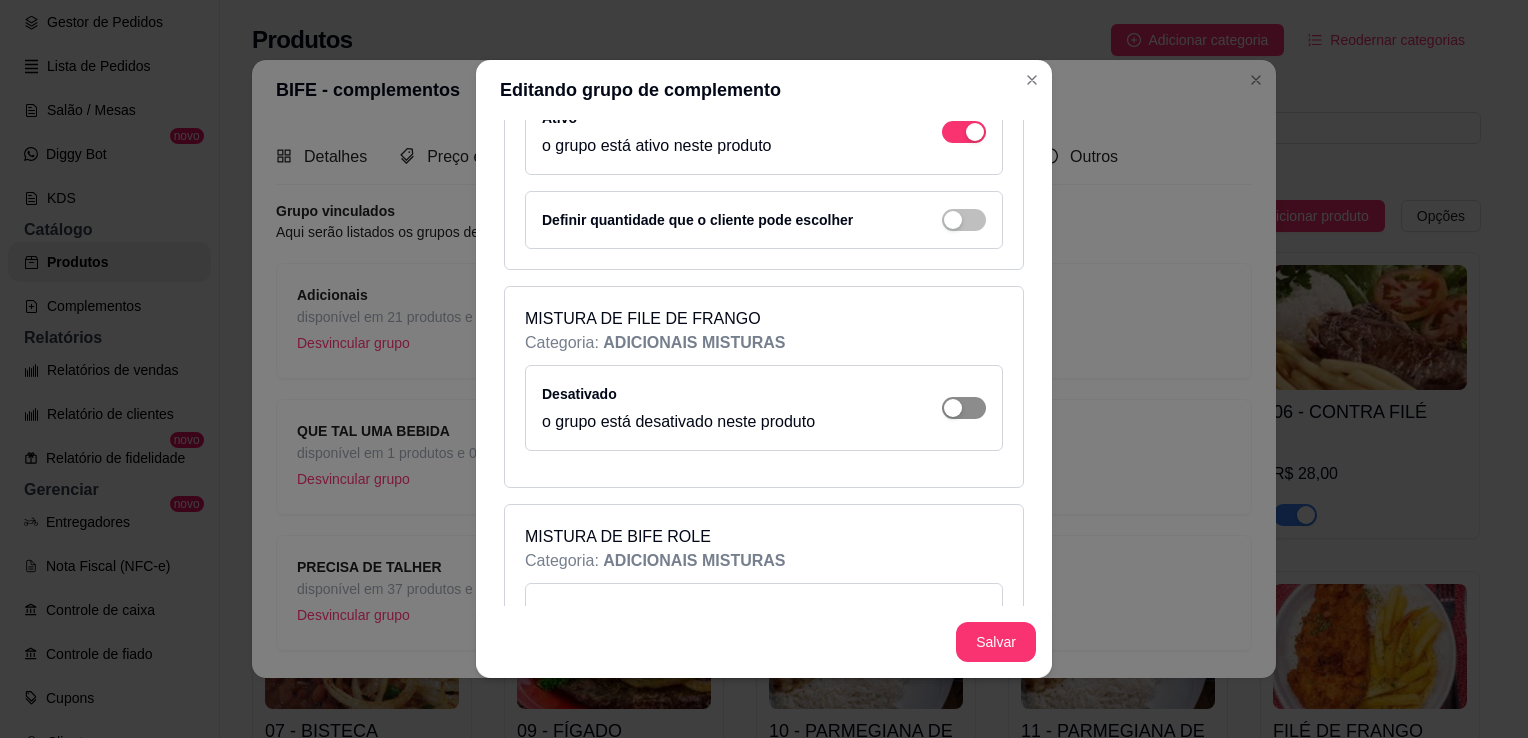 click at bounding box center [964, -11058] 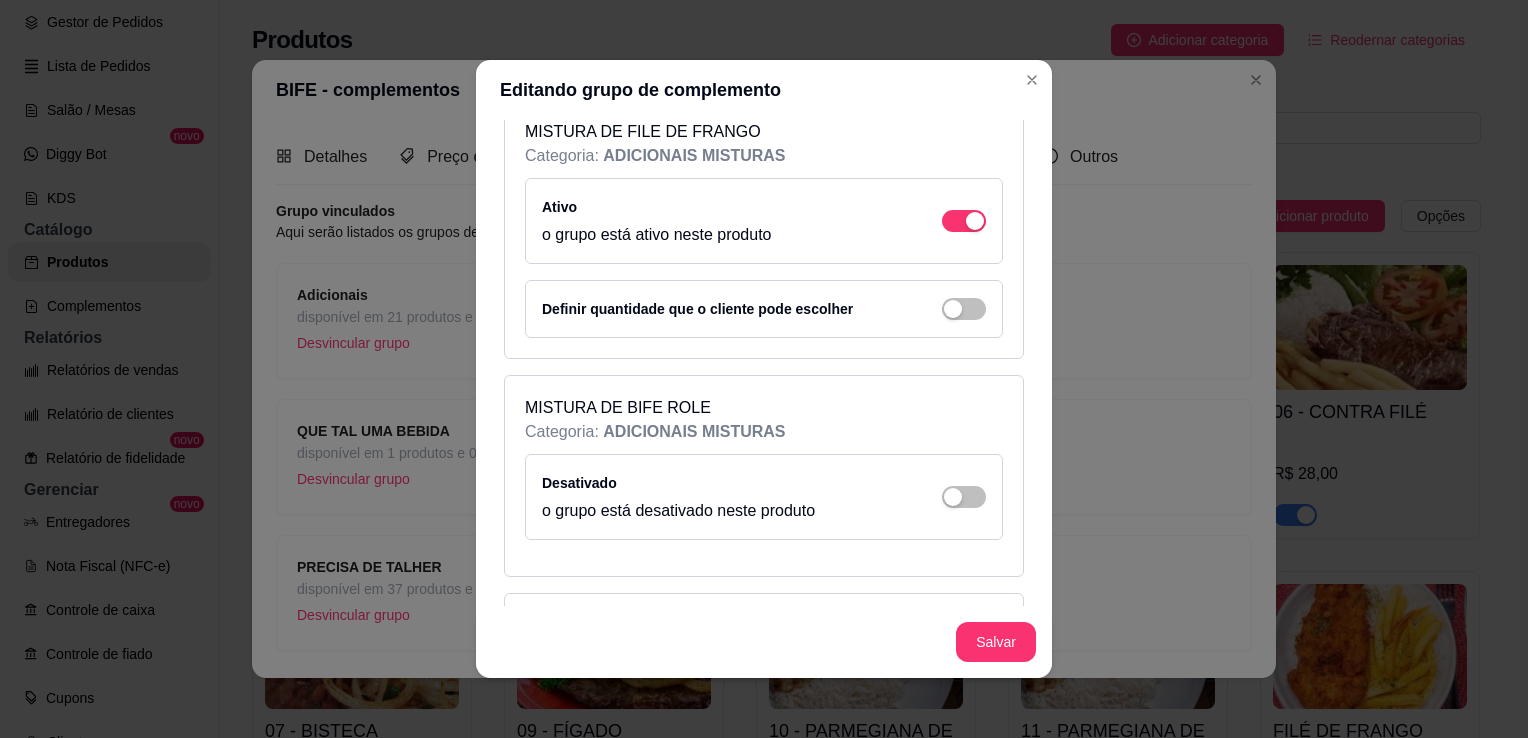 scroll, scrollTop: 11688, scrollLeft: 0, axis: vertical 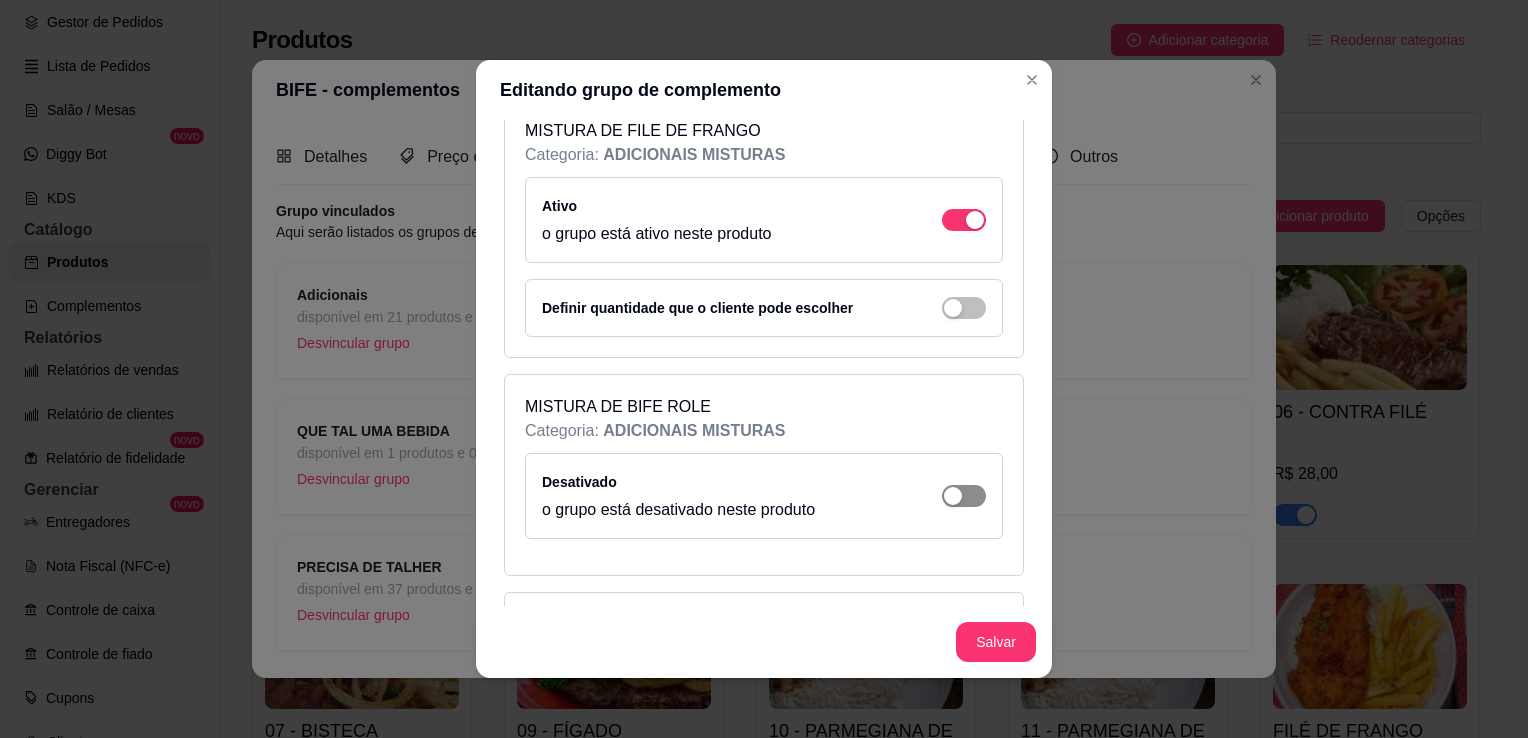 click at bounding box center (975, -11246) 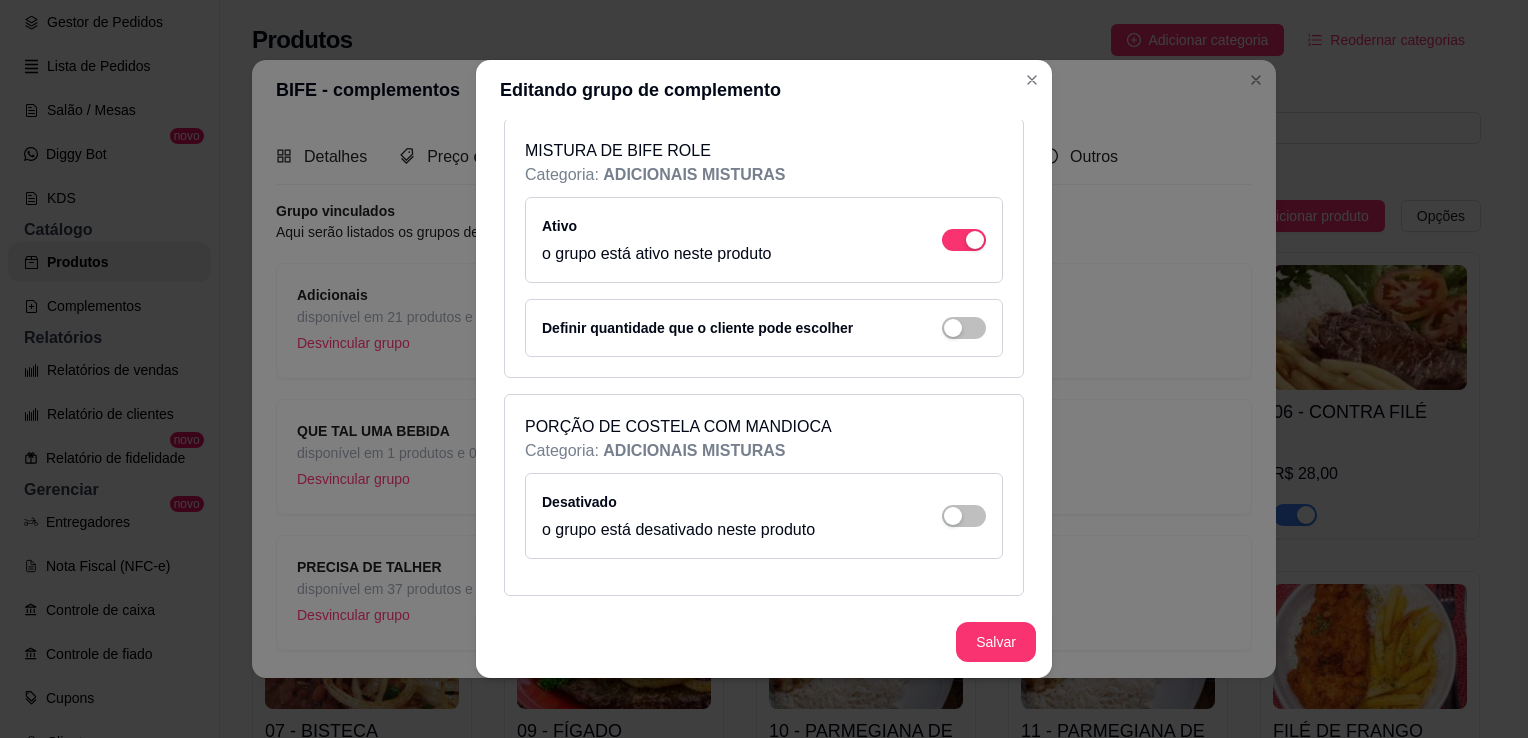 scroll, scrollTop: 11947, scrollLeft: 0, axis: vertical 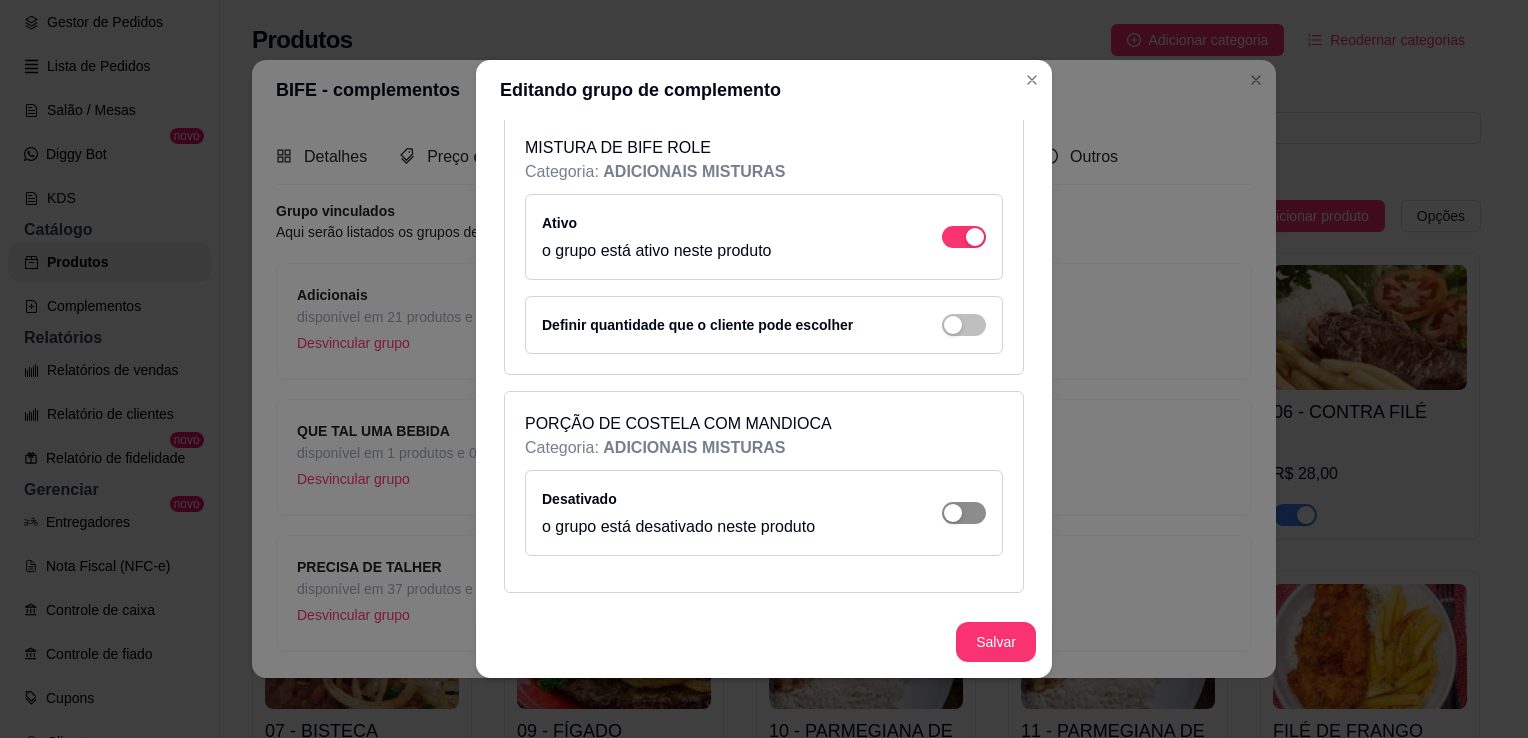 click at bounding box center (964, -11505) 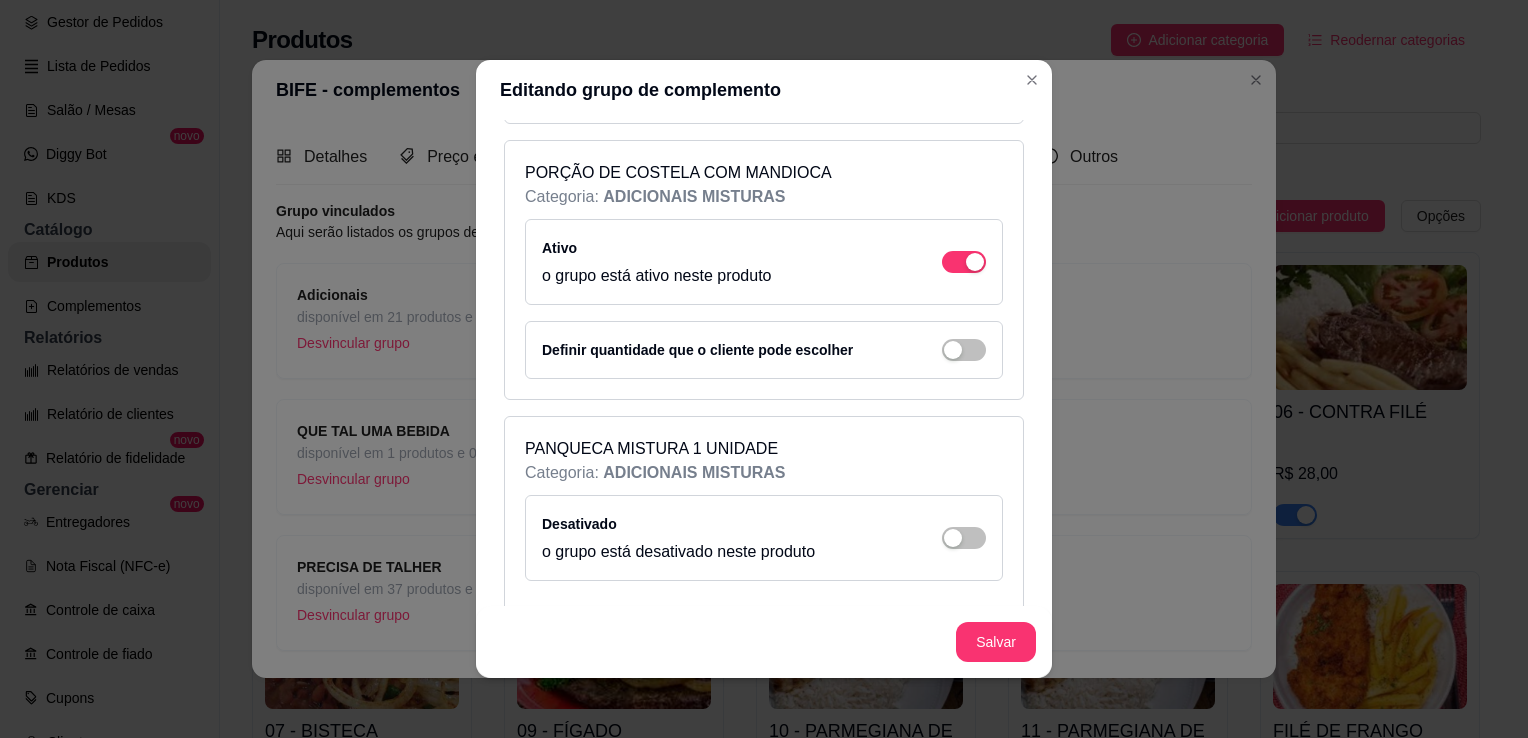 scroll, scrollTop: 12200, scrollLeft: 0, axis: vertical 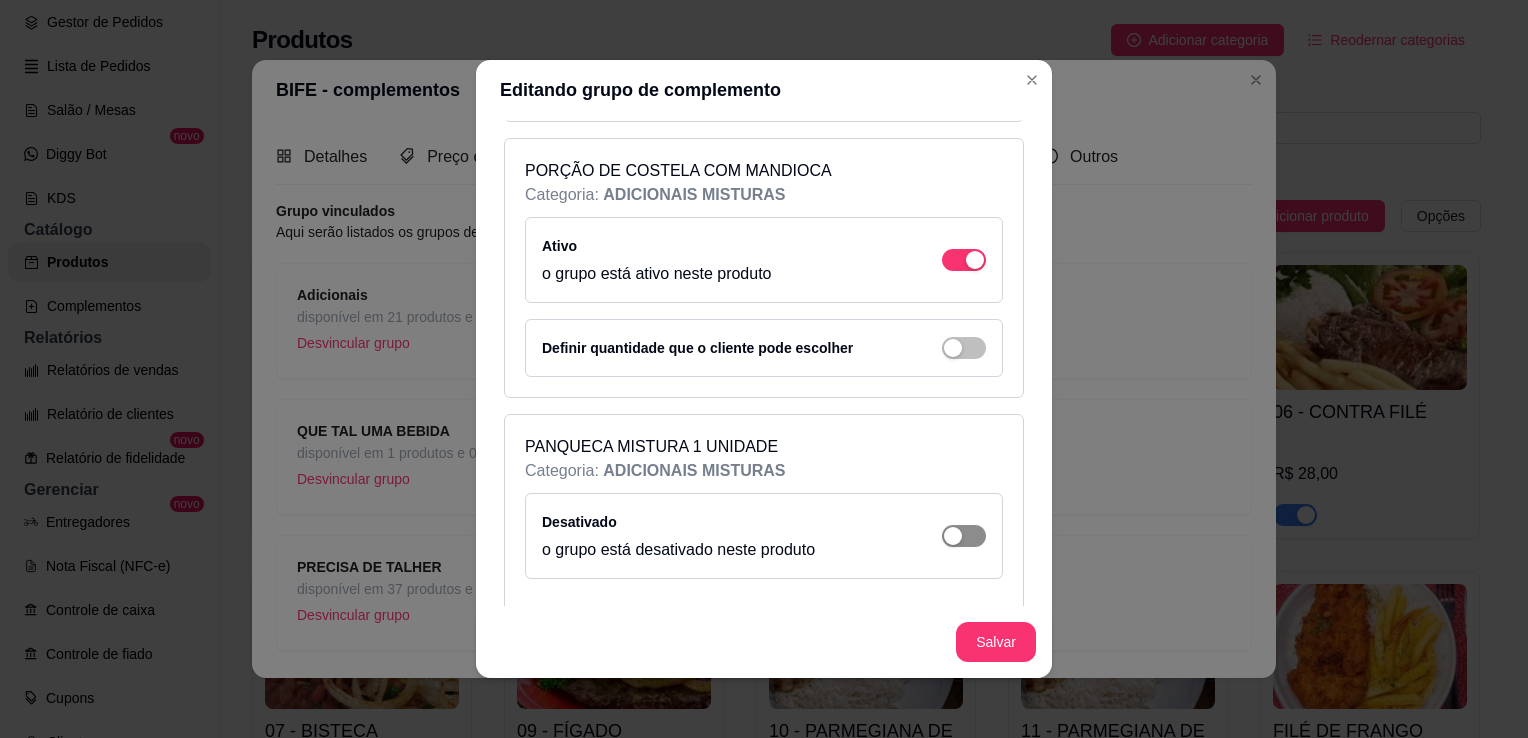 click at bounding box center [975, -11758] 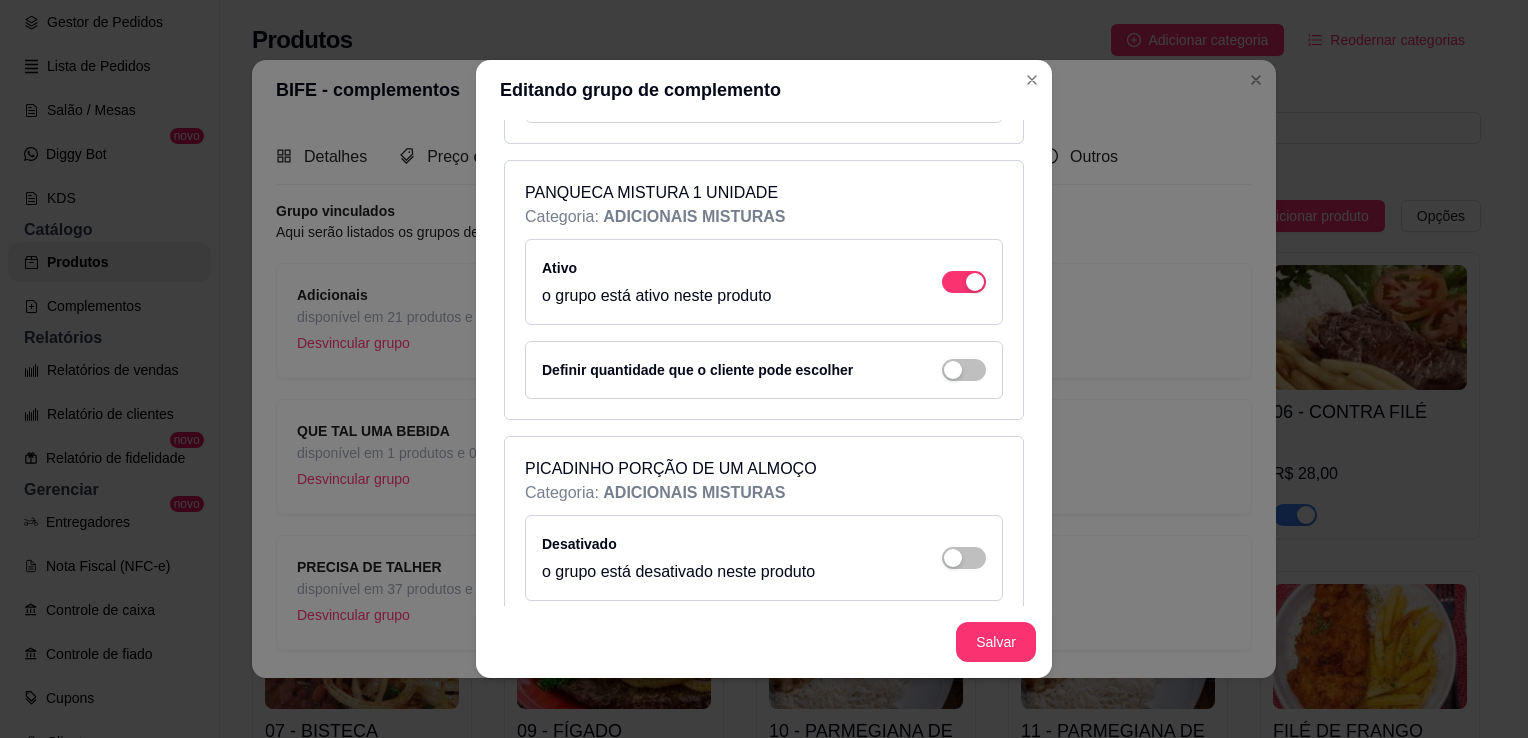 scroll, scrollTop: 12460, scrollLeft: 0, axis: vertical 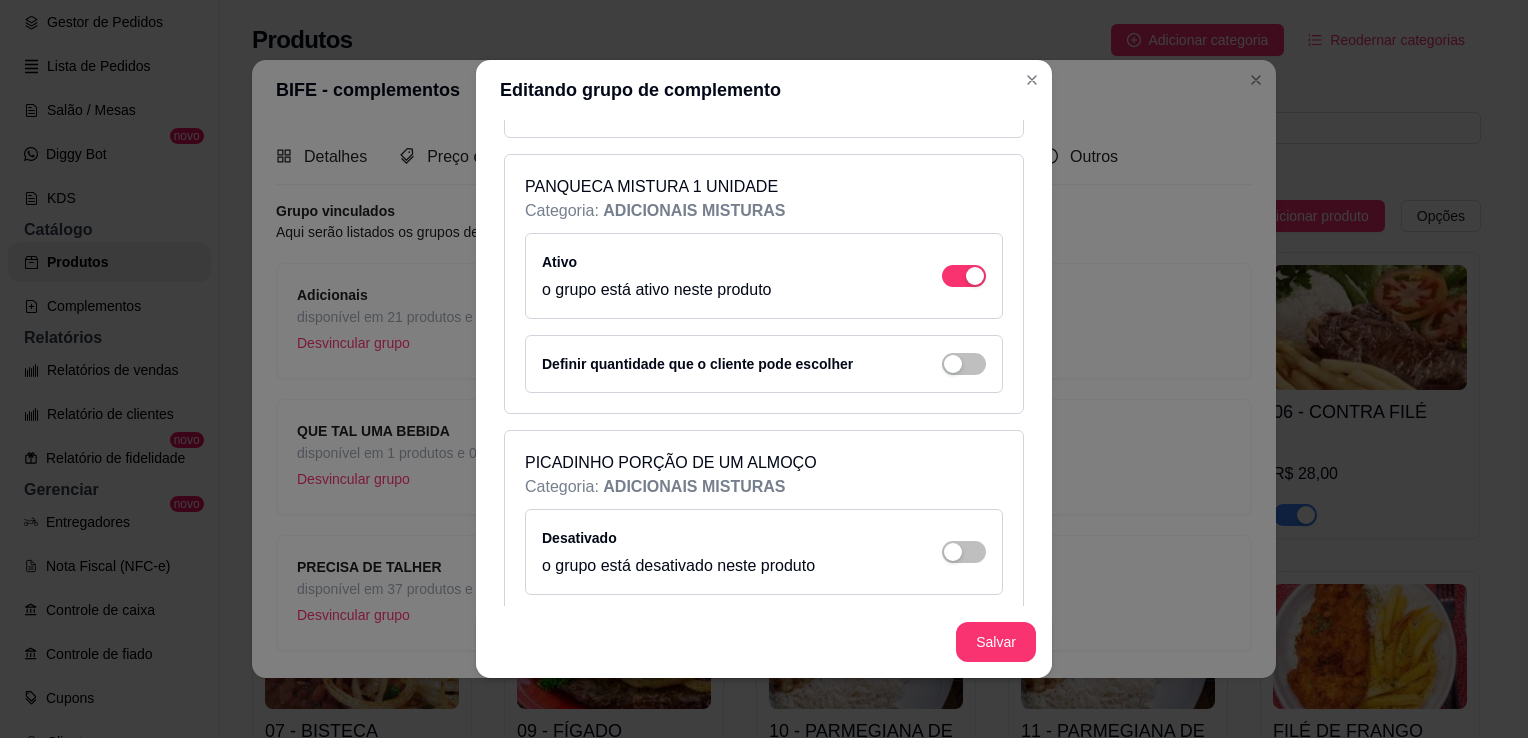 click on "Desativado o grupo está desativado neste produto" at bounding box center (764, 552) 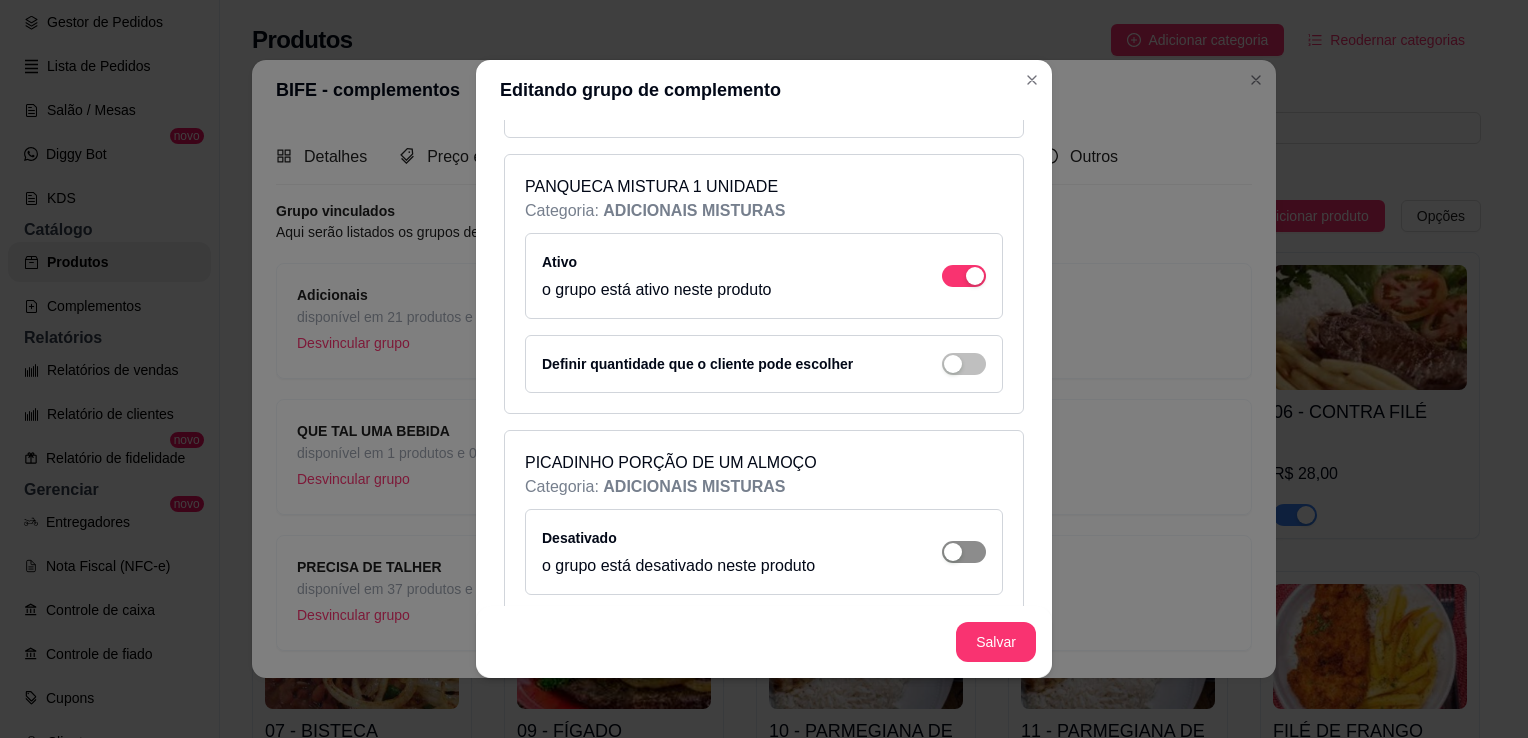 click at bounding box center (975, -12018) 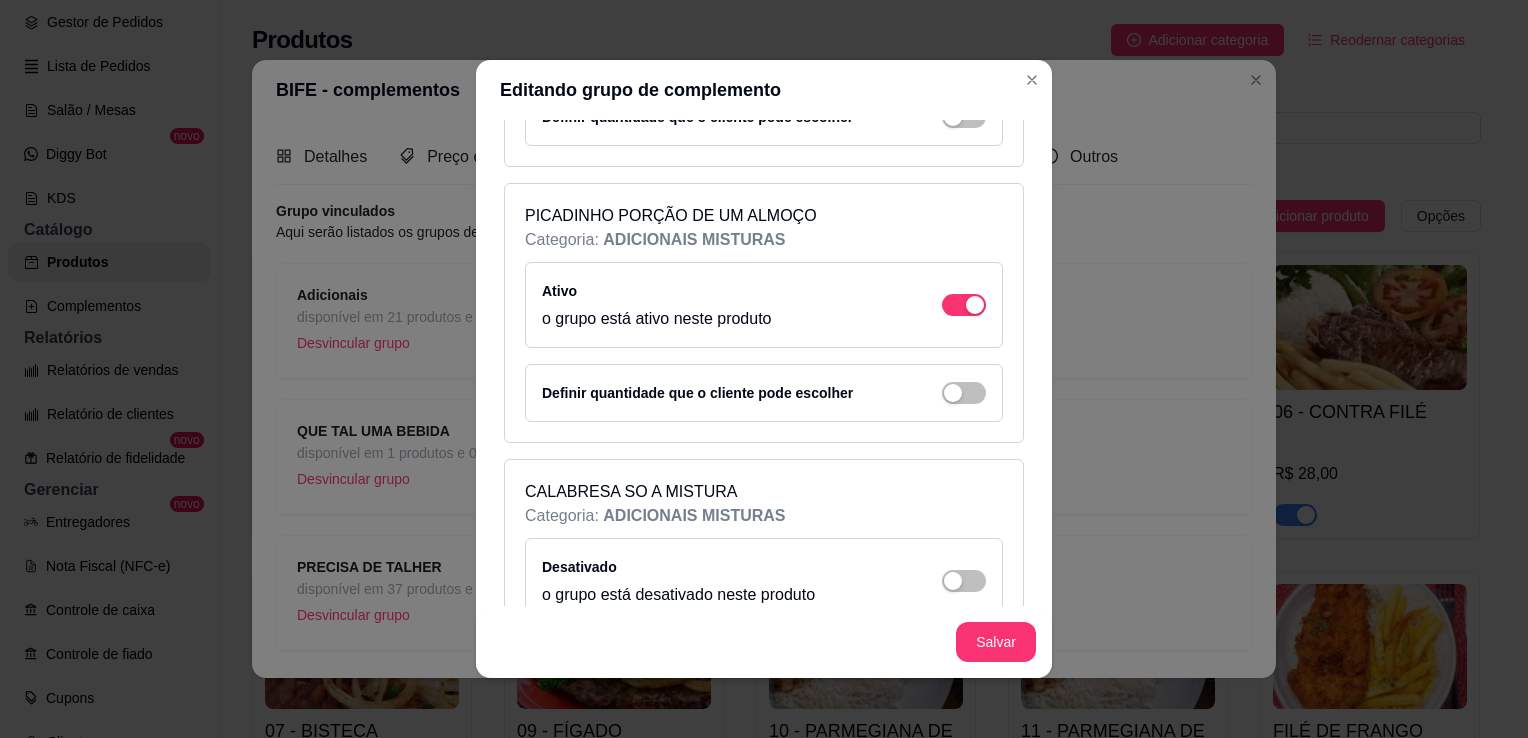 scroll, scrollTop: 12728, scrollLeft: 0, axis: vertical 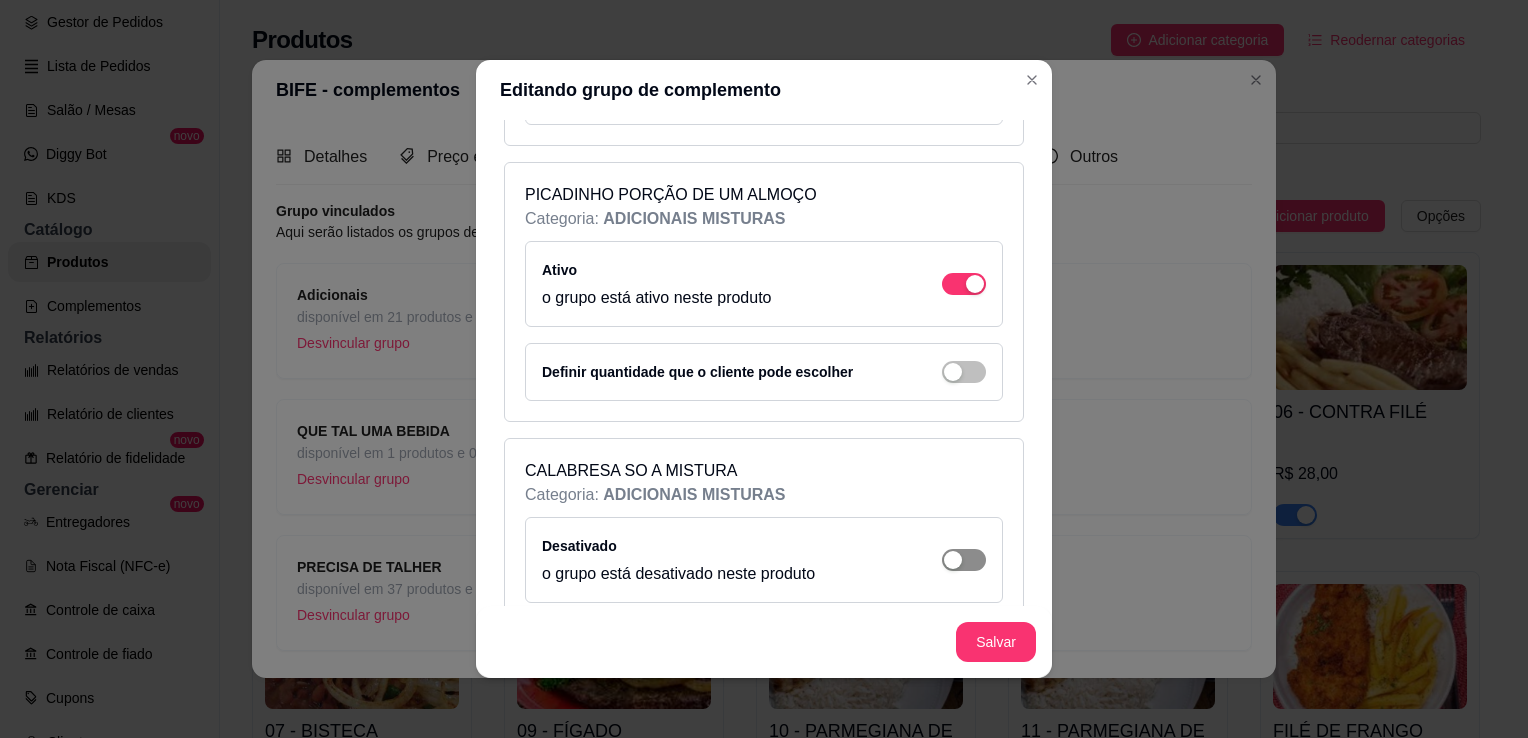 click at bounding box center [975, -12286] 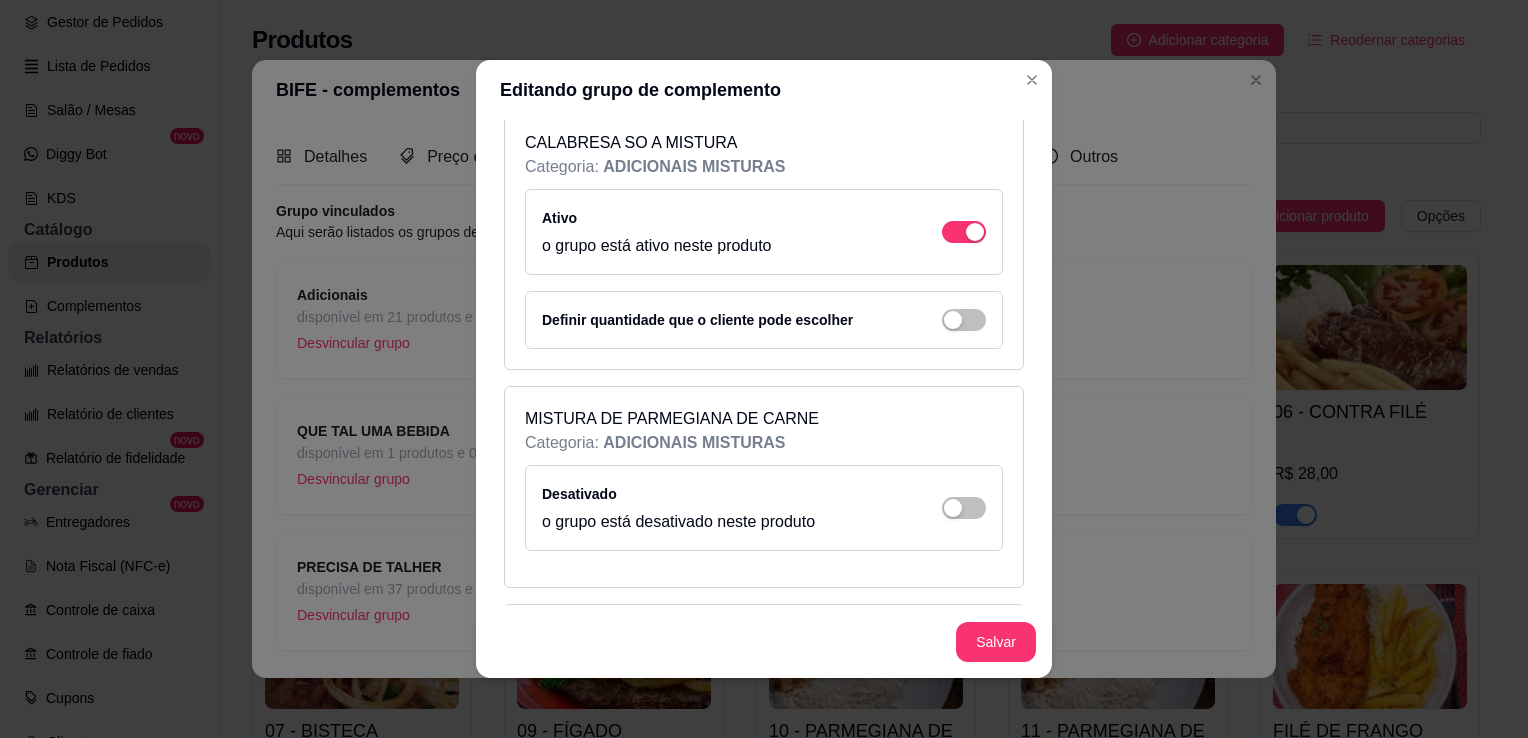 scroll, scrollTop: 13060, scrollLeft: 0, axis: vertical 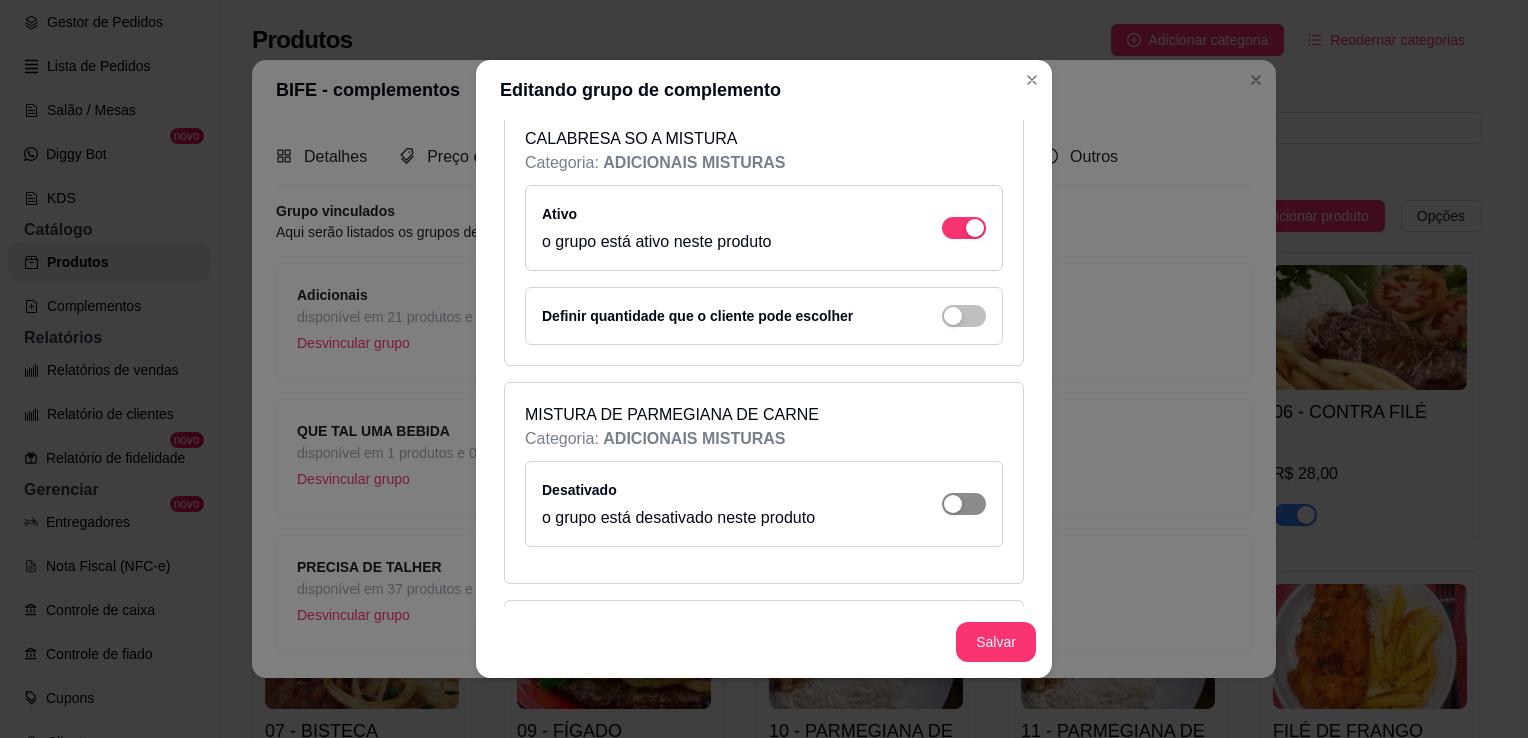 click at bounding box center [964, -12618] 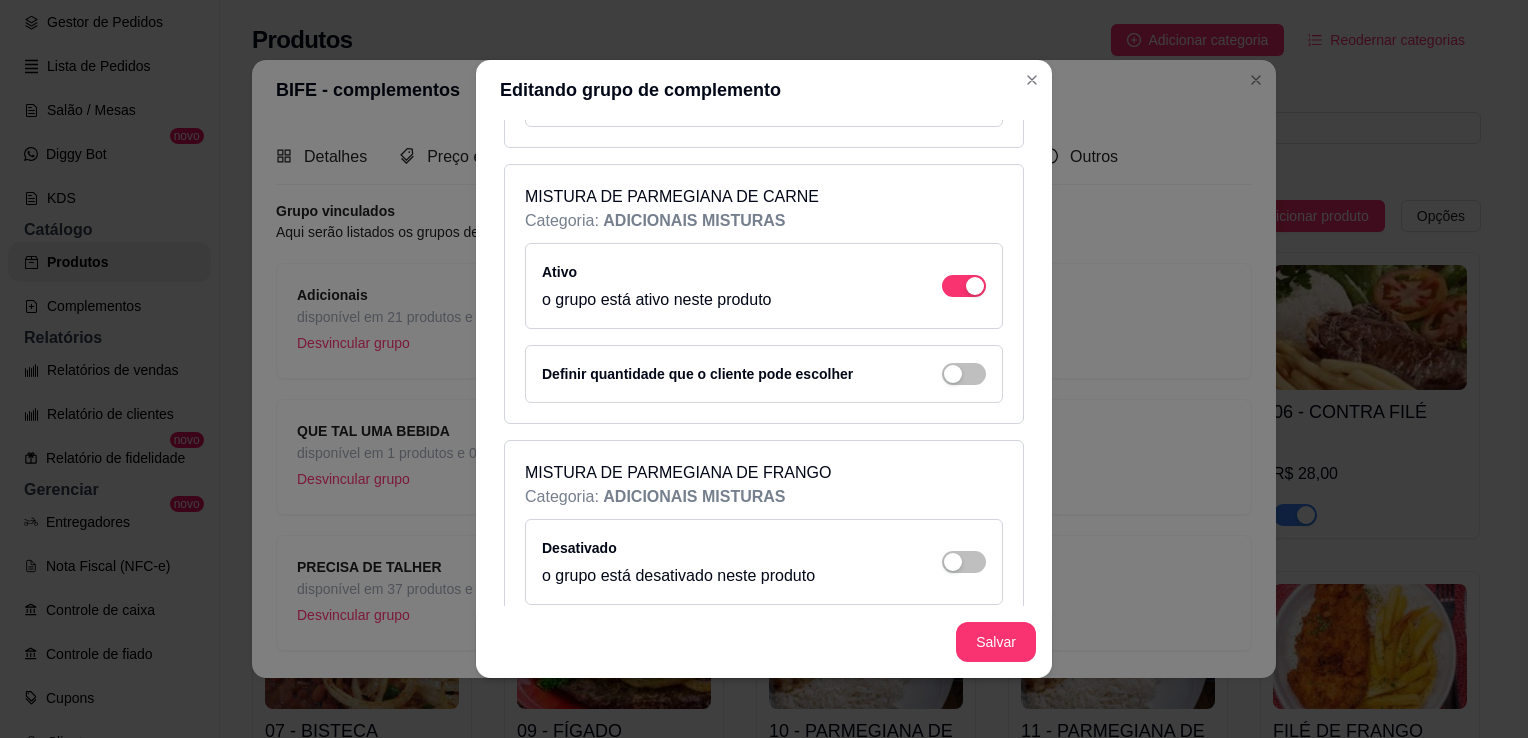 scroll, scrollTop: 13274, scrollLeft: 0, axis: vertical 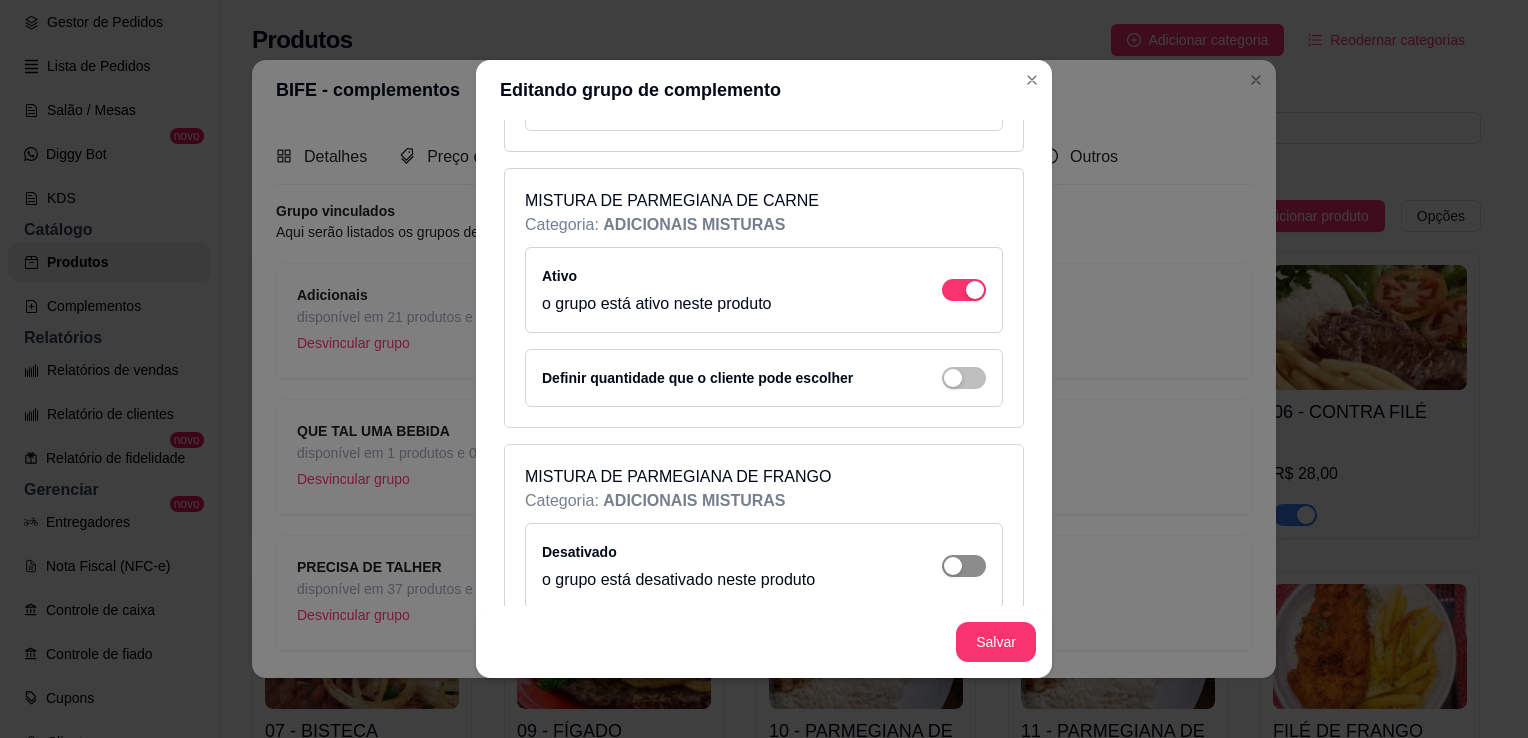 click at bounding box center [964, -12832] 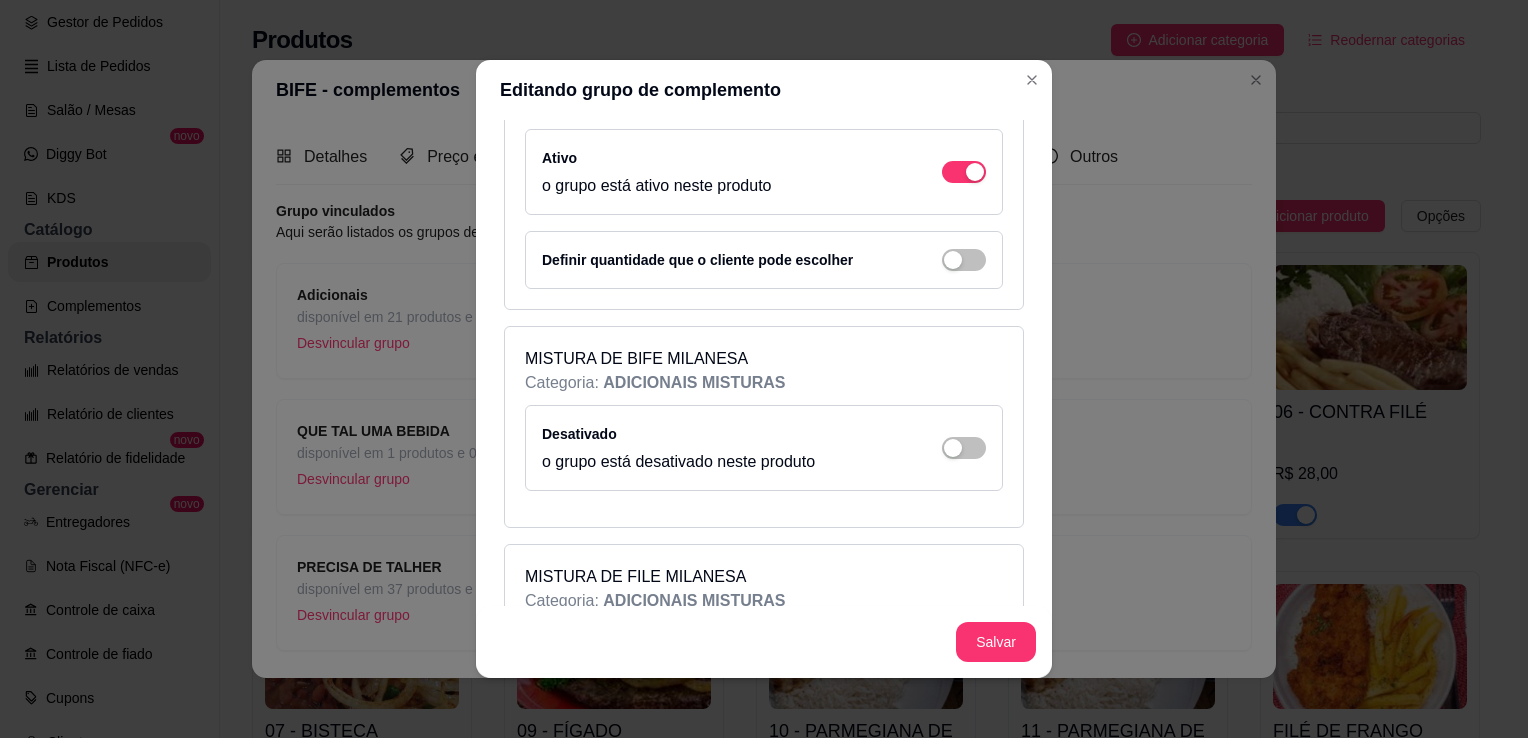 scroll, scrollTop: 13672, scrollLeft: 0, axis: vertical 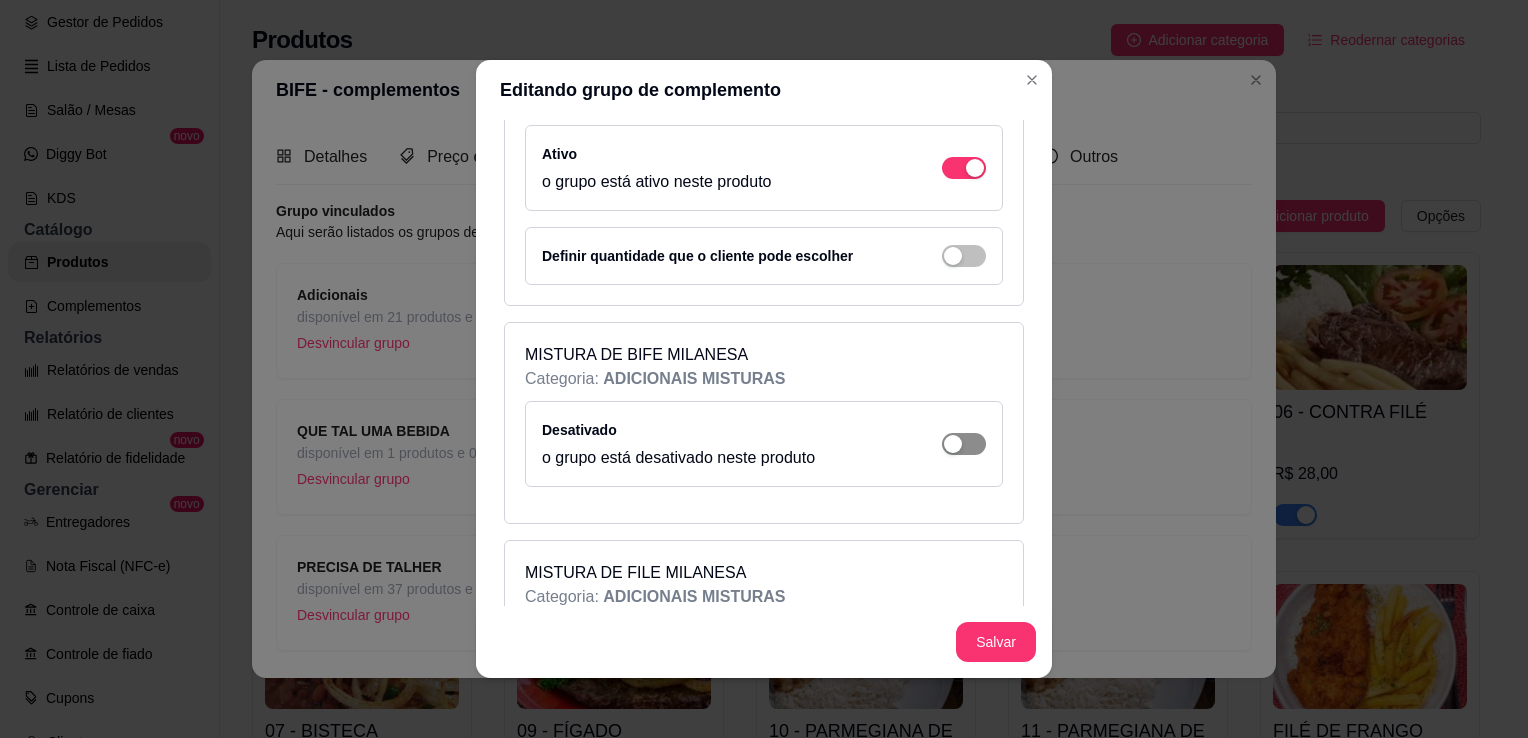 click at bounding box center [964, -13230] 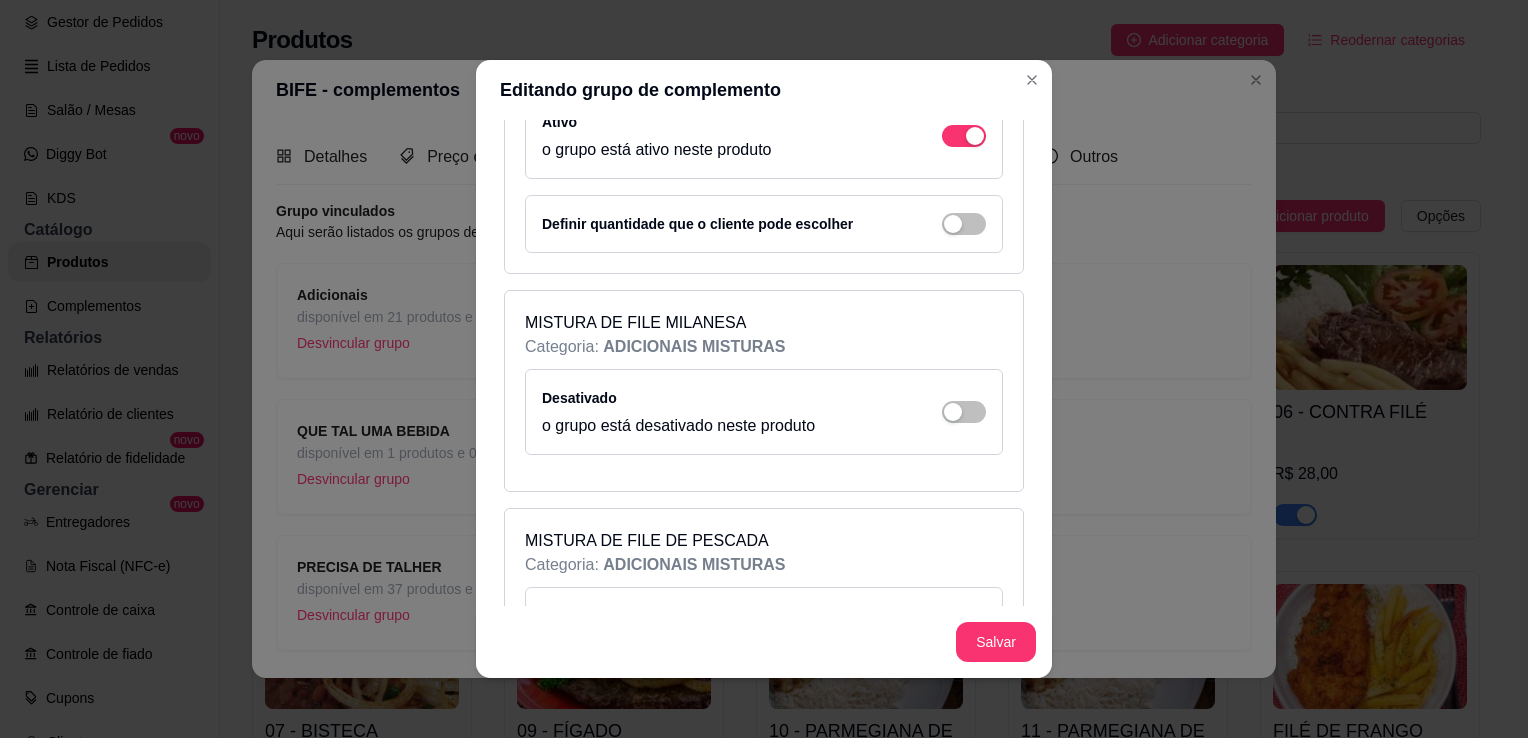 scroll, scrollTop: 13996, scrollLeft: 0, axis: vertical 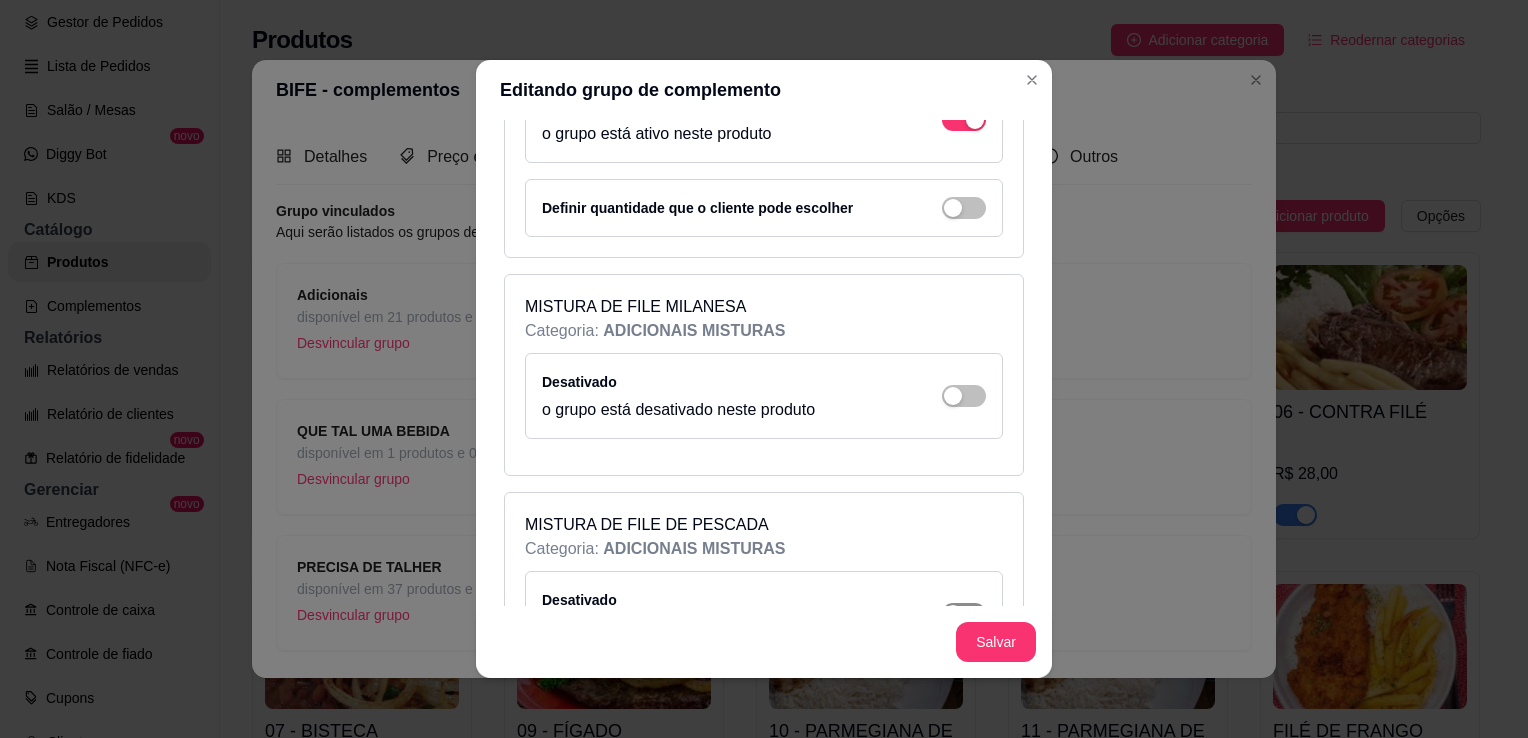 click at bounding box center [975, -13554] 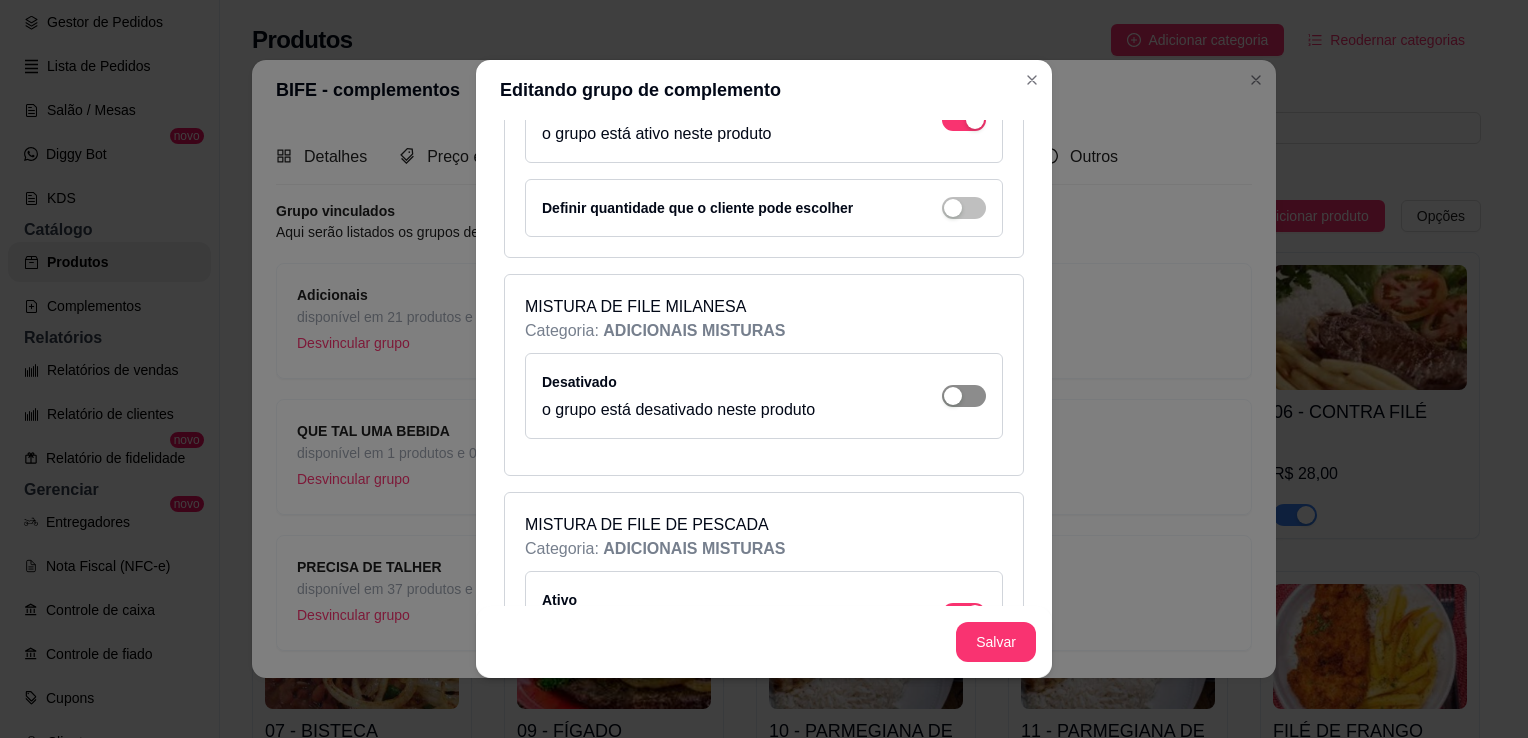 click at bounding box center [975, -13554] 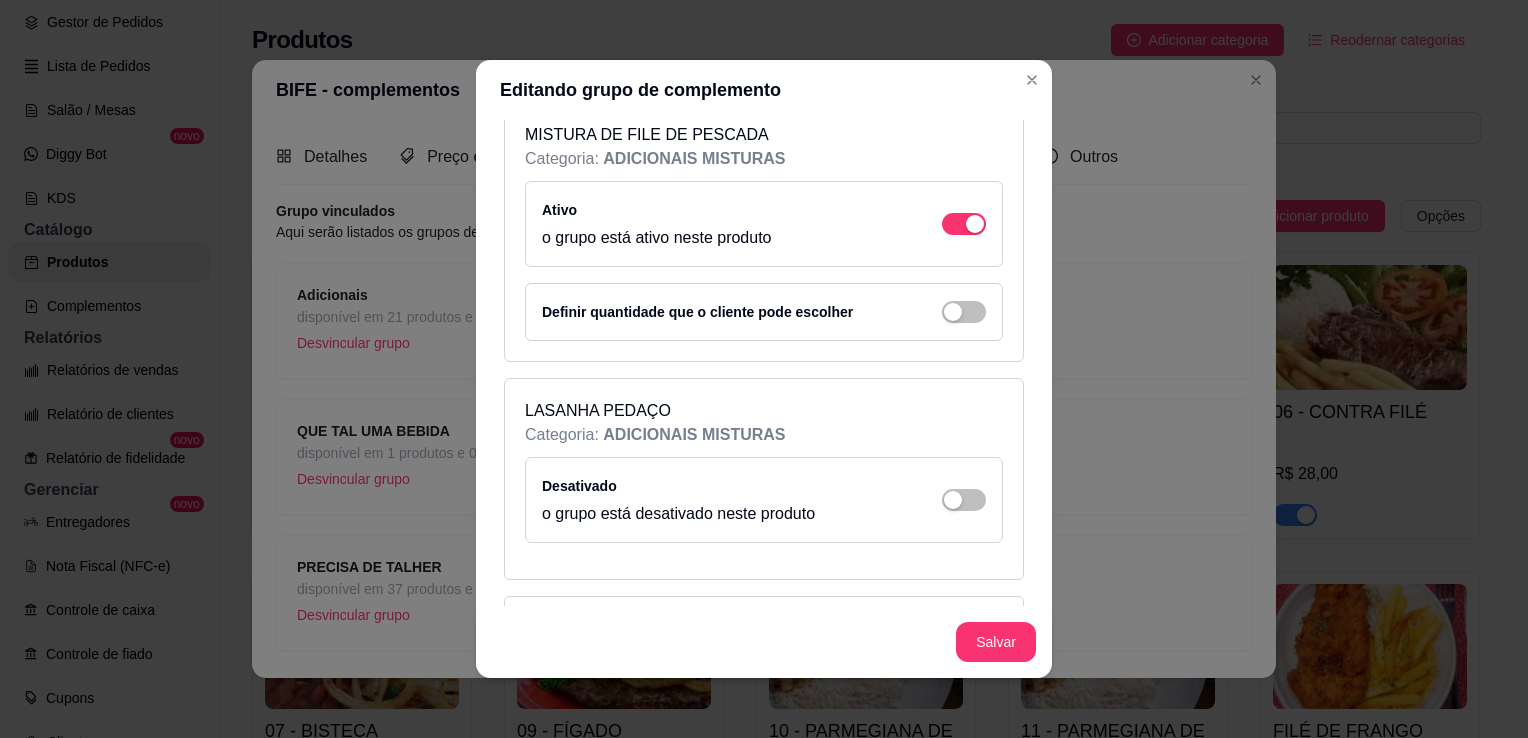 scroll, scrollTop: 14542, scrollLeft: 0, axis: vertical 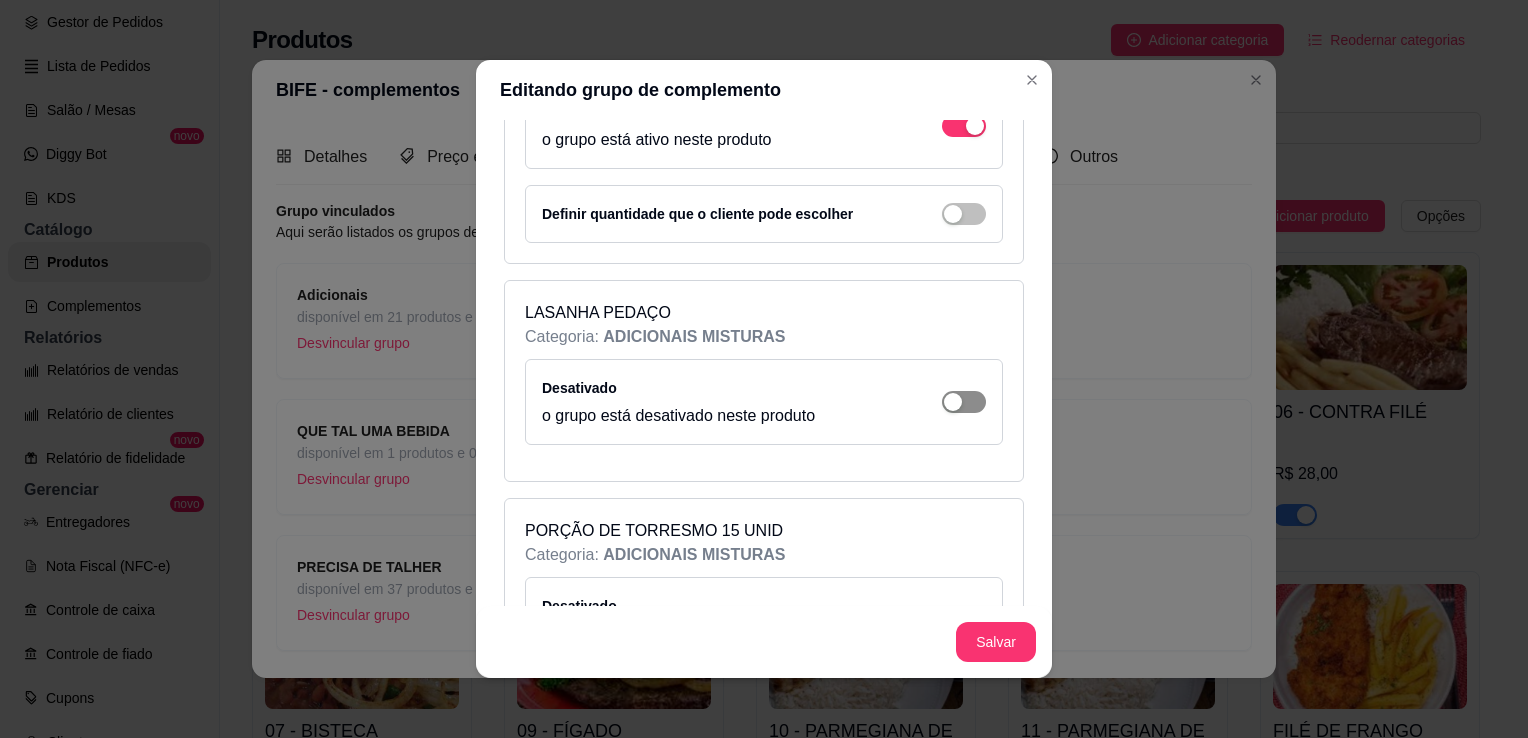 click at bounding box center [964, -14100] 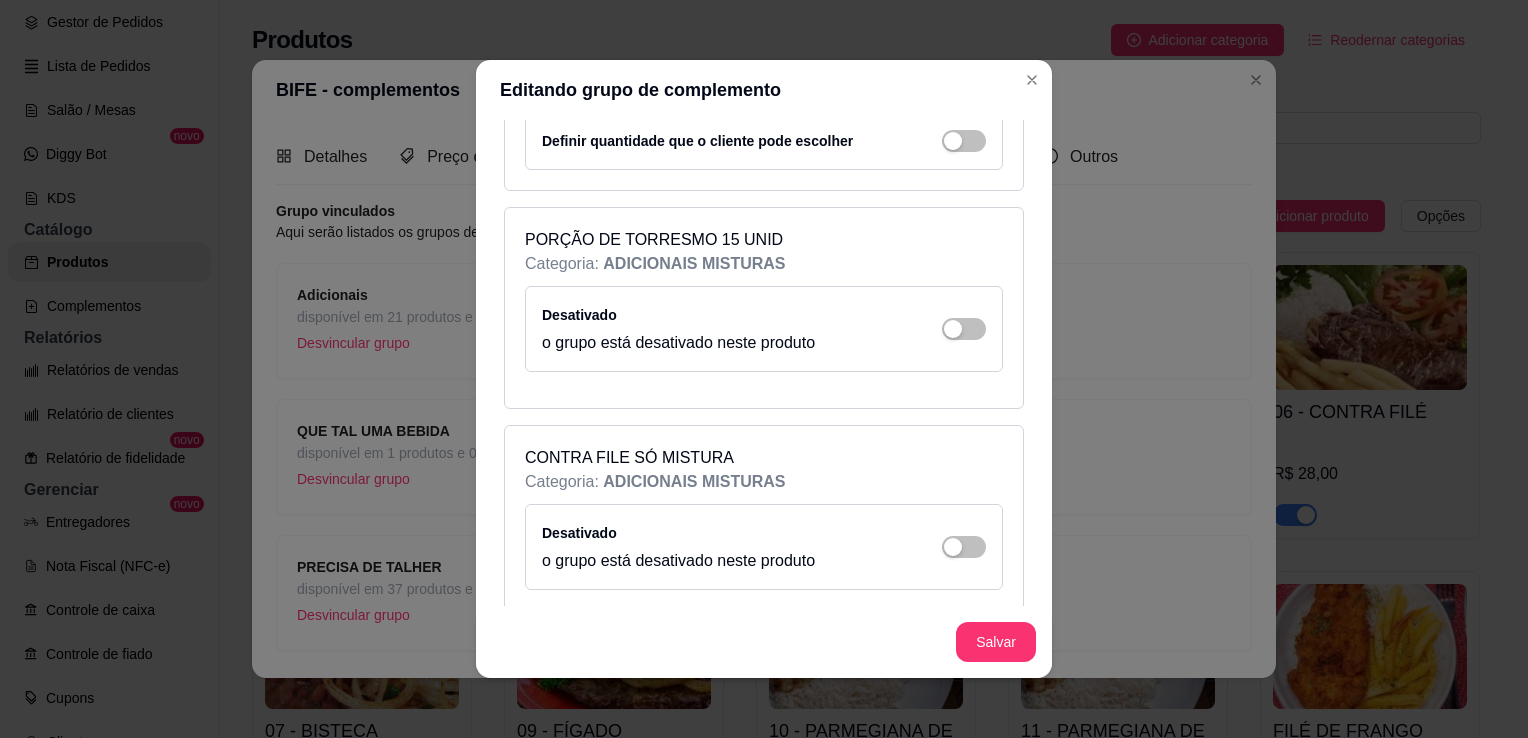 scroll, scrollTop: 14970, scrollLeft: 0, axis: vertical 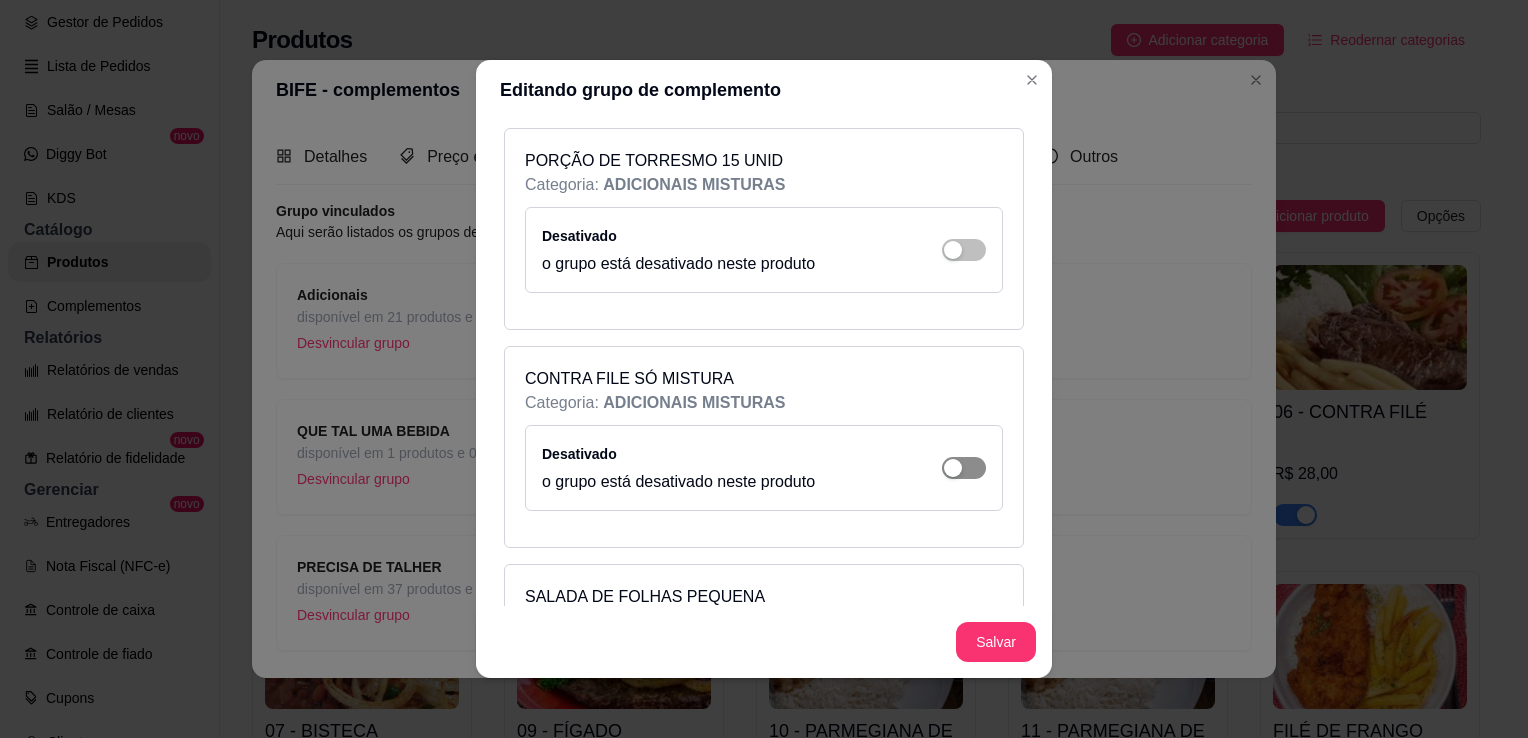 click at bounding box center (975, -14528) 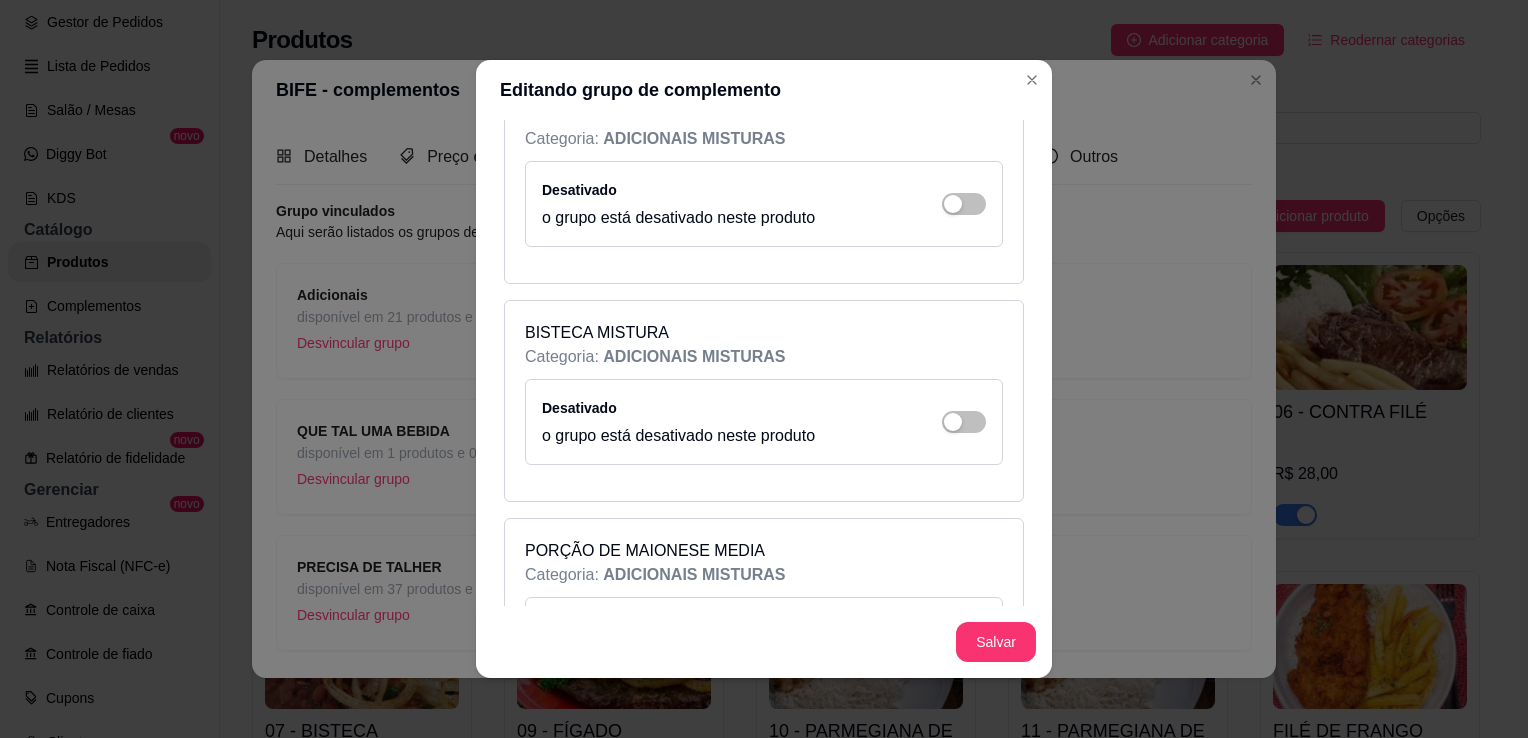 scroll, scrollTop: 15735, scrollLeft: 0, axis: vertical 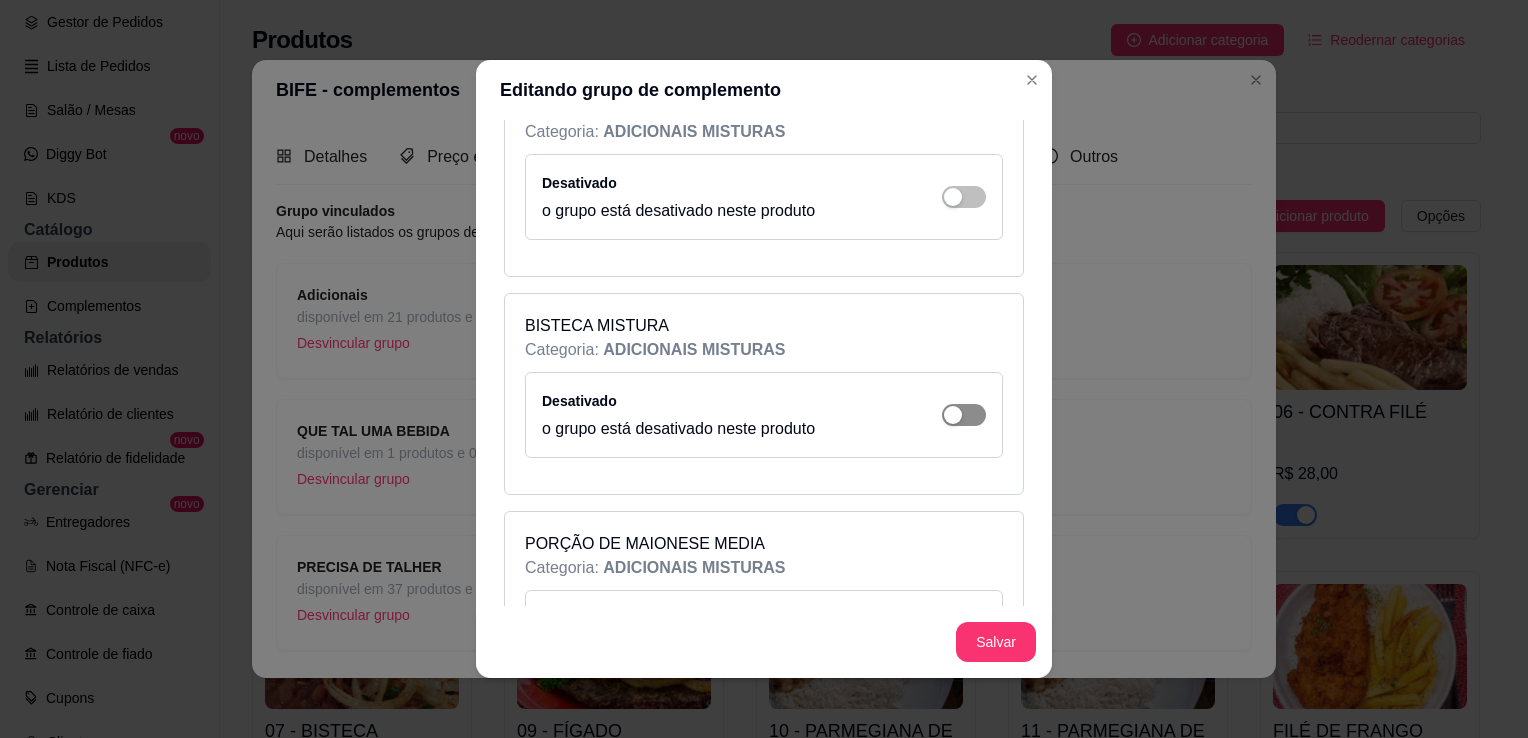 click at bounding box center (975, -15293) 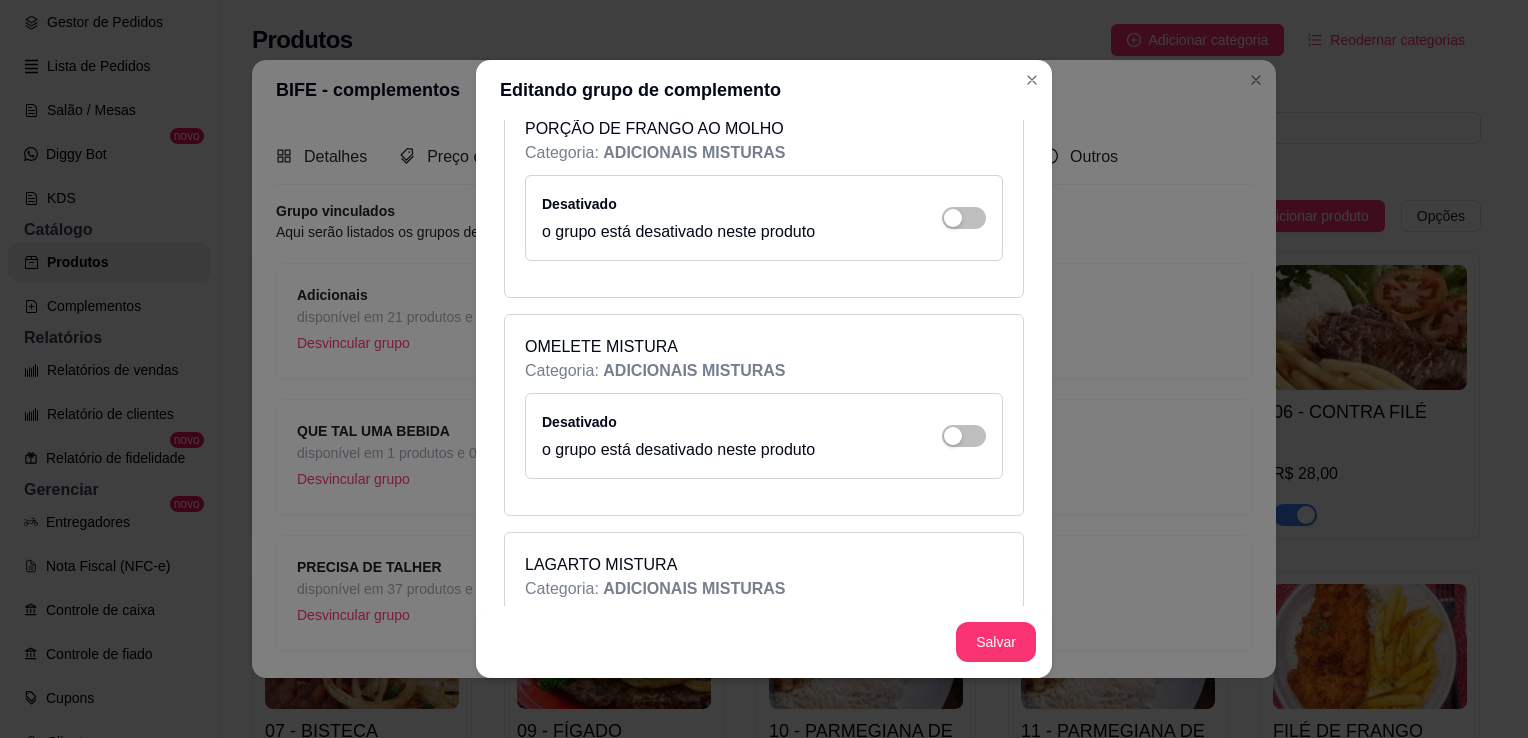 scroll, scrollTop: 16427, scrollLeft: 0, axis: vertical 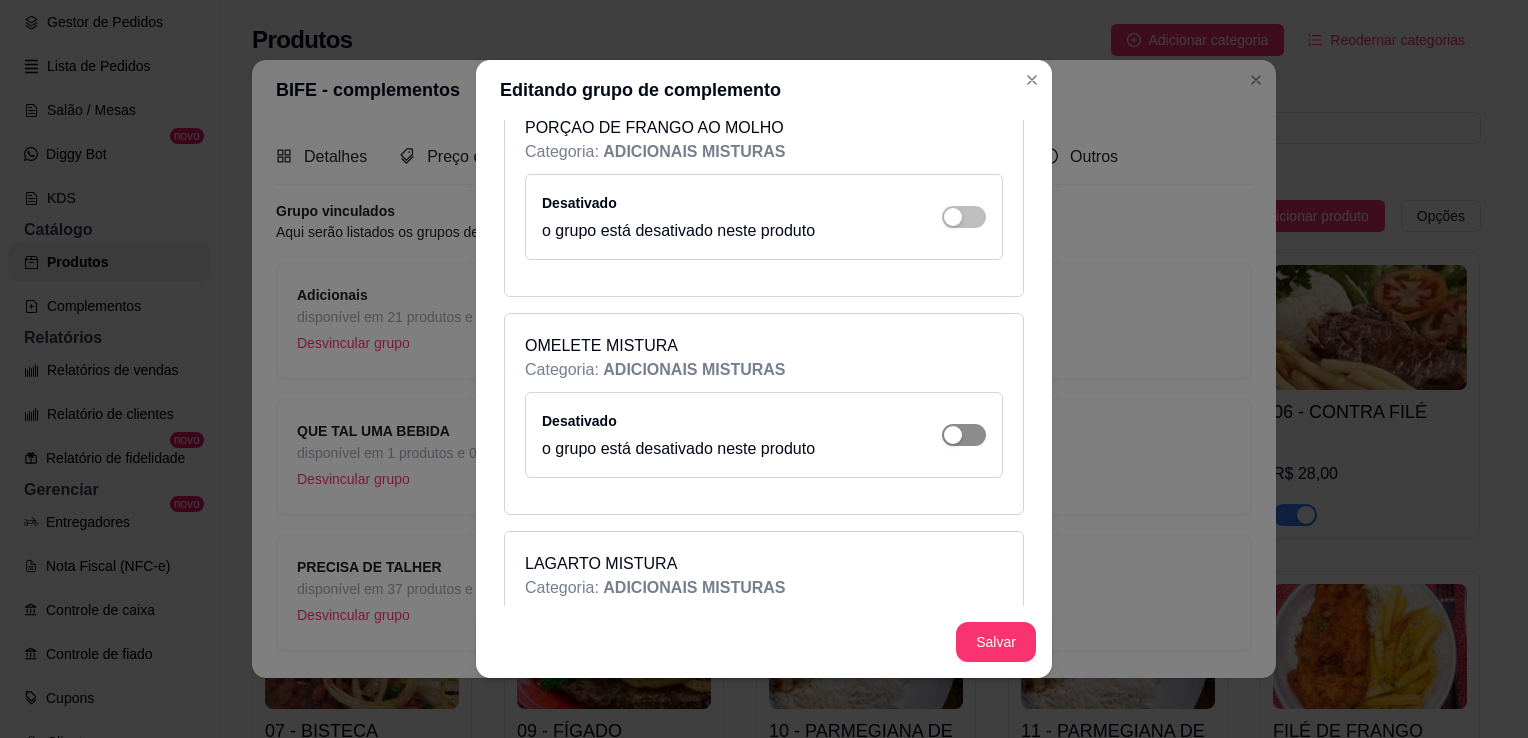 click at bounding box center [964, -15985] 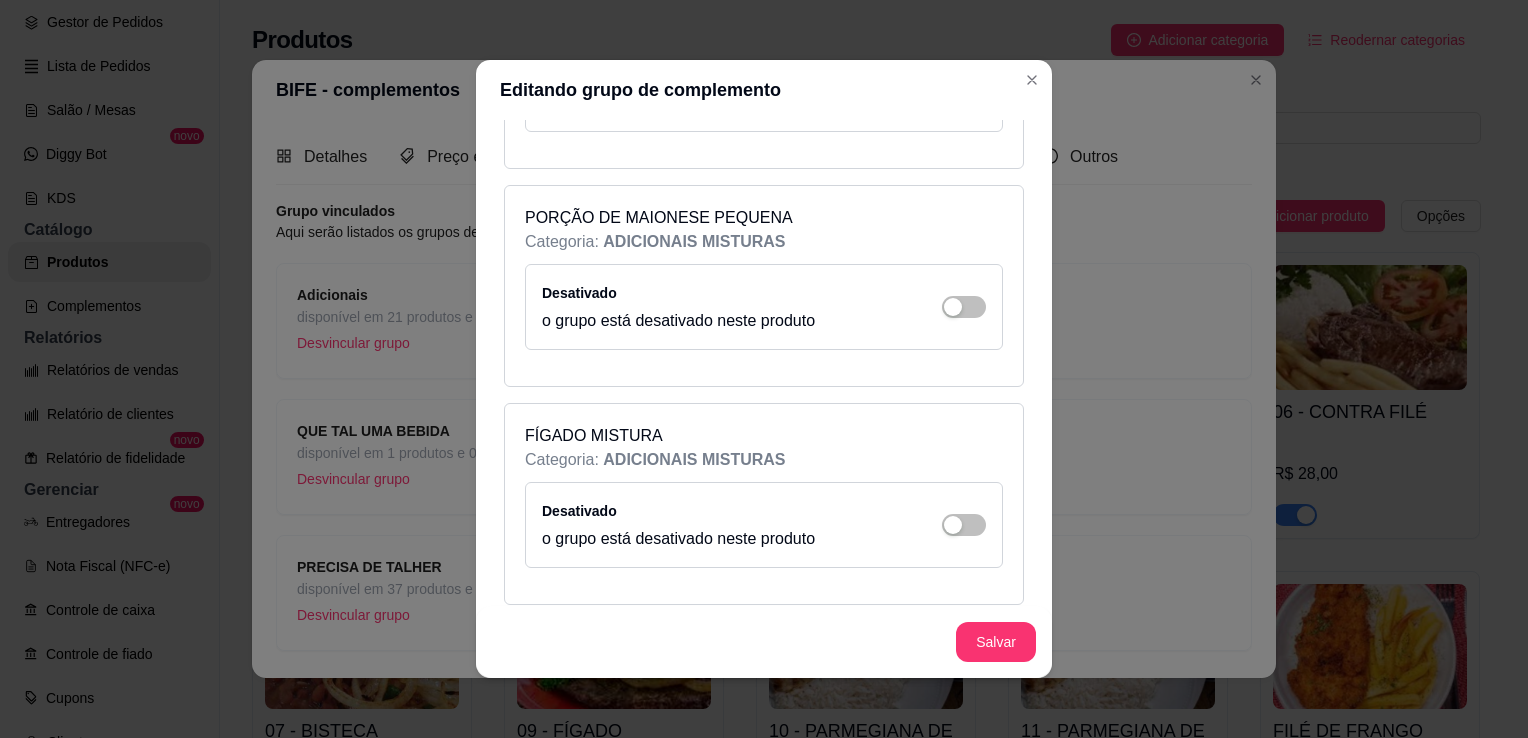 scroll, scrollTop: 17302, scrollLeft: 0, axis: vertical 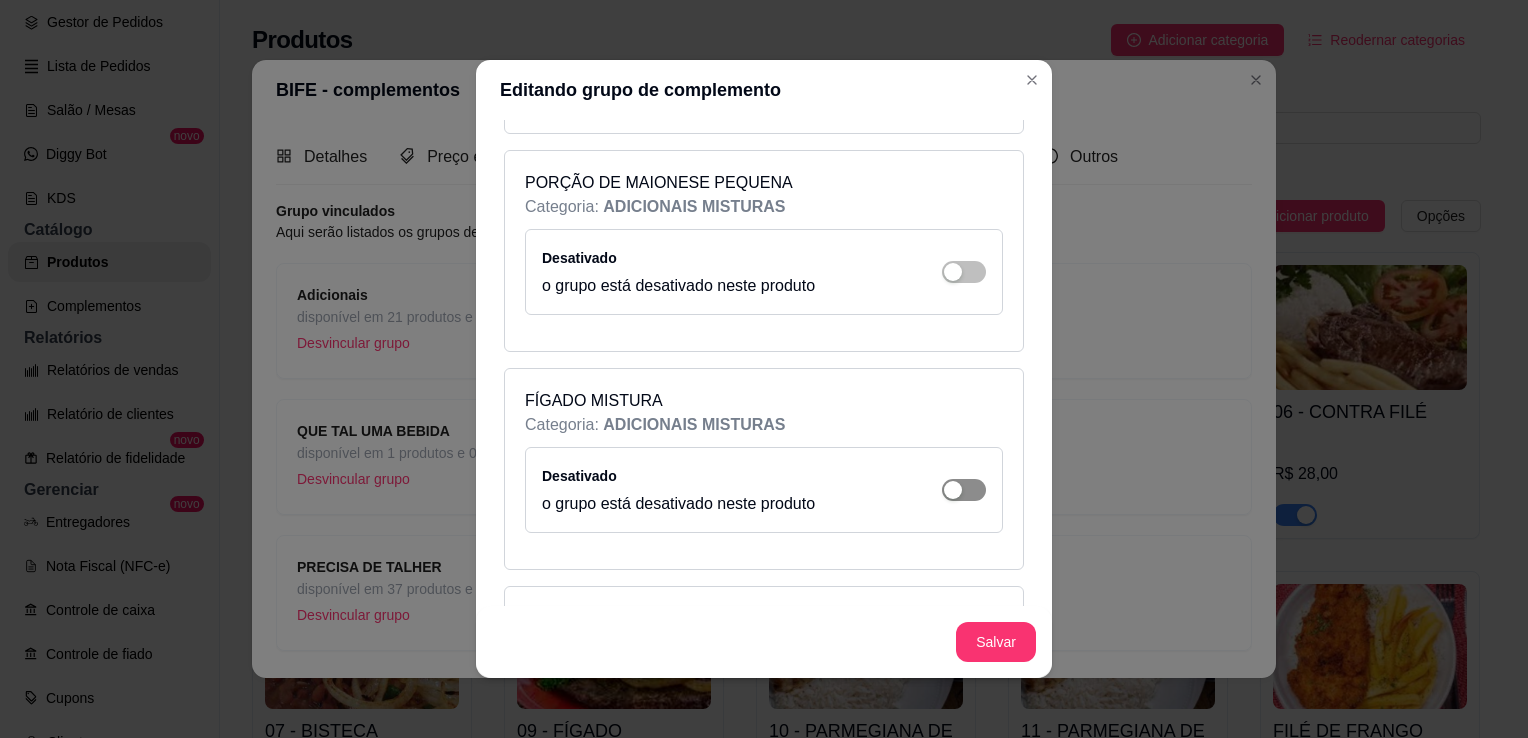click at bounding box center [964, -16860] 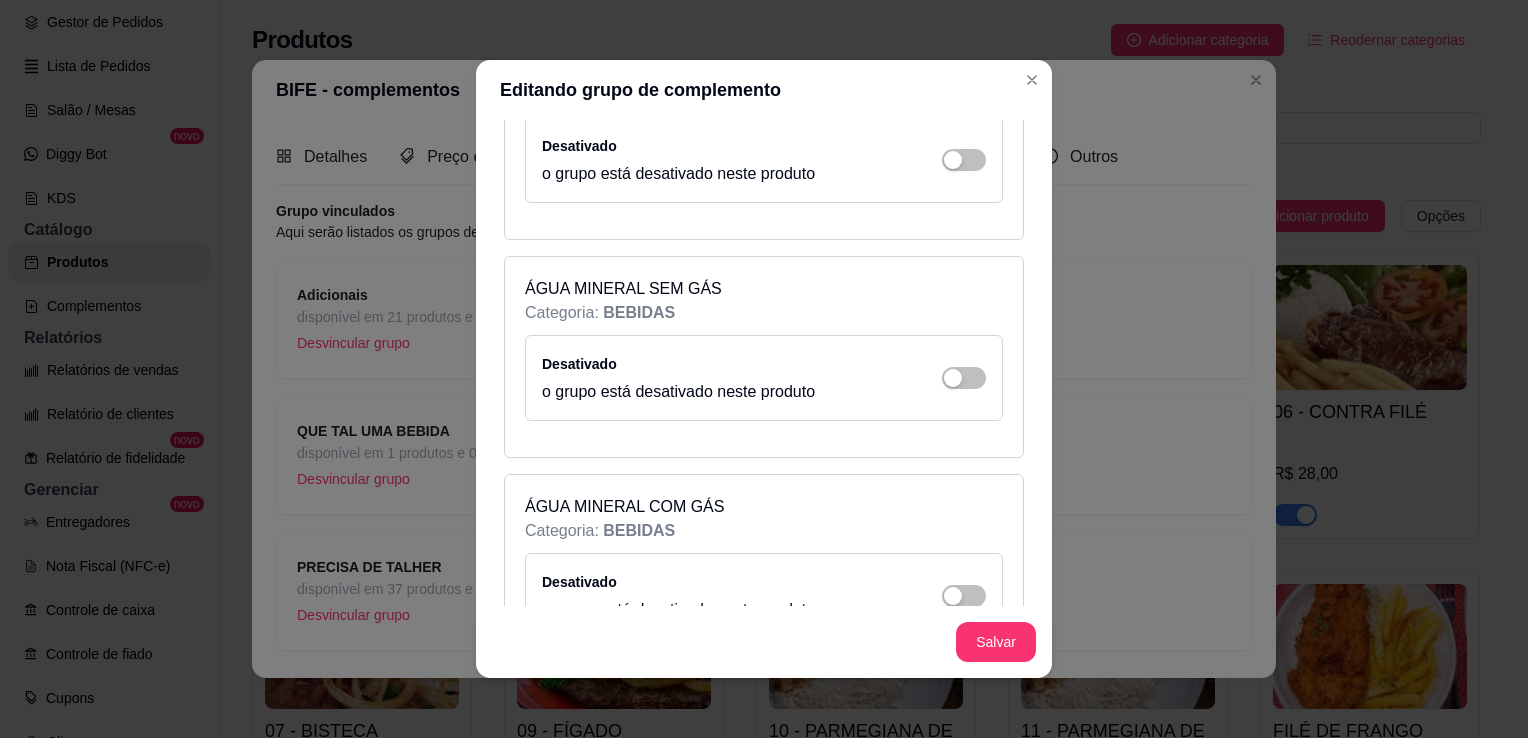 scroll, scrollTop: 19655, scrollLeft: 0, axis: vertical 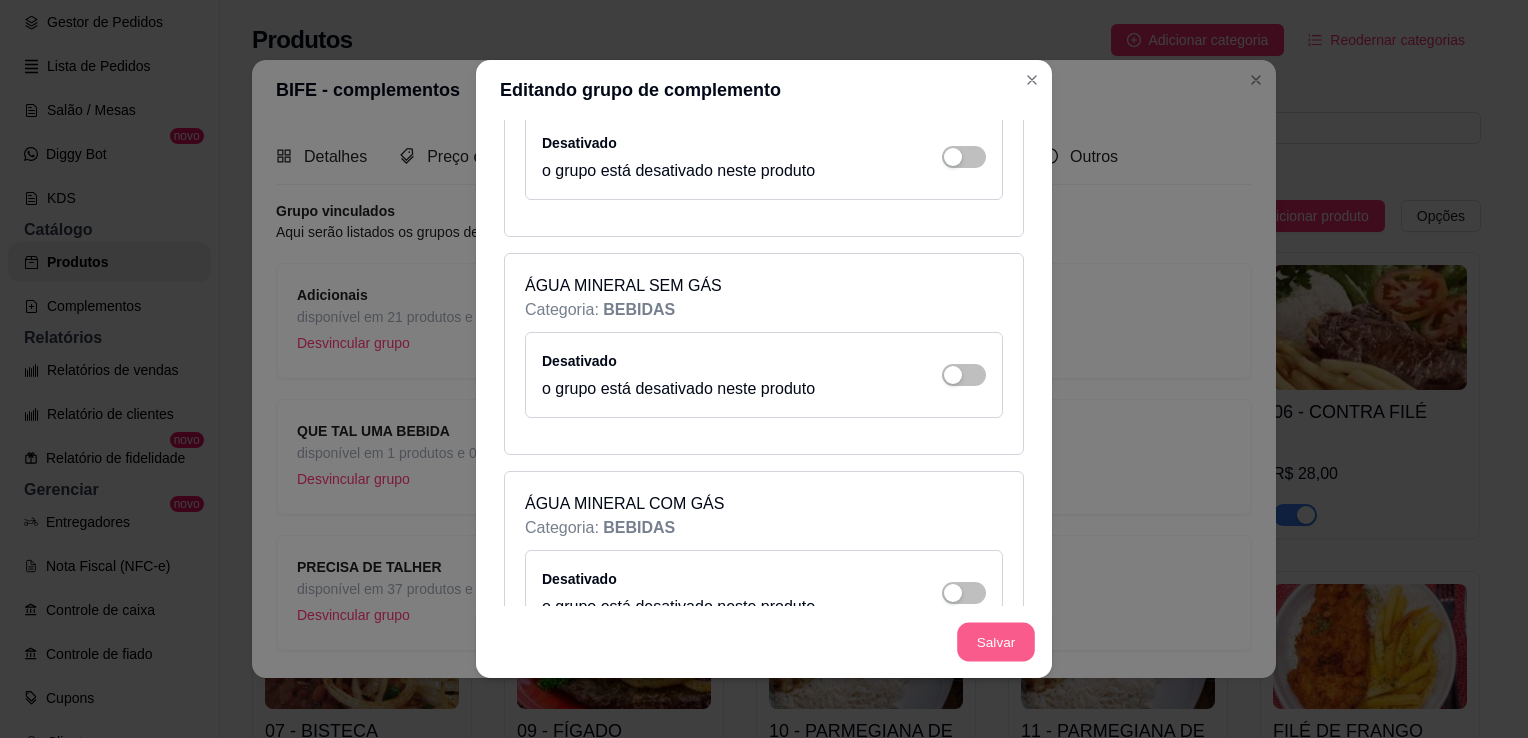 click on "Salvar" at bounding box center (996, 642) 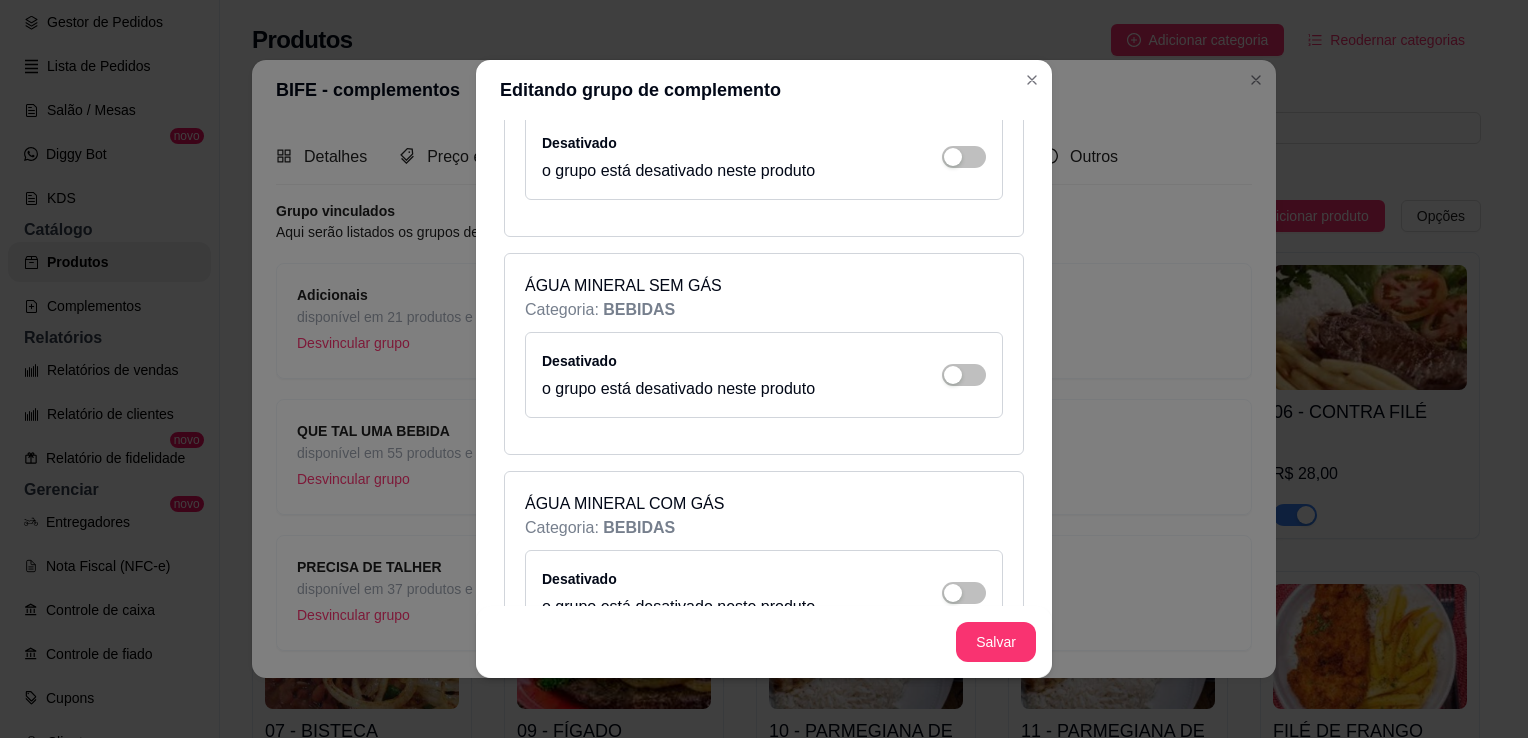 click on "Salvar" at bounding box center (764, 642) 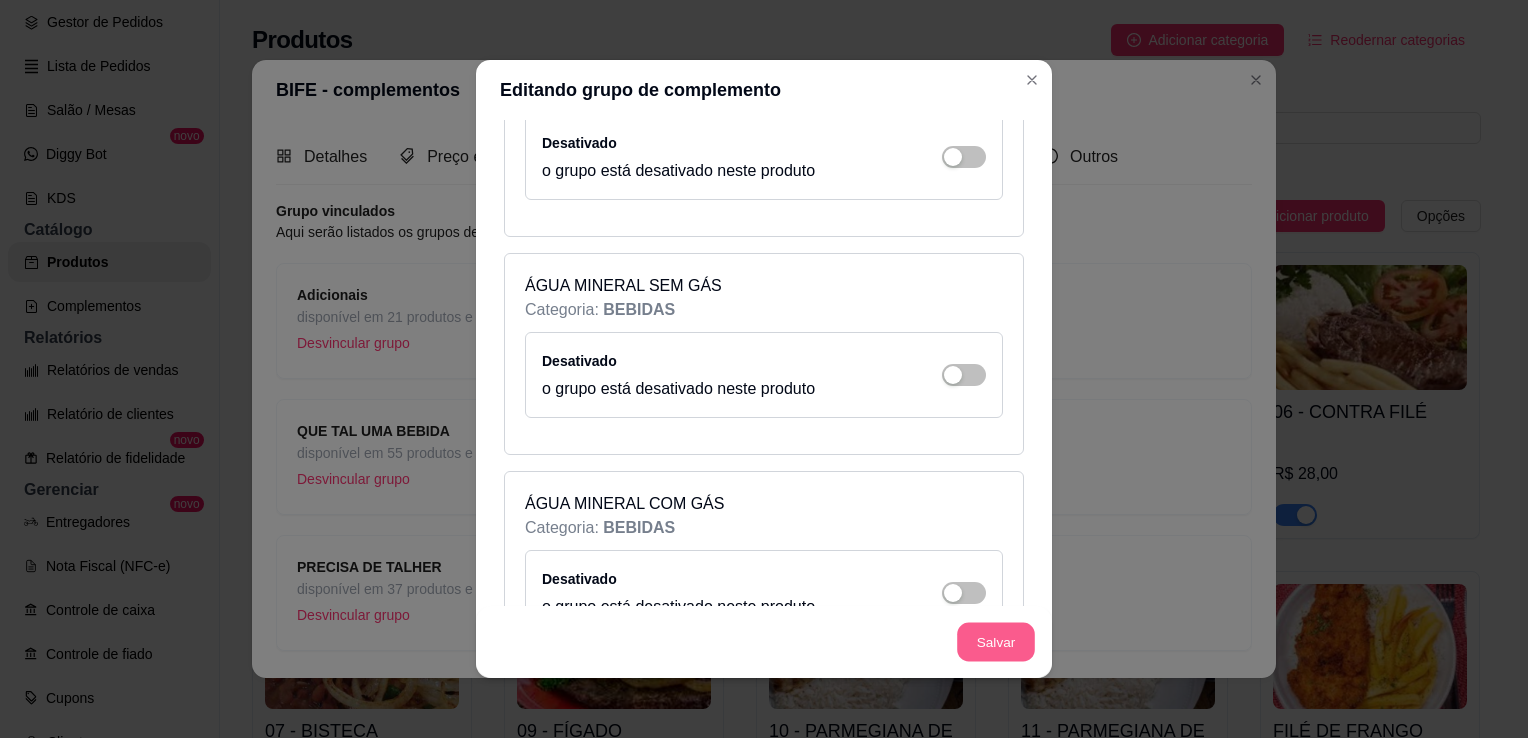 click on "Salvar" at bounding box center (996, 642) 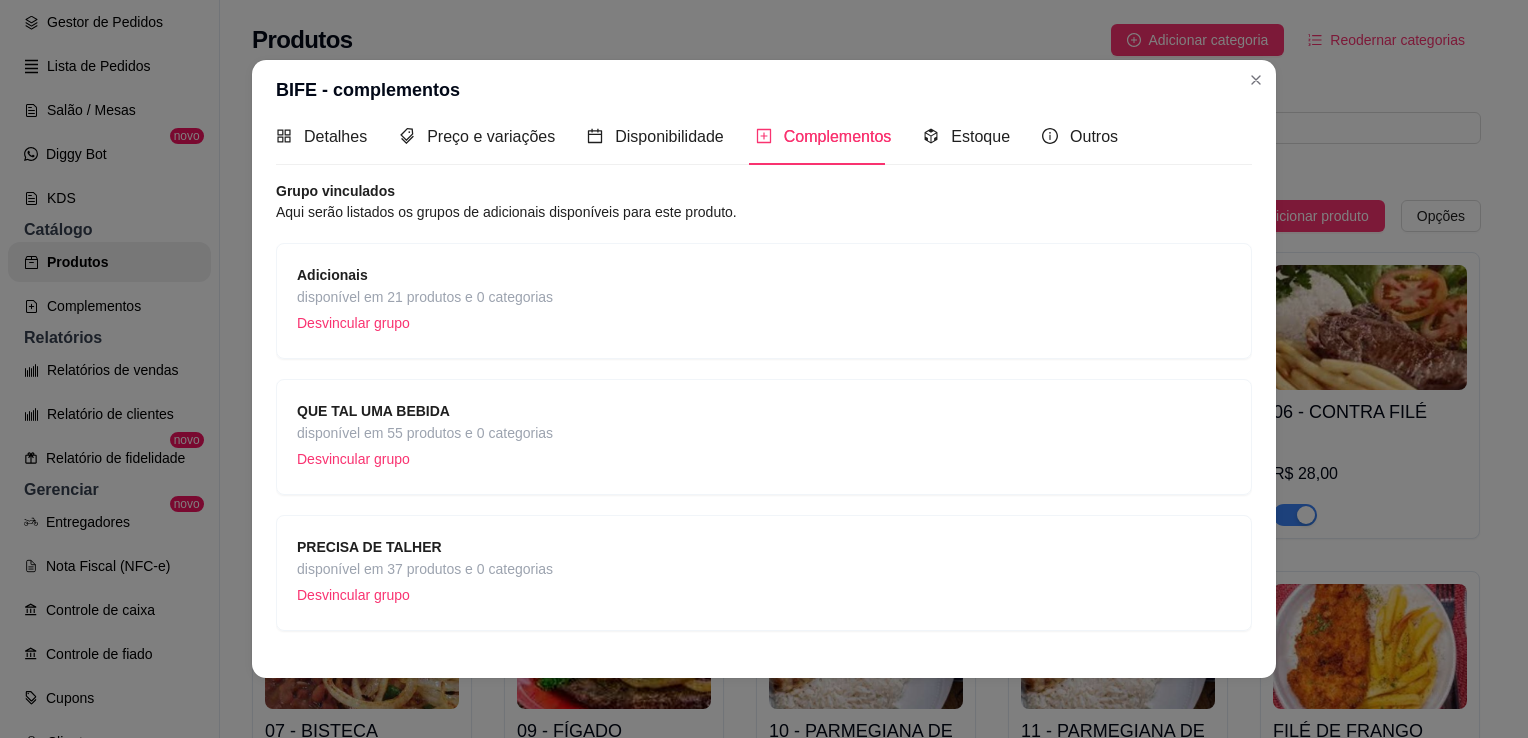 scroll, scrollTop: 59, scrollLeft: 0, axis: vertical 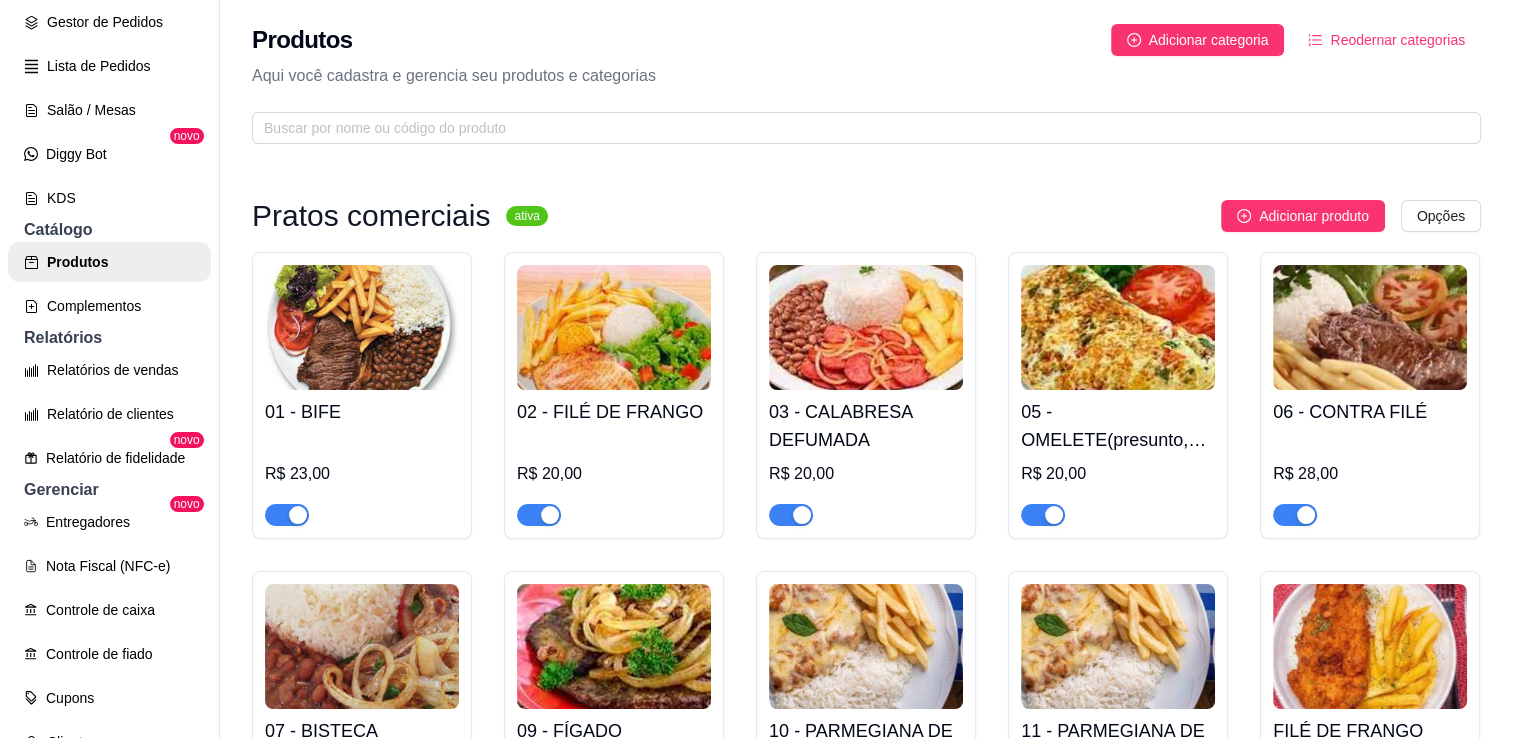 click at bounding box center [614, 327] 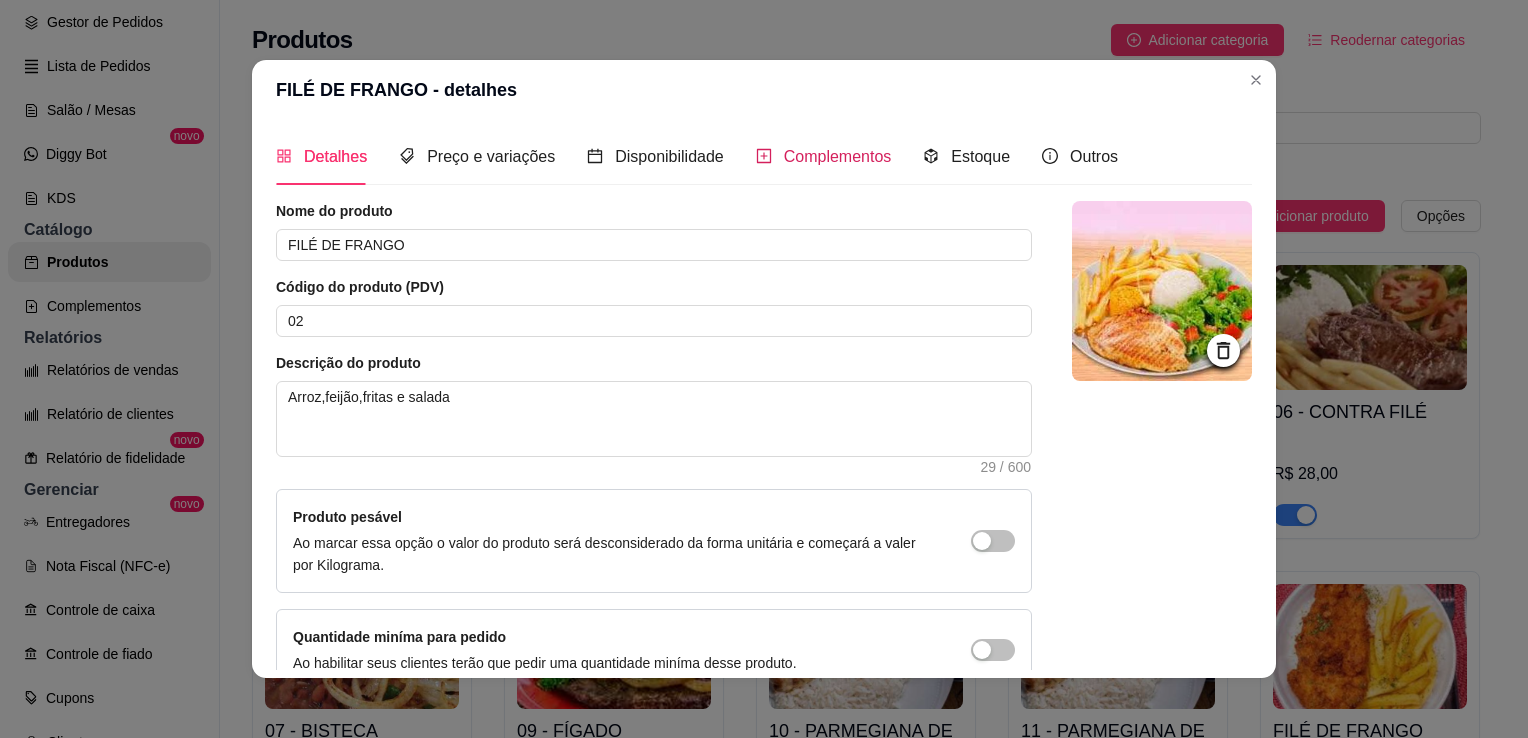 click on "Complementos" at bounding box center [838, 156] 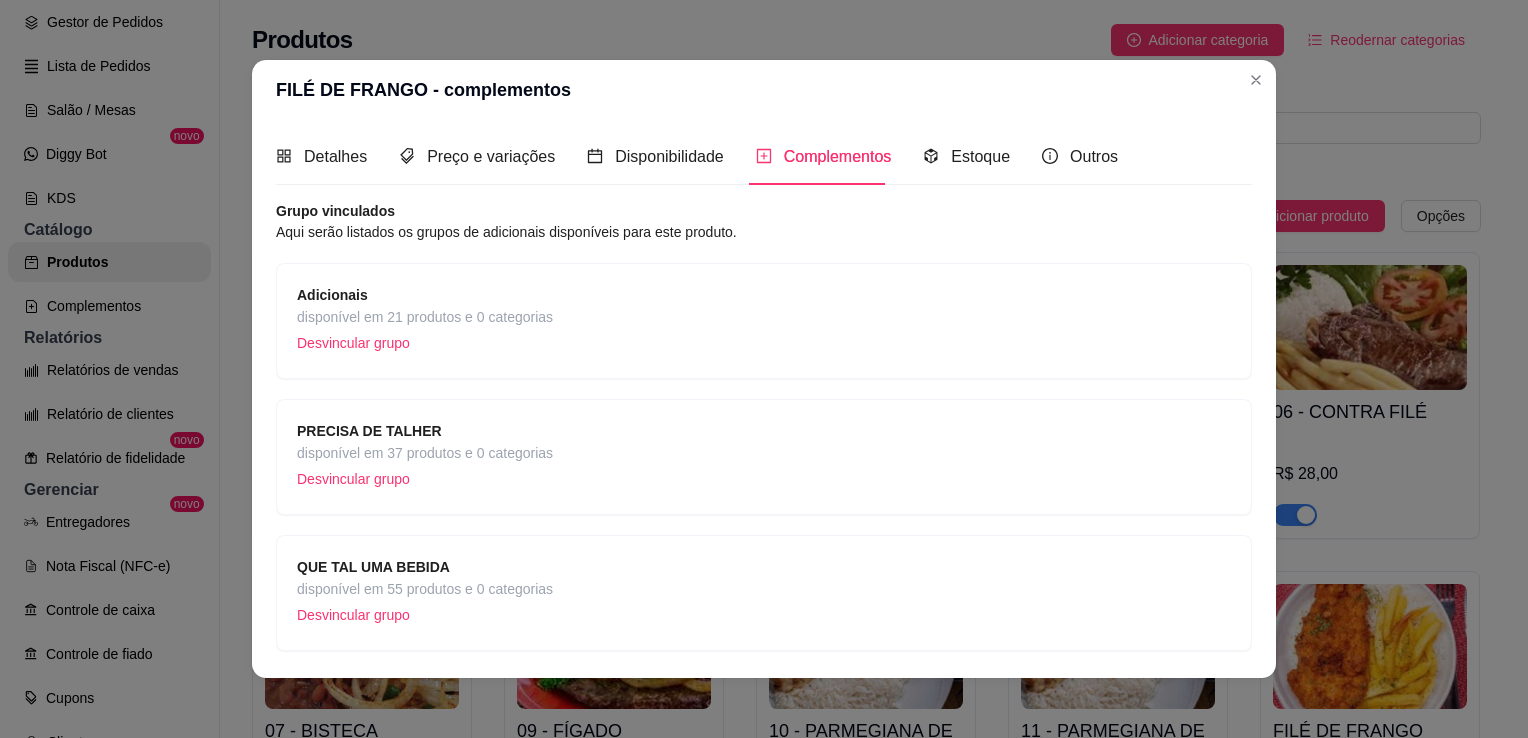 click on "PRECISA DE TALHER disponível em 37 produtos e 0 categorias Desvincular grupo" at bounding box center (764, 457) 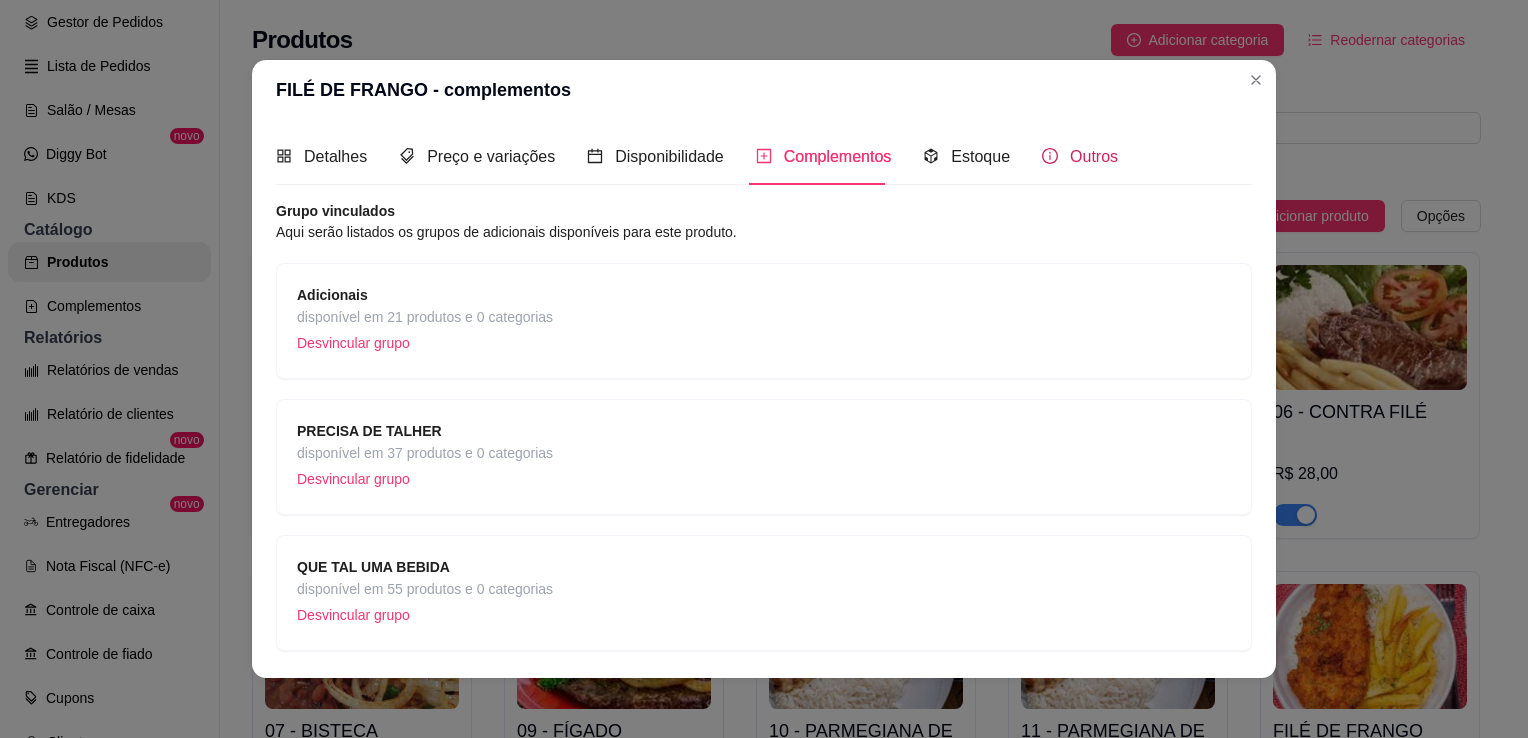 click on "Outros" at bounding box center (1080, 156) 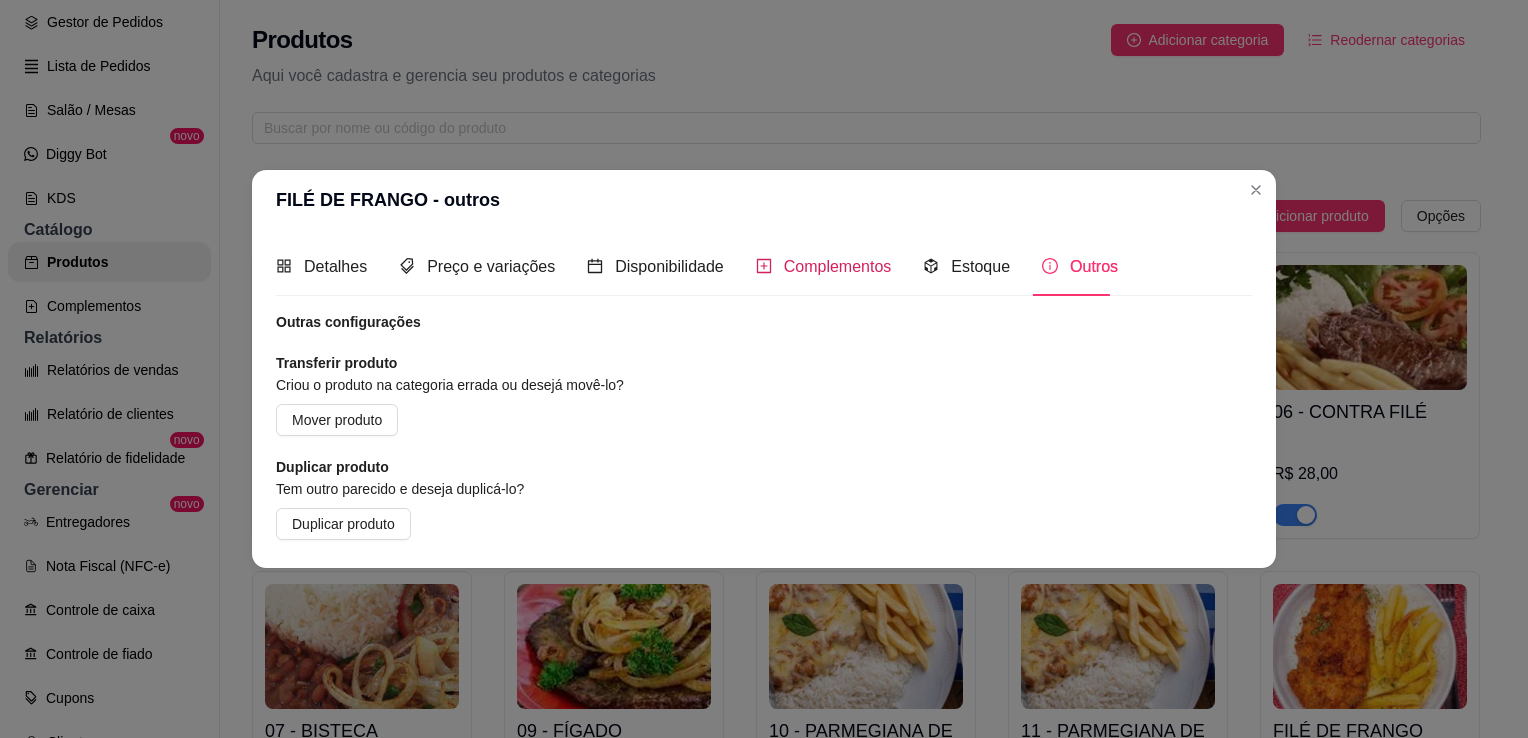 click on "Complementos" at bounding box center [838, 266] 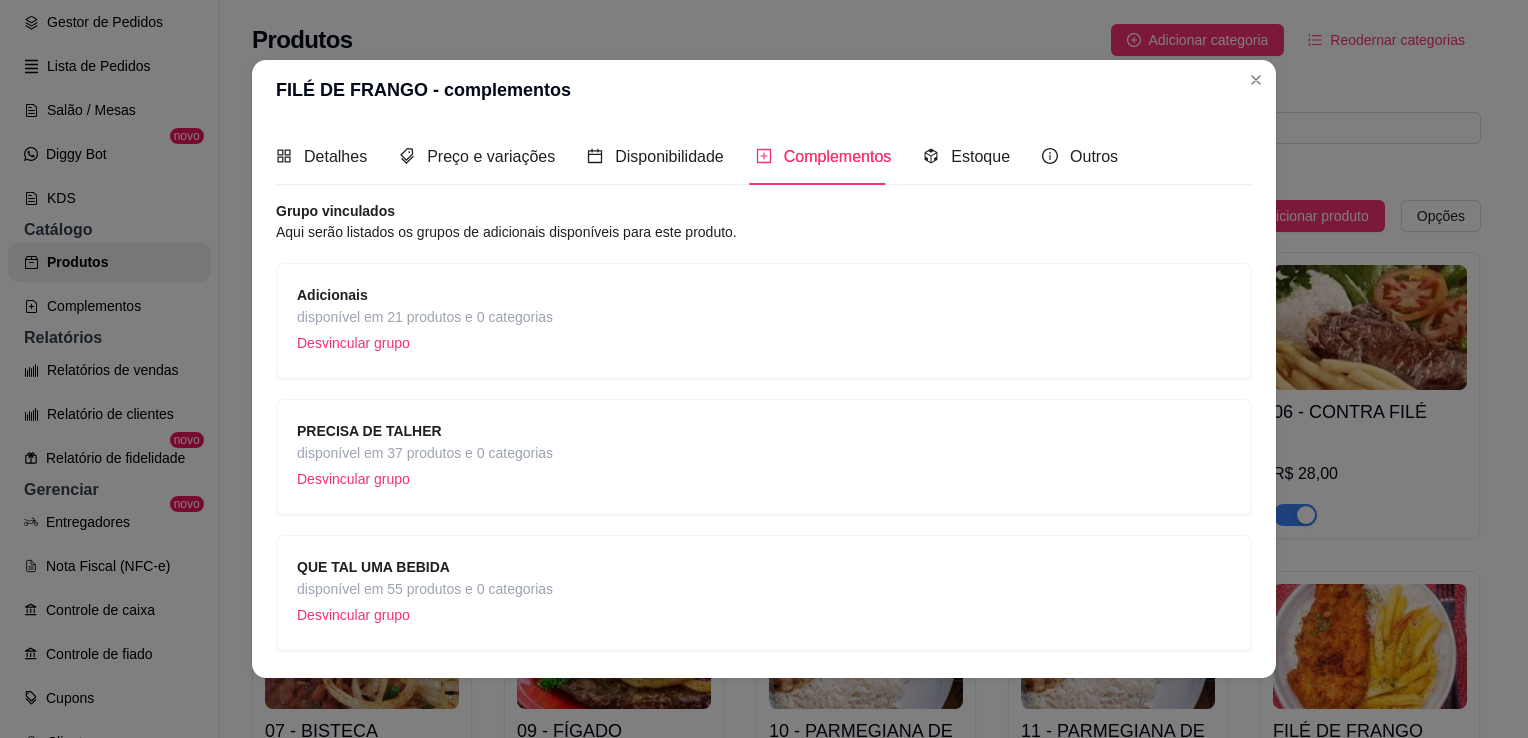 scroll, scrollTop: 59, scrollLeft: 0, axis: vertical 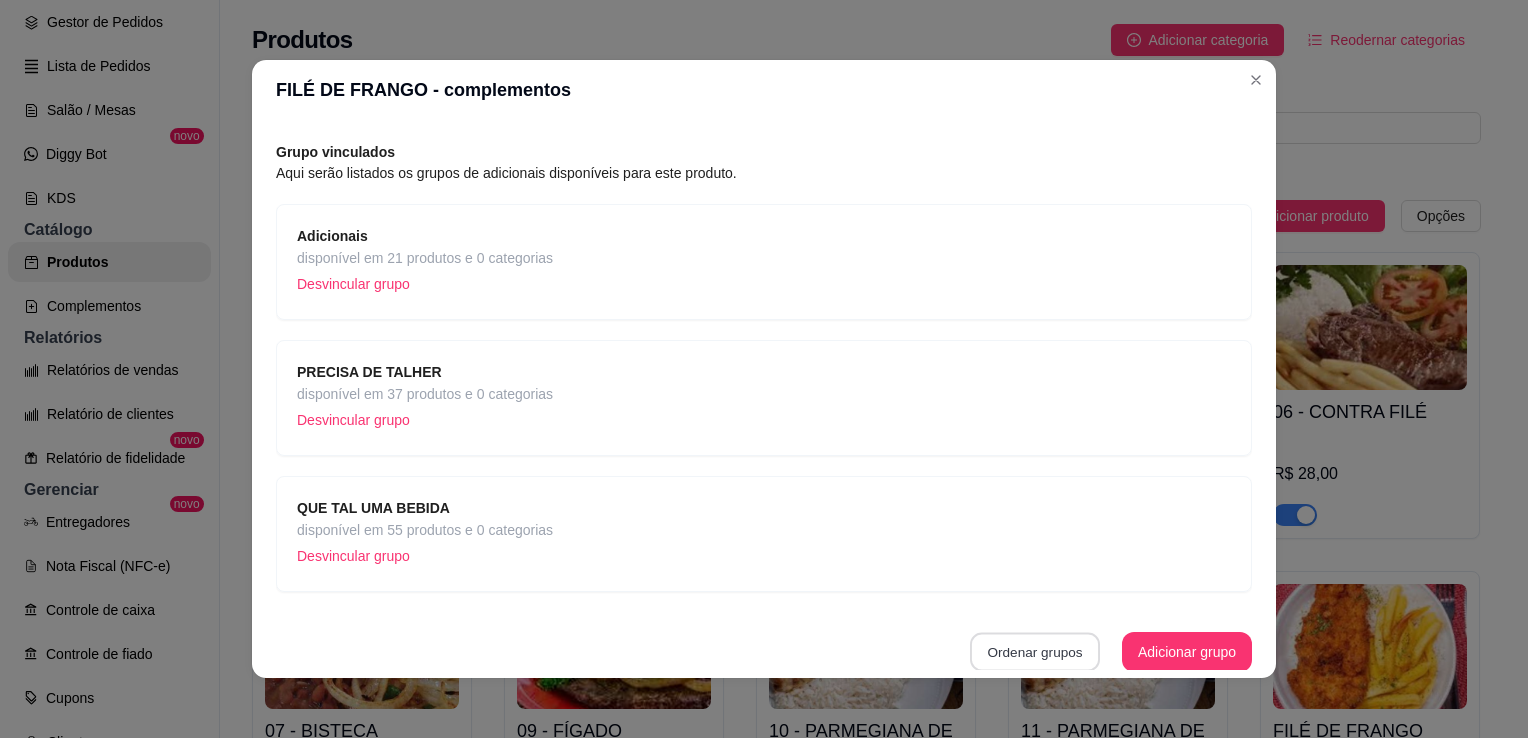 click on "Ordenar grupos" at bounding box center (1035, 652) 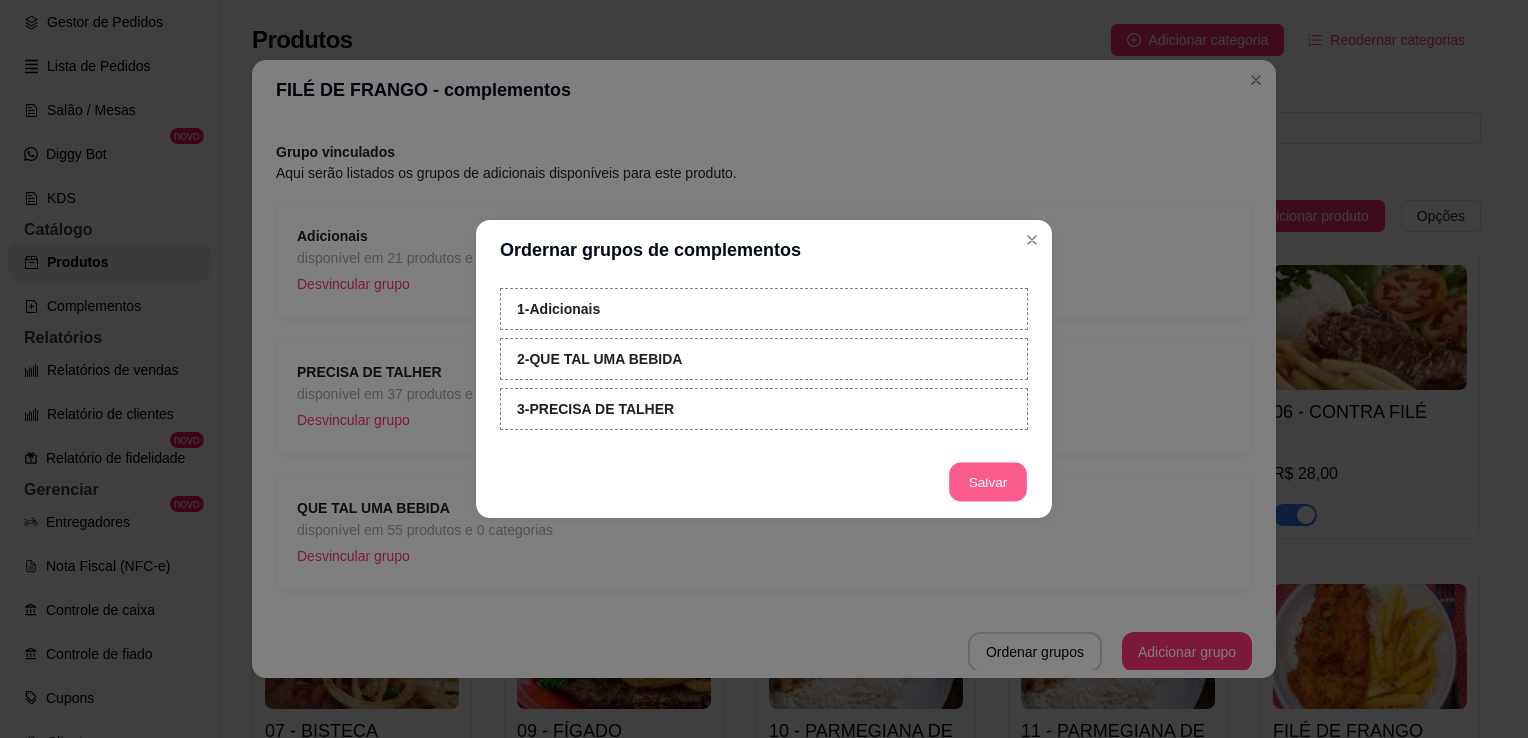 click on "Salvar" at bounding box center [988, 482] 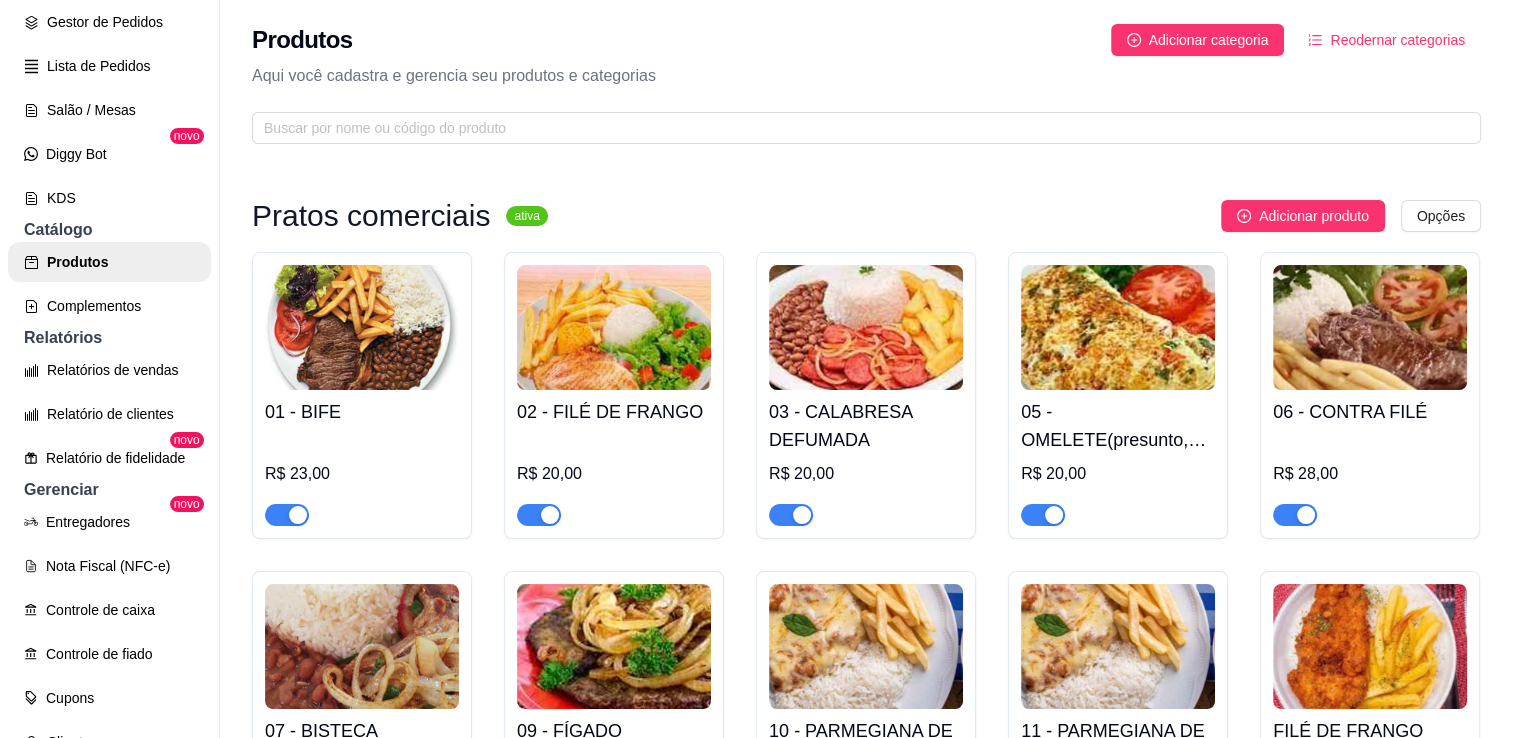 click on "01 - BIFE   R$ 23,00 02 - FILÉ DE FRANGO   R$ 20,00 03 - CALABRESA DEFUMADA   R$ 20,00 05 - OMELETE(presunto,queijo,tomate e cebola )   R$ 20,00 06 - CONTRA FILÉ   R$ 28,00 07 - BISTECA   R$ 20,00 09 -  FÍGADO   R$ 20,00 10 - PARMEGIANA DE FRANGO   R$ 30,00 11 - PARMEGIANA DE CARNE   R$ 32,00 FILÉ DE FRANGO MILANESA   R$ 24,00 BIFE MILANESA   R$ 26,00 CEBOLA ADICIONAL   R$ 1,00" at bounding box center (866, 700) 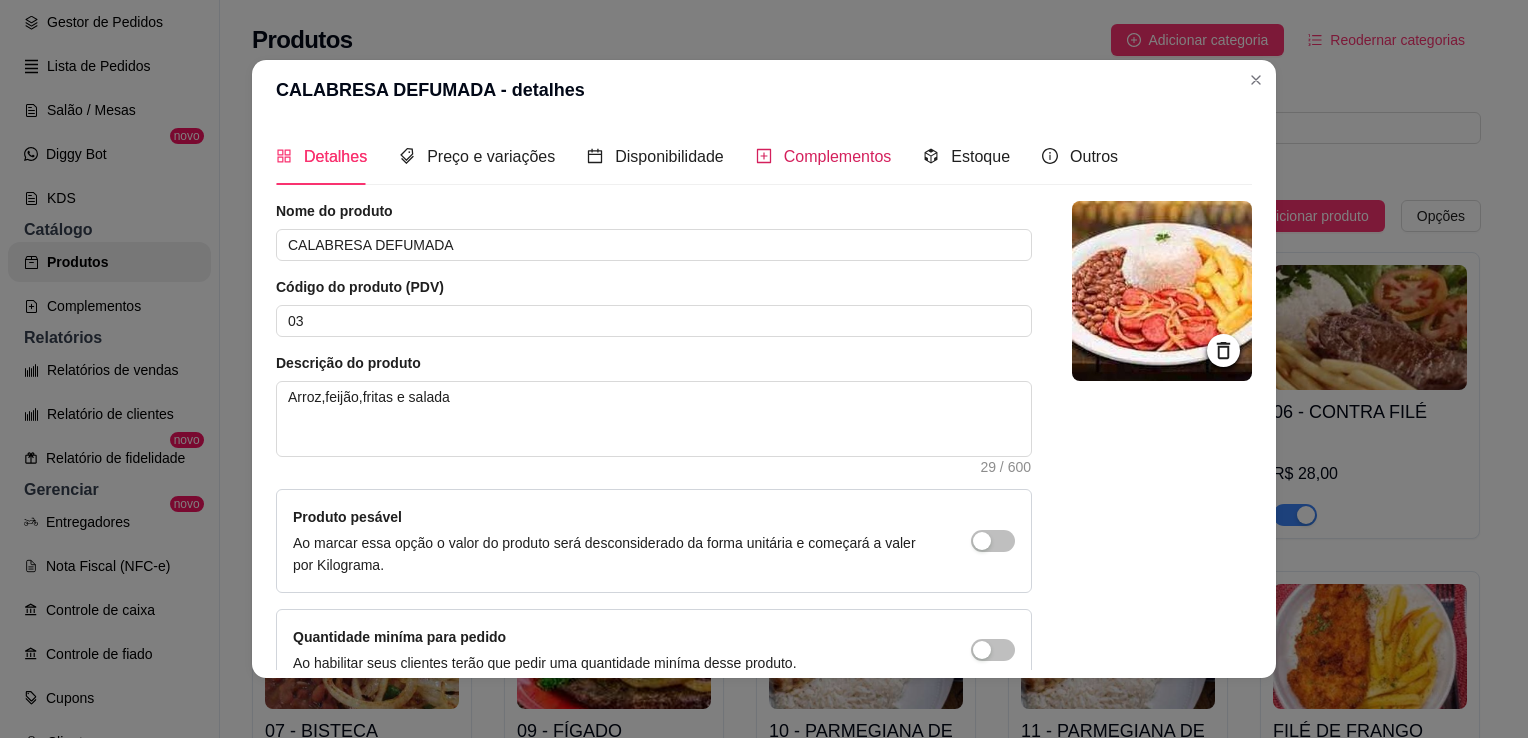 click on "Complementos" at bounding box center (838, 156) 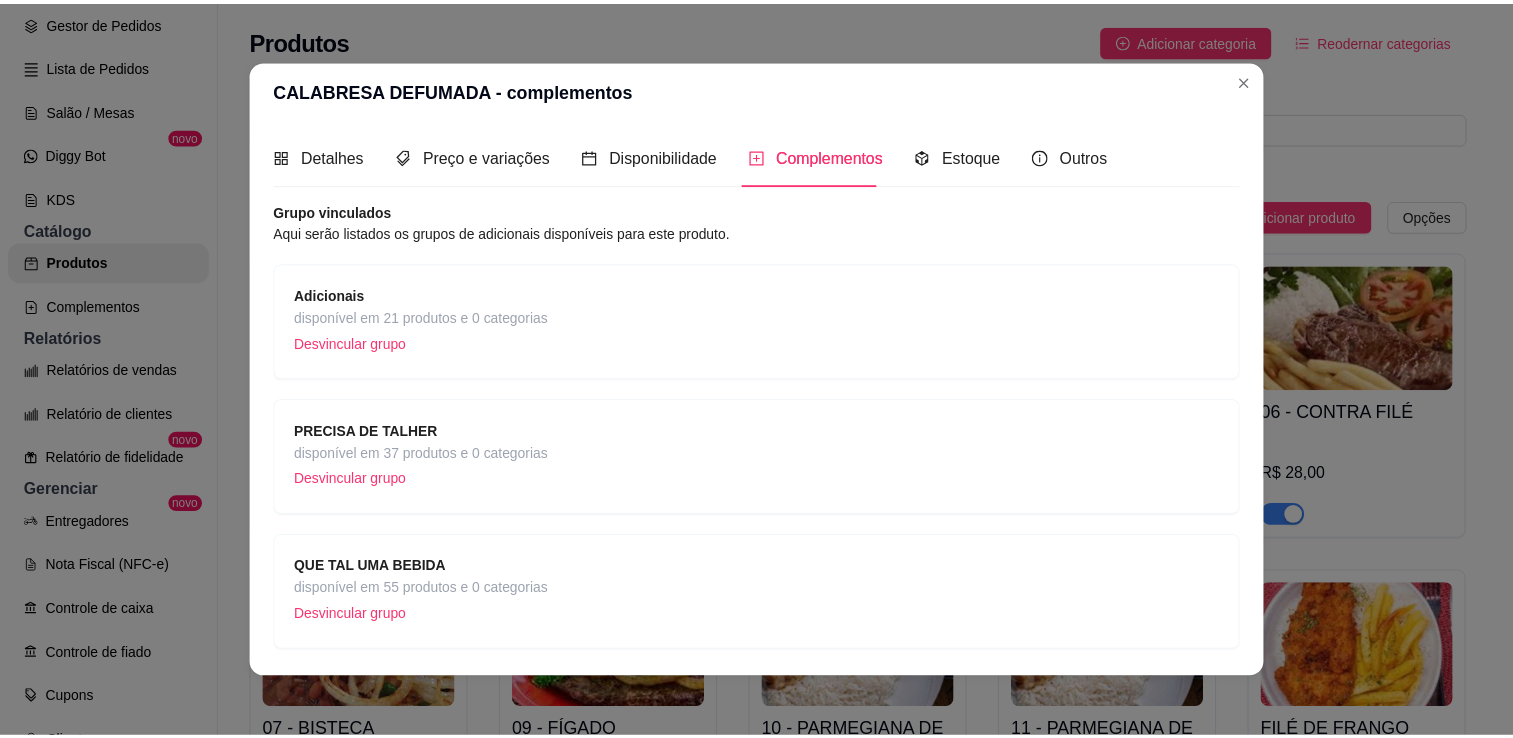 scroll, scrollTop: 59, scrollLeft: 0, axis: vertical 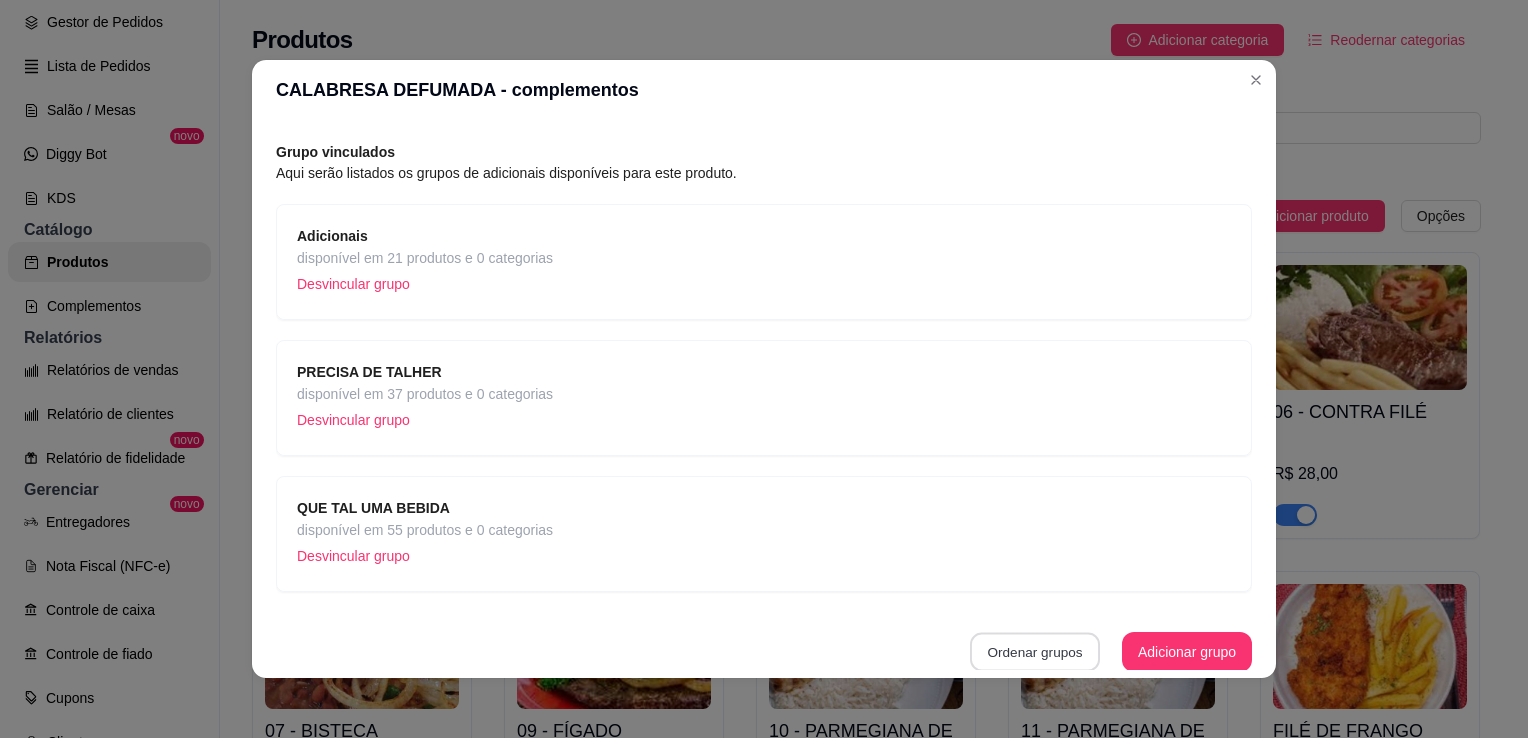 click on "Ordenar grupos" at bounding box center [1035, 652] 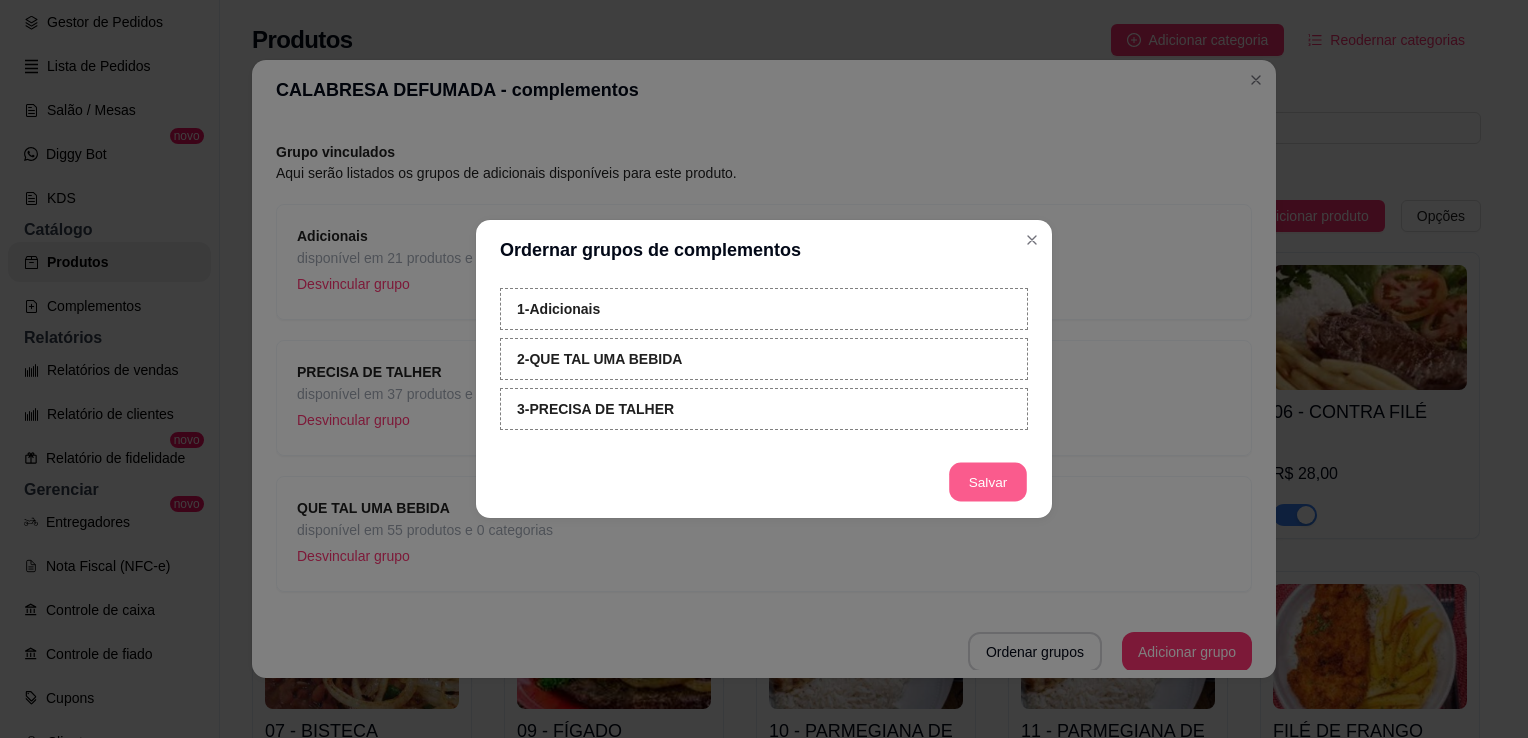 click on "Salvar" at bounding box center [988, 482] 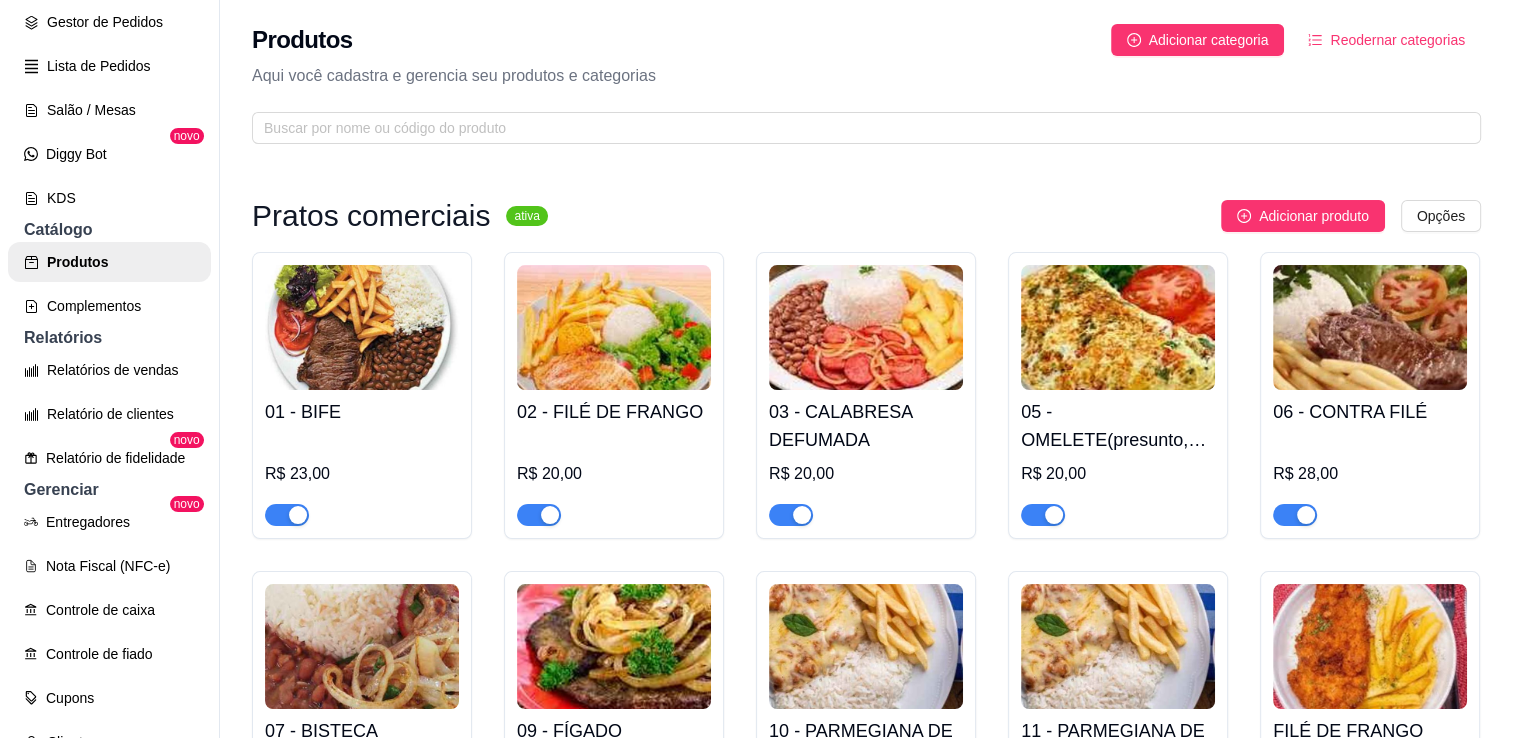 click at bounding box center (1118, 327) 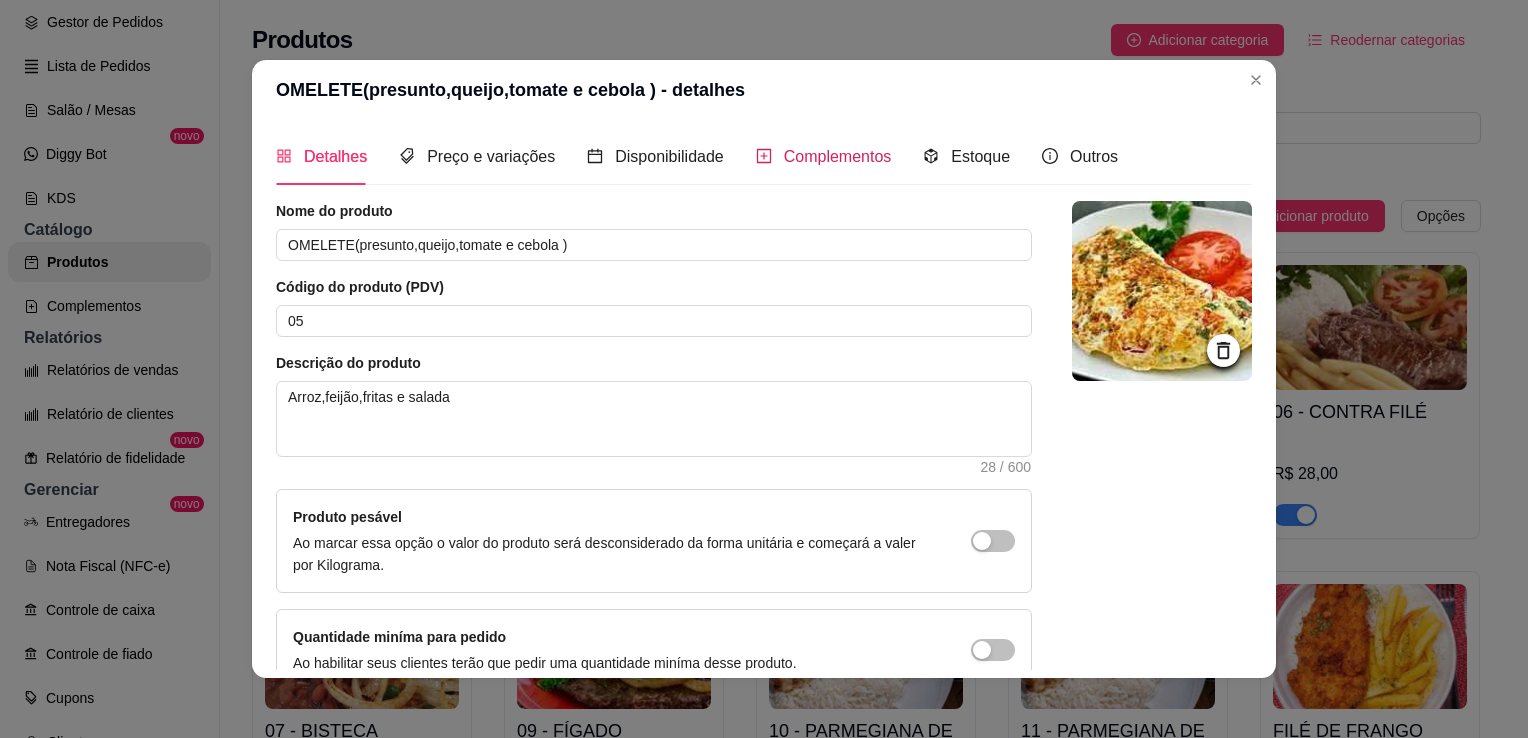 click on "Complementos" at bounding box center (838, 156) 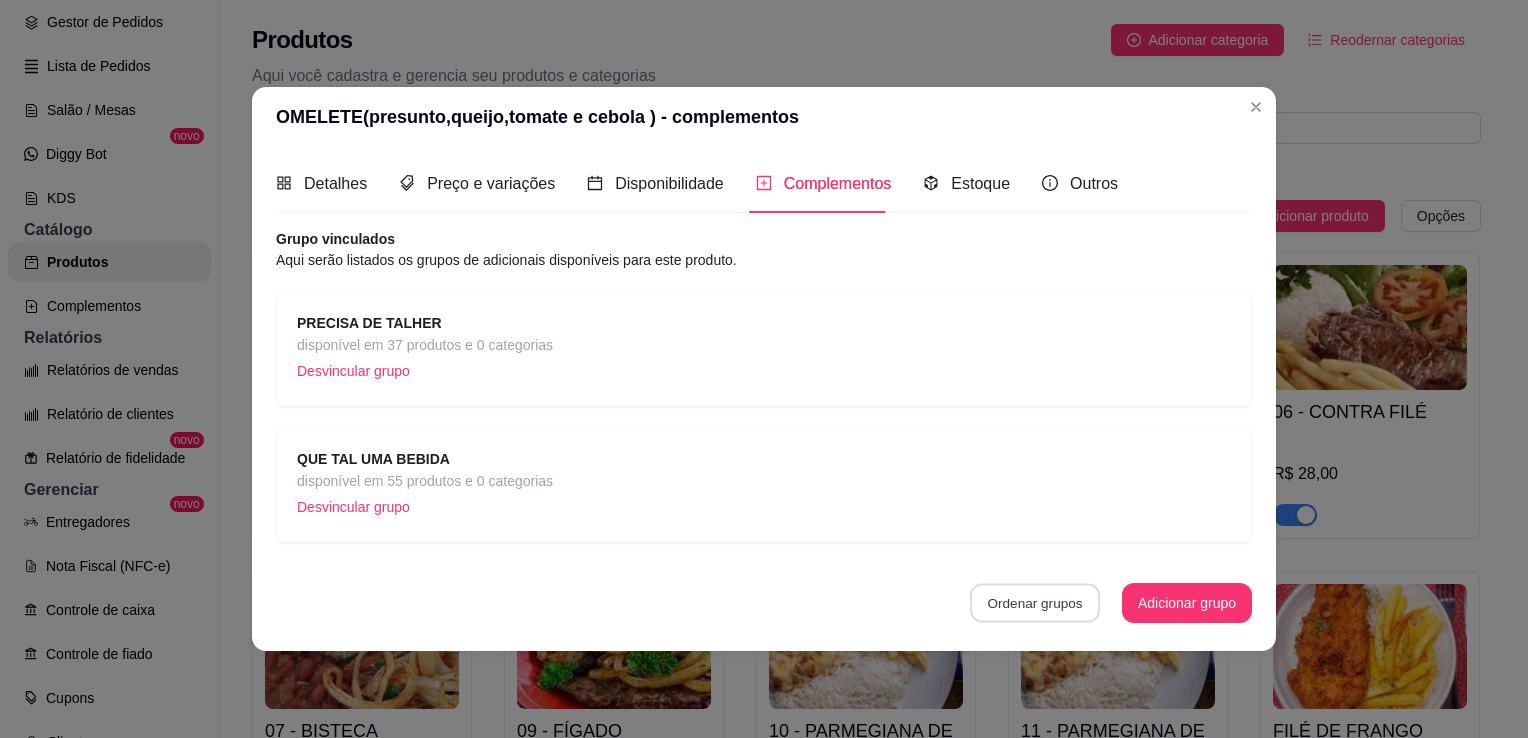 click on "Ordenar grupos" at bounding box center [1035, 602] 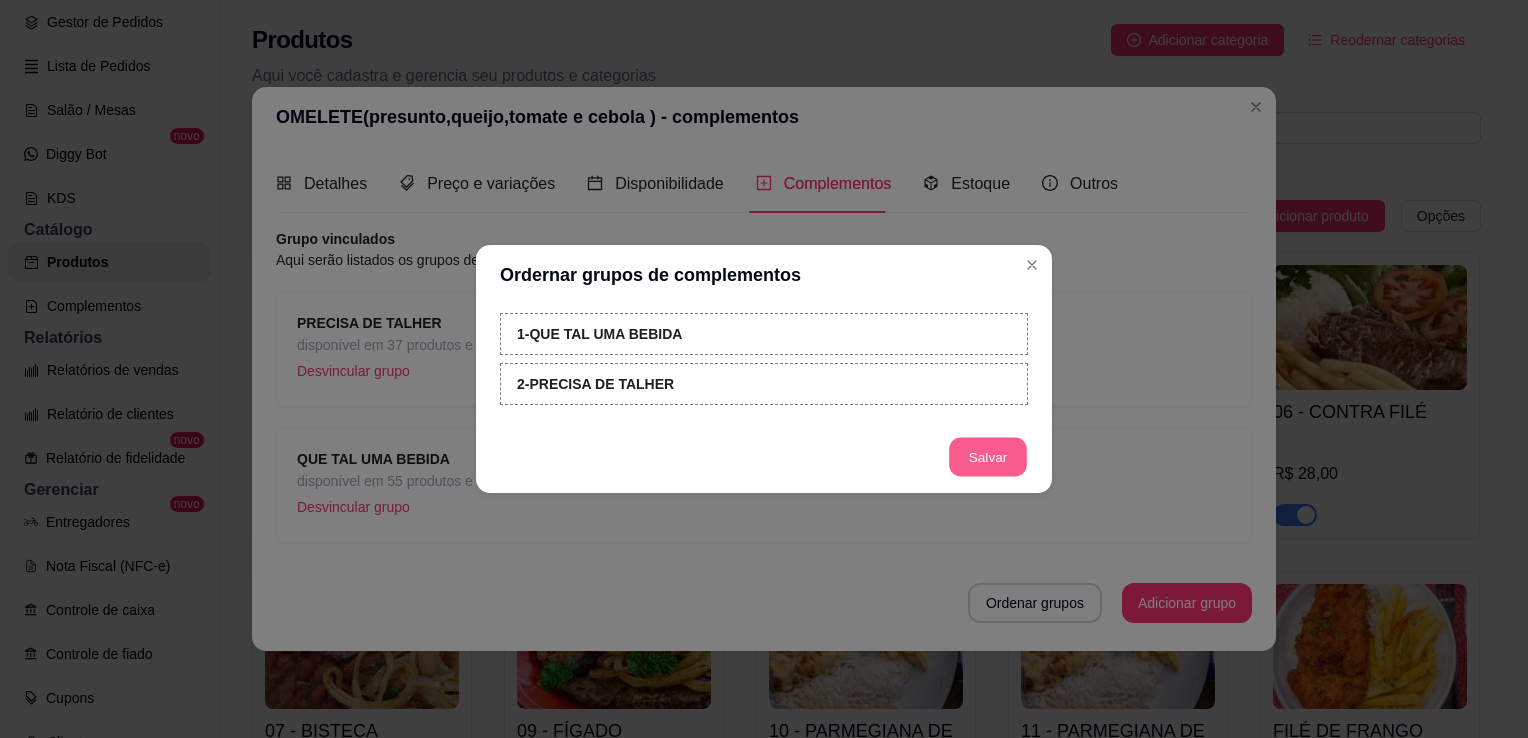 click on "Salvar" at bounding box center (988, 457) 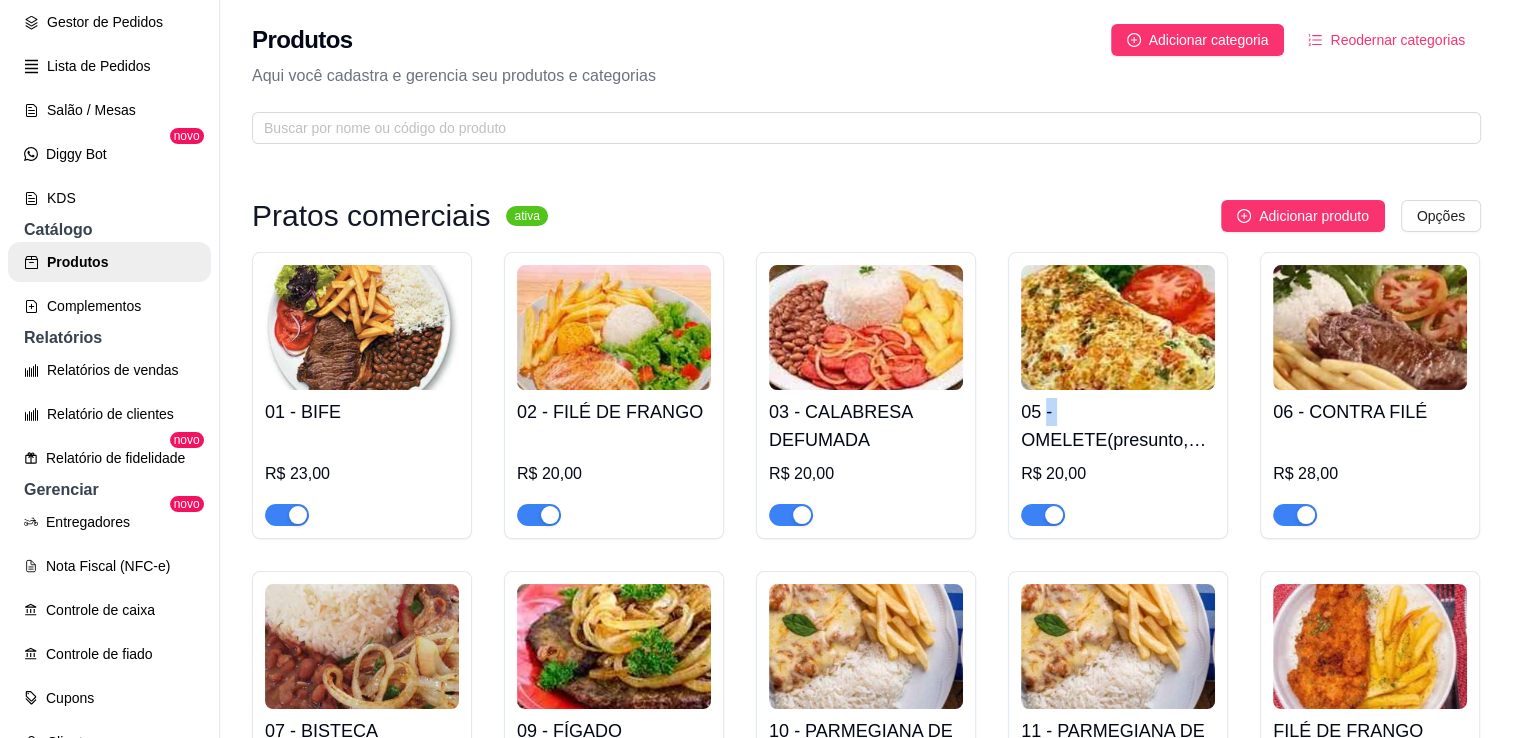 click on "01 - BIFE   R$ 23,00 02 - FILÉ DE FRANGO   R$ 20,00 03 - CALABRESA DEFUMADA   R$ 20,00 05 - OMELETE(presunto,queijo,tomate e cebola )   R$ 20,00 06 - CONTRA FILÉ   R$ 28,00 07 - BISTECA   R$ 20,00 09 -  FÍGADO   R$ 20,00 10 - PARMEGIANA DE FRANGO   R$ 30,00 11 - PARMEGIANA DE CARNE   R$ 32,00 FILÉ DE FRANGO MILANESA   R$ 24,00 BIFE MILANESA   R$ 26,00 CEBOLA ADICIONAL   R$ 1,00" at bounding box center (866, 700) 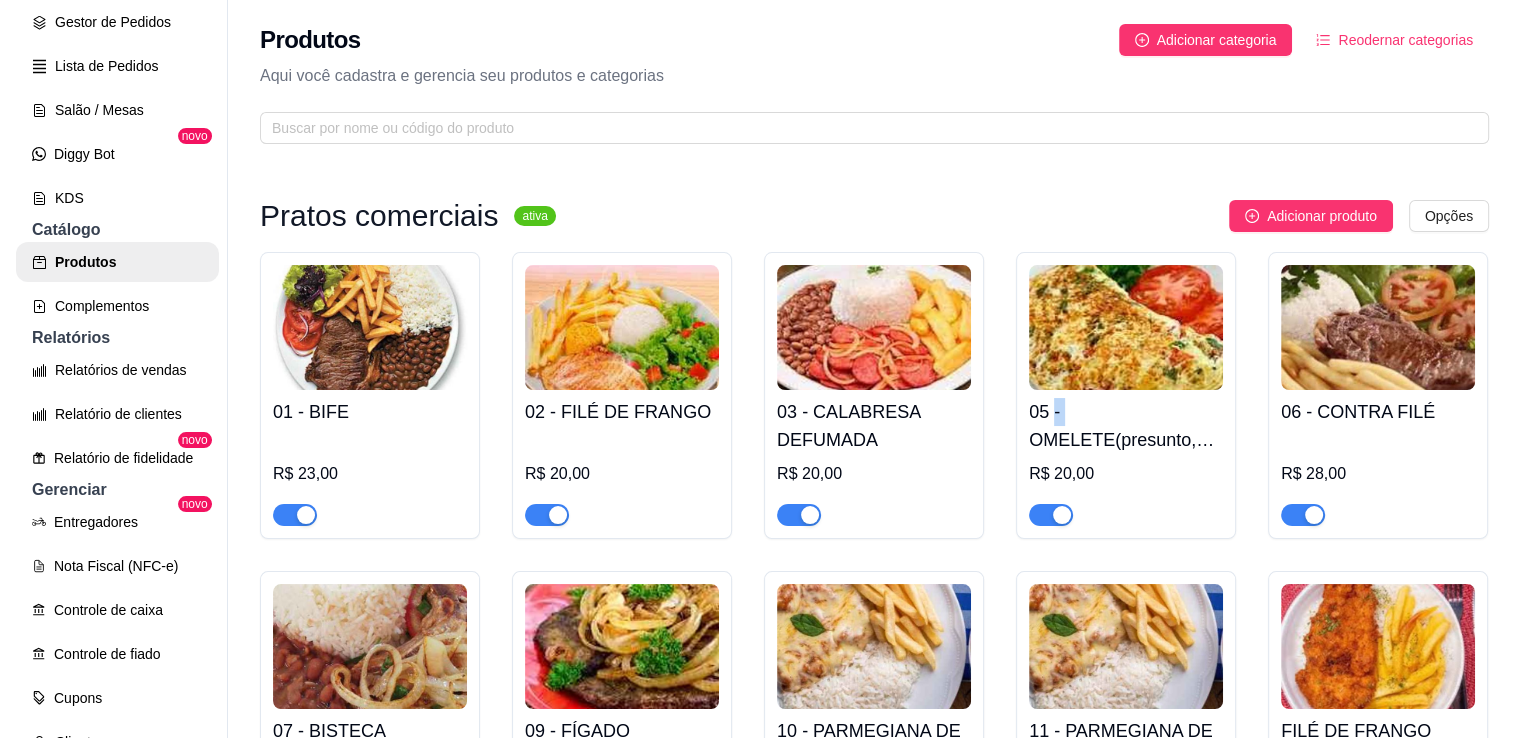 scroll, scrollTop: 156, scrollLeft: 0, axis: vertical 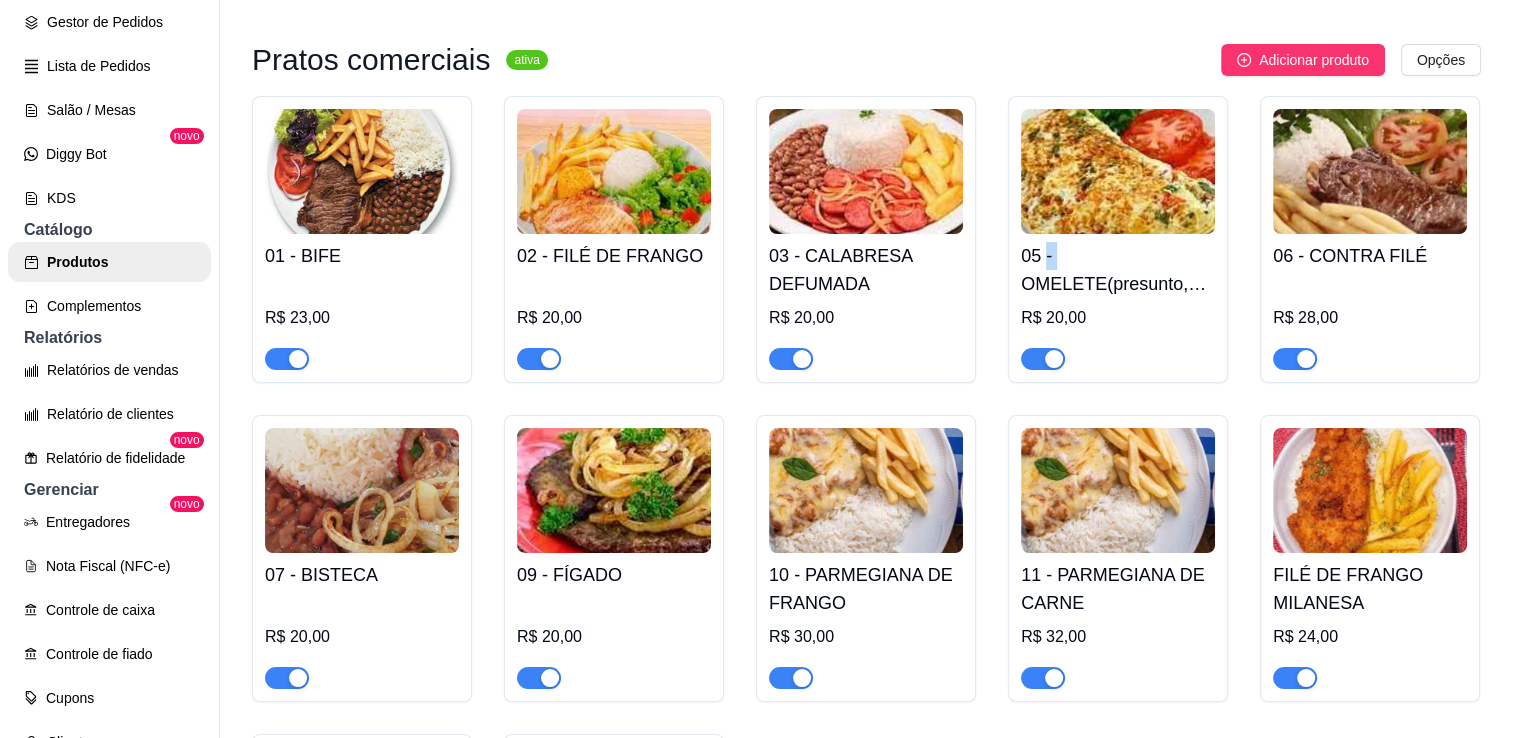 click at bounding box center [1370, 171] 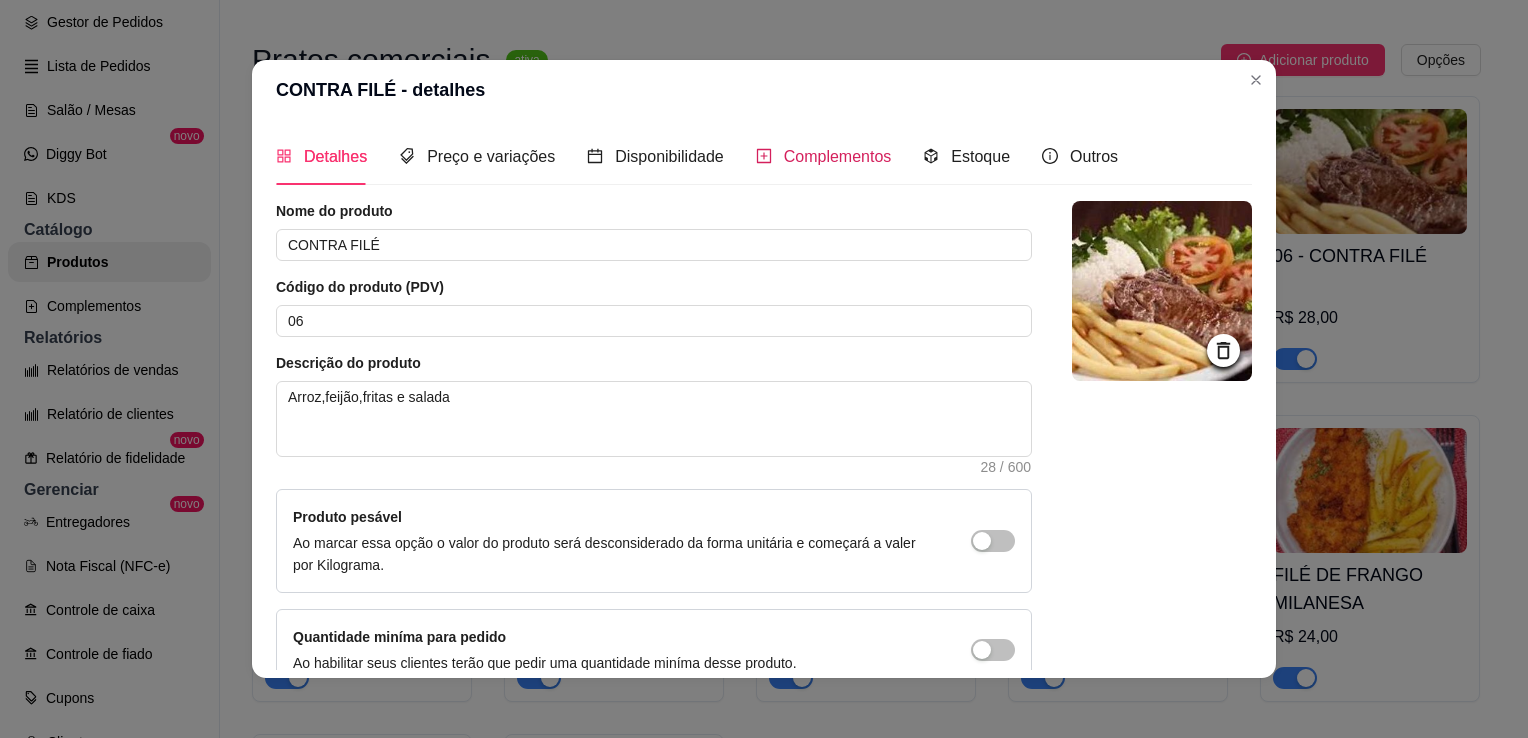 click on "Complementos" at bounding box center (838, 156) 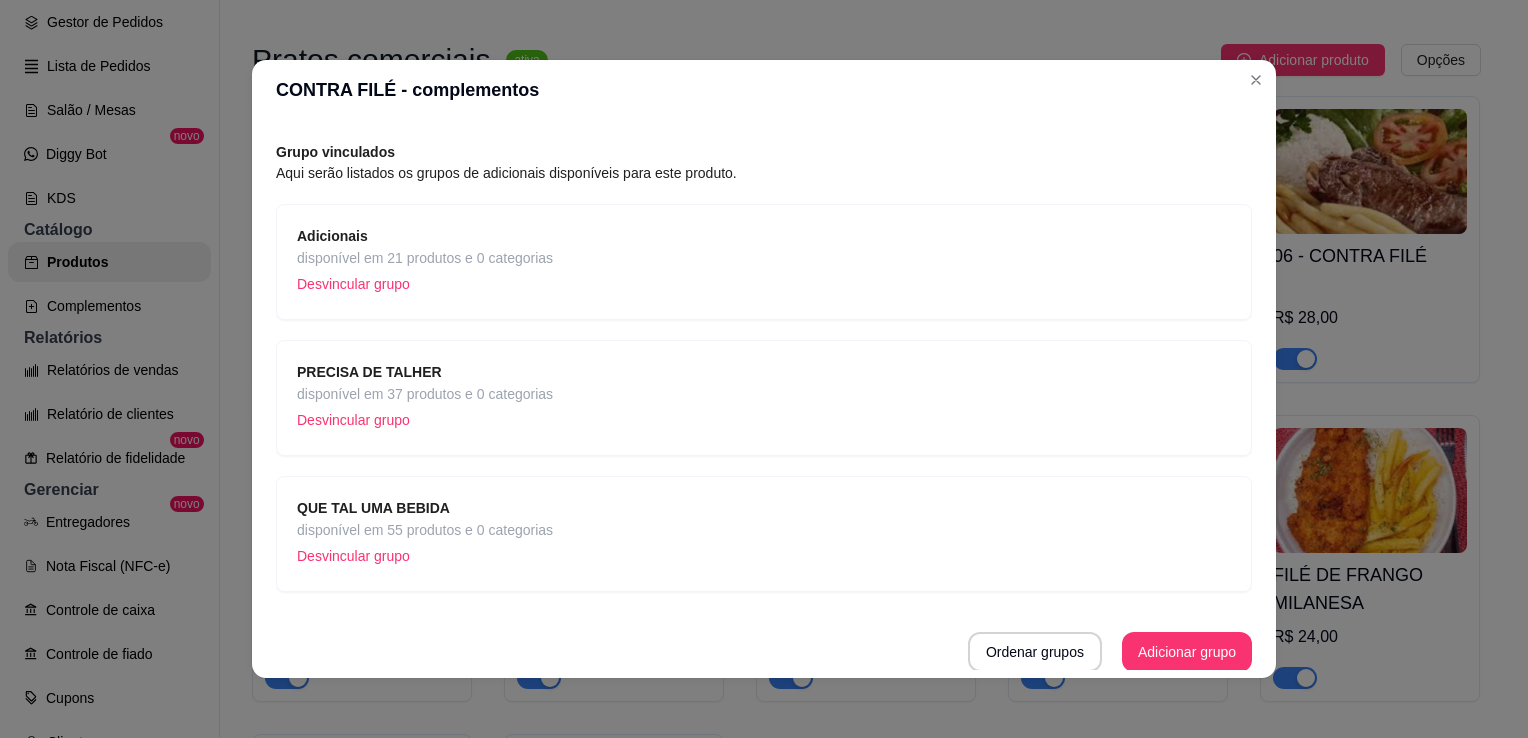 scroll, scrollTop: 54, scrollLeft: 0, axis: vertical 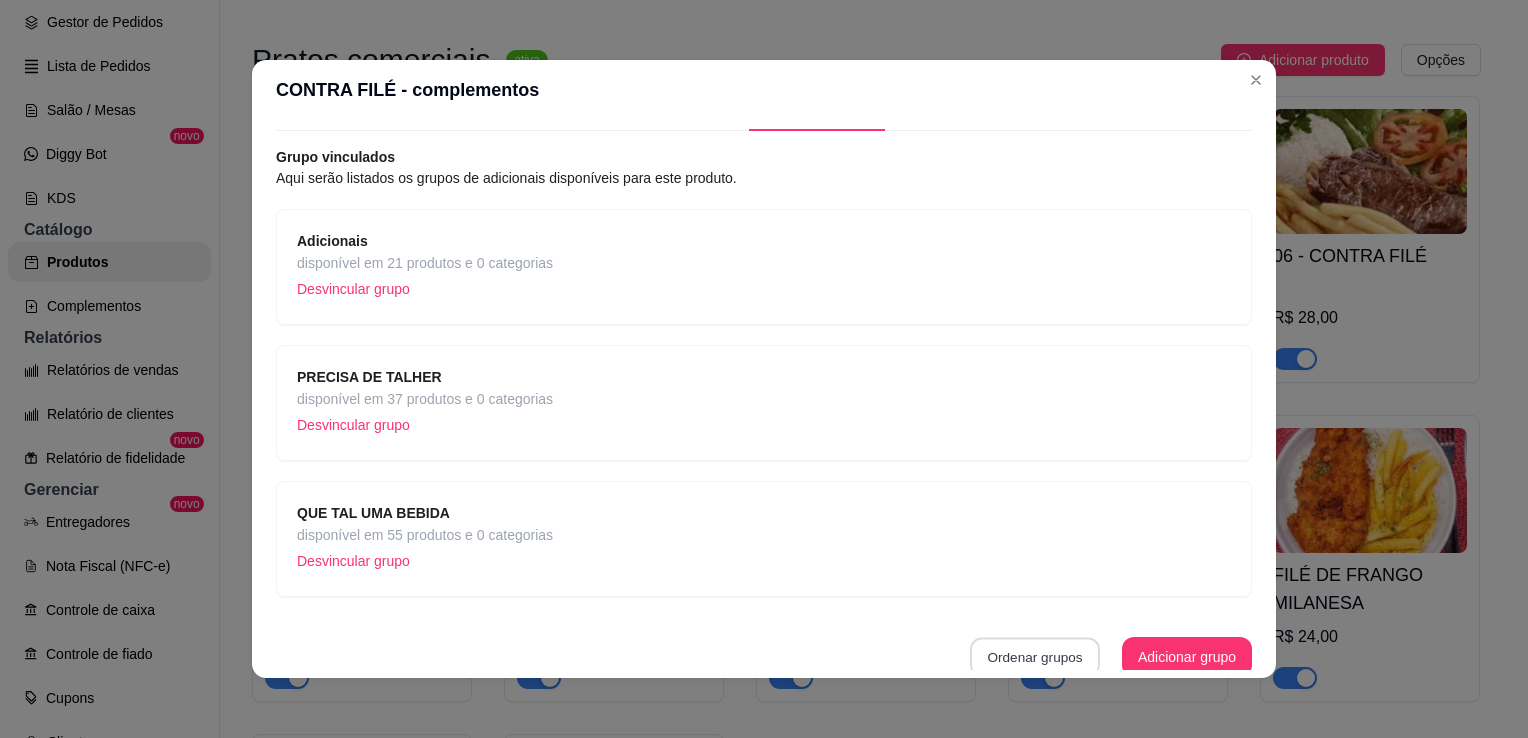 click on "Ordenar grupos" at bounding box center [1035, 657] 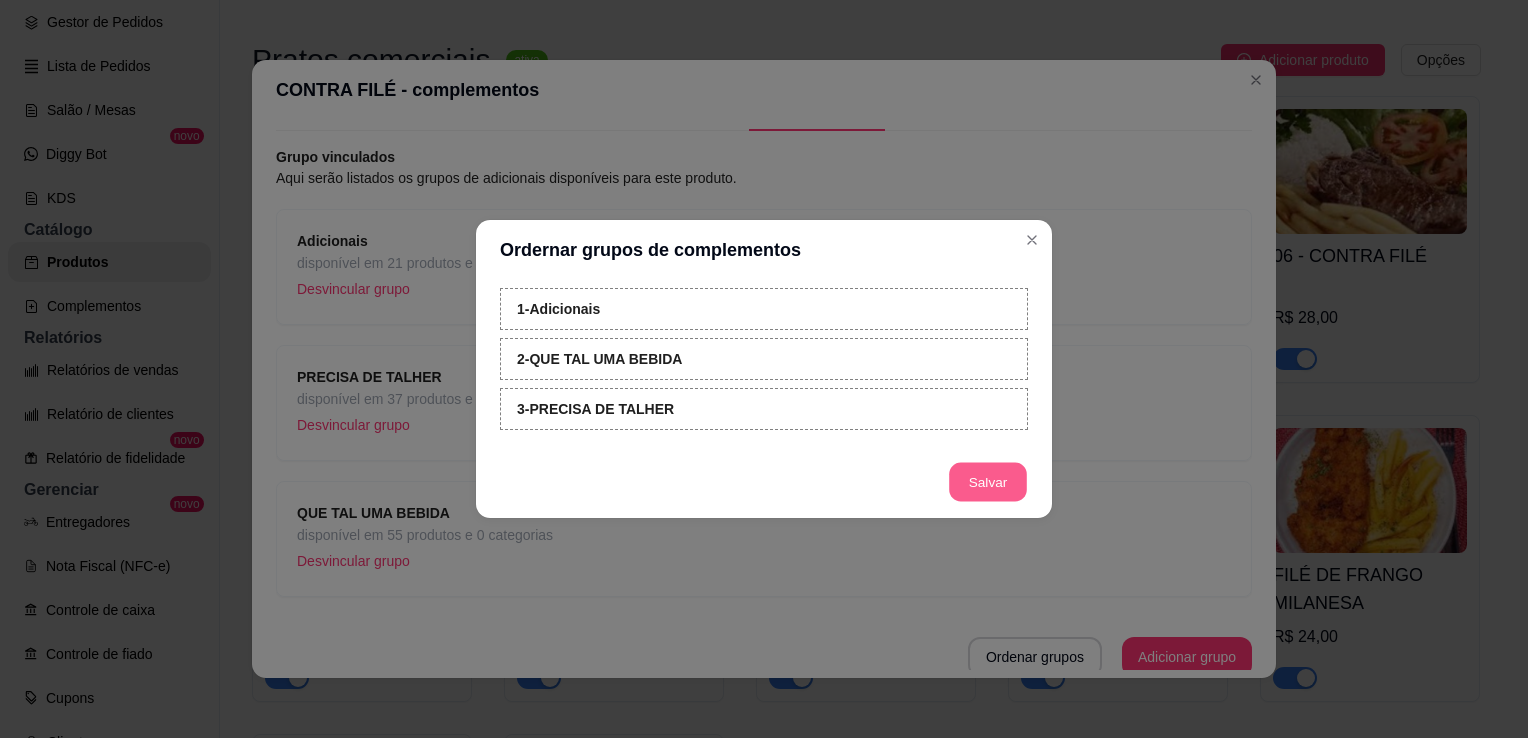 click on "Salvar" at bounding box center [988, 482] 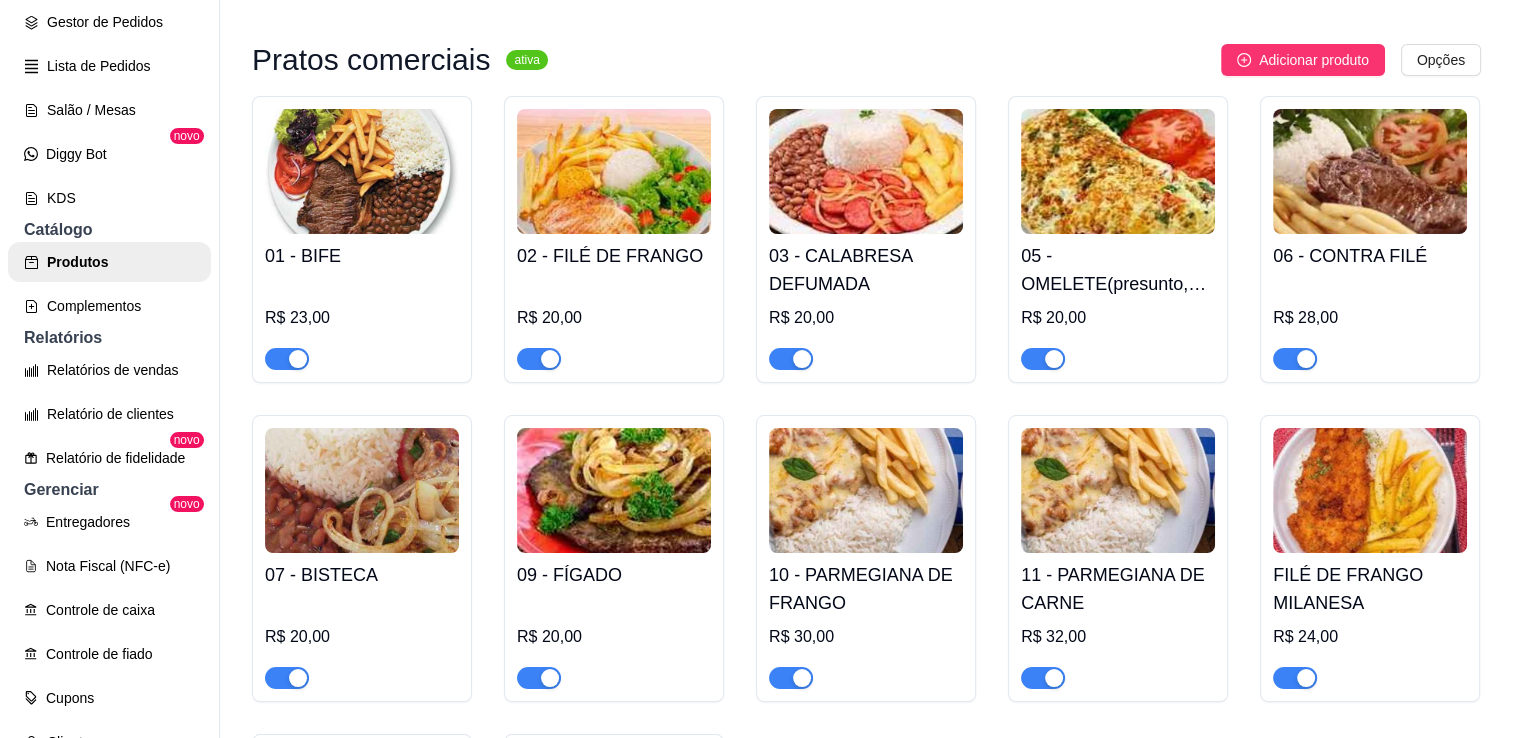 click at bounding box center [362, 490] 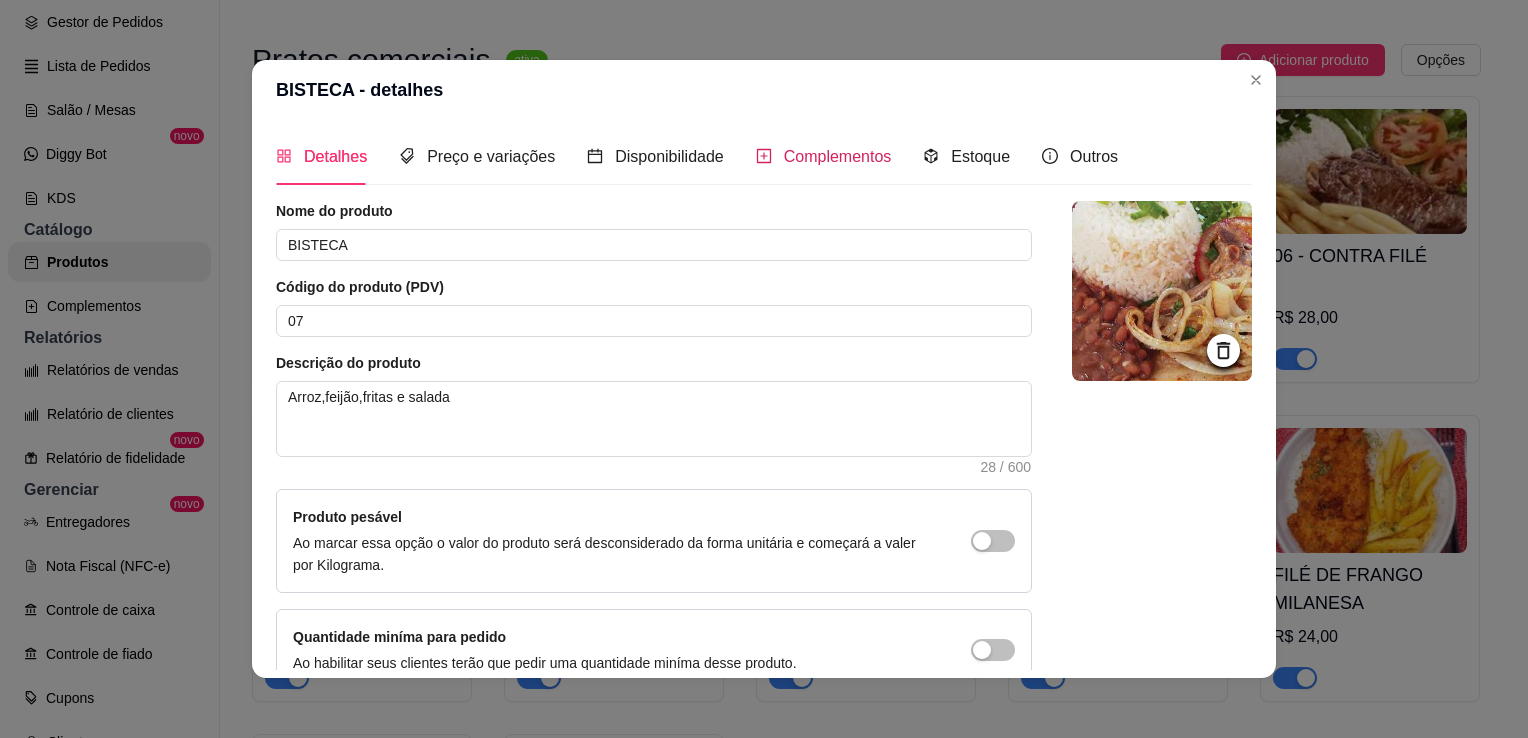 click on "Complementos" at bounding box center [838, 156] 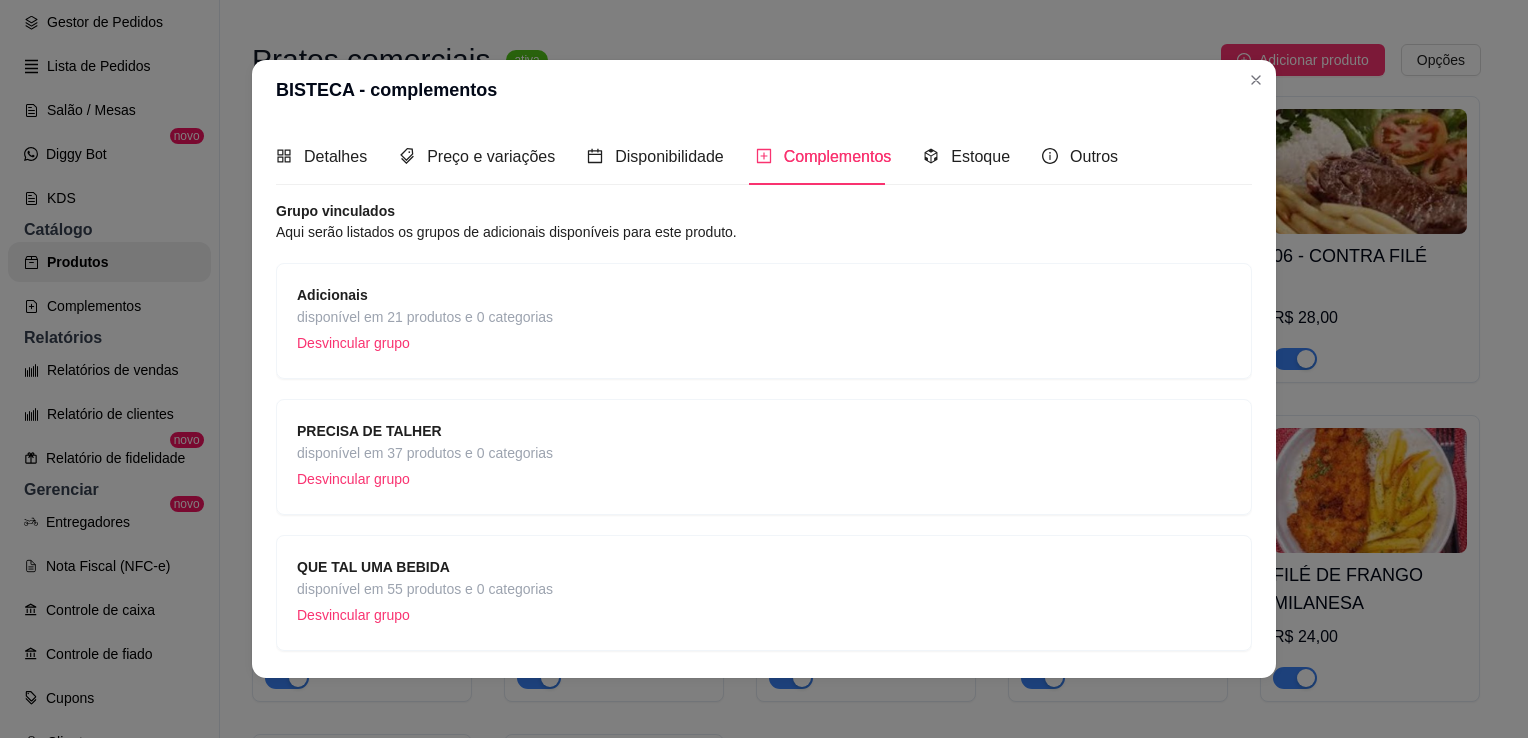 scroll, scrollTop: 59, scrollLeft: 0, axis: vertical 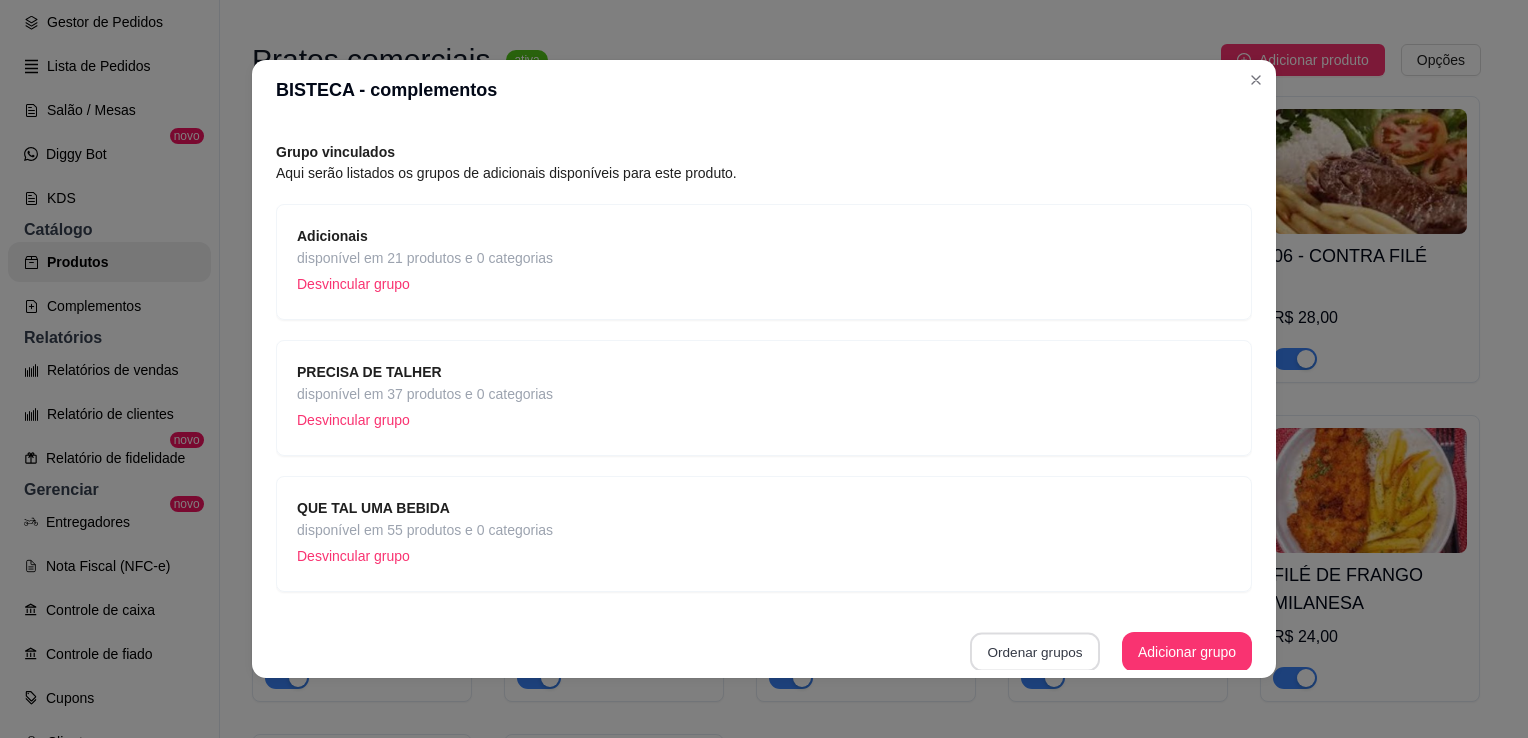 click on "Ordenar grupos" at bounding box center [1035, 652] 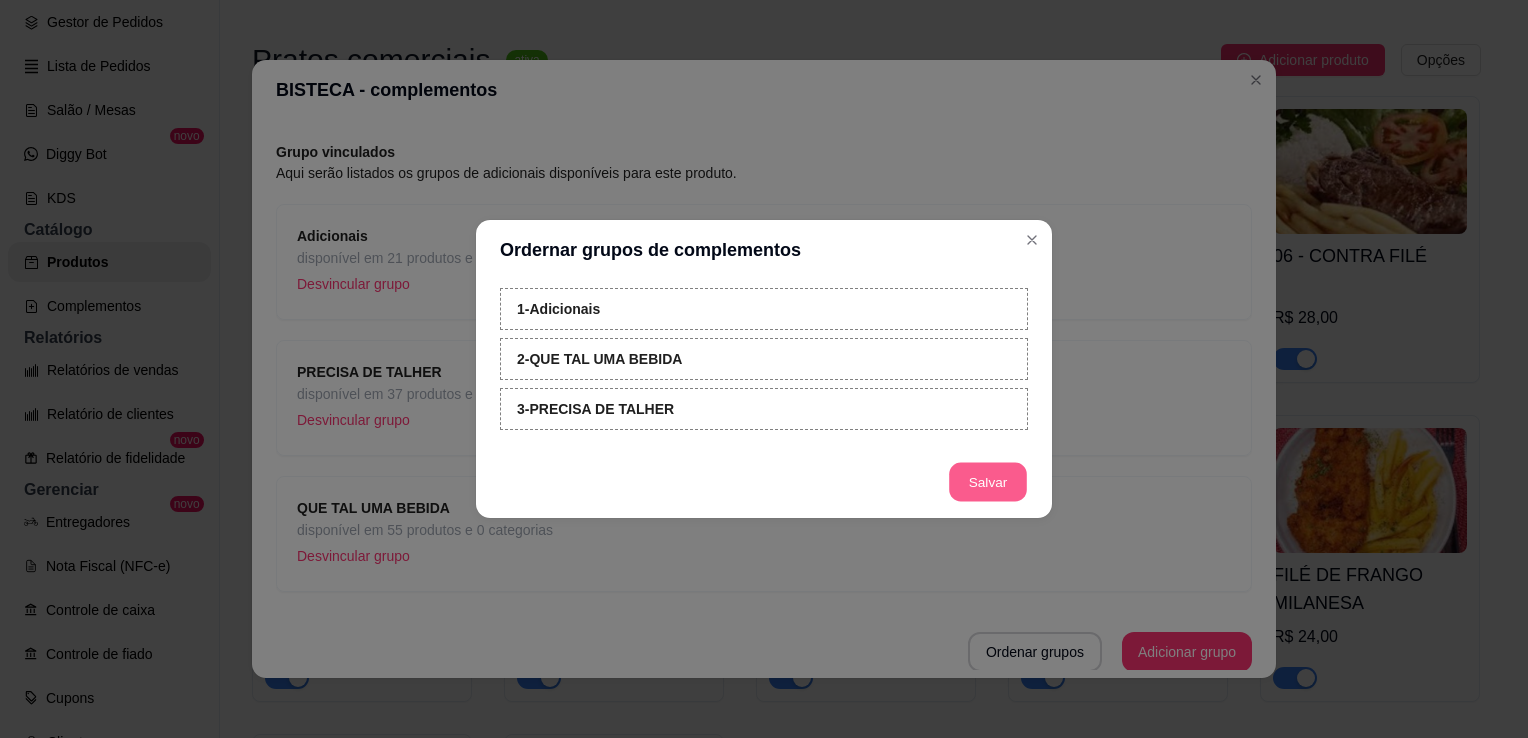 click on "Salvar" at bounding box center (988, 482) 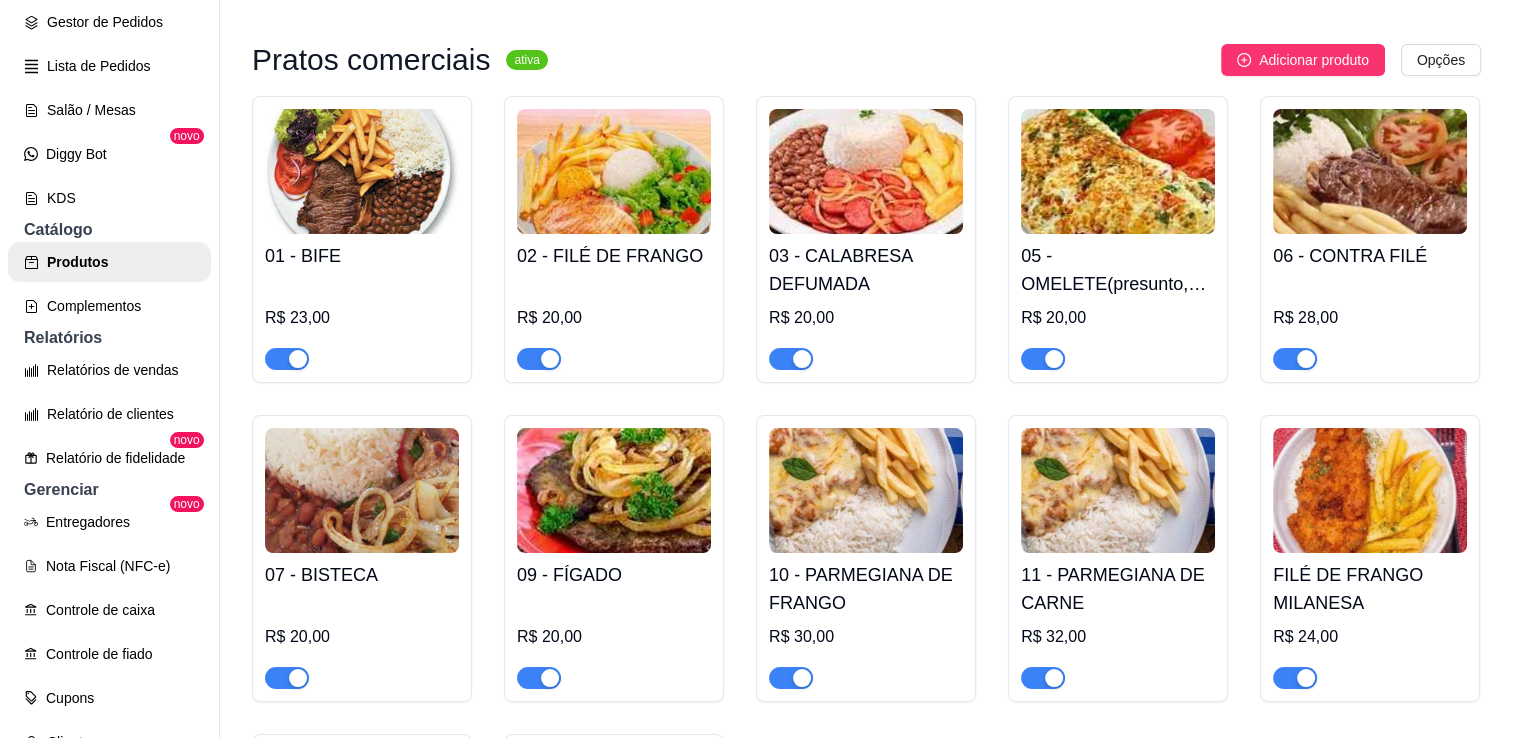 click at bounding box center [614, 490] 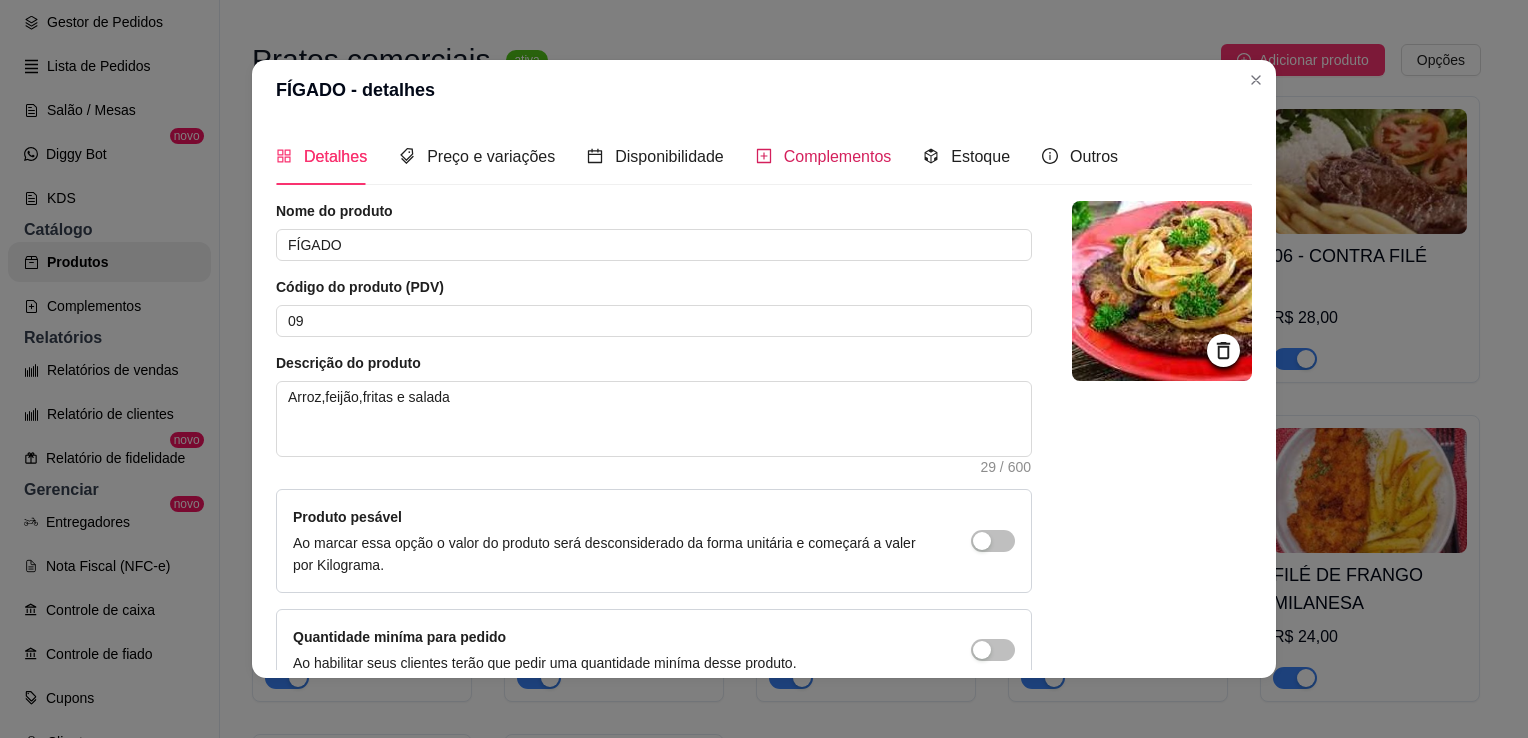 click on "Complementos" at bounding box center [838, 156] 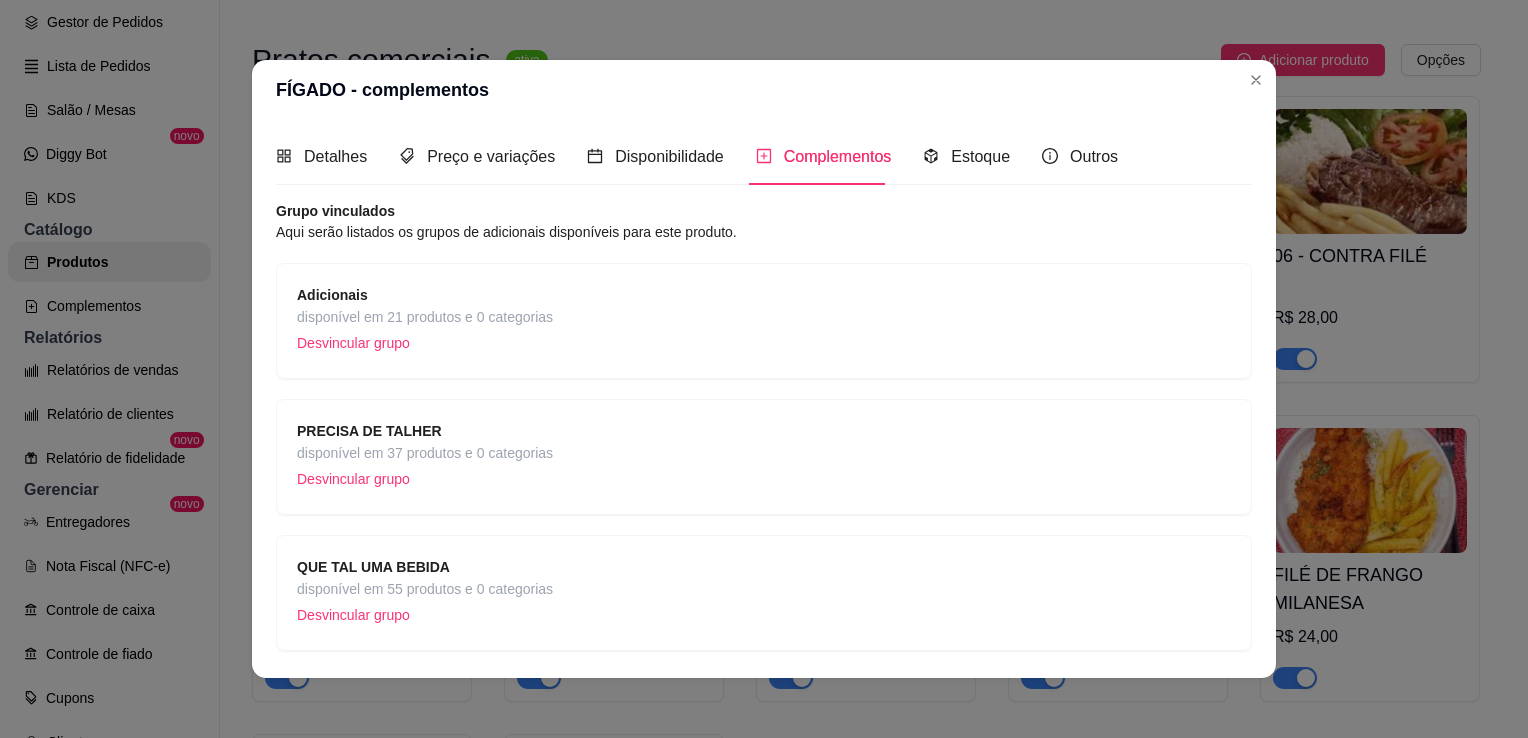 scroll, scrollTop: 59, scrollLeft: 0, axis: vertical 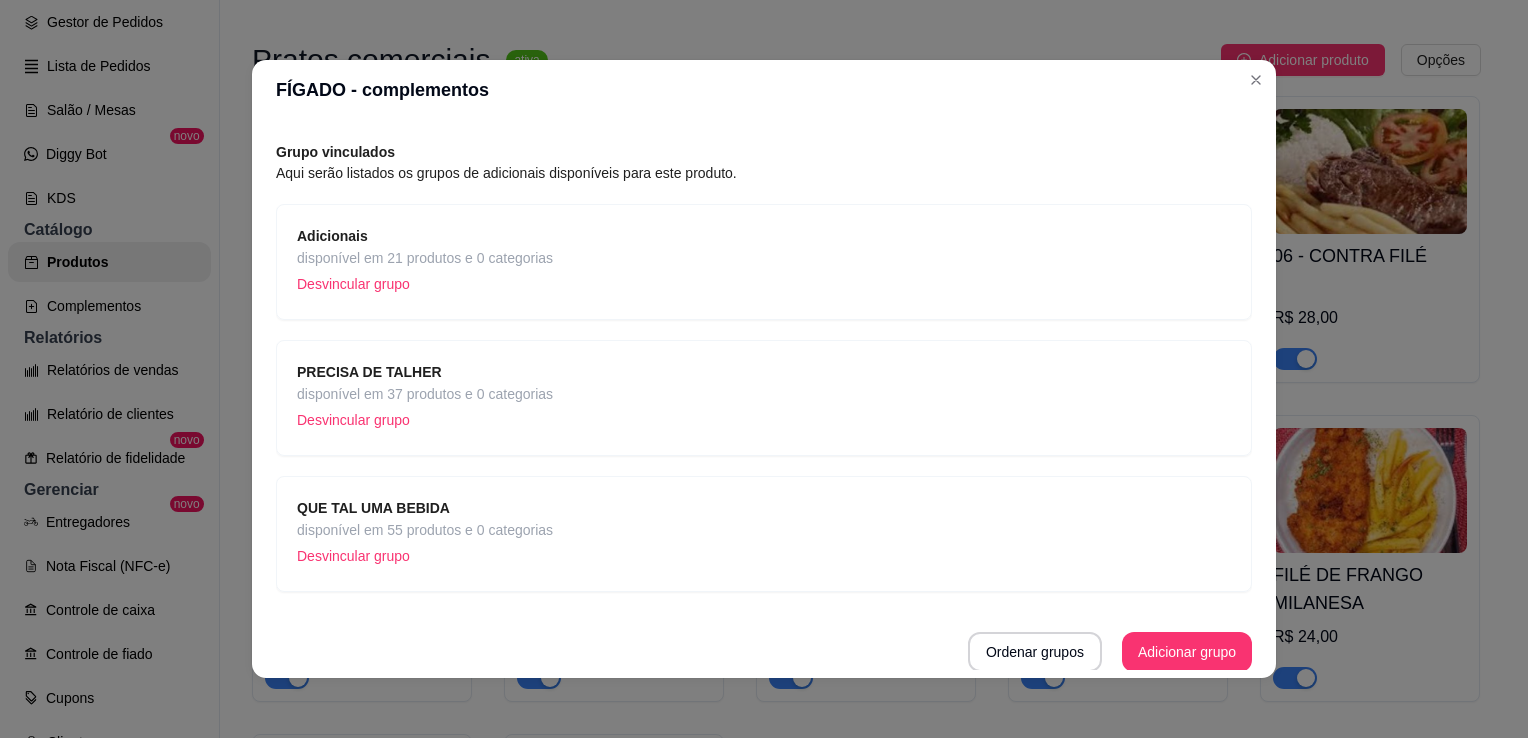 click on "Detalhes Preço e variações Disponibilidade Complementos Estoque Outros Nome do produto FÍGADO Código do produto (PDV) 09 Descrição do produto Arroz,feijão,fritas e salada  29 / 600 Produto pesável Ao marcar essa opção o valor do produto será desconsiderado da forma unitária e começará a valer por Kilograma. Quantidade miníma para pedido Ao habilitar seus clientes terão que pedir uma quantidade miníma desse produto. Copiar link do produto Deletar produto Salvar Grupo vinculados Aqui serão listados os grupos de adicionais disponíveis para este produto. Adicionais  disponível em 21 produtos e 0 categorias  Desvincular grupo PRECISA DE TALHER disponível em 37 produtos e 0 categorias  Desvincular grupo QUE TAL UMA BEBIDA disponível em 55 produtos e 0 categorias  Desvincular grupo Ordenar grupos Adicionar grupo" at bounding box center [764, 399] 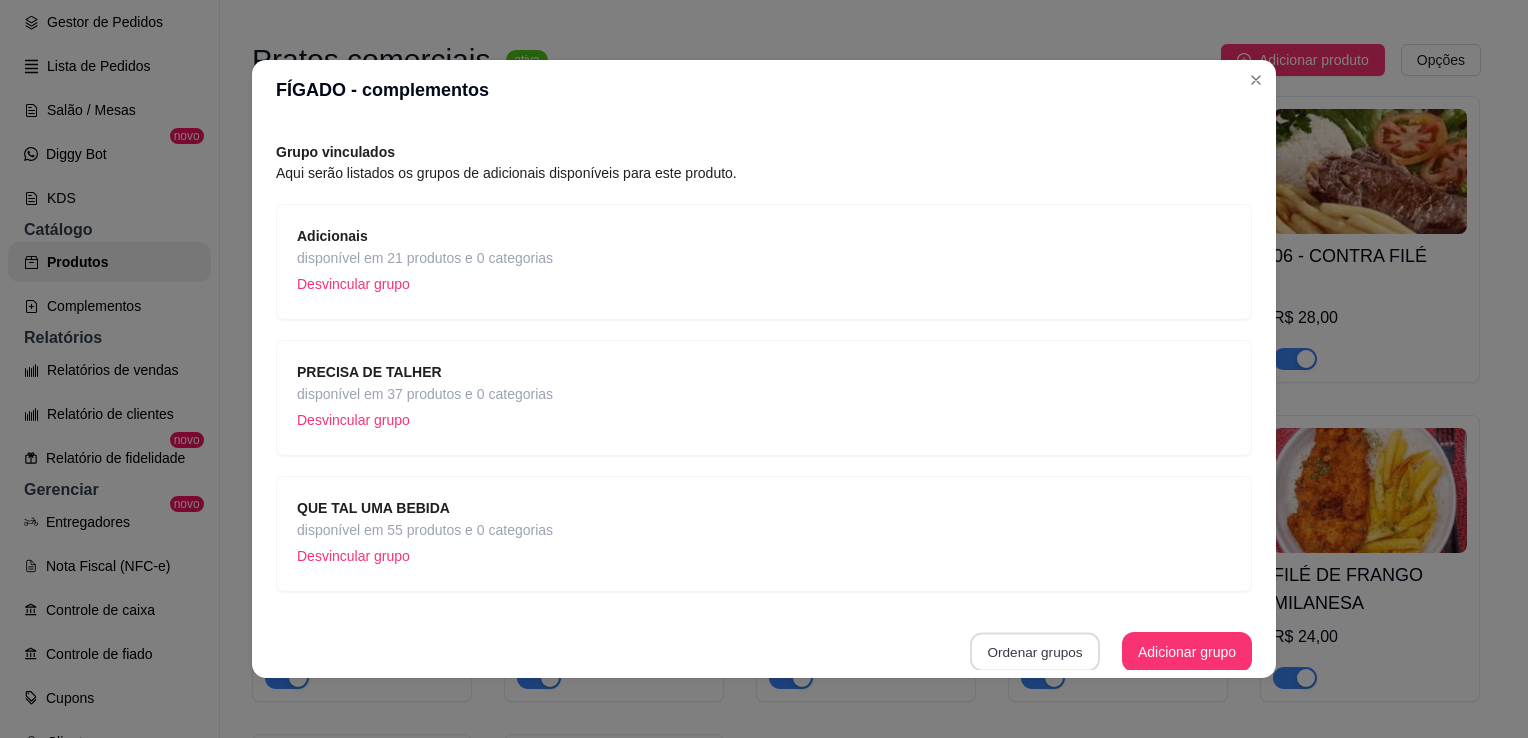 click on "Ordenar grupos" at bounding box center [1035, 652] 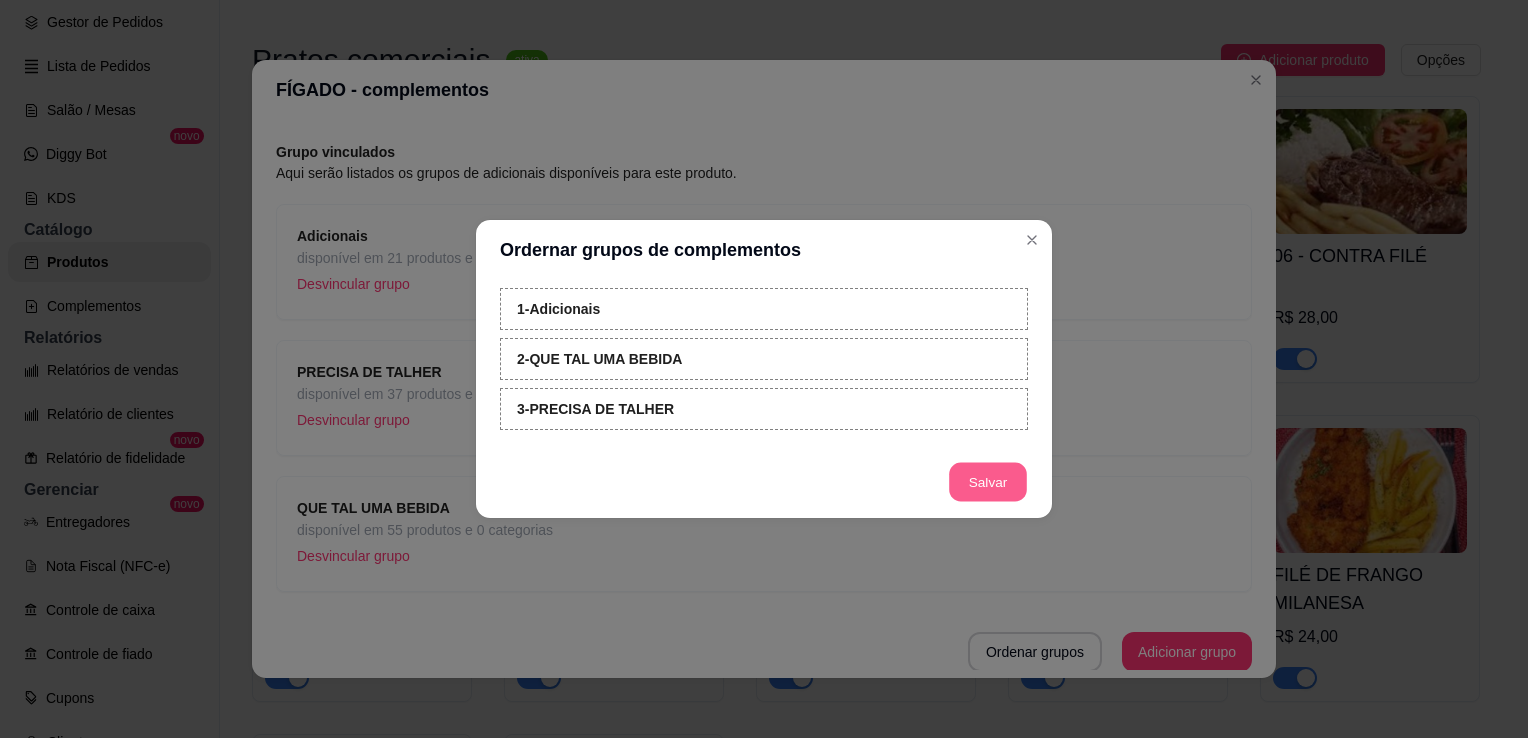 click on "Salvar" at bounding box center (988, 482) 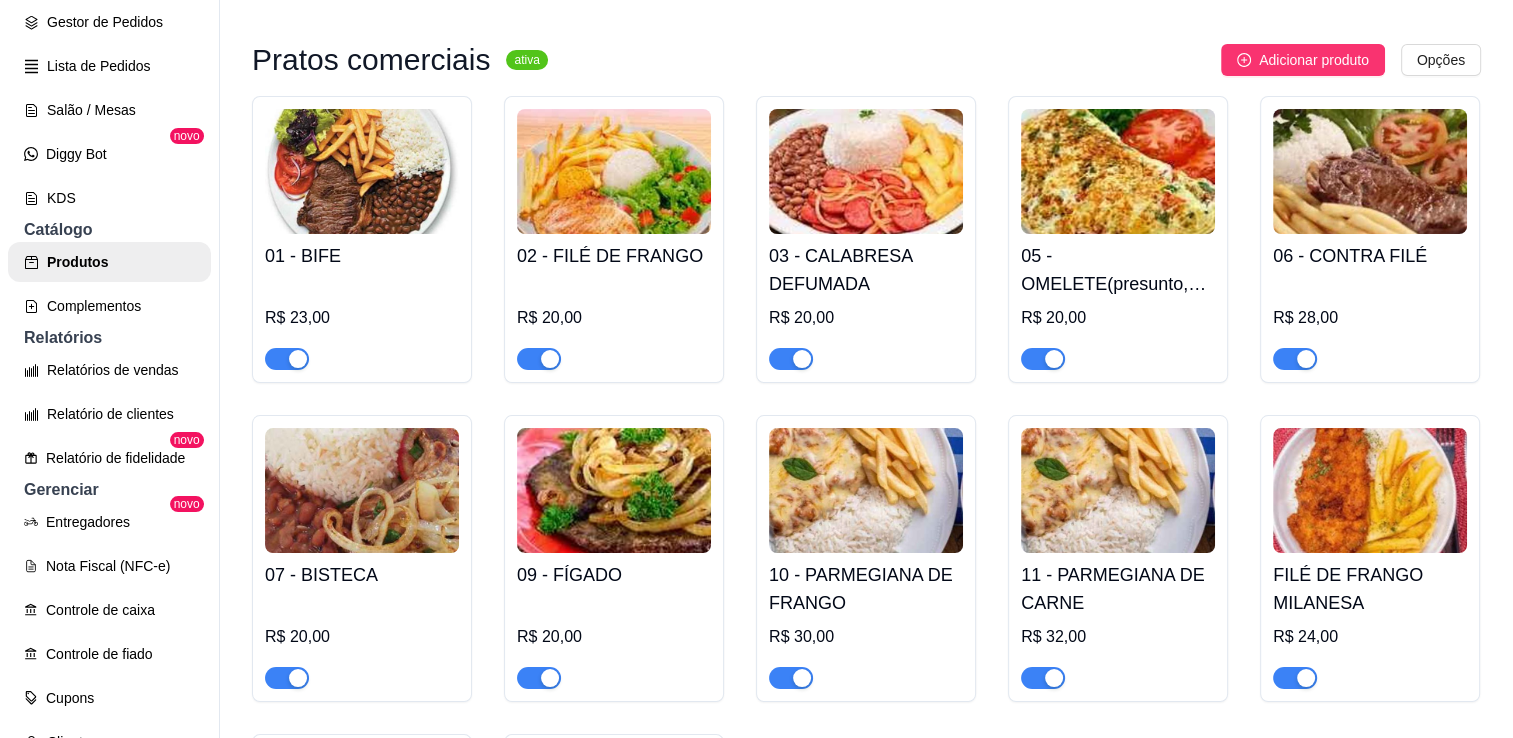 drag, startPoint x: 1148, startPoint y: 483, endPoint x: 1051, endPoint y: 534, distance: 109.59015 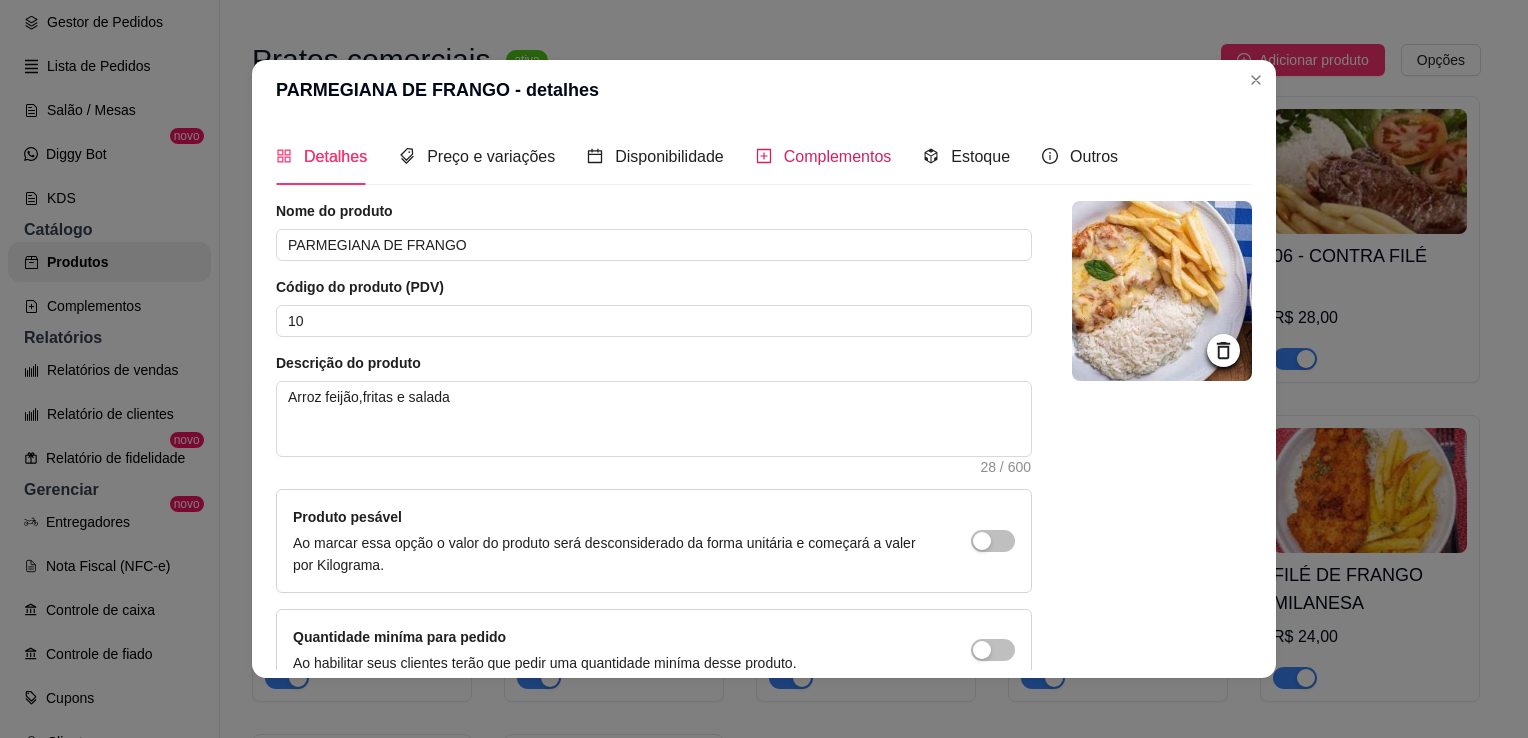 click on "Complementos" at bounding box center [838, 156] 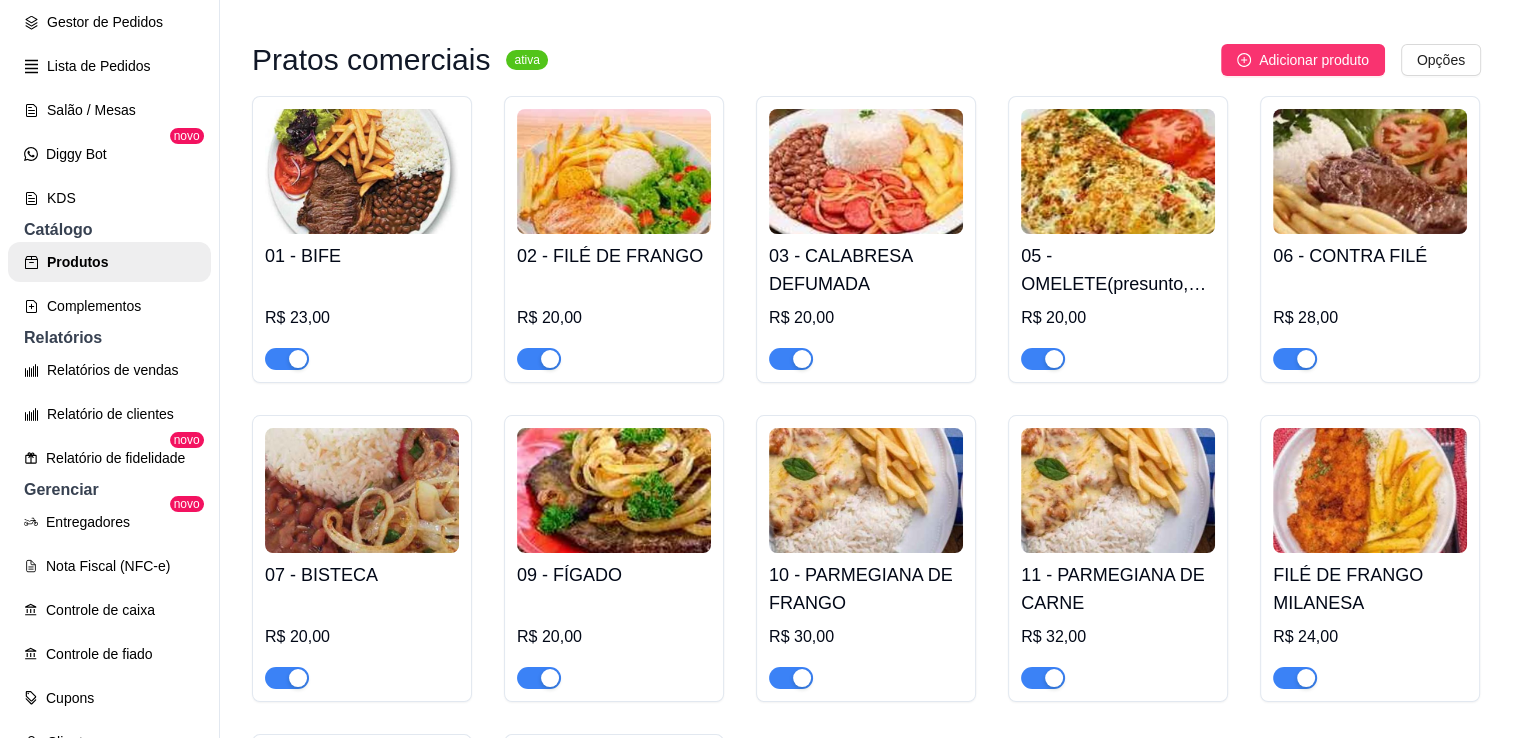 drag, startPoint x: 1104, startPoint y: 508, endPoint x: 1077, endPoint y: 495, distance: 29.966648 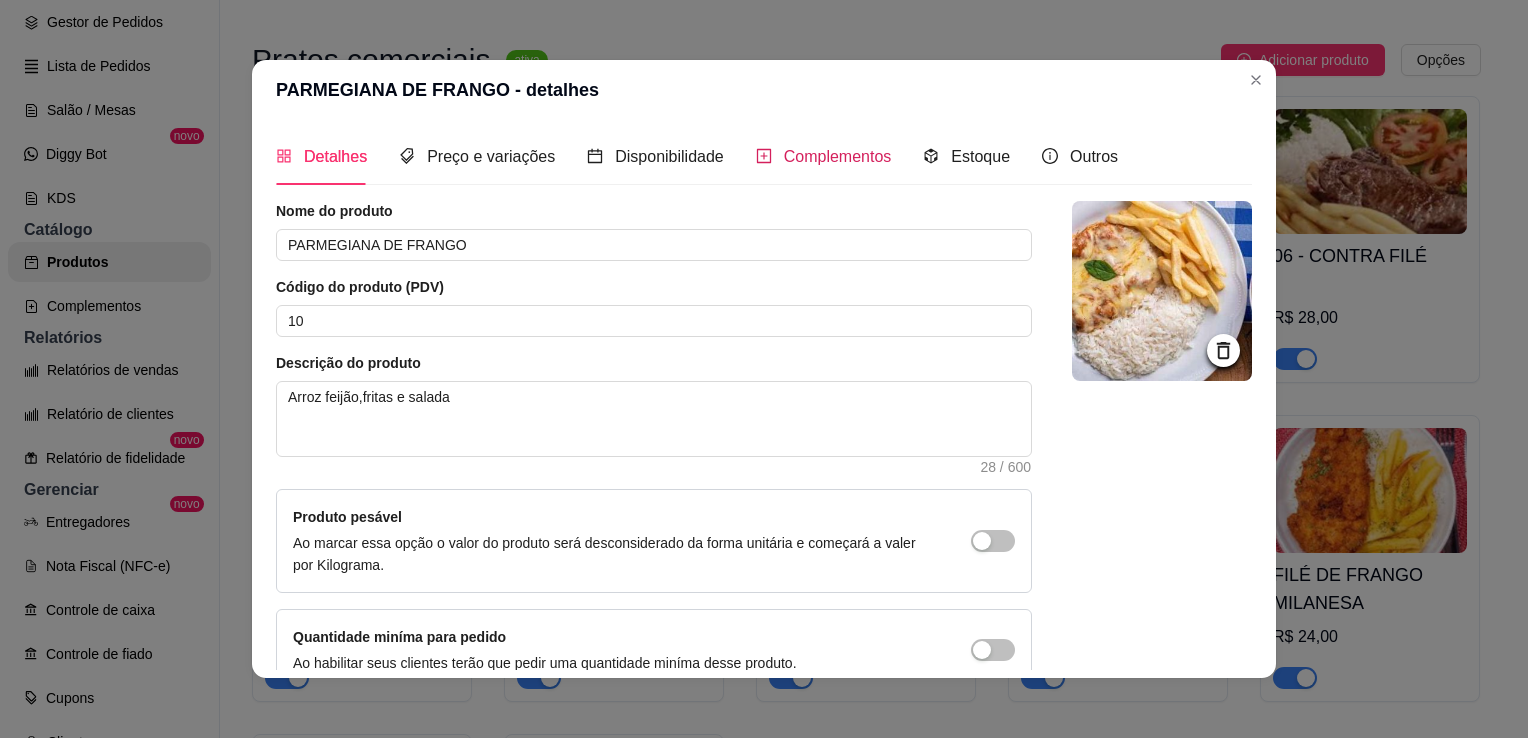click on "Complementos" at bounding box center (838, 156) 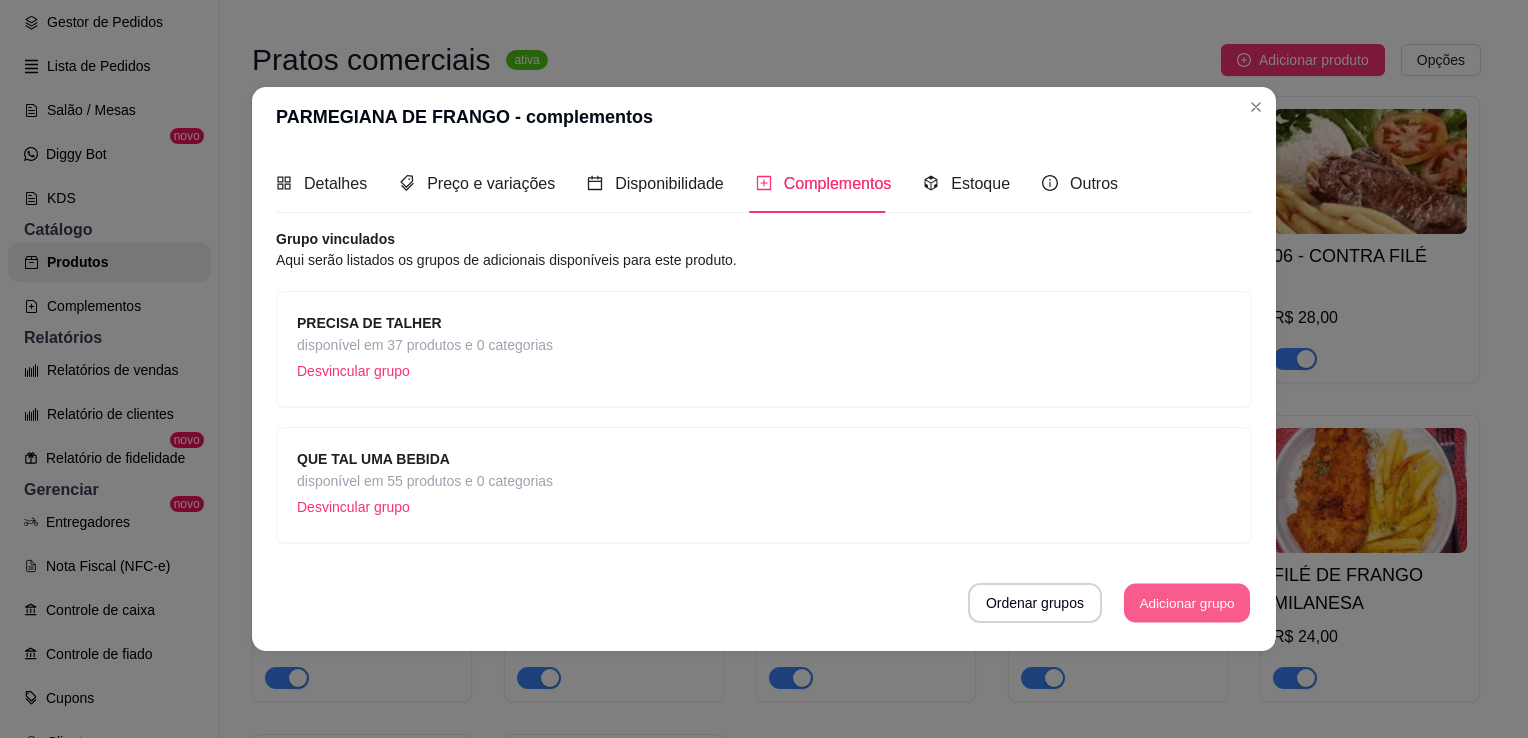 click on "Adicionar grupo" at bounding box center (1187, 602) 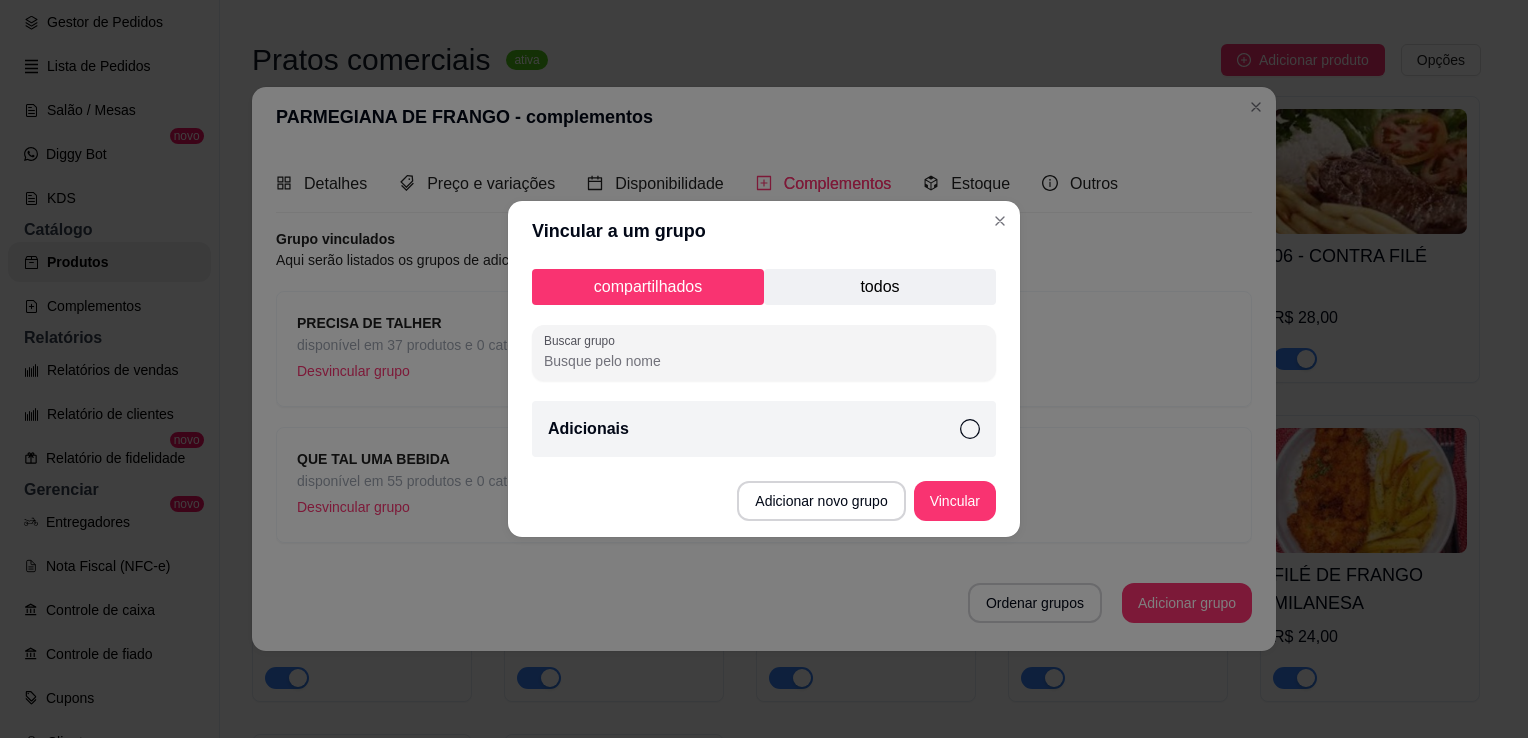 click on "todos" at bounding box center (880, 287) 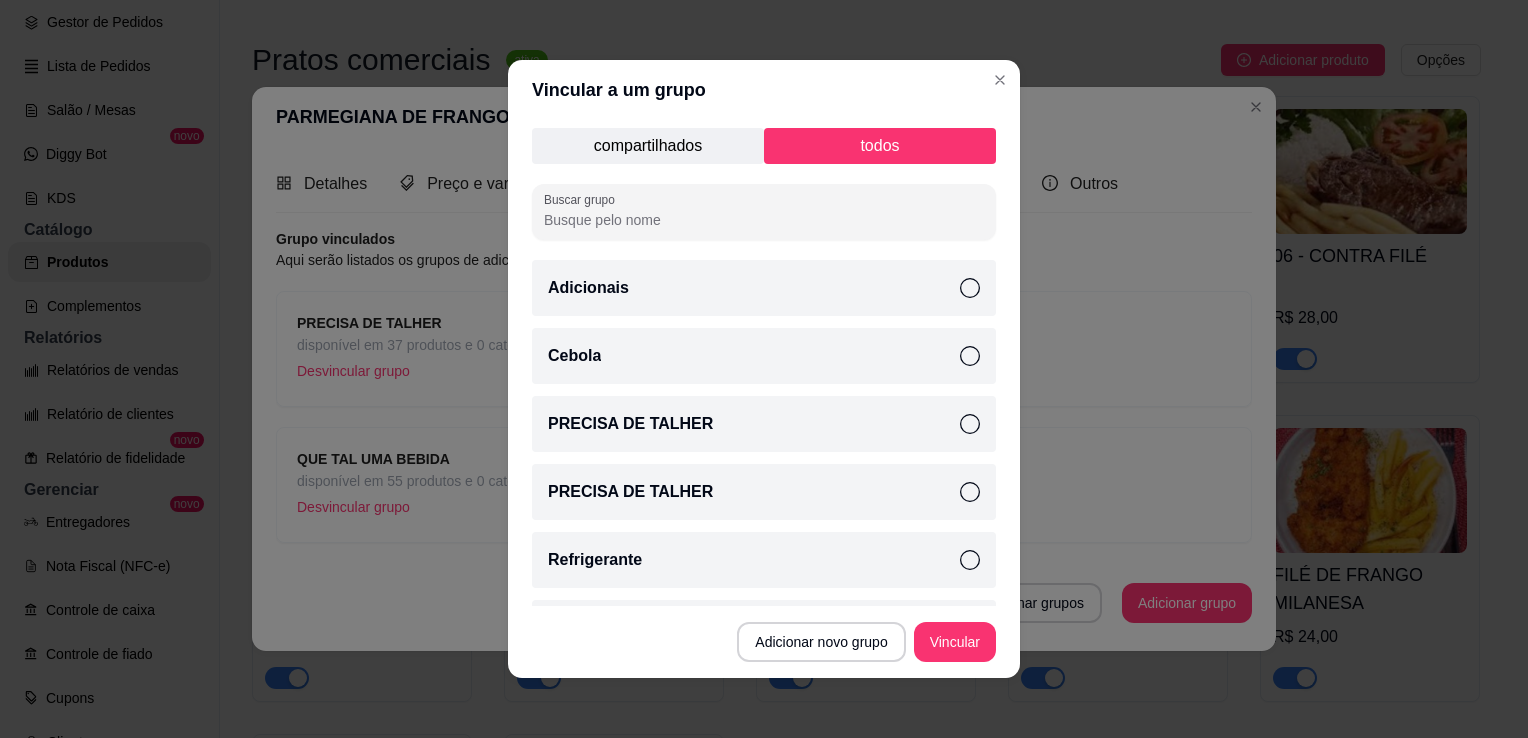 click on "Adicionais" at bounding box center (764, 288) 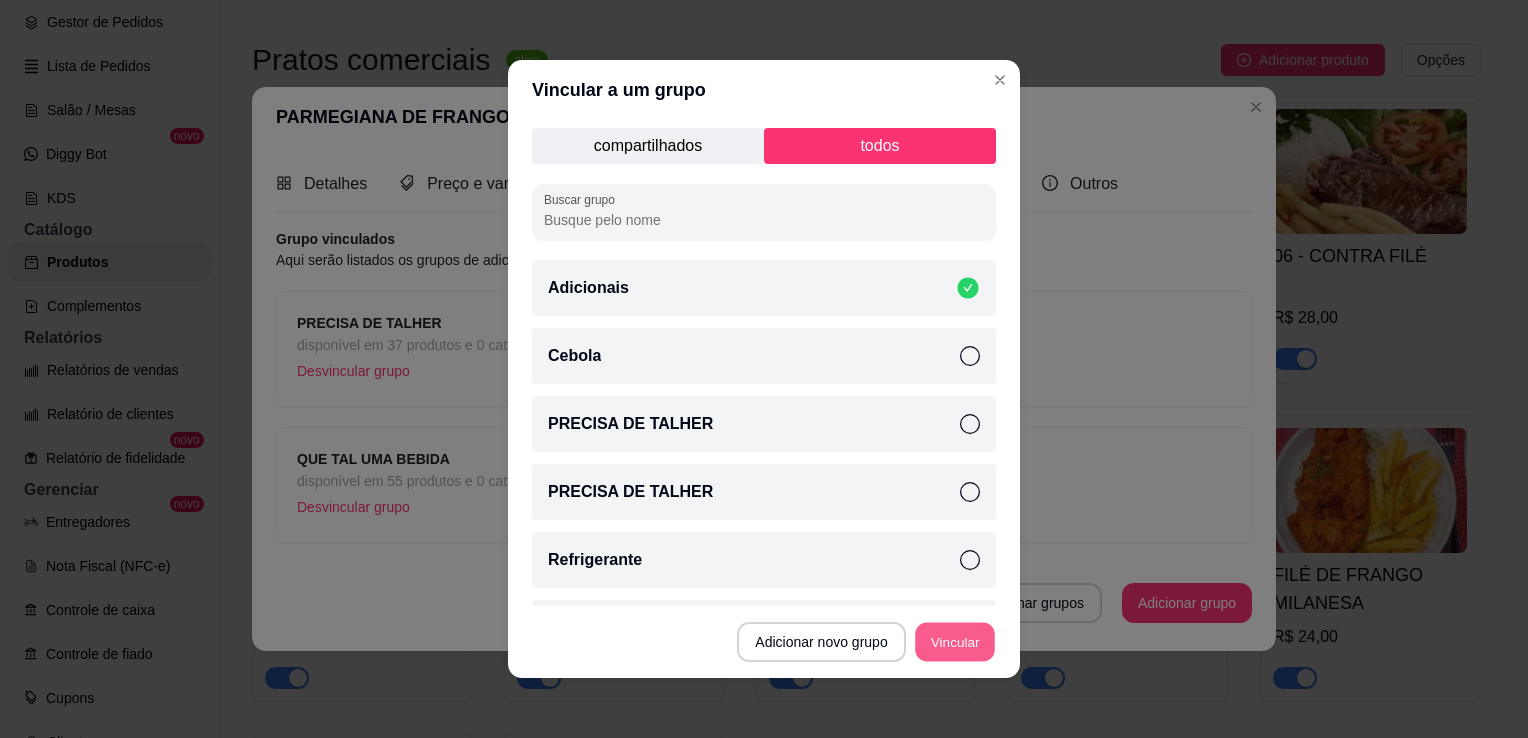 click on "Vincular" at bounding box center [955, 642] 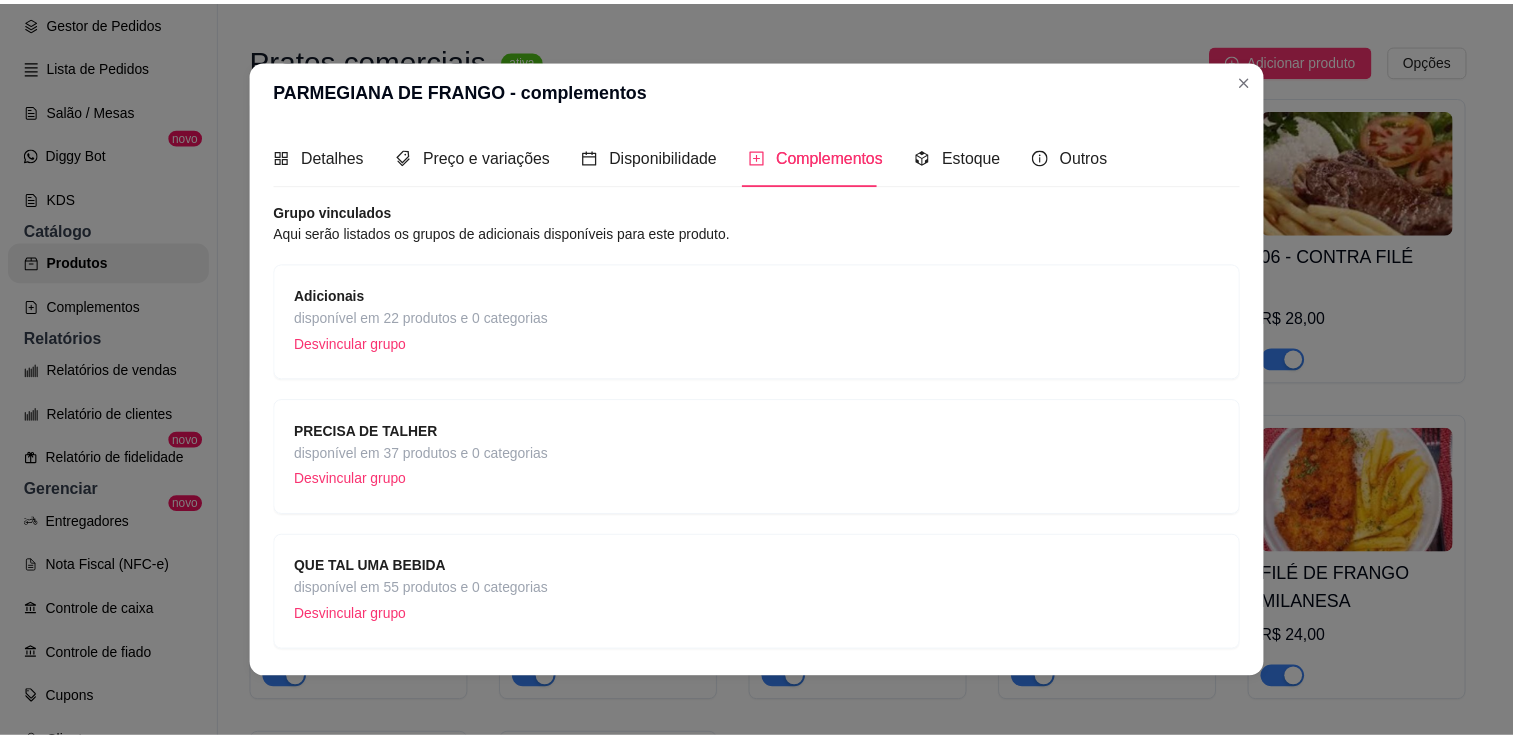scroll, scrollTop: 59, scrollLeft: 0, axis: vertical 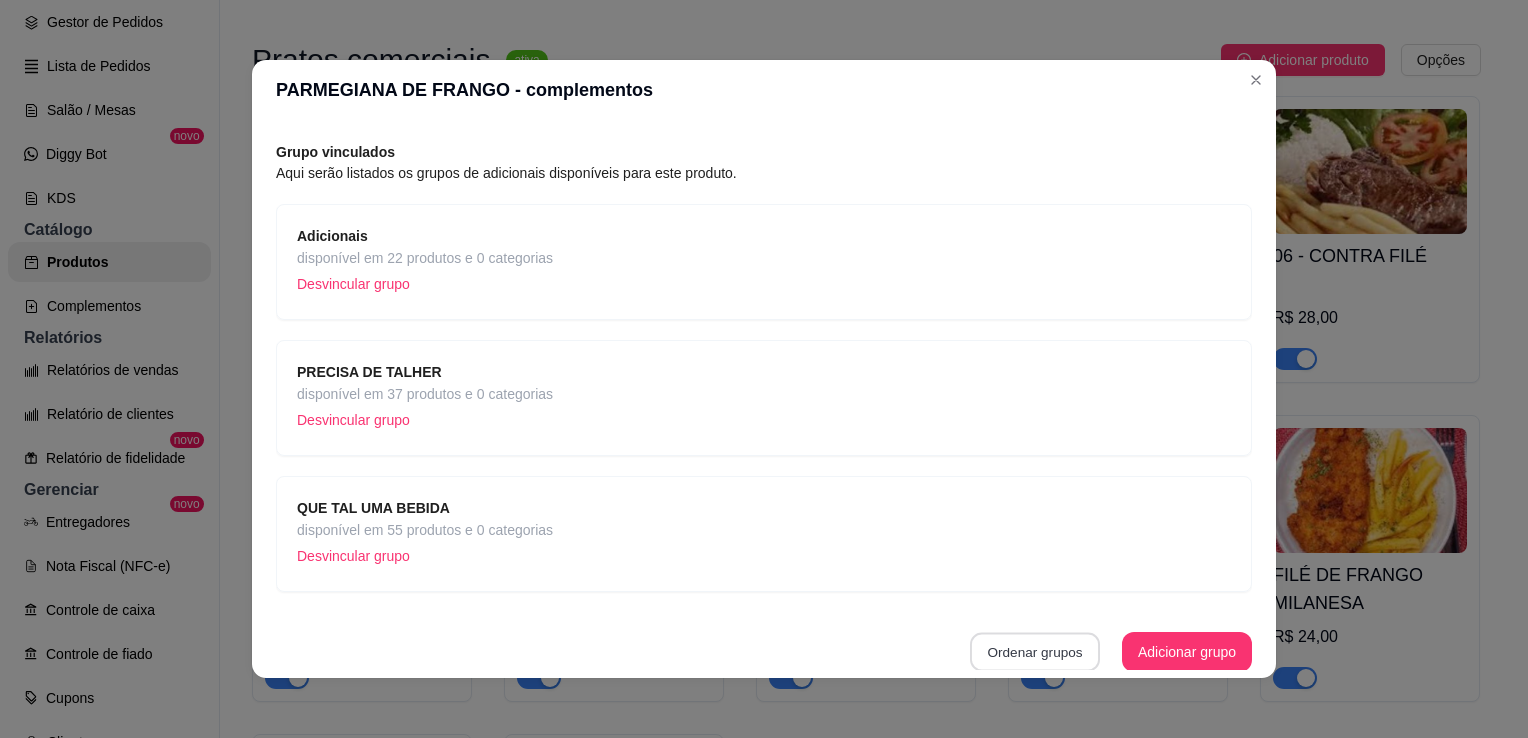 click on "Ordenar grupos" at bounding box center (1035, 652) 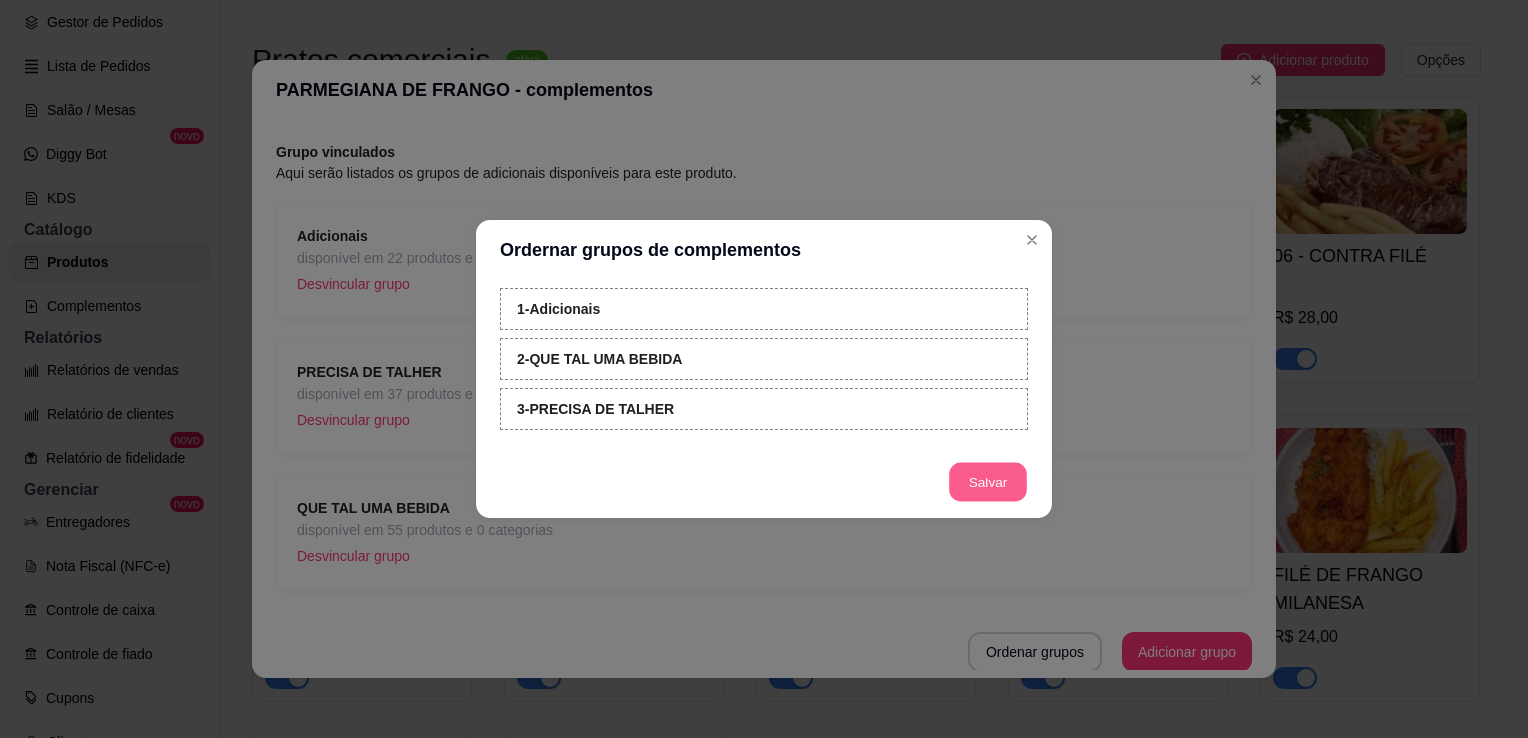 click on "Salvar" at bounding box center (988, 482) 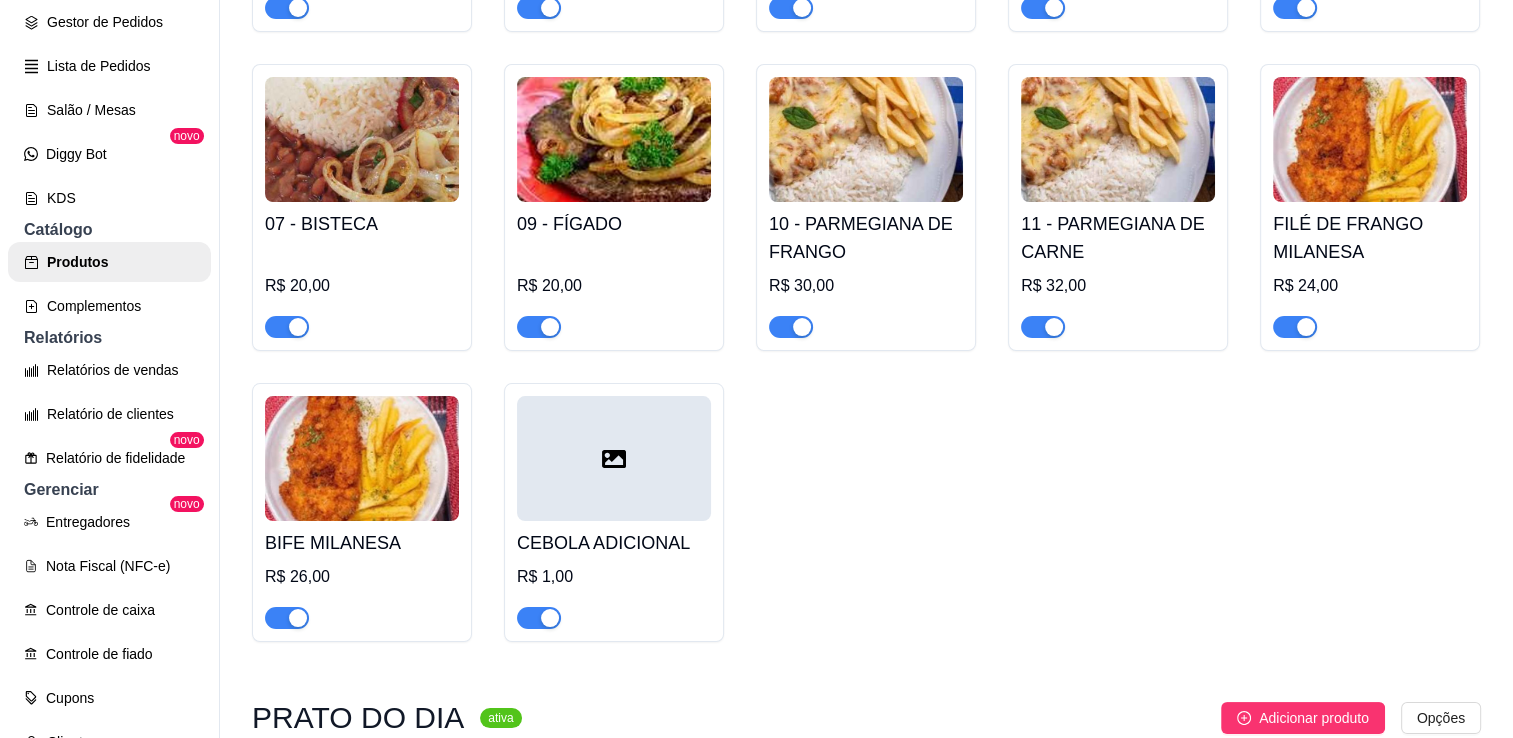 scroll, scrollTop: 508, scrollLeft: 0, axis: vertical 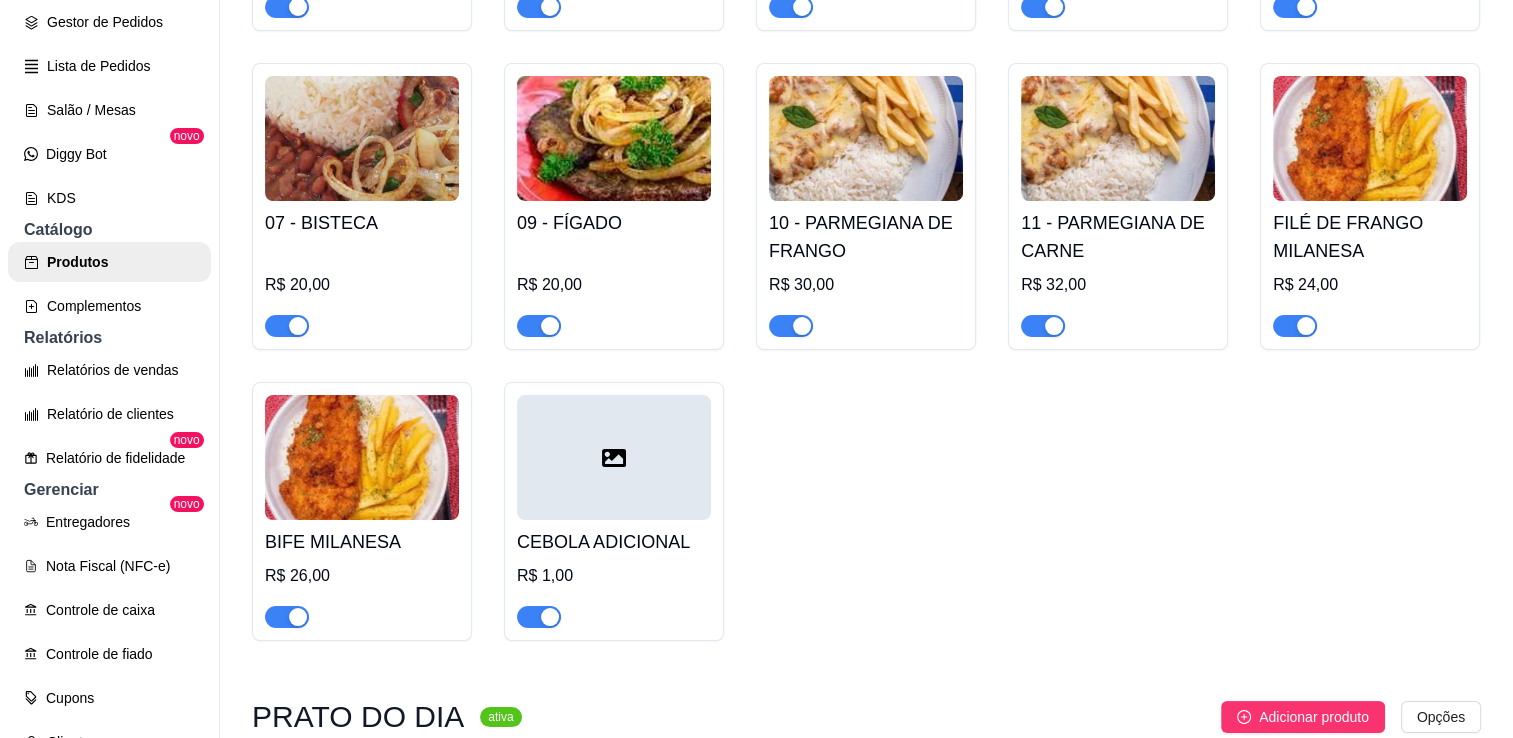 click at bounding box center [1118, 138] 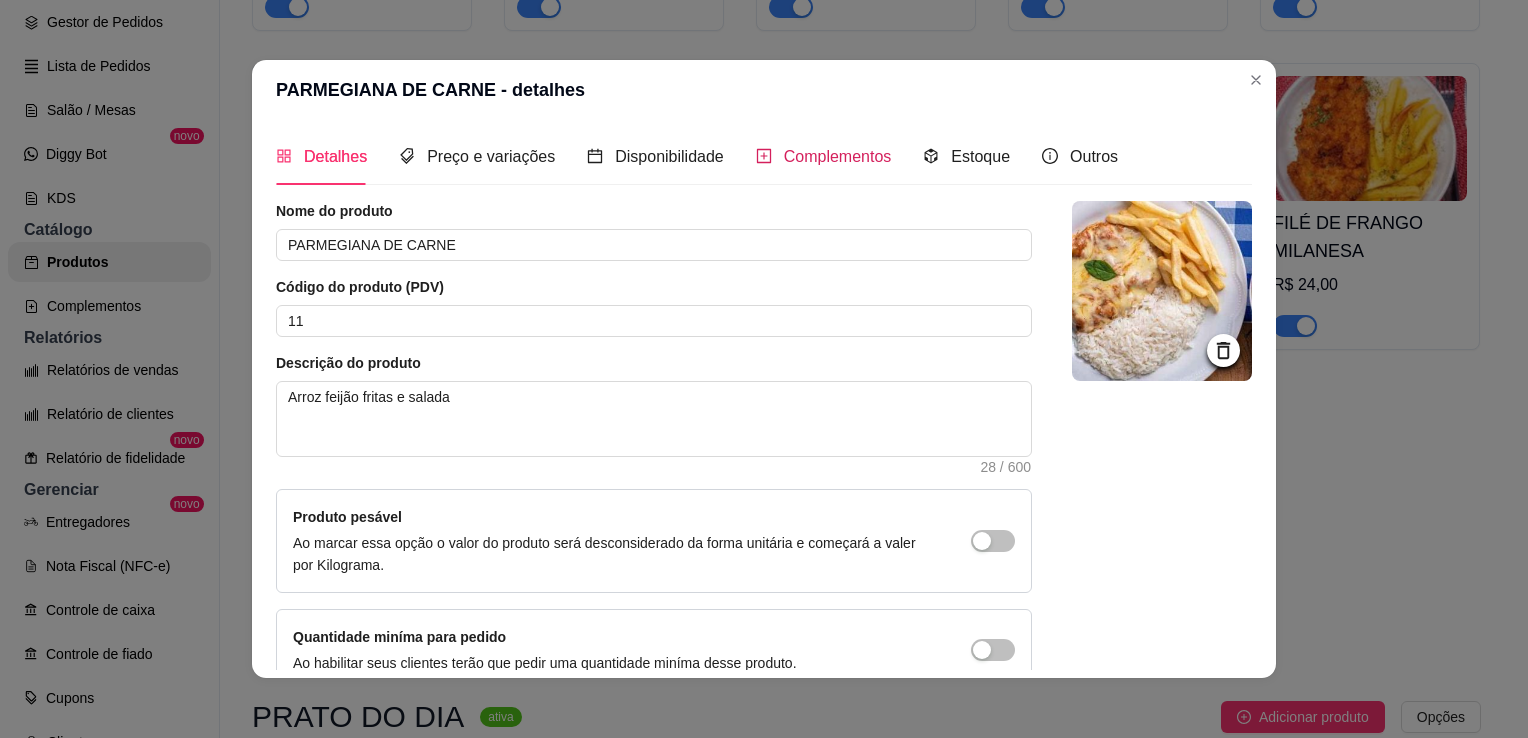 click on "Complementos" at bounding box center (838, 156) 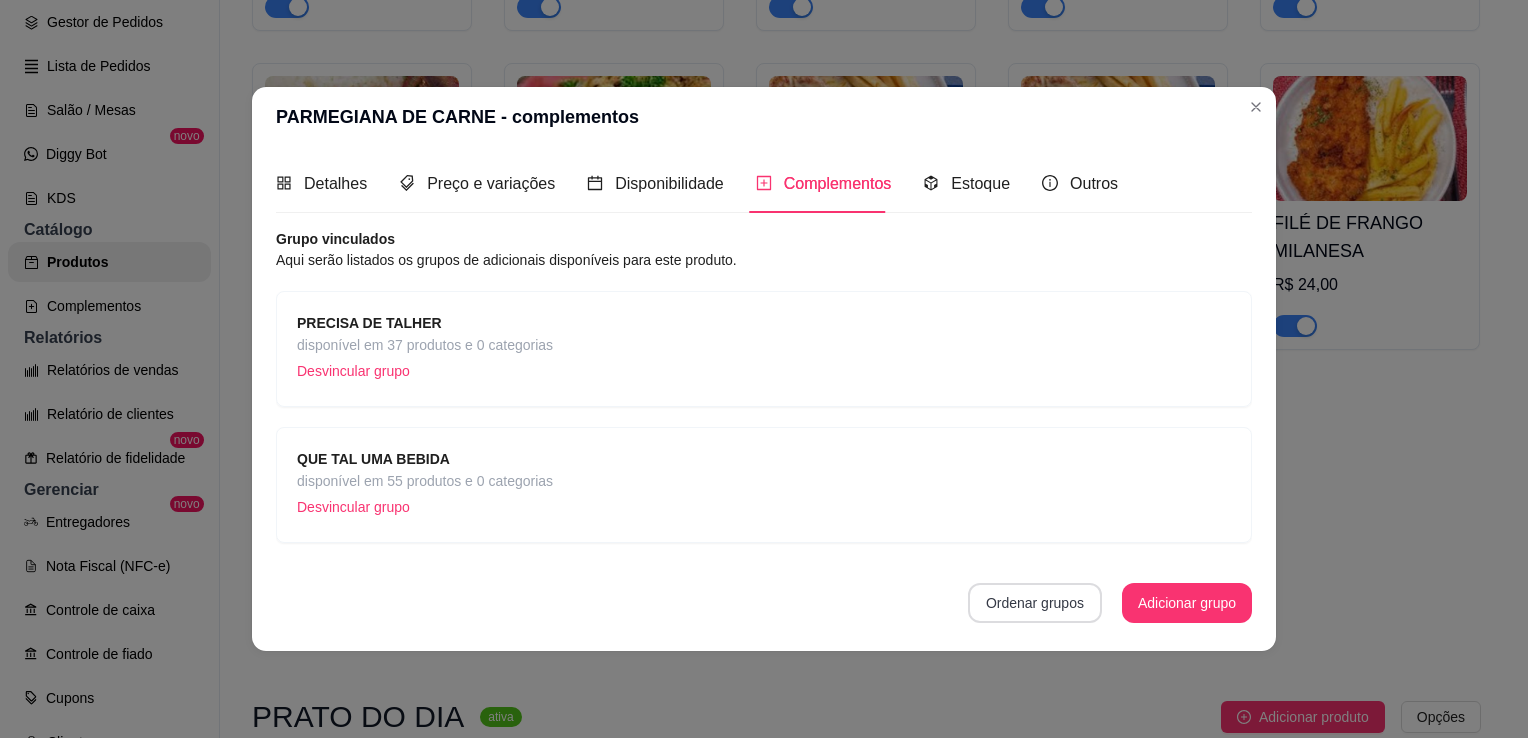 click on "Ordenar grupos" at bounding box center [1035, 603] 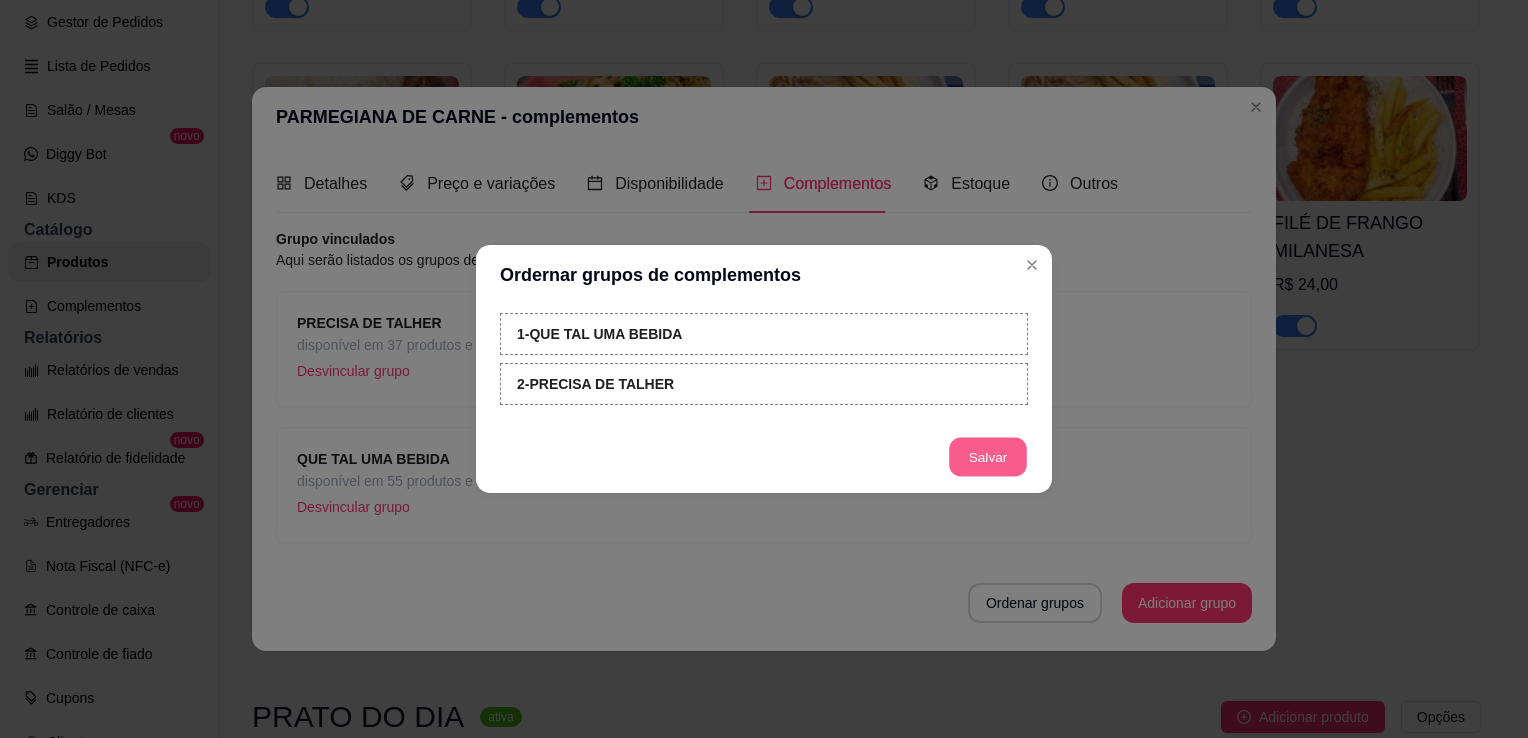 click on "Salvar" at bounding box center [988, 457] 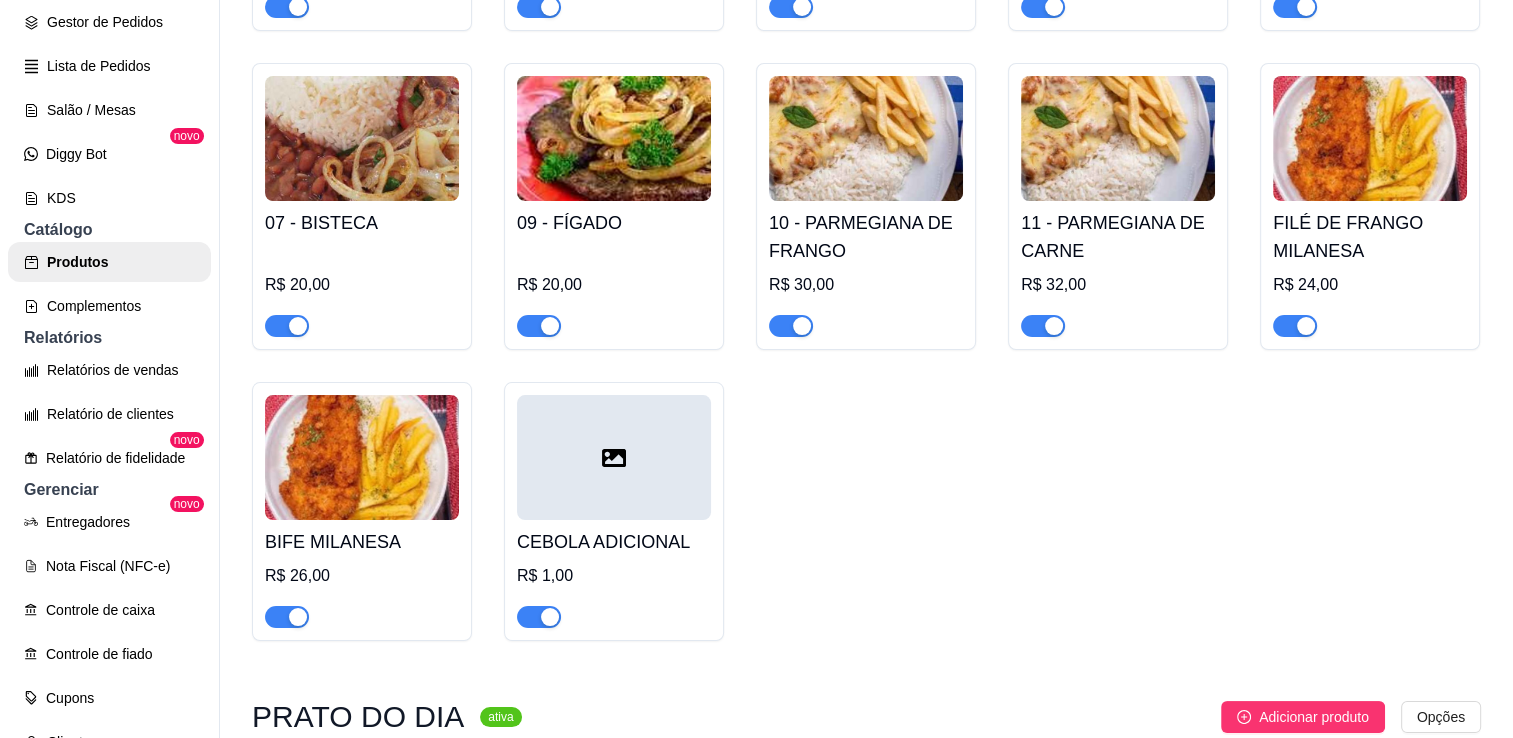 drag, startPoint x: 636, startPoint y: 480, endPoint x: 593, endPoint y: 578, distance: 107.01869 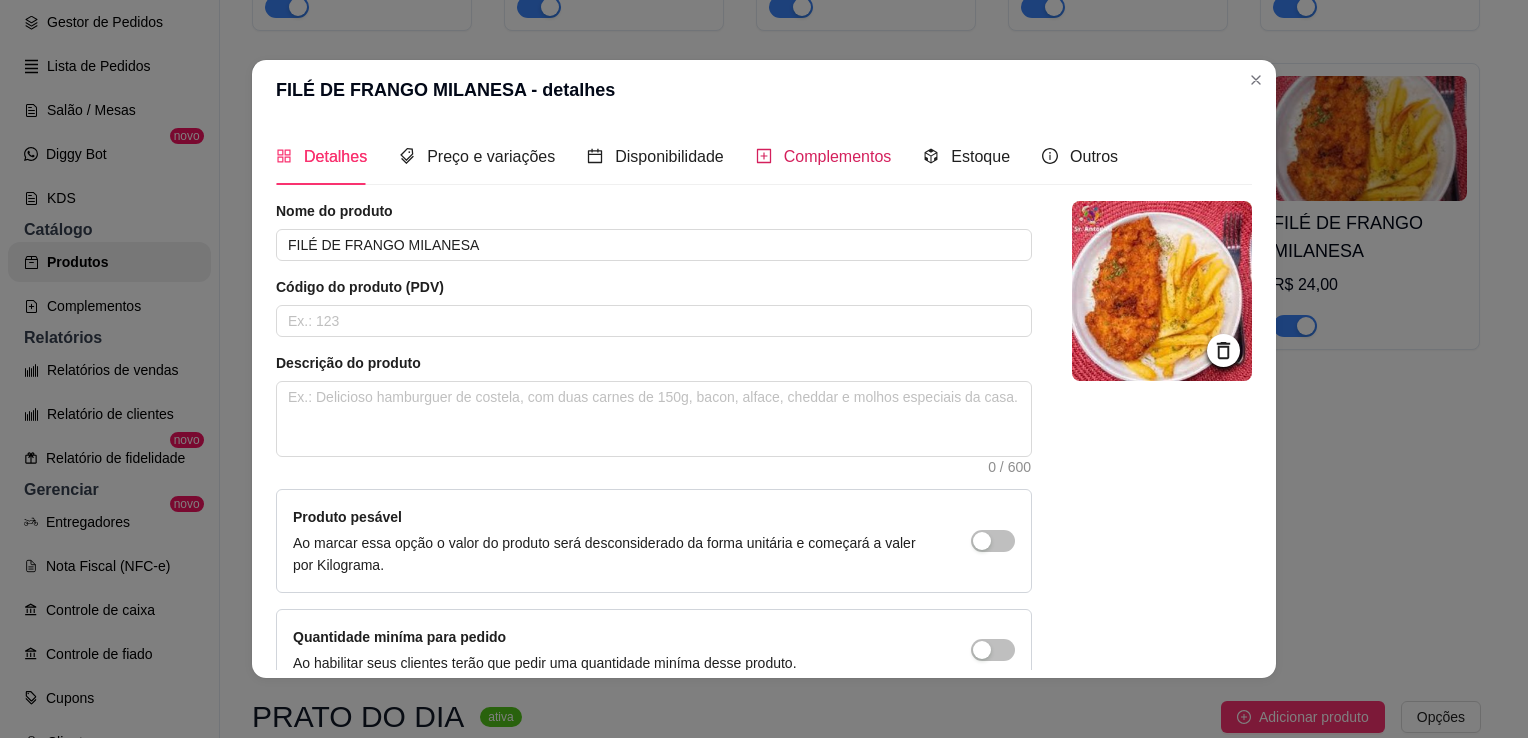 click on "Complementos" at bounding box center [838, 156] 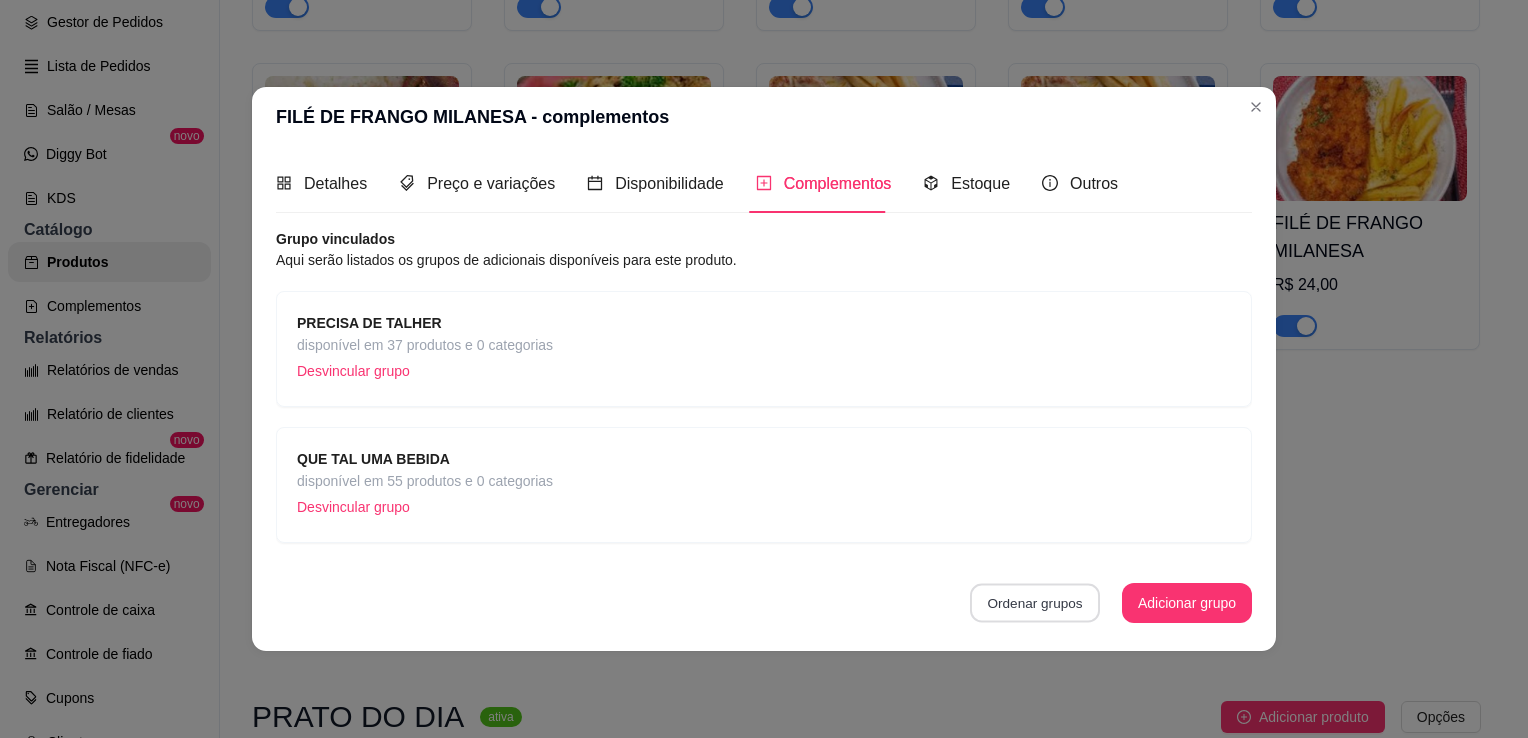 click on "Ordenar grupos" at bounding box center (1035, 602) 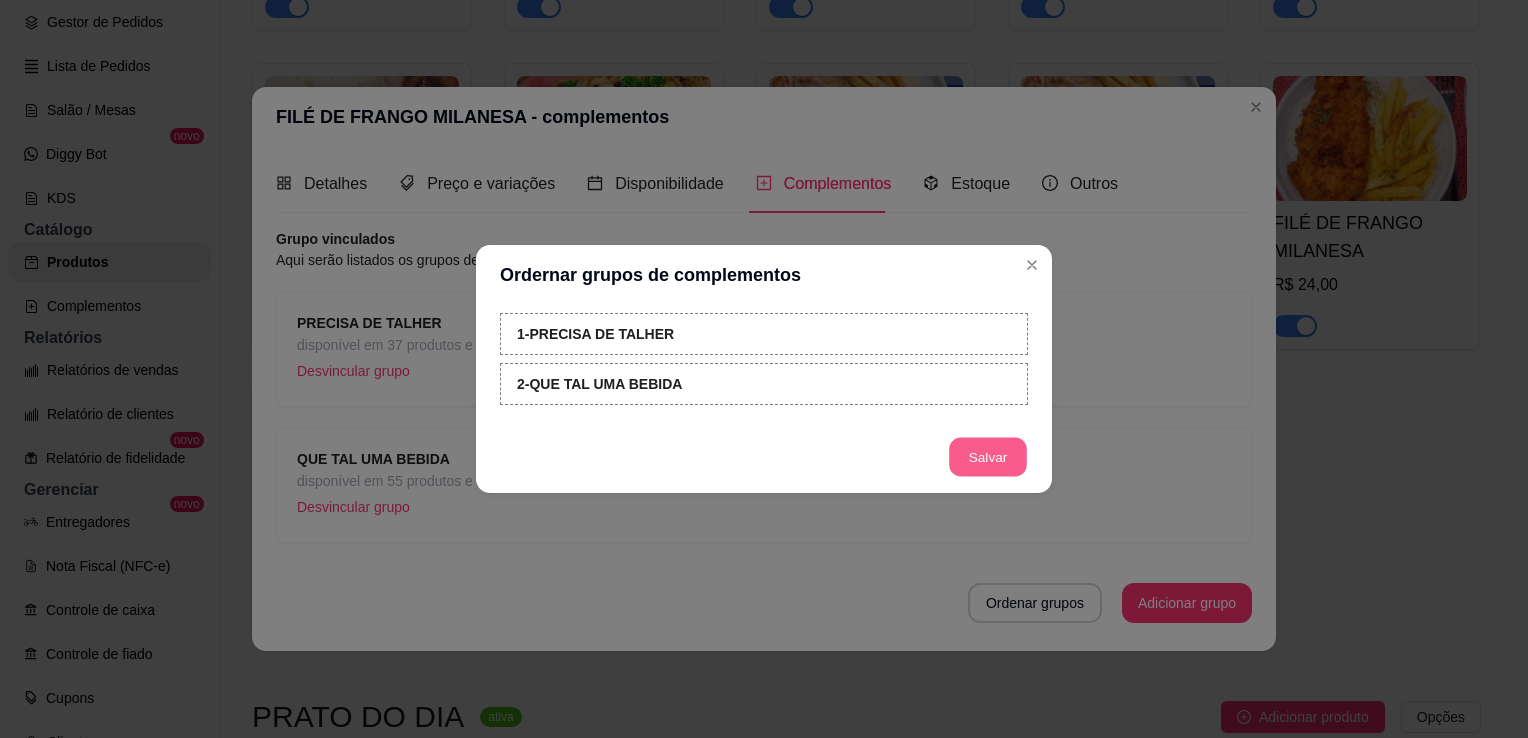 click on "Salvar" at bounding box center [988, 457] 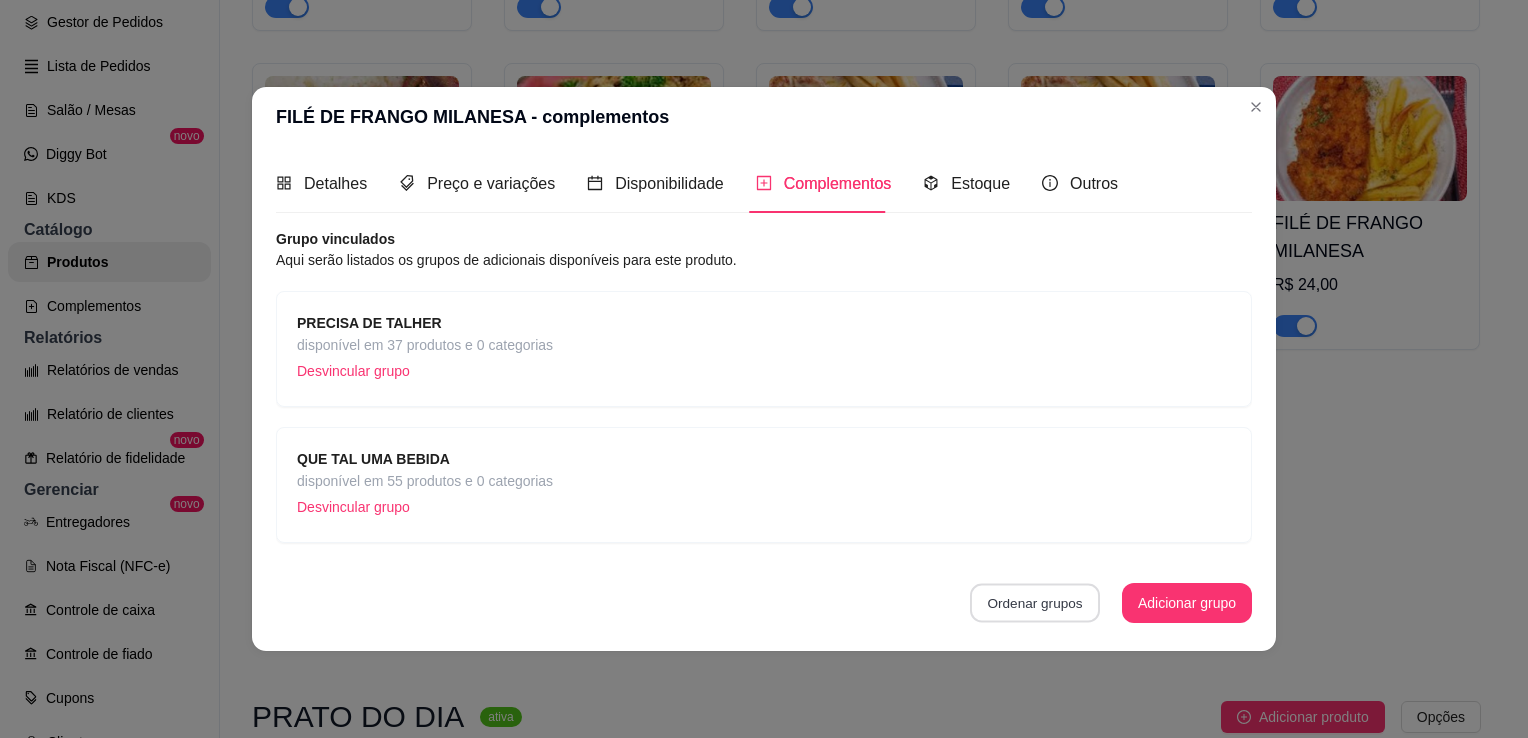 click on "Ordenar grupos" at bounding box center (1035, 602) 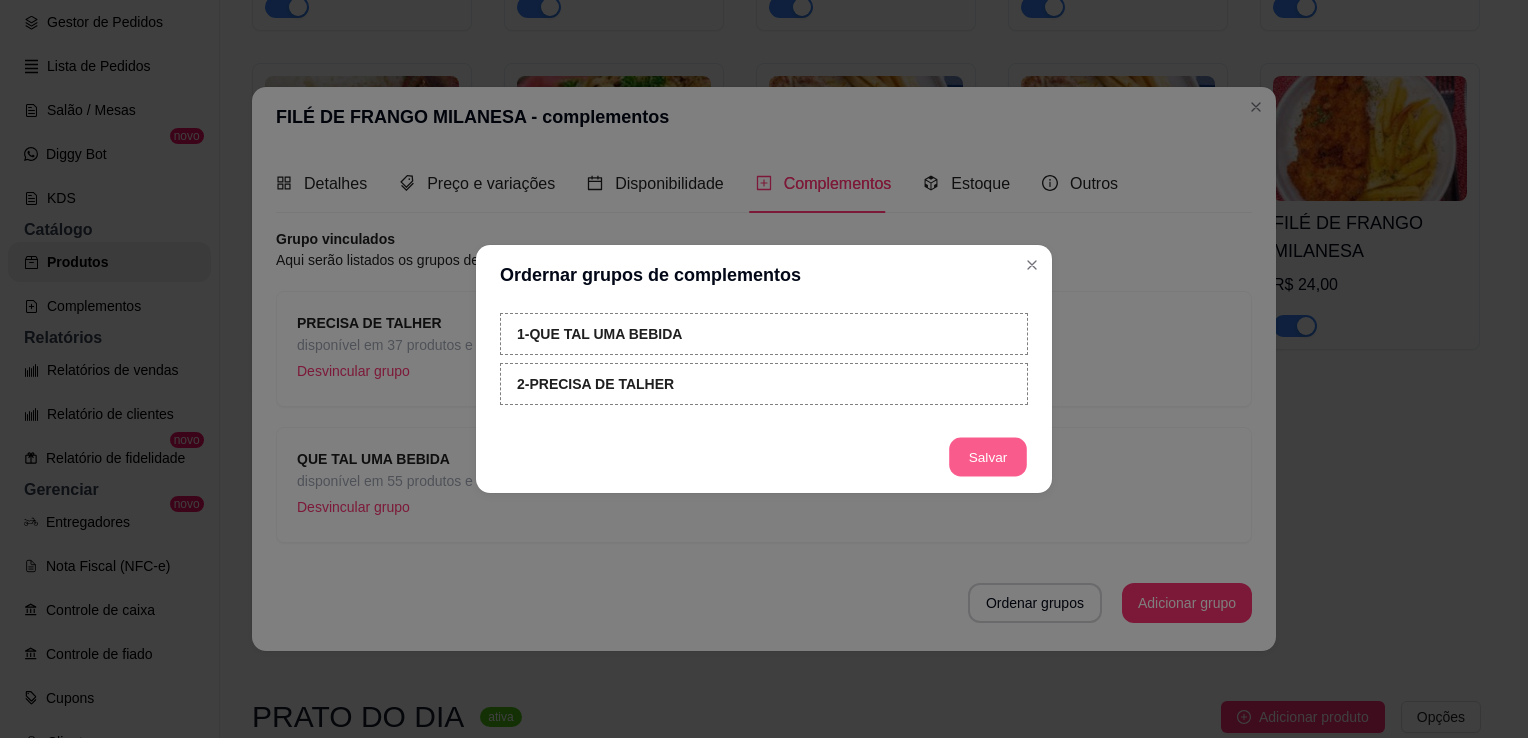 click on "Salvar" at bounding box center (988, 457) 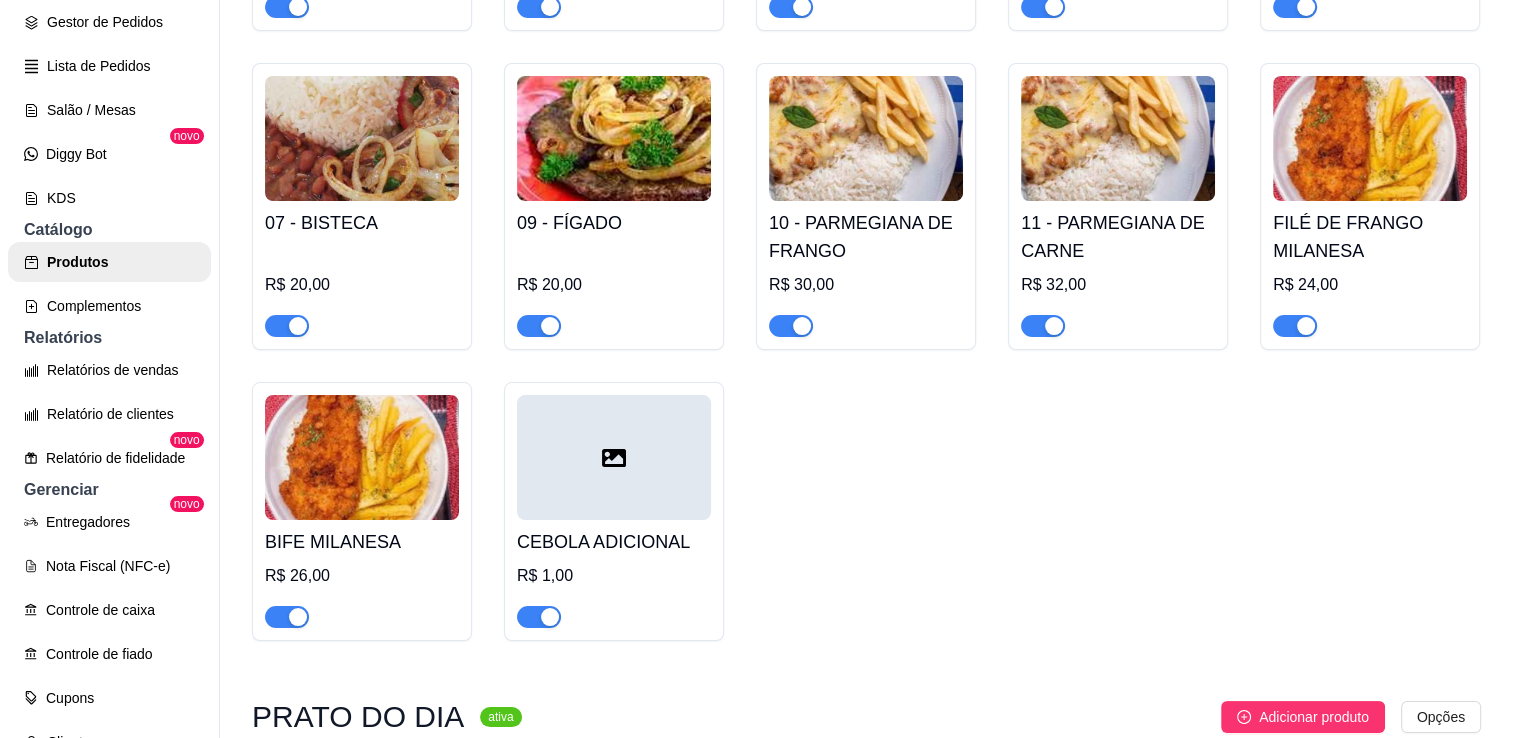click at bounding box center [362, 457] 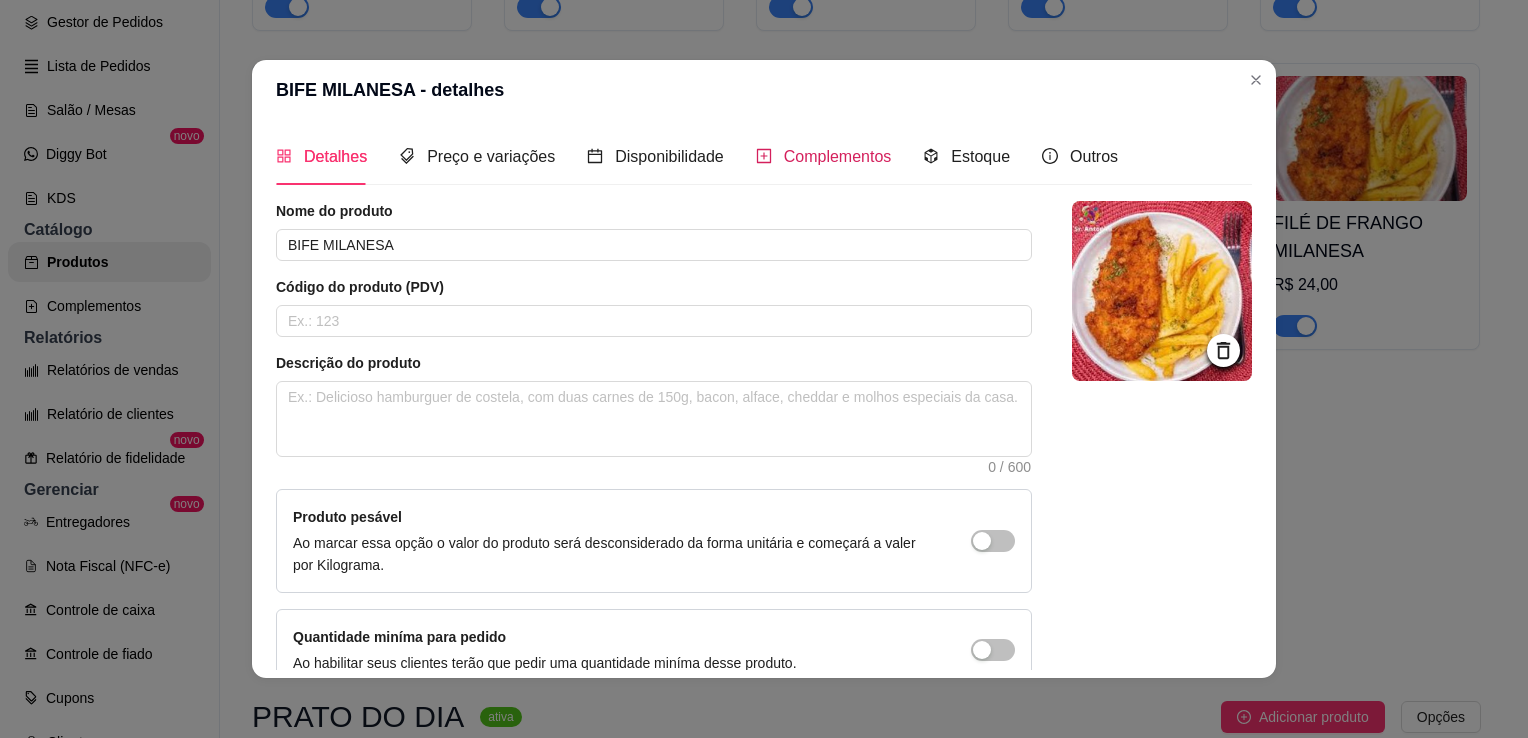 click on "Complementos" at bounding box center [838, 156] 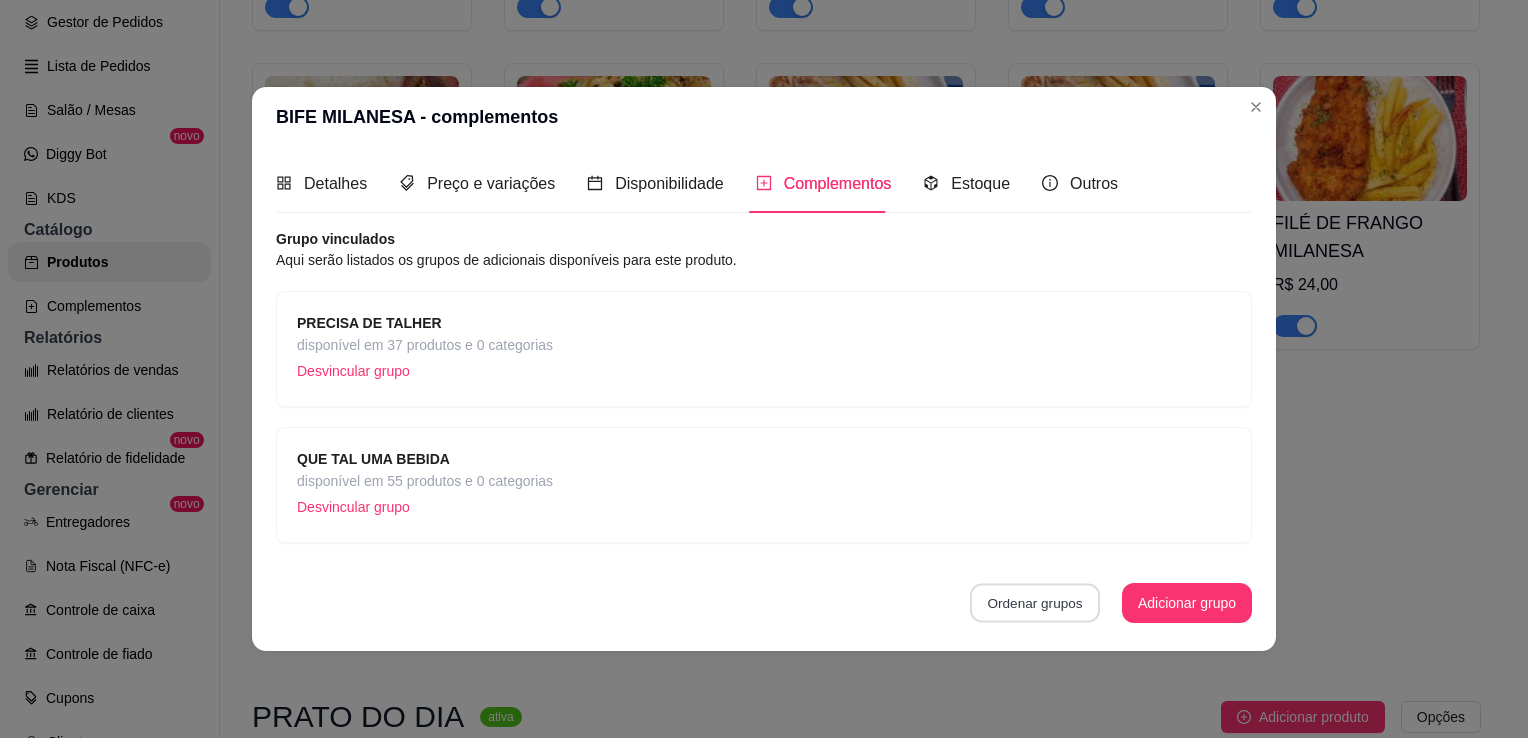 click on "Ordenar grupos" at bounding box center [1035, 602] 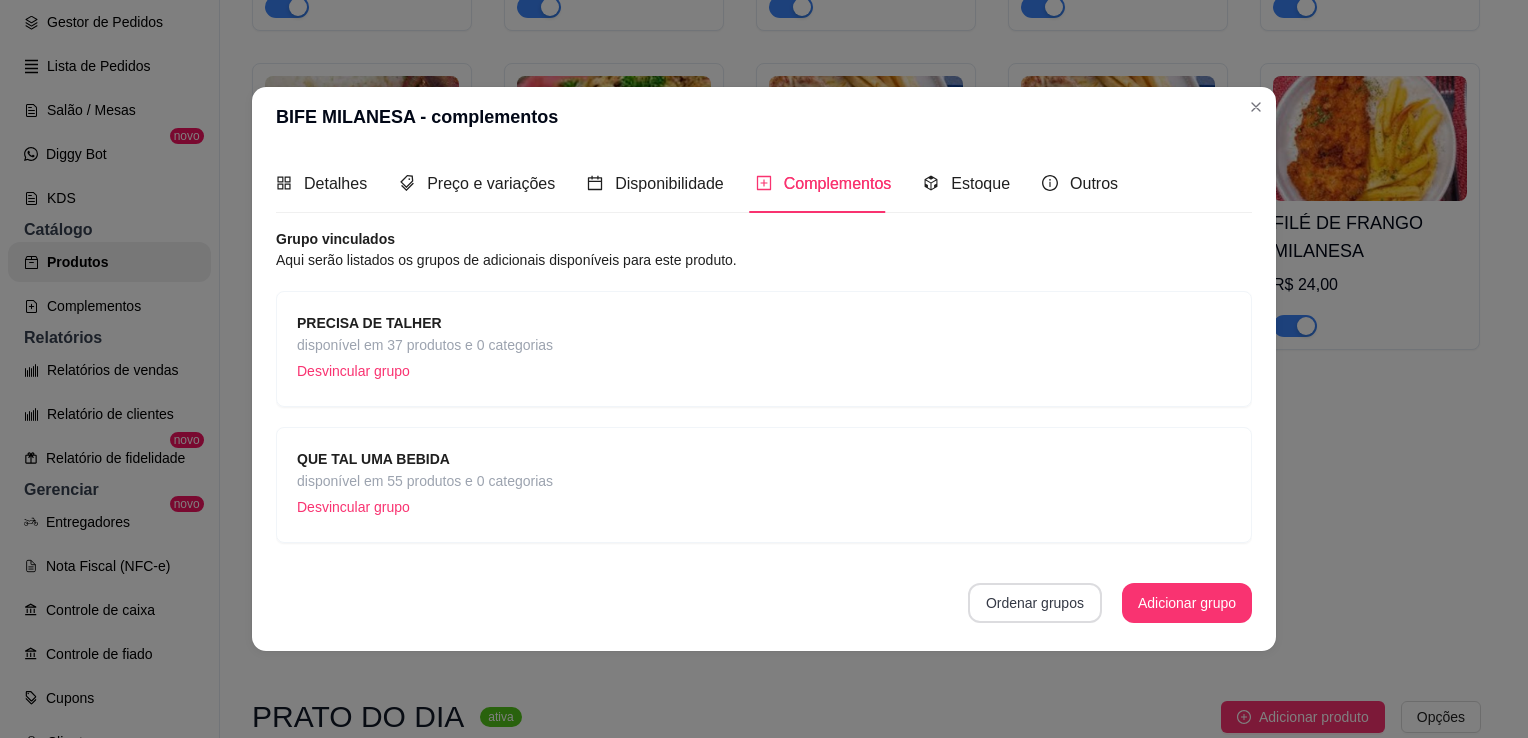 click on "Ordenar grupos" at bounding box center (1035, 603) 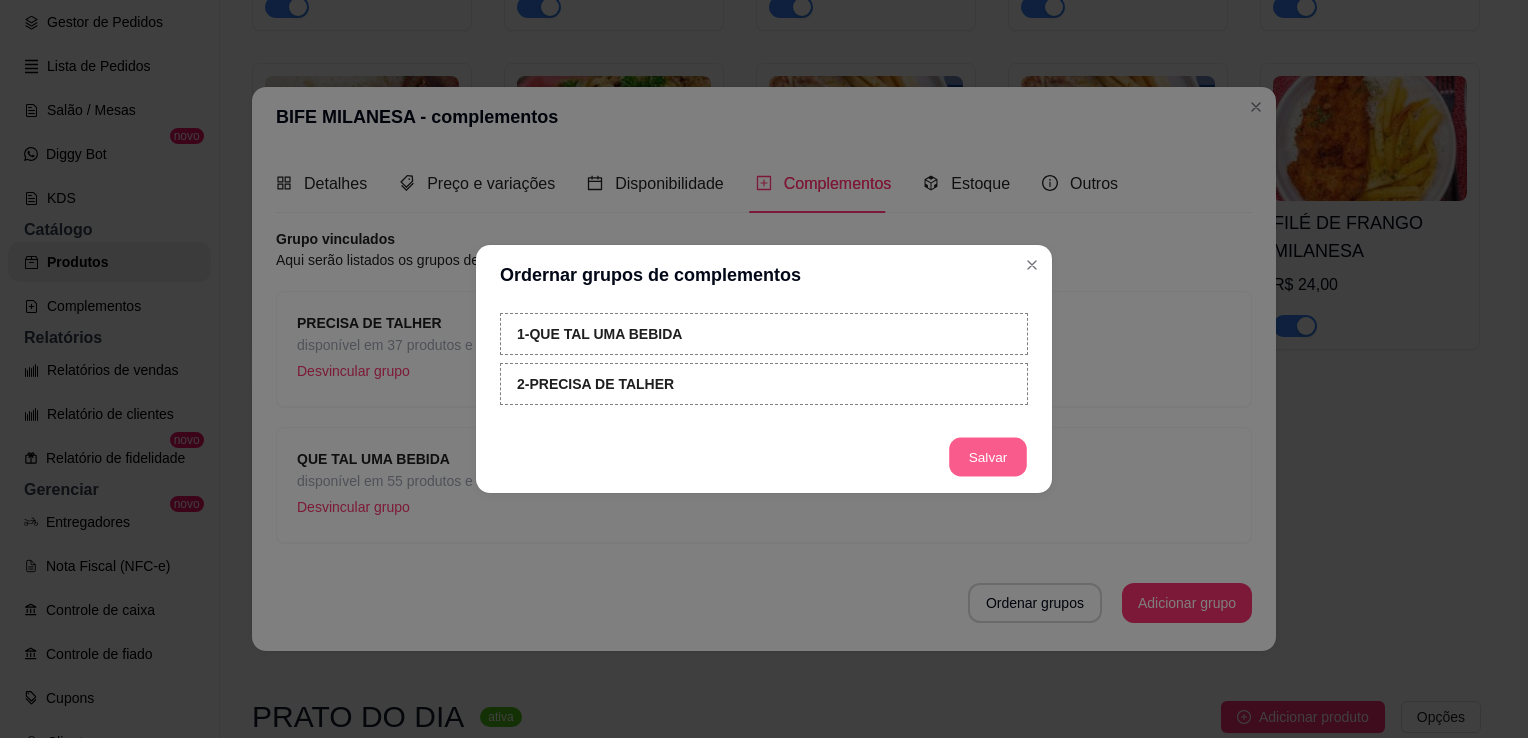 click on "Salvar" at bounding box center (988, 457) 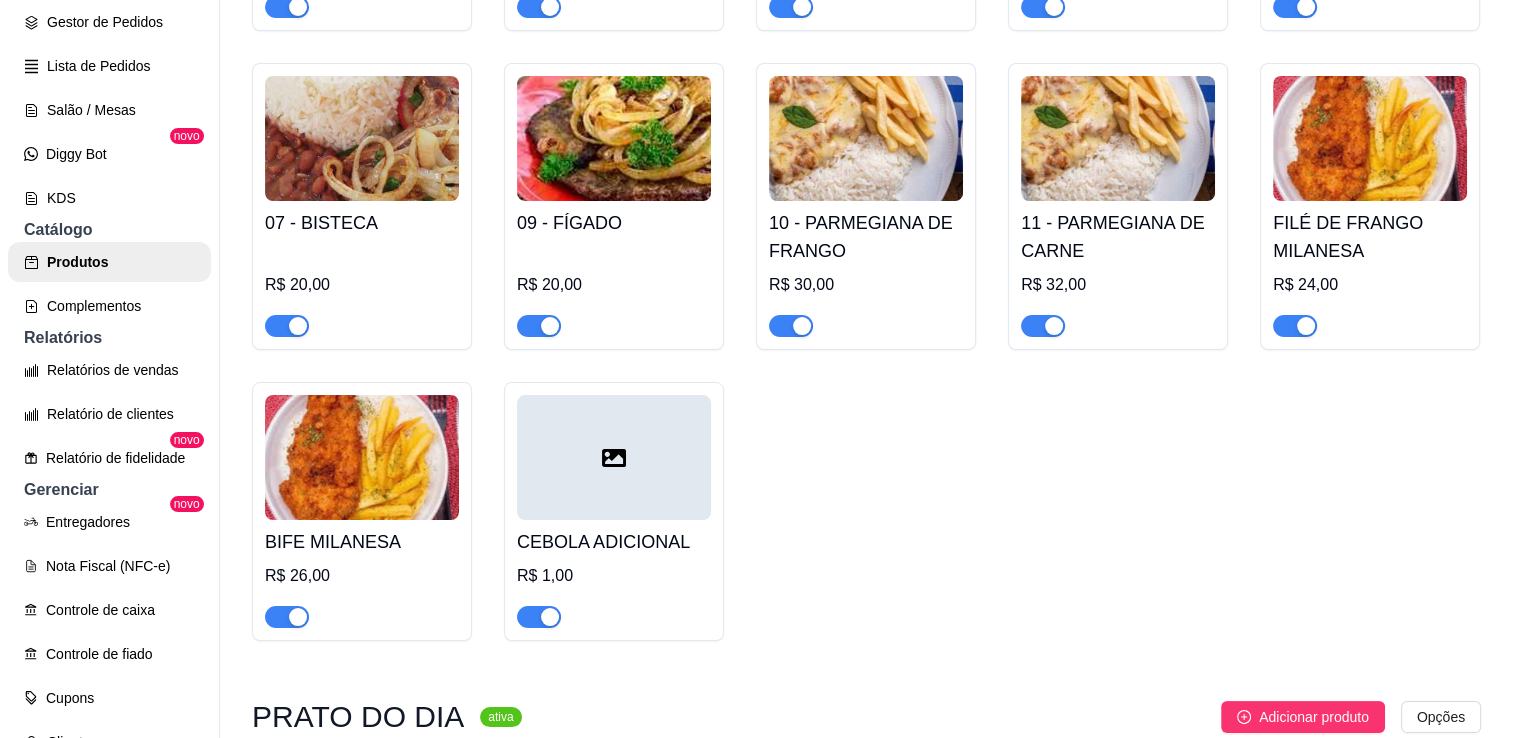 click at bounding box center [1370, 138] 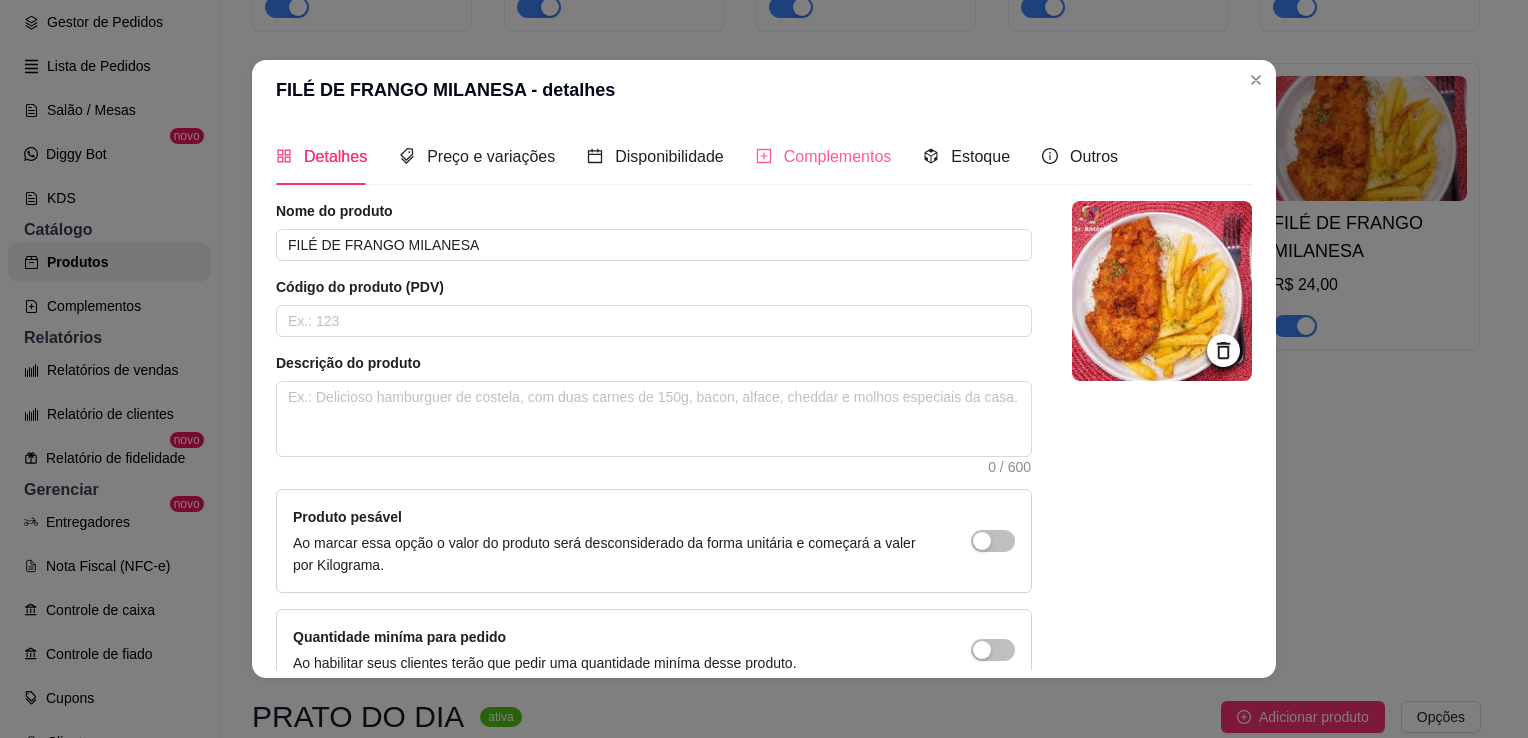 click on "Complementos" at bounding box center (824, 156) 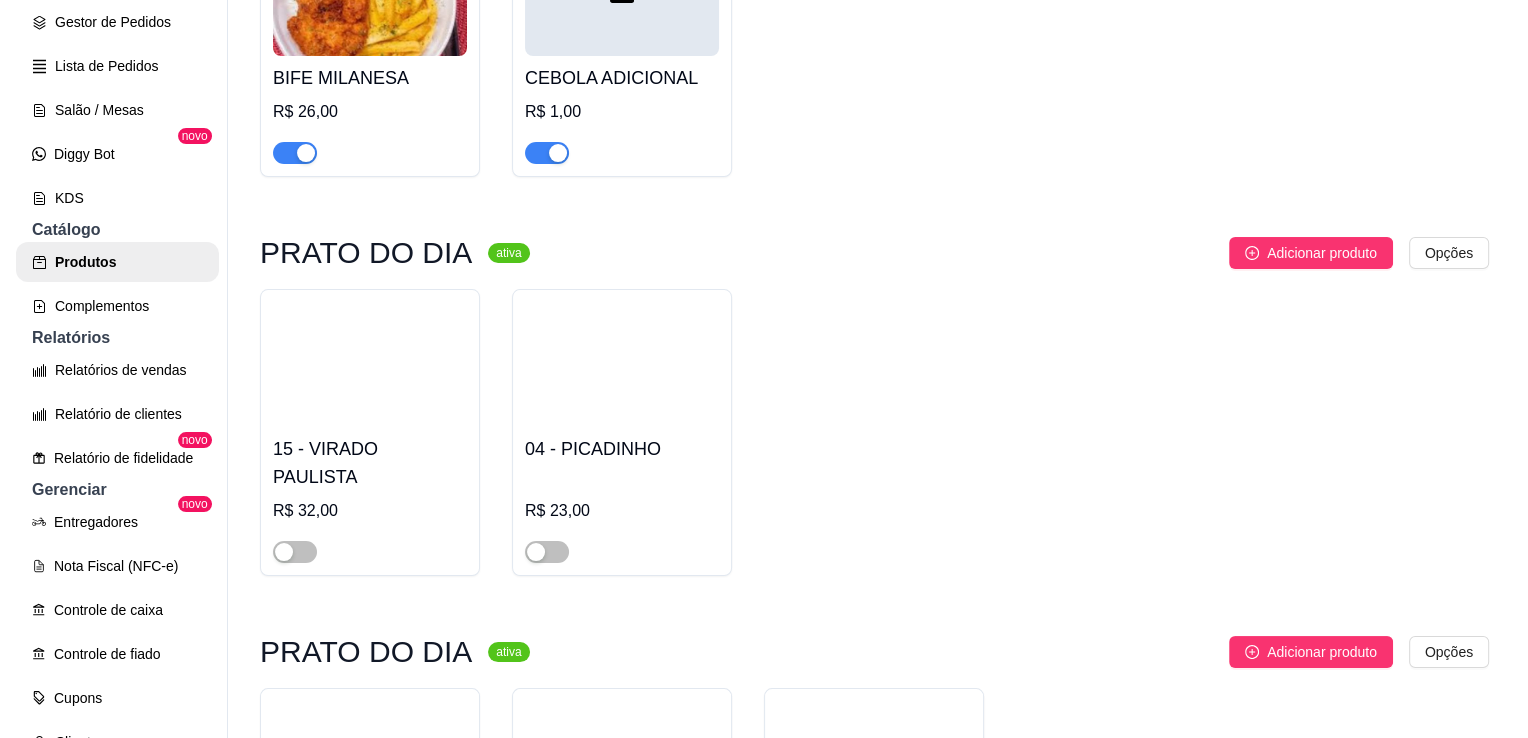 scroll, scrollTop: 972, scrollLeft: 0, axis: vertical 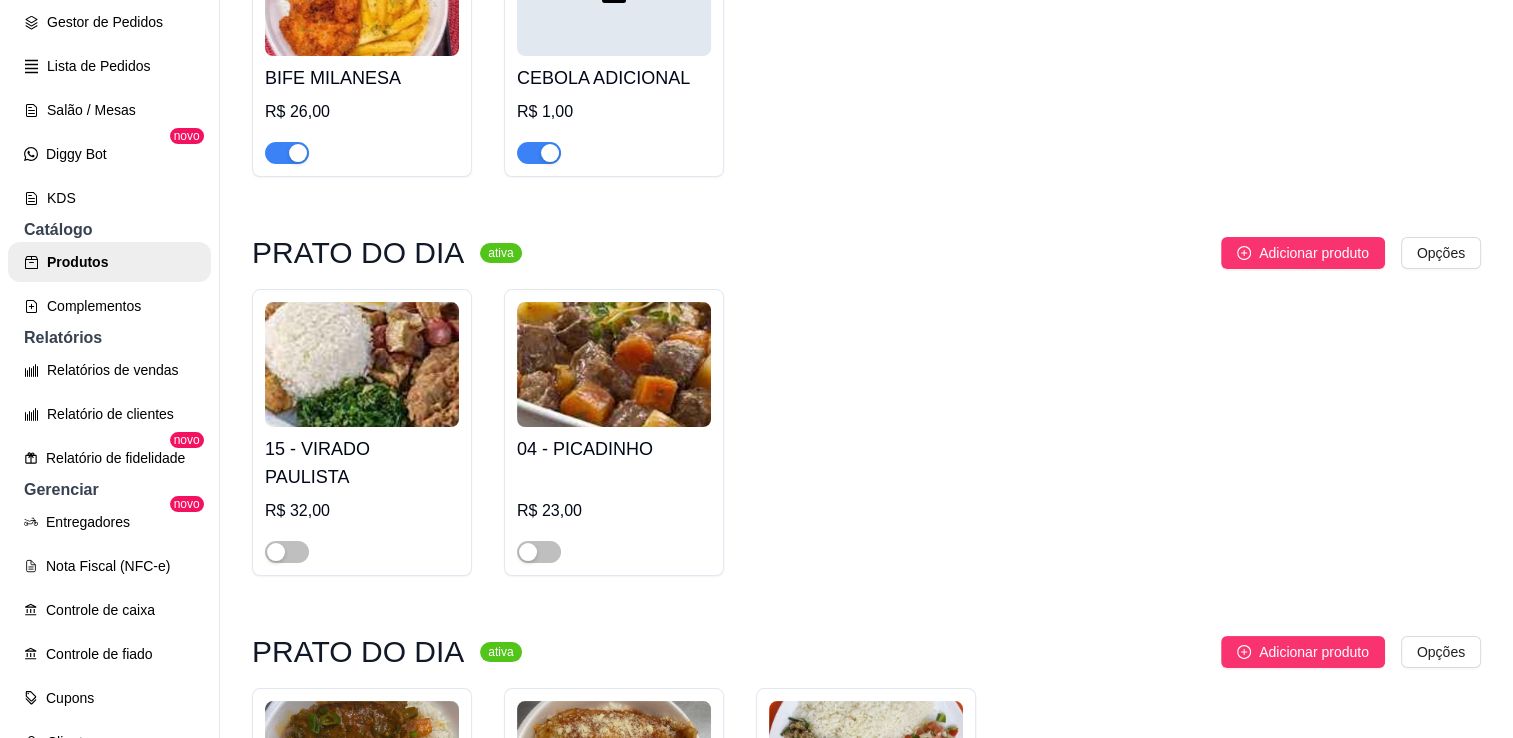 click on "15 - VIRADO PAULISTA" at bounding box center [362, 463] 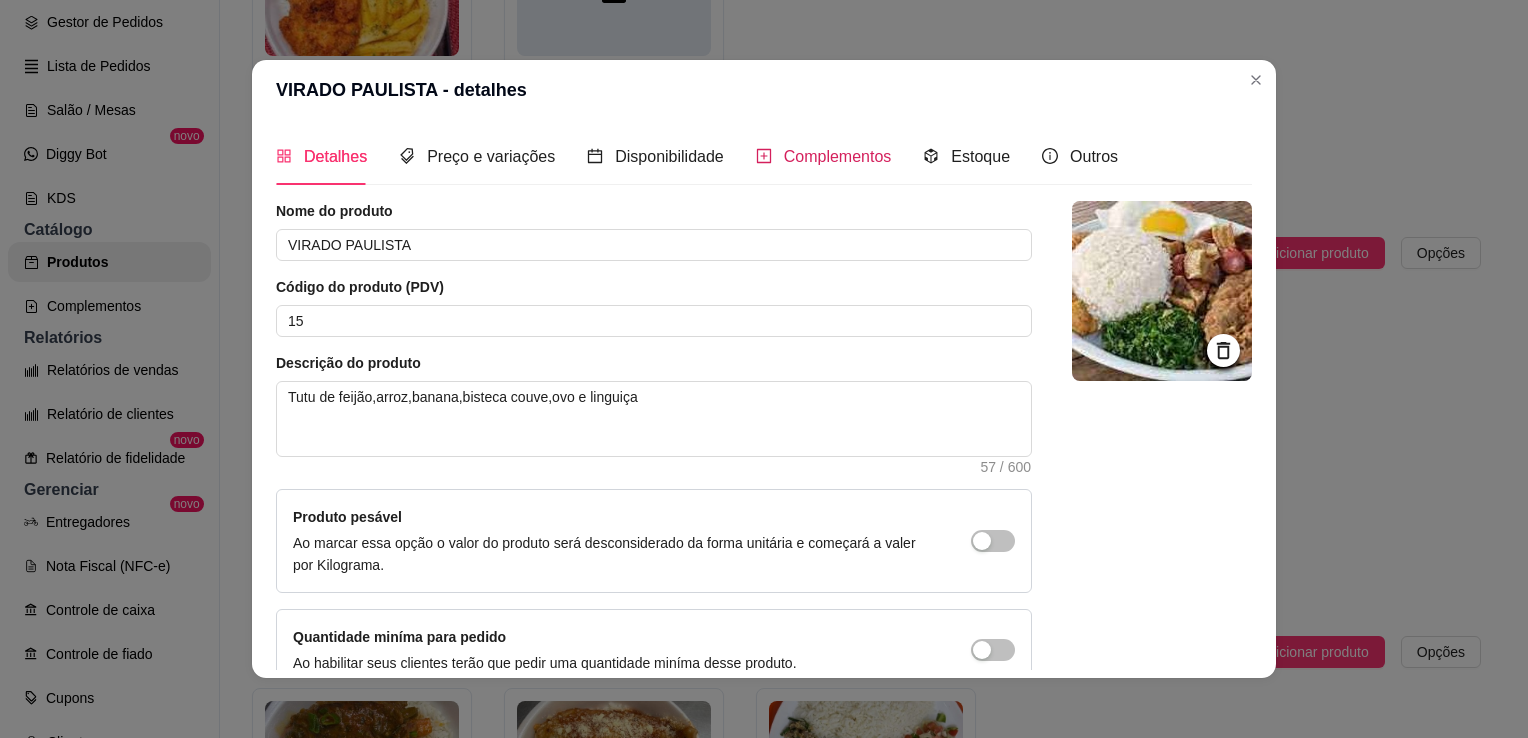 click on "Complementos" at bounding box center [838, 156] 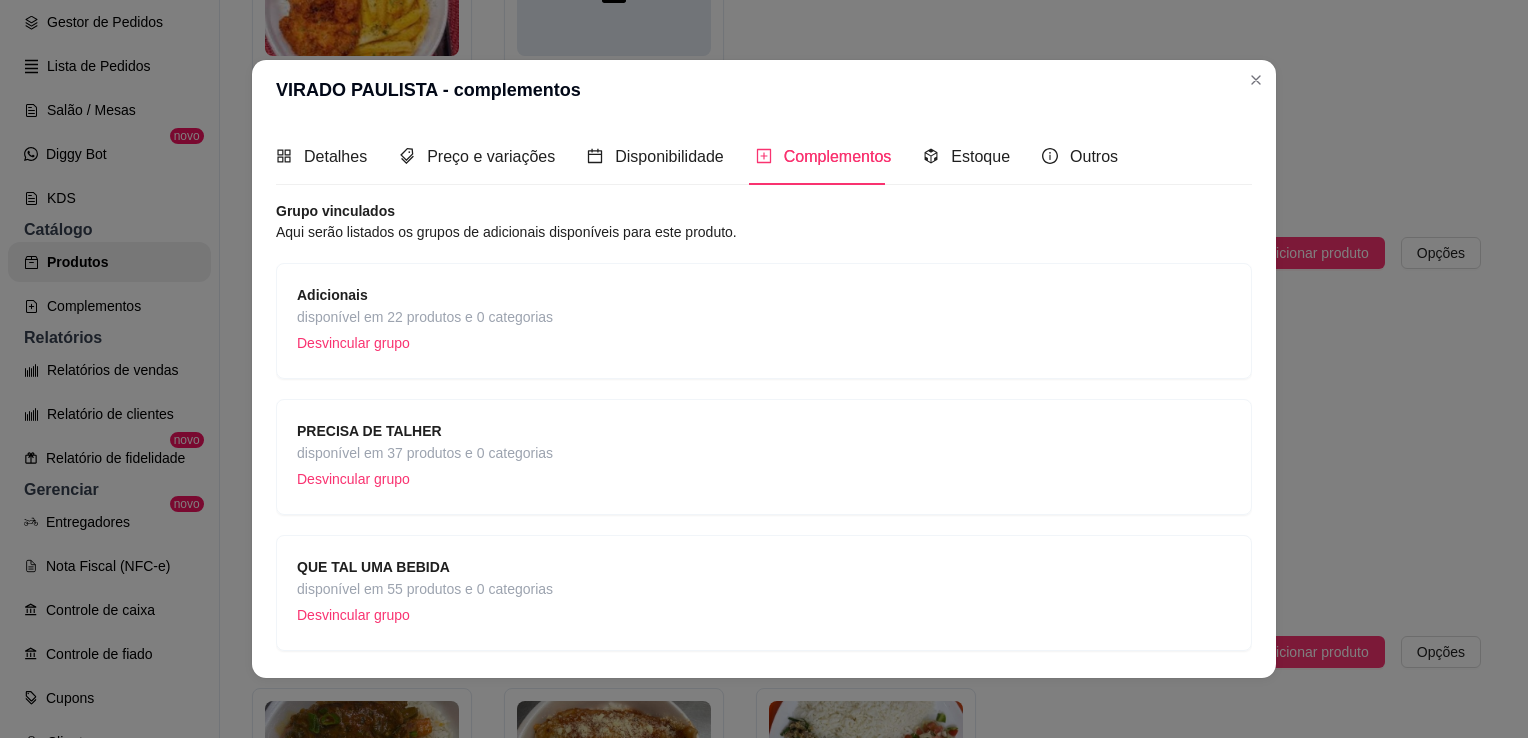 scroll, scrollTop: 59, scrollLeft: 0, axis: vertical 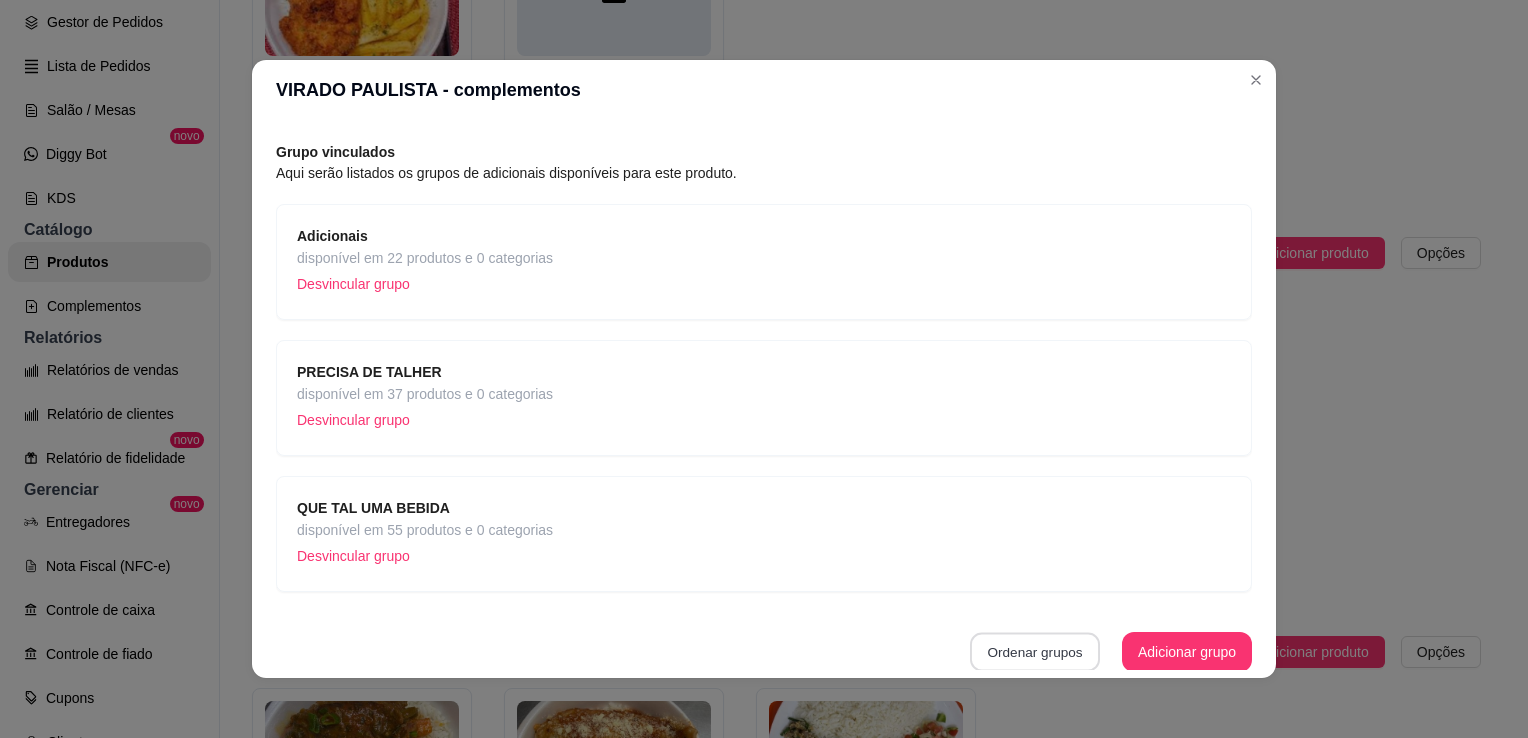 click on "Ordenar grupos" at bounding box center [1035, 652] 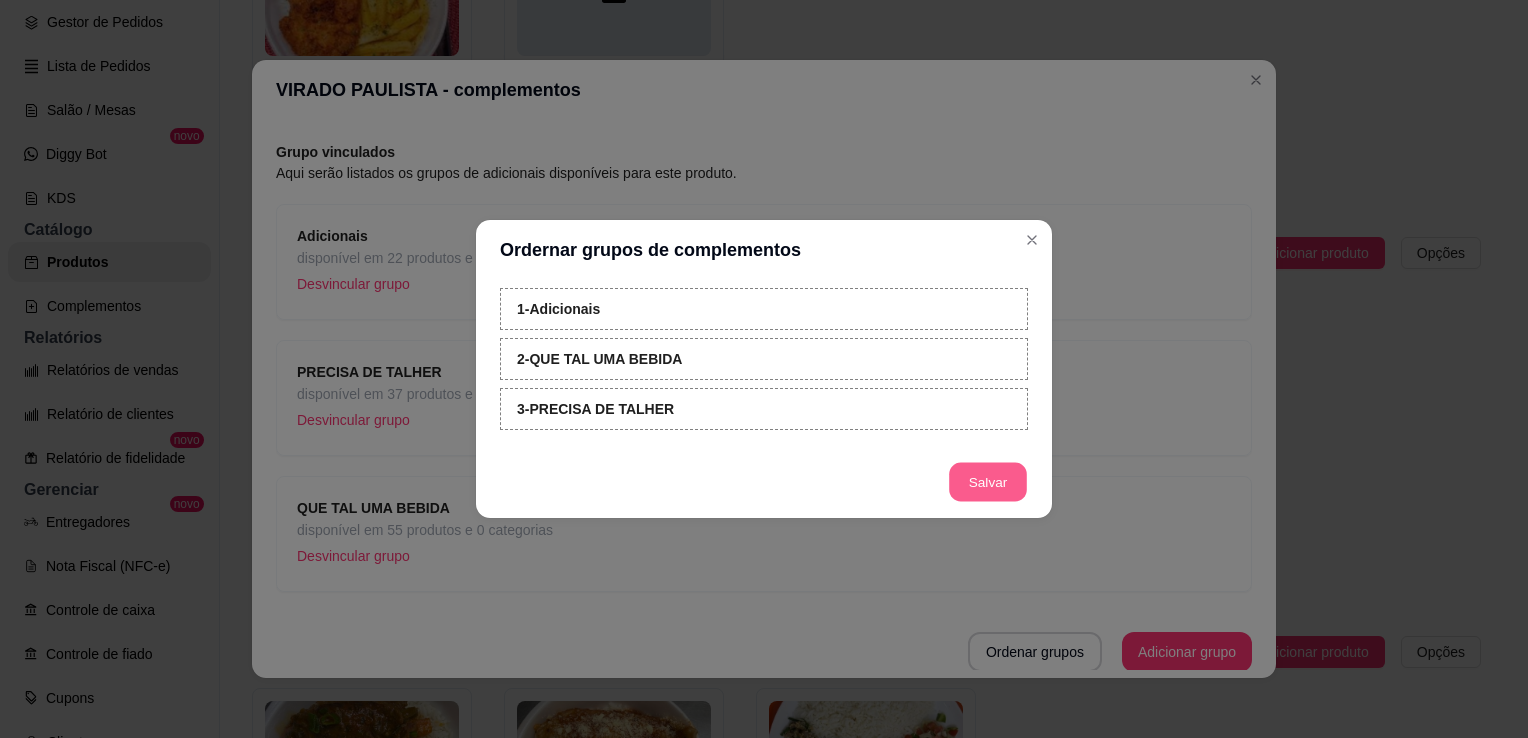 click on "Salvar" at bounding box center (988, 482) 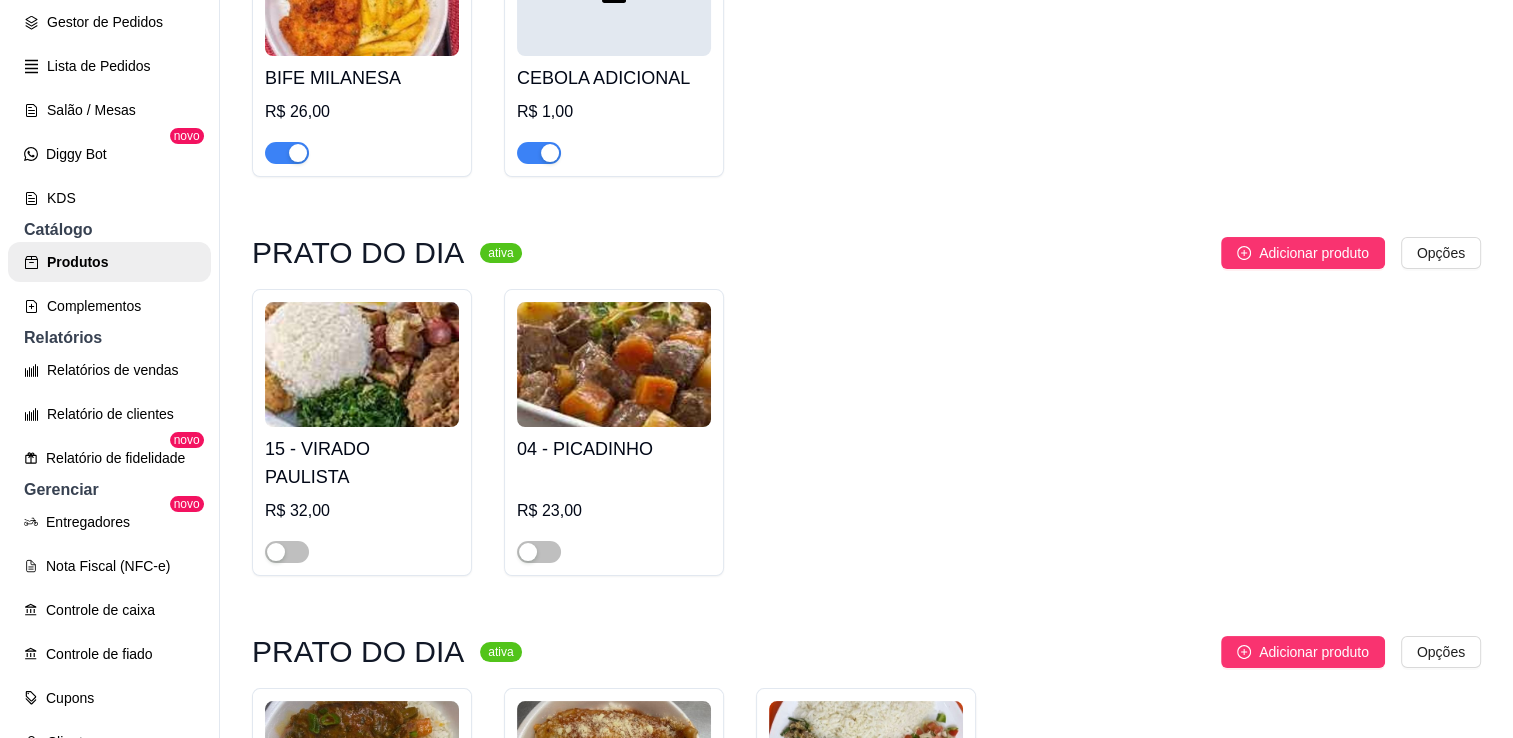 click at bounding box center (614, 364) 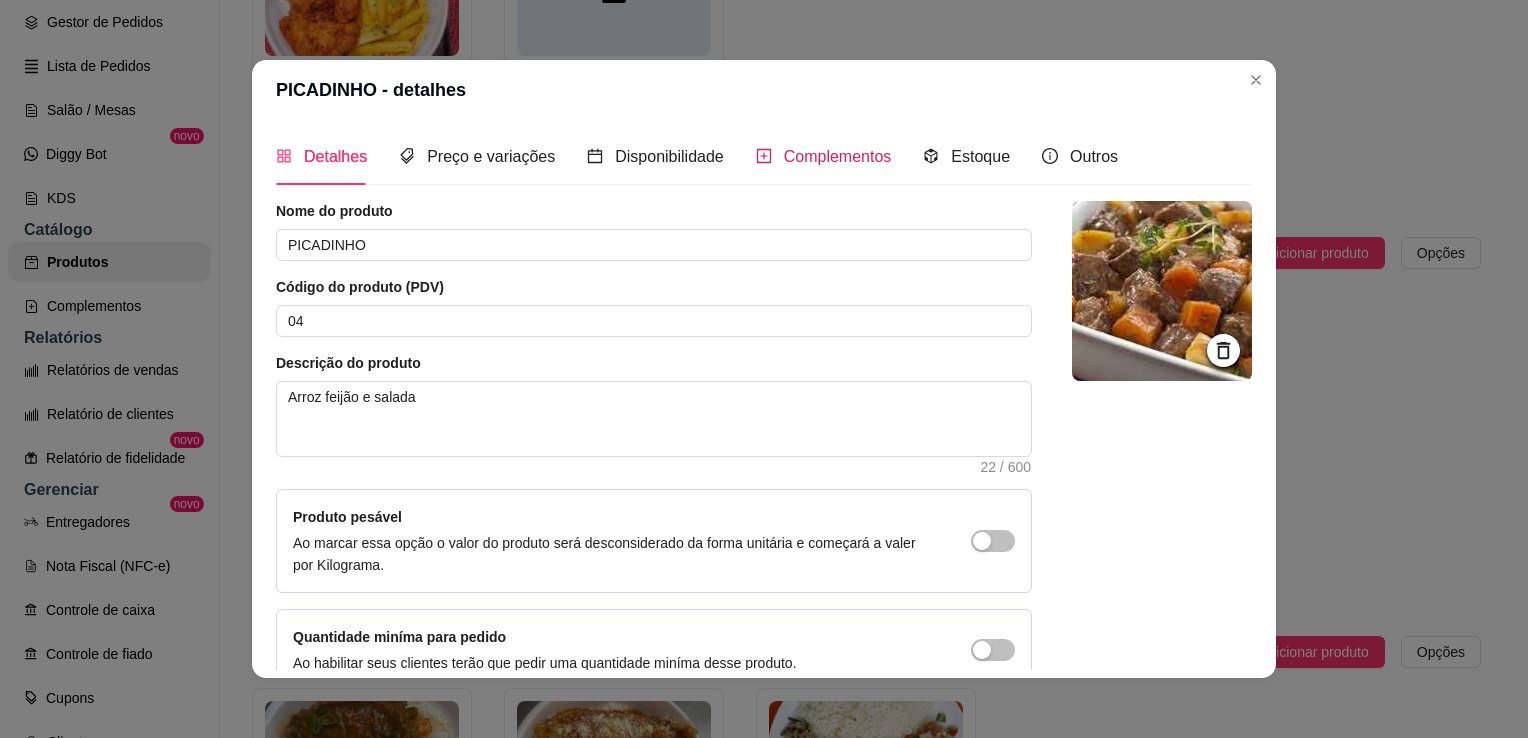 click at bounding box center (764, 156) 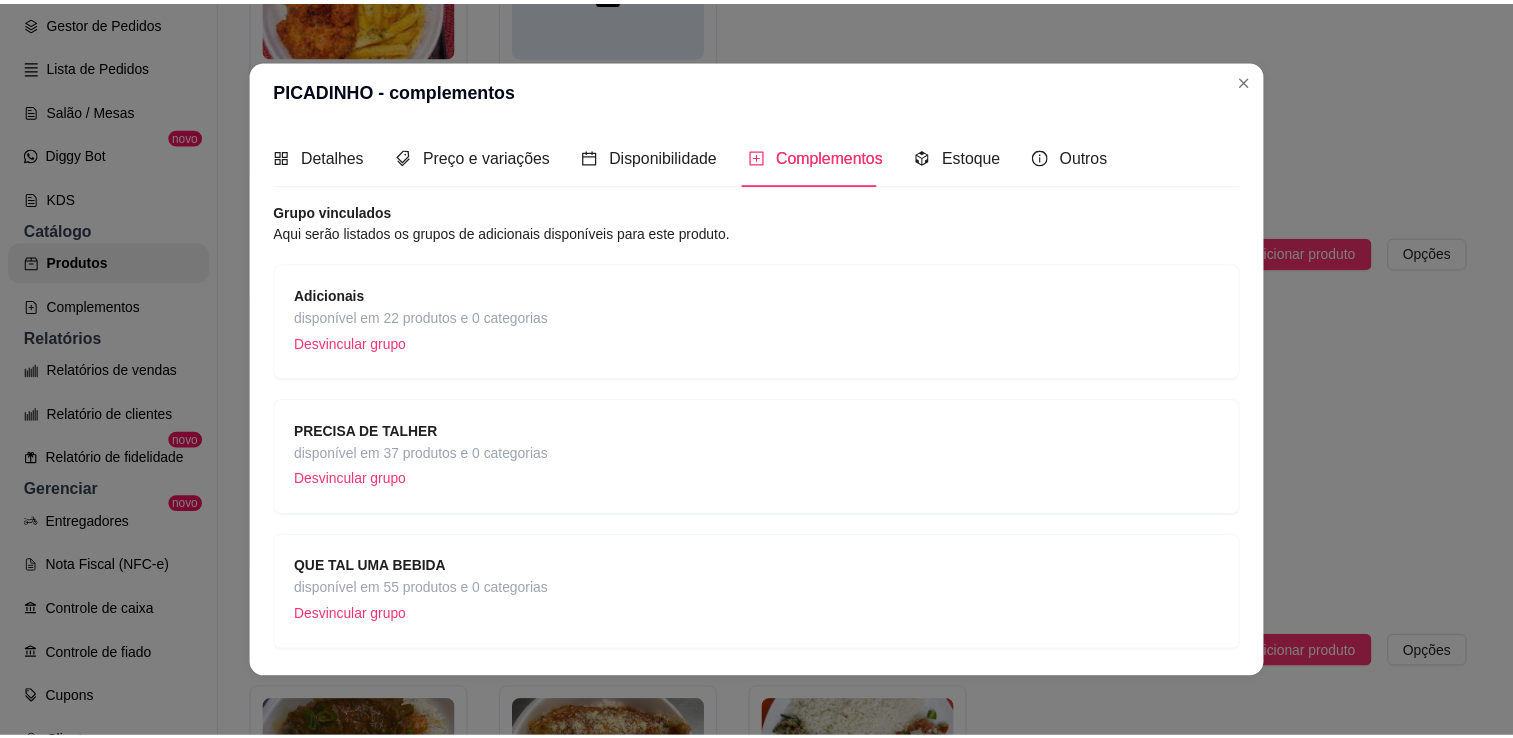 scroll, scrollTop: 59, scrollLeft: 0, axis: vertical 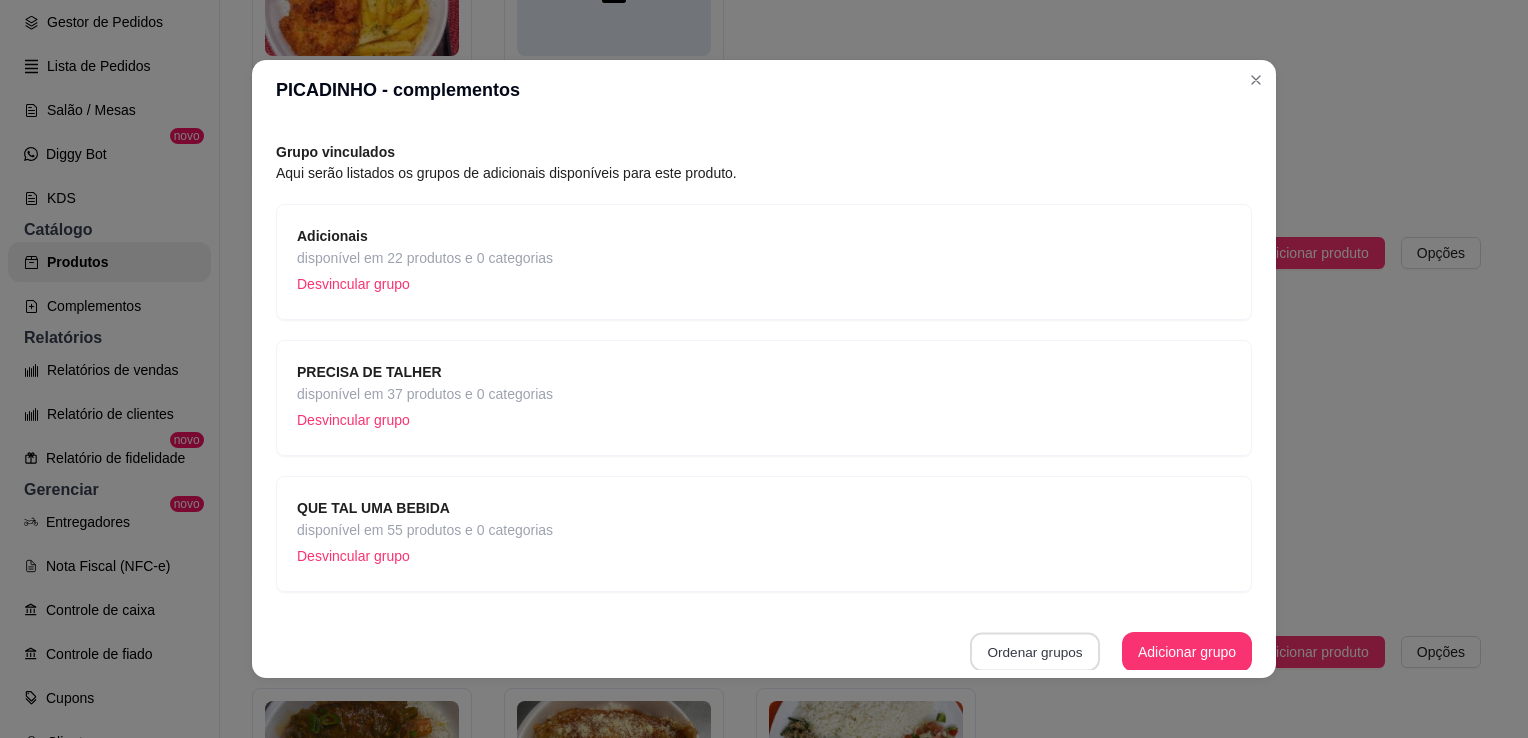click on "Ordenar grupos" at bounding box center (1035, 652) 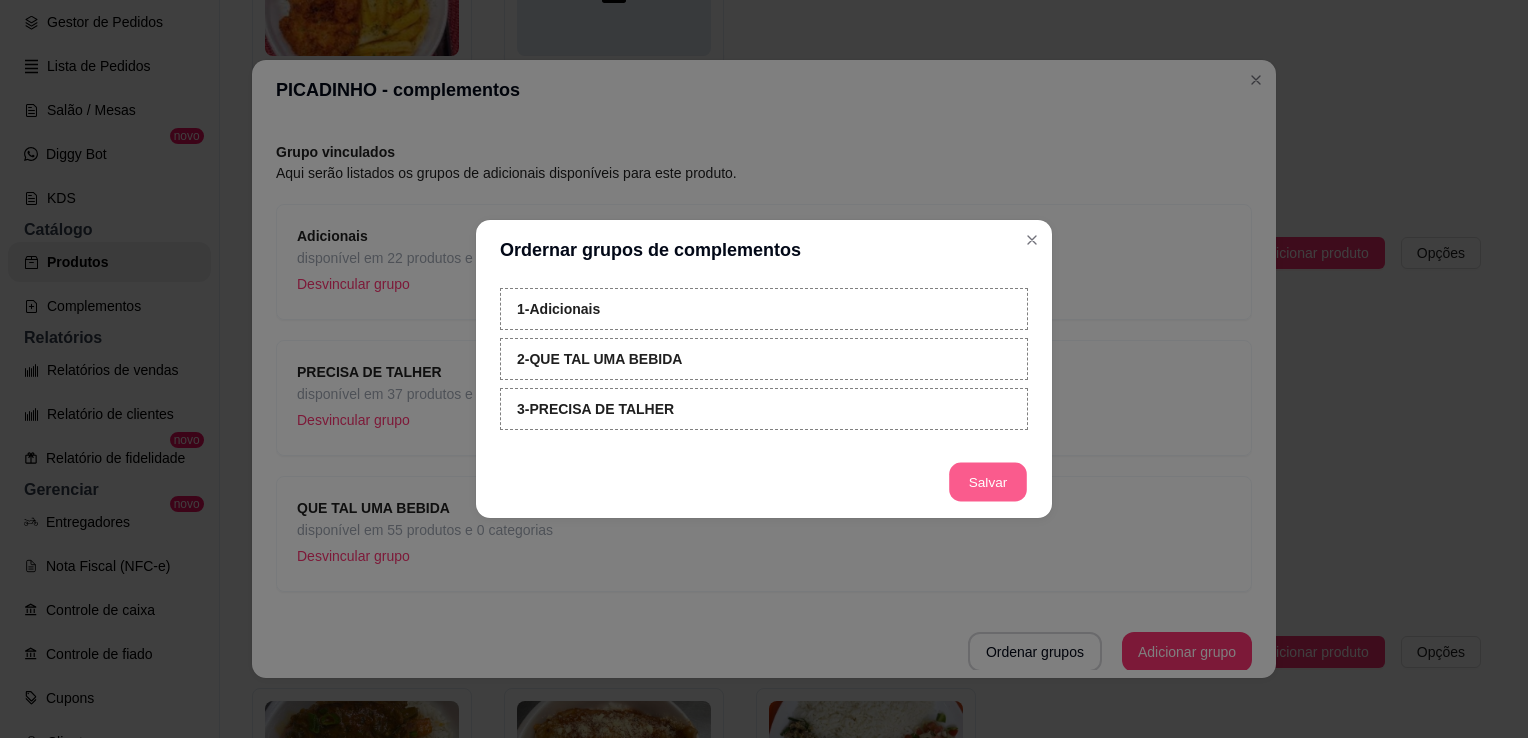click on "Salvar" at bounding box center [988, 482] 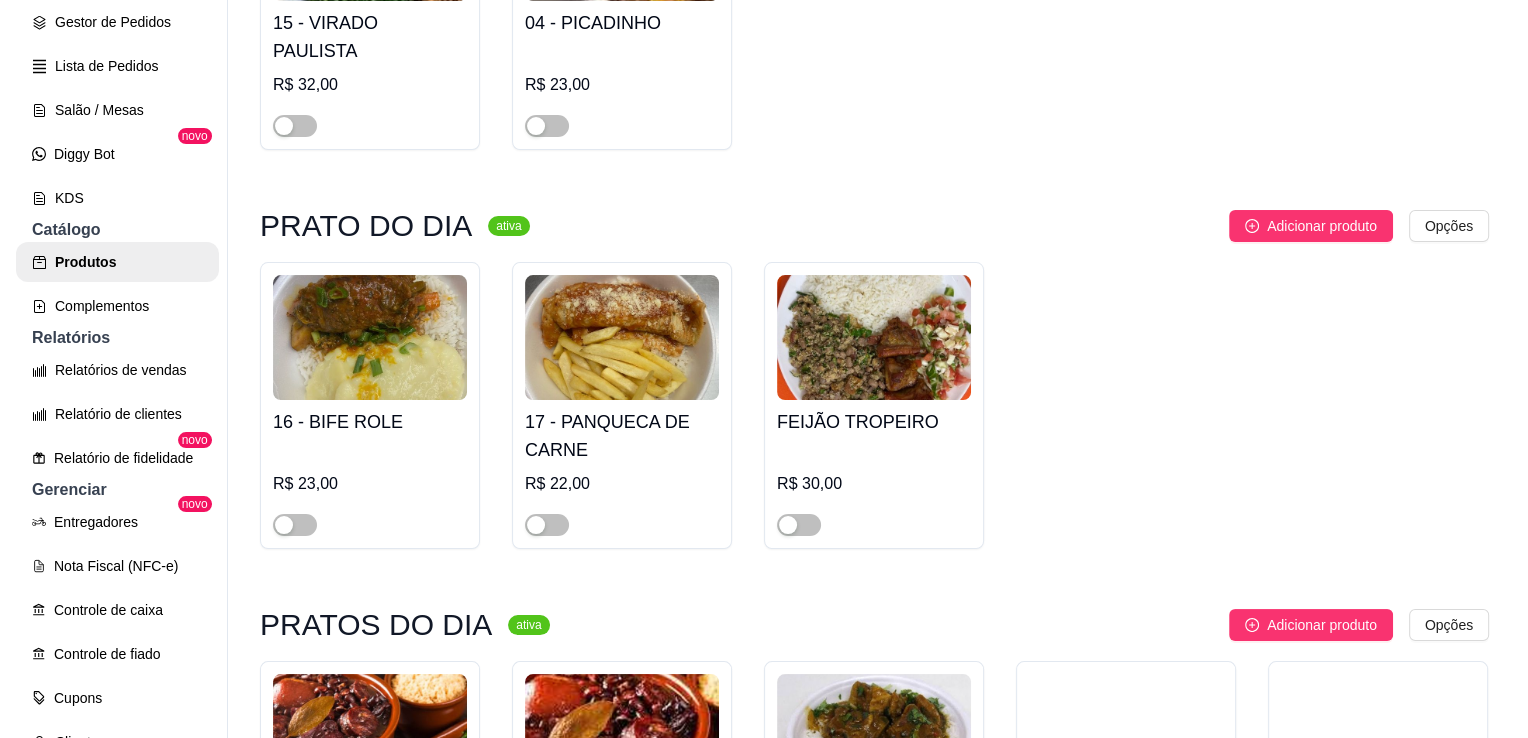 scroll, scrollTop: 1400, scrollLeft: 0, axis: vertical 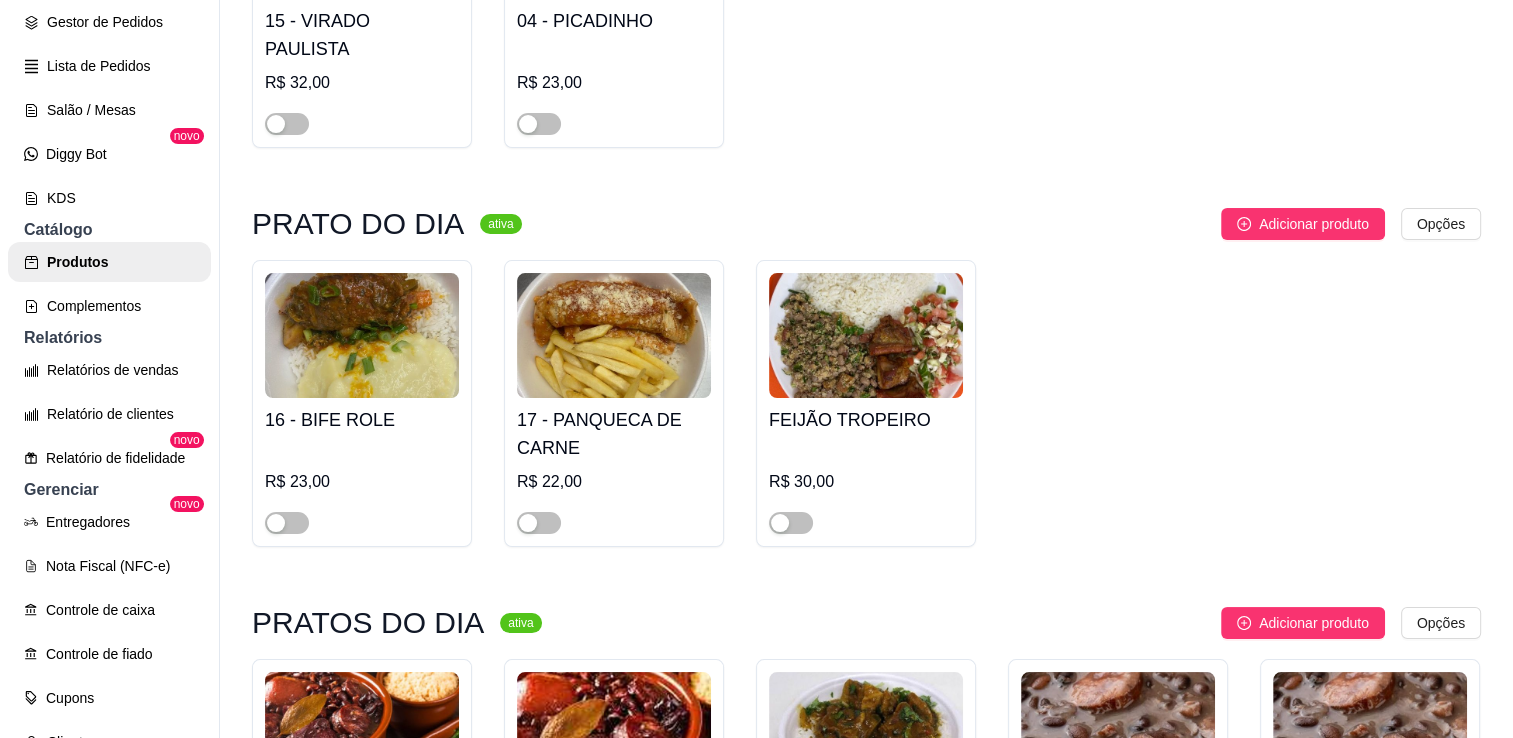 click at bounding box center [362, 335] 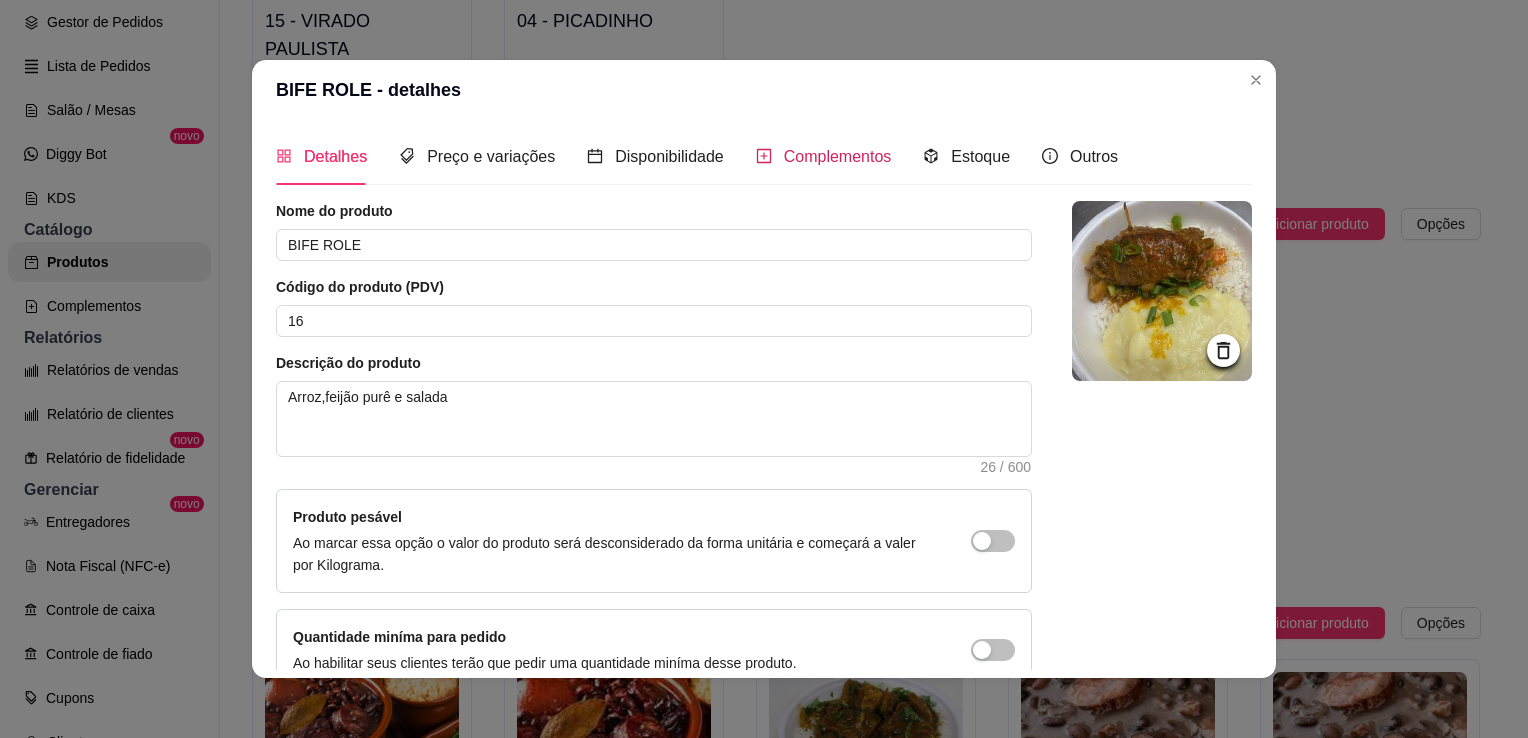 click on "Complementos" at bounding box center (838, 156) 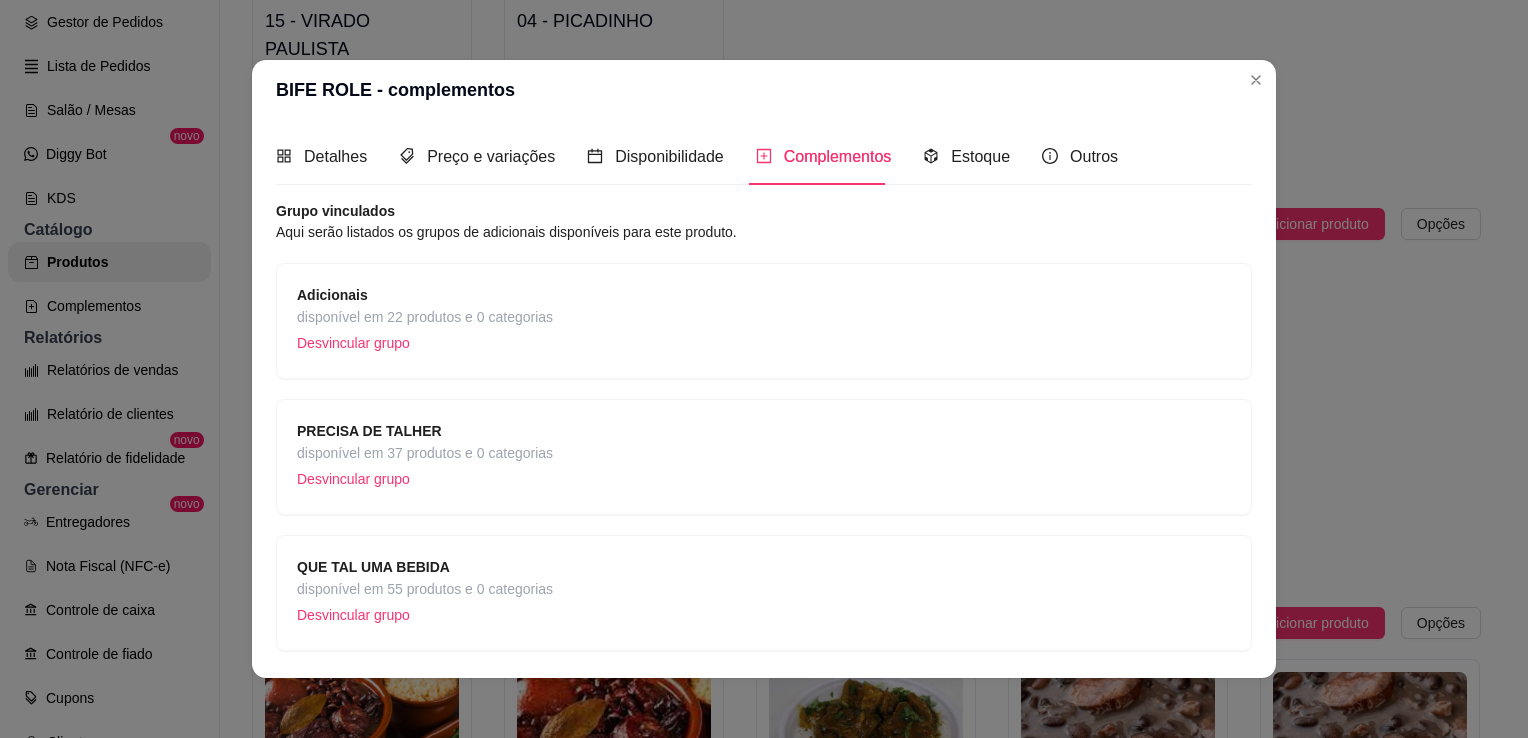 scroll, scrollTop: 59, scrollLeft: 0, axis: vertical 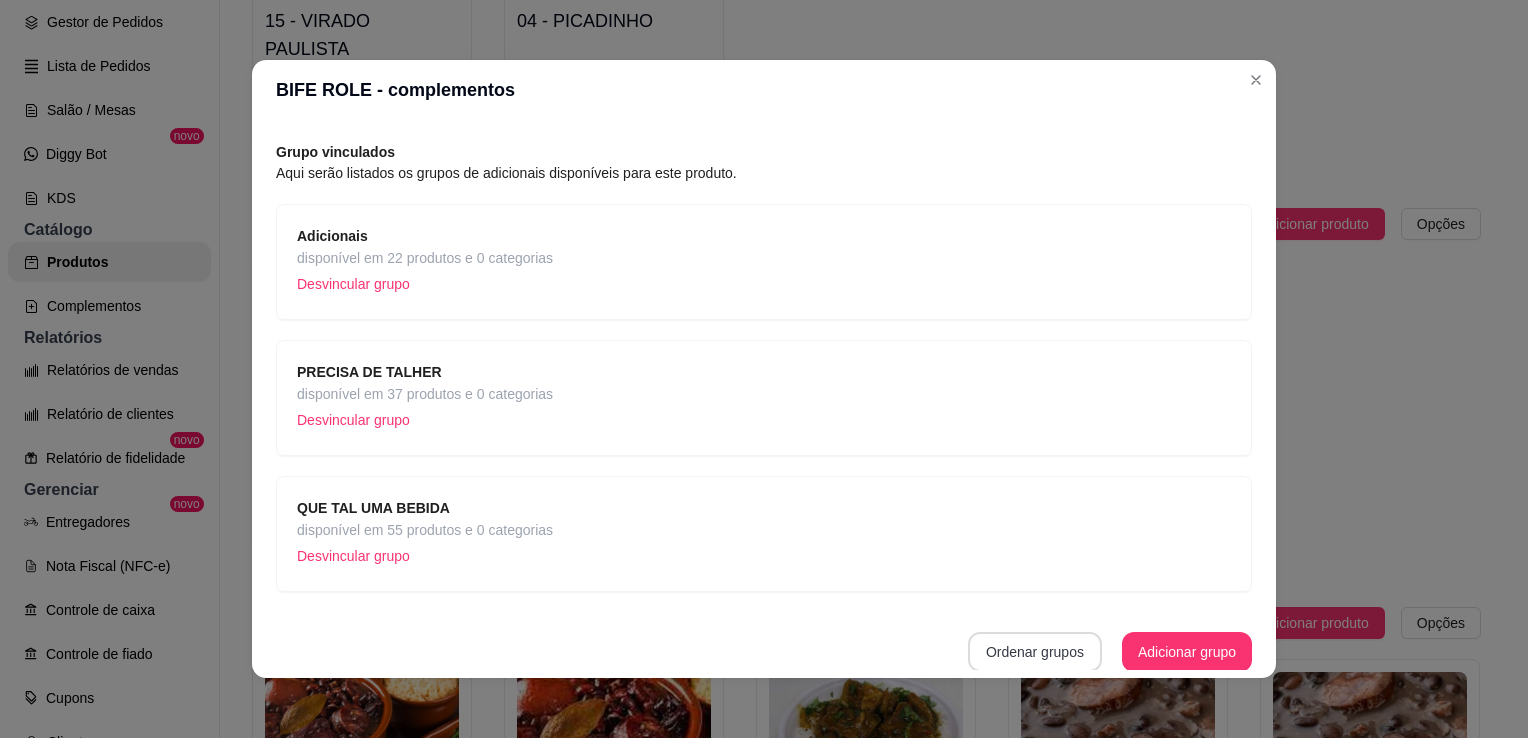 click on "Ordenar grupos" at bounding box center (1035, 652) 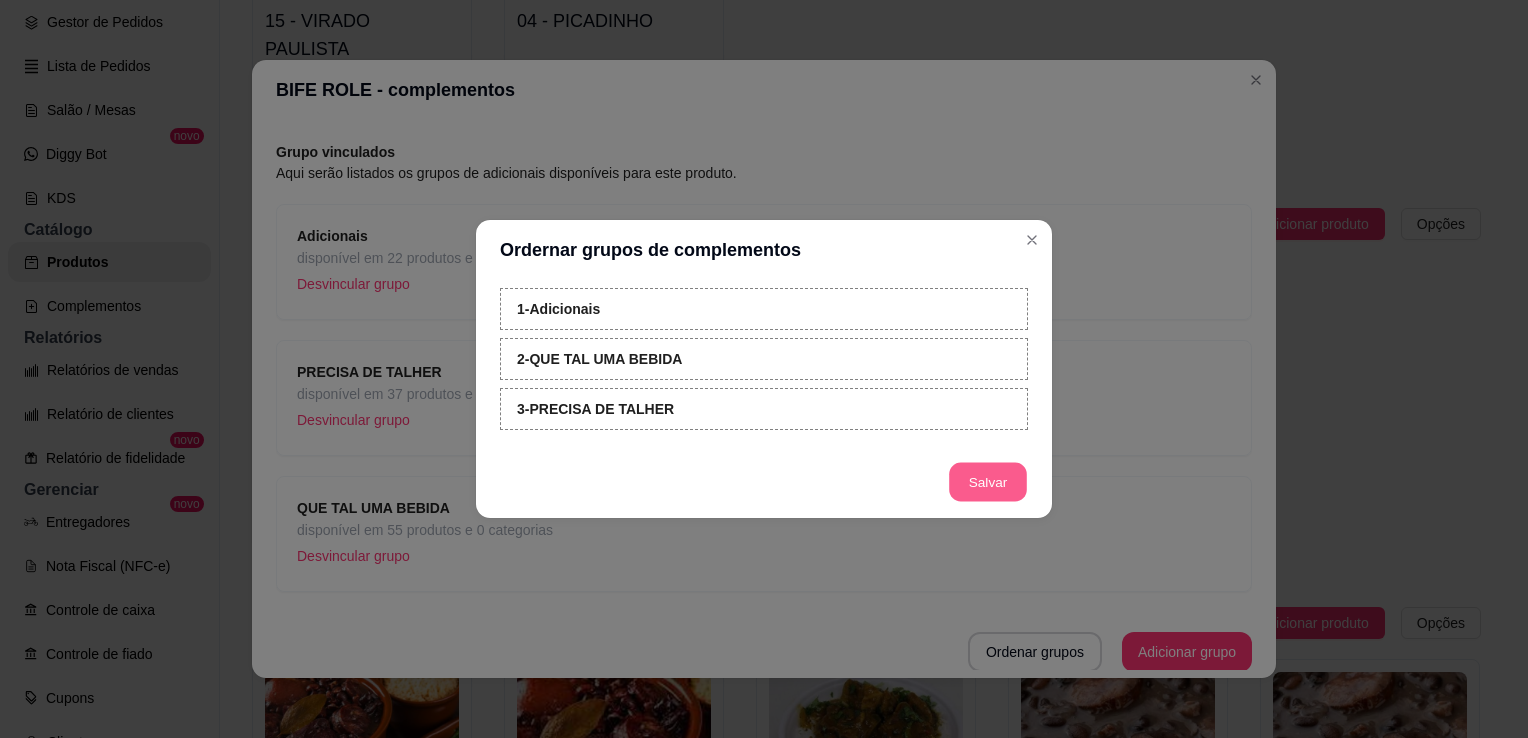 click on "Salvar" at bounding box center (988, 482) 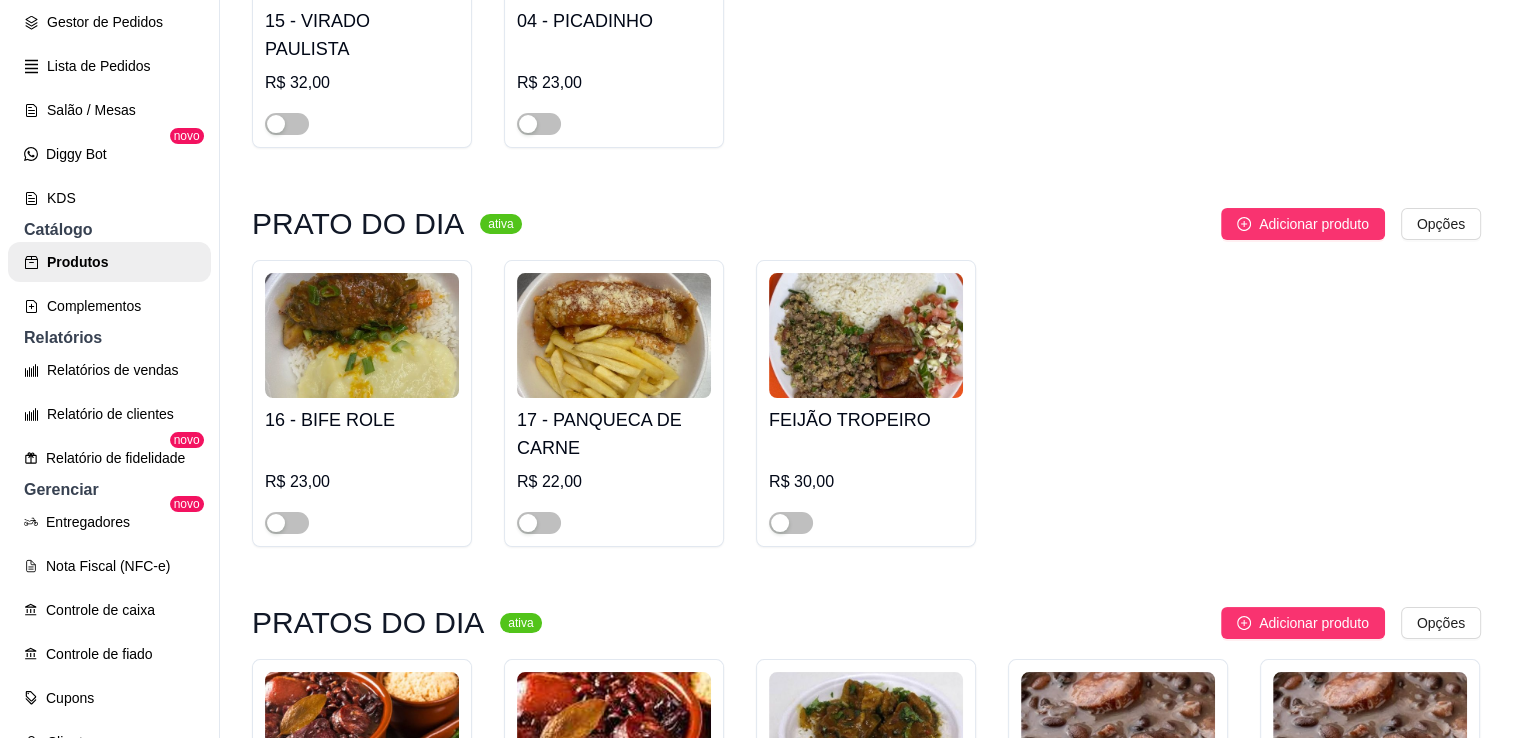 click on "17 - PANQUECA DE CARNE" at bounding box center [614, 434] 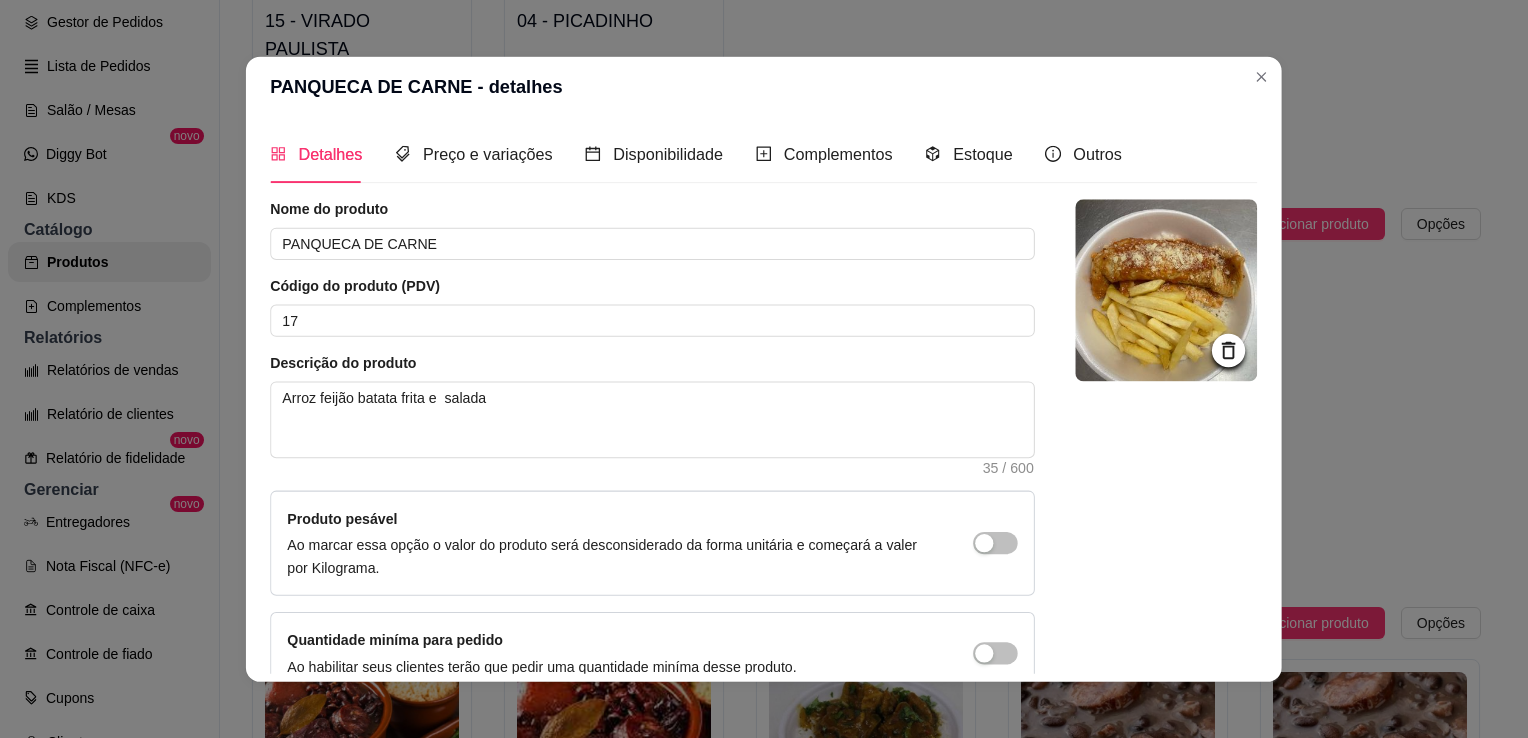 click on "Arroz feijão batata frita e  salada" at bounding box center [652, 419] 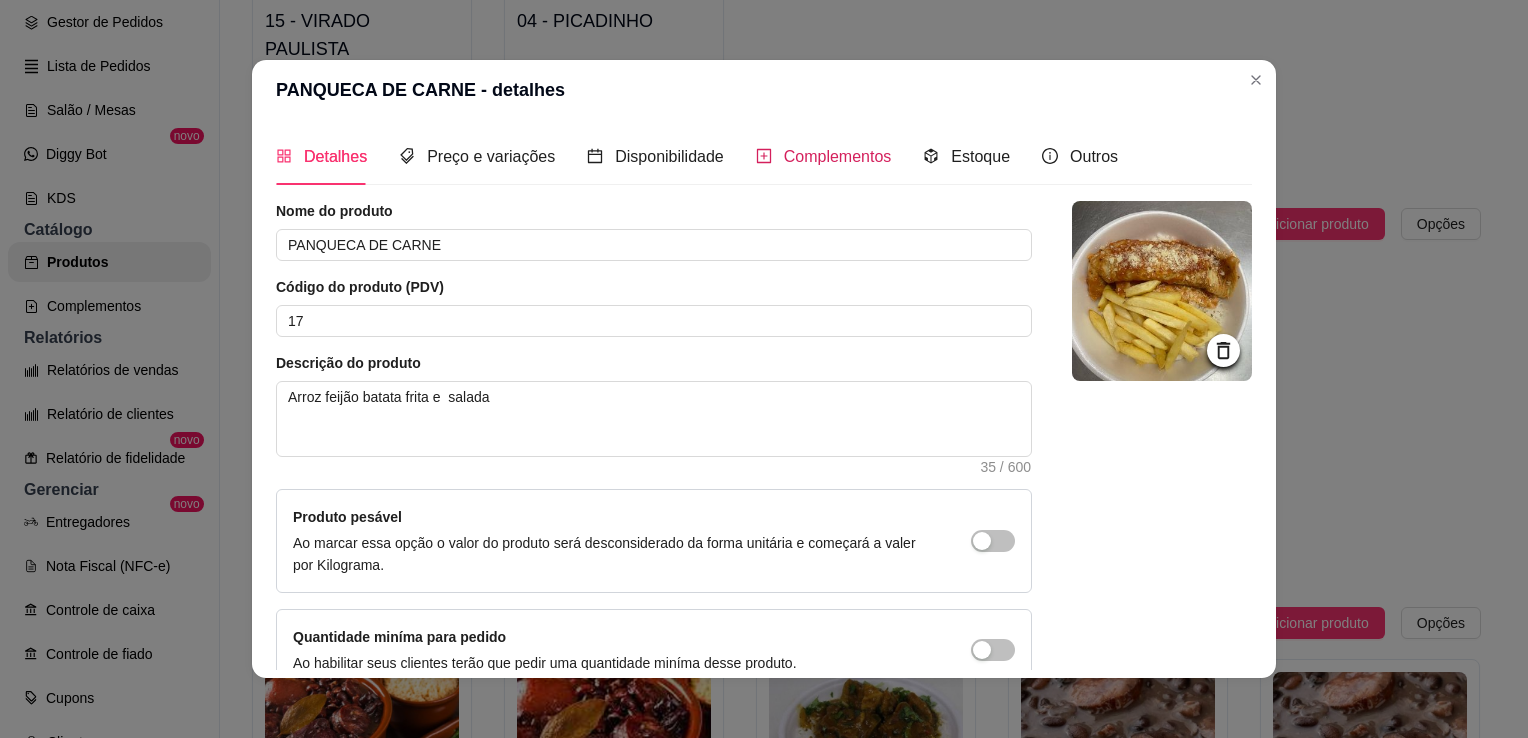 click on "Complementos" at bounding box center [838, 156] 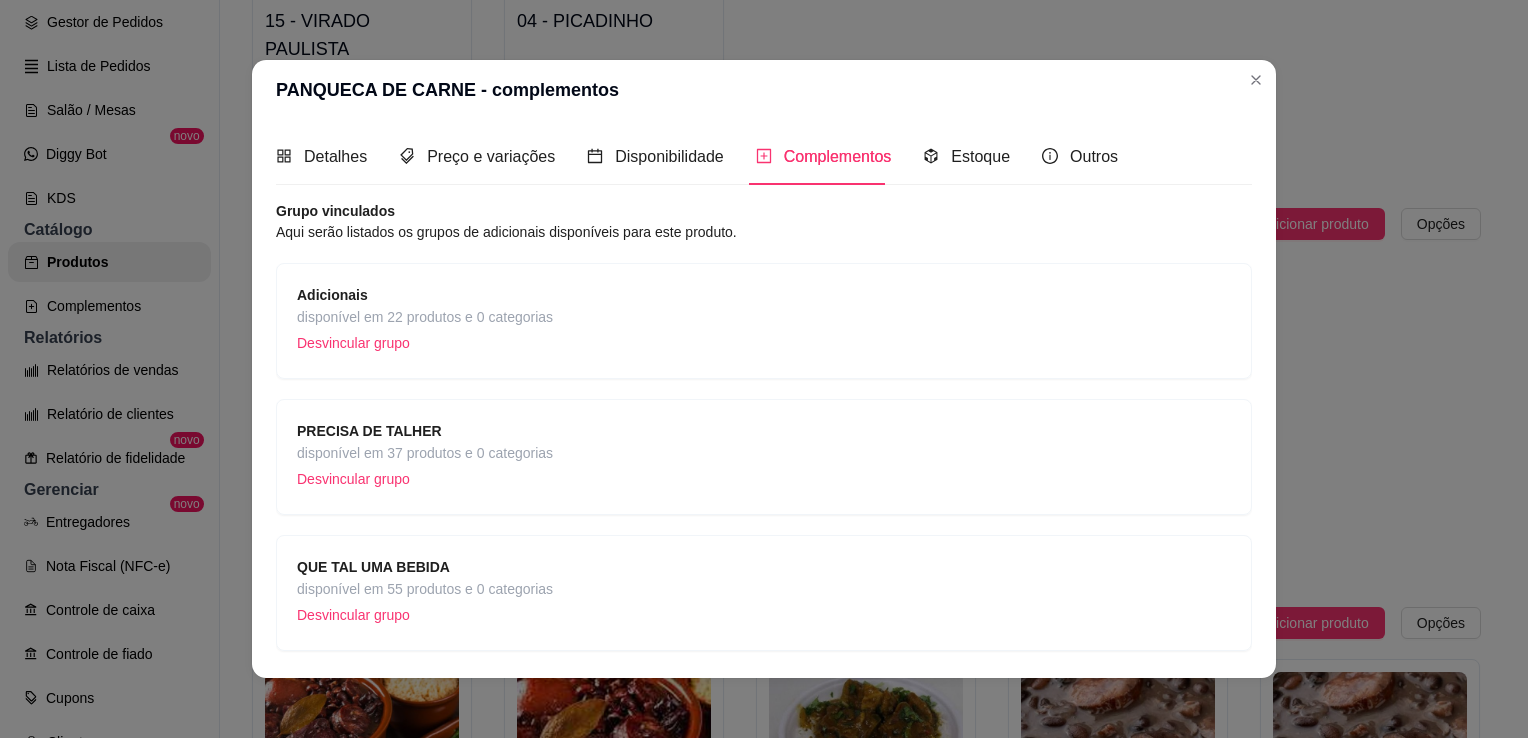 scroll, scrollTop: 59, scrollLeft: 0, axis: vertical 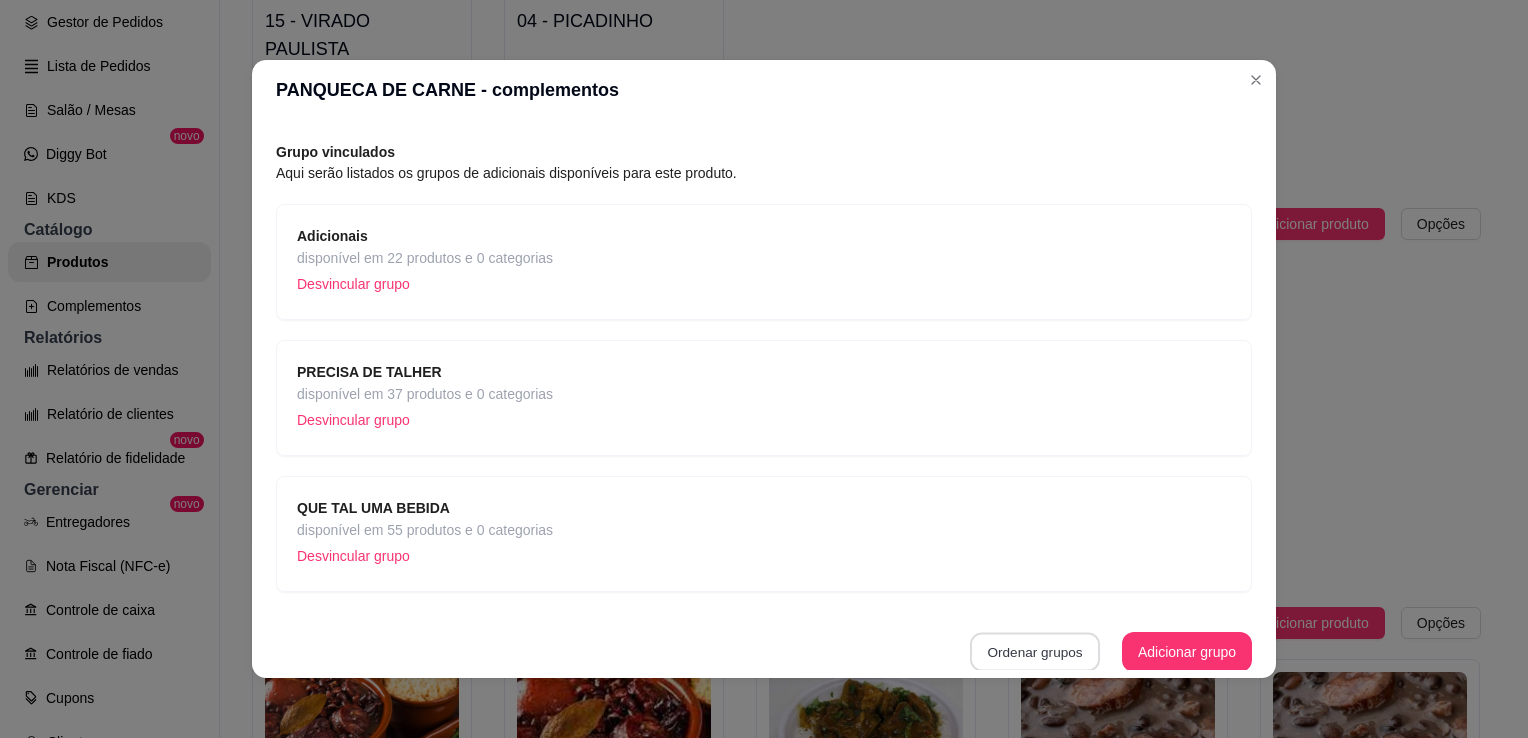 click on "Ordenar grupos" at bounding box center (1035, 652) 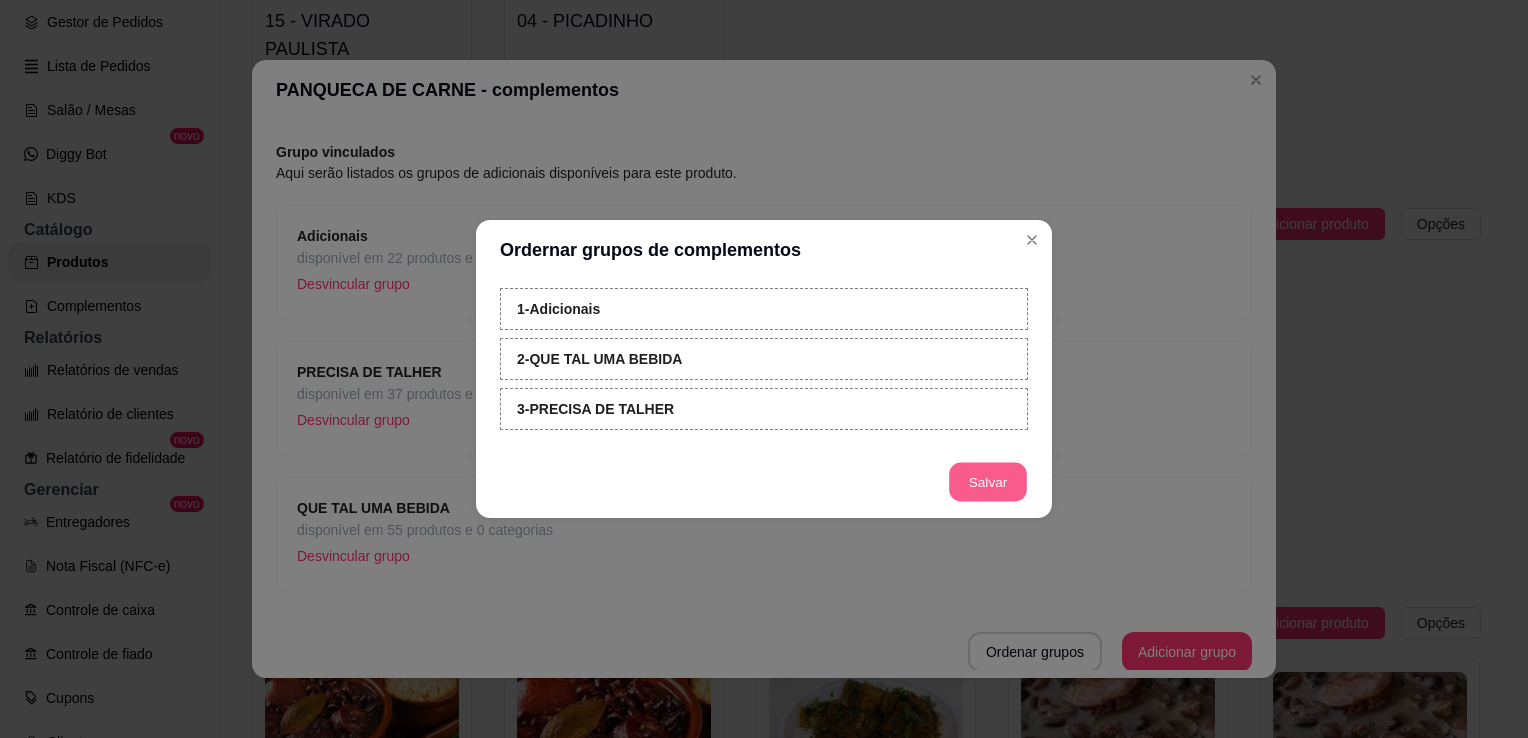 click on "Salvar" at bounding box center (988, 482) 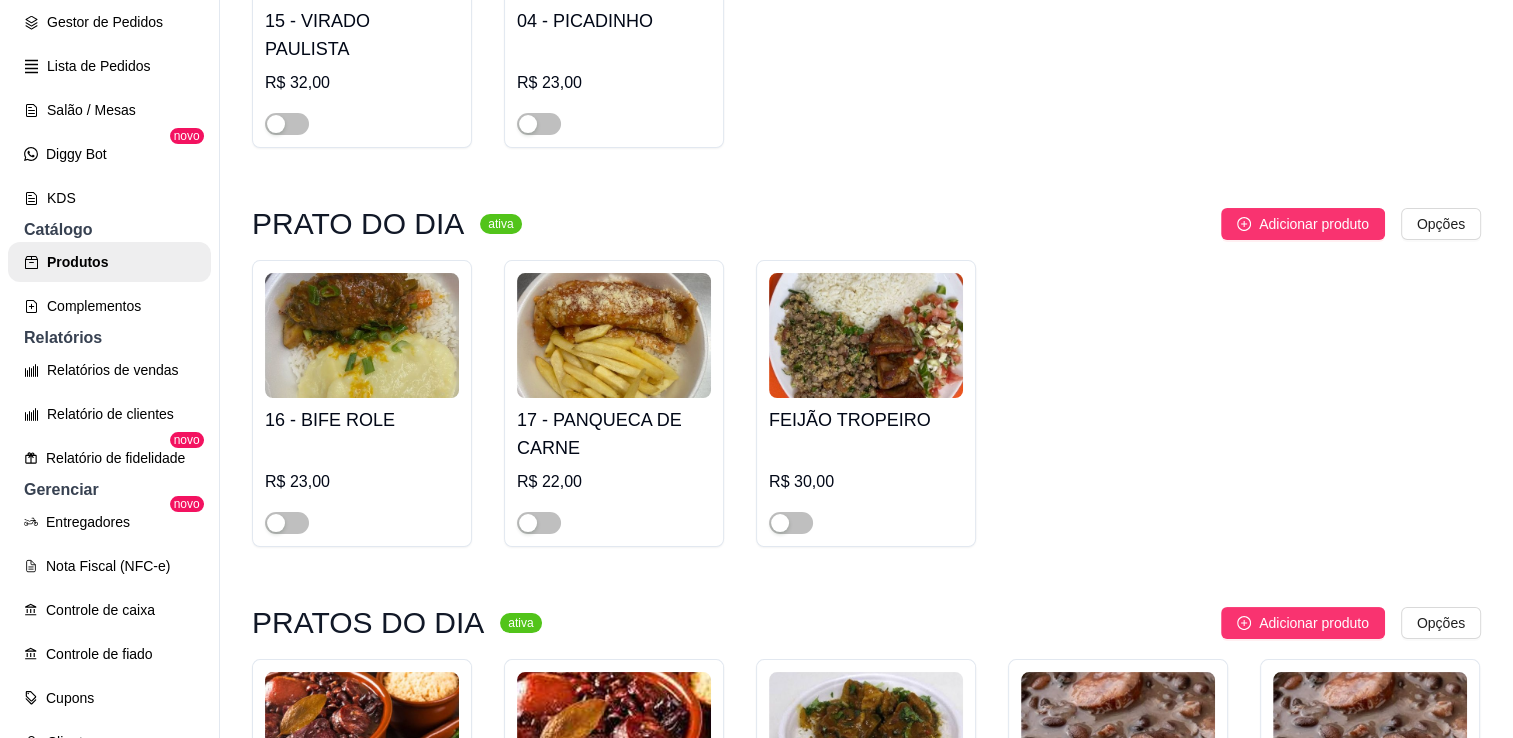 click on "FEIJÃO TROPEIRO" at bounding box center [866, 420] 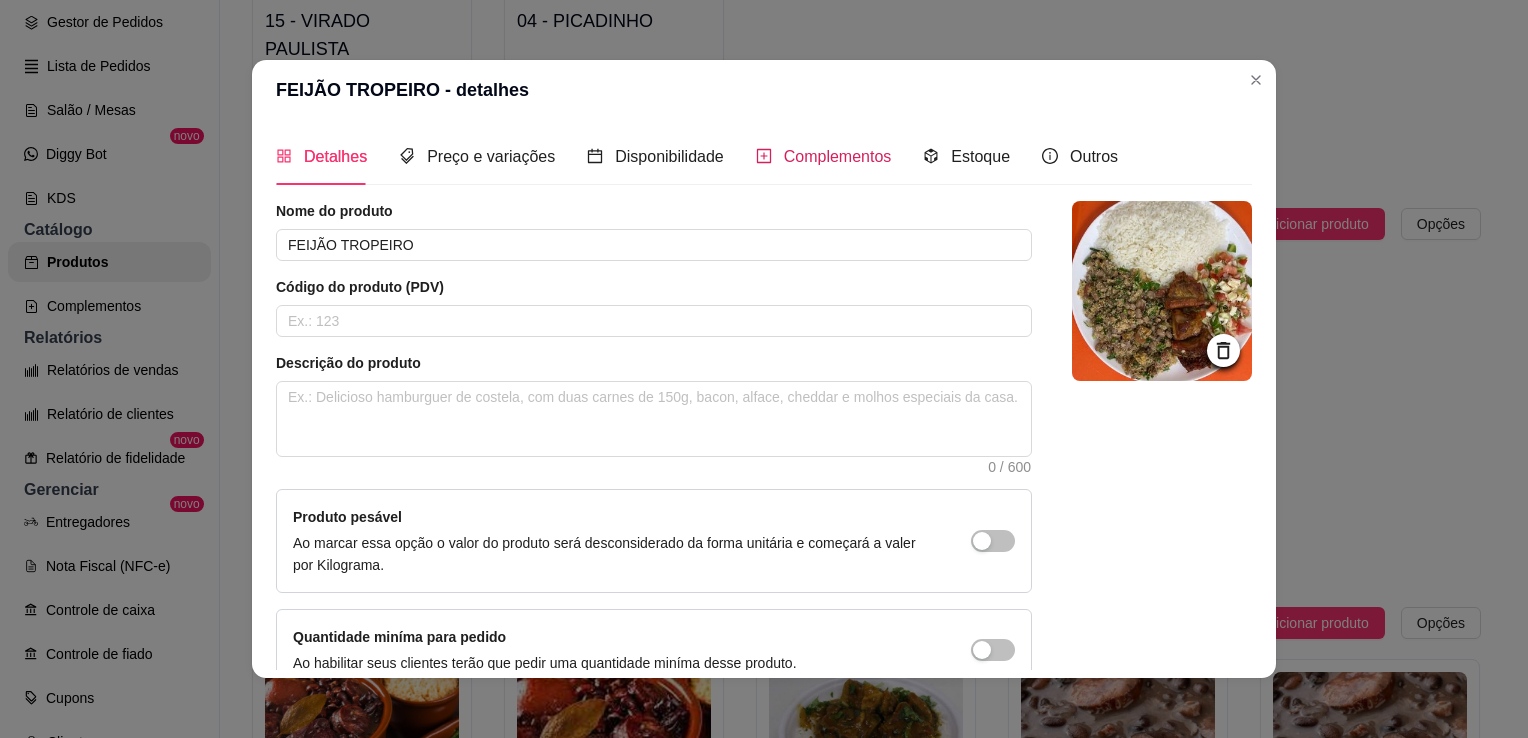 click on "Complementos" at bounding box center (838, 156) 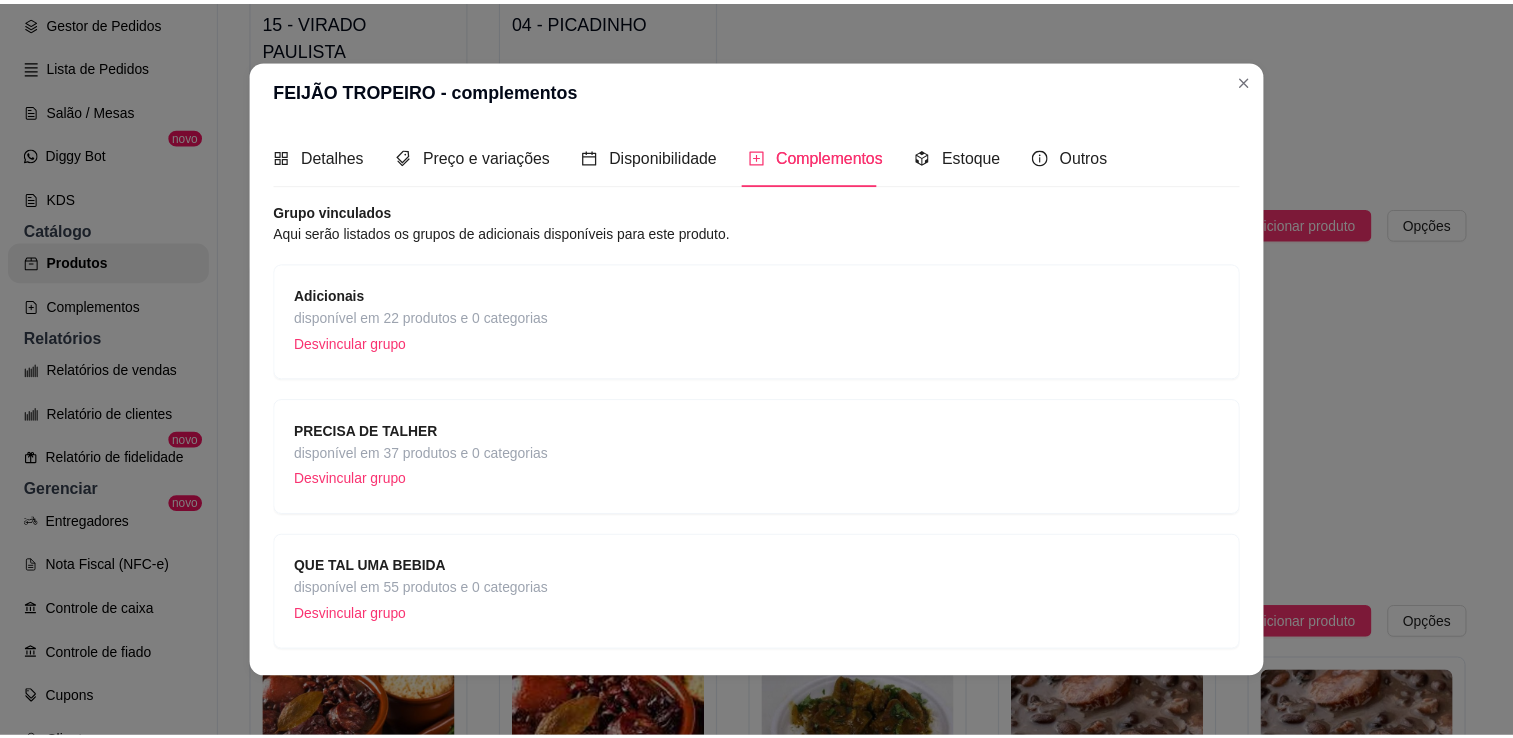 scroll, scrollTop: 59, scrollLeft: 0, axis: vertical 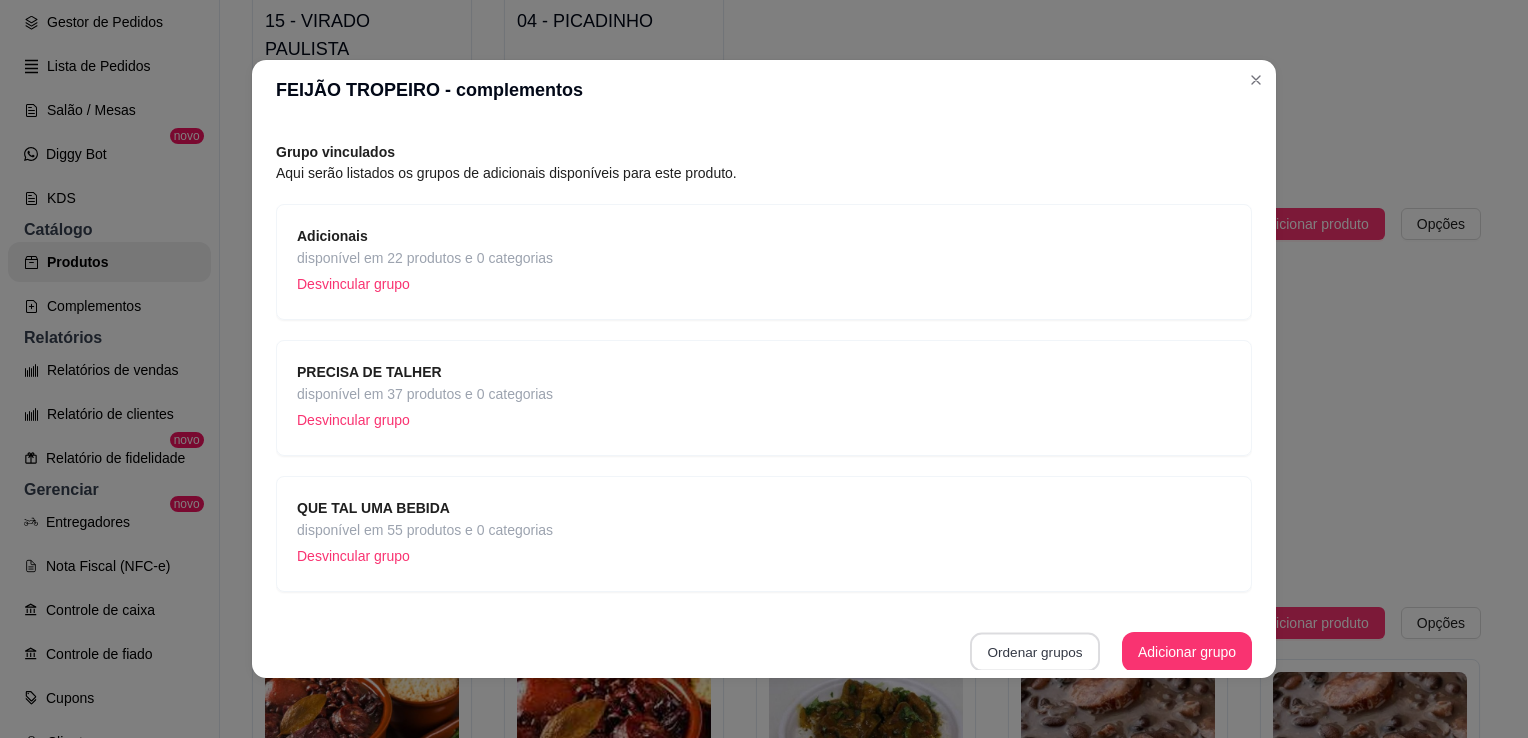 click on "Ordenar grupos" at bounding box center [1035, 652] 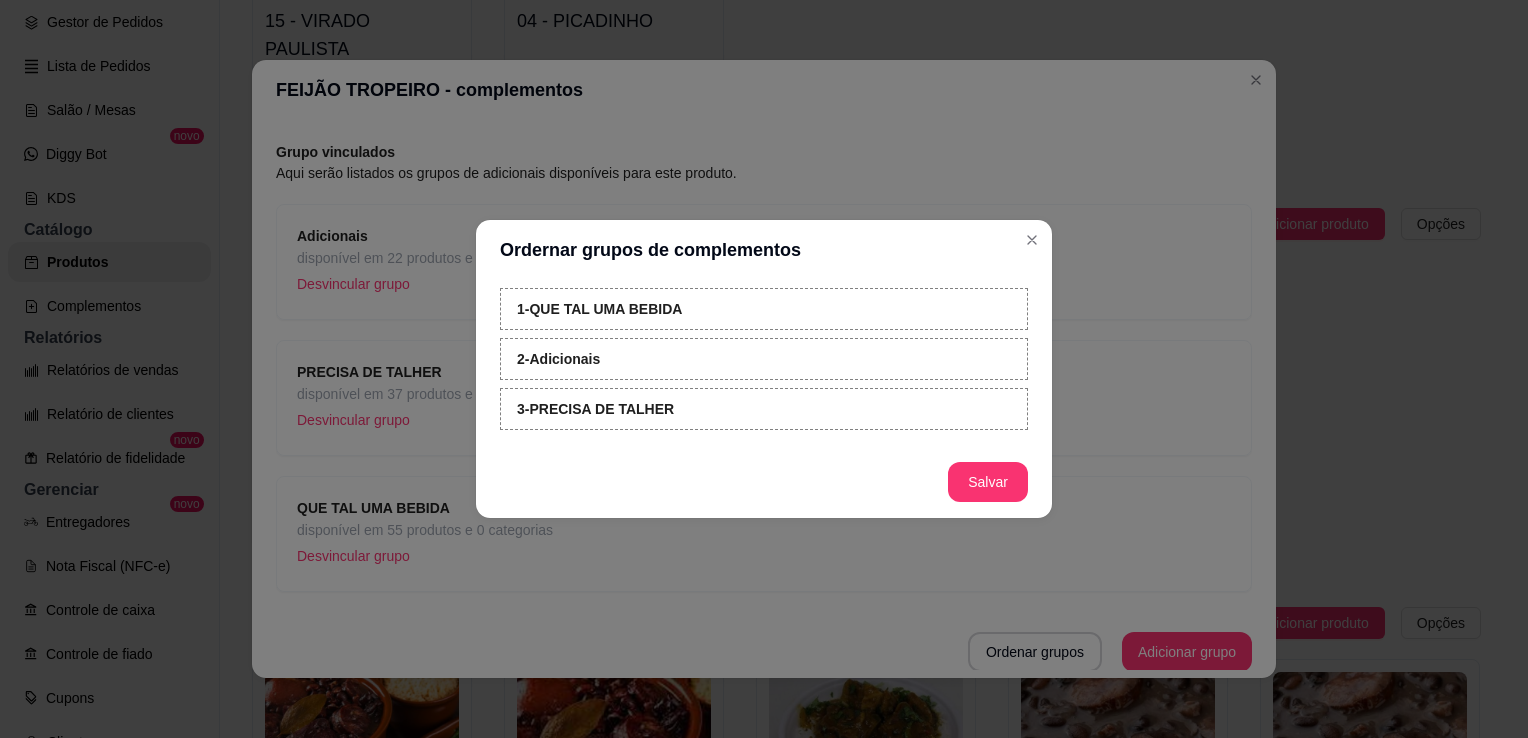 click on "2 - Adicionais" at bounding box center [764, 359] 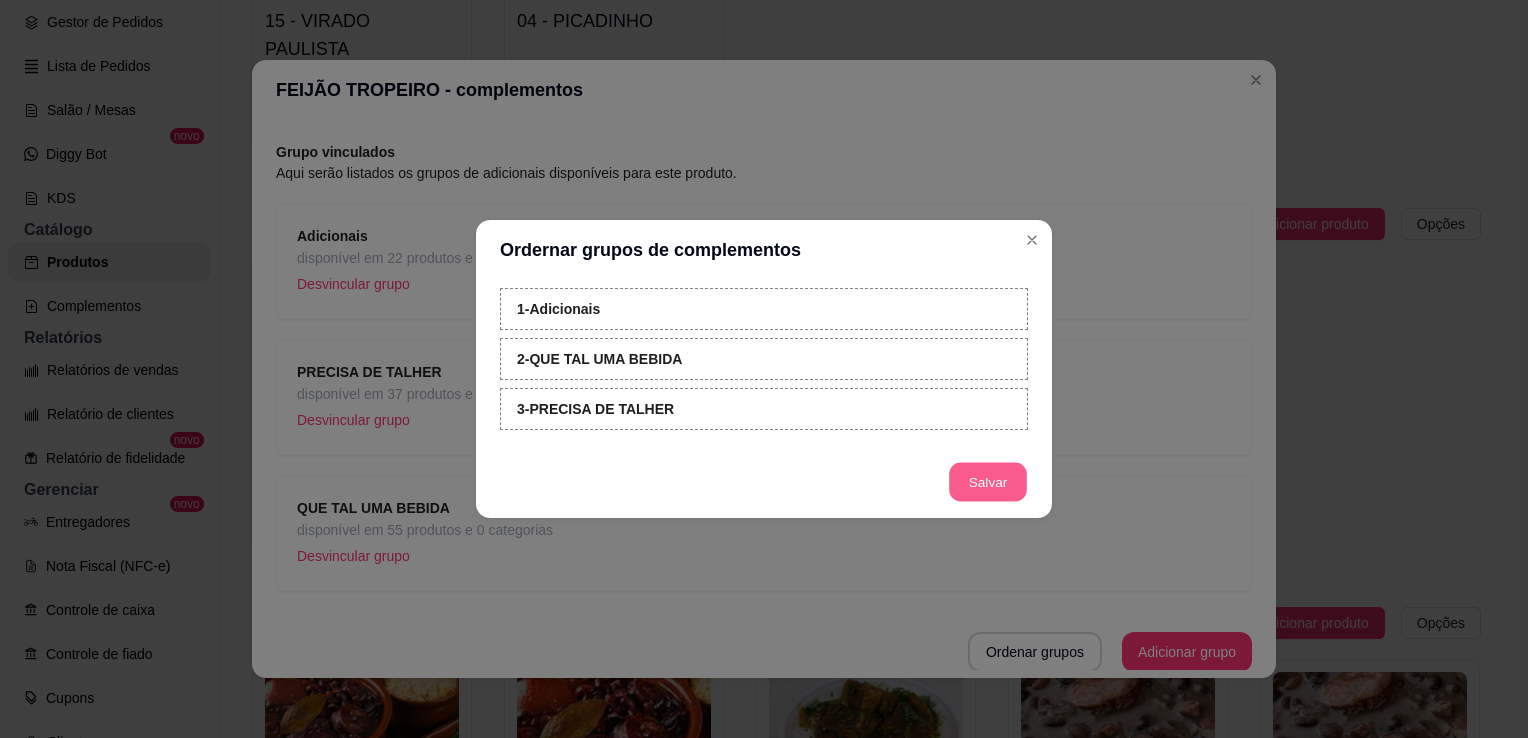 click on "Salvar" at bounding box center (988, 482) 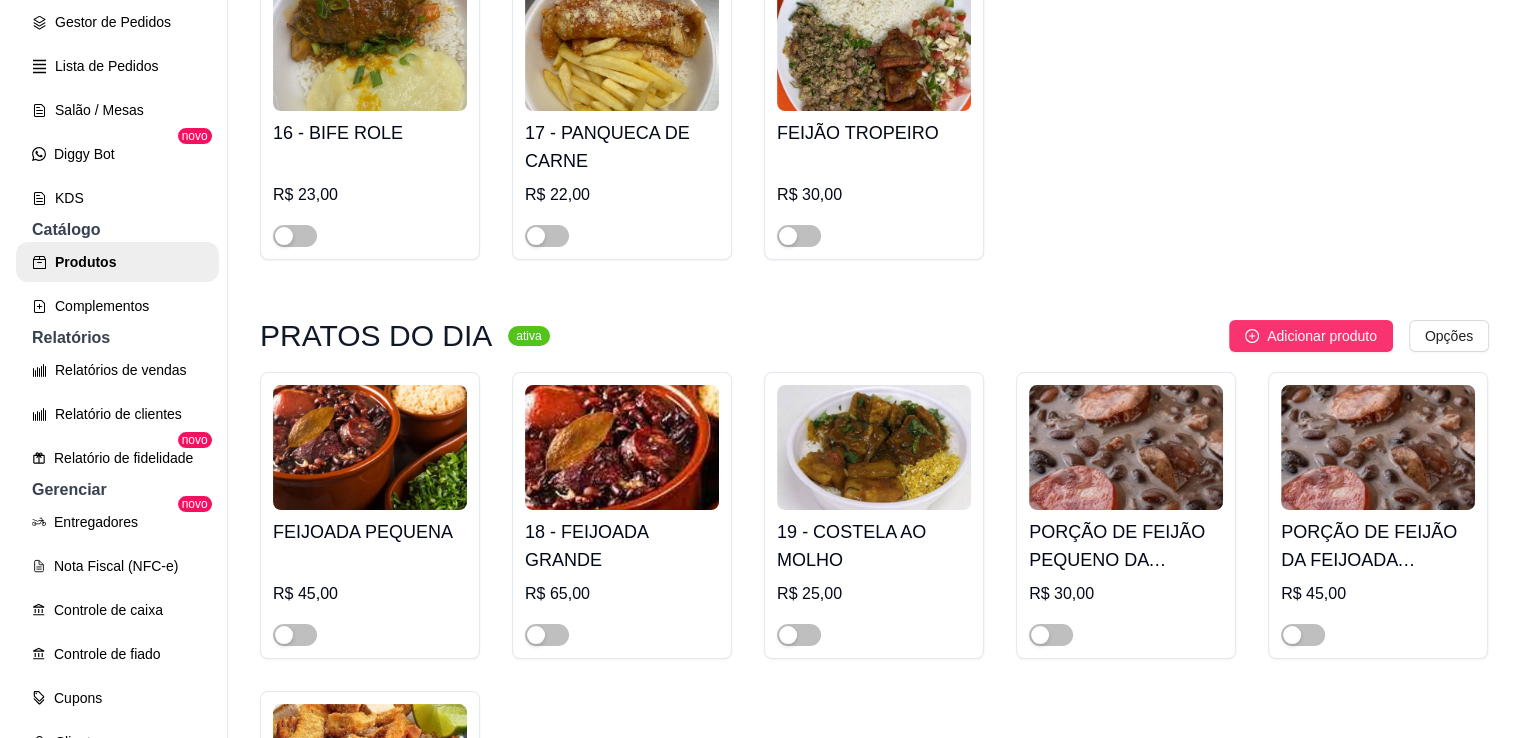 scroll, scrollTop: 1688, scrollLeft: 0, axis: vertical 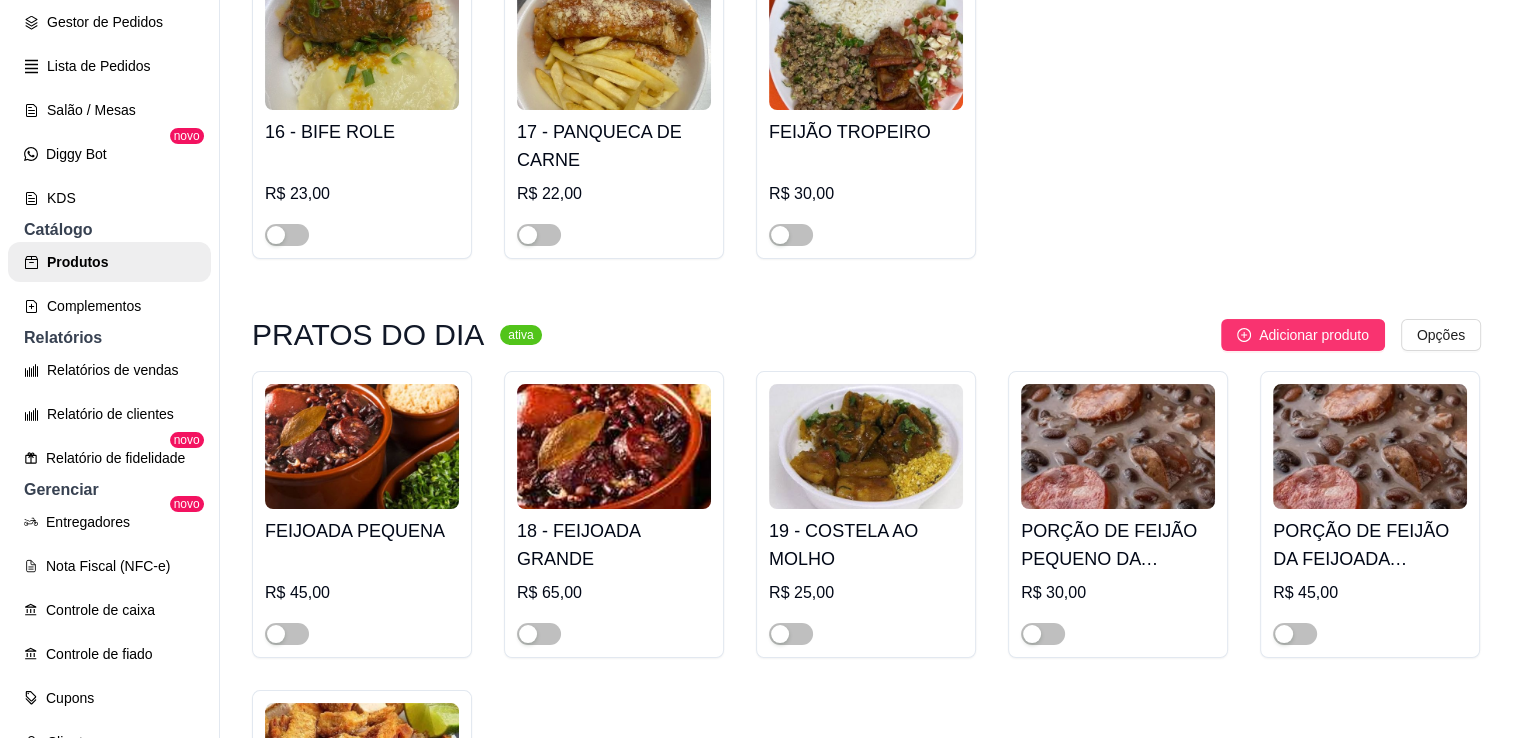 click at bounding box center [362, 446] 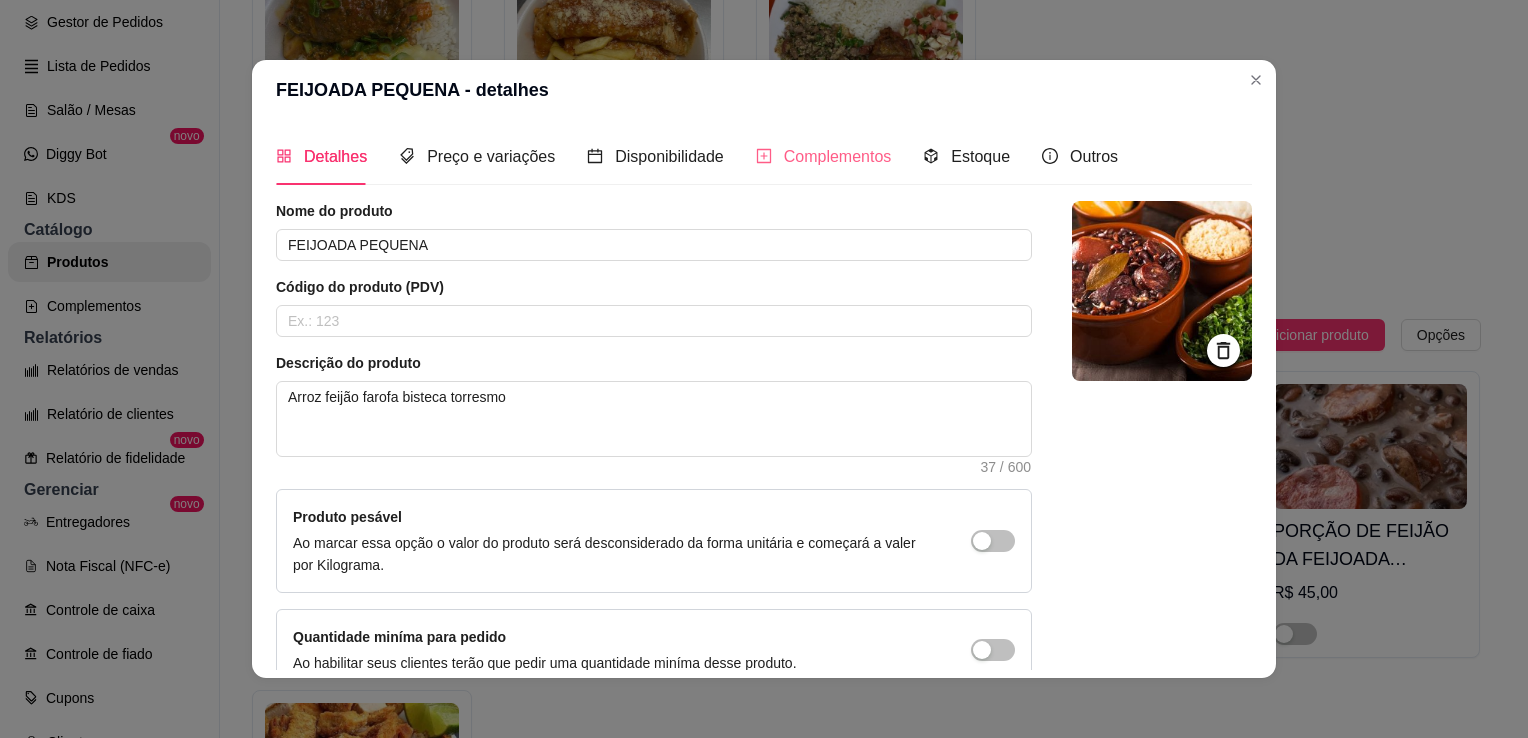 click on "Complementos" at bounding box center (824, 156) 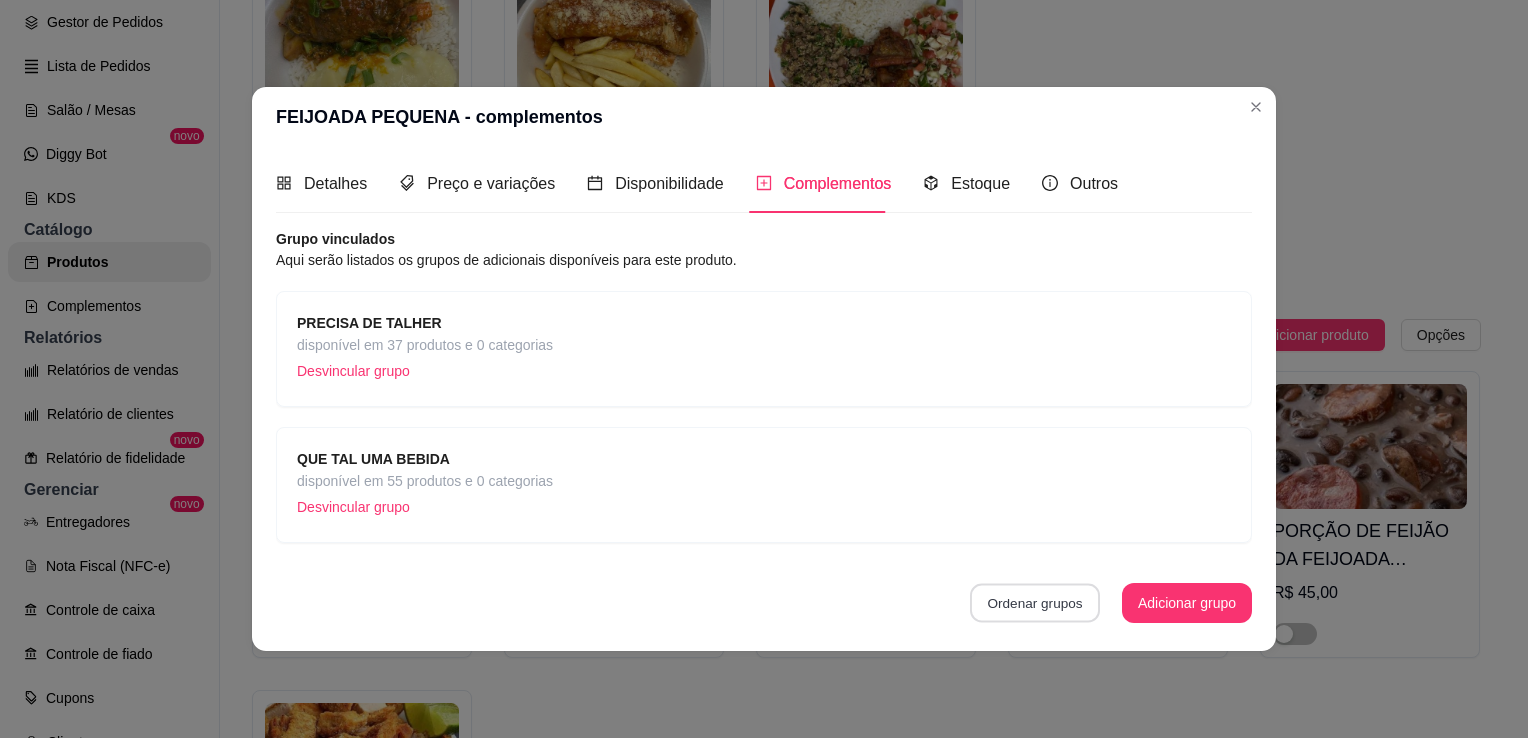 click on "Ordenar grupos" at bounding box center [1035, 602] 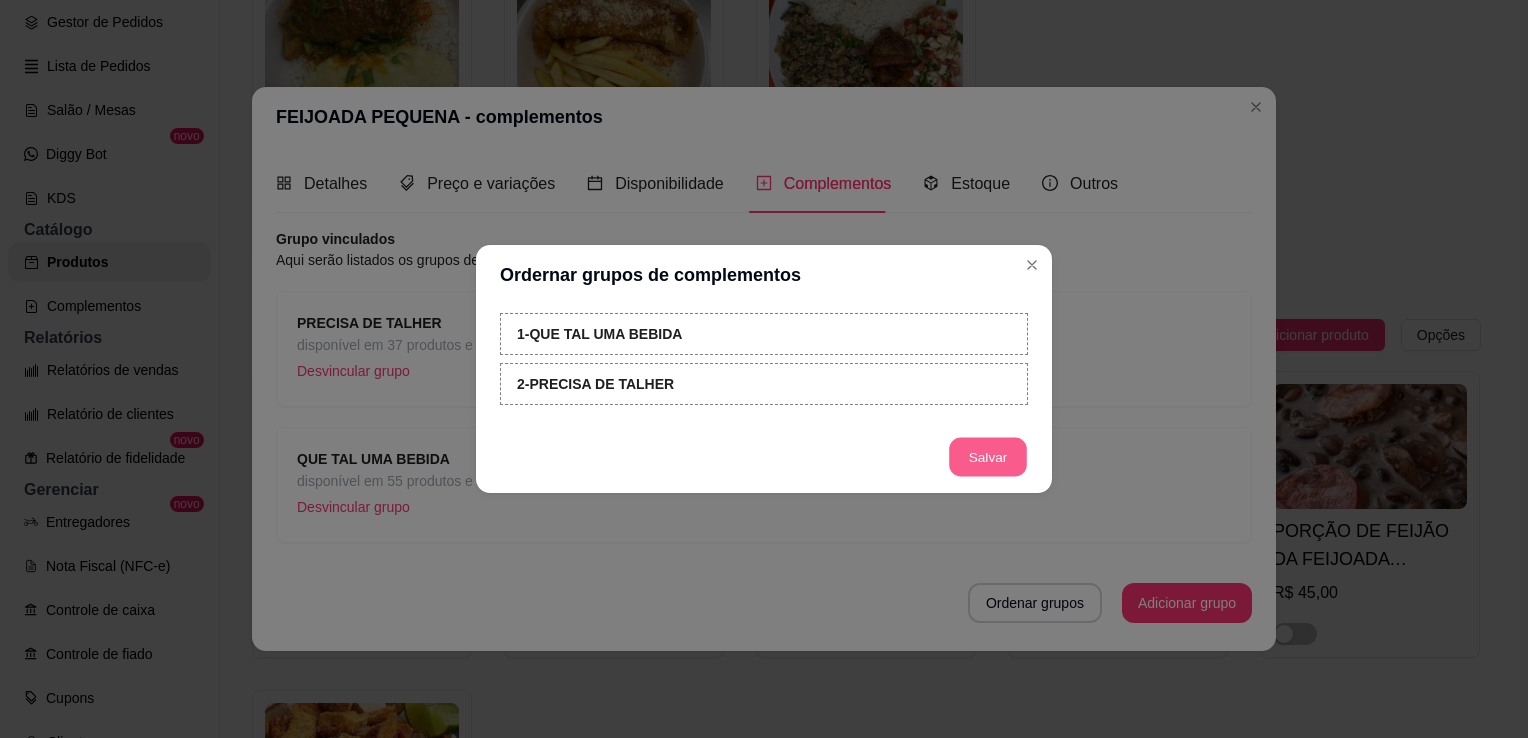 click on "Salvar" at bounding box center [988, 457] 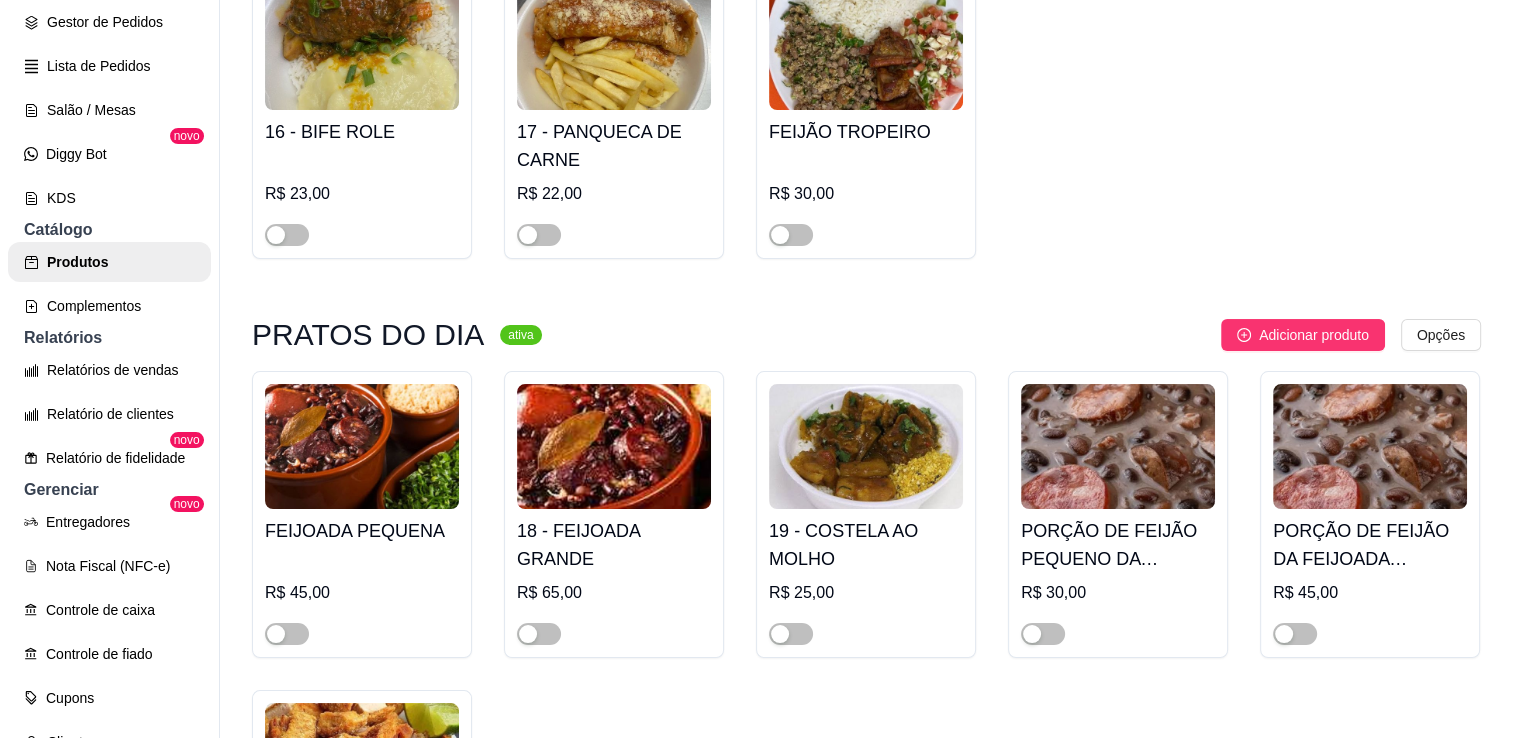click on "FEIJOADA PEQUENA   R$ 45,00 18 - FEIJOADA GRANDE   R$ 65,00 19 - COSTELA AO MOLHO   R$ 25,00 PORÇÃO DE FEIJÃO PEQUENO DA FEIJOADA COM OS PERTENCES   R$ 30,00 PORÇÃO DE FEIJÃO DA FEIJOADA GRANDE COM OS PERTENCES   R$ 45,00 PORÇÃO DE TORRESMO 15 unidades    R$ 15,00" at bounding box center [866, 674] 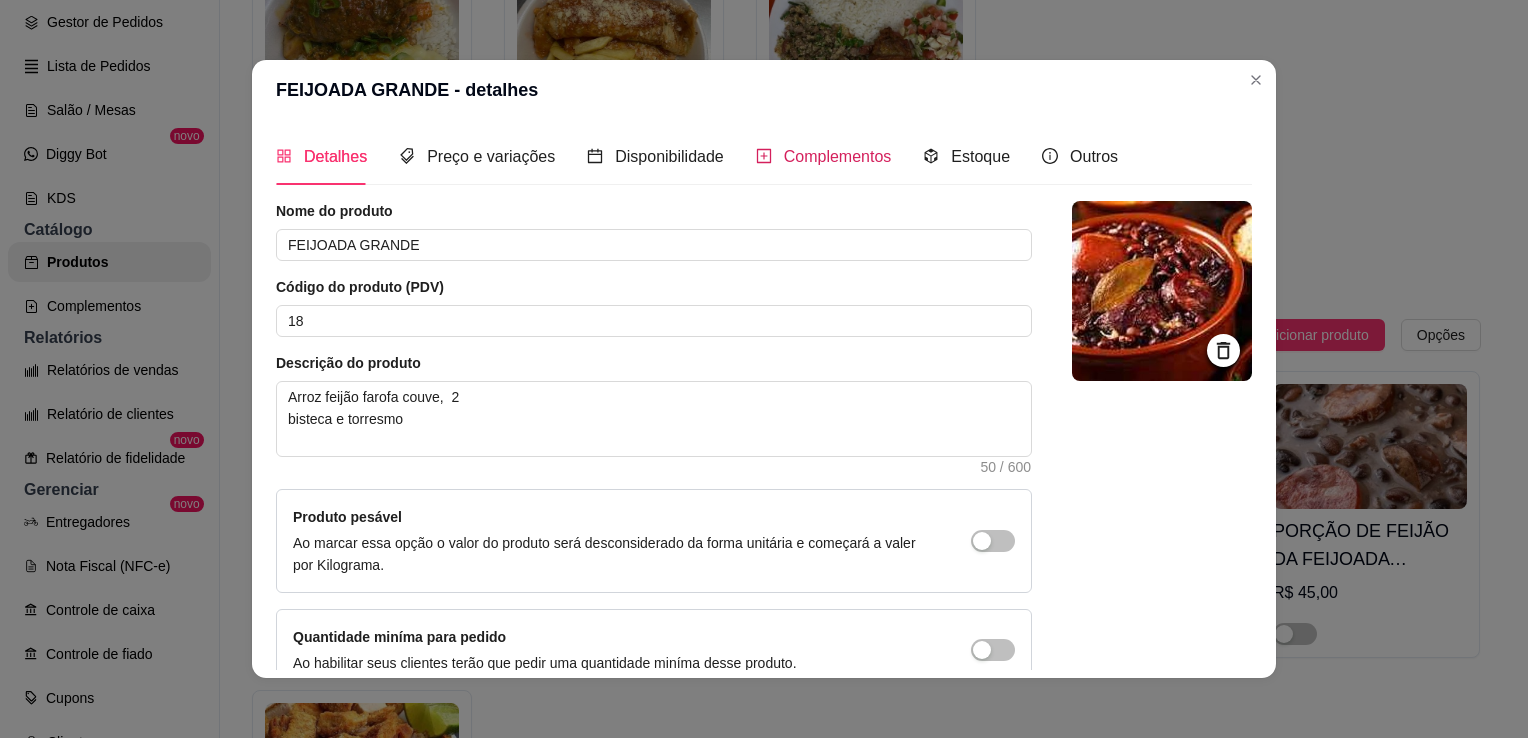 click on "Complementos" at bounding box center [824, 156] 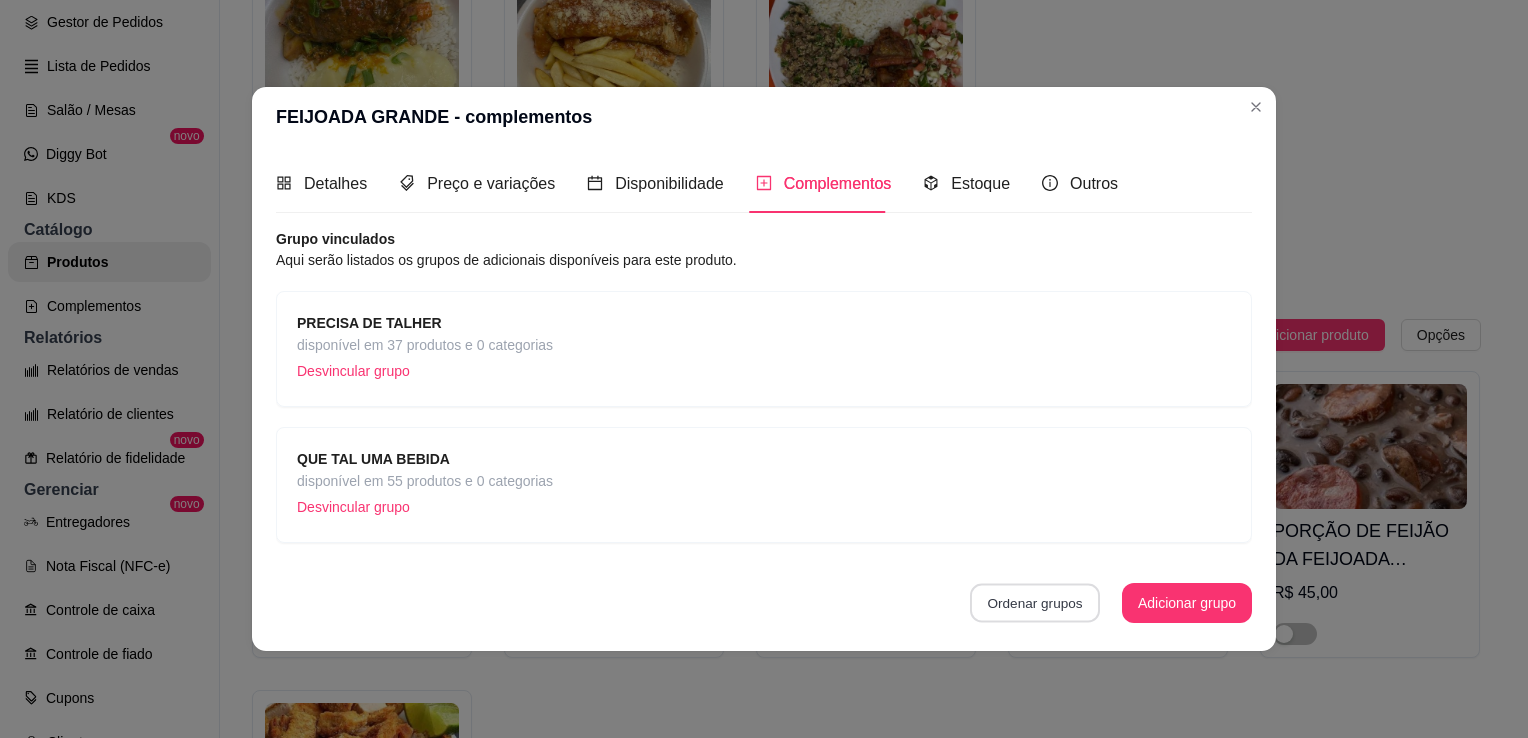 click on "Ordenar grupos" at bounding box center (1035, 602) 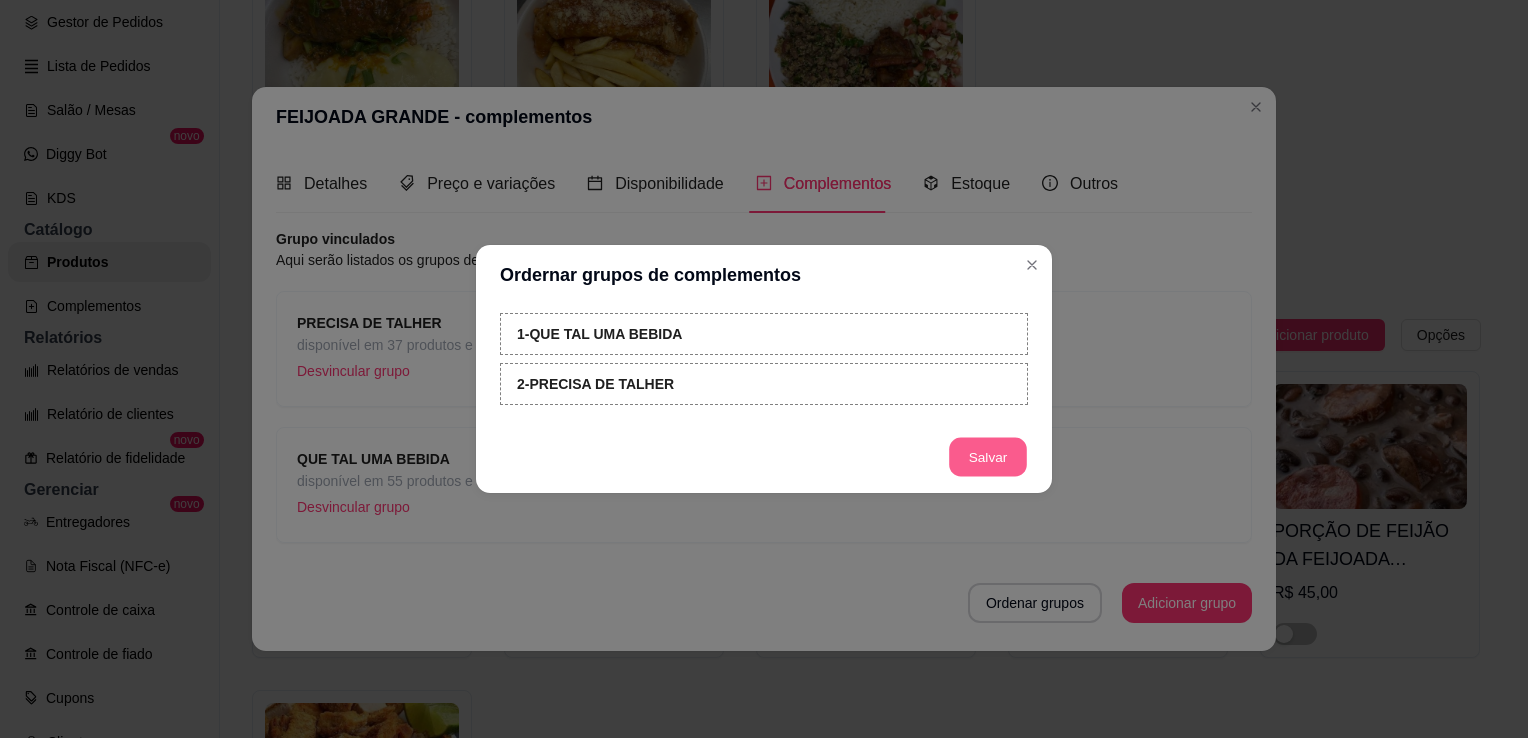 click on "Salvar" at bounding box center (988, 457) 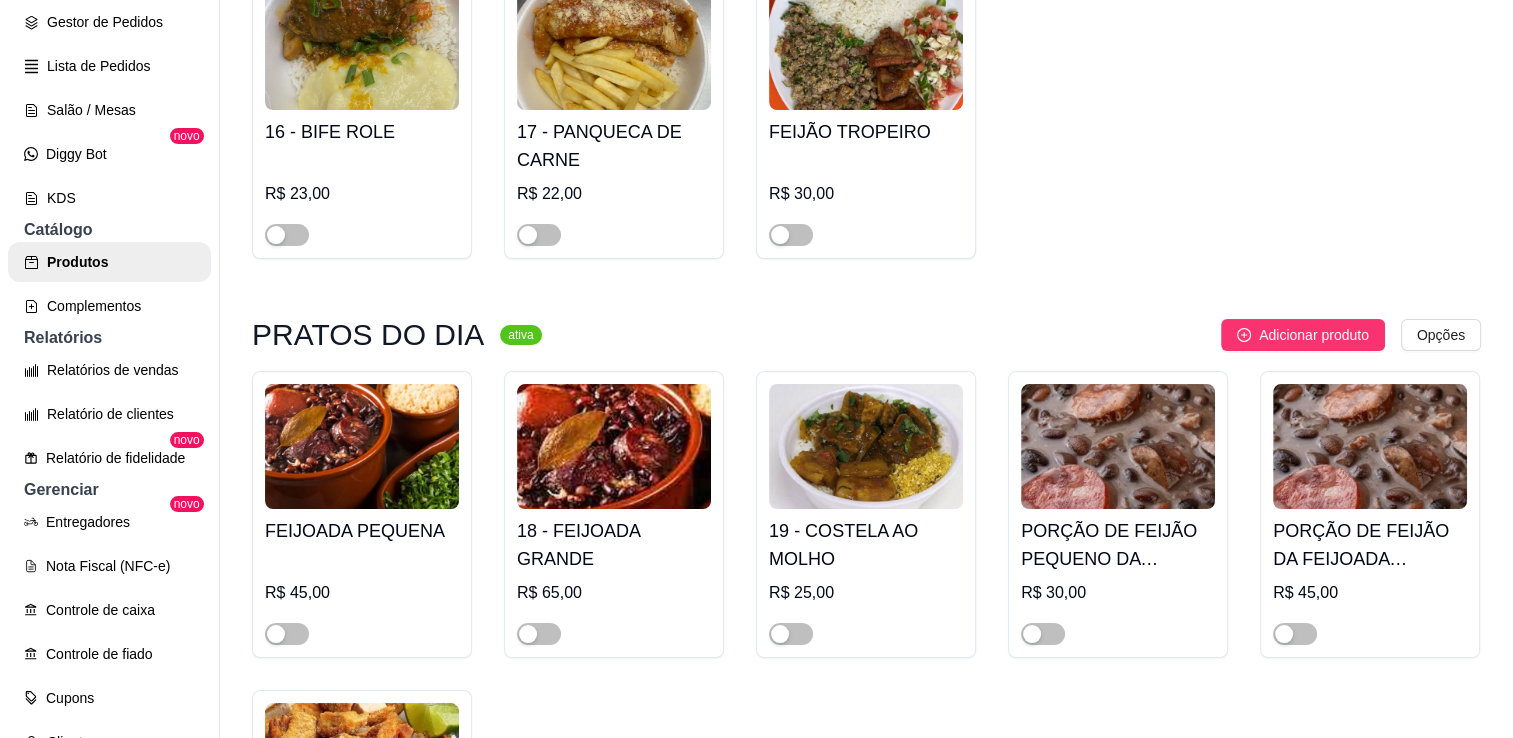 click at bounding box center (866, 446) 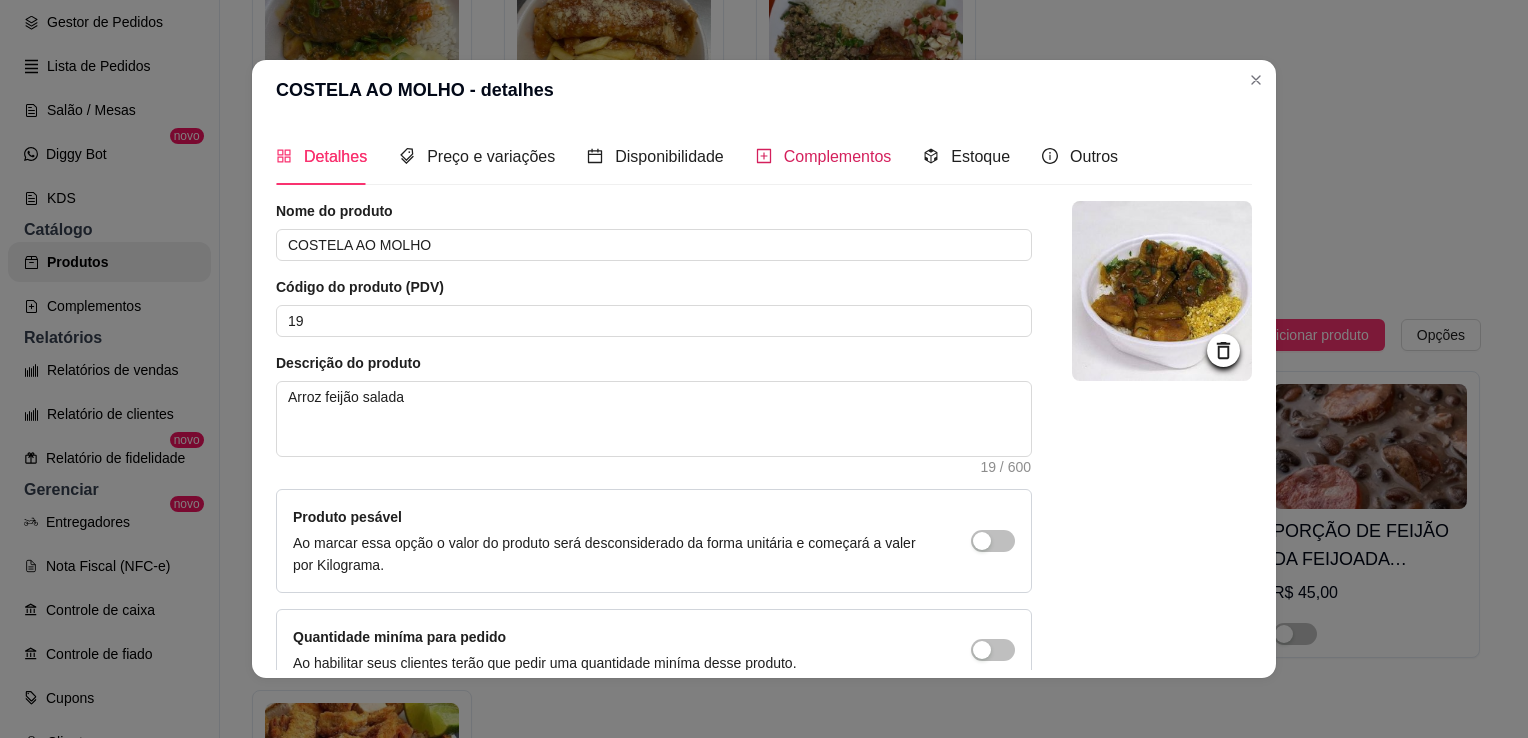 click on "Complementos" at bounding box center [838, 156] 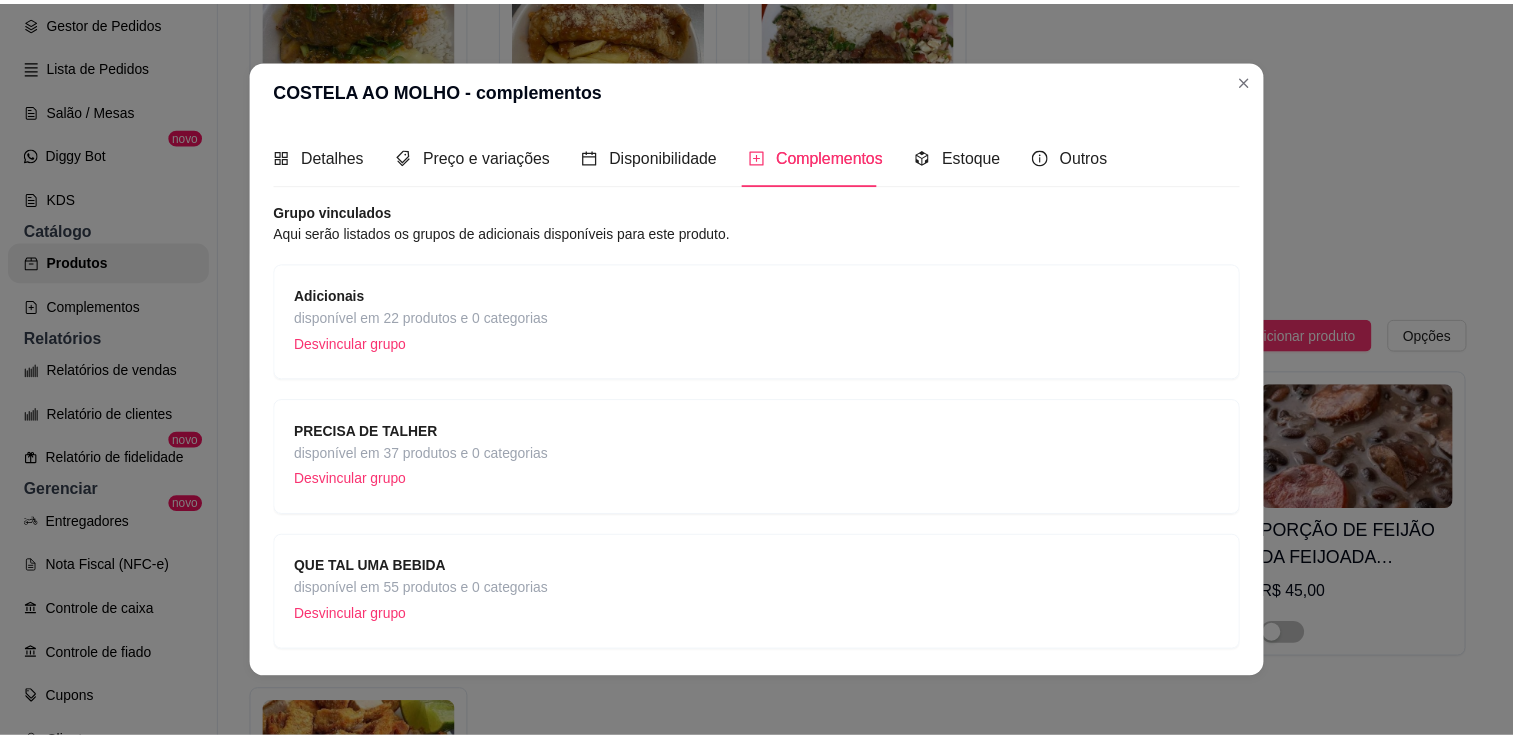 scroll, scrollTop: 59, scrollLeft: 0, axis: vertical 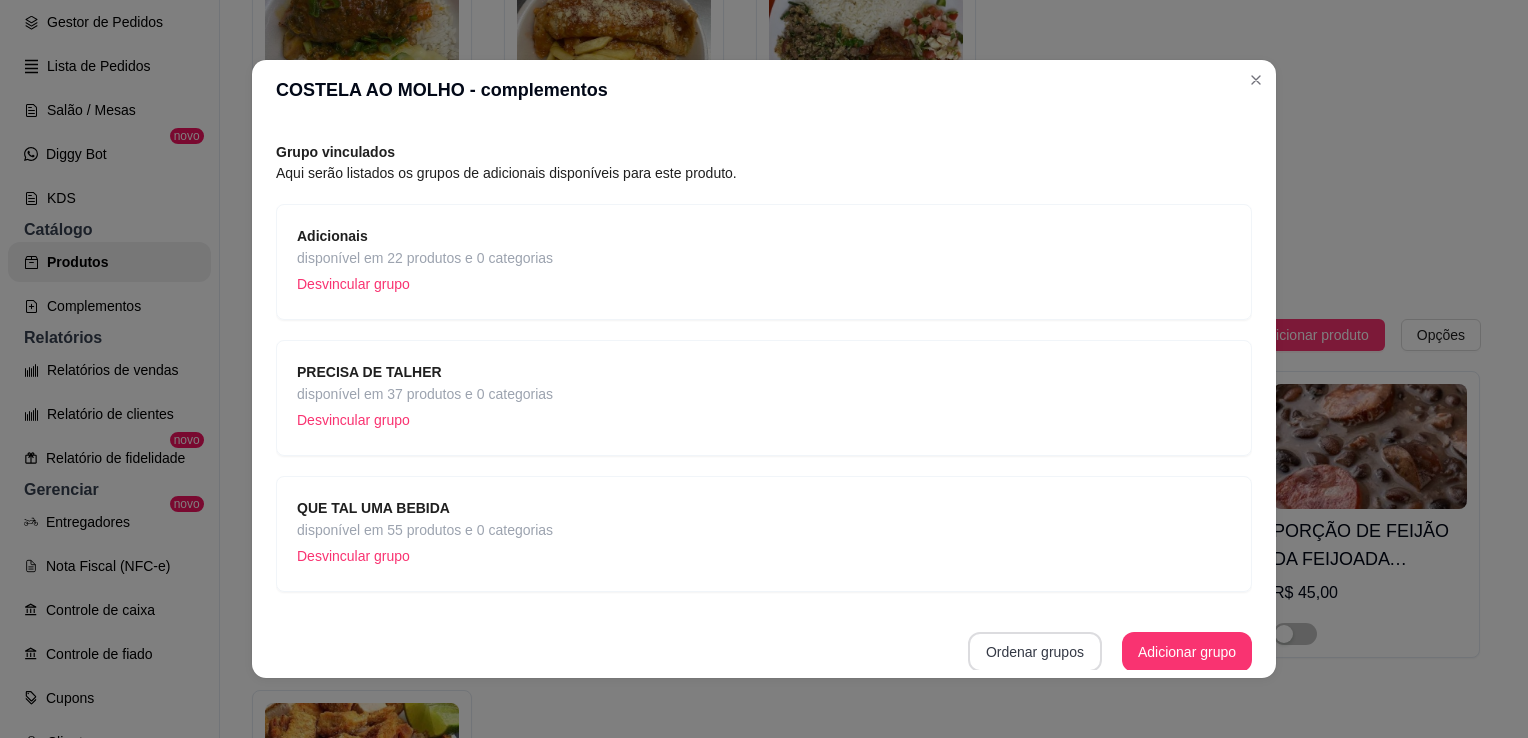 click on "Ordenar grupos" at bounding box center (1035, 652) 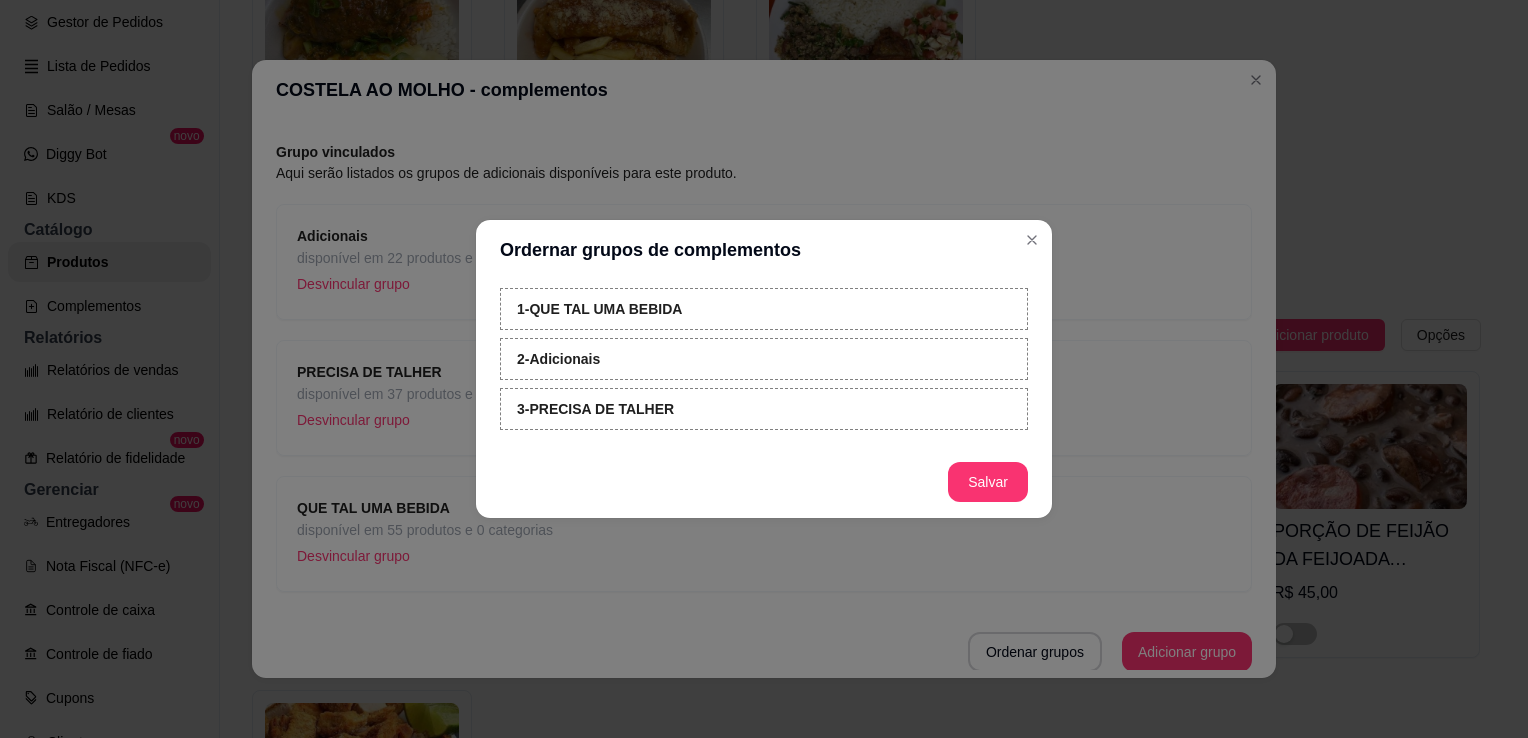 click on "2 - Adicionais" at bounding box center (764, 359) 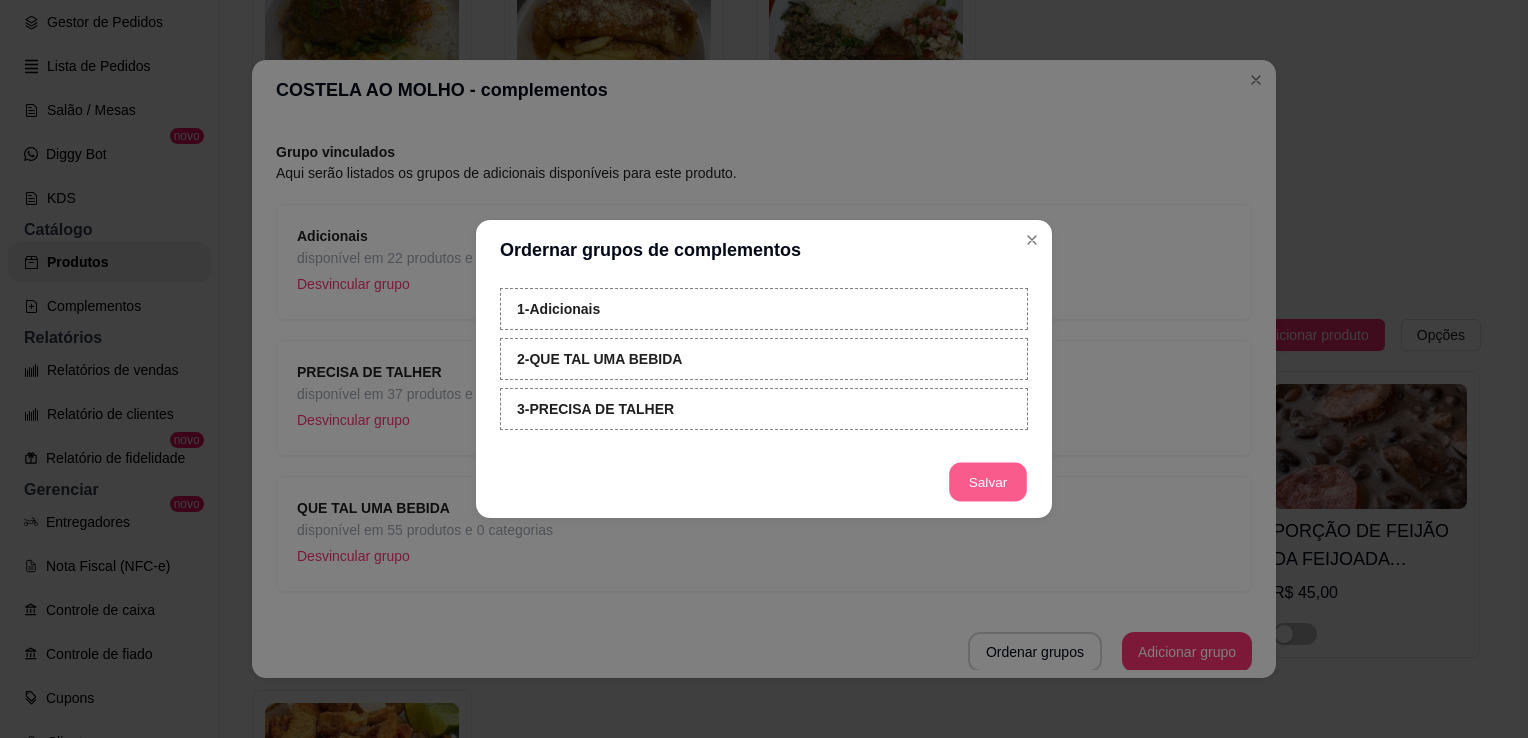 click on "Salvar" at bounding box center [988, 482] 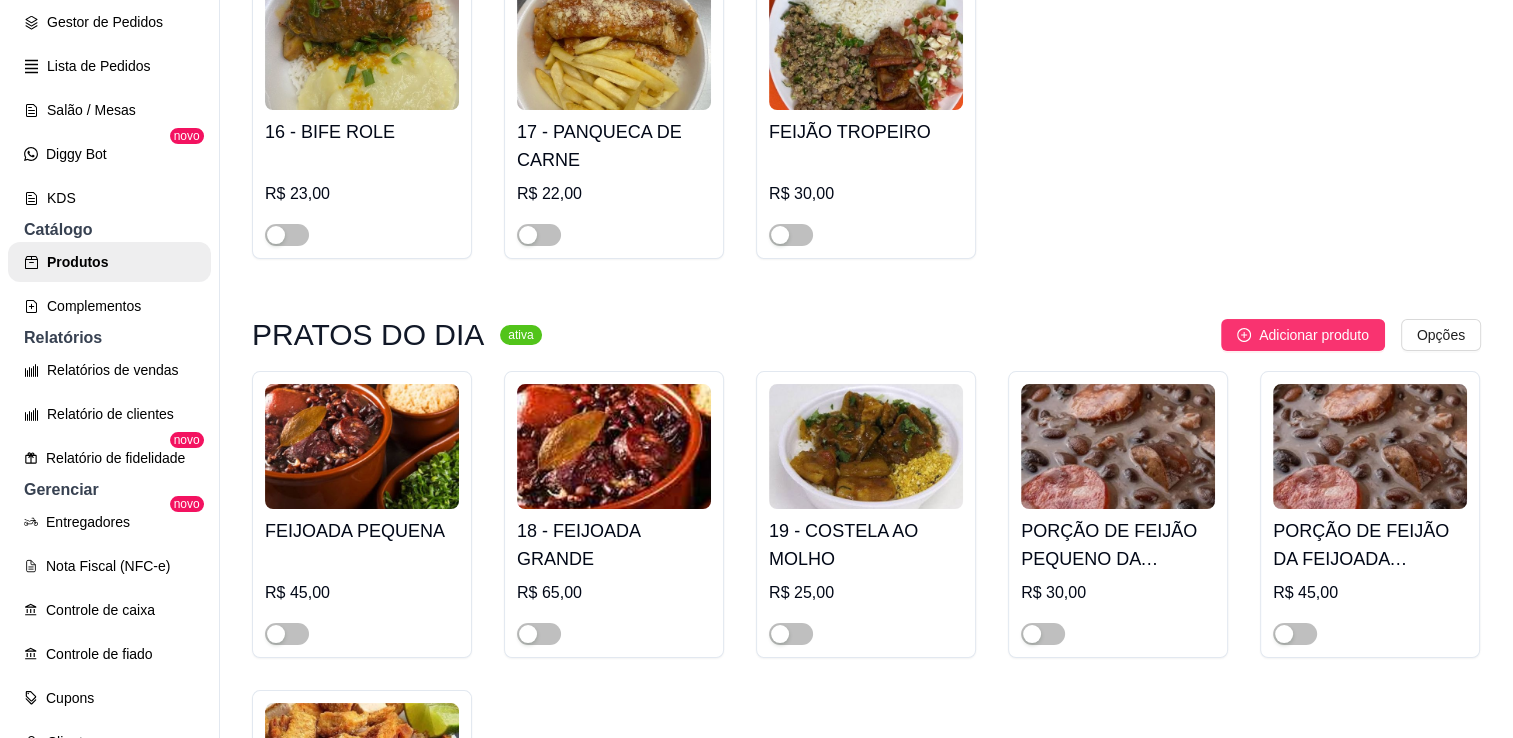 click at bounding box center (1118, 446) 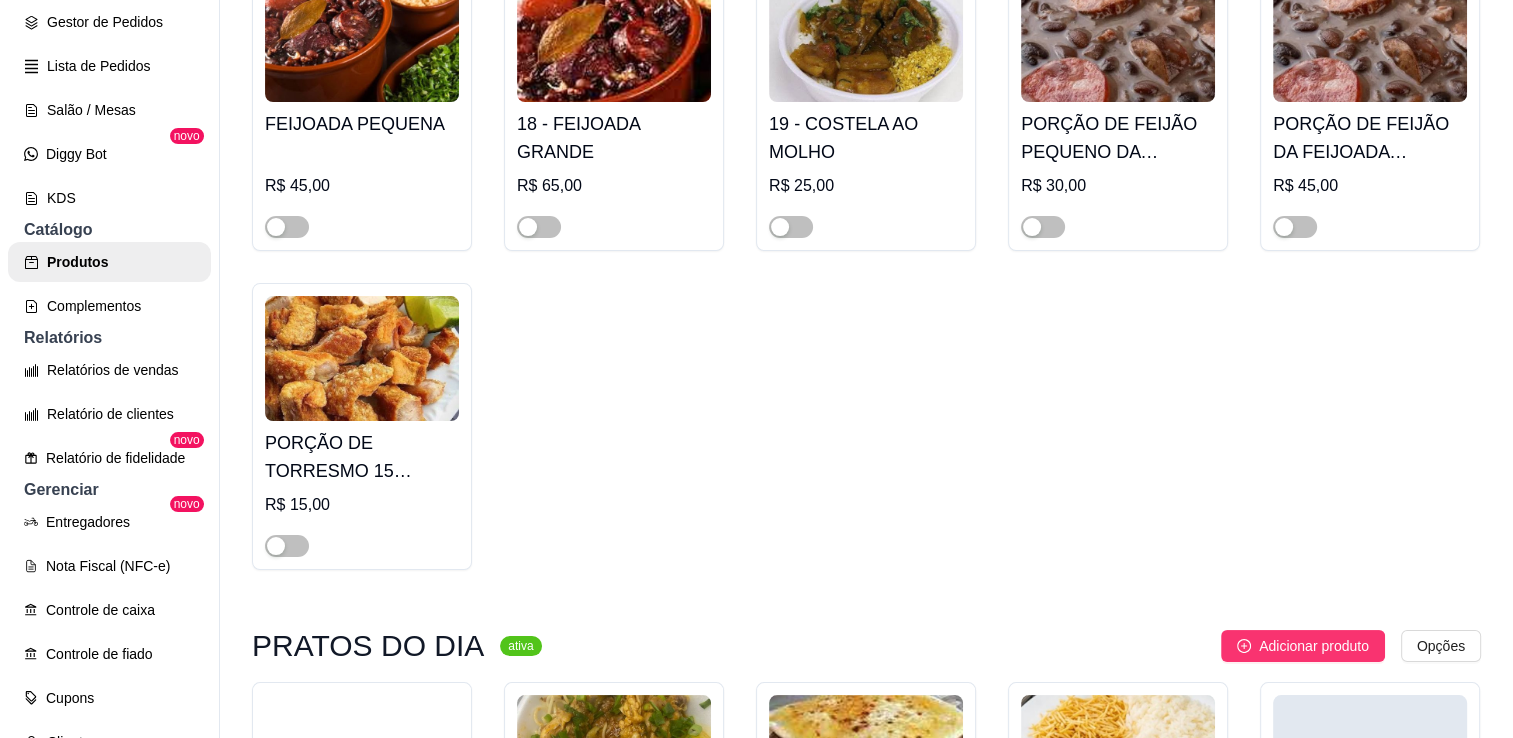 scroll, scrollTop: 2114, scrollLeft: 0, axis: vertical 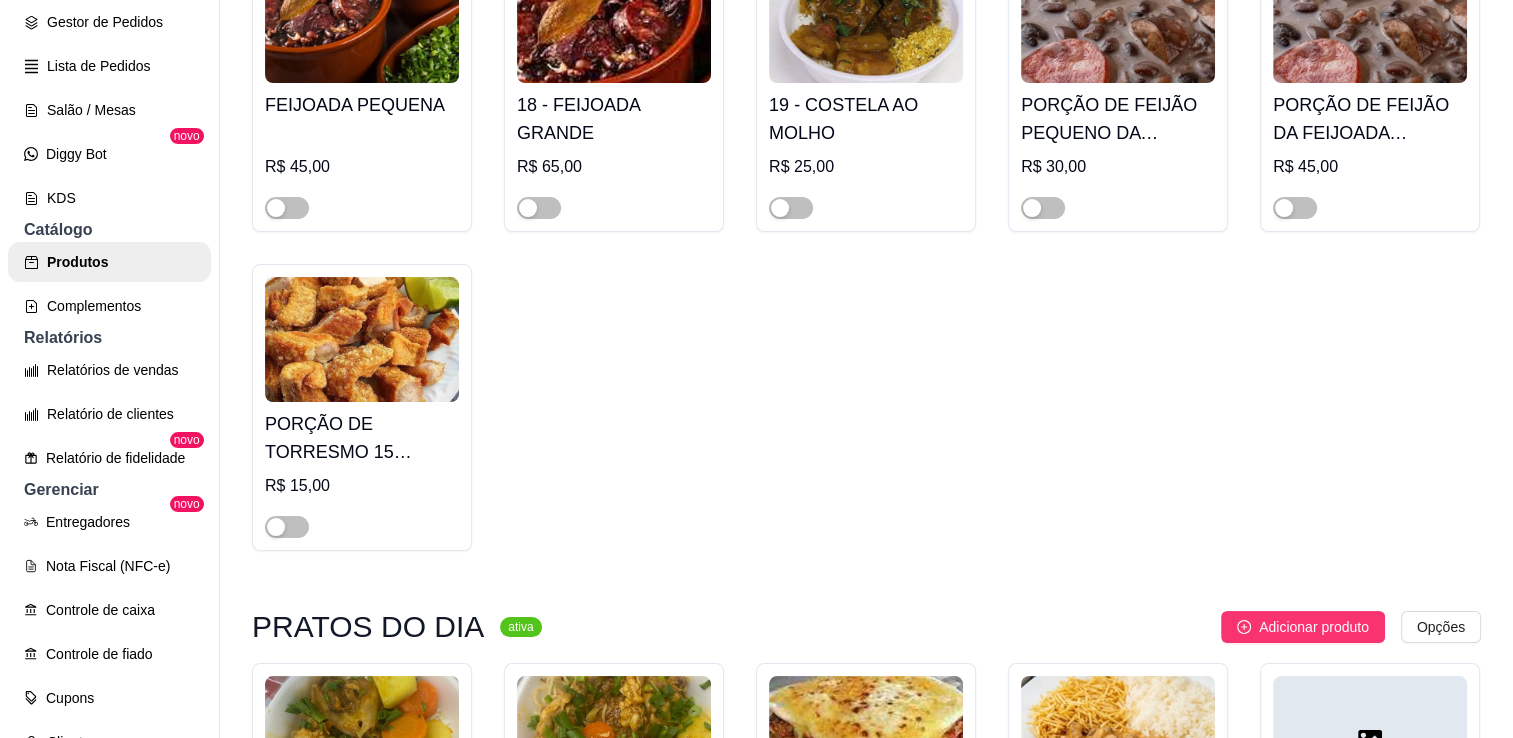 click at bounding box center (362, 339) 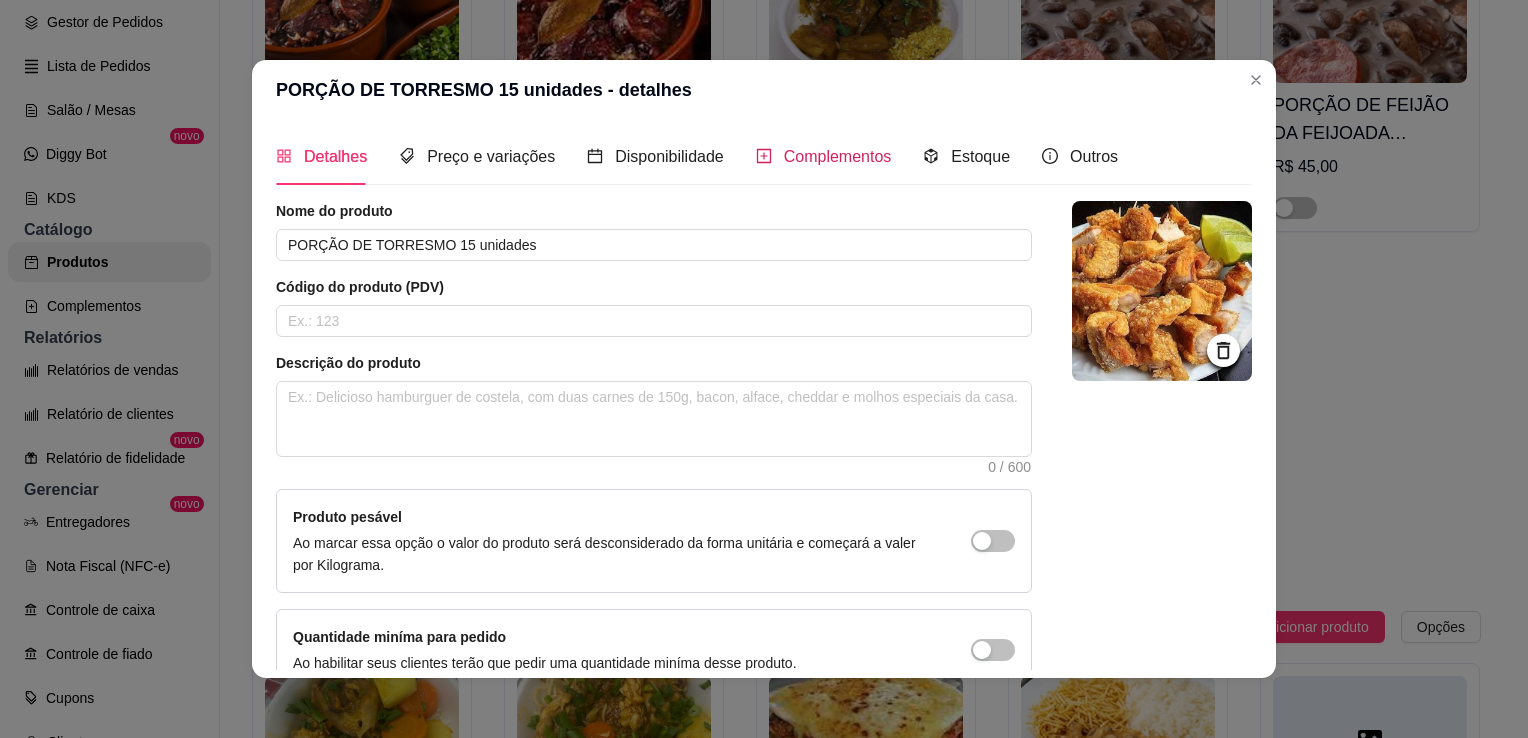 click on "Complementos" at bounding box center [824, 156] 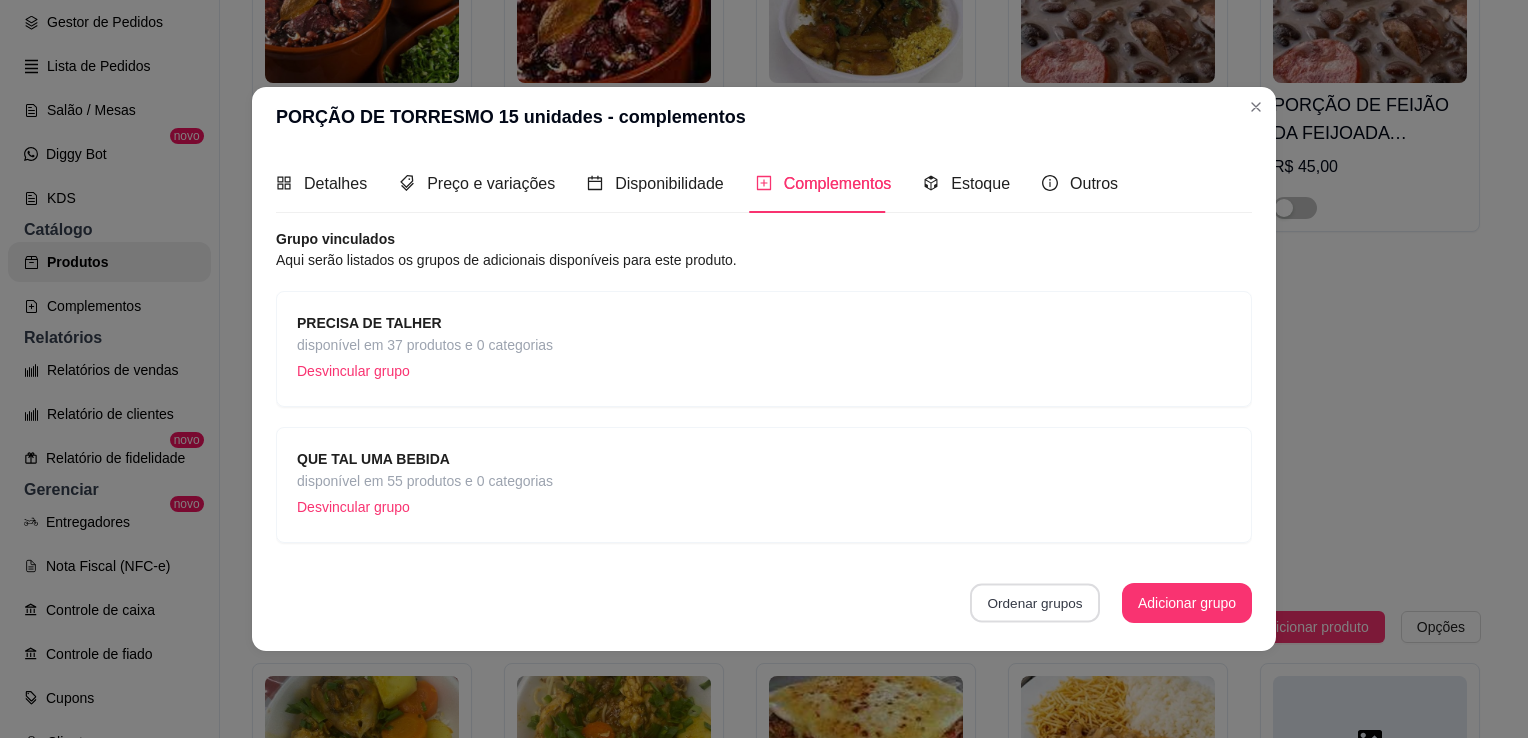 click on "Ordenar grupos" at bounding box center (1035, 602) 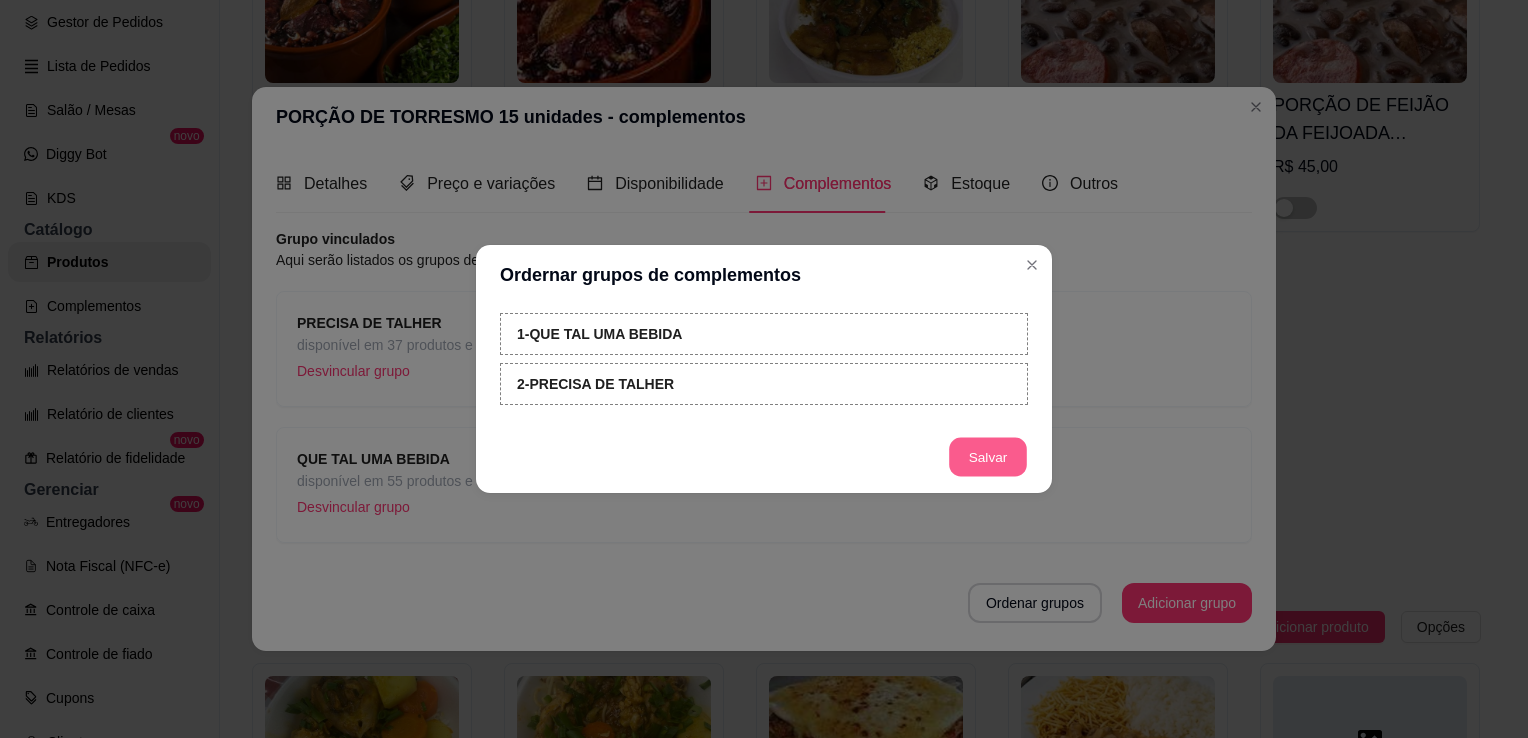 click on "Salvar" at bounding box center [988, 457] 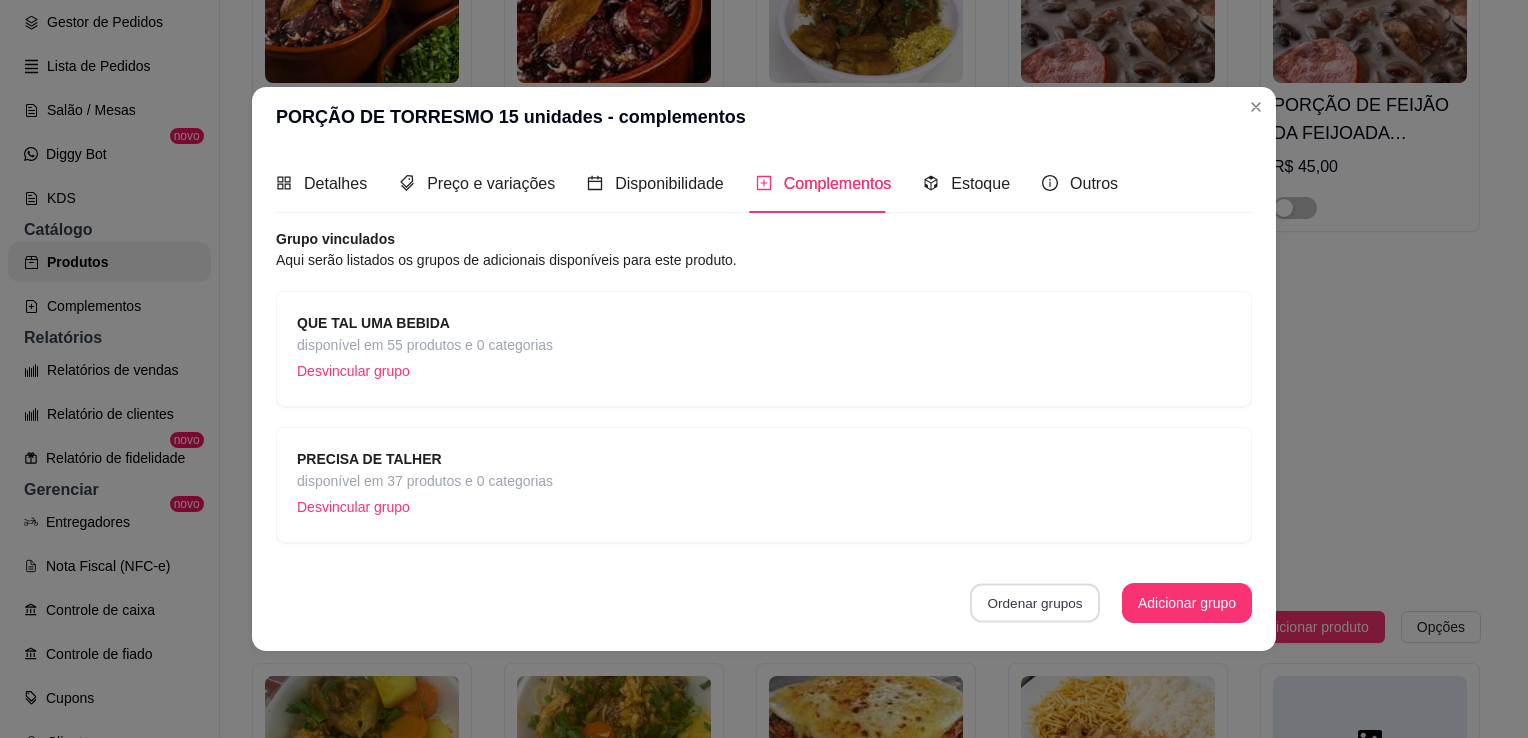 click on "Ordenar grupos" at bounding box center (1035, 602) 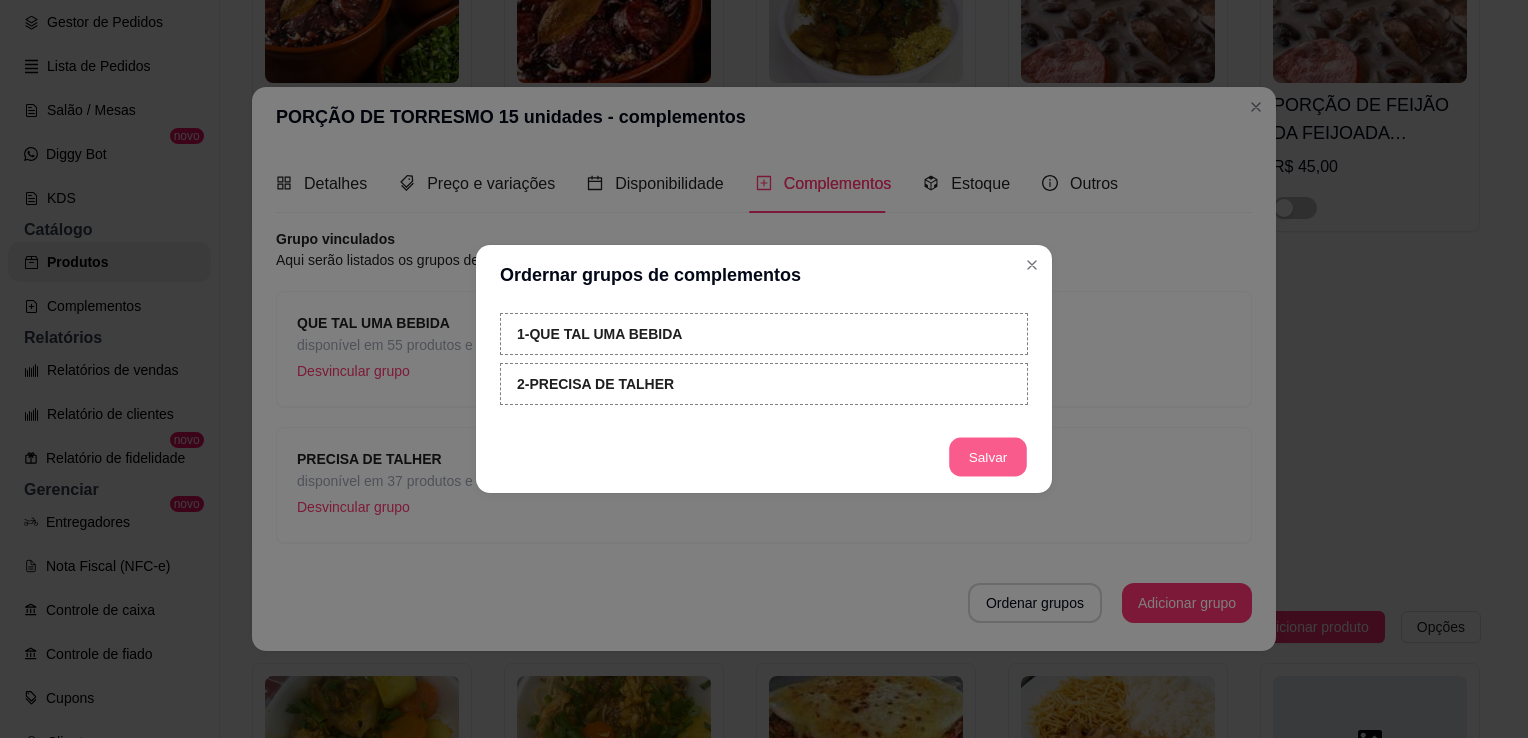click on "Salvar" at bounding box center (988, 457) 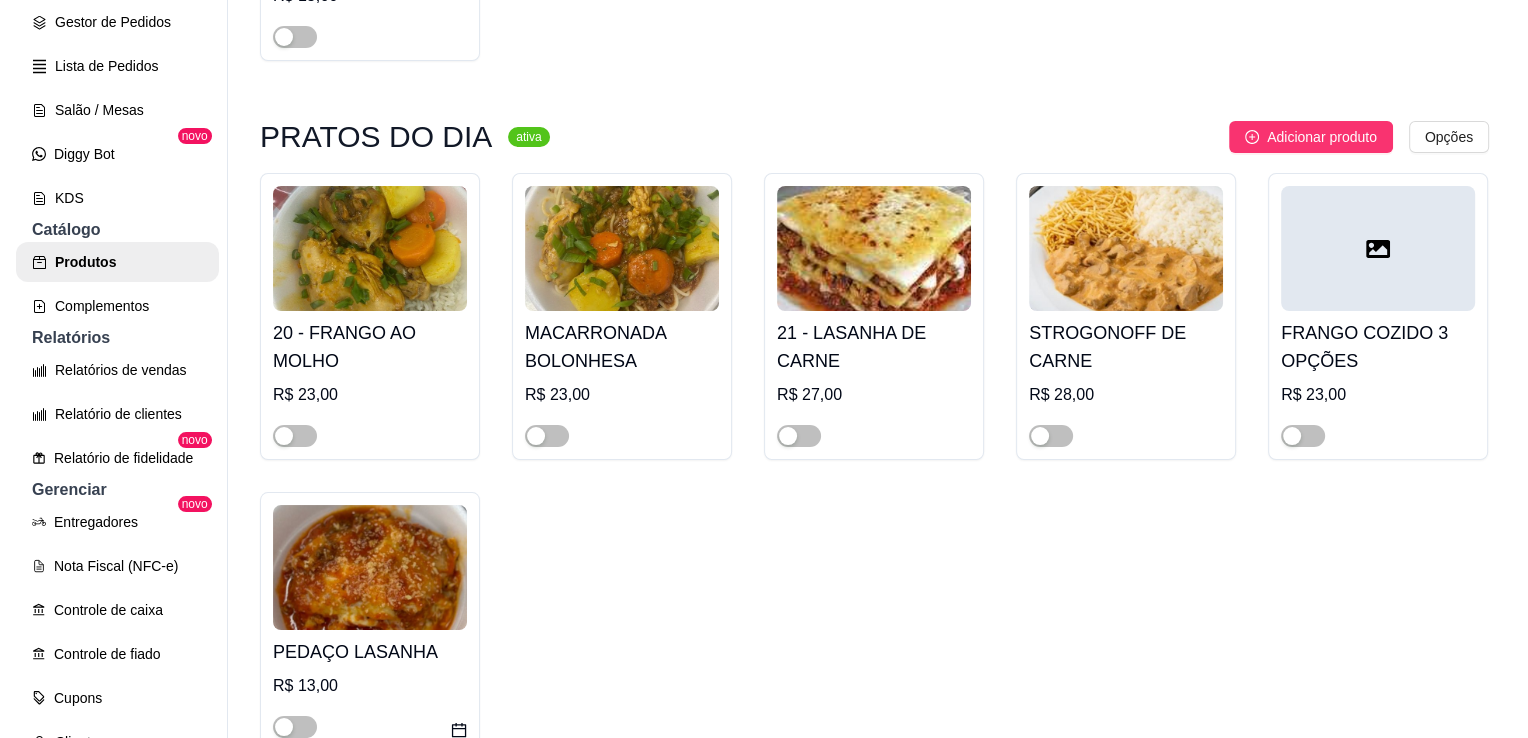 scroll, scrollTop: 2606, scrollLeft: 0, axis: vertical 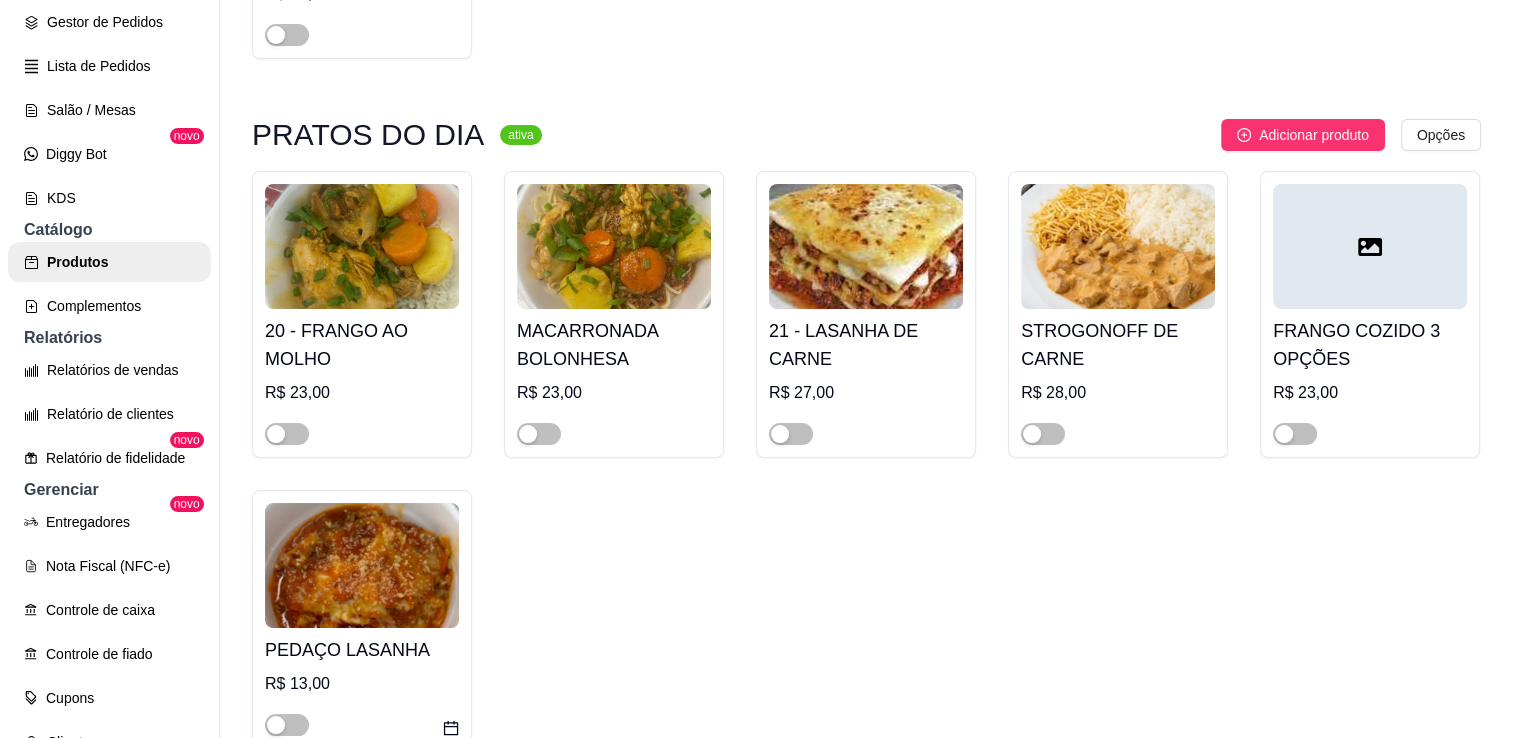 click on "20 - FRANGO AO MOLHO" at bounding box center (362, 345) 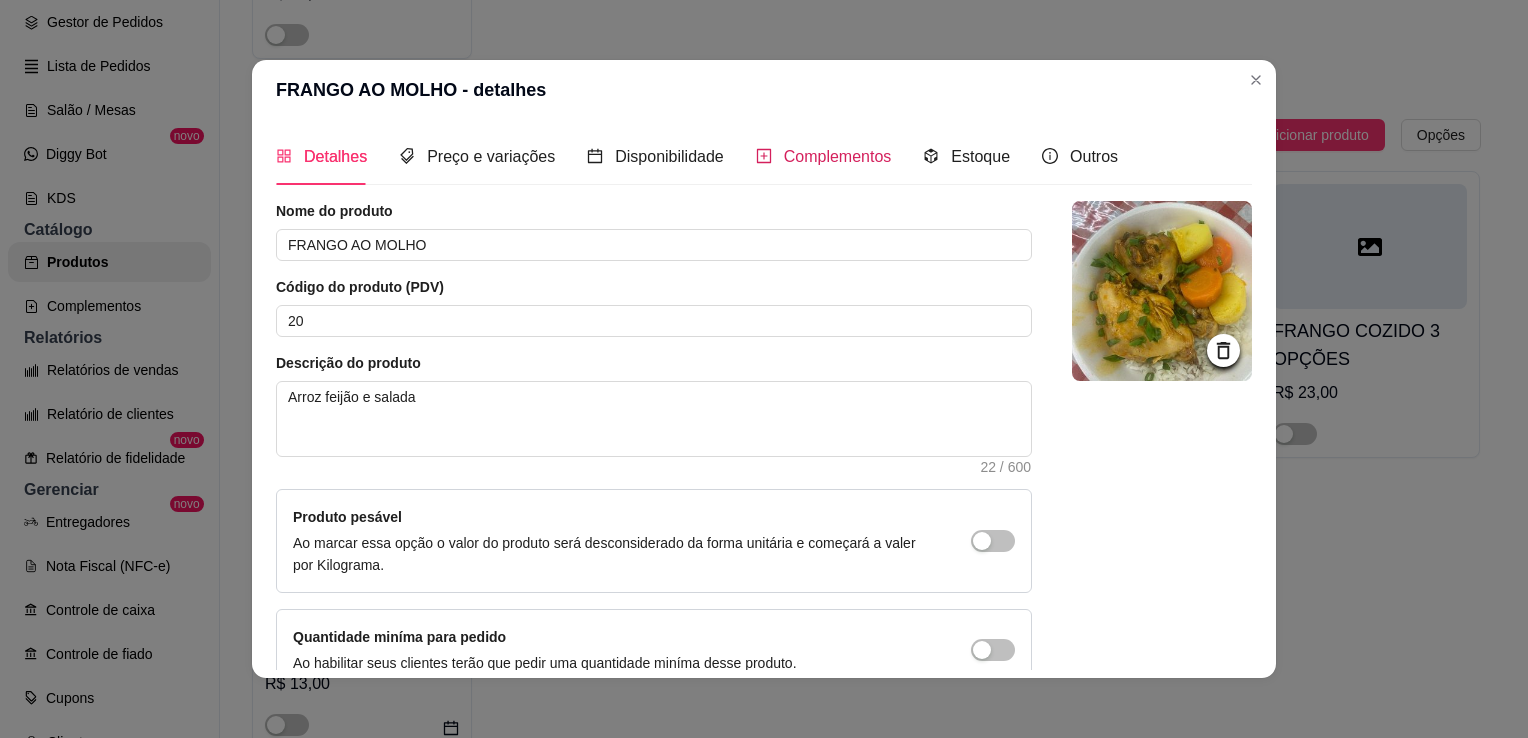click on "Complementos" at bounding box center [838, 156] 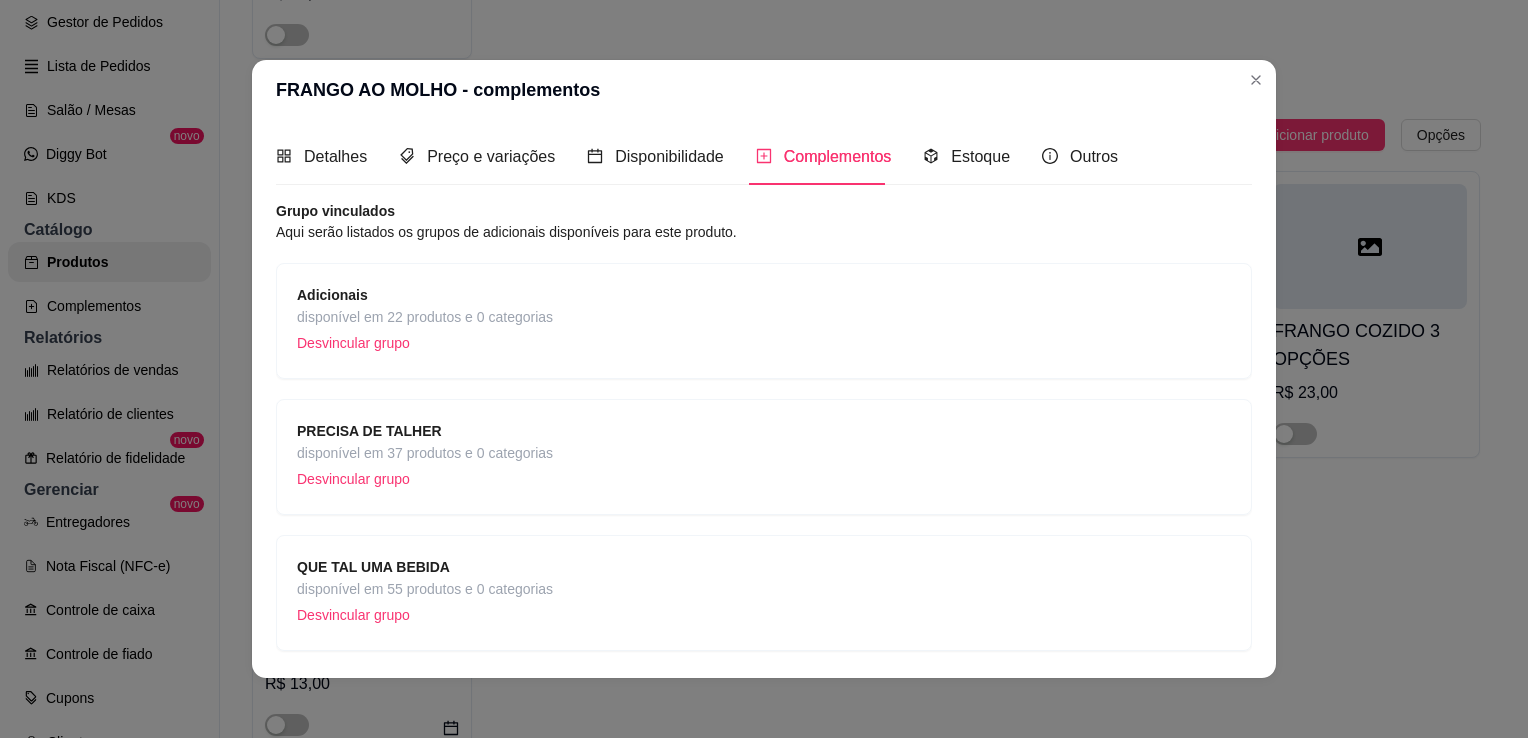 scroll, scrollTop: 59, scrollLeft: 0, axis: vertical 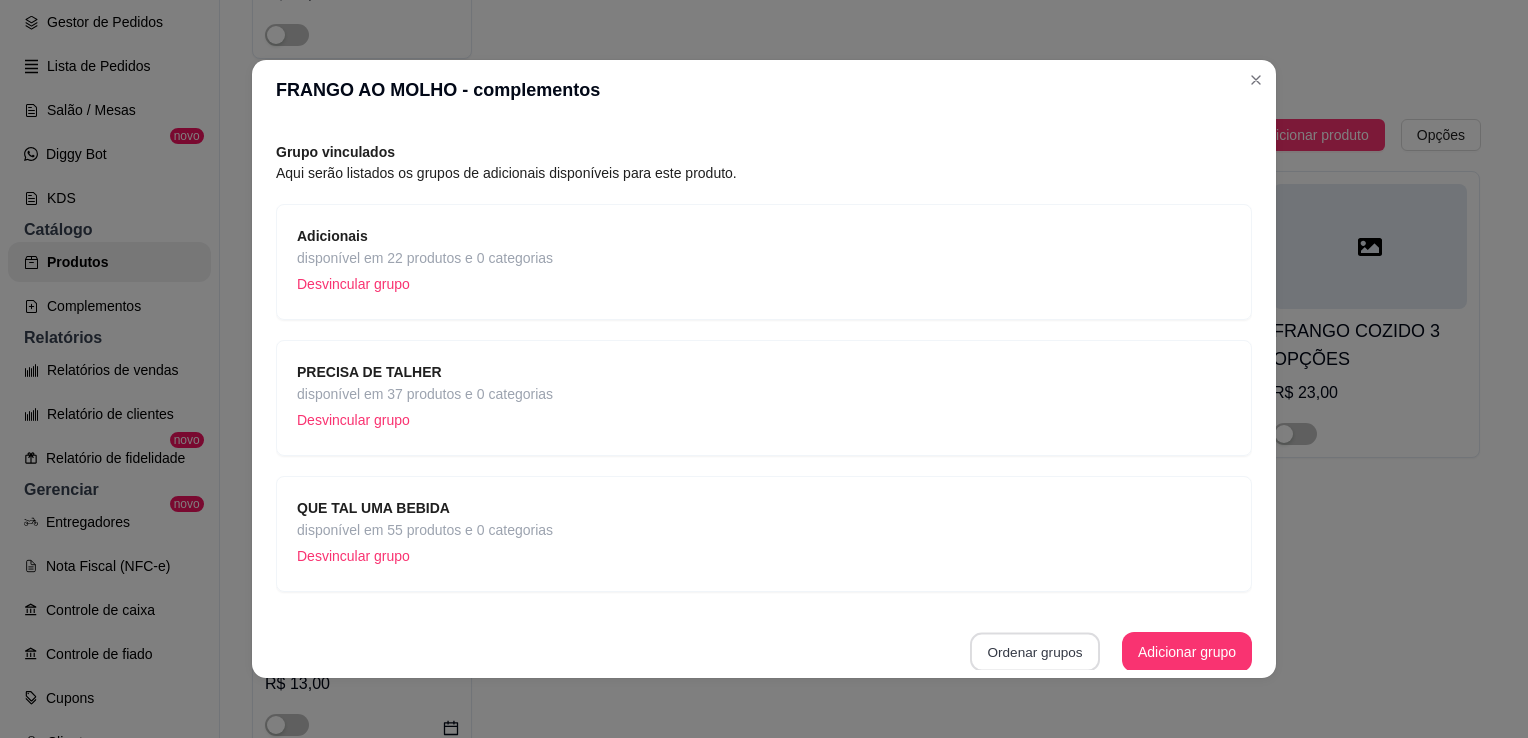 click on "Ordenar grupos" at bounding box center [1035, 652] 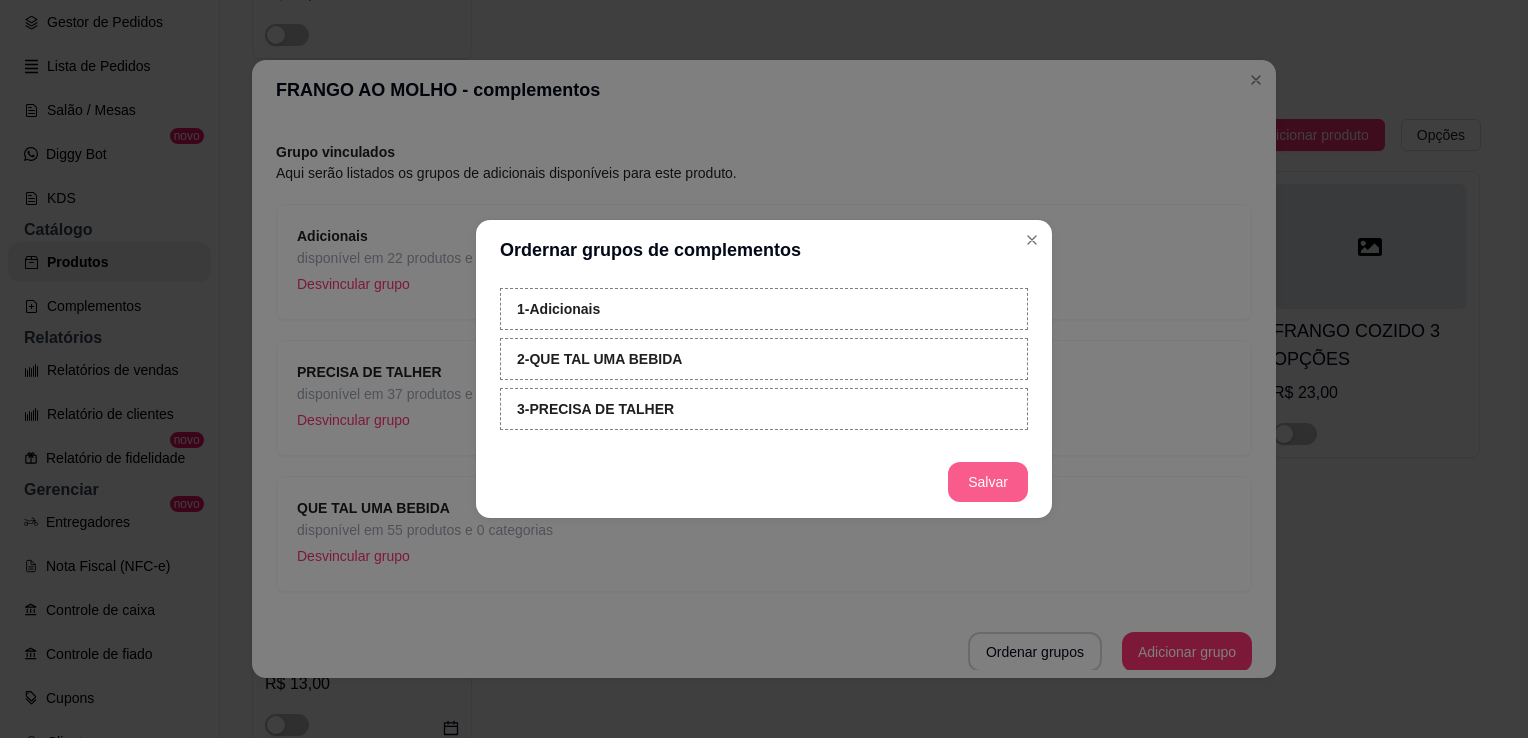 click on "Salvar" at bounding box center (988, 482) 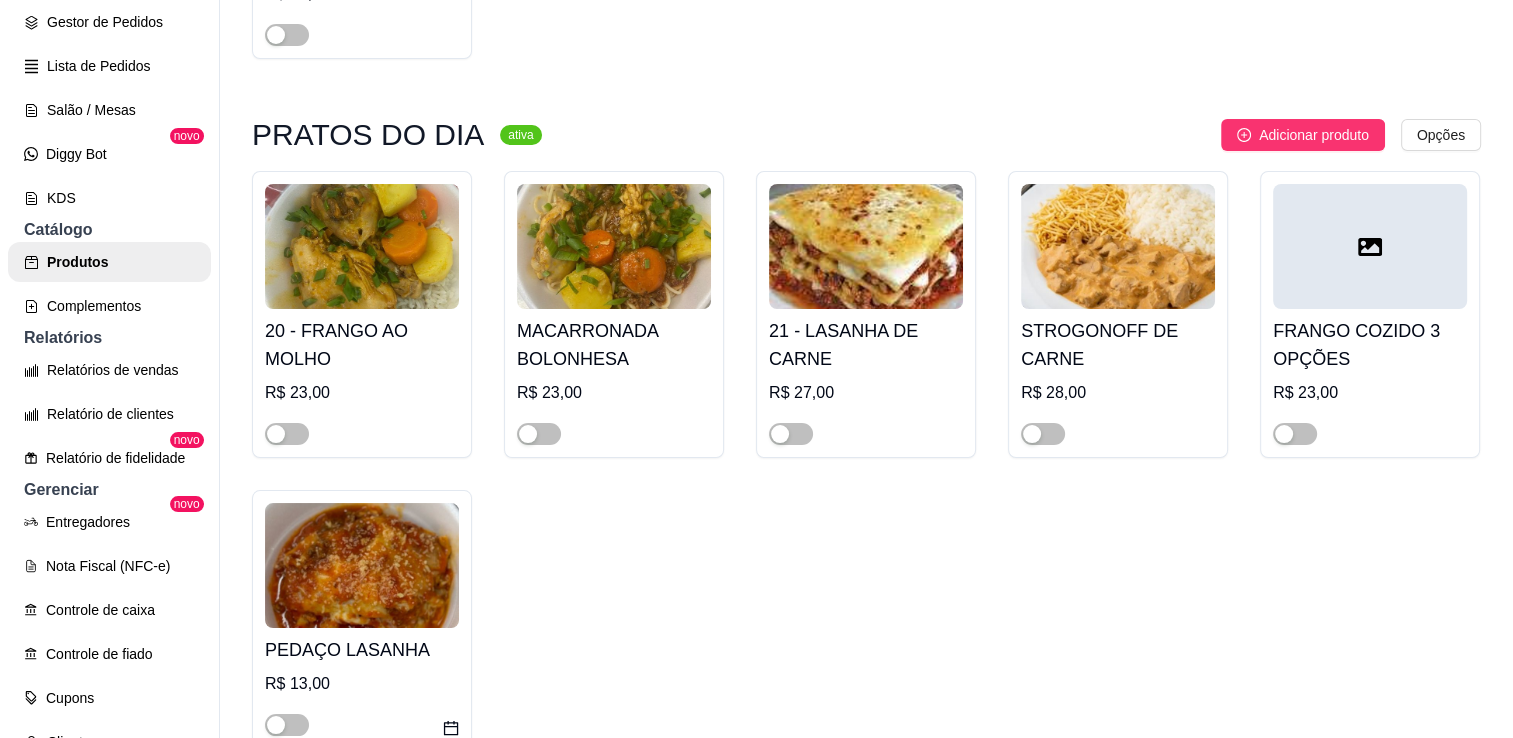 click on "MACARRONADA BOLONHESA" at bounding box center [614, 345] 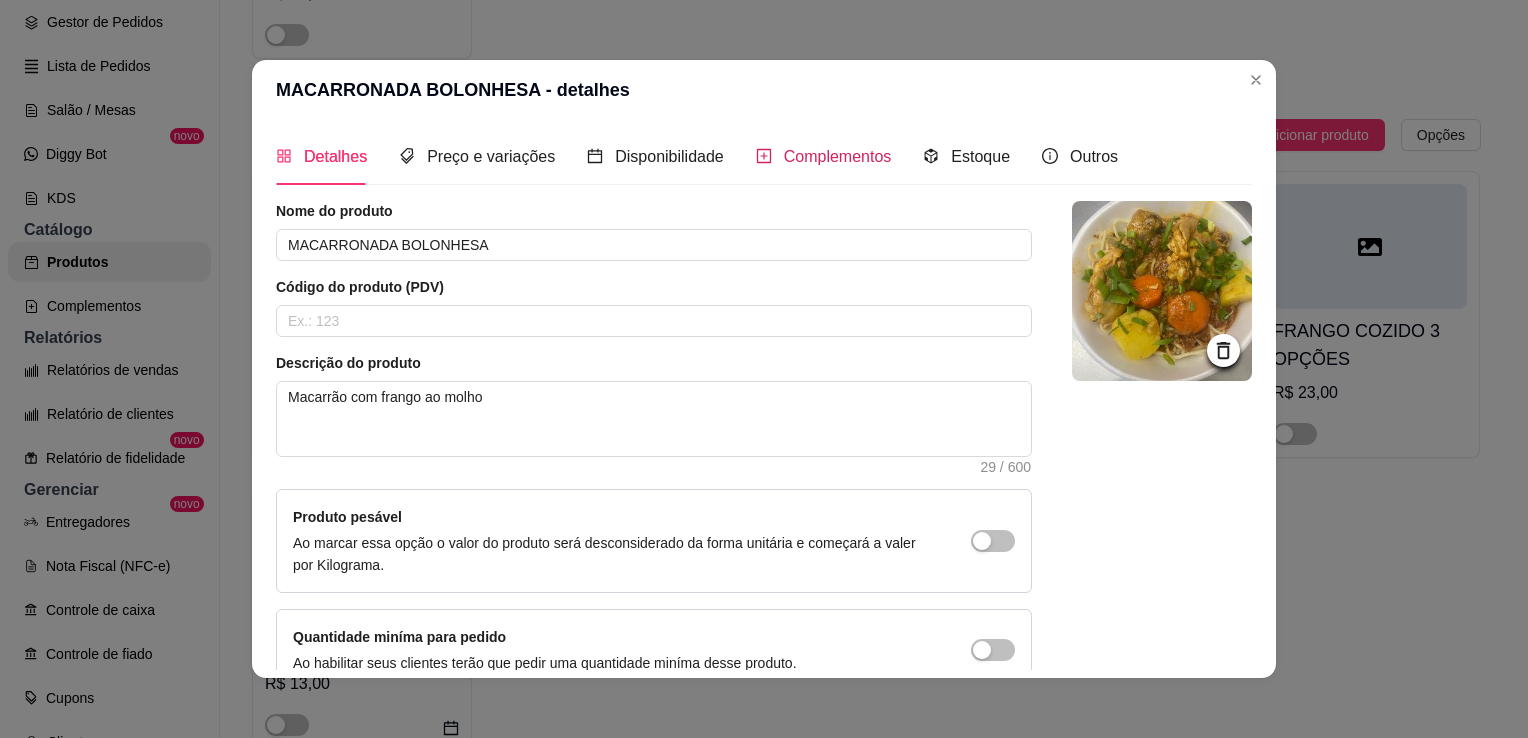 click on "Complementos" at bounding box center (838, 156) 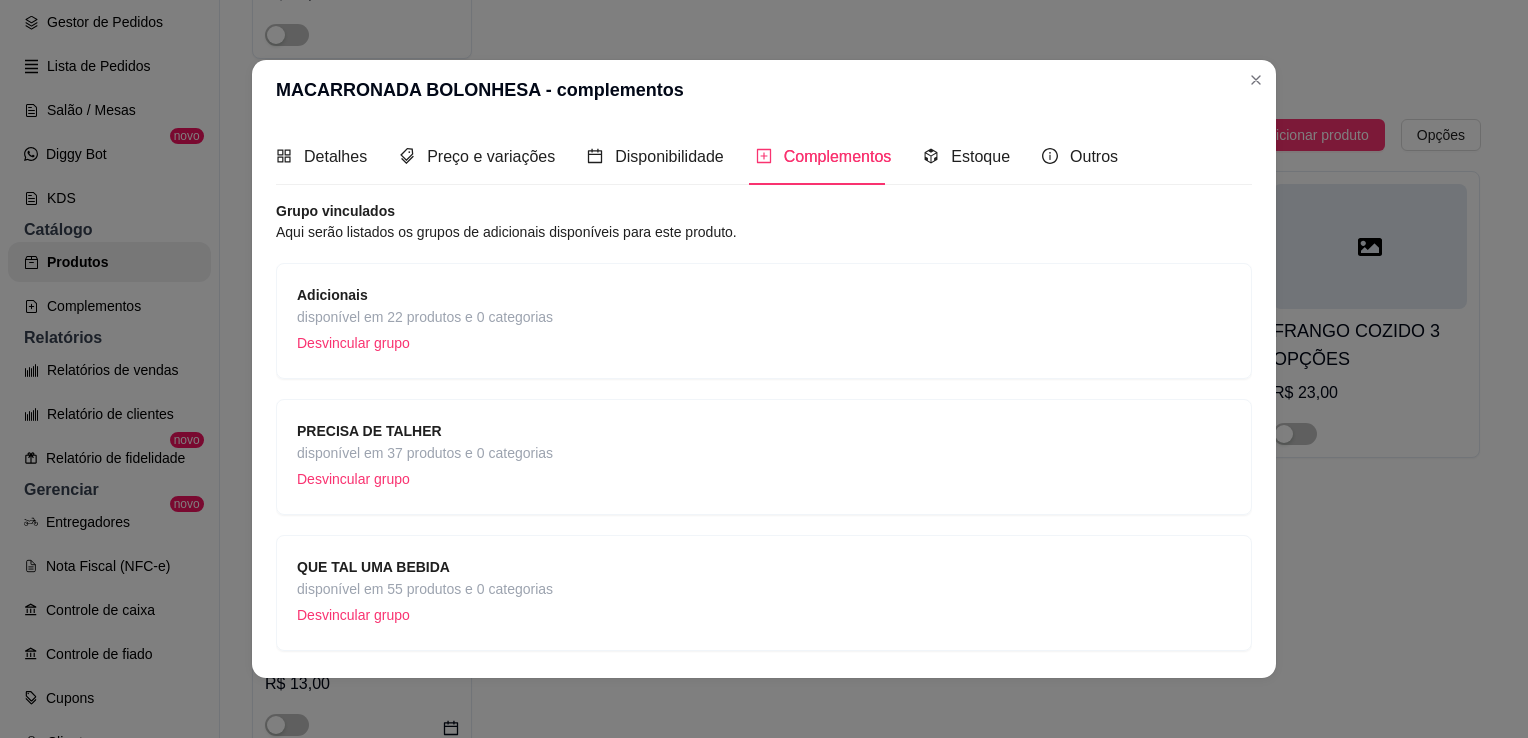 scroll, scrollTop: 59, scrollLeft: 0, axis: vertical 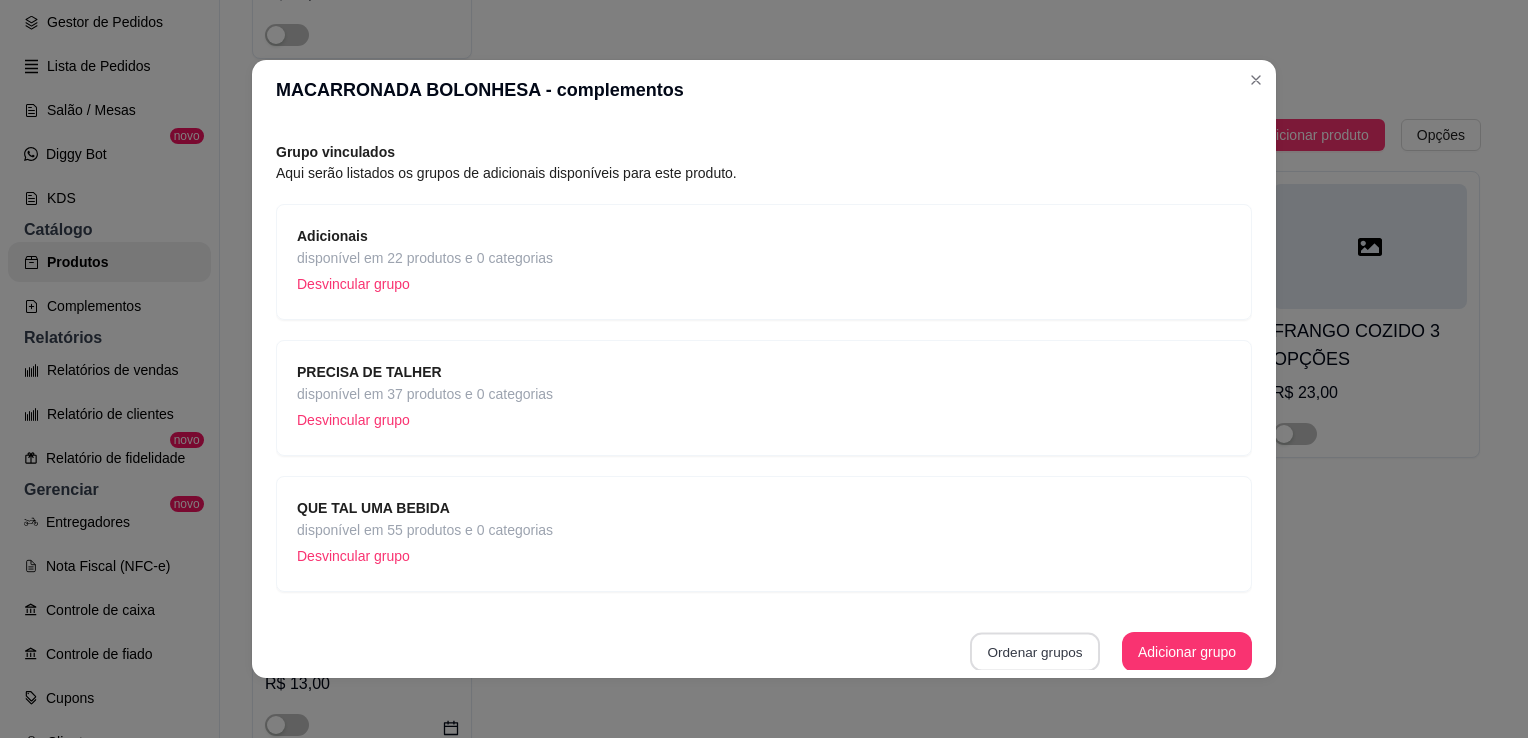 click on "Ordenar grupos" at bounding box center (1035, 652) 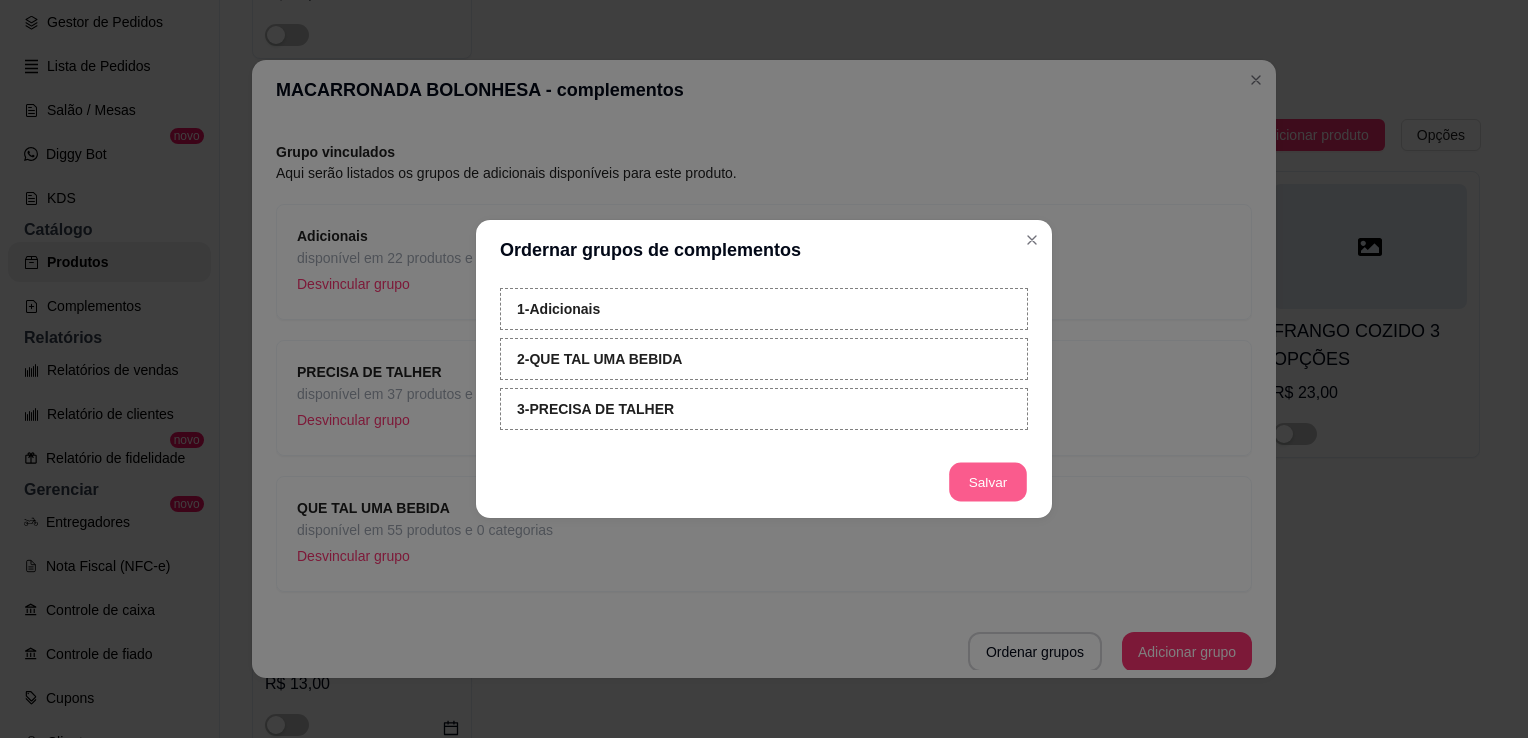 click on "Salvar" at bounding box center (988, 482) 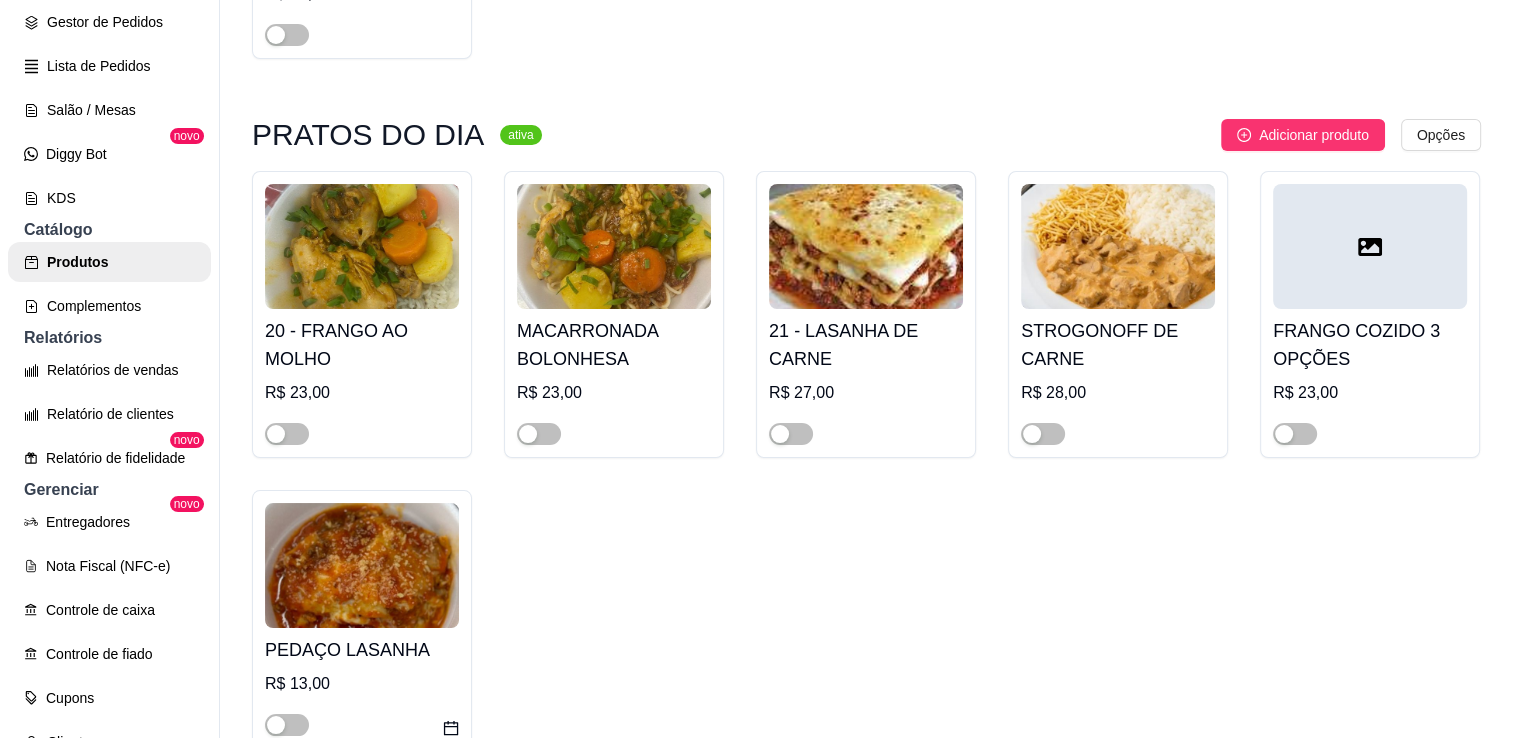 click on "21 - LASANHA DE CARNE" at bounding box center (866, 345) 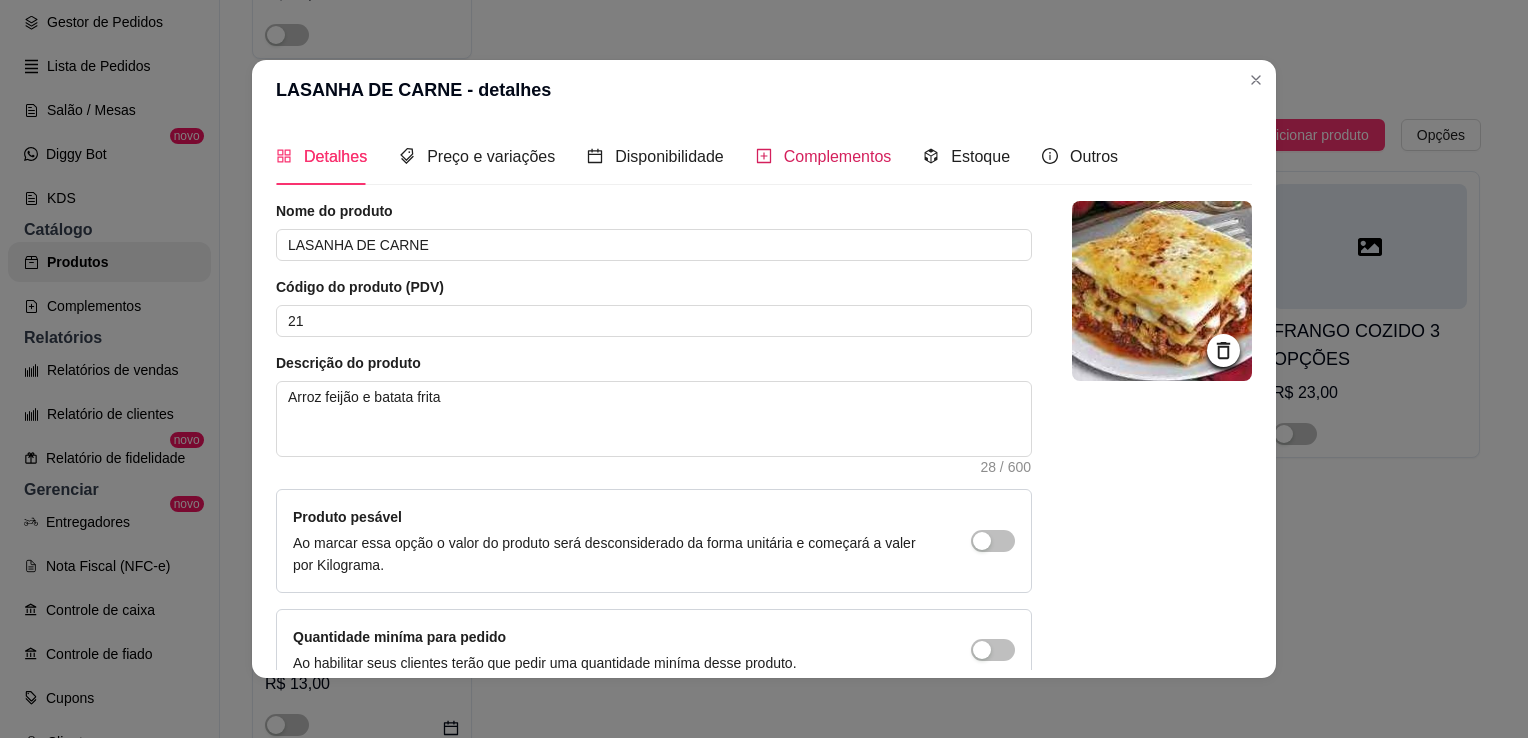 click on "Complementos" at bounding box center [838, 156] 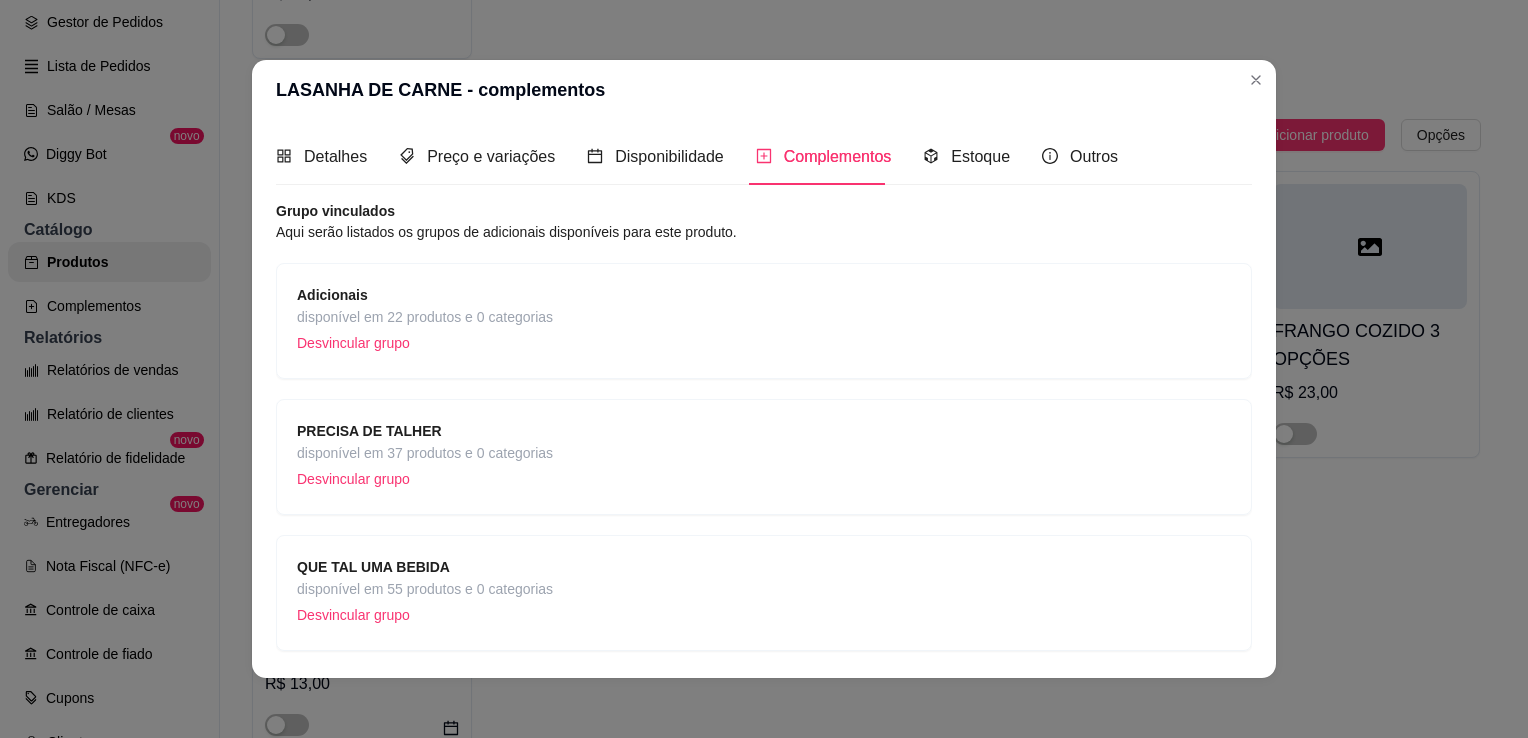scroll, scrollTop: 59, scrollLeft: 0, axis: vertical 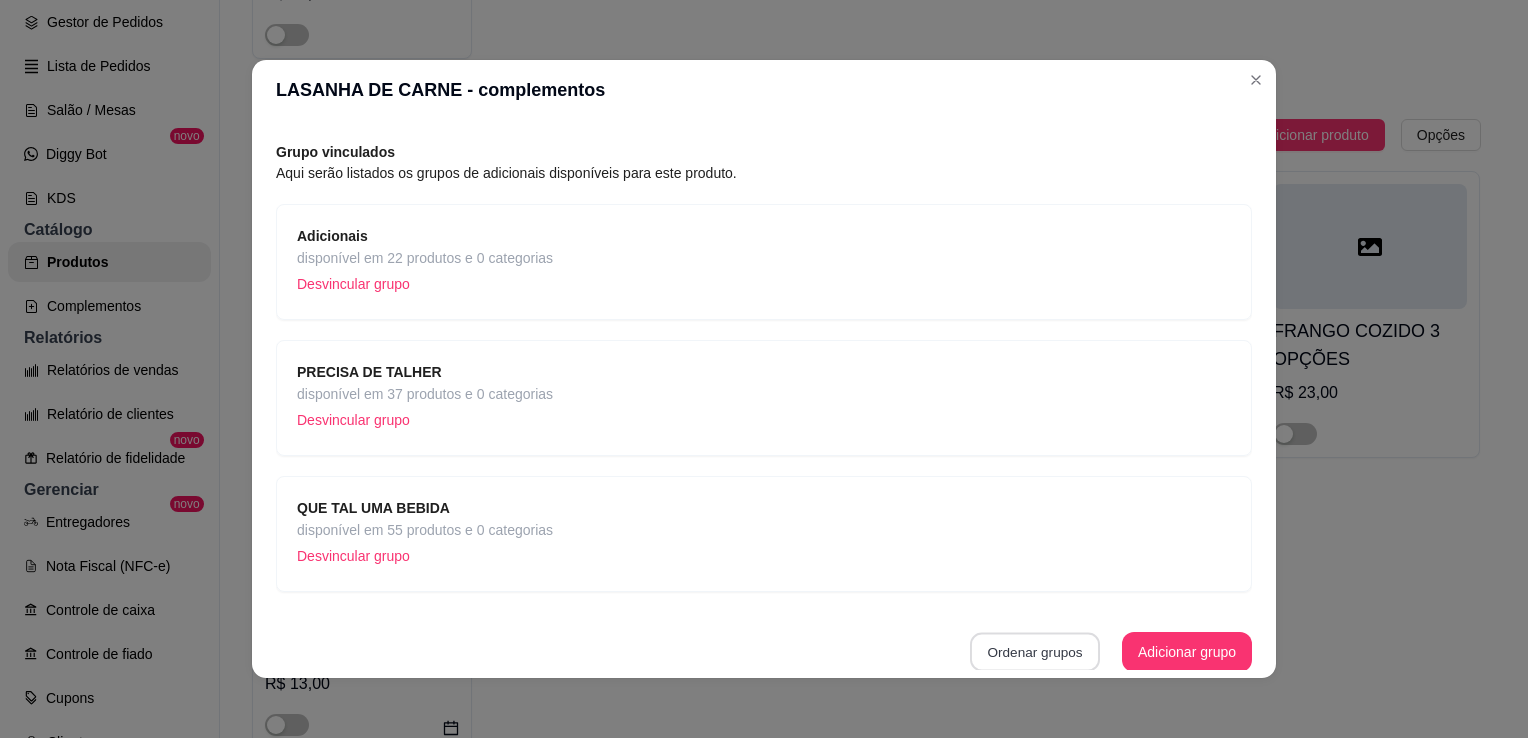 click on "Ordenar grupos" at bounding box center [1035, 652] 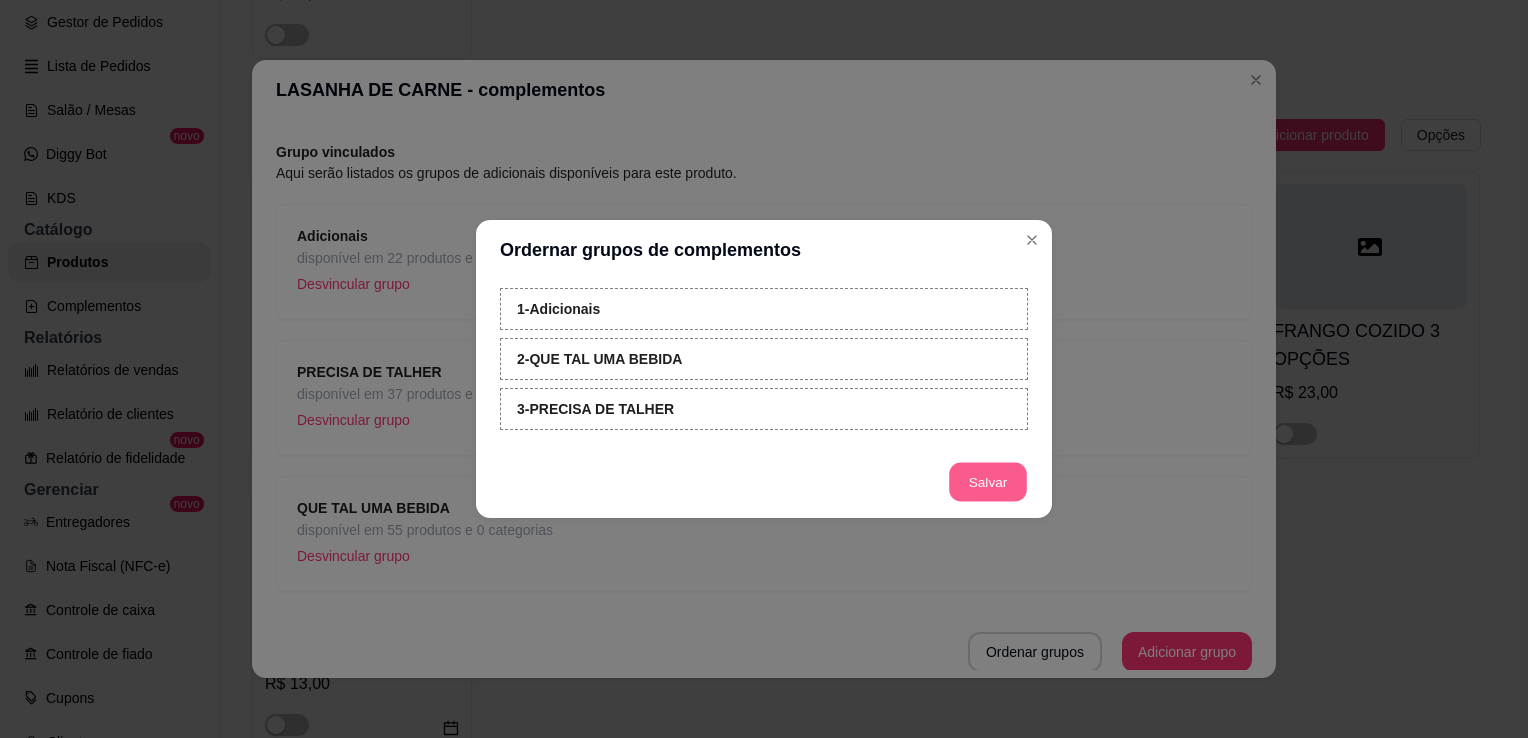 click on "Salvar" at bounding box center [988, 482] 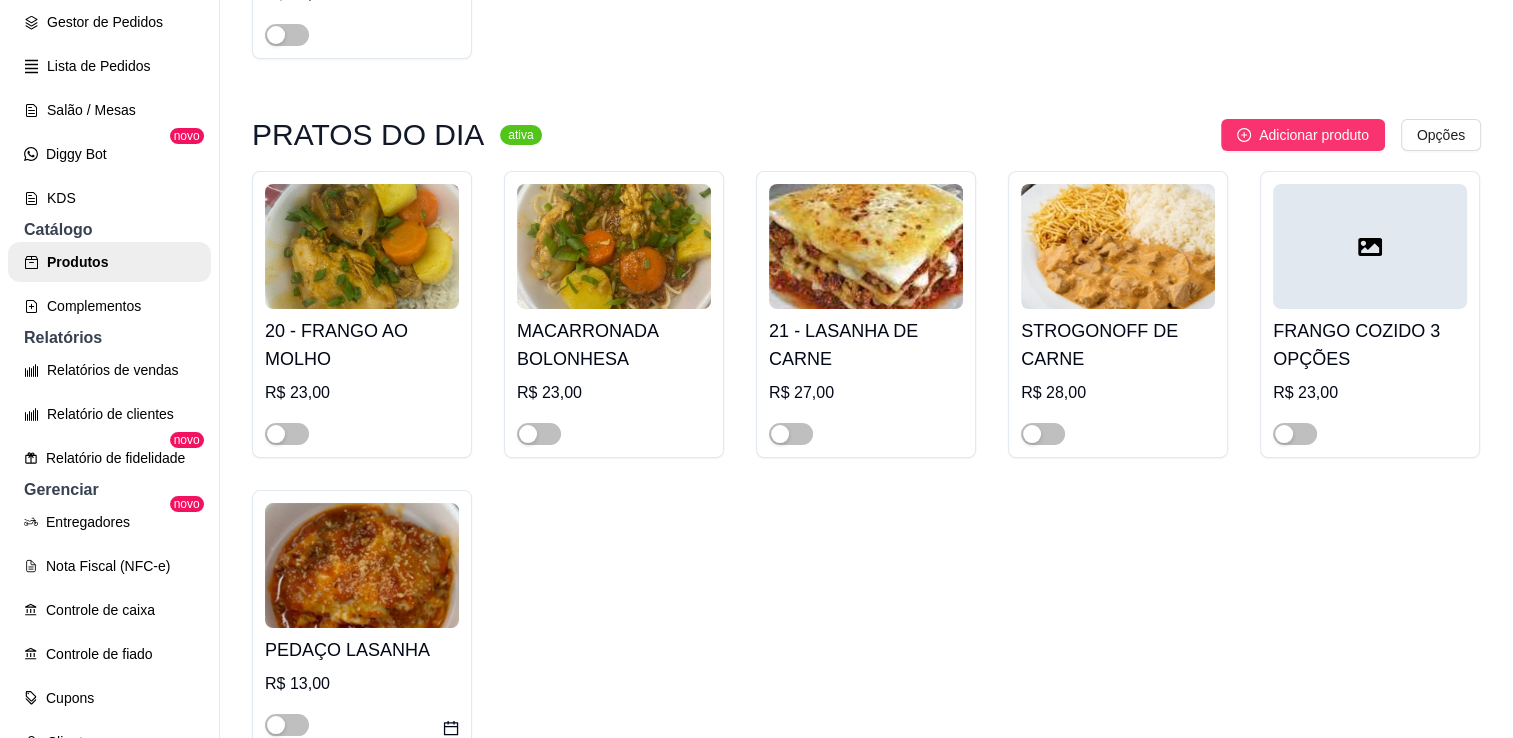 click on "R$ 28,00" at bounding box center [1118, 393] 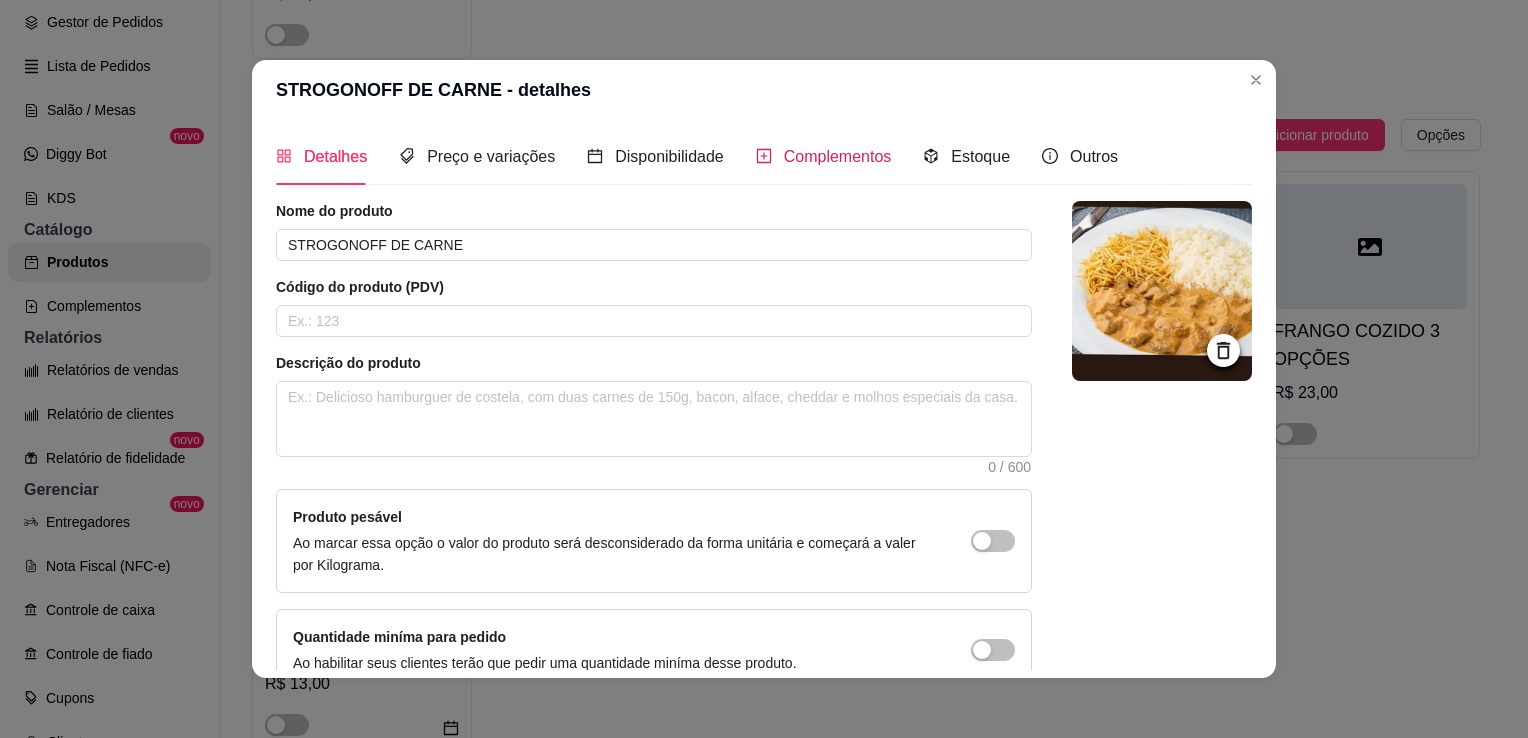 click on "Complementos" at bounding box center [838, 156] 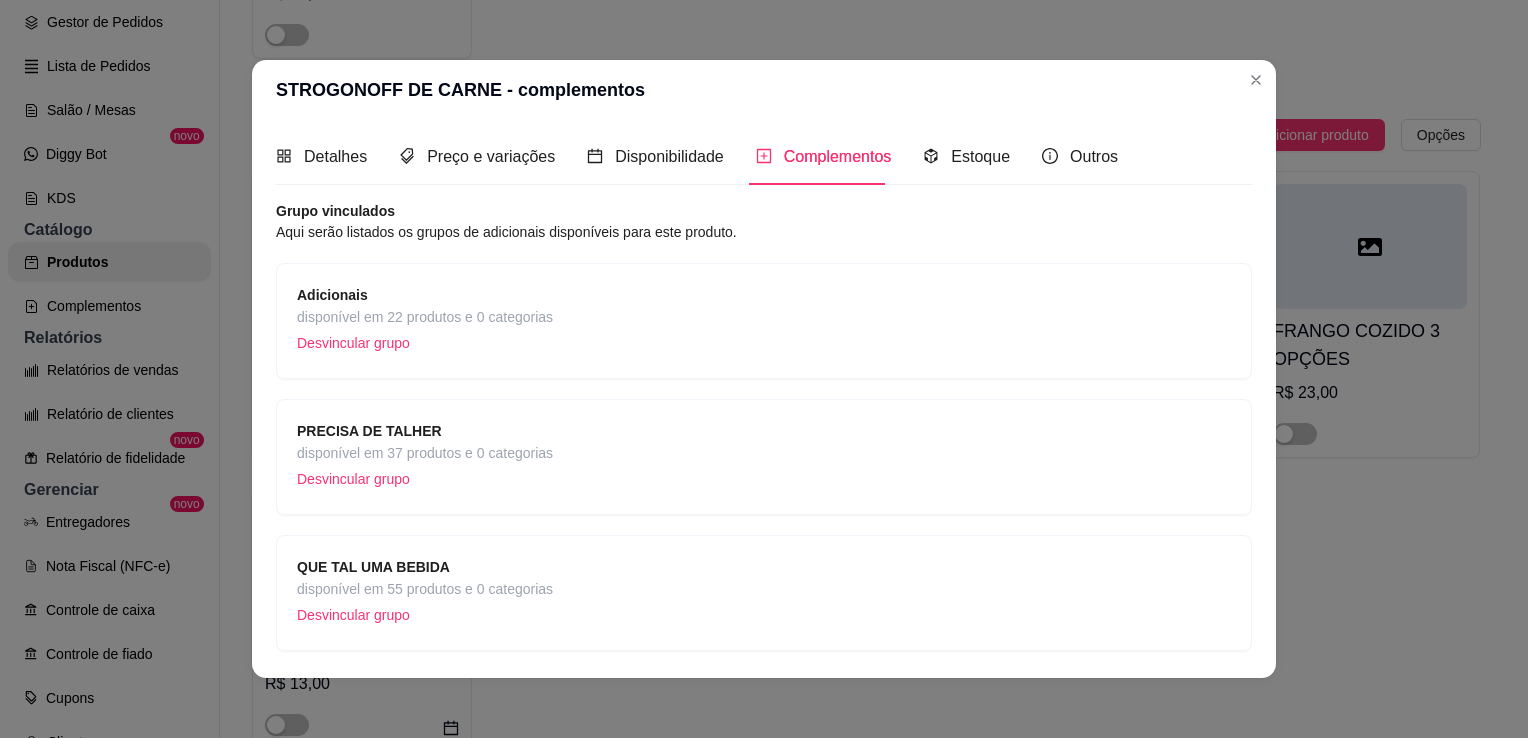 scroll, scrollTop: 59, scrollLeft: 0, axis: vertical 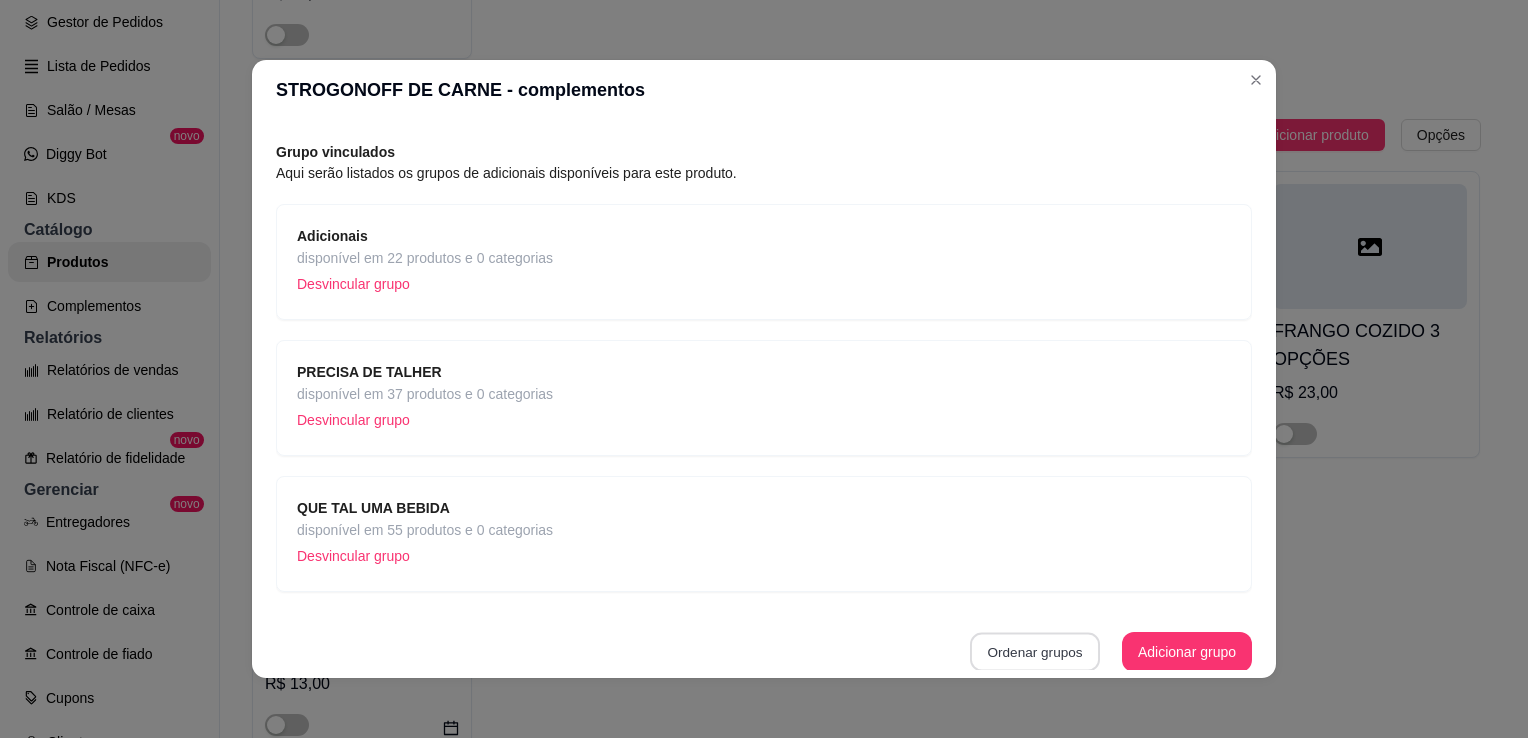 click on "Ordenar grupos" at bounding box center [1035, 652] 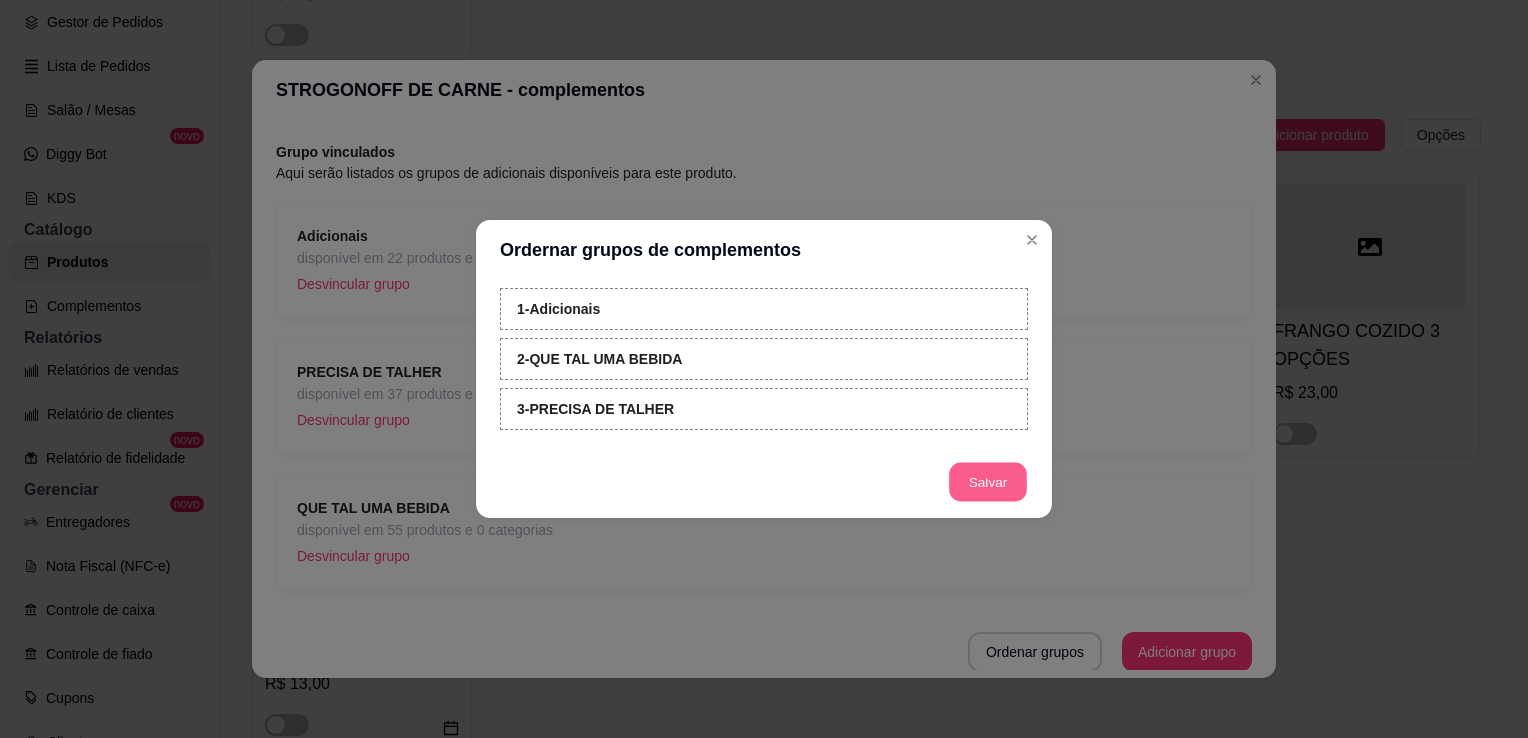 click on "Salvar" at bounding box center [988, 482] 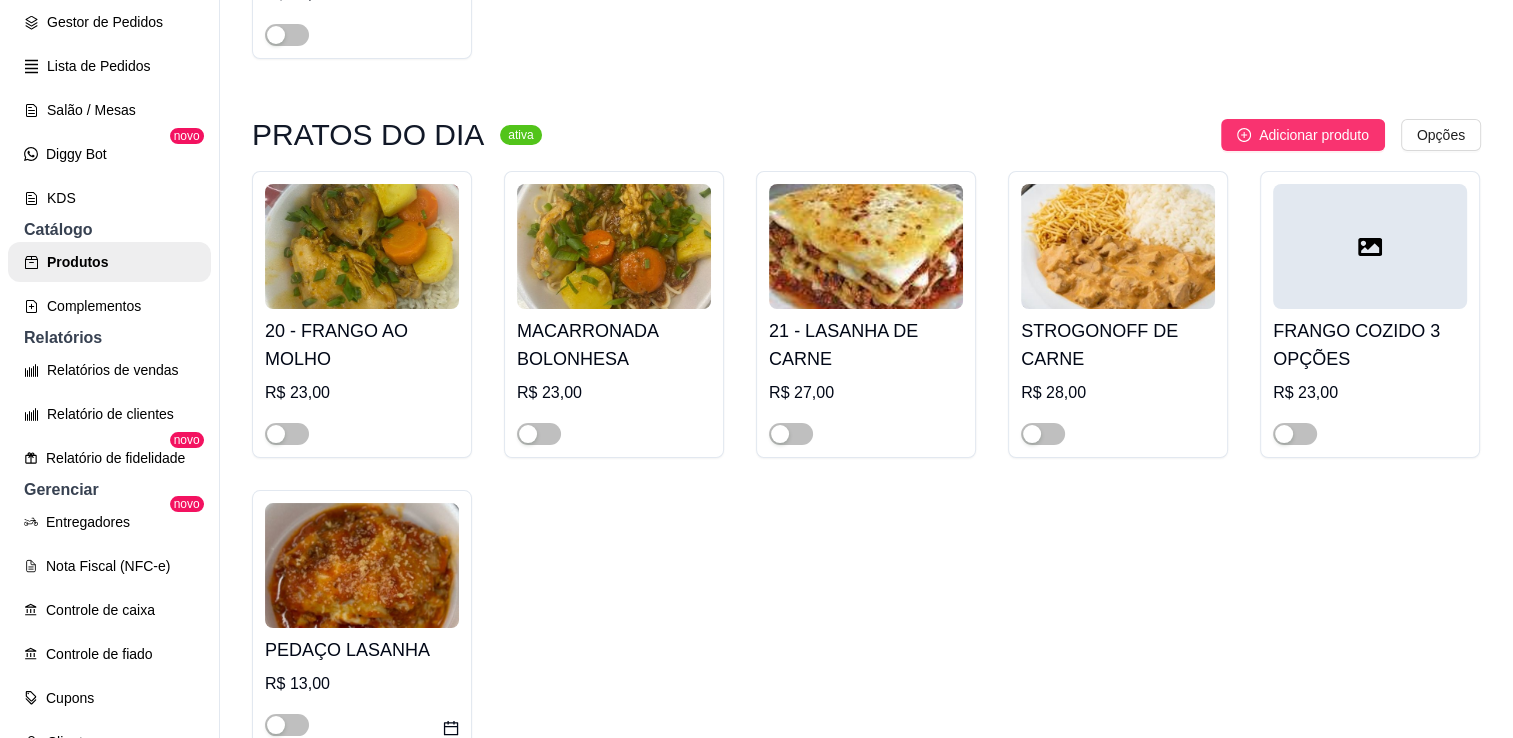 click at bounding box center [1370, 246] 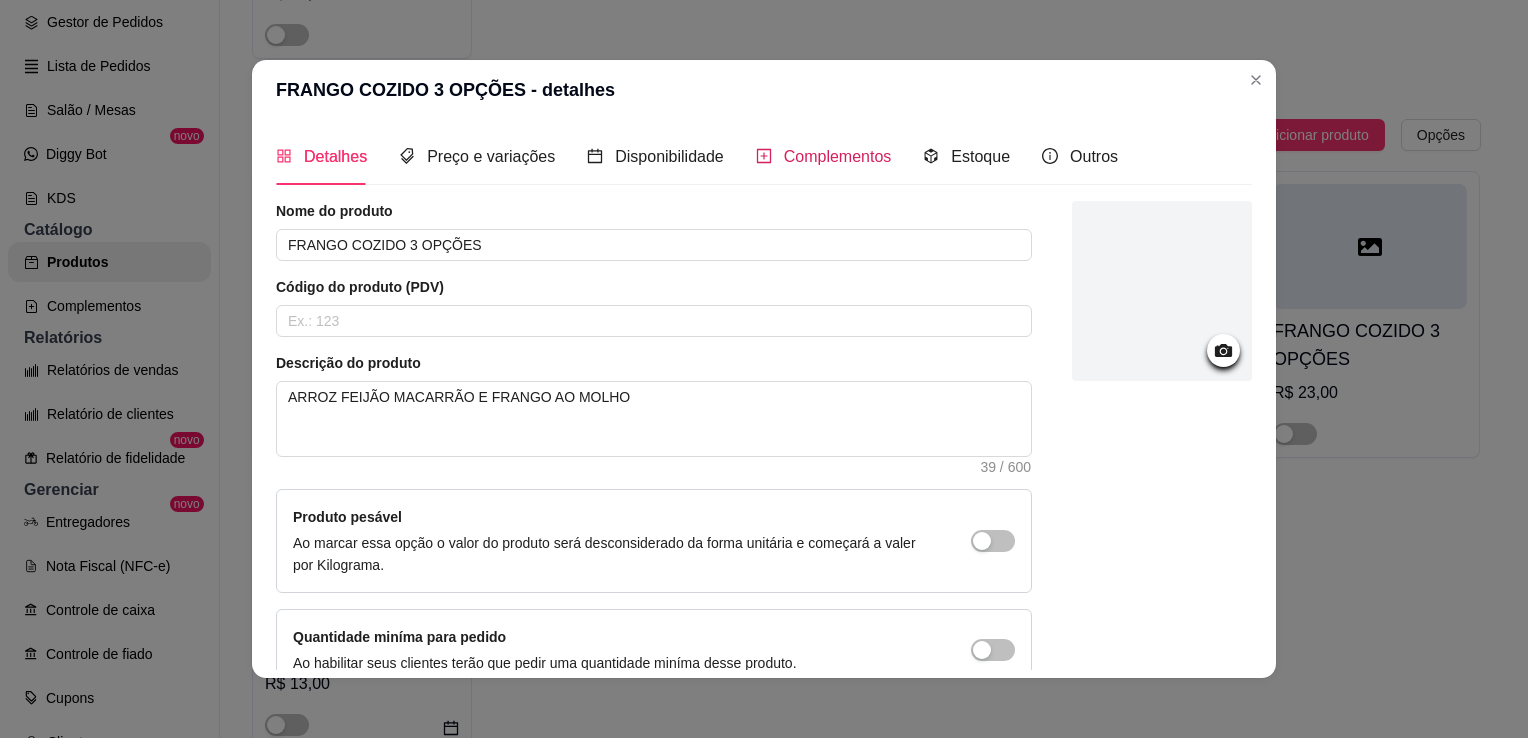 click on "Complementos" at bounding box center (838, 156) 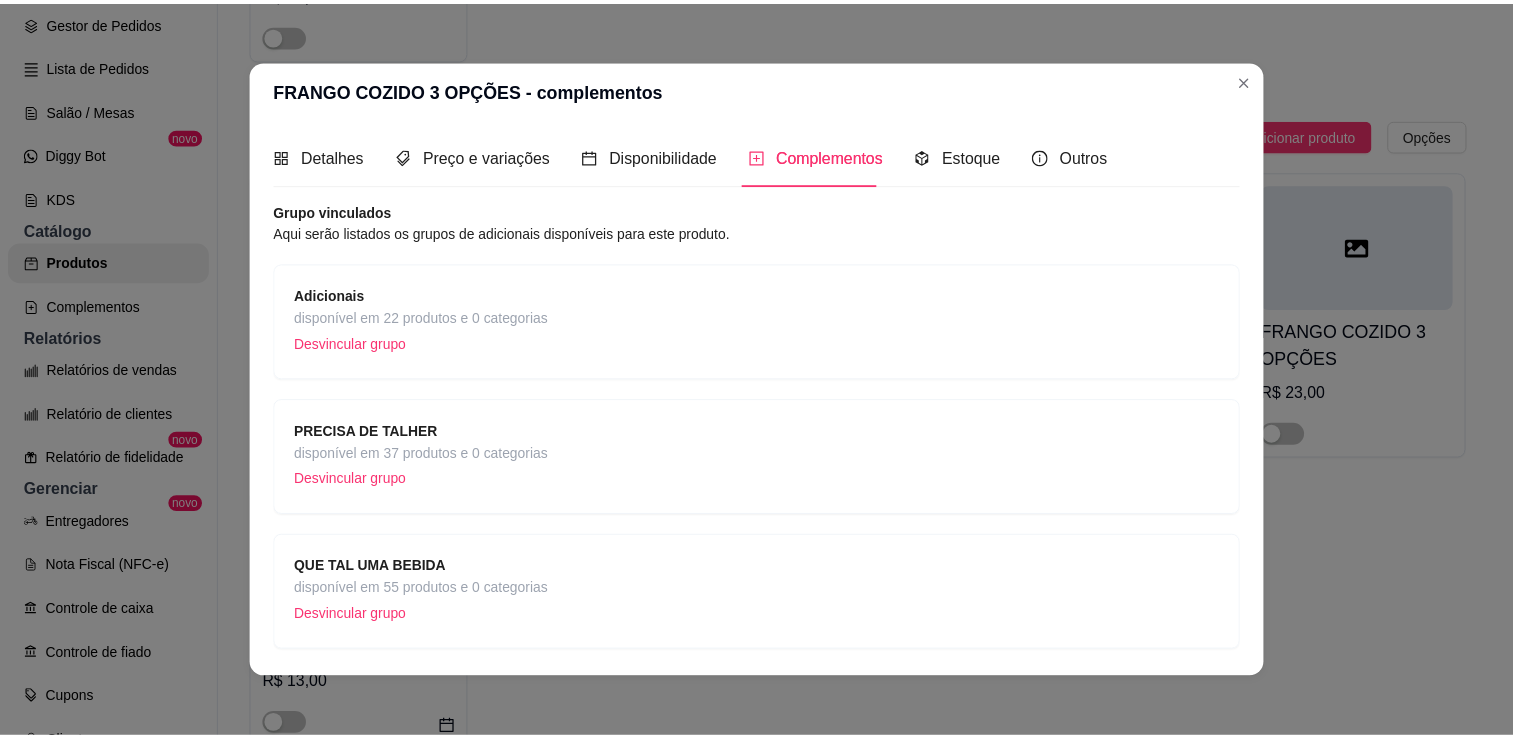 scroll, scrollTop: 59, scrollLeft: 0, axis: vertical 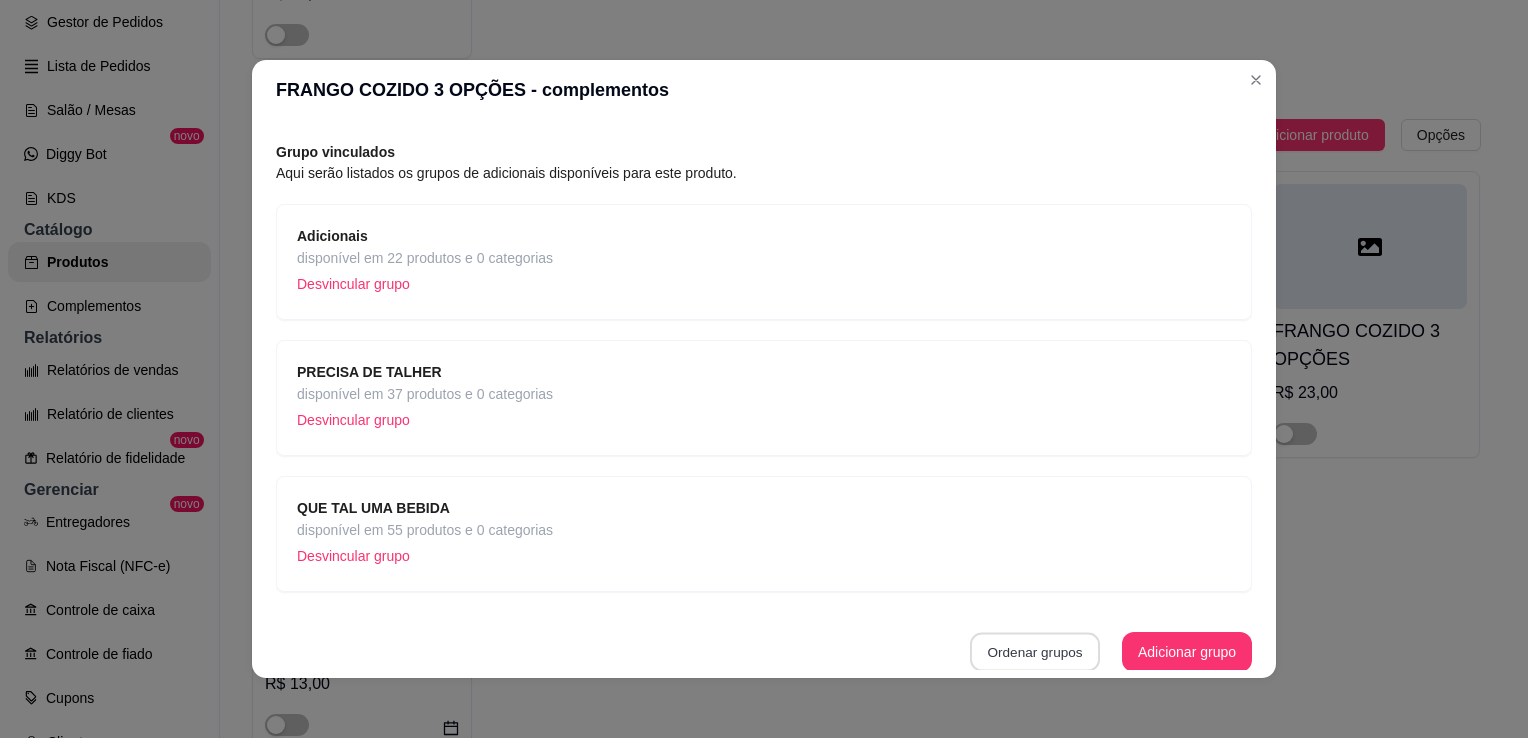 click on "Ordenar grupos" at bounding box center (1035, 652) 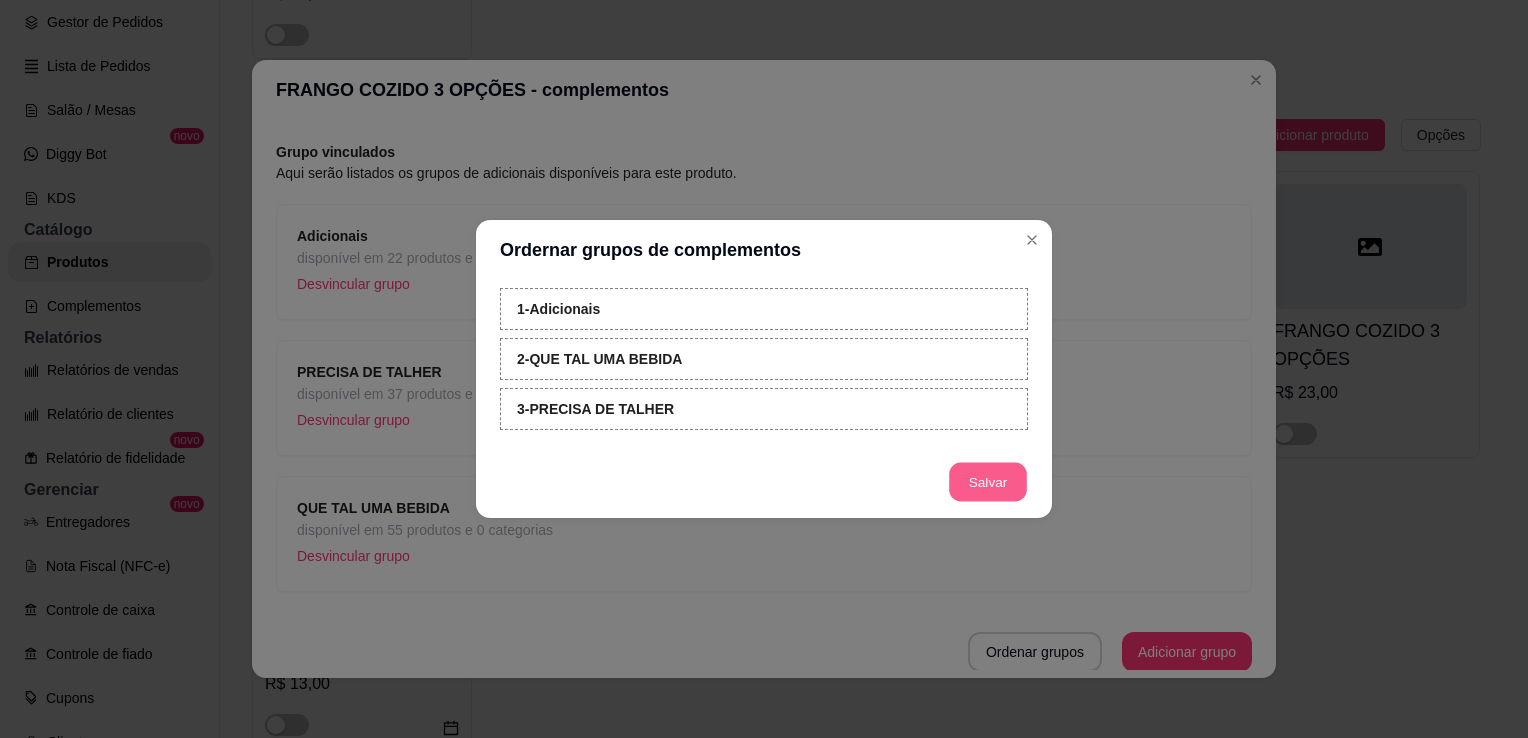 click on "Salvar" at bounding box center [988, 482] 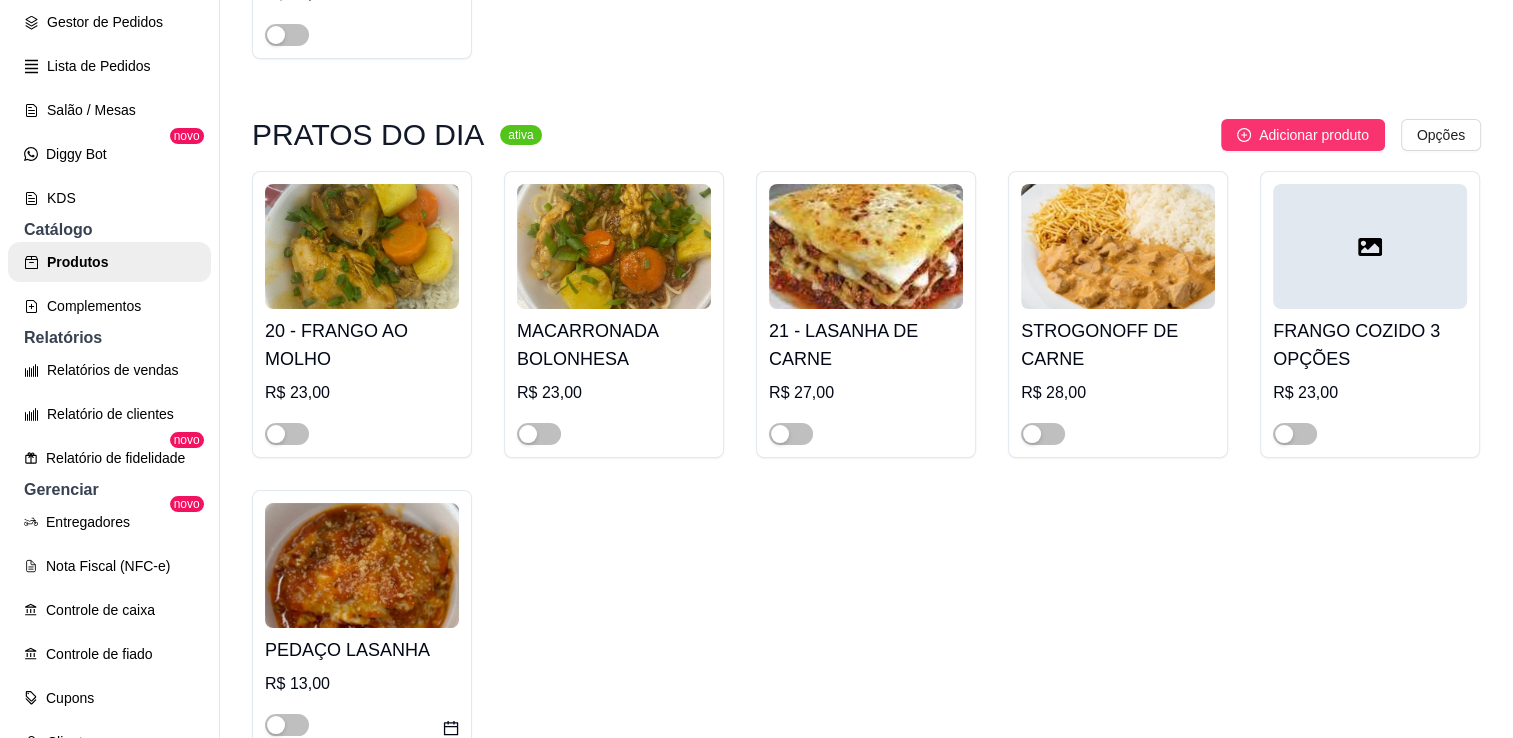 click at bounding box center (362, 565) 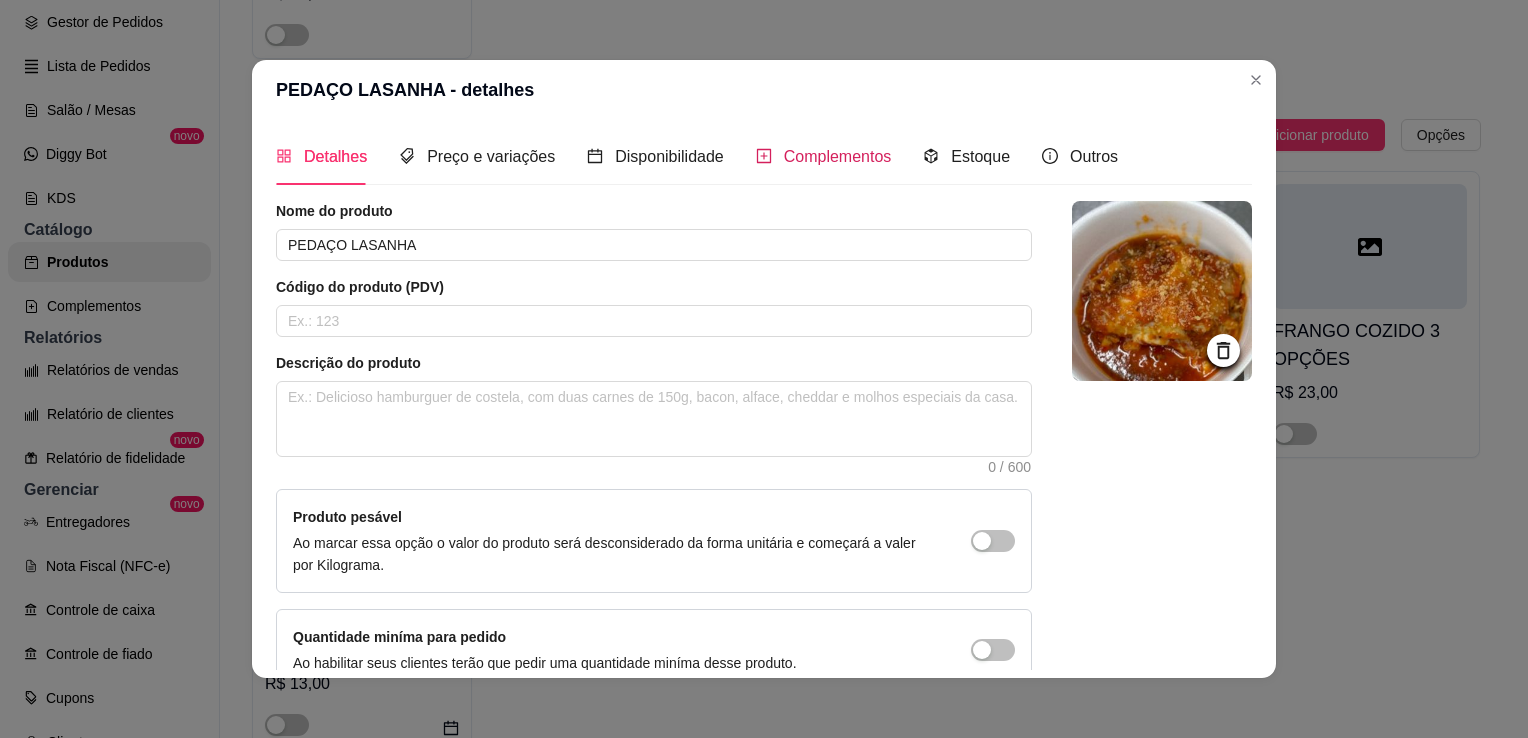 click on "Complementos" at bounding box center [838, 156] 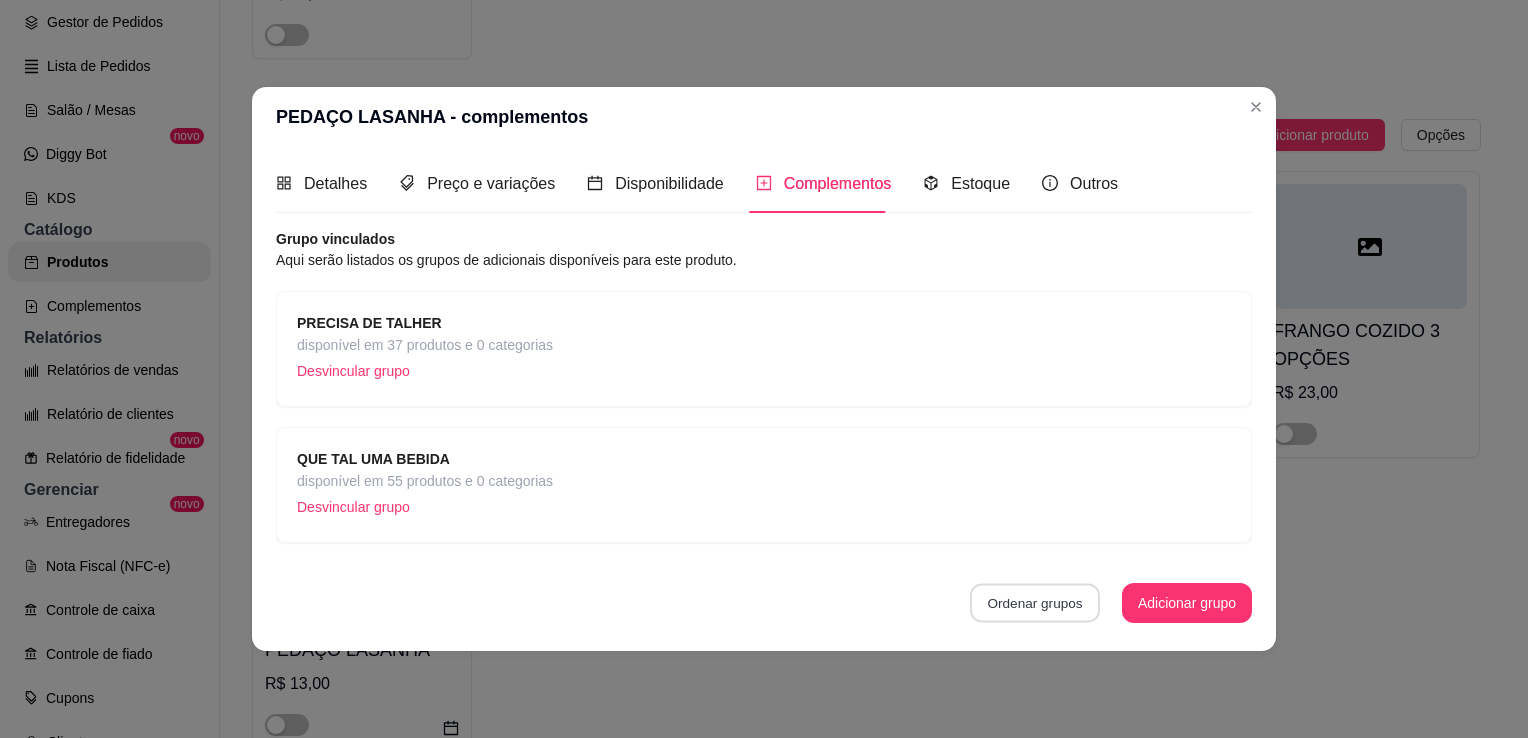 click on "Ordenar grupos" at bounding box center (1035, 602) 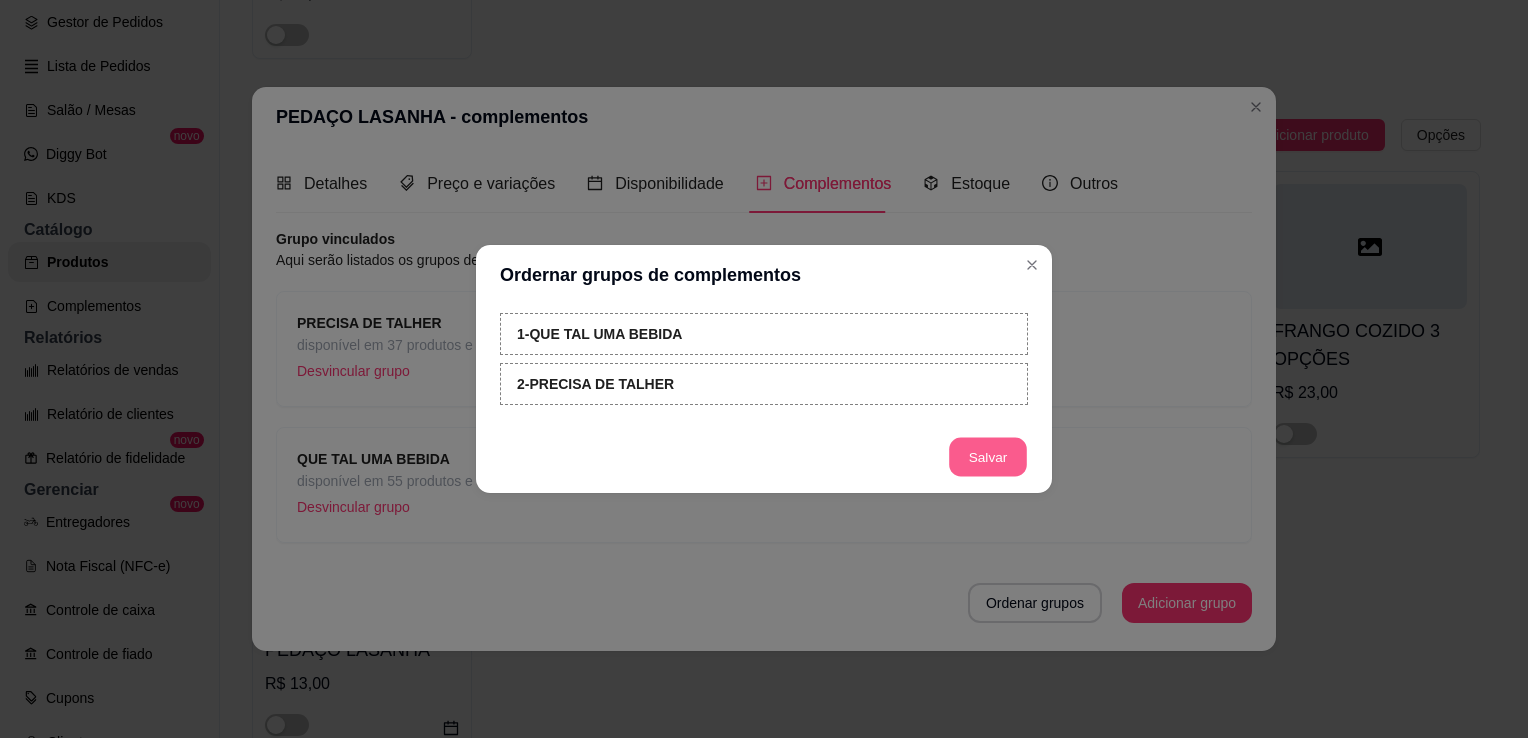 click on "Salvar" at bounding box center (988, 457) 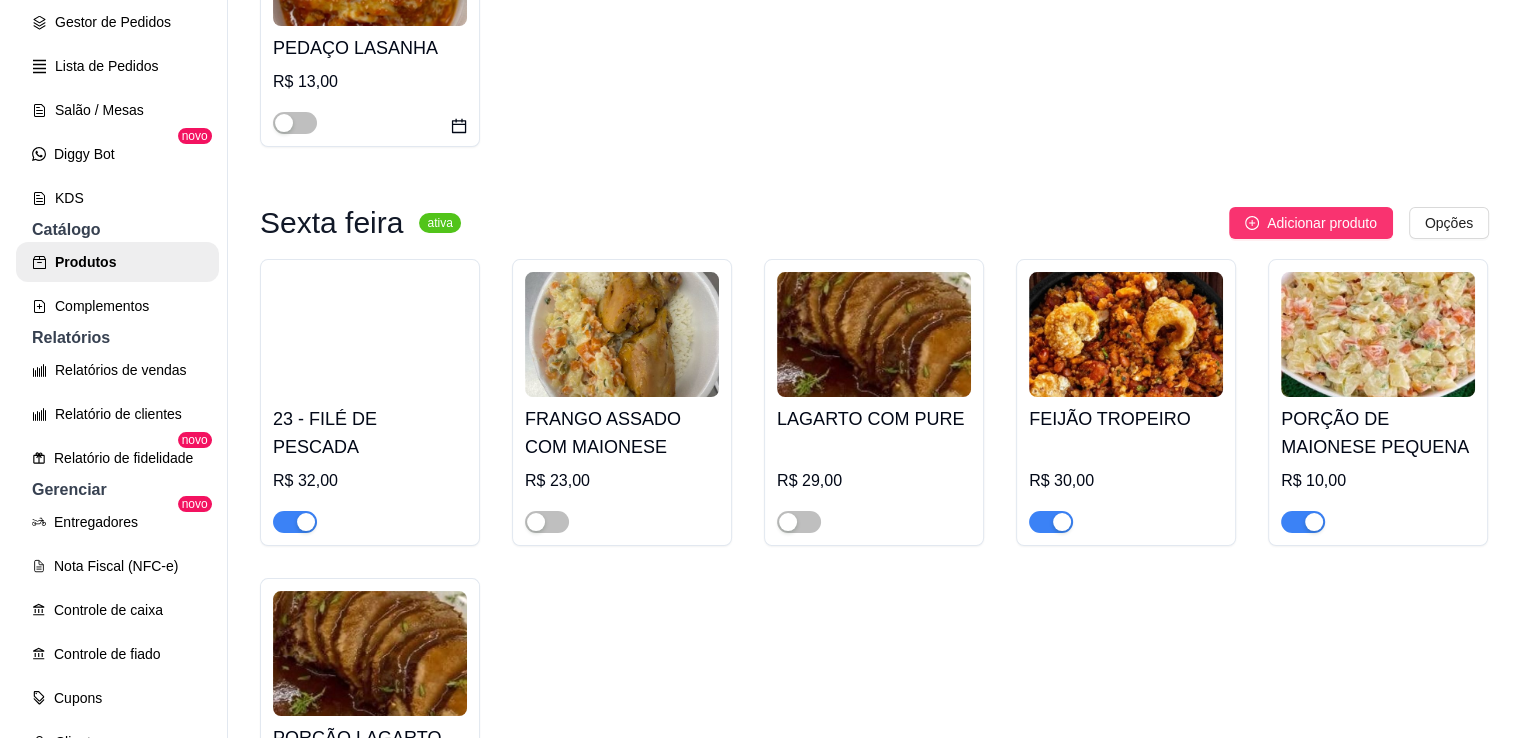 scroll, scrollTop: 3210, scrollLeft: 0, axis: vertical 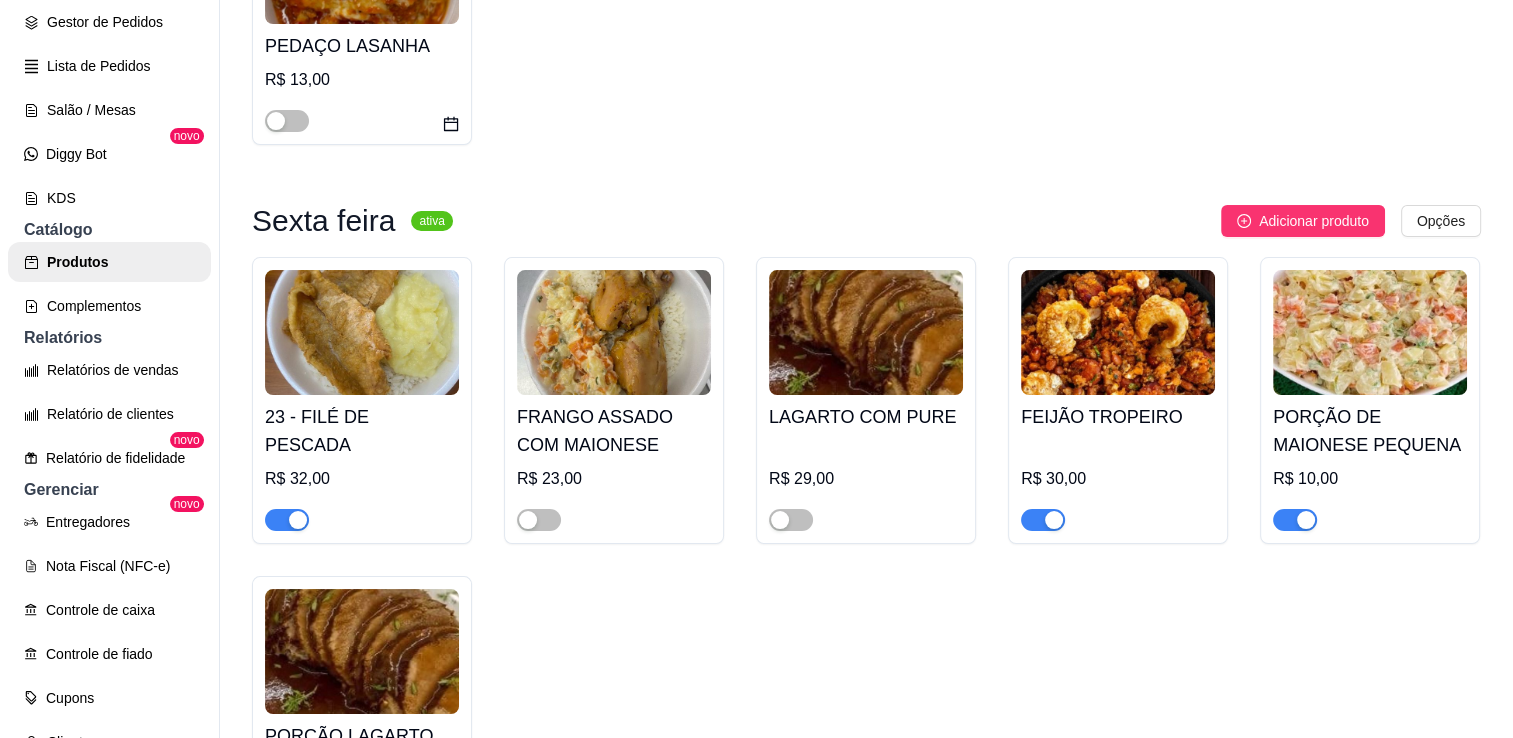 click at bounding box center (362, 332) 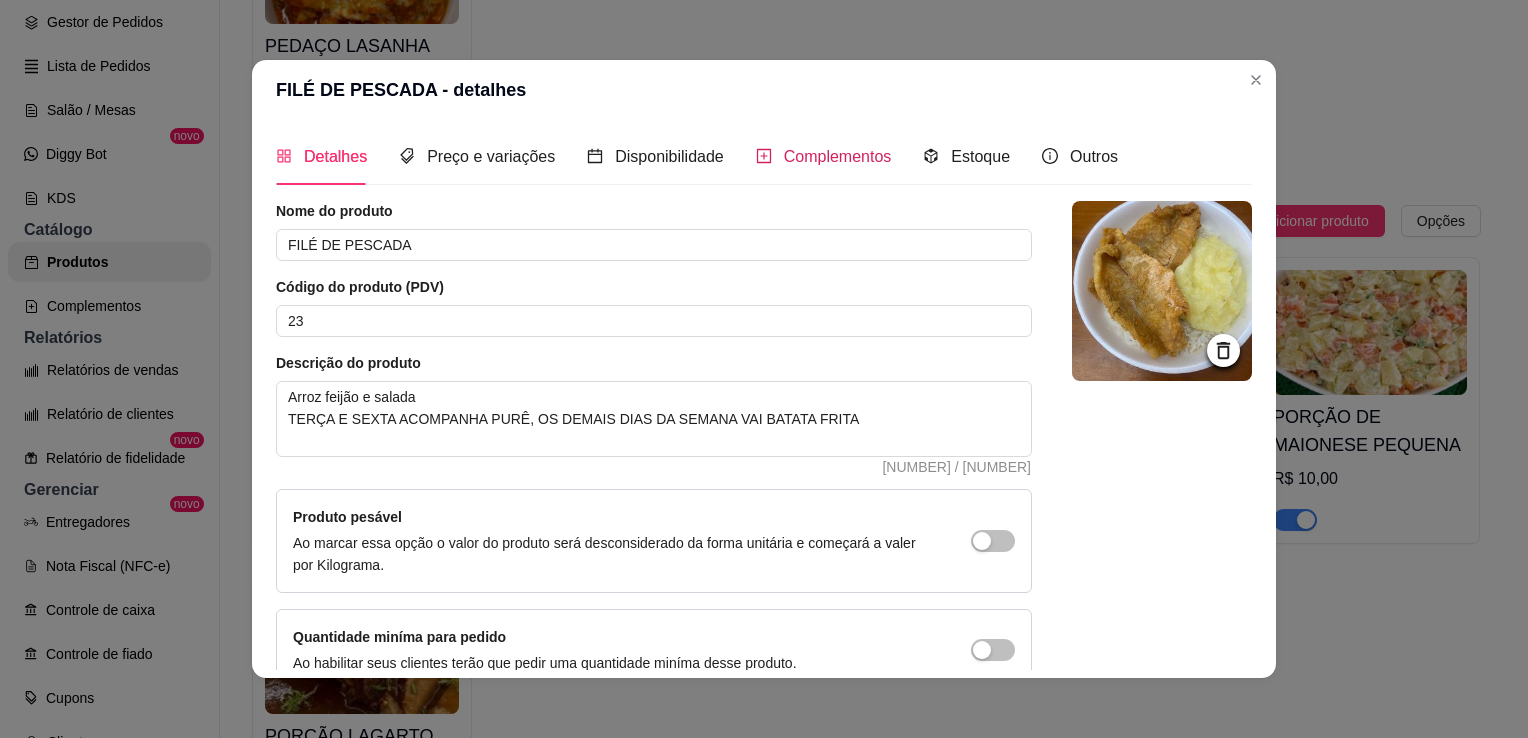 click on "Complementos" at bounding box center (838, 156) 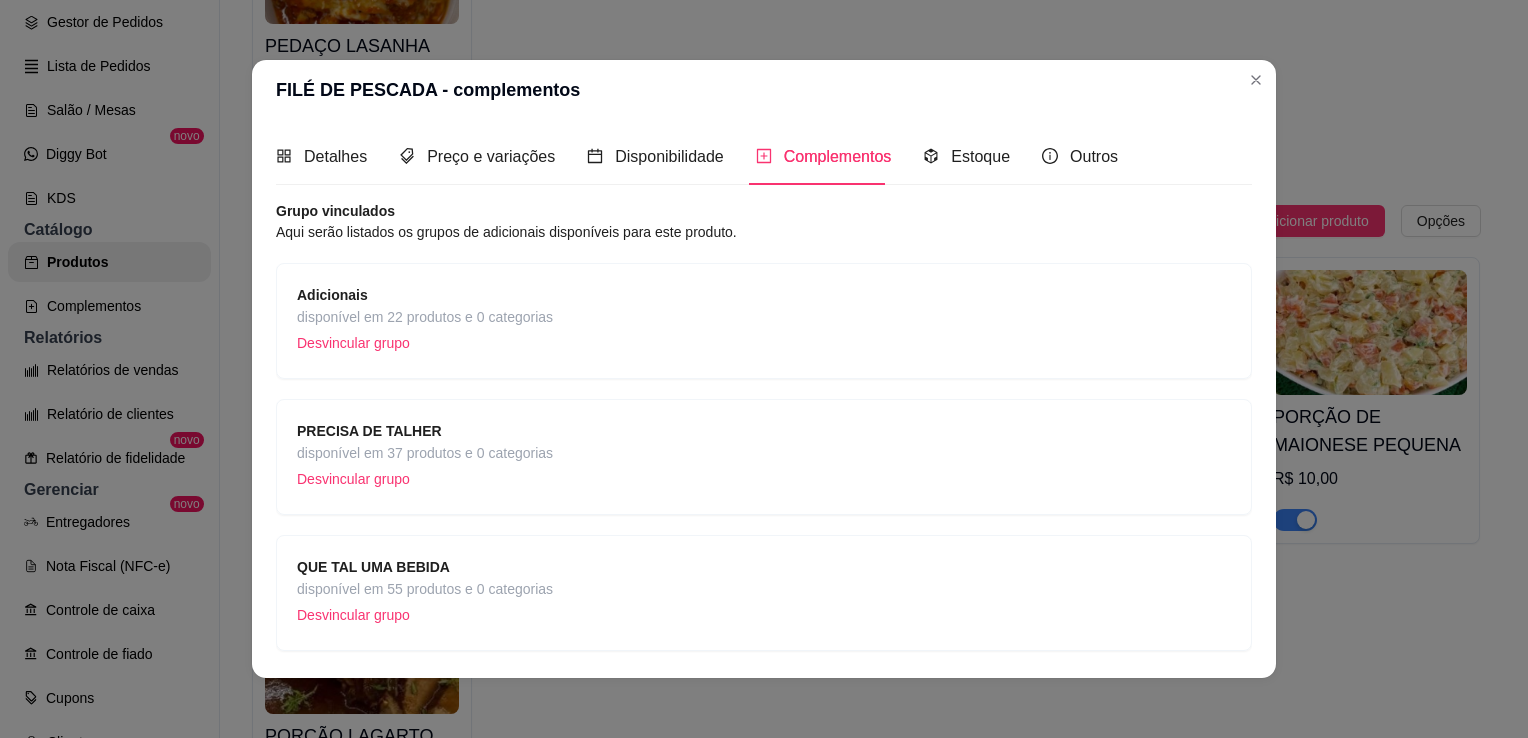 scroll, scrollTop: 59, scrollLeft: 0, axis: vertical 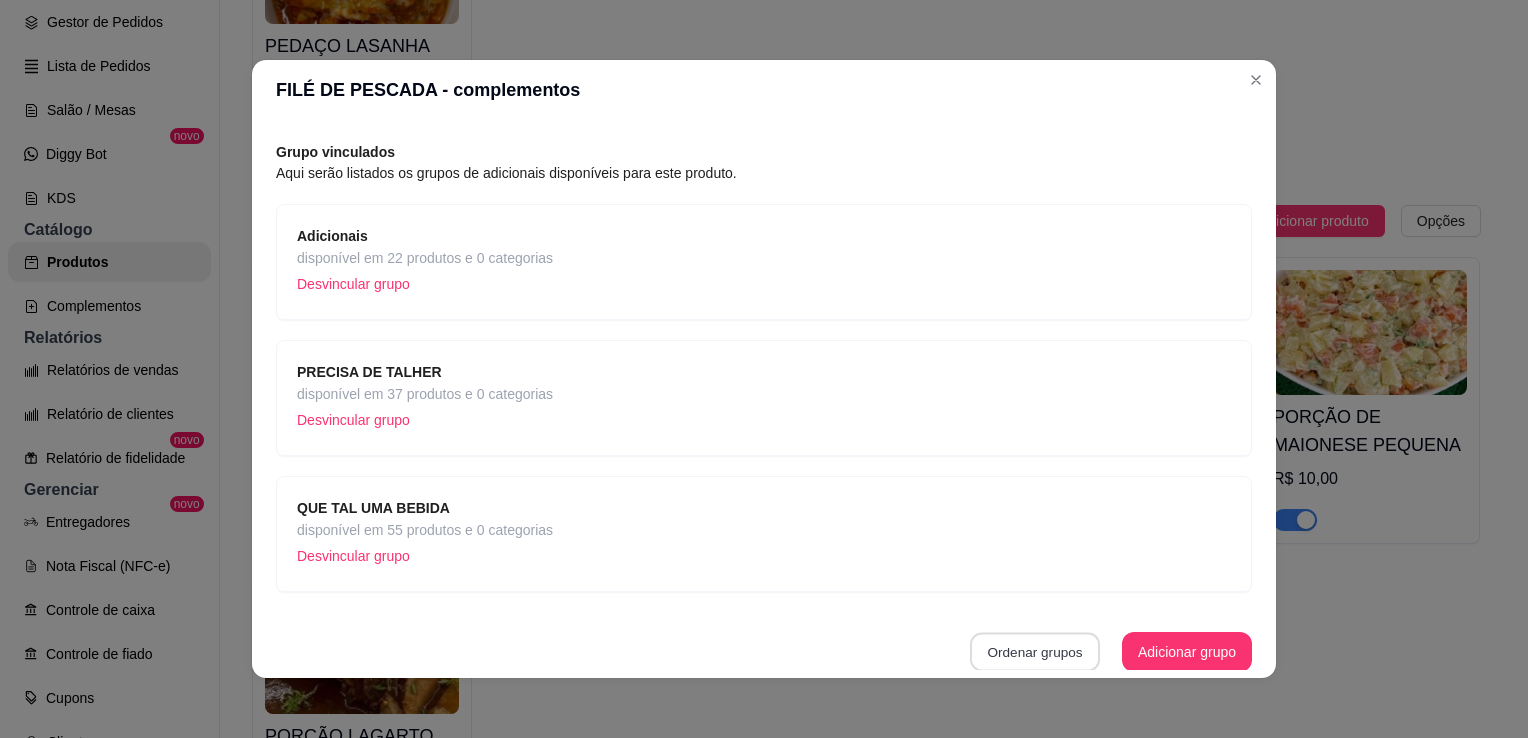 click on "Ordenar grupos" at bounding box center (1035, 652) 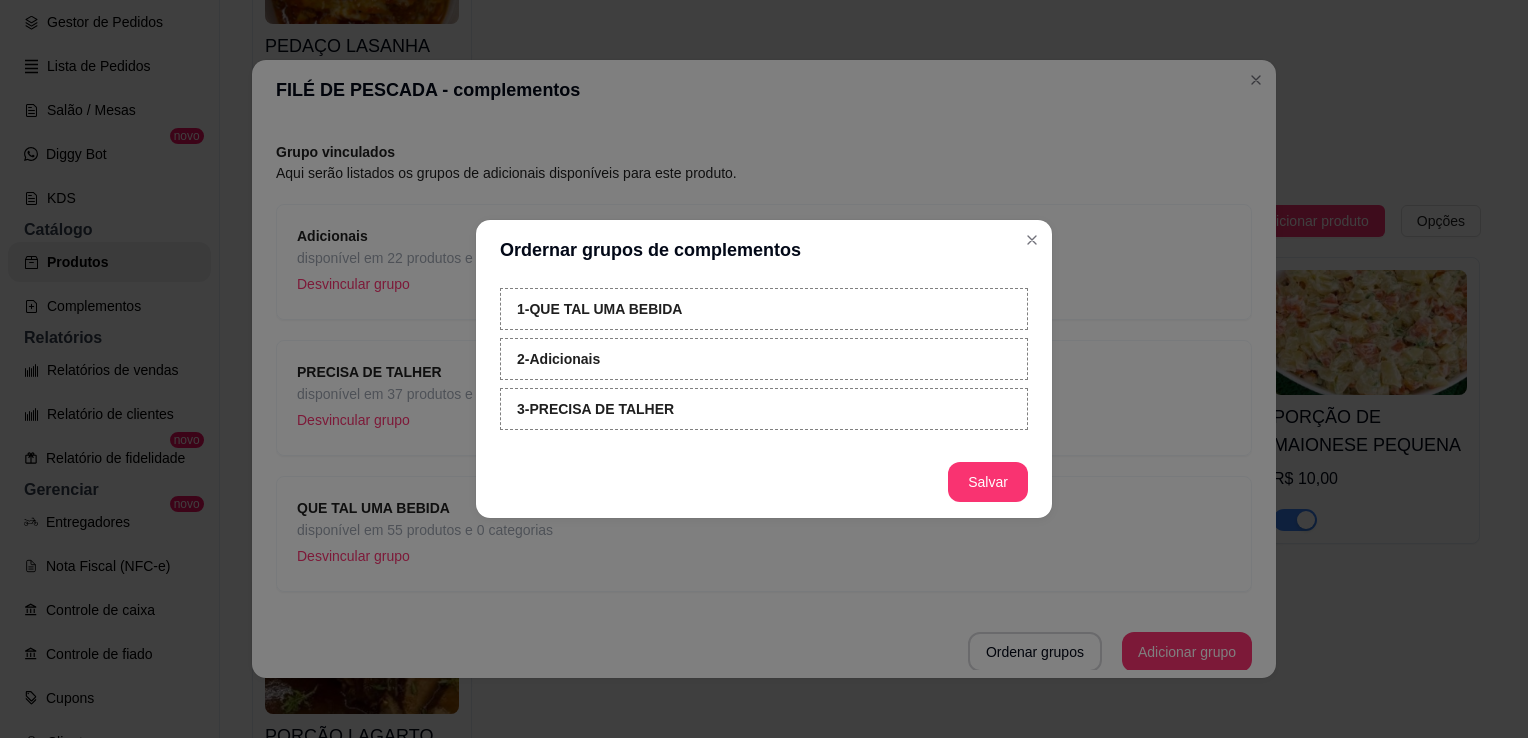 click on "2 - Adicionais" at bounding box center [764, 359] 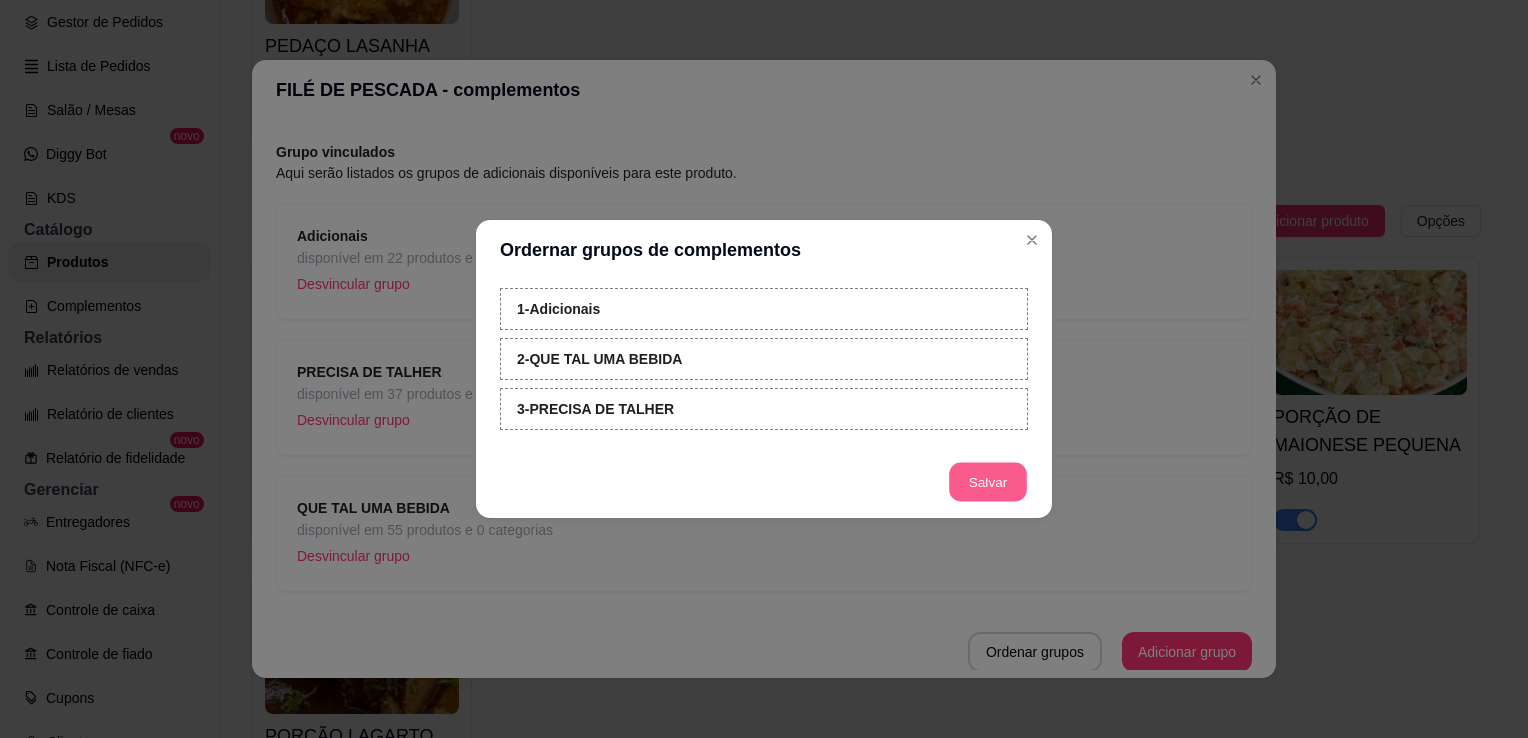 click on "Salvar" at bounding box center (988, 482) 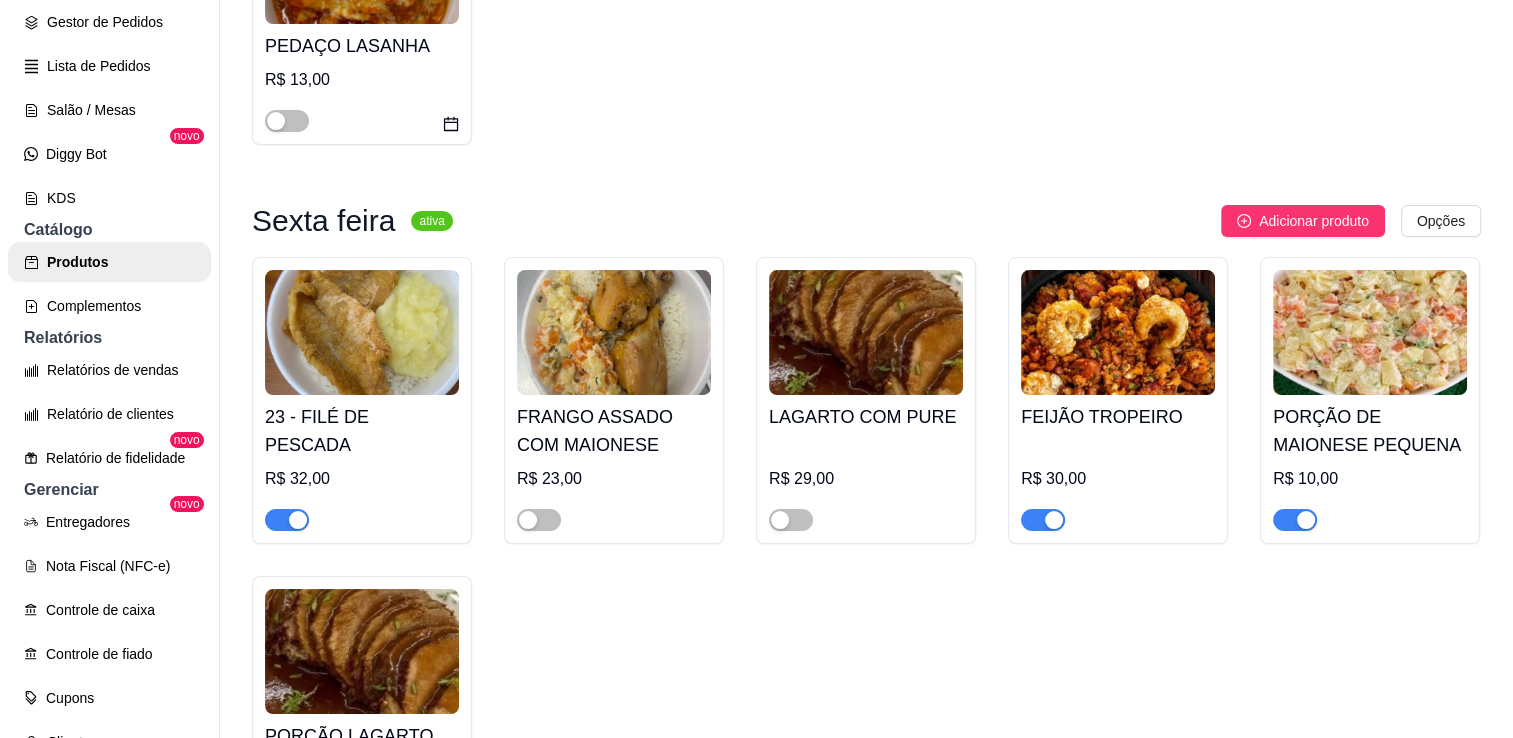 click at bounding box center (614, 332) 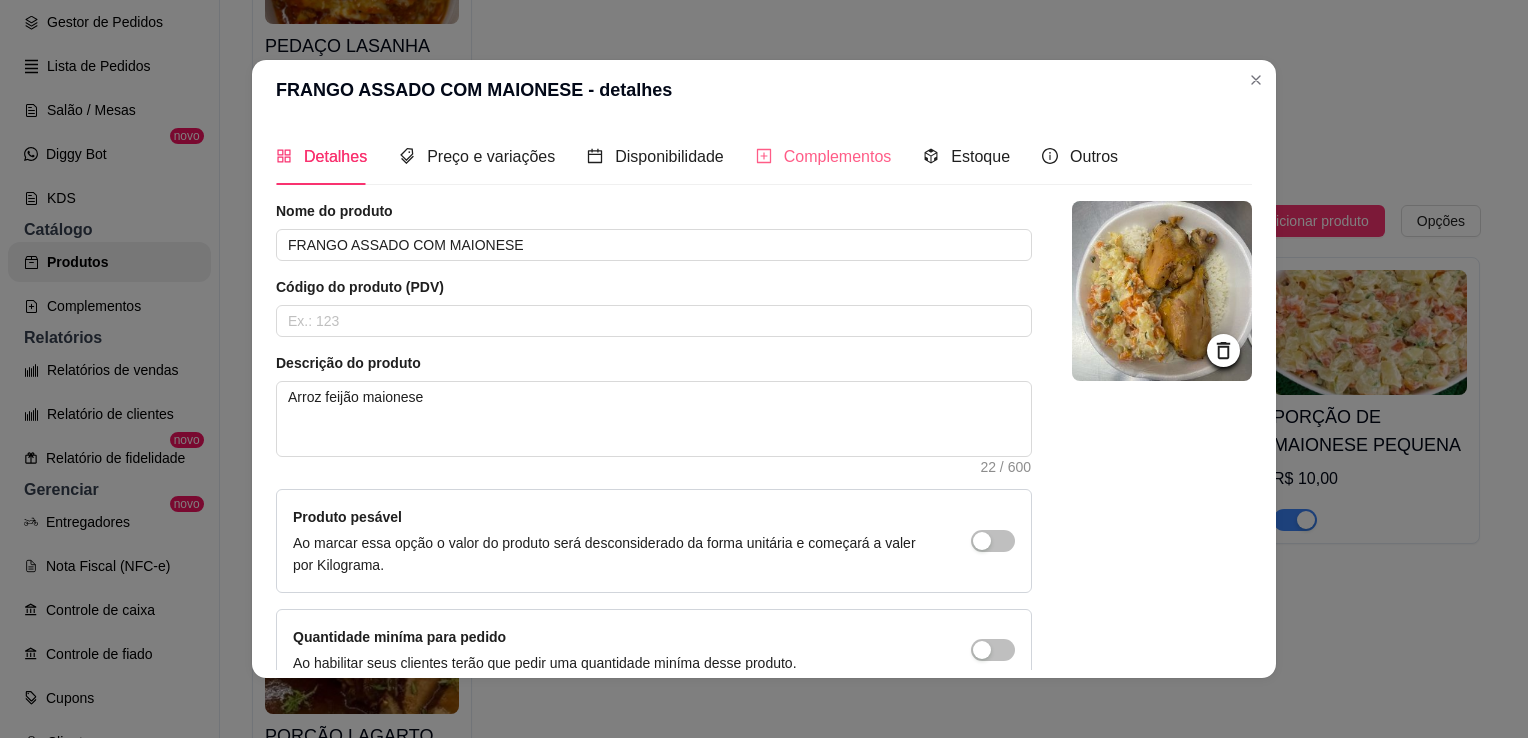 click on "Complementos" at bounding box center [824, 156] 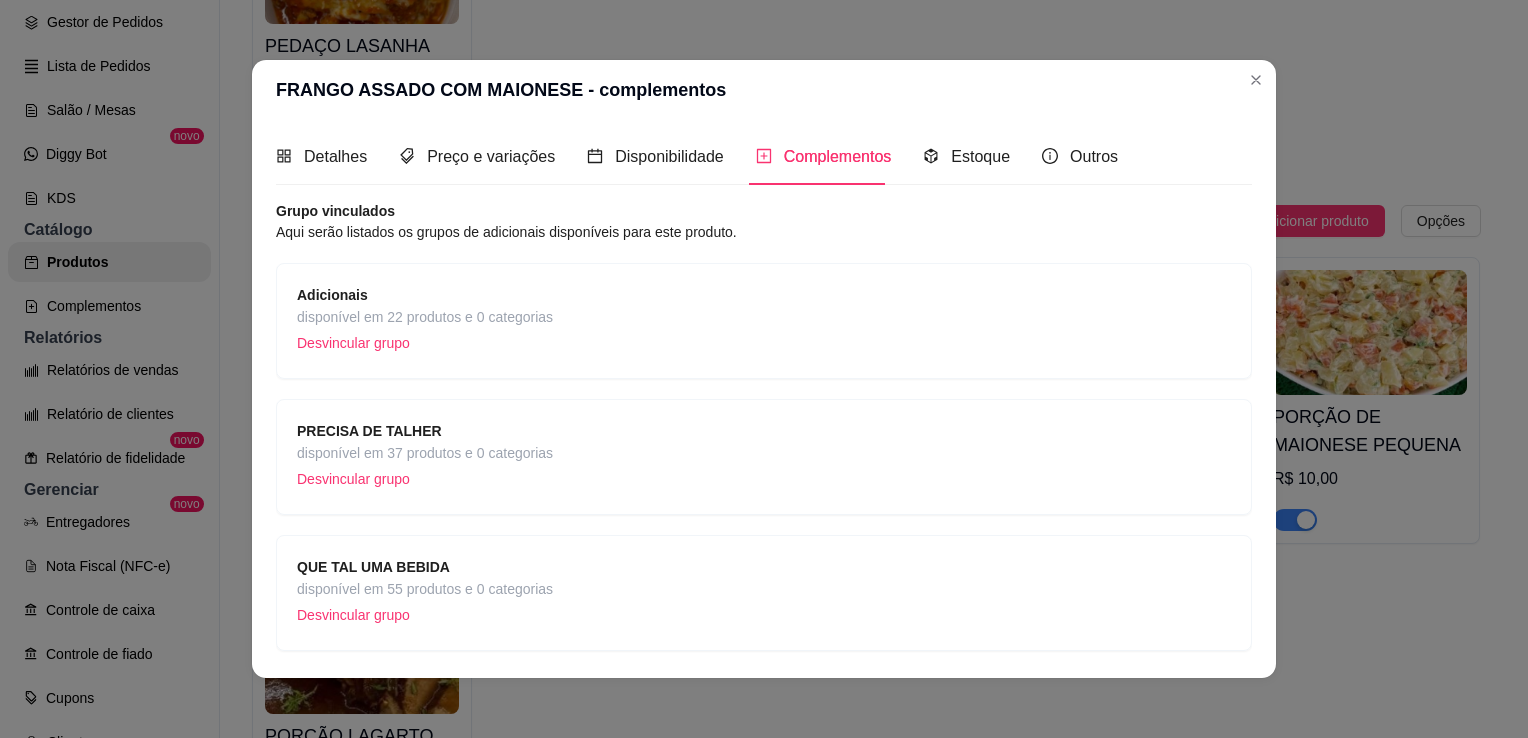 scroll, scrollTop: 59, scrollLeft: 0, axis: vertical 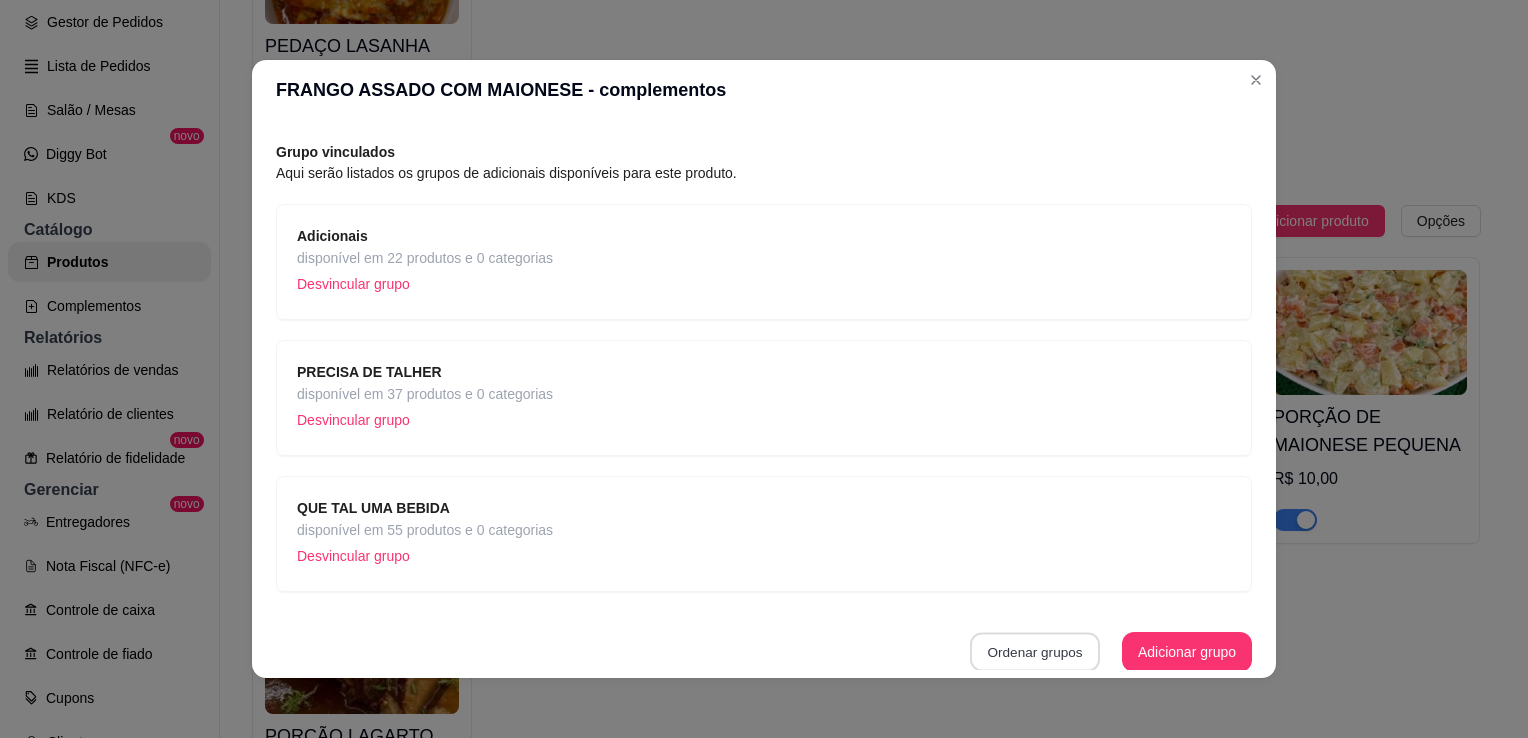 click on "Ordenar grupos" at bounding box center (1035, 652) 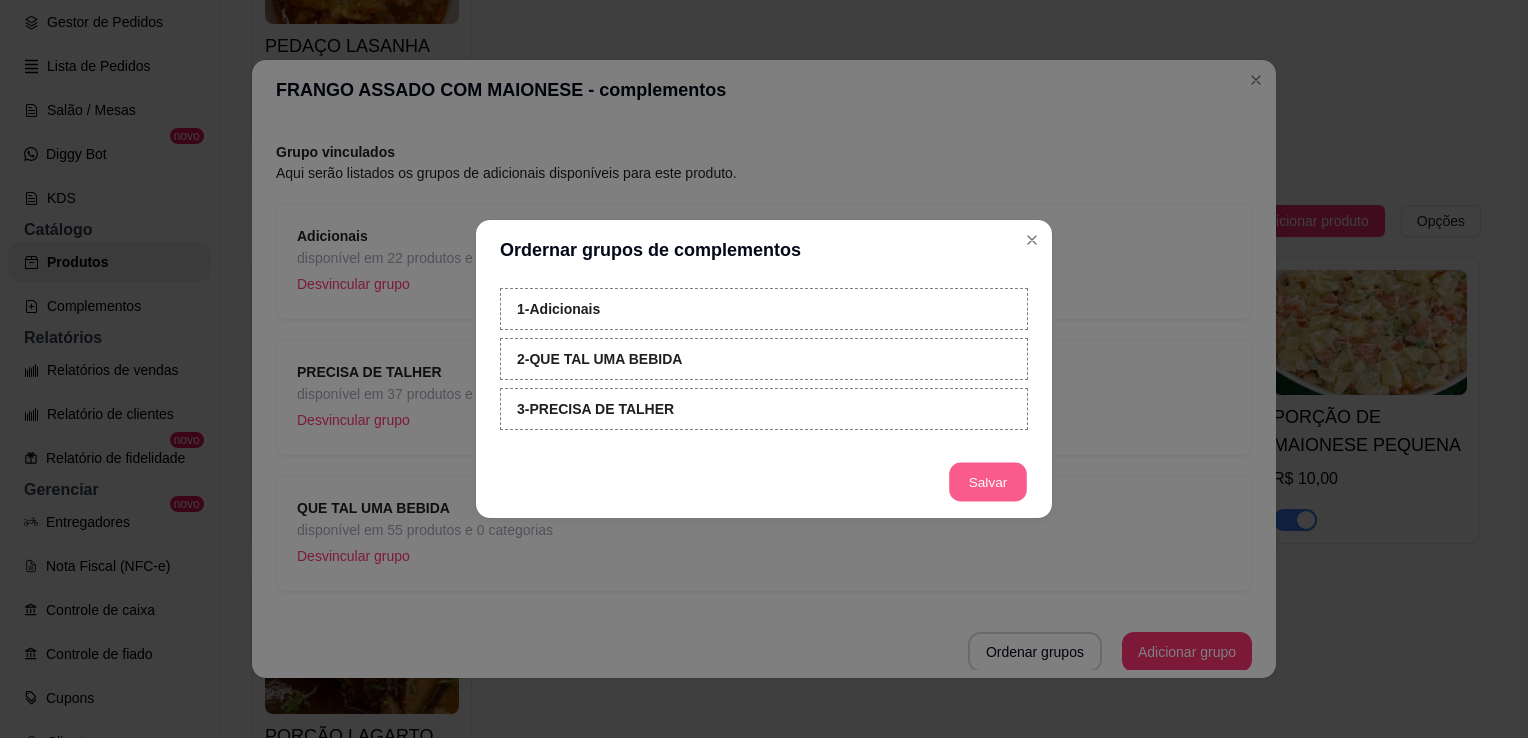 click on "Salvar" at bounding box center [988, 482] 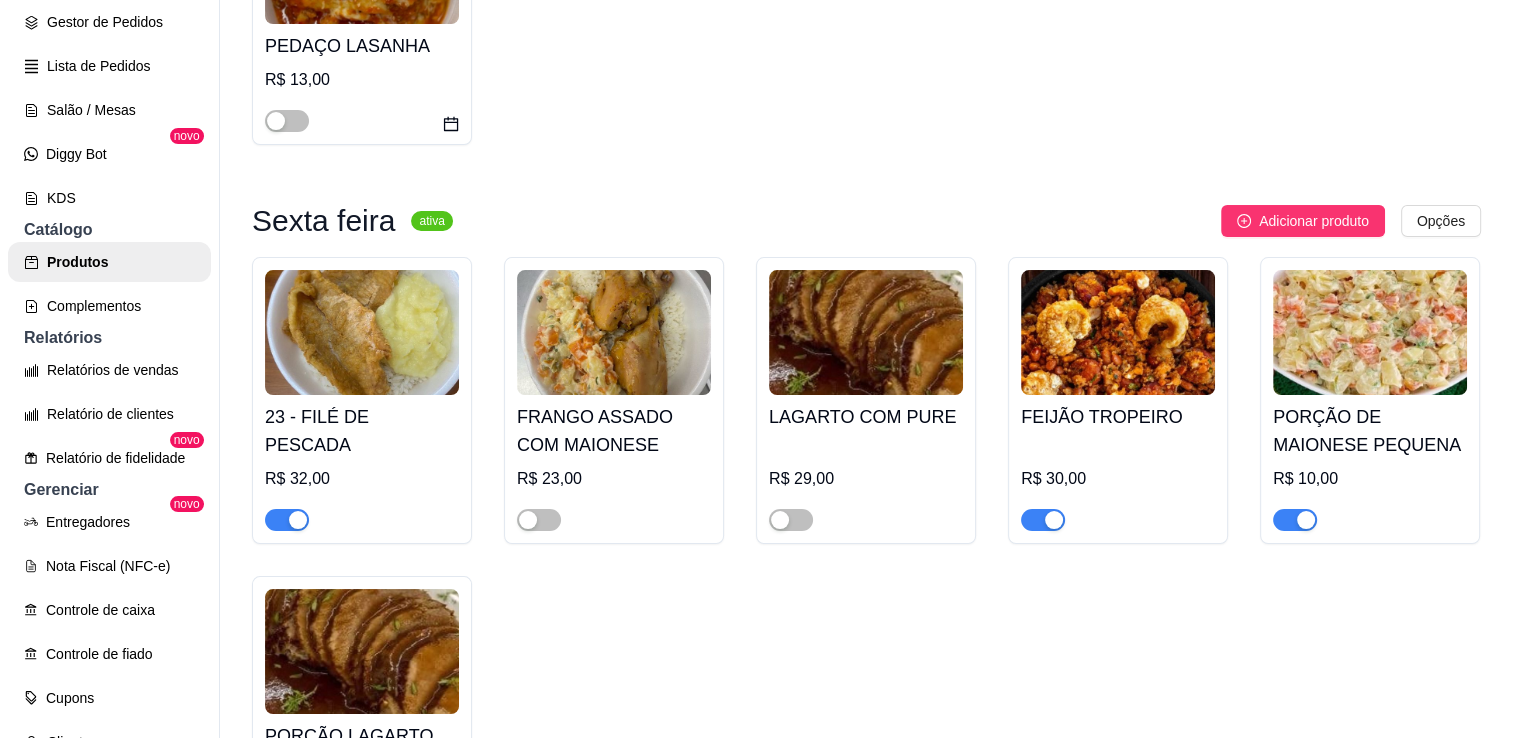 click at bounding box center (866, 332) 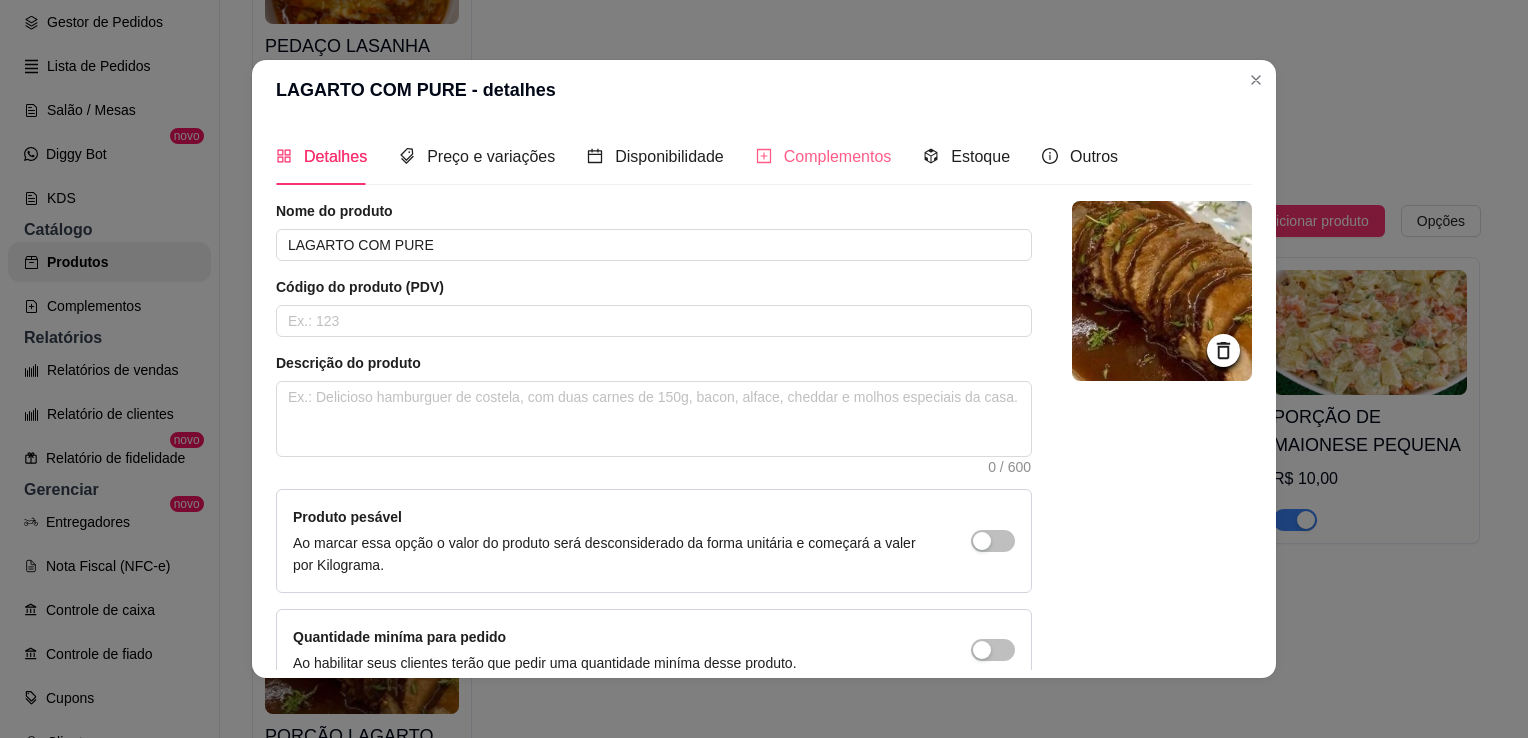 click on "Complementos" at bounding box center (824, 156) 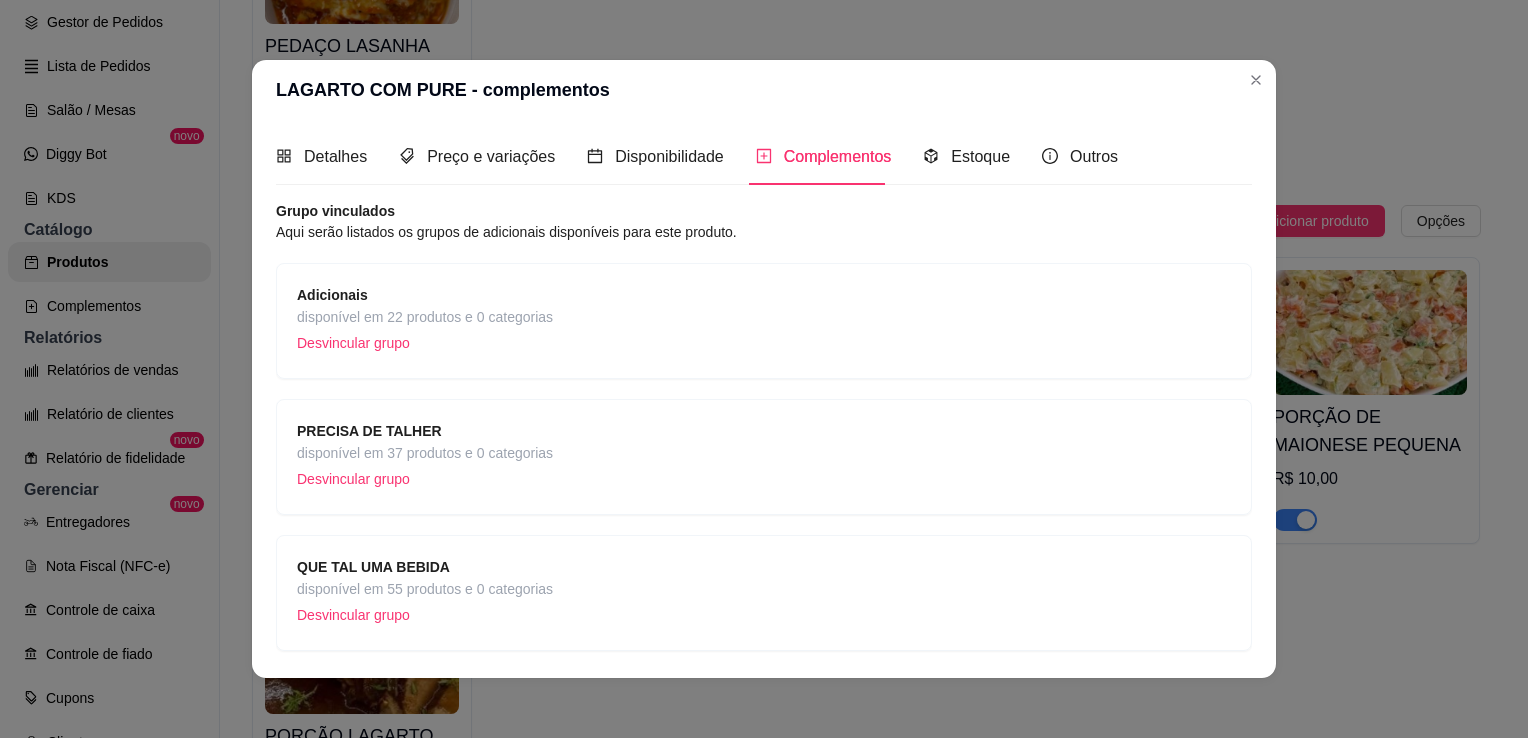 scroll, scrollTop: 59, scrollLeft: 0, axis: vertical 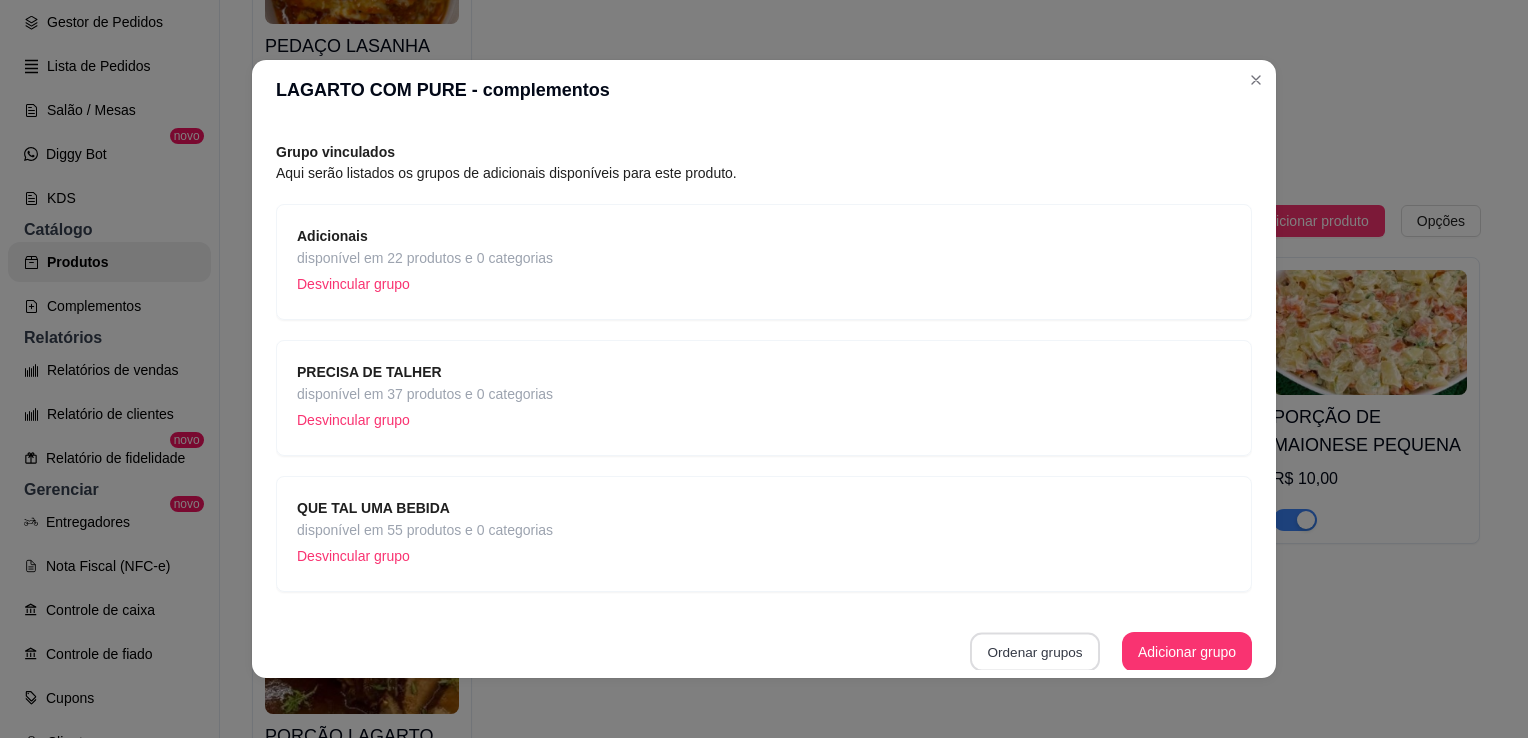 click on "Ordenar grupos" at bounding box center (1035, 652) 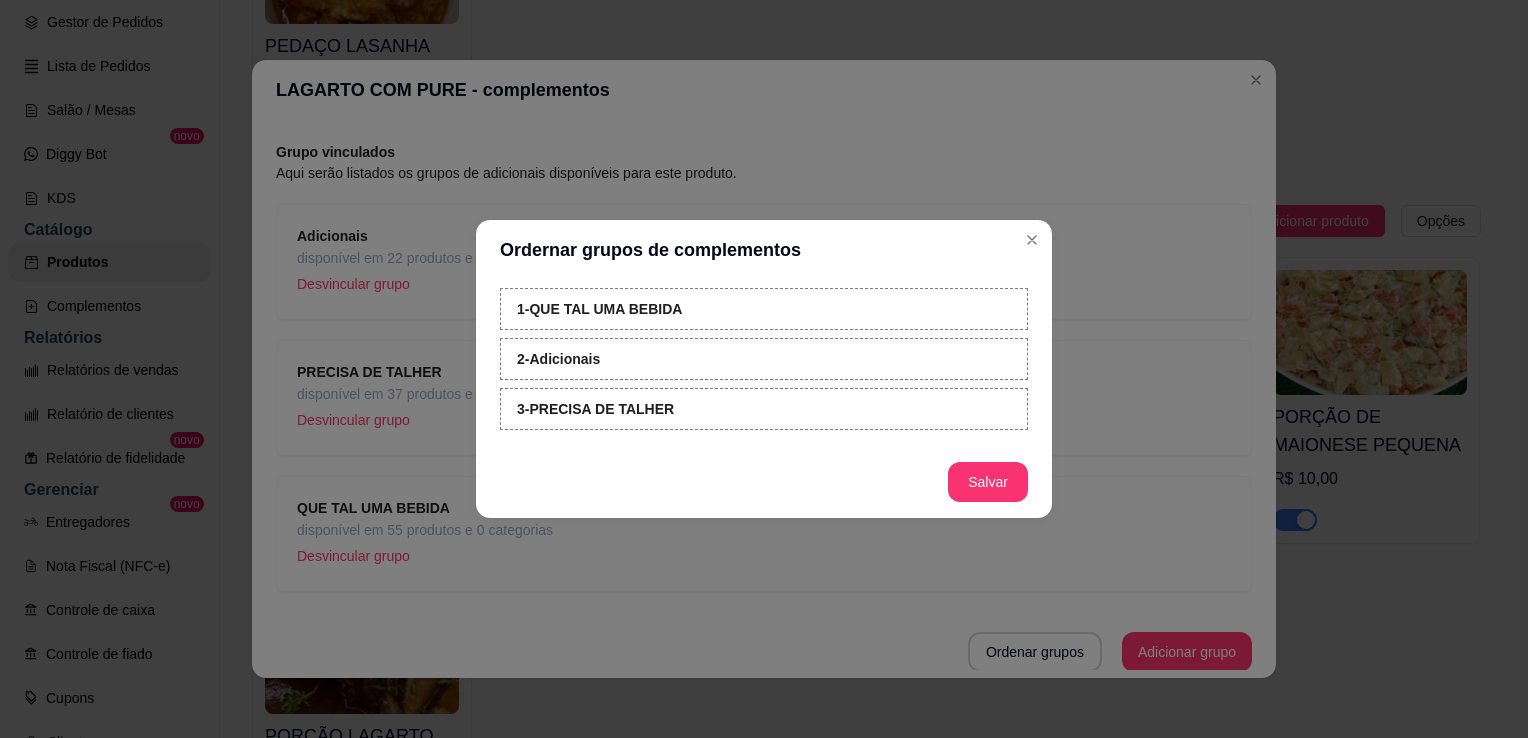 click on "2 - Adicionais" at bounding box center [764, 359] 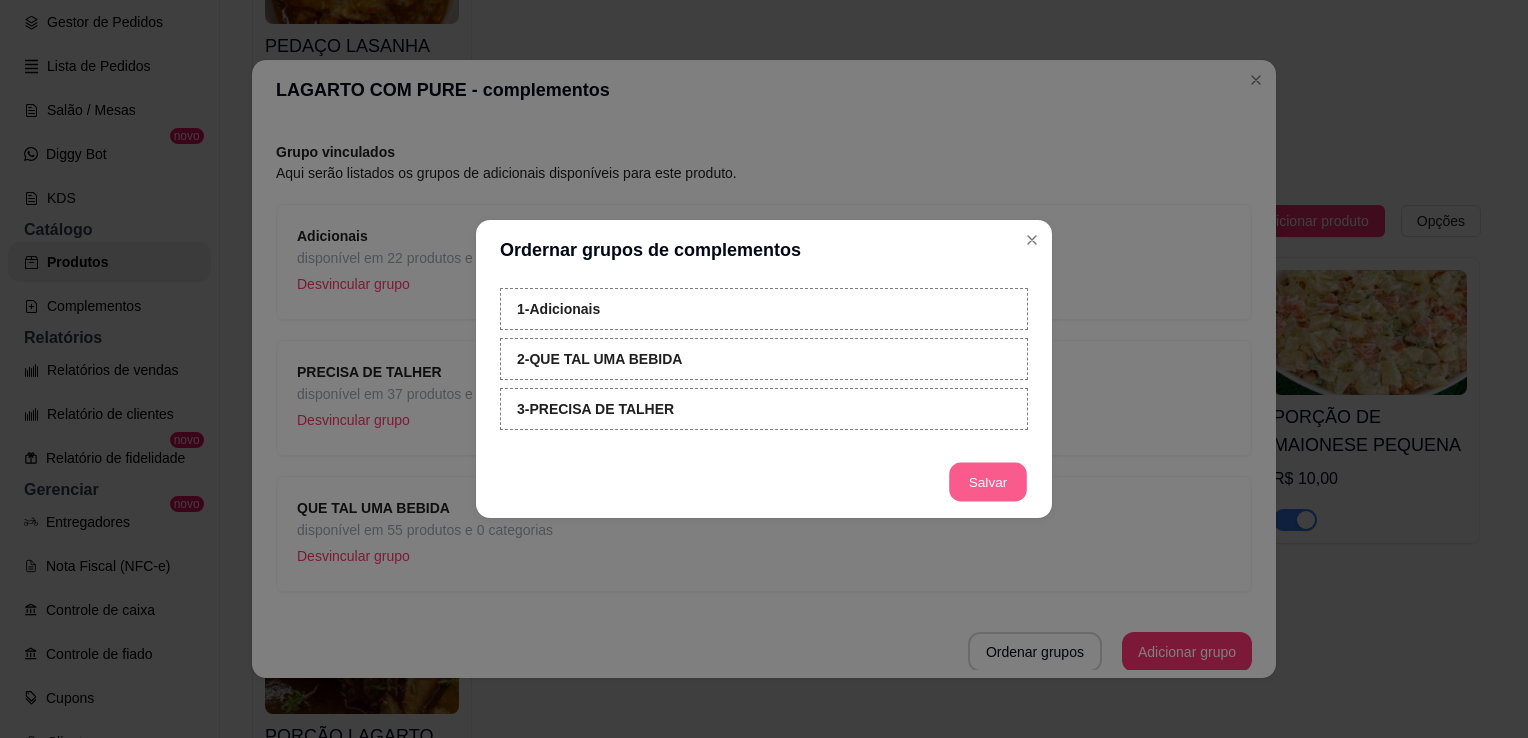 click on "Salvar" at bounding box center [988, 482] 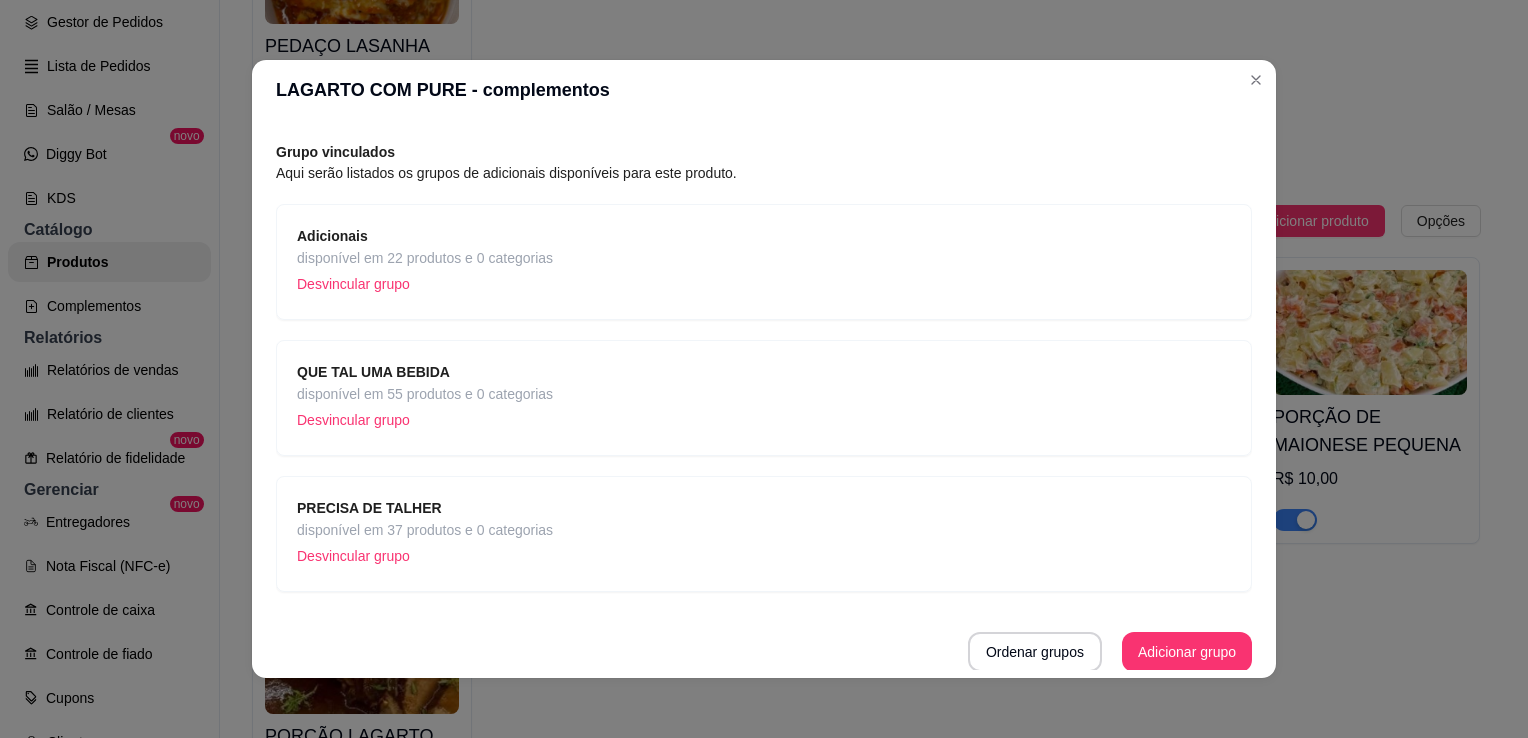 drag, startPoint x: 1260, startPoint y: 507, endPoint x: 1342, endPoint y: 512, distance: 82.1523 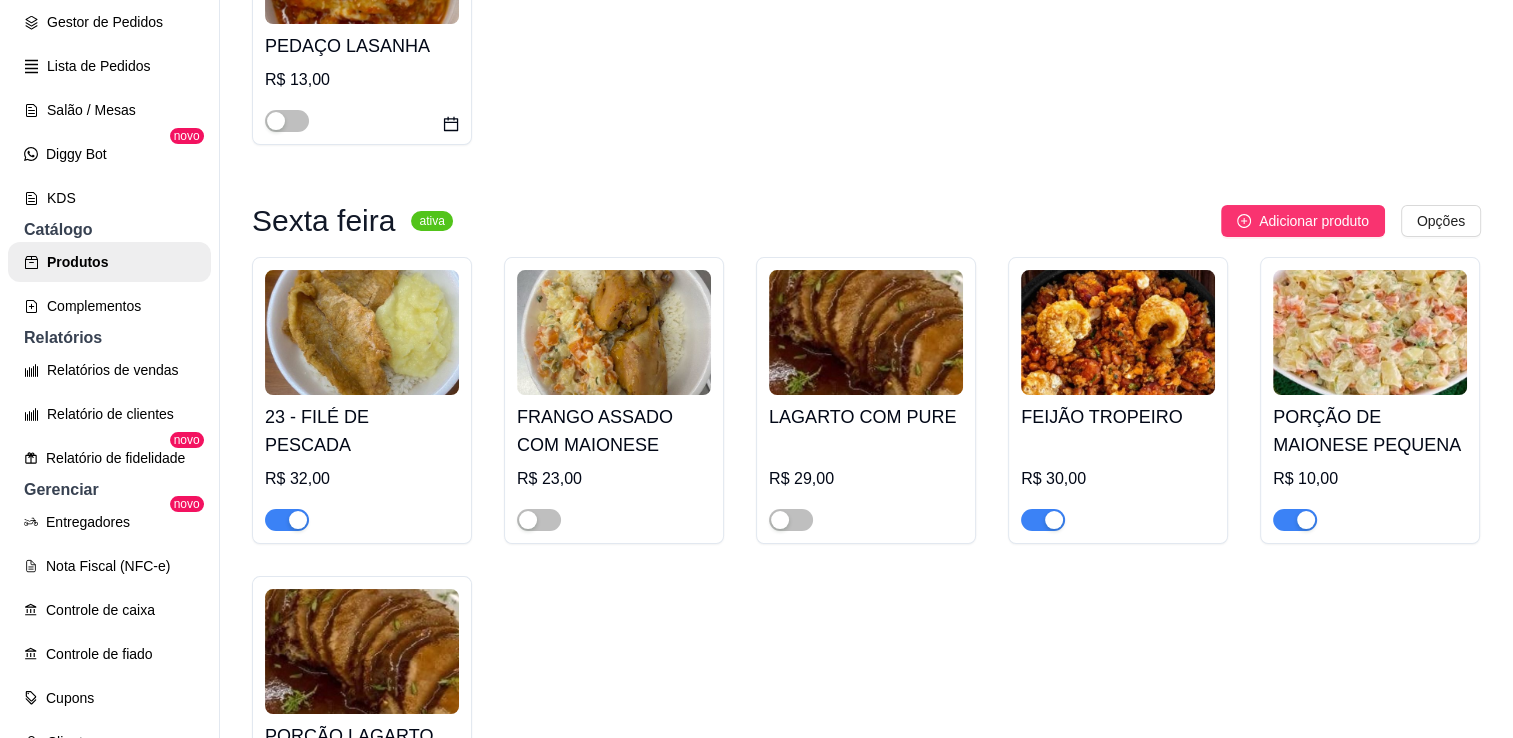 click at bounding box center [866, 332] 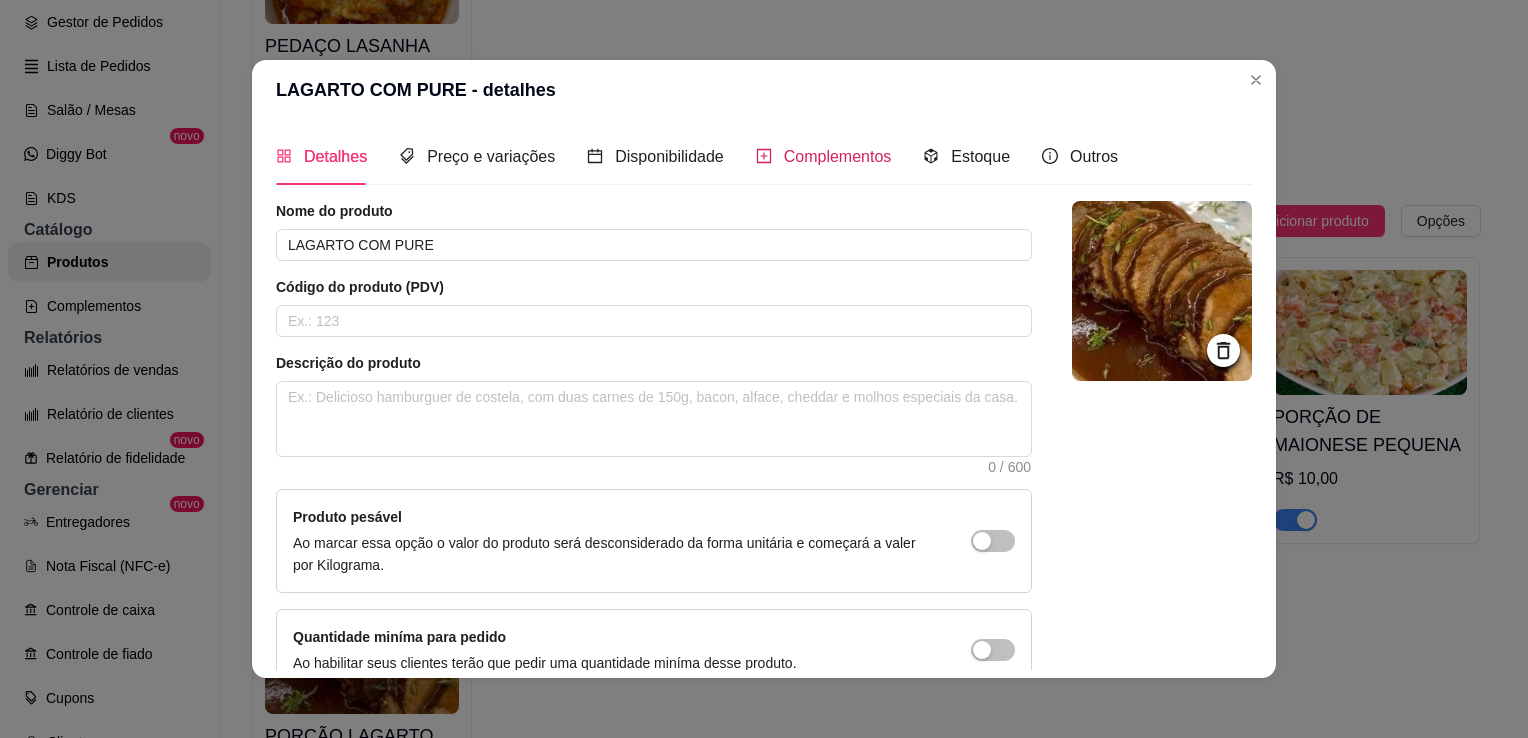 click on "Complementos" at bounding box center [838, 156] 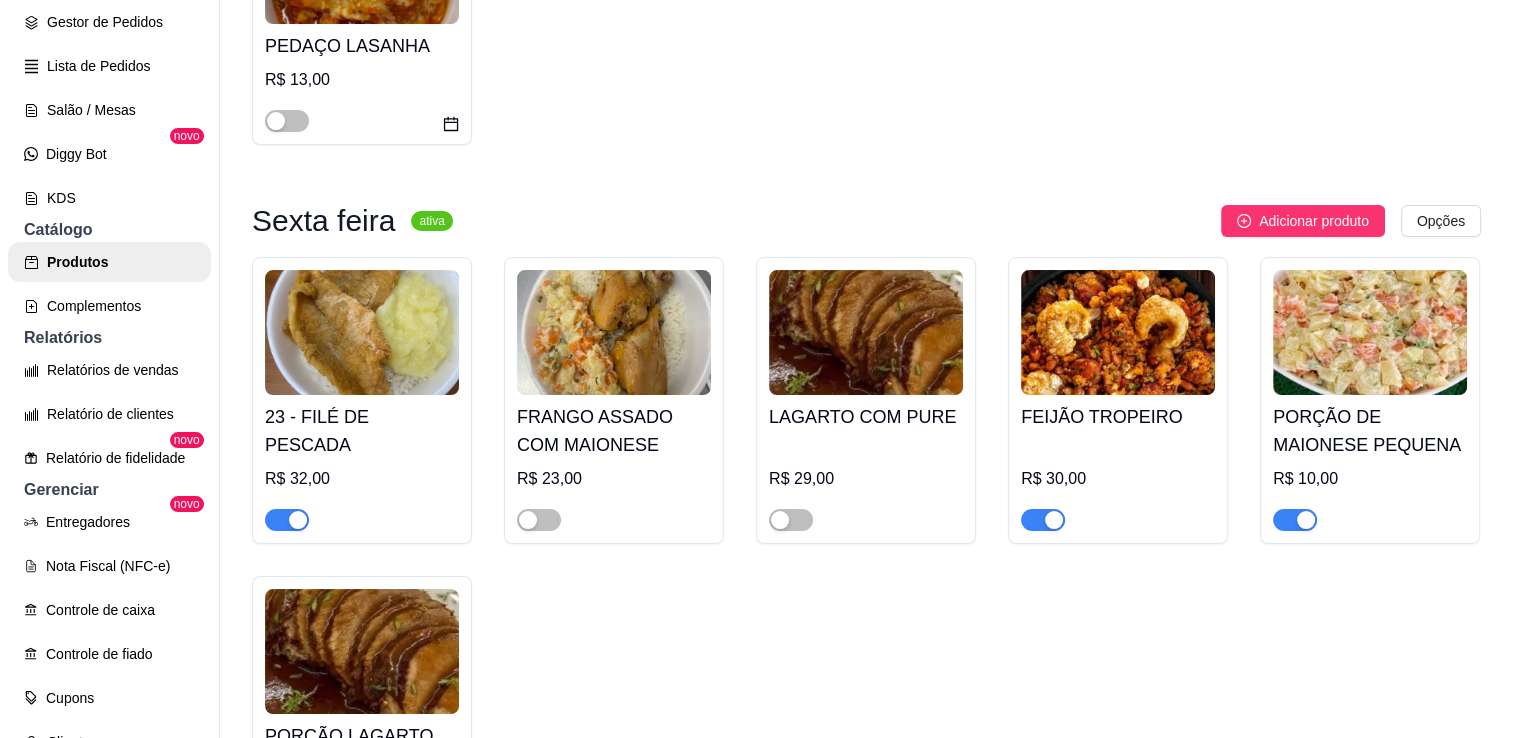 click at bounding box center [1118, 332] 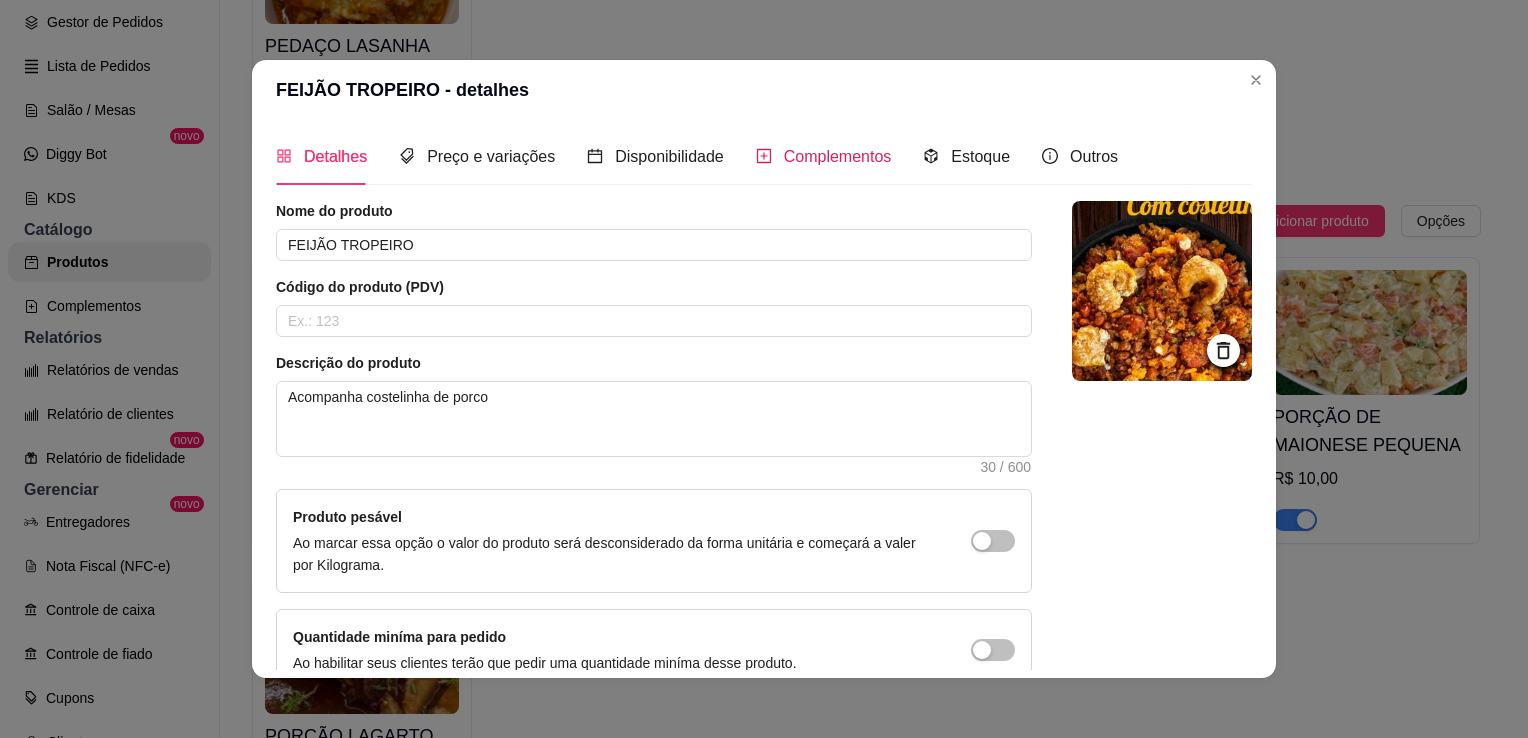 click on "Complementos" at bounding box center (838, 156) 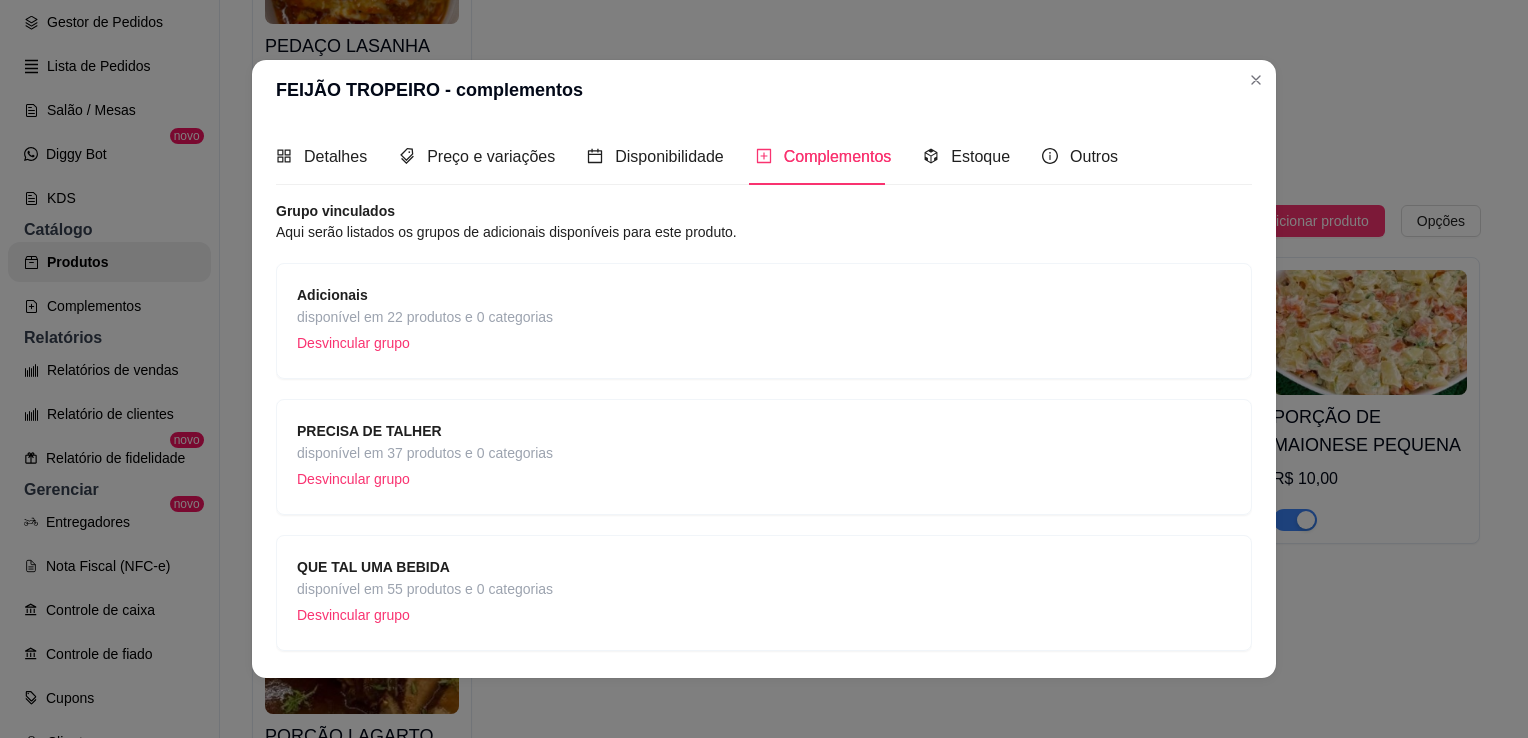 type 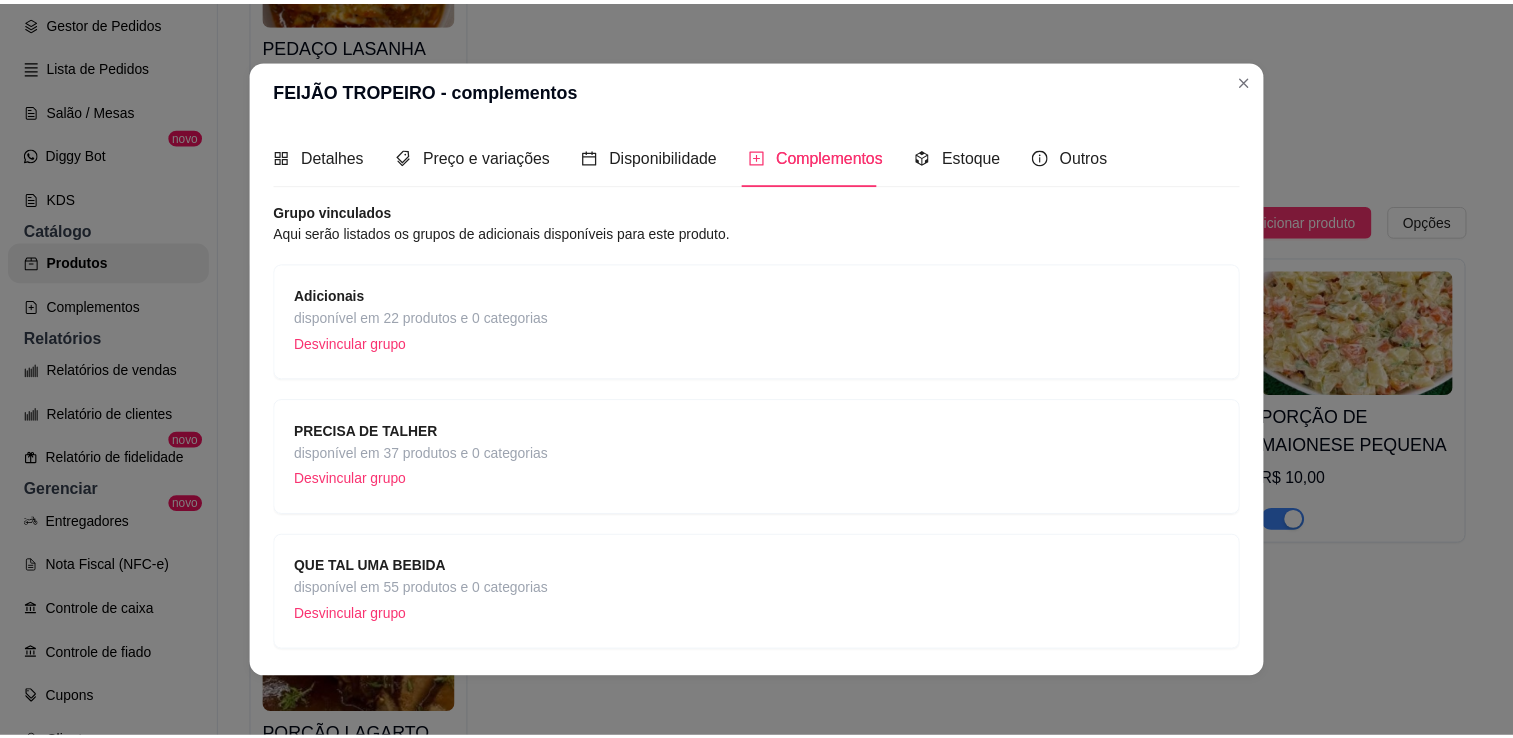 scroll, scrollTop: 59, scrollLeft: 0, axis: vertical 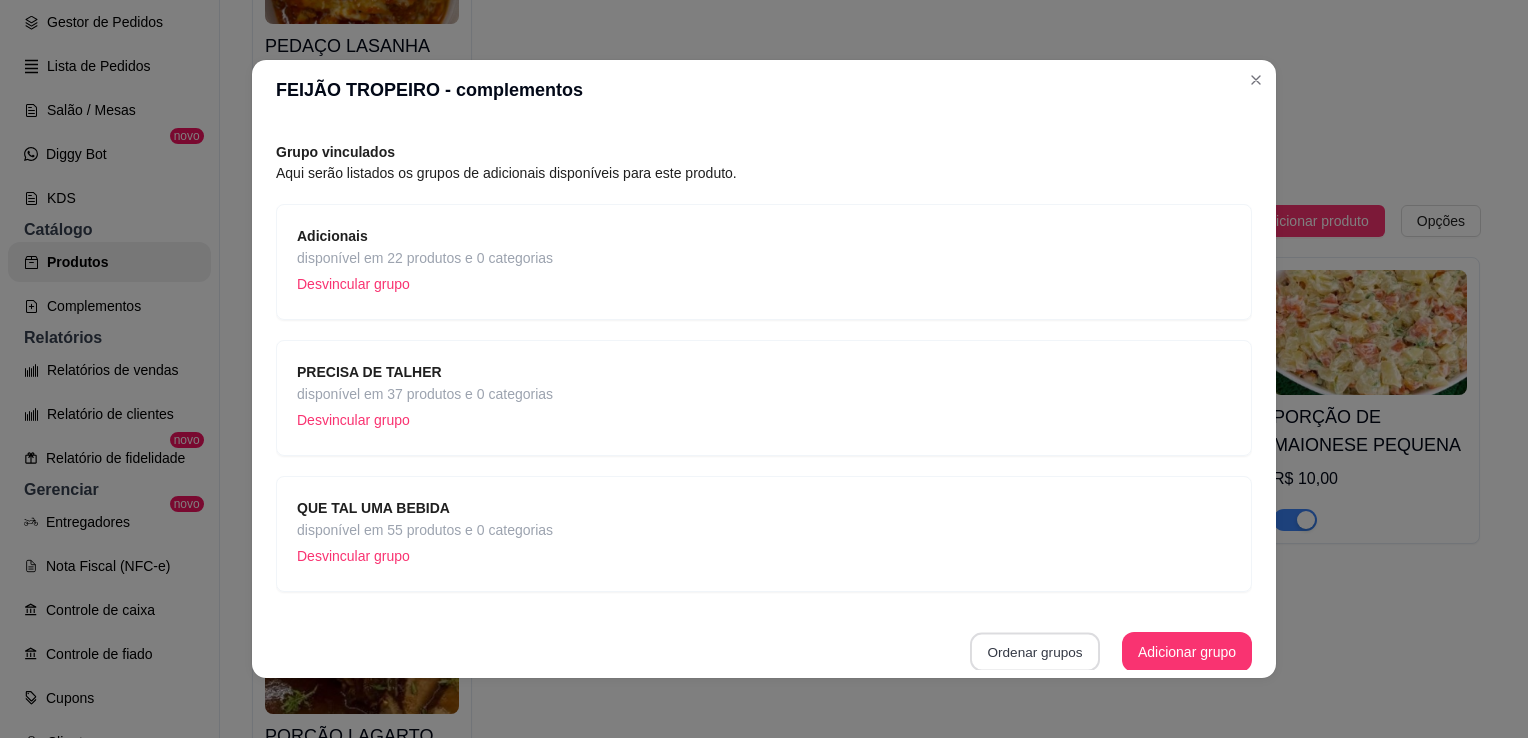click on "Ordenar grupos" at bounding box center (1035, 652) 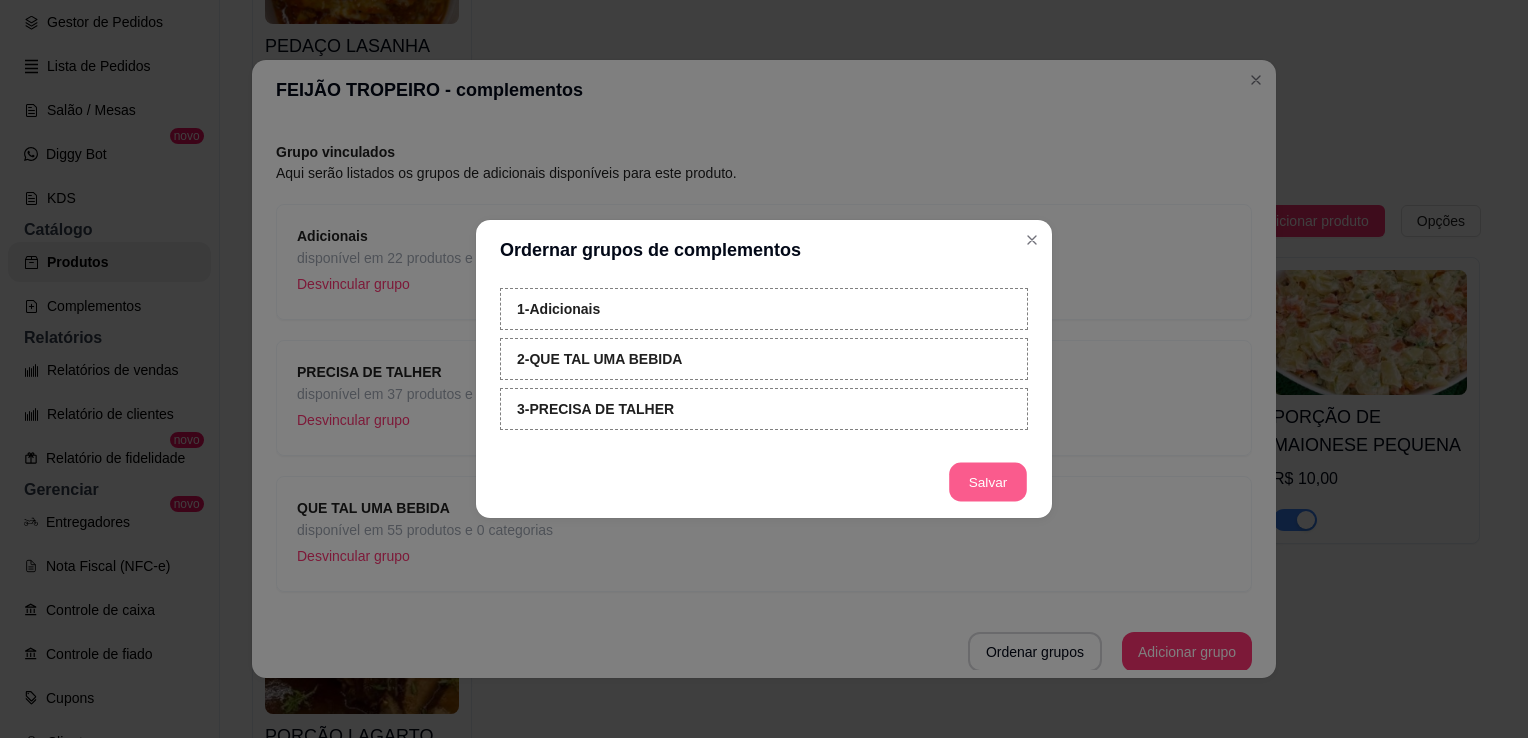 click on "Salvar" at bounding box center [988, 482] 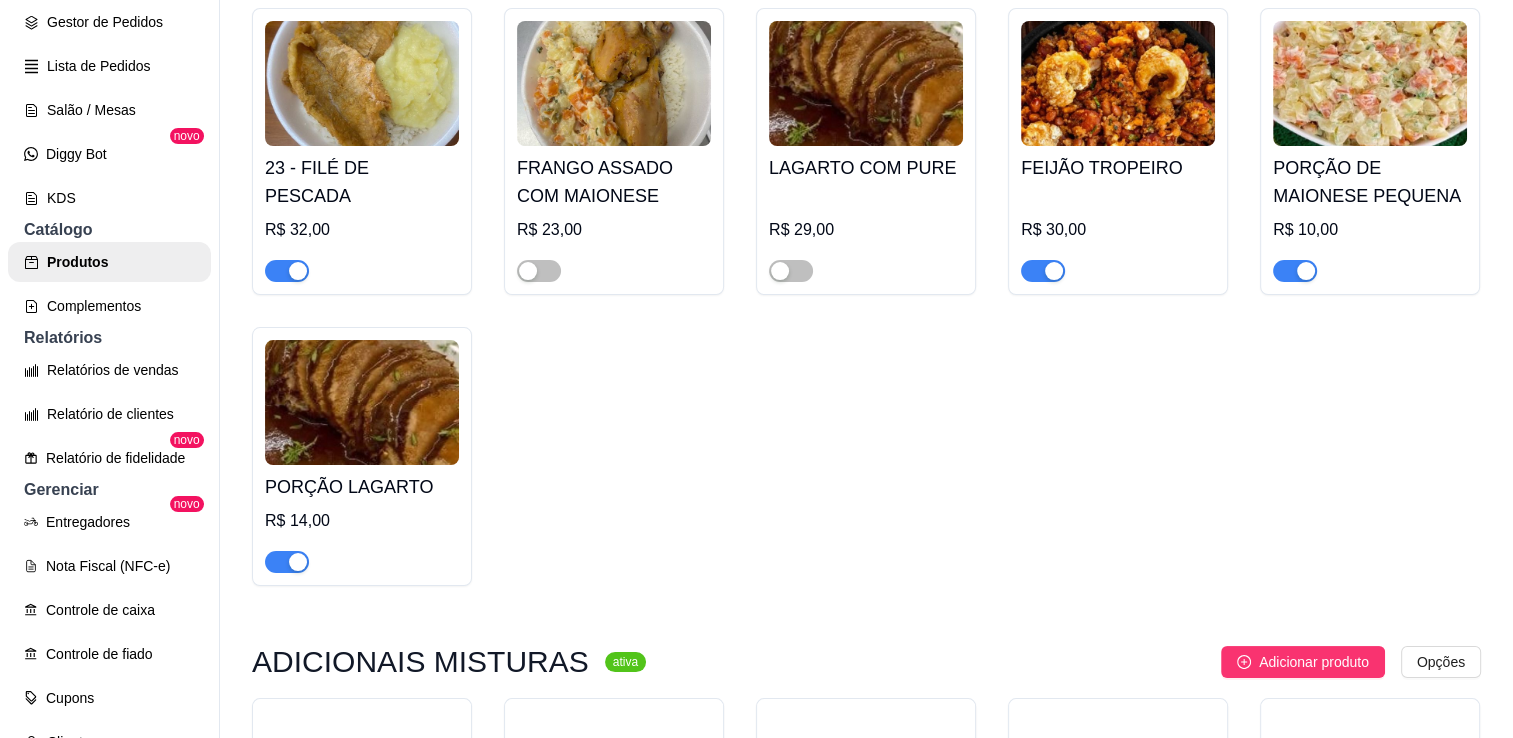 scroll, scrollTop: 3523, scrollLeft: 0, axis: vertical 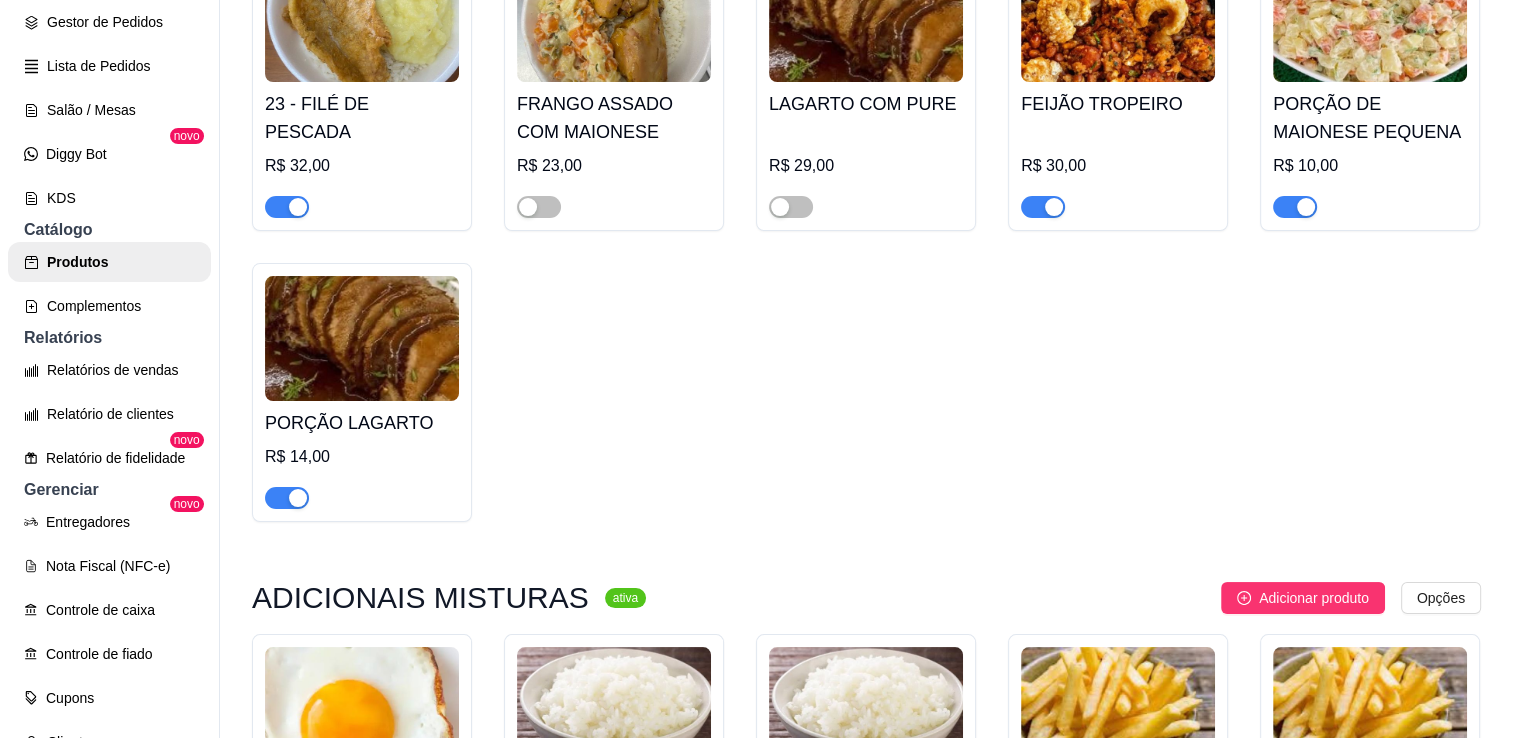 click at bounding box center [298, 498] 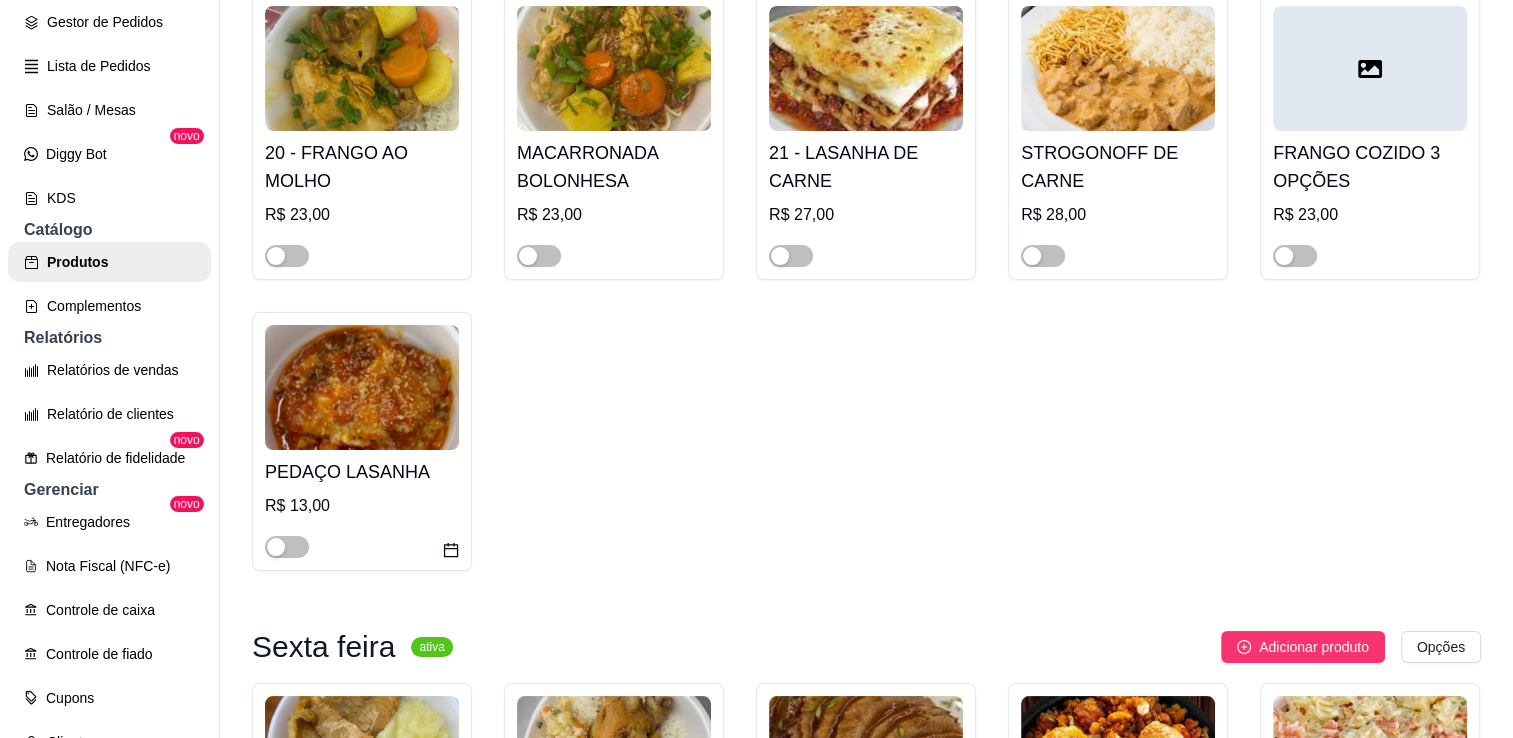 scroll, scrollTop: 2783, scrollLeft: 0, axis: vertical 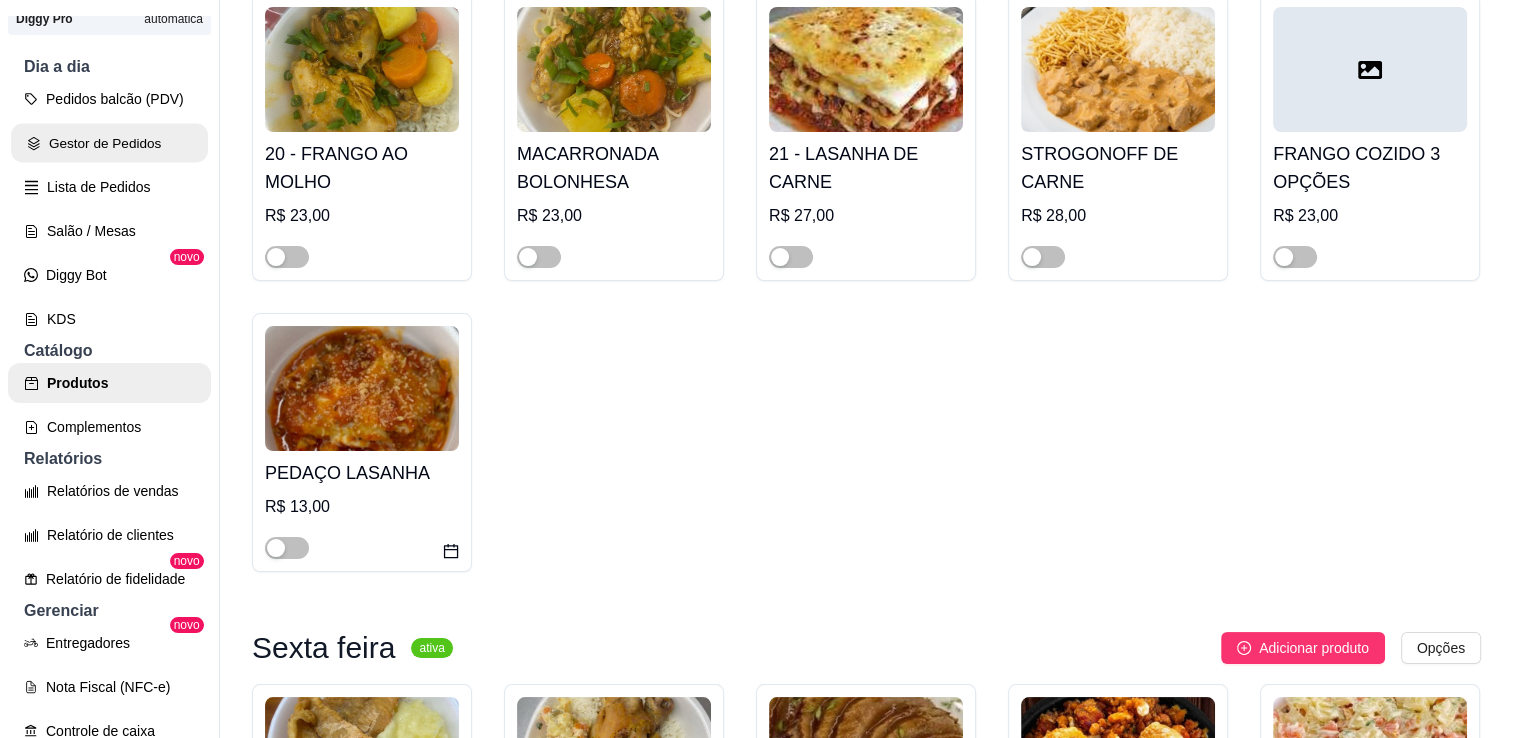 click on "Gestor de Pedidos" at bounding box center [109, 143] 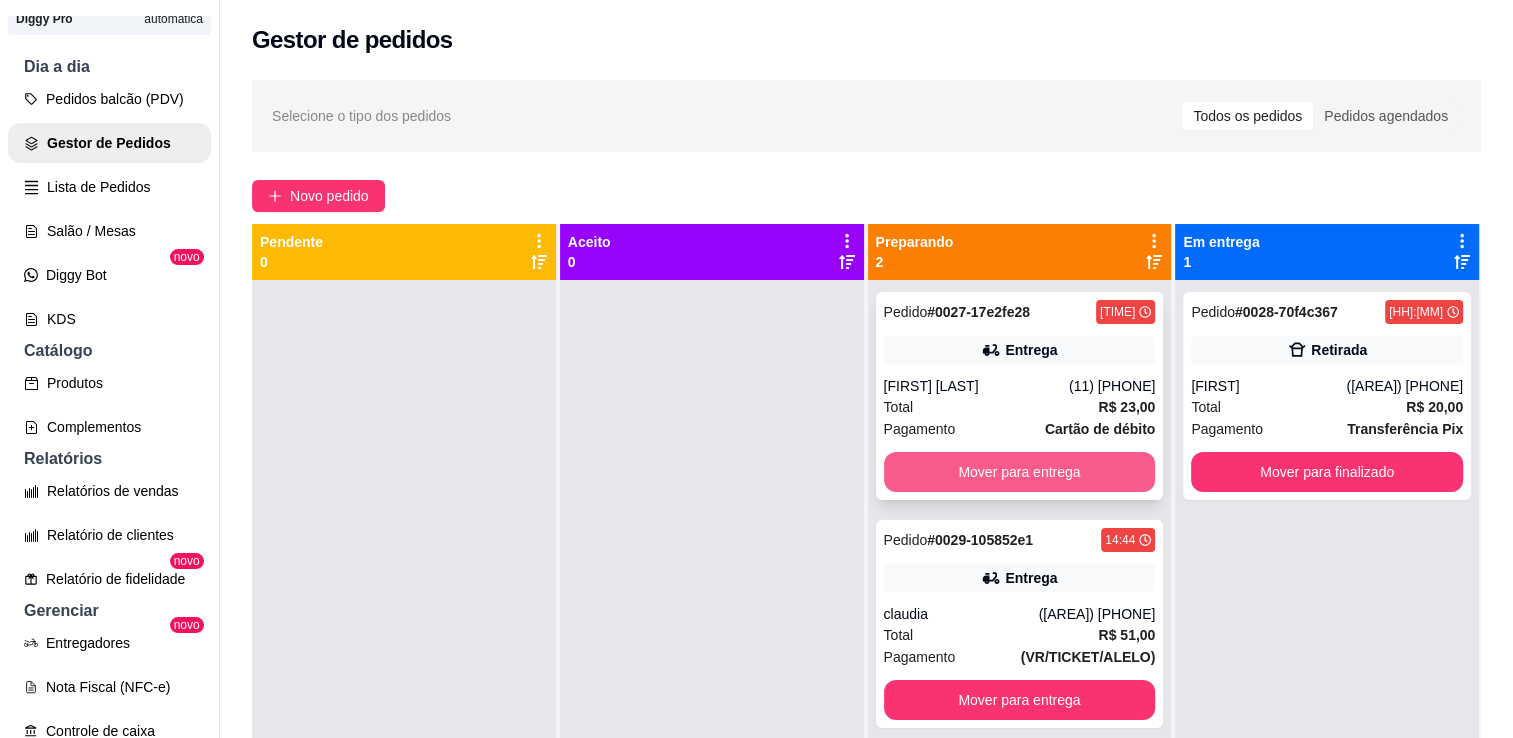 click on "Mover para entrega" at bounding box center (1020, 472) 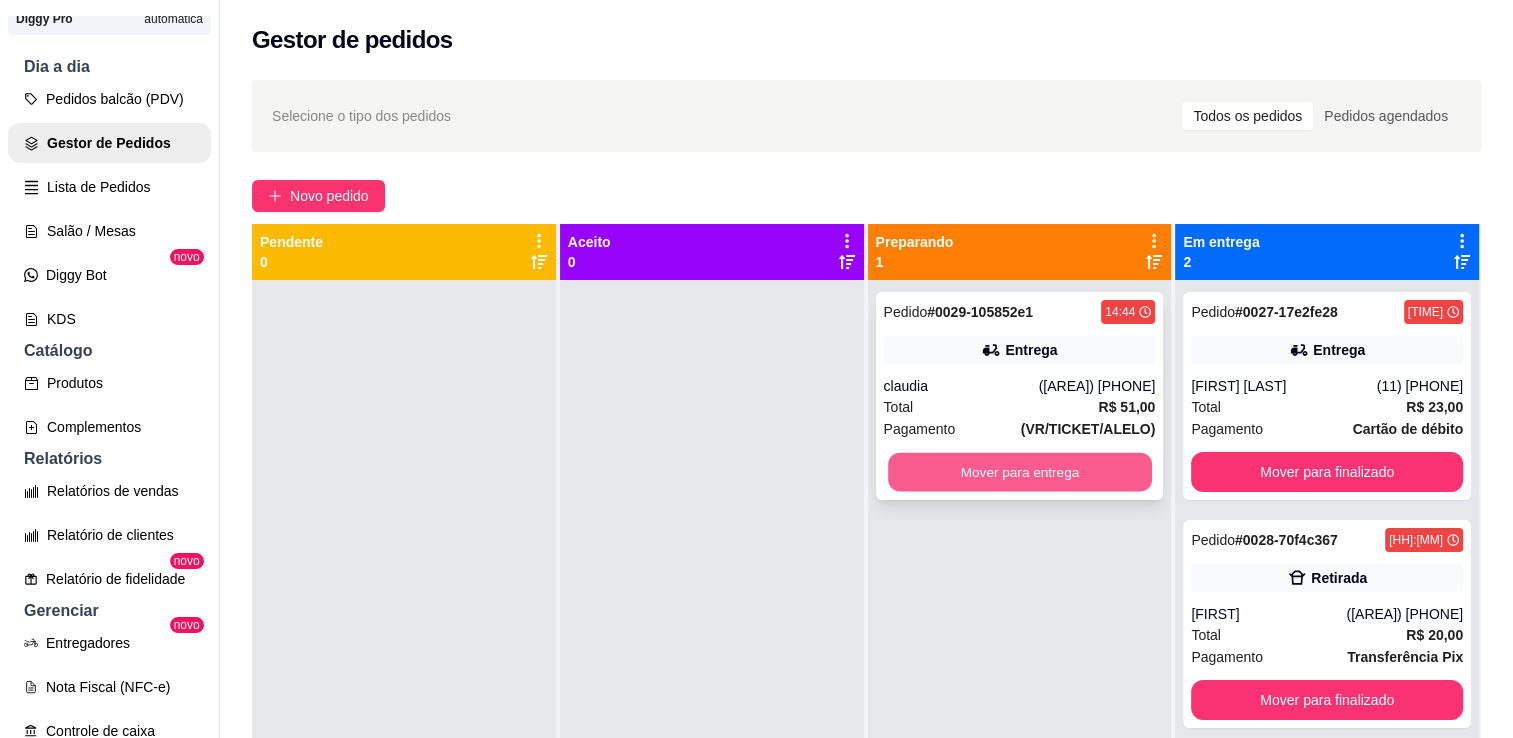 click on "Mover para entrega" at bounding box center [1020, 472] 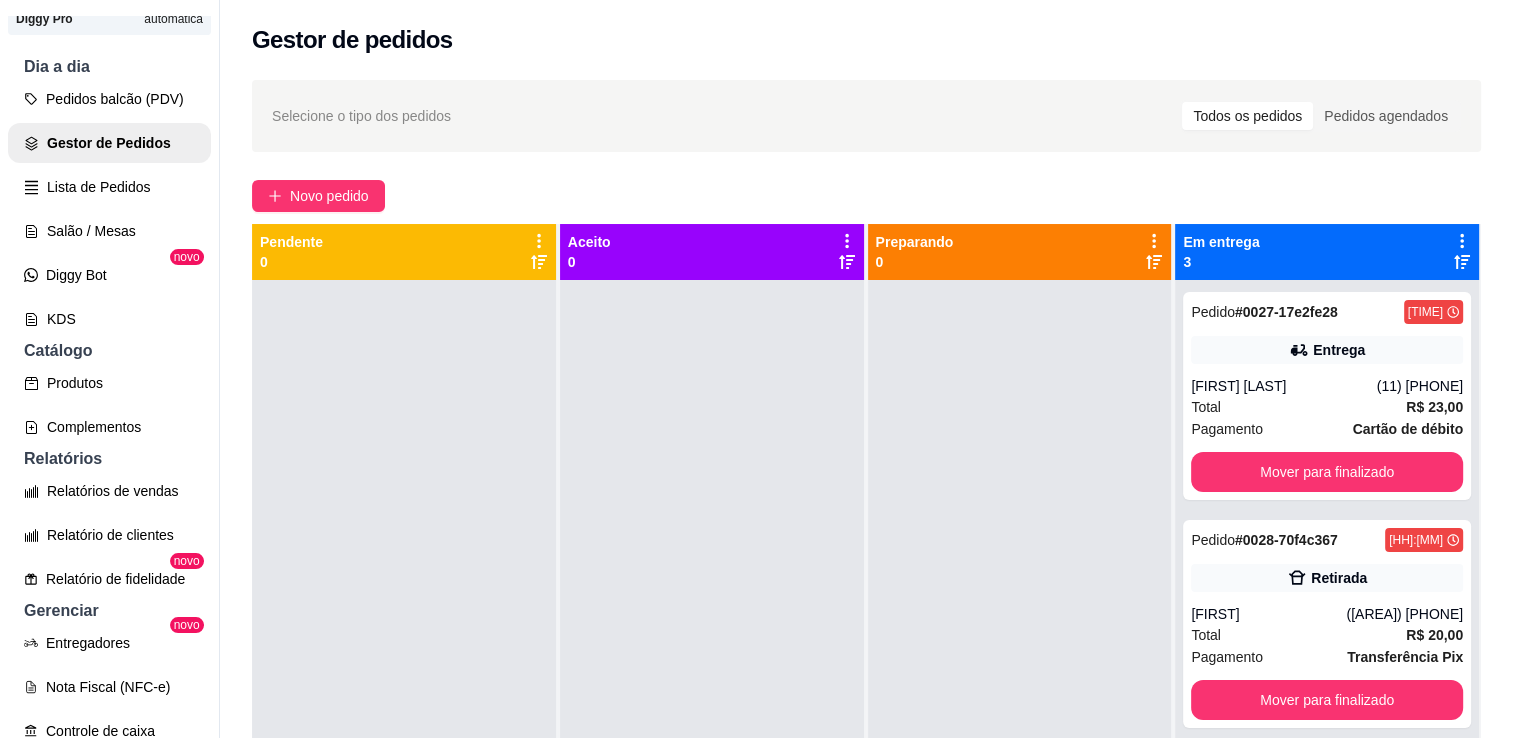 scroll, scrollTop: 187, scrollLeft: 0, axis: vertical 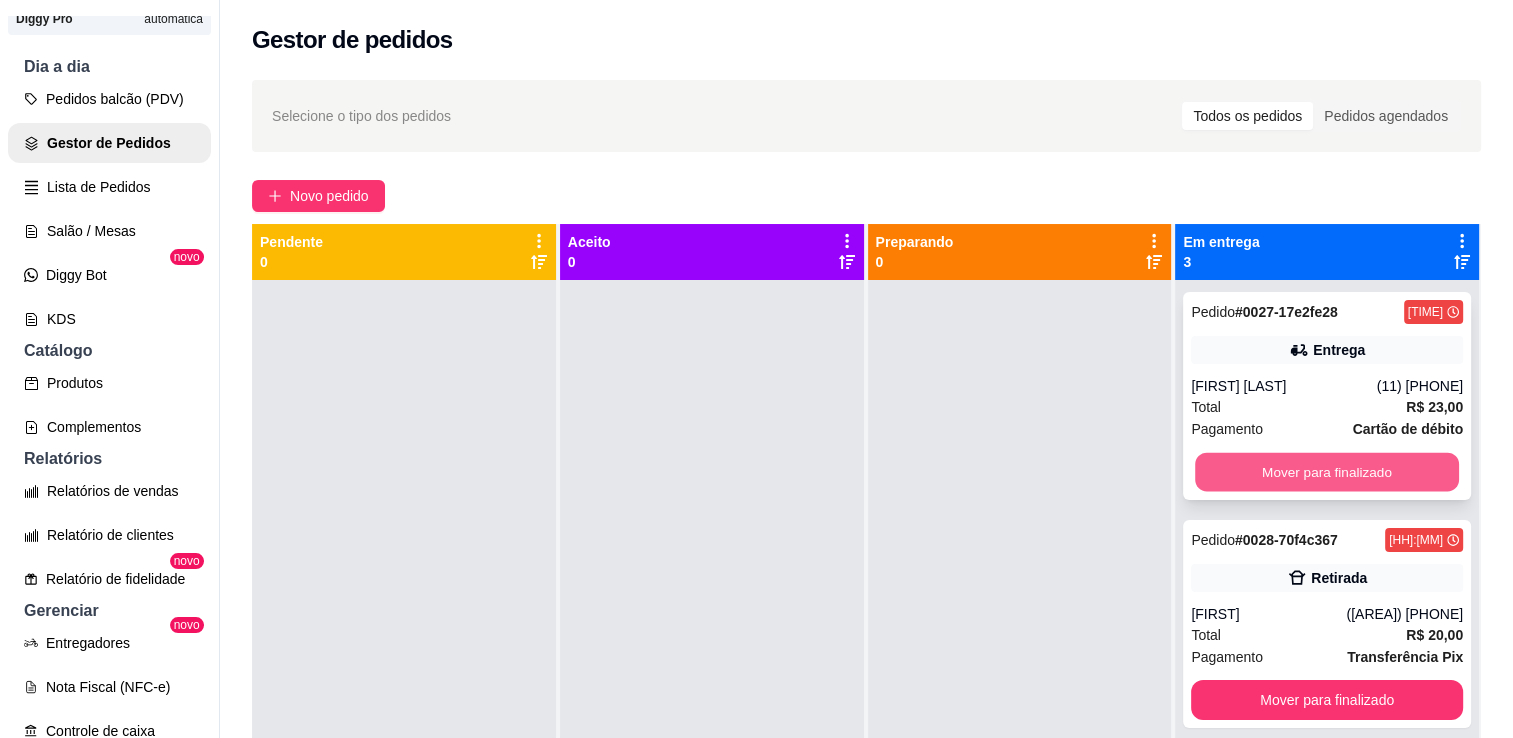 click on "Mover para finalizado" at bounding box center (1327, 472) 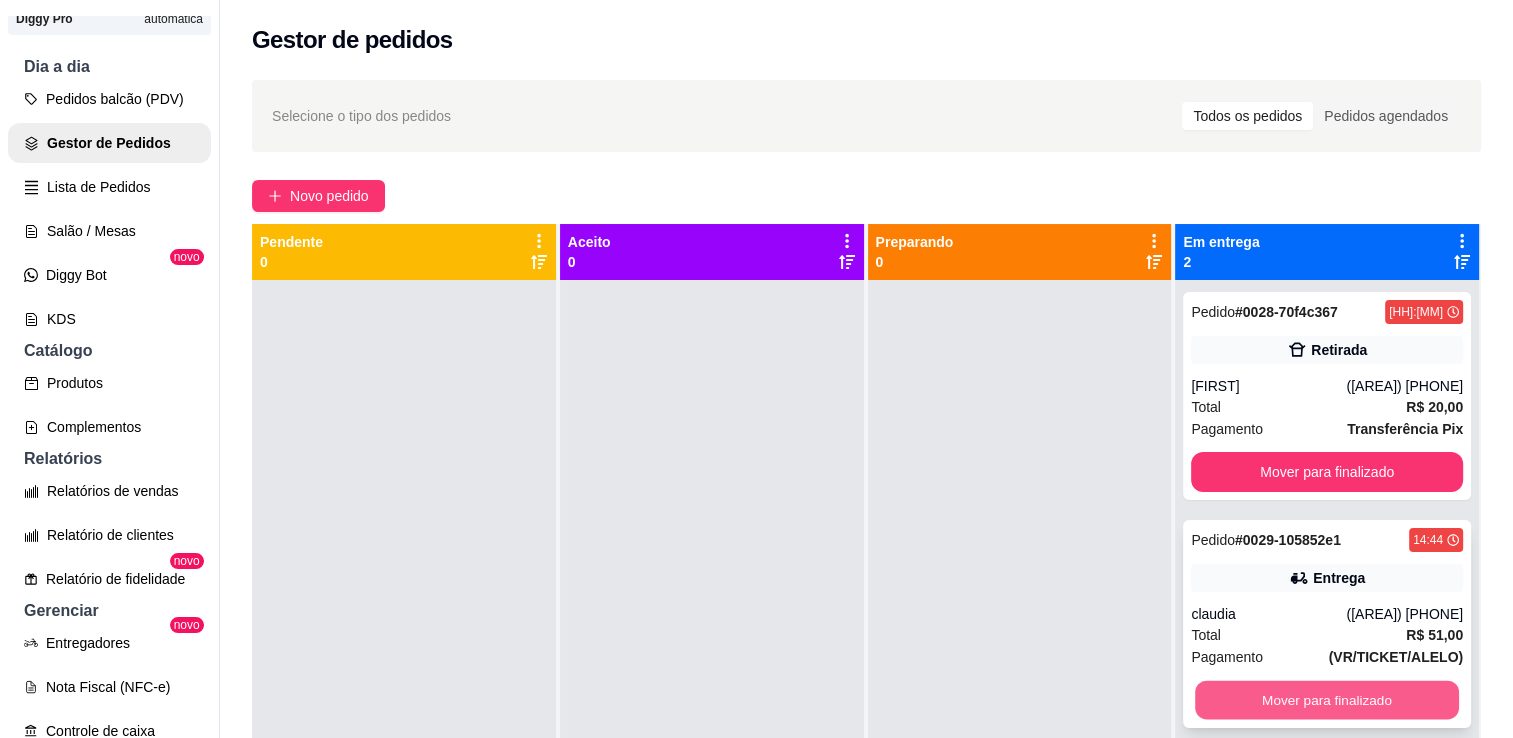 click on "Mover para finalizado" at bounding box center (1327, 700) 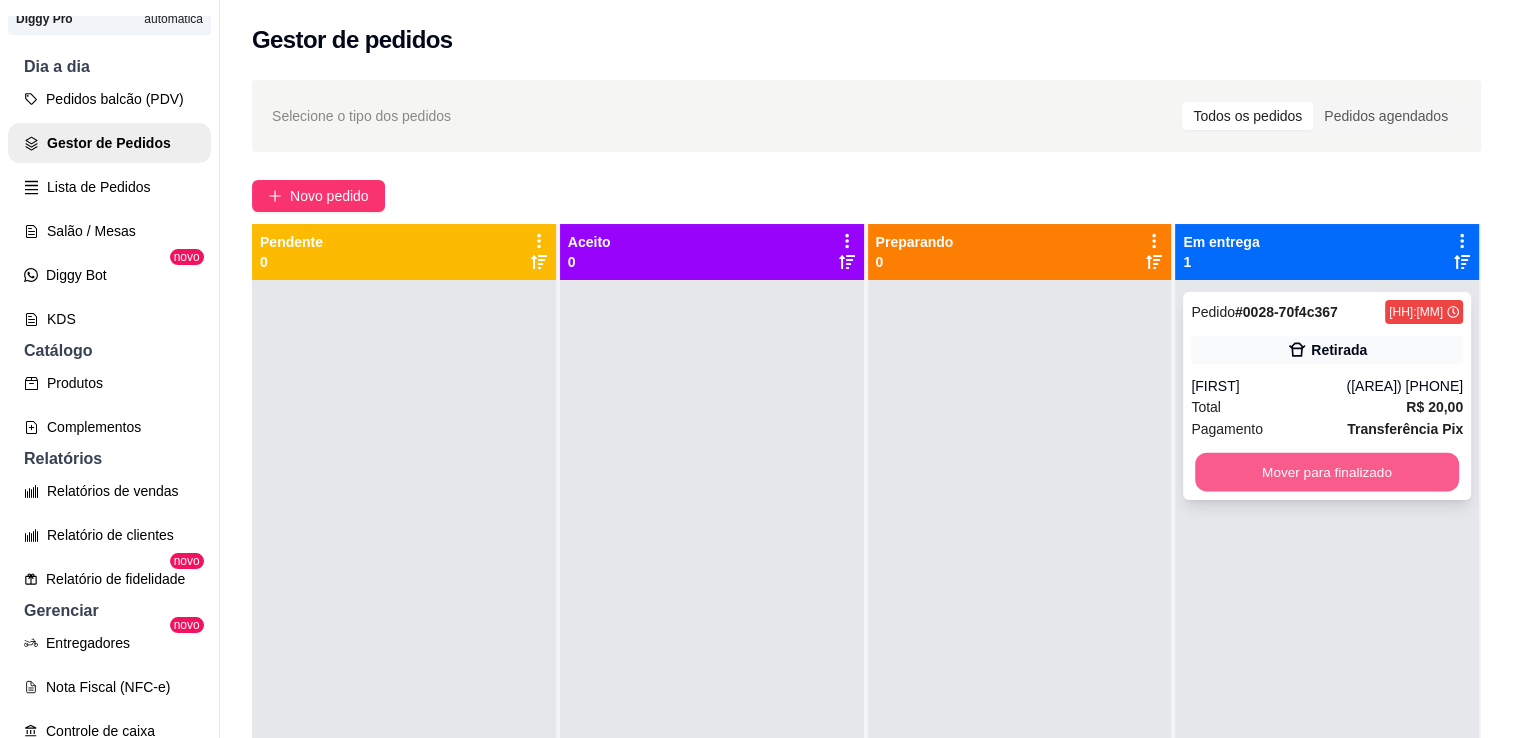 click on "Mover para finalizado" at bounding box center (1327, 472) 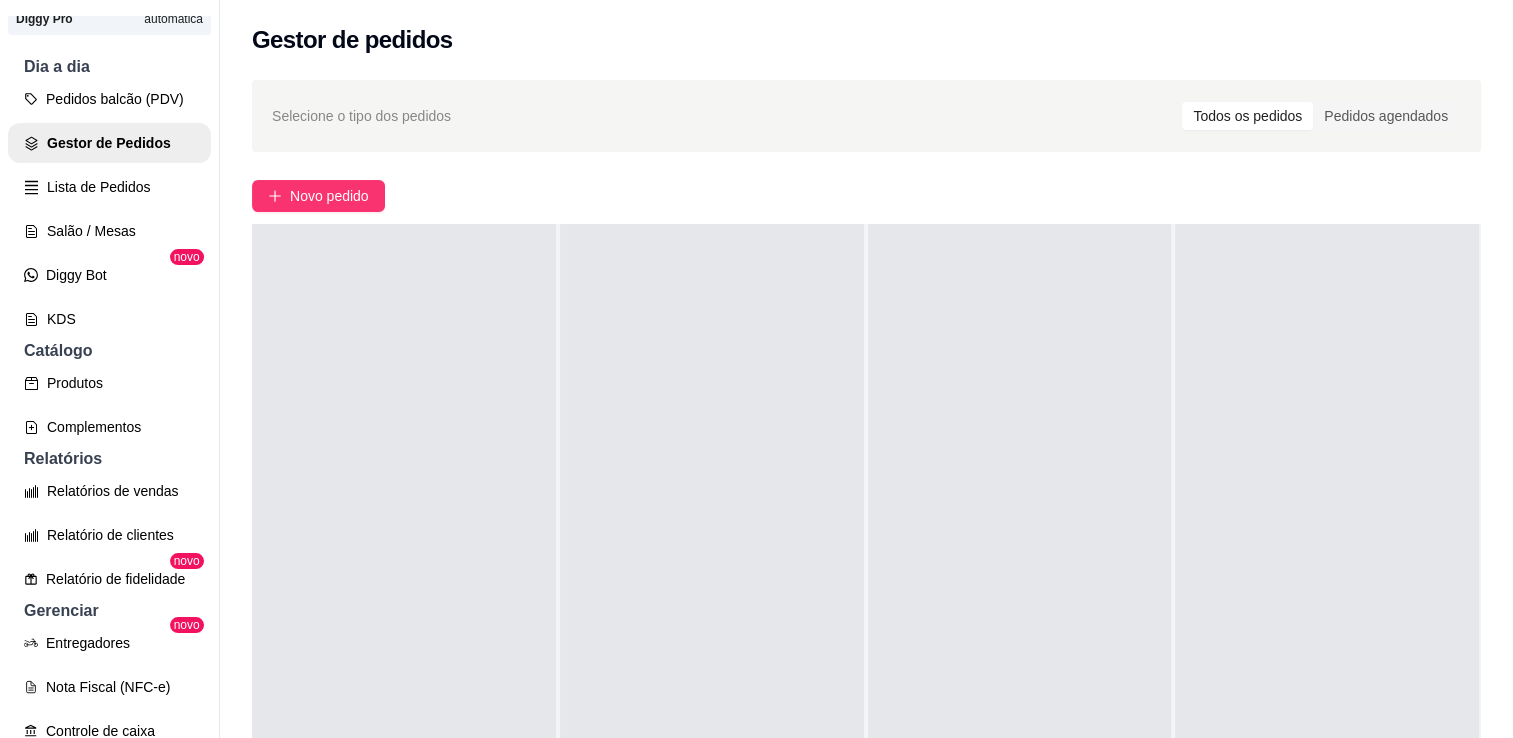 scroll, scrollTop: 0, scrollLeft: 0, axis: both 